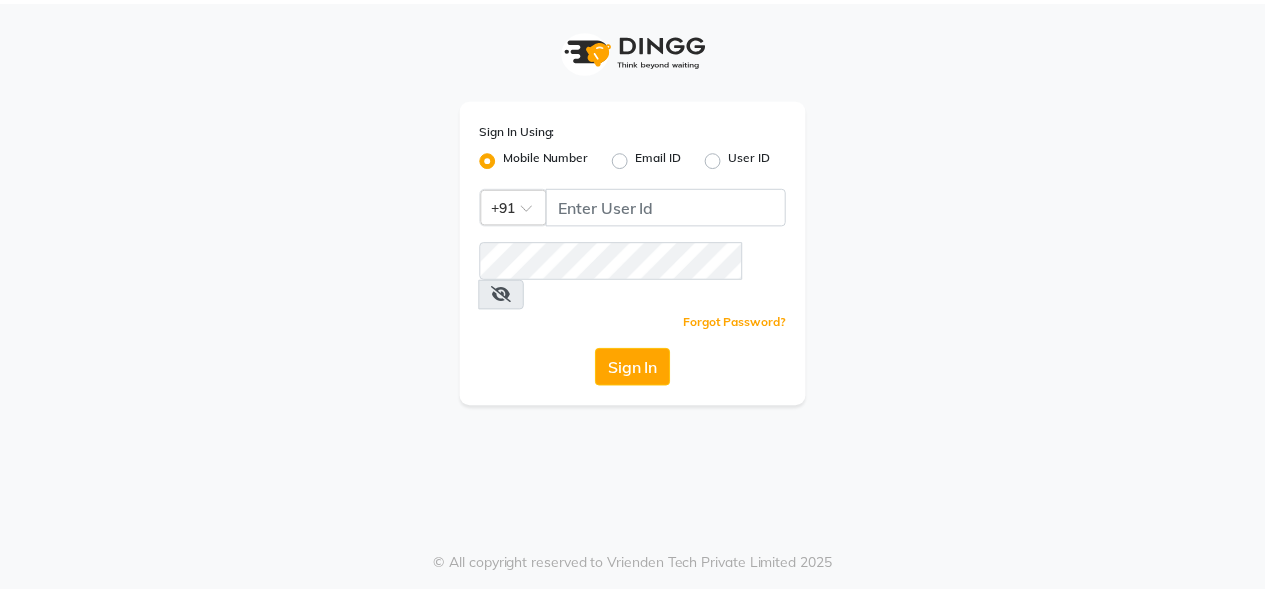 scroll, scrollTop: 0, scrollLeft: 0, axis: both 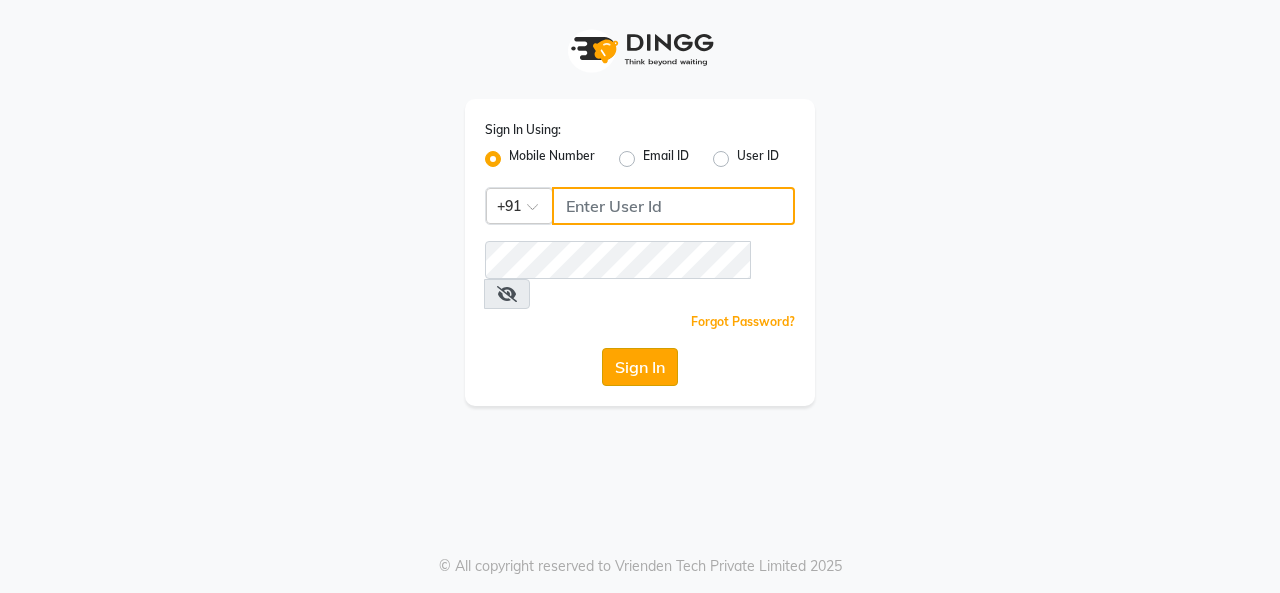 type on "8463824428" 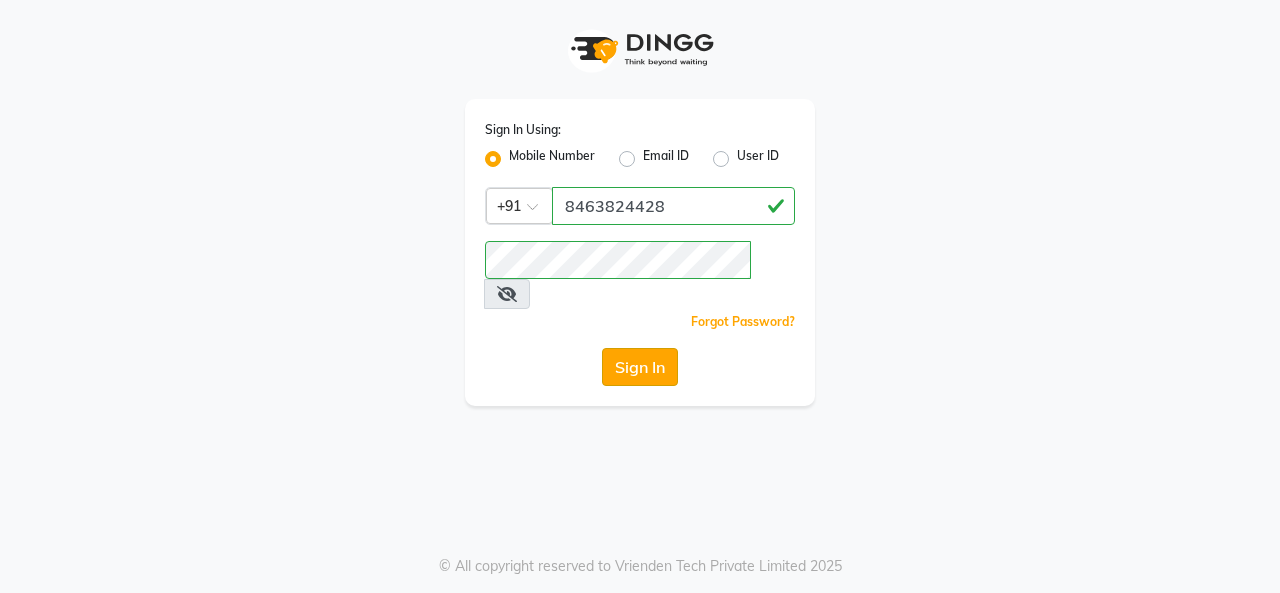 click on "Sign In" 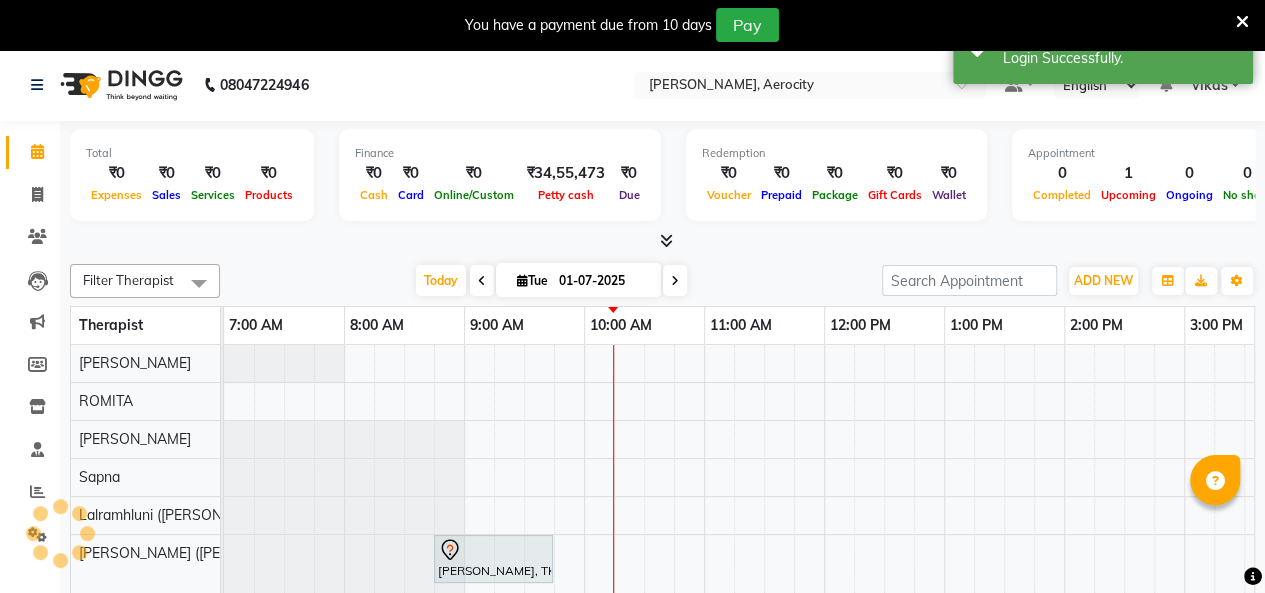 scroll, scrollTop: 0, scrollLeft: 0, axis: both 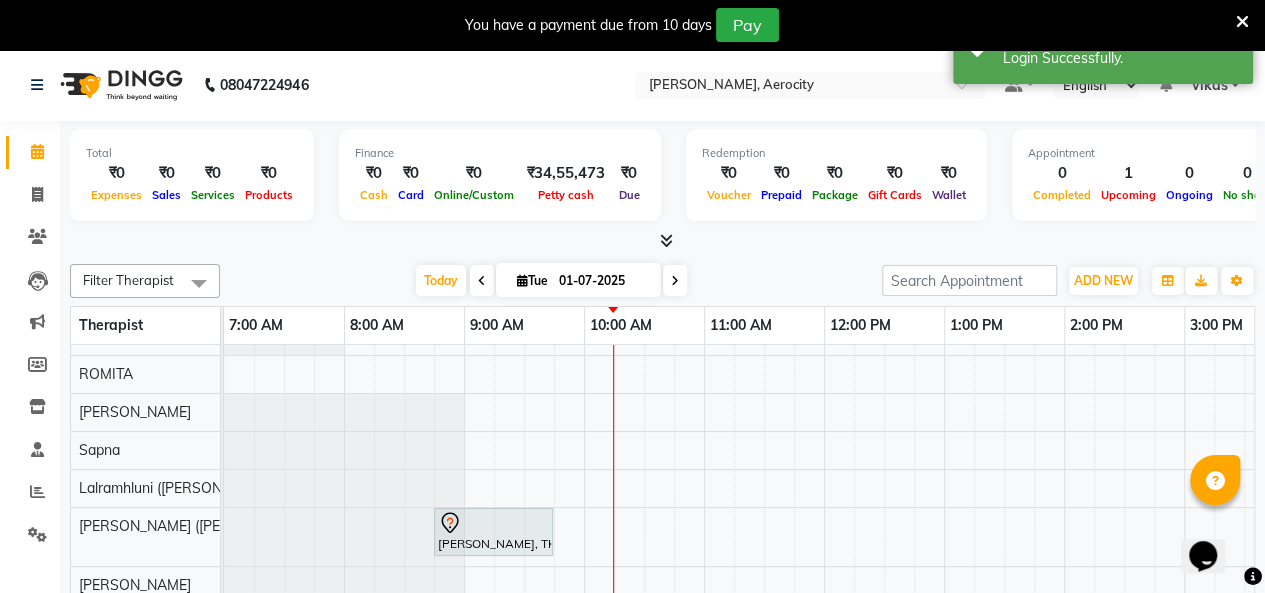 click at bounding box center (1242, 22) 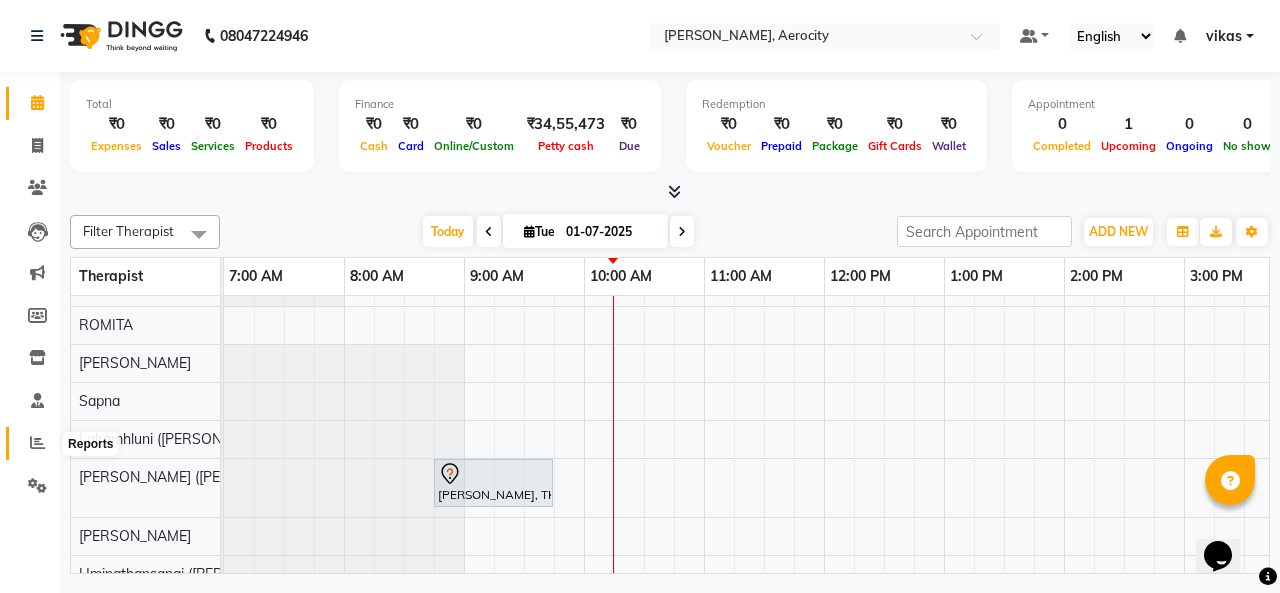 click 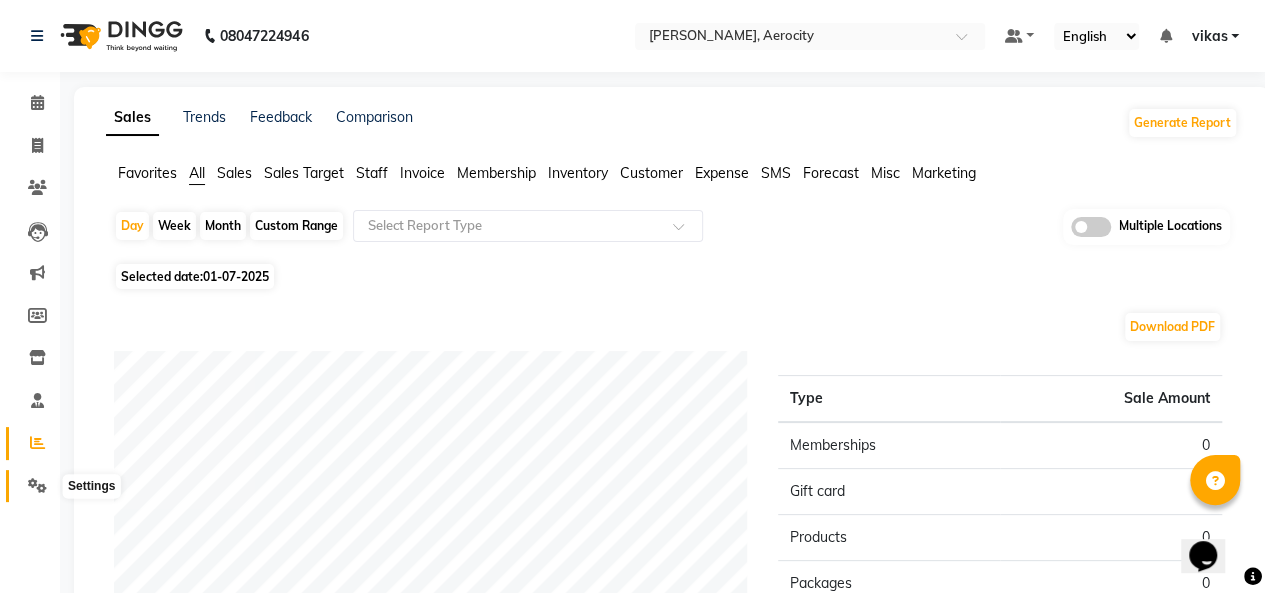 click 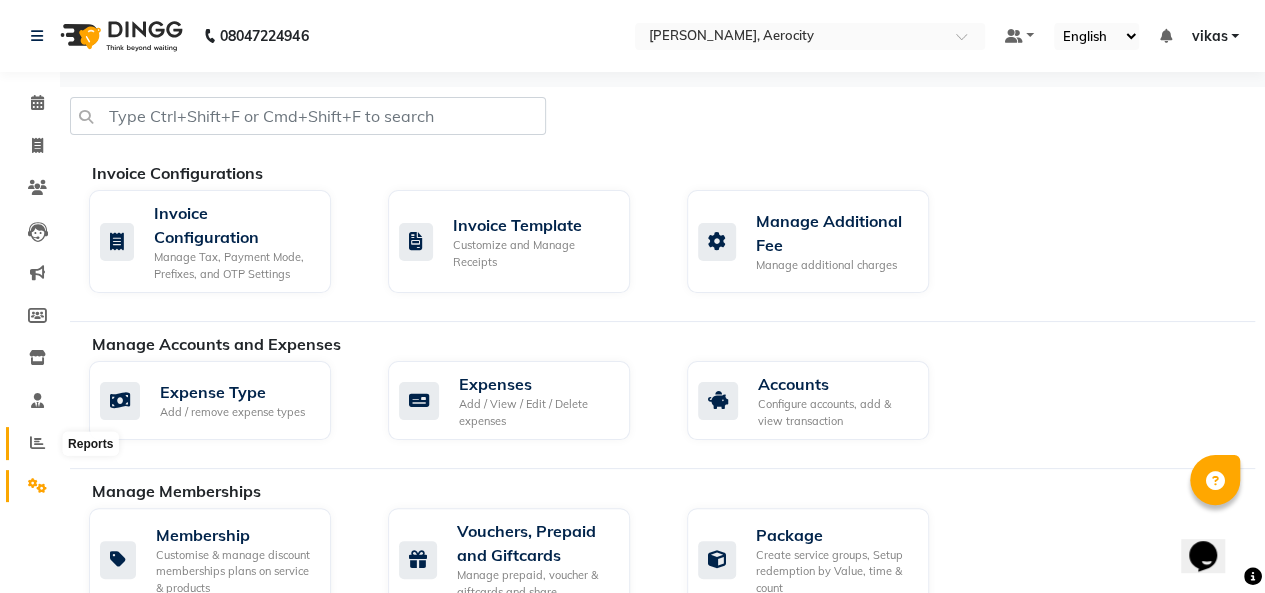 click 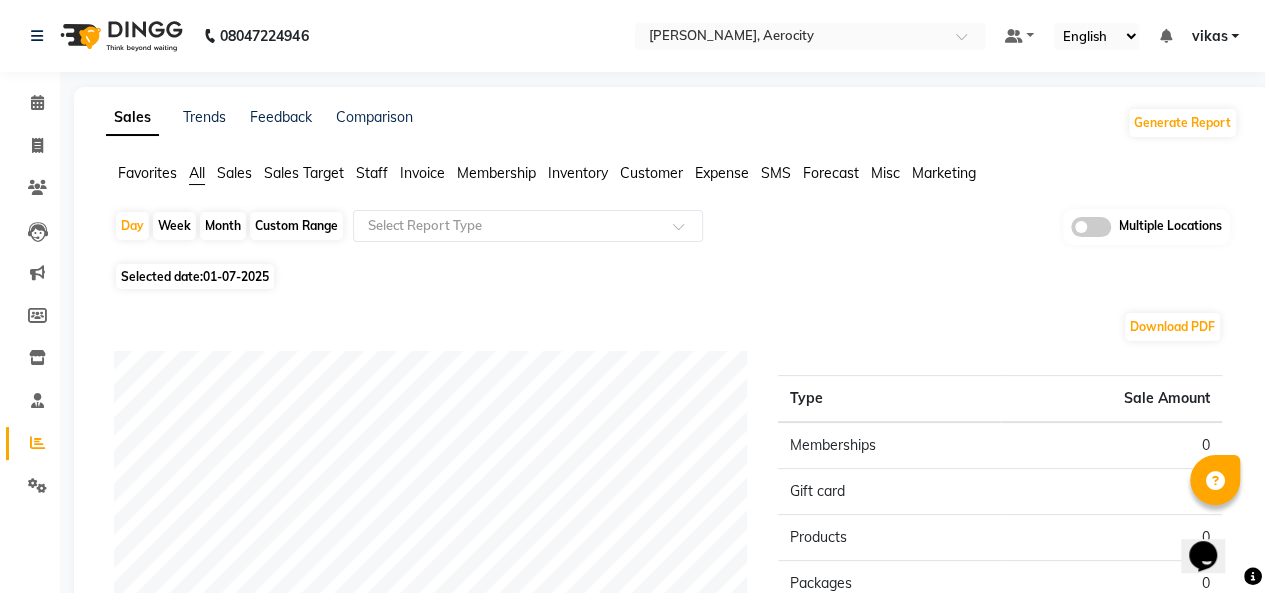 click on "Selected date:  01-07-2025" 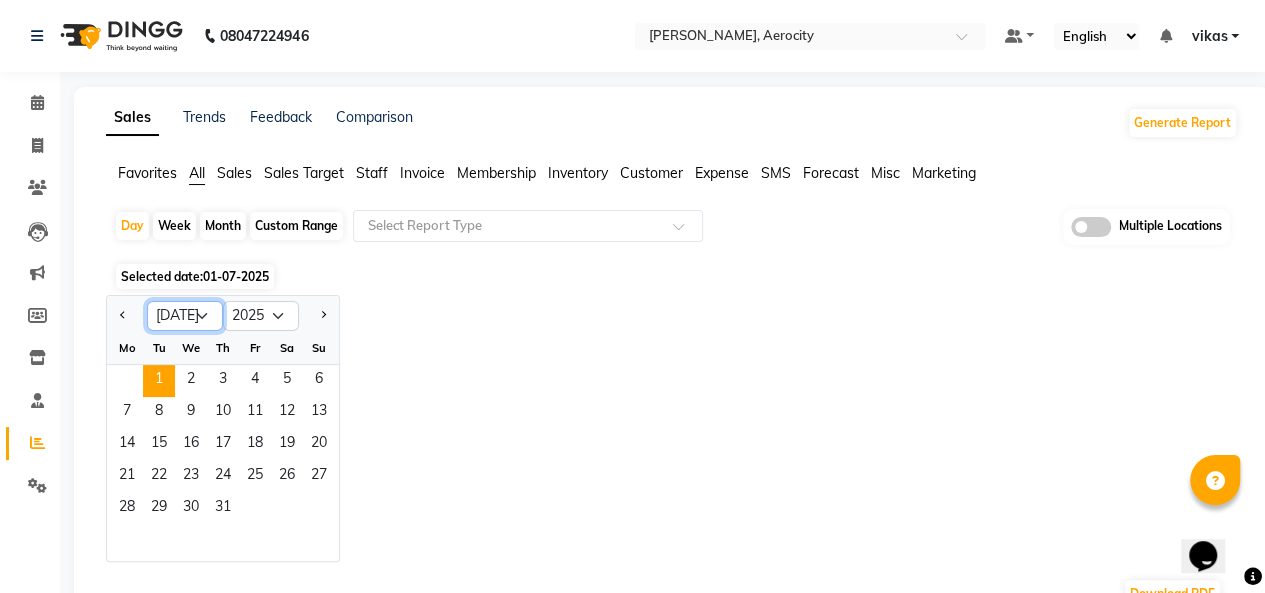 click on "Jan Feb Mar Apr May Jun Jul Aug Sep Oct Nov Dec" 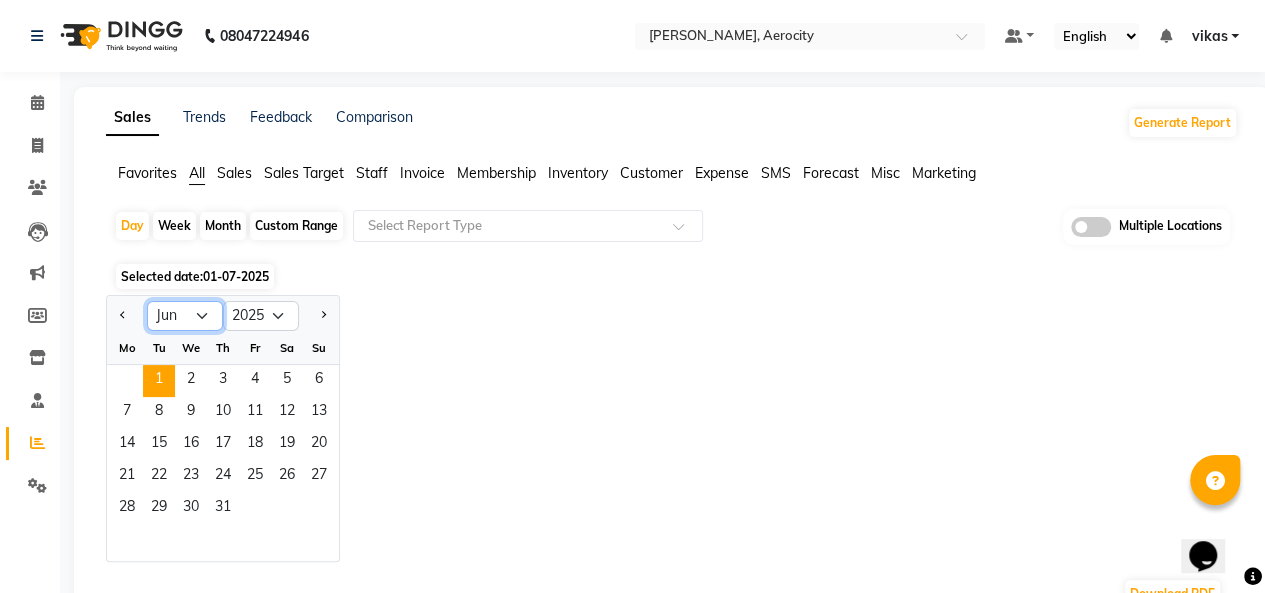 click on "Jan Feb Mar Apr May Jun Jul Aug Sep Oct Nov Dec" 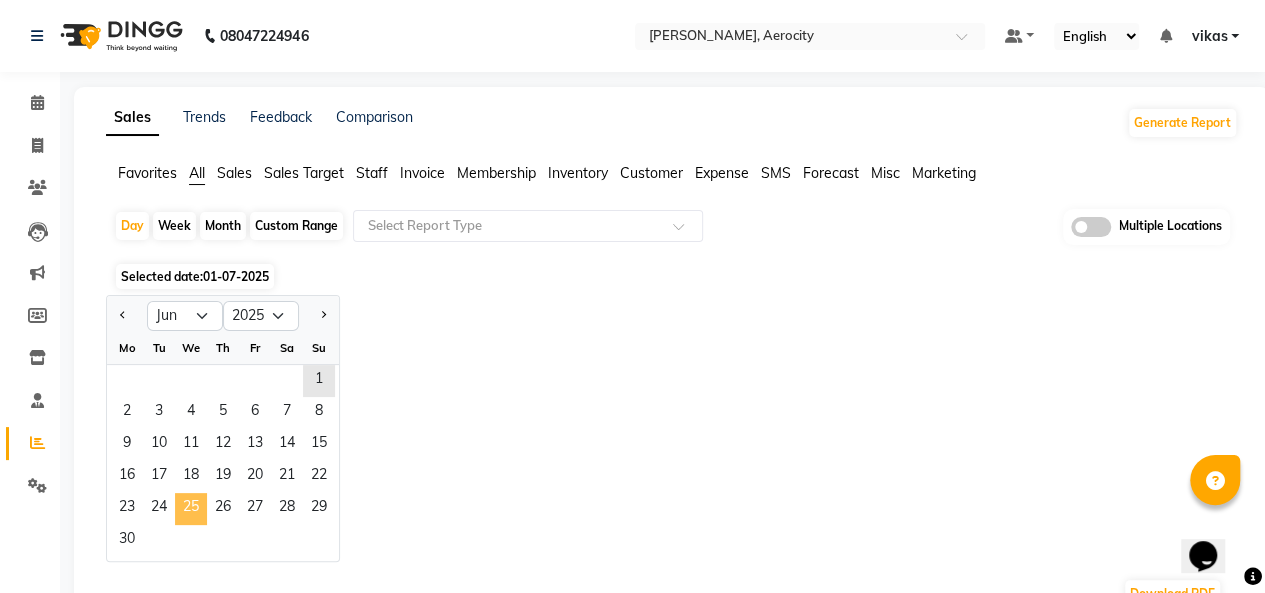 click on "25" 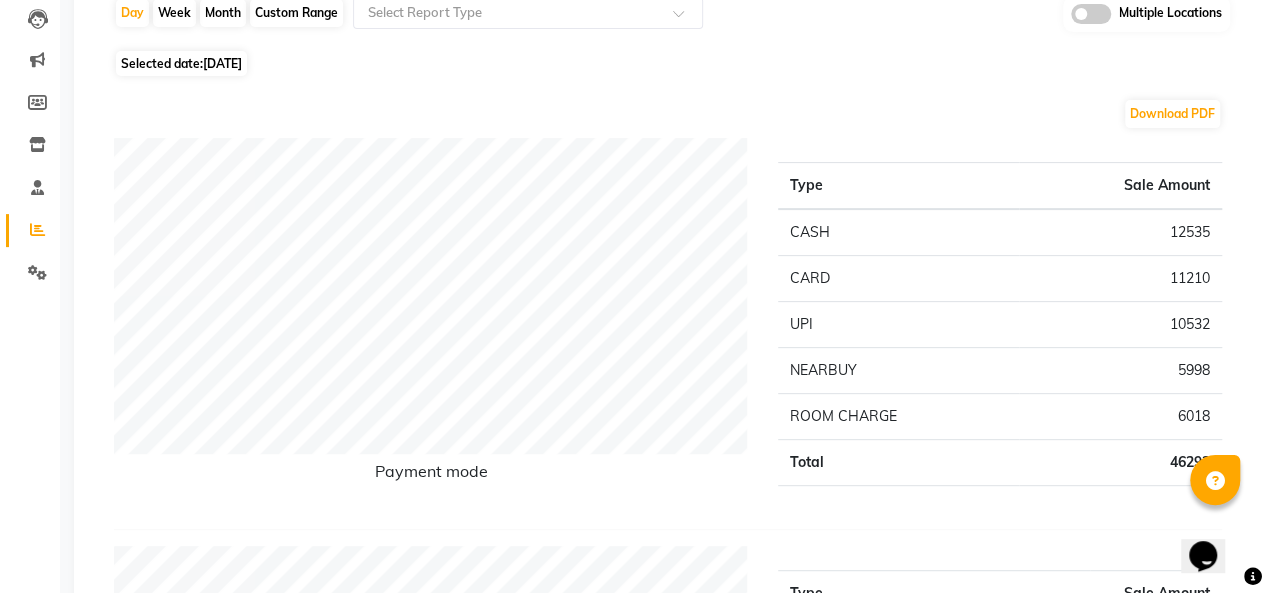 scroll, scrollTop: 0, scrollLeft: 0, axis: both 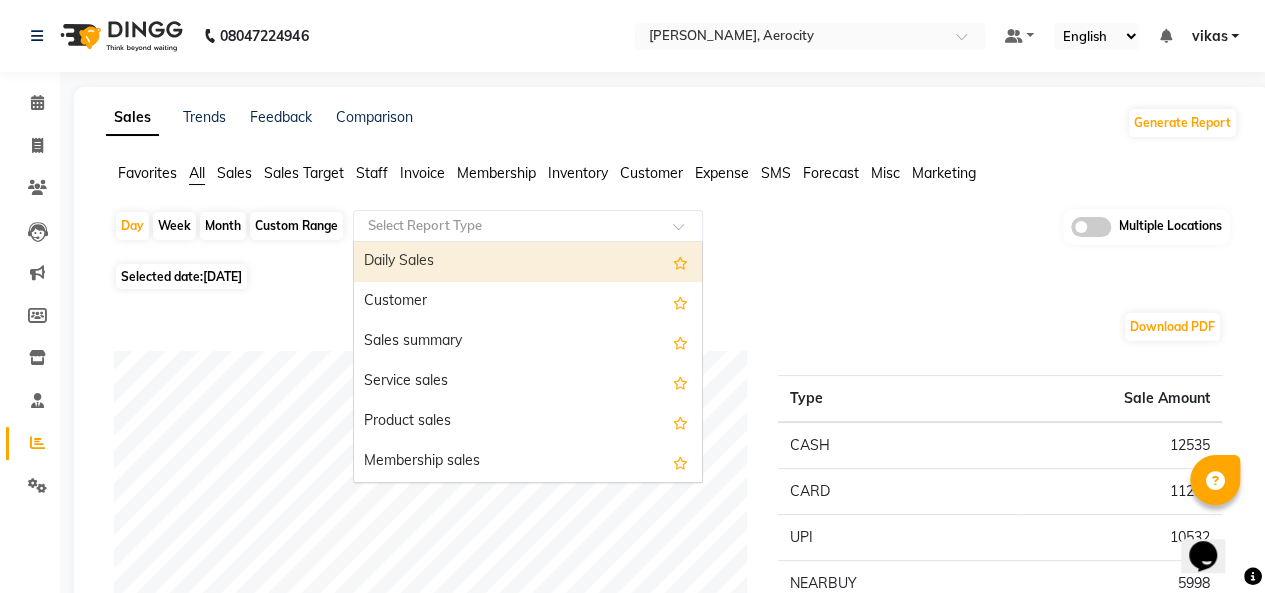 click on "Select Report Type" 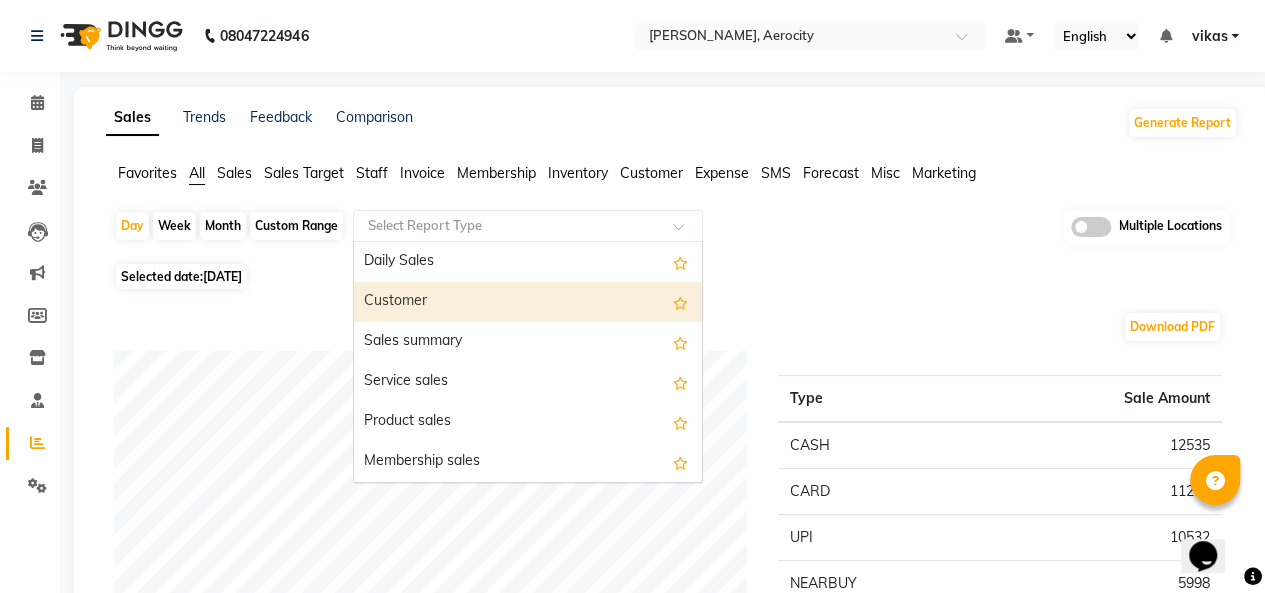 click on "Customer" at bounding box center [528, 302] 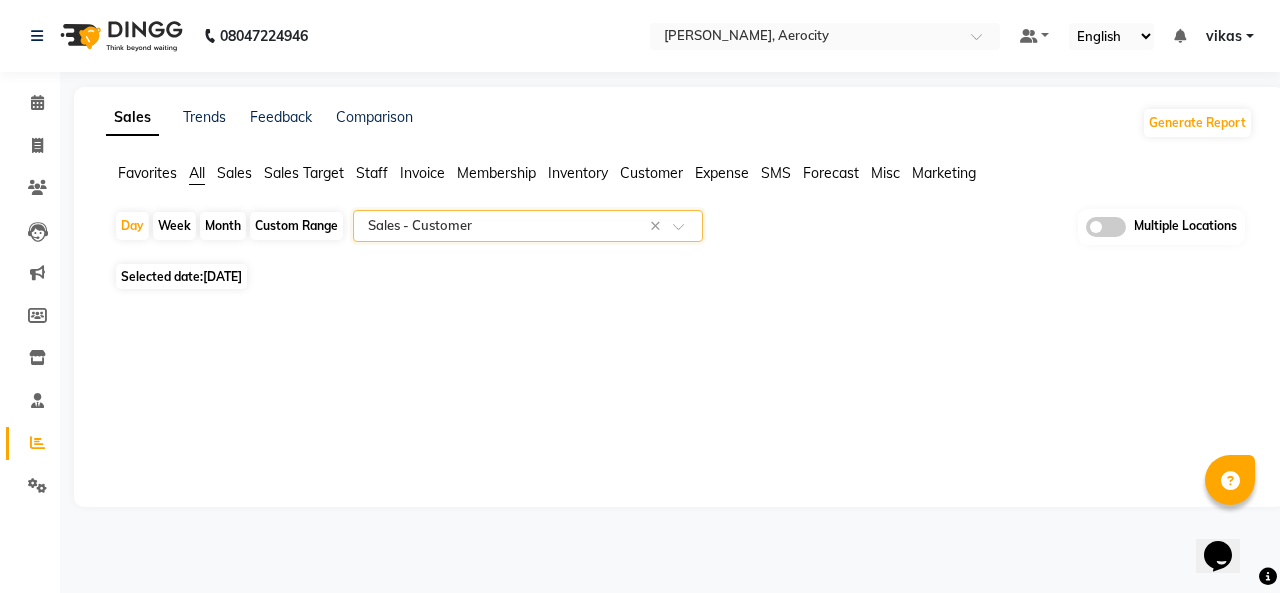 select on "full_report" 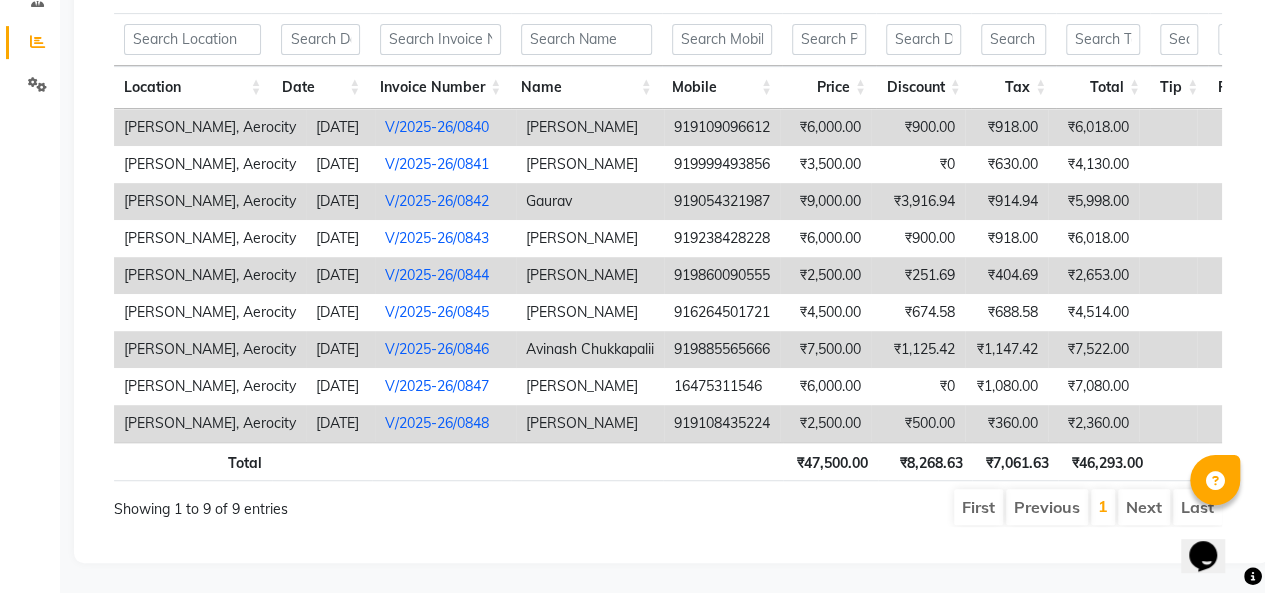 scroll, scrollTop: 394, scrollLeft: 0, axis: vertical 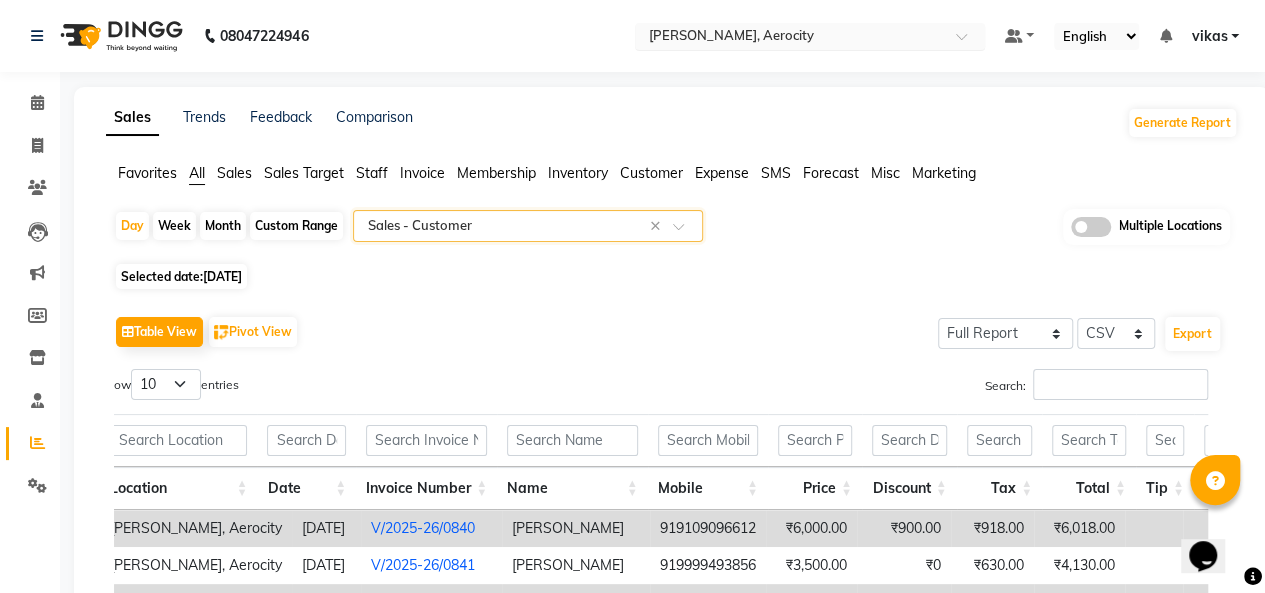 click at bounding box center (790, 38) 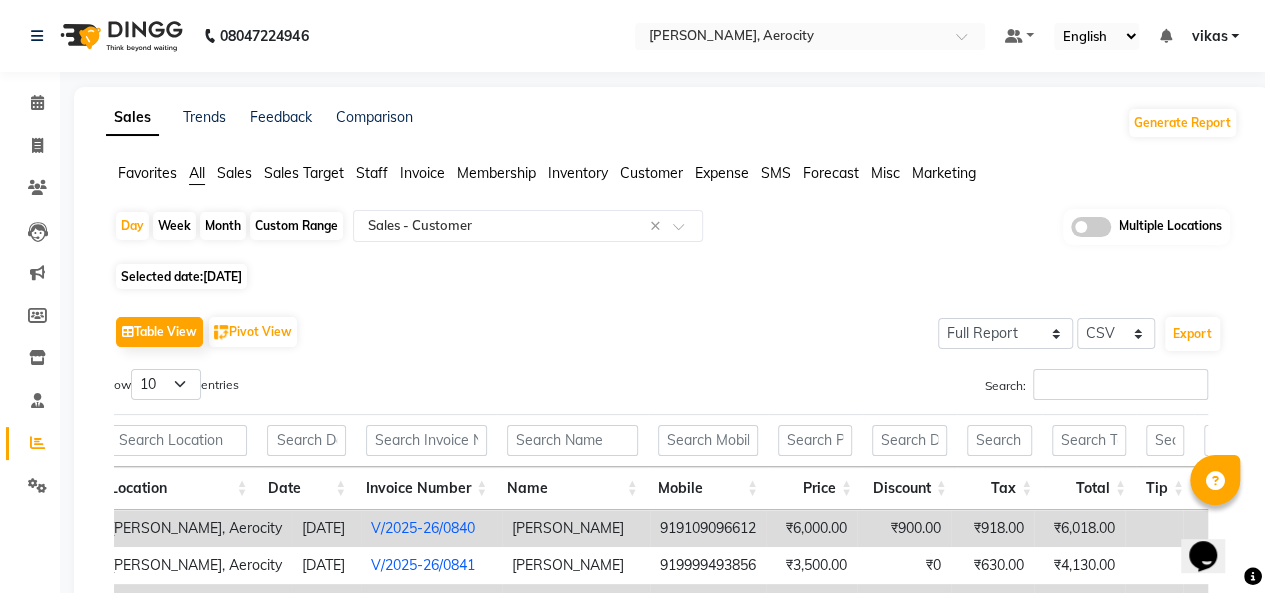 click on "Month" 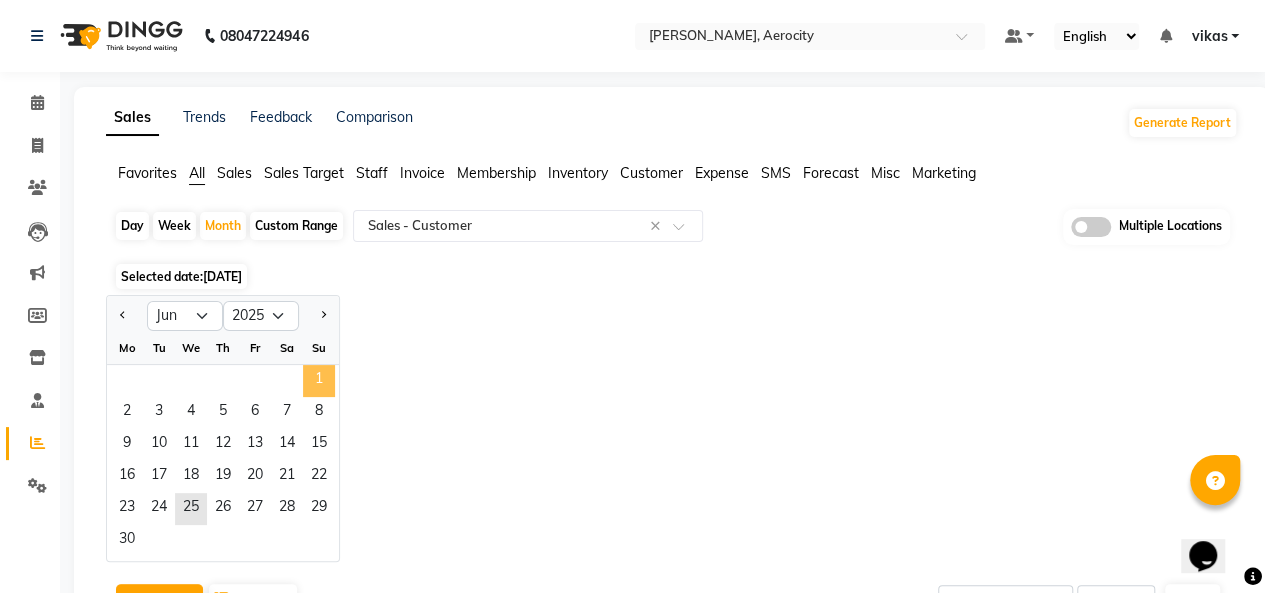 click on "1" 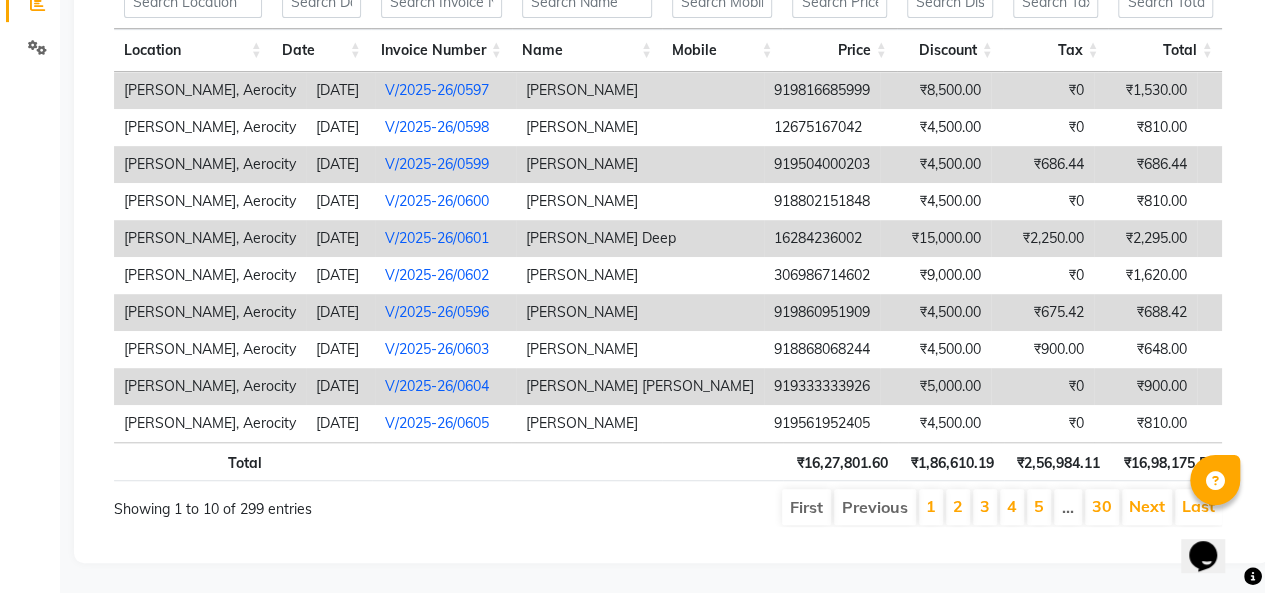 scroll, scrollTop: 464, scrollLeft: 0, axis: vertical 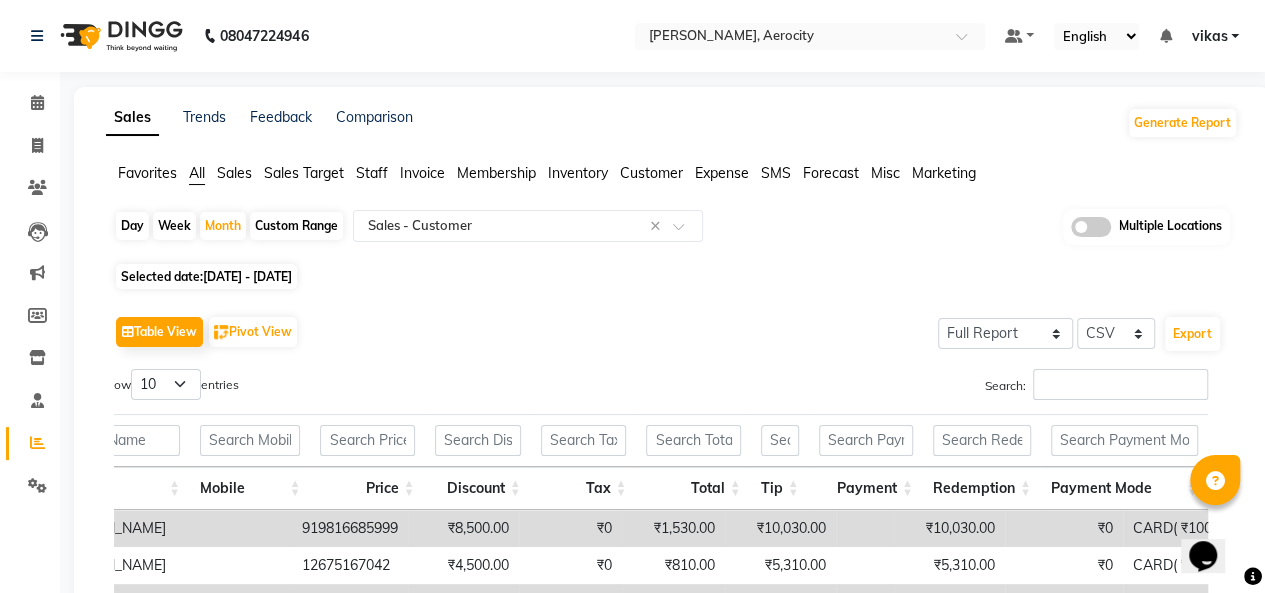 click on "01-06-2025 - 30-06-2025" 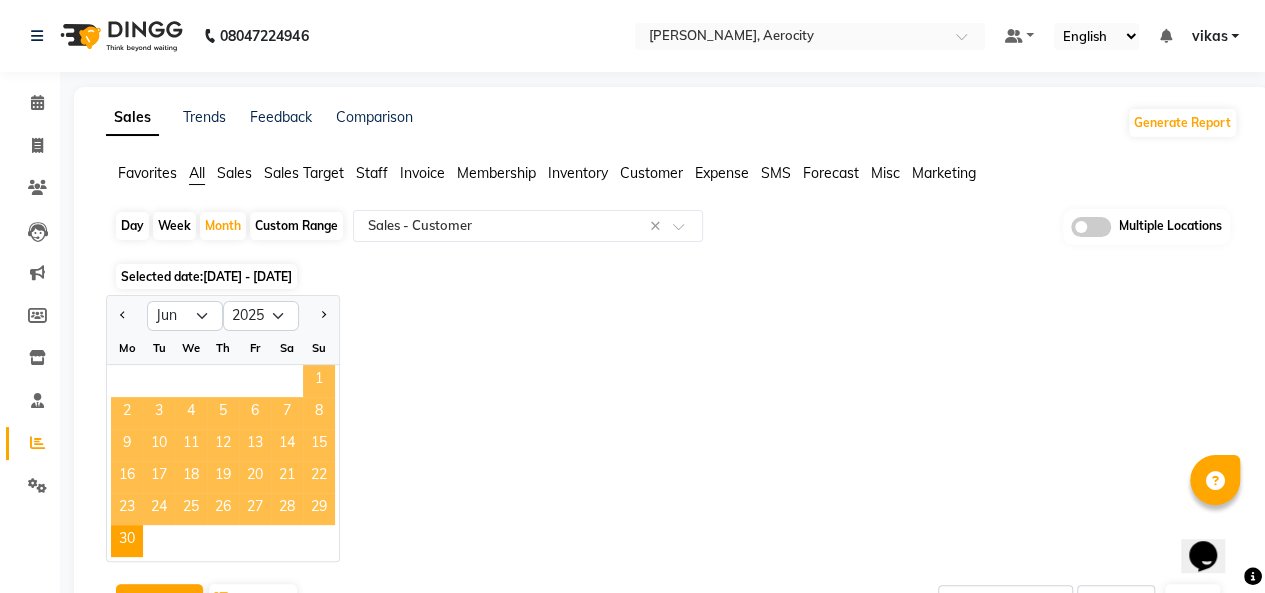 click on "1" 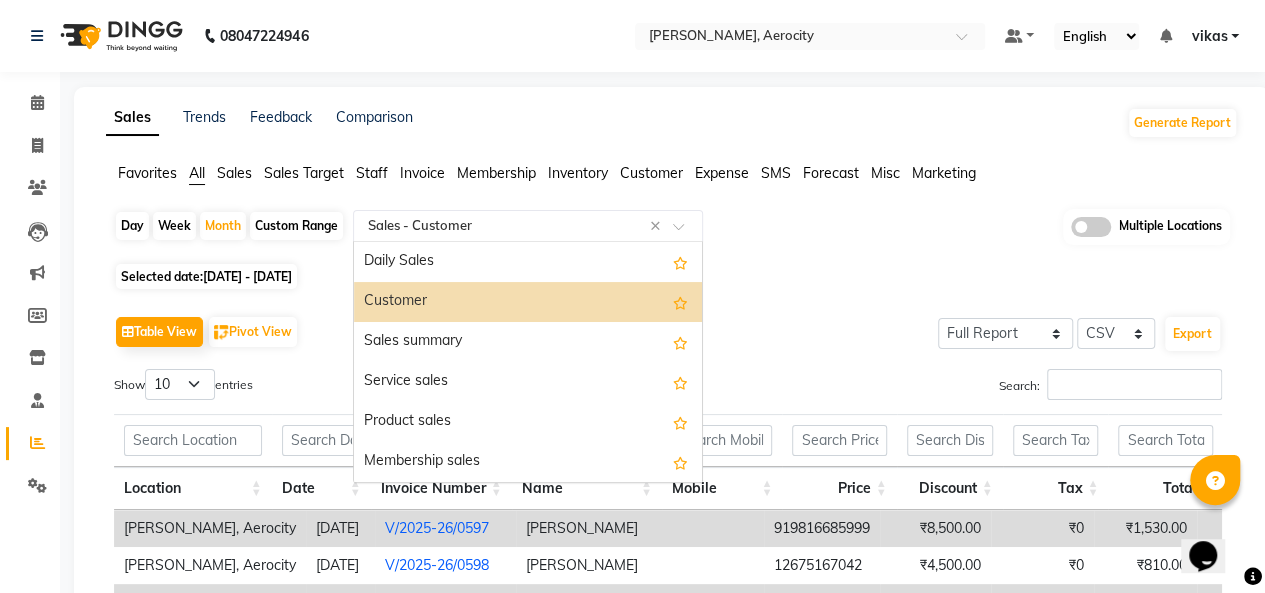 click 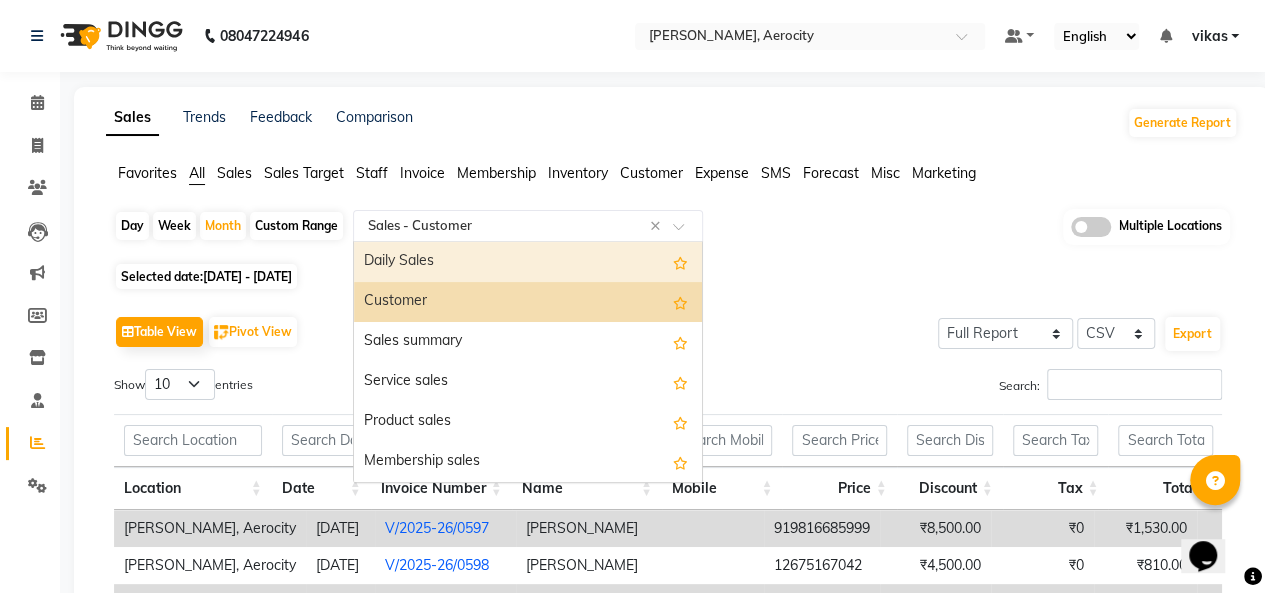 click on "Daily Sales" at bounding box center [528, 262] 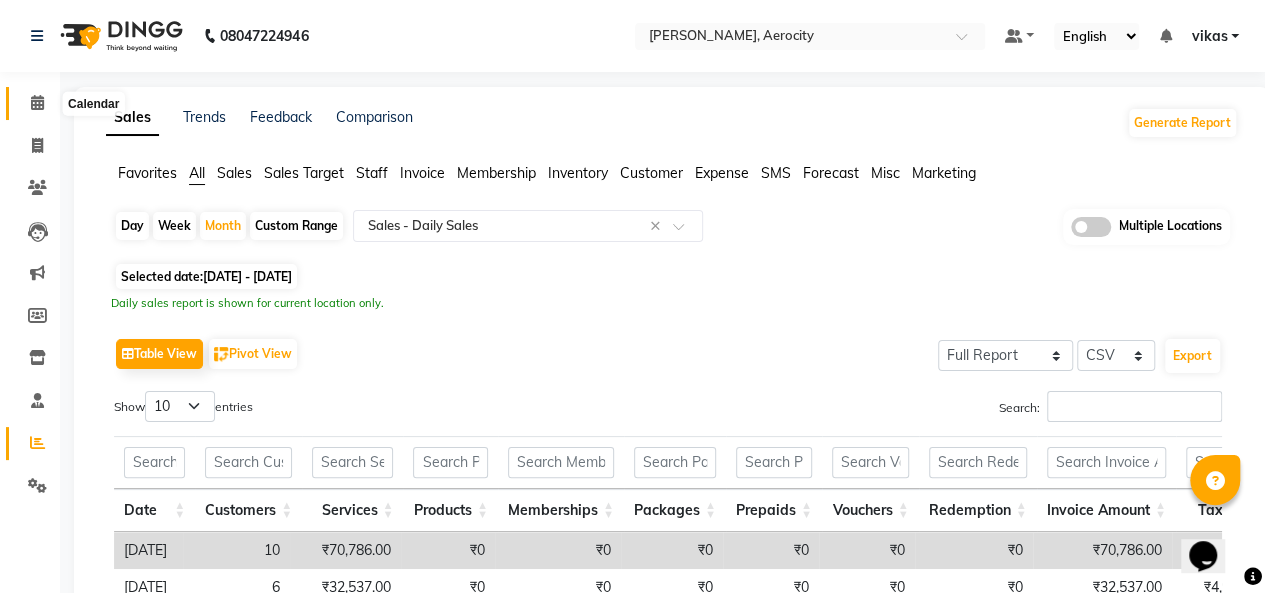 click 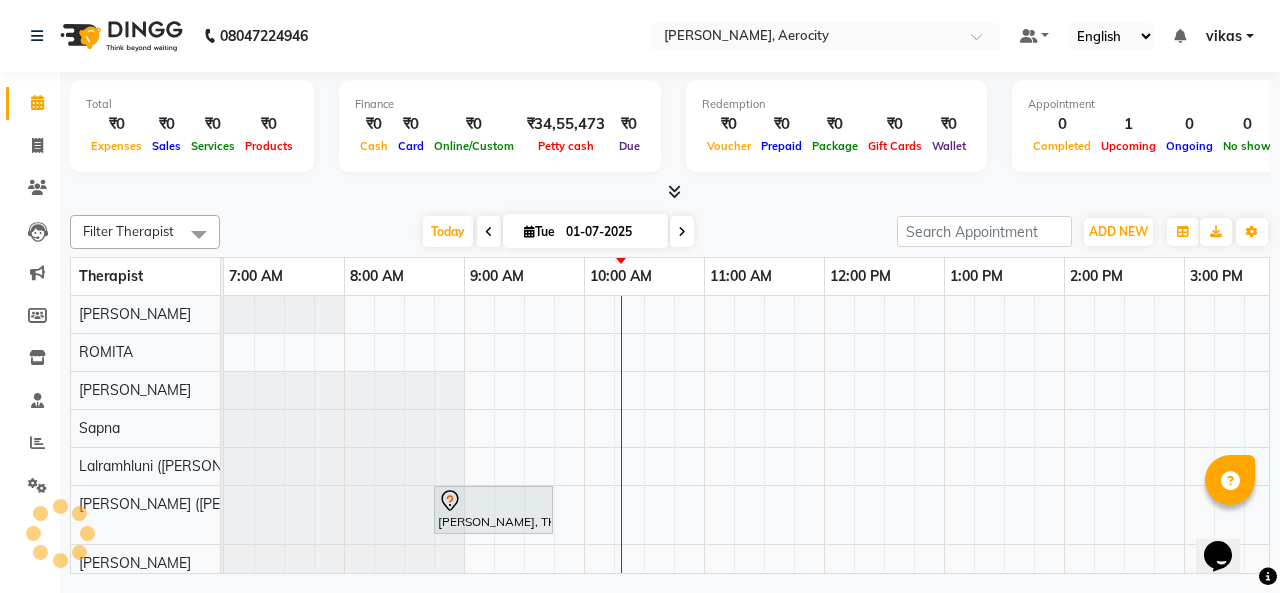scroll, scrollTop: 0, scrollLeft: 0, axis: both 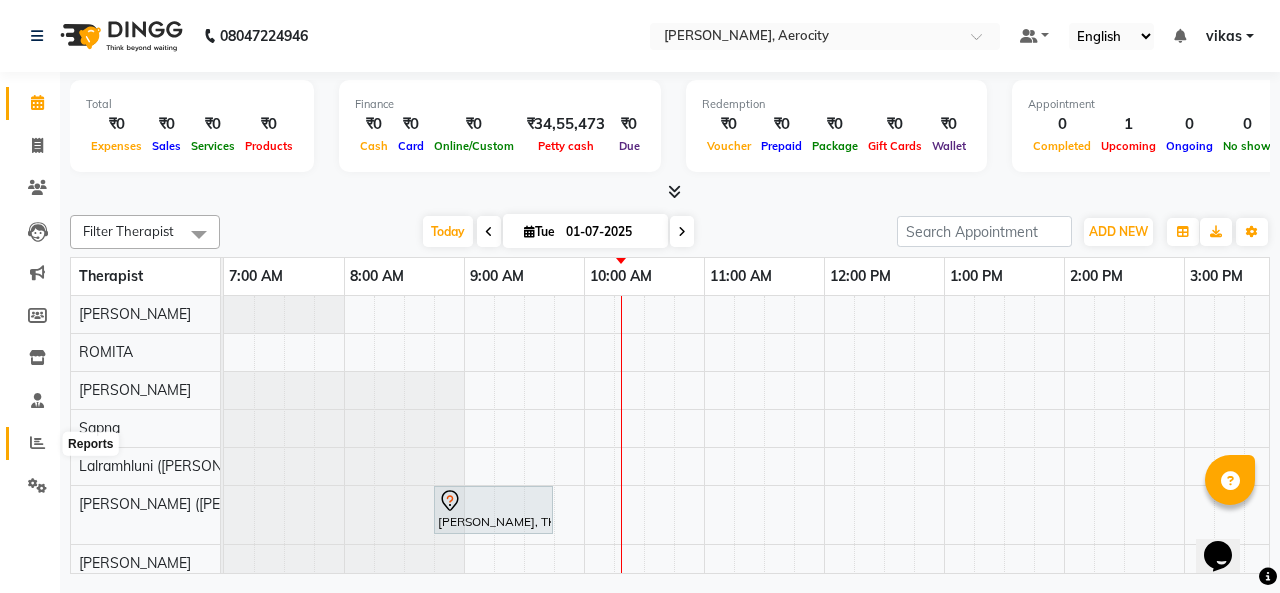 click 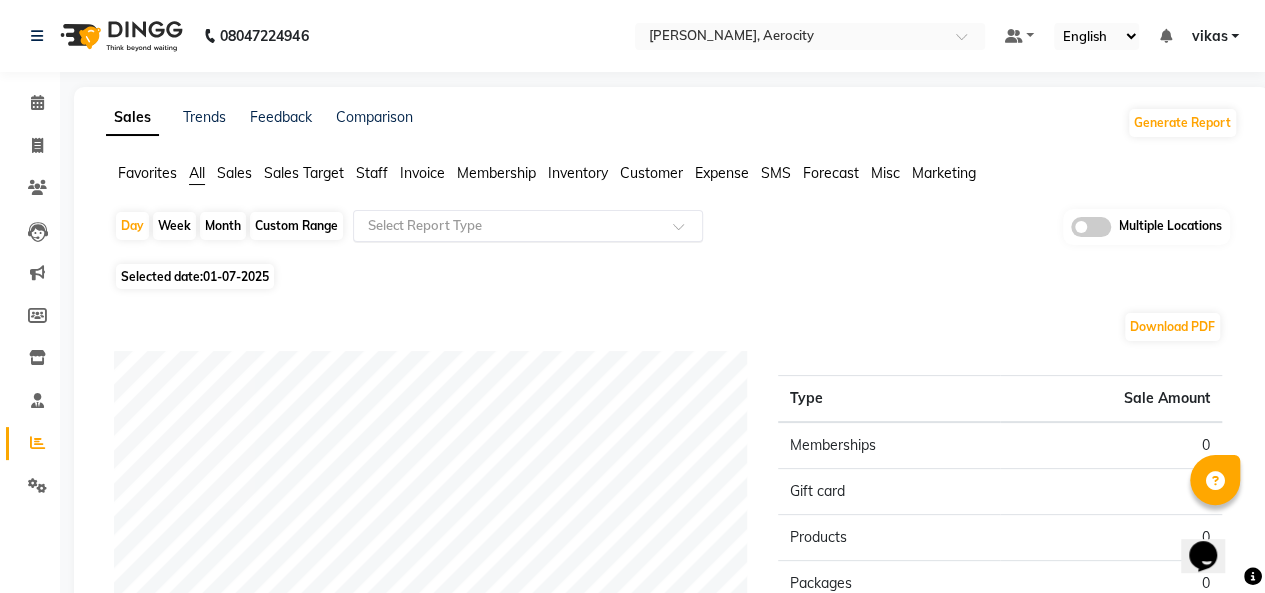 click 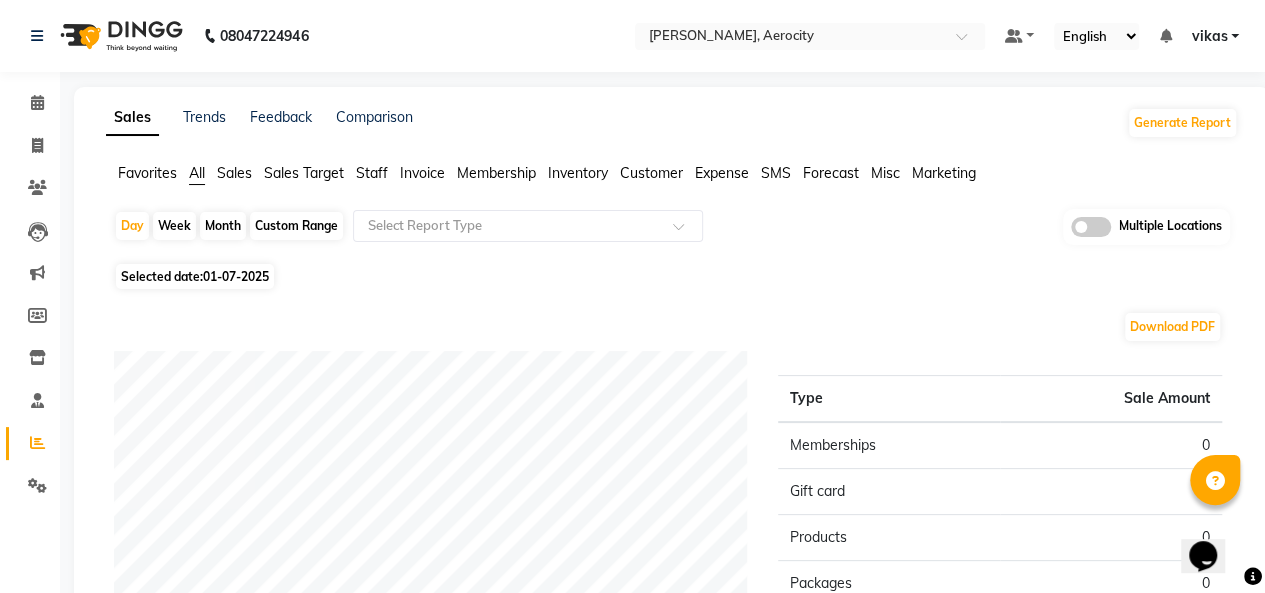click on "Month" 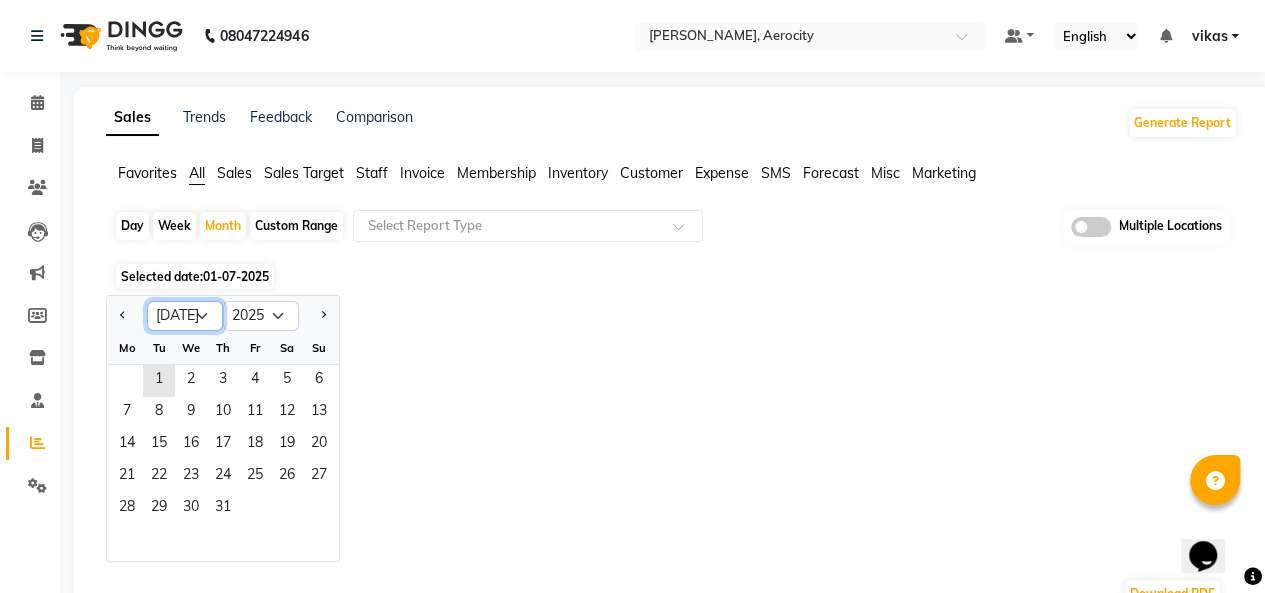 click on "Jan Feb Mar Apr May Jun Jul Aug Sep Oct Nov Dec" 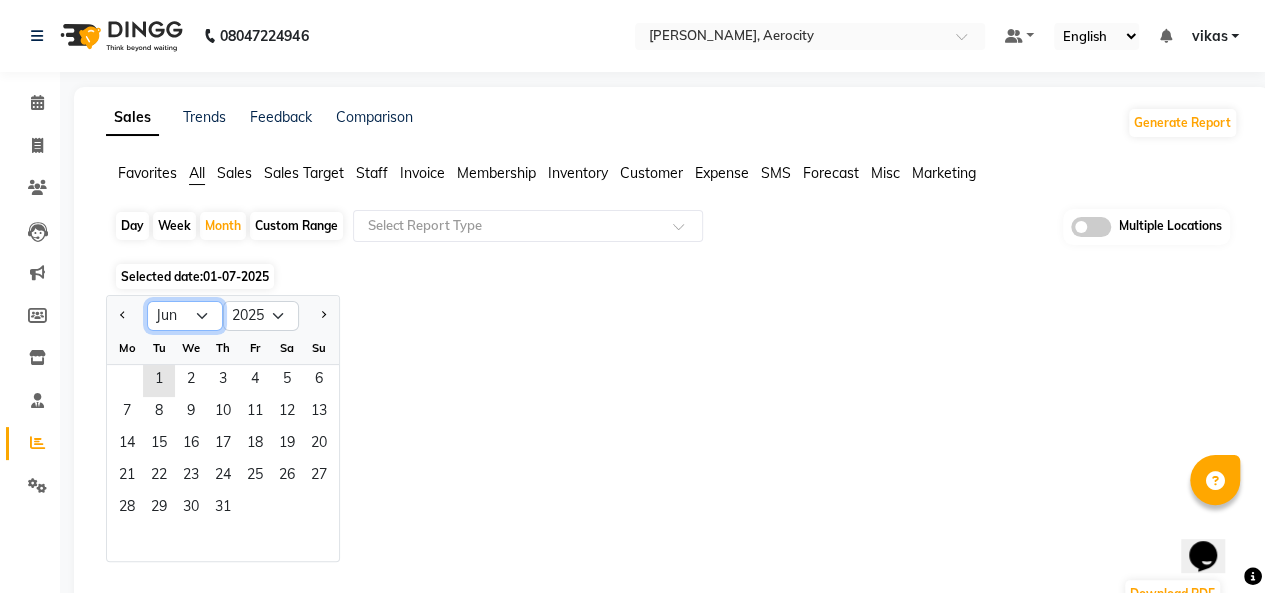 click on "Jan Feb Mar Apr May Jun Jul Aug Sep Oct Nov Dec" 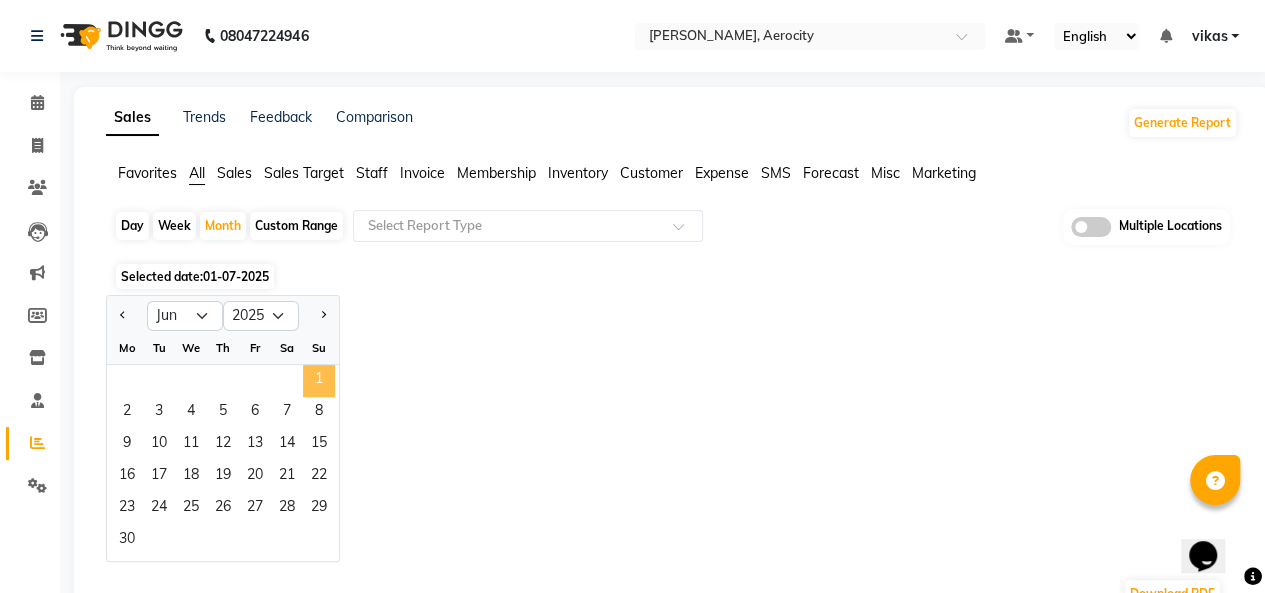 click on "1" 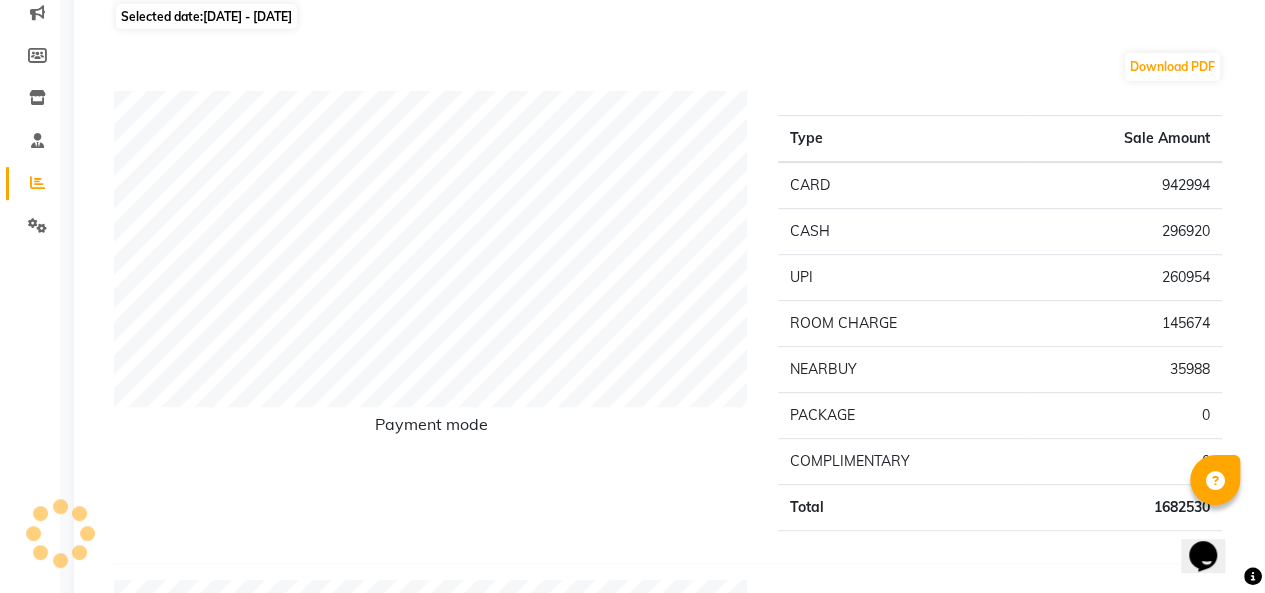 scroll, scrollTop: 401, scrollLeft: 0, axis: vertical 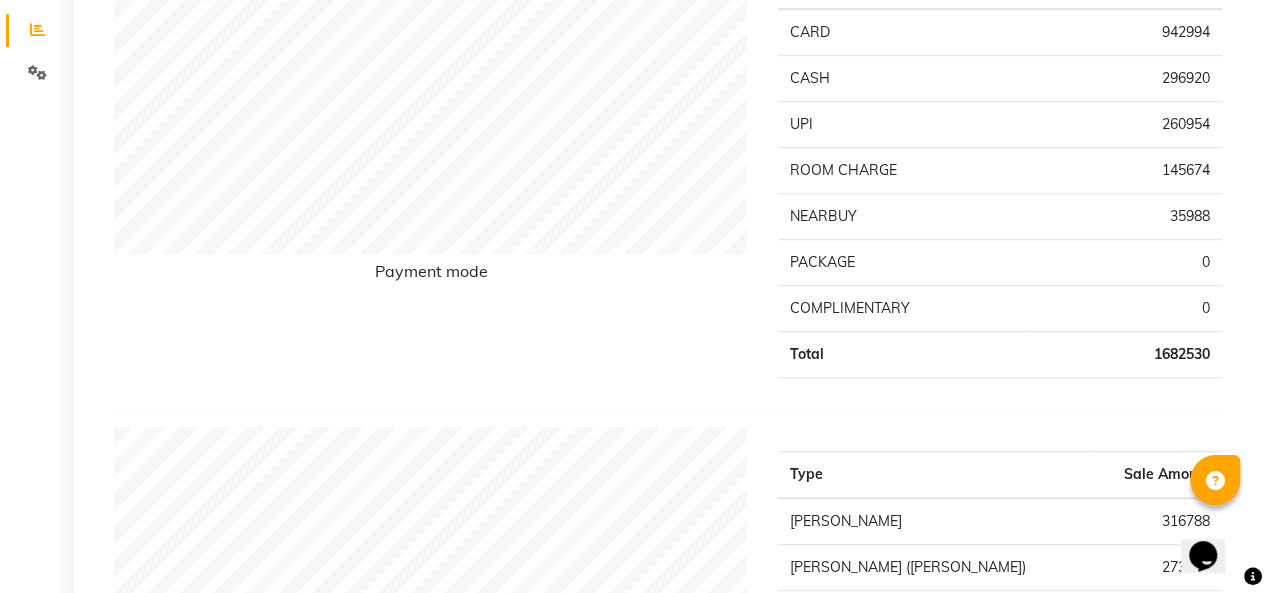 drag, startPoint x: 1146, startPoint y: 361, endPoint x: 892, endPoint y: 381, distance: 254.78618 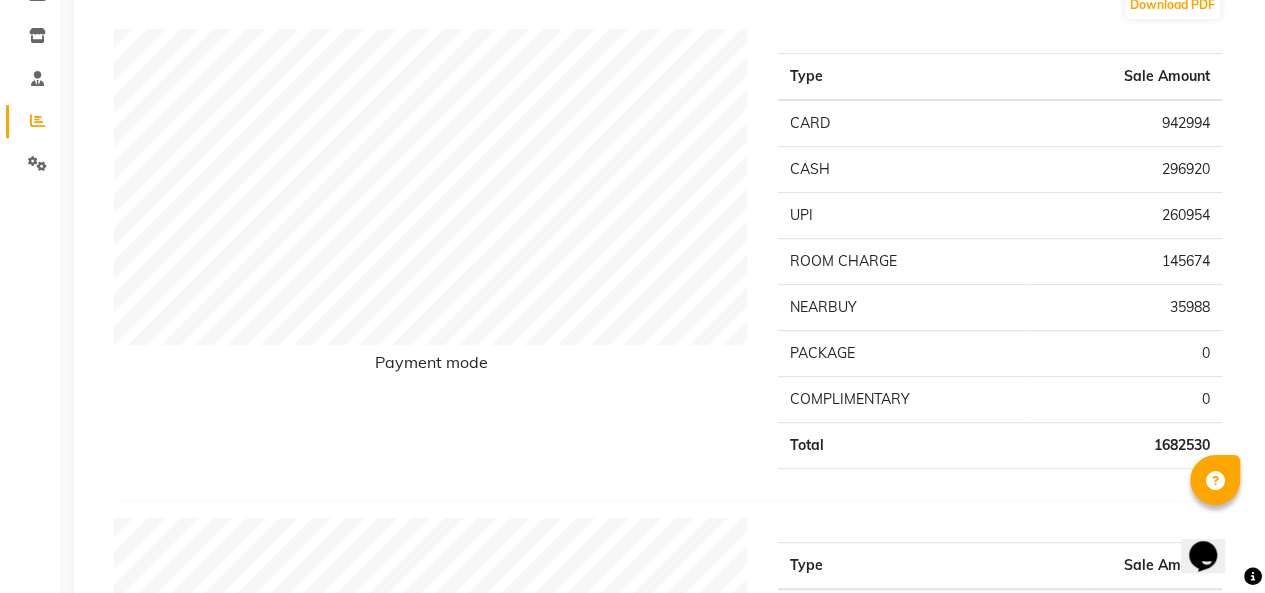 scroll, scrollTop: 0, scrollLeft: 0, axis: both 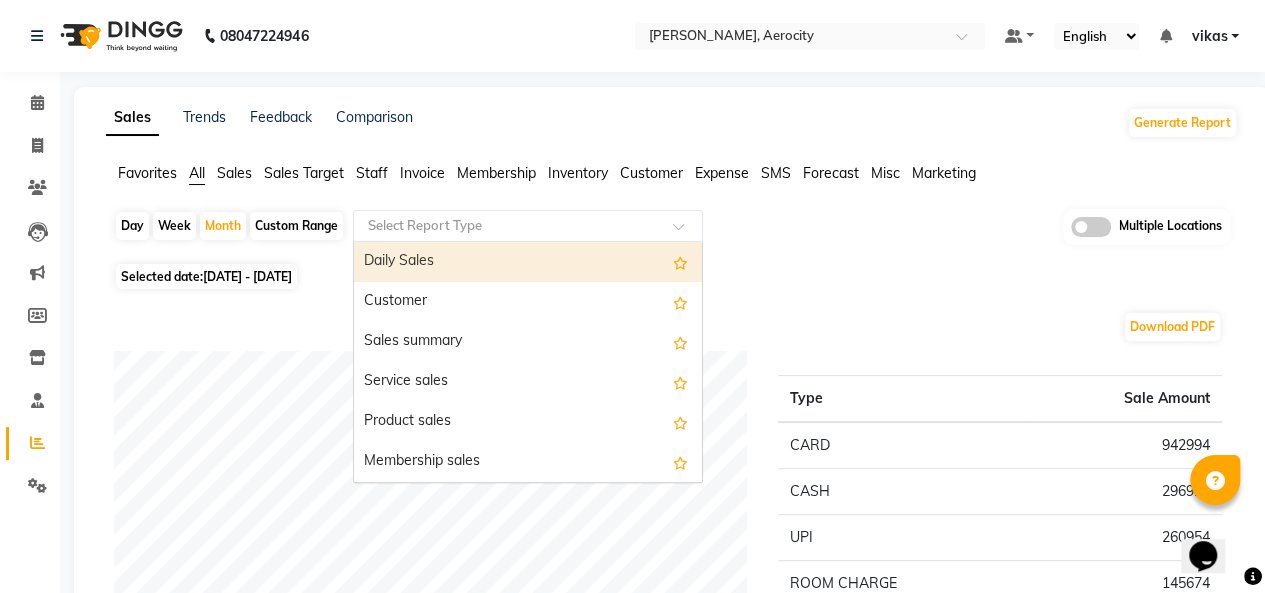 click 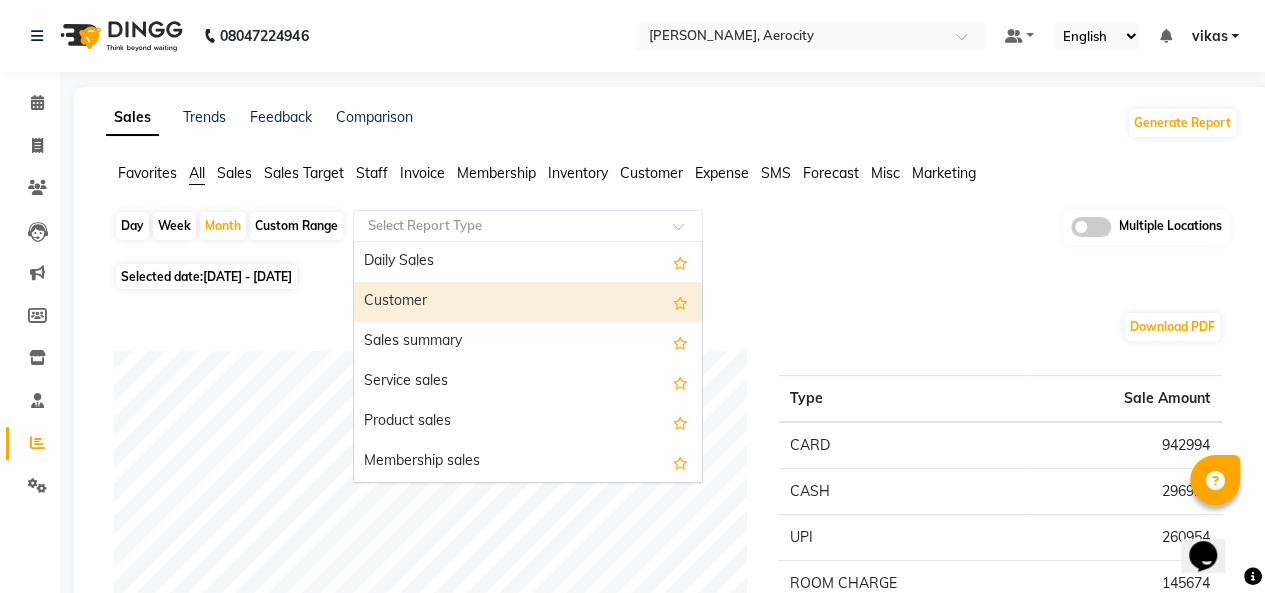 click on "Customer" at bounding box center [528, 302] 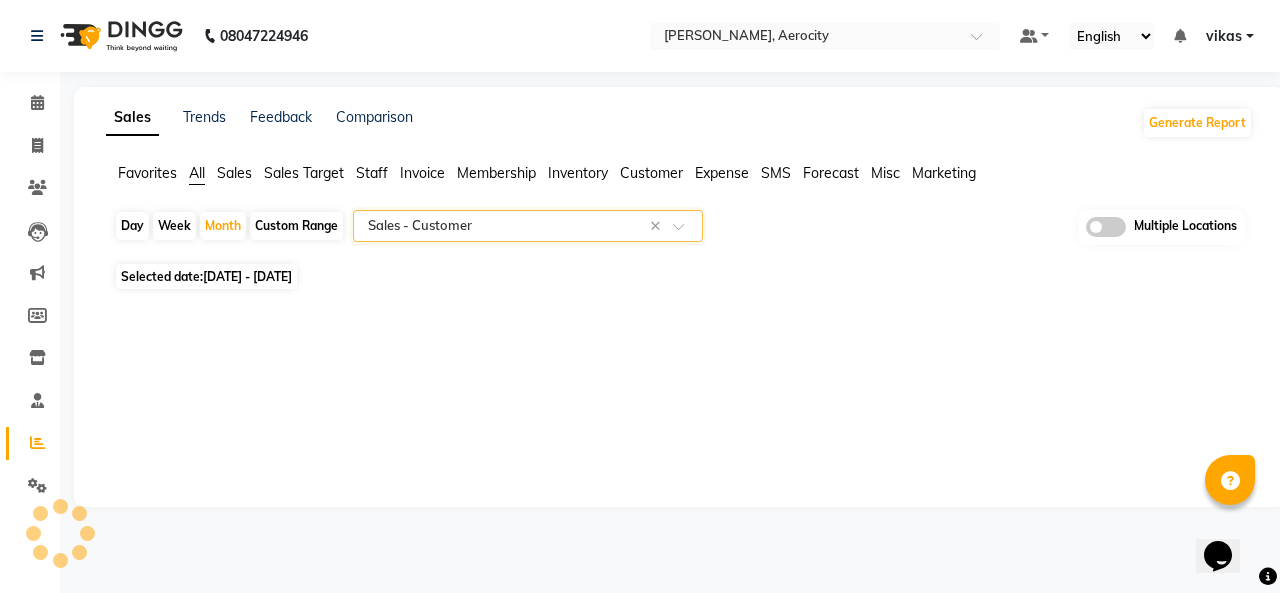 select on "full_report" 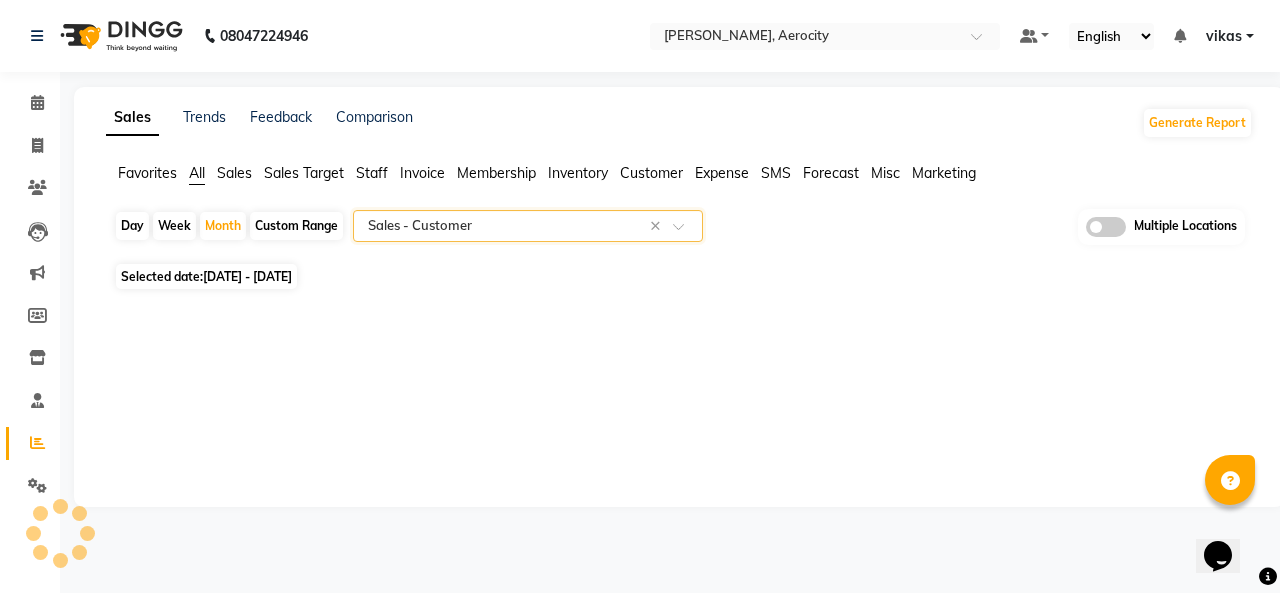 select on "csv" 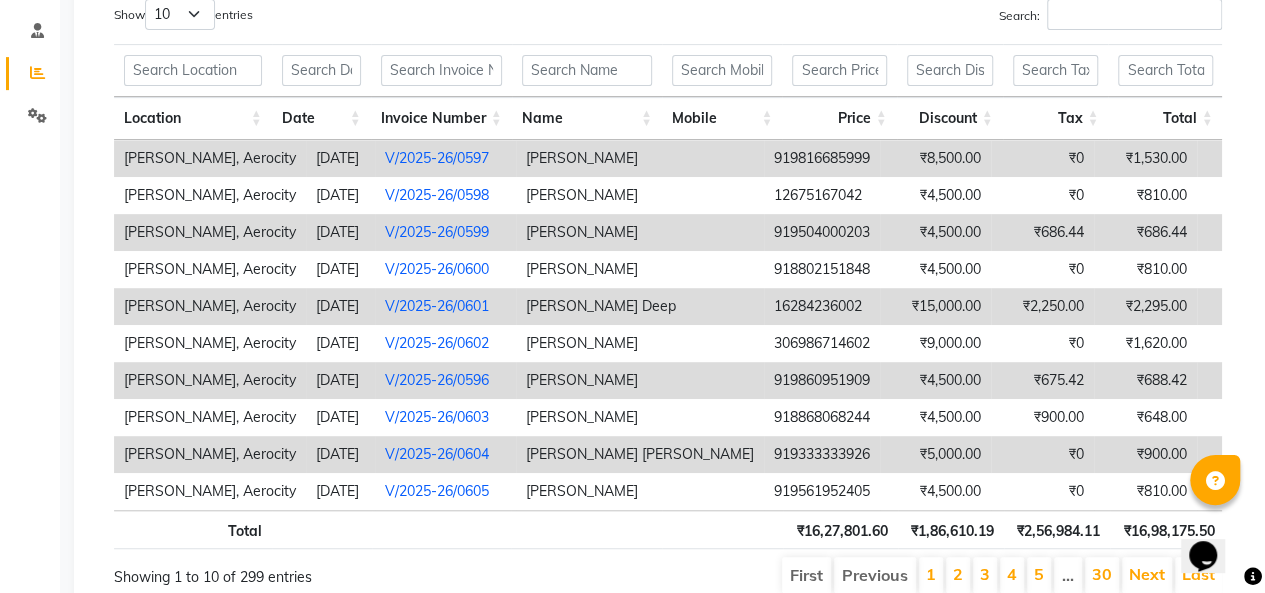 scroll, scrollTop: 376, scrollLeft: 0, axis: vertical 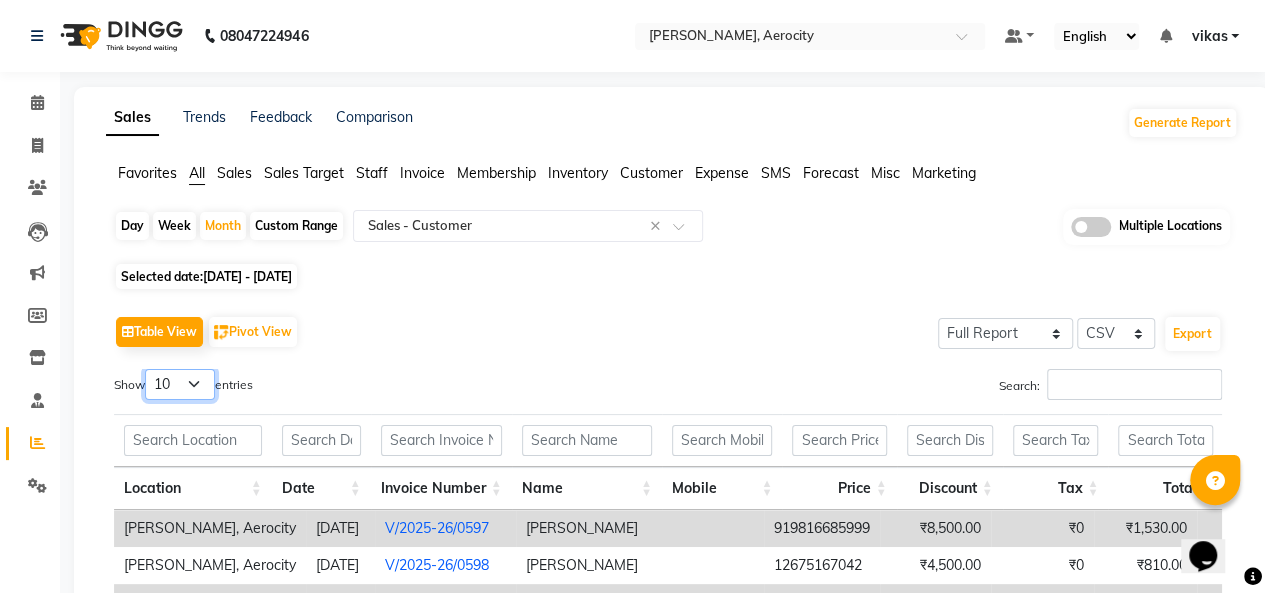click on "10 25 50 100" at bounding box center [180, 384] 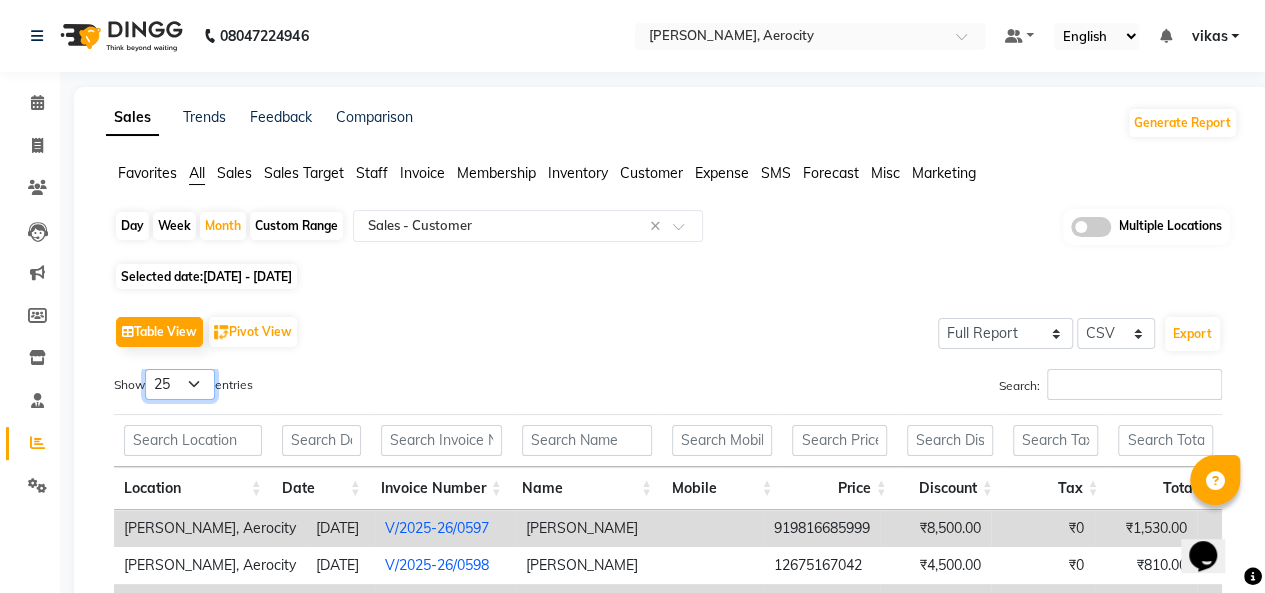 click on "10 25 50 100" at bounding box center (180, 384) 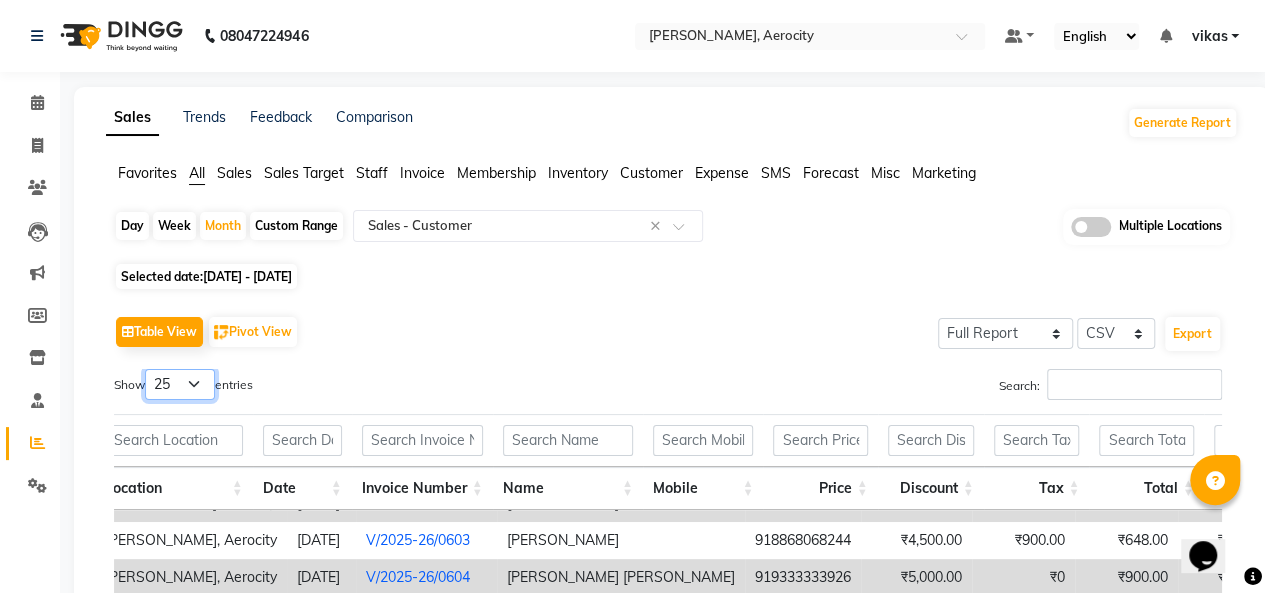 scroll, scrollTop: 301, scrollLeft: 14, axis: both 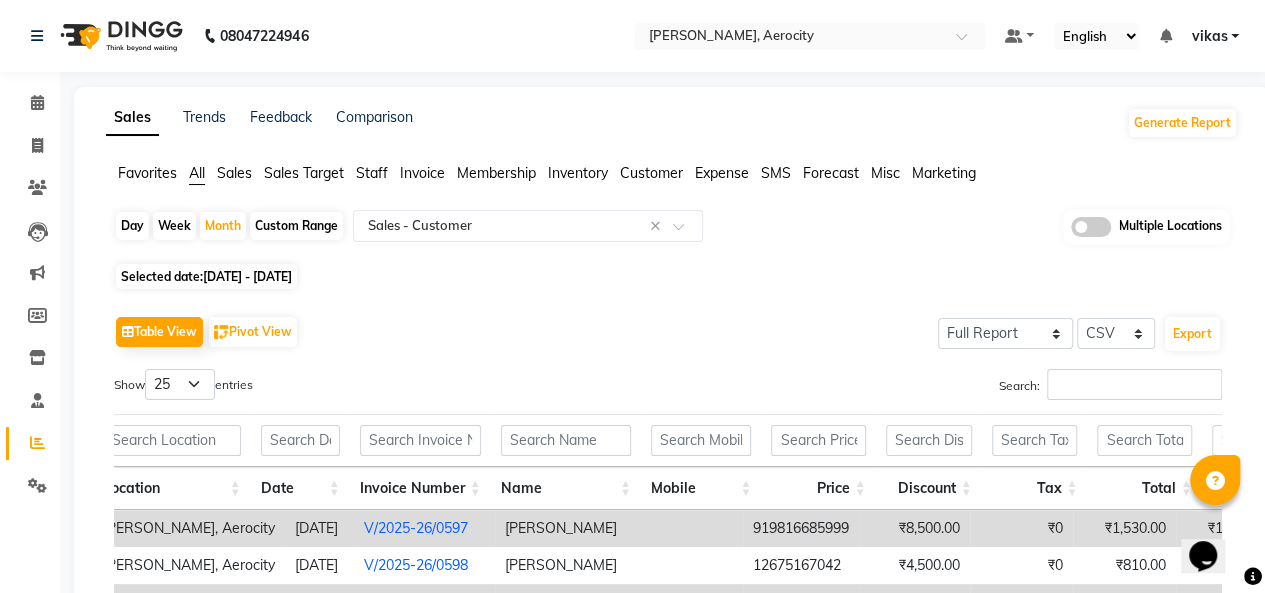 click on "01-06-2025 - 30-06-2025" 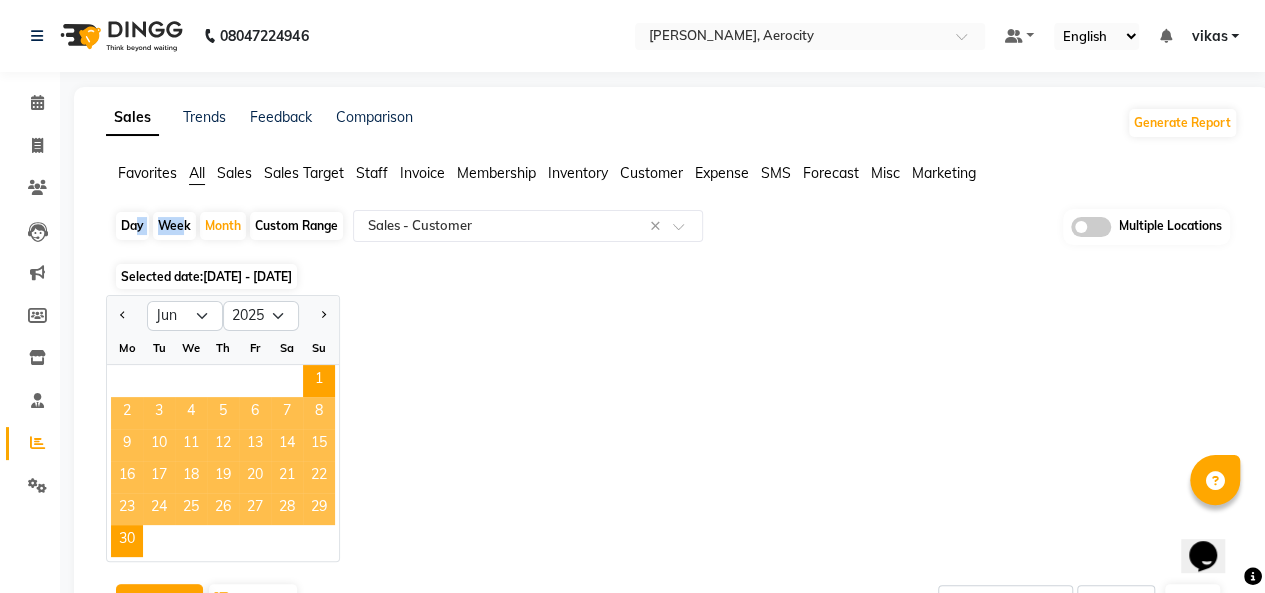 drag, startPoint x: 176, startPoint y: 221, endPoint x: 133, endPoint y: 221, distance: 43 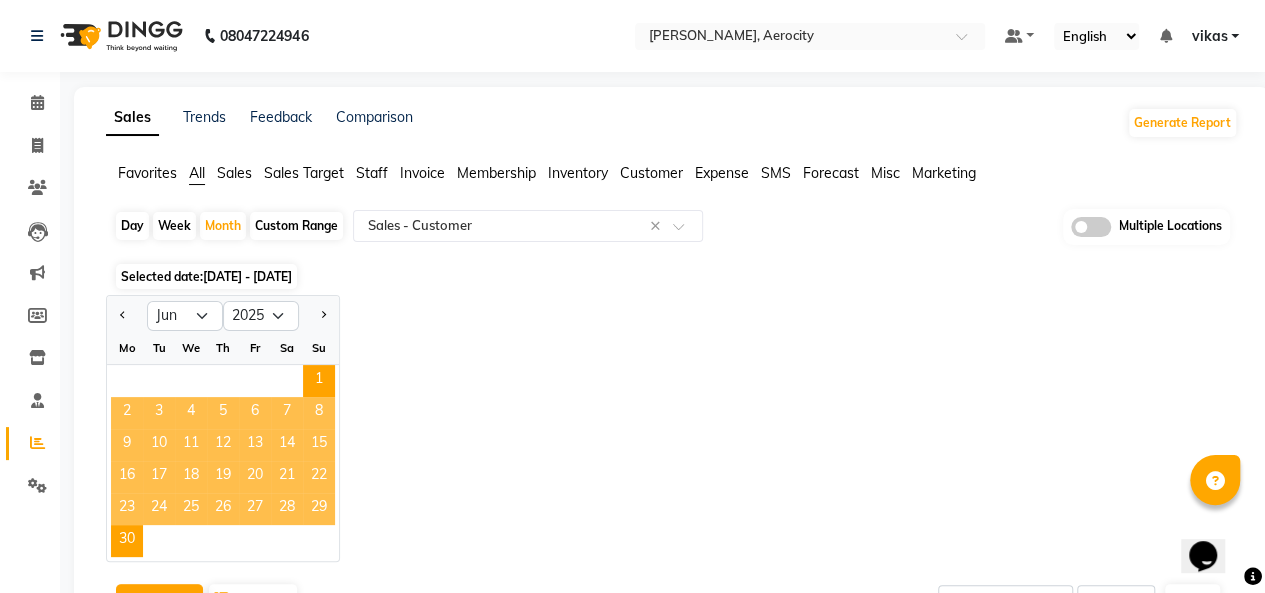 select on "6" 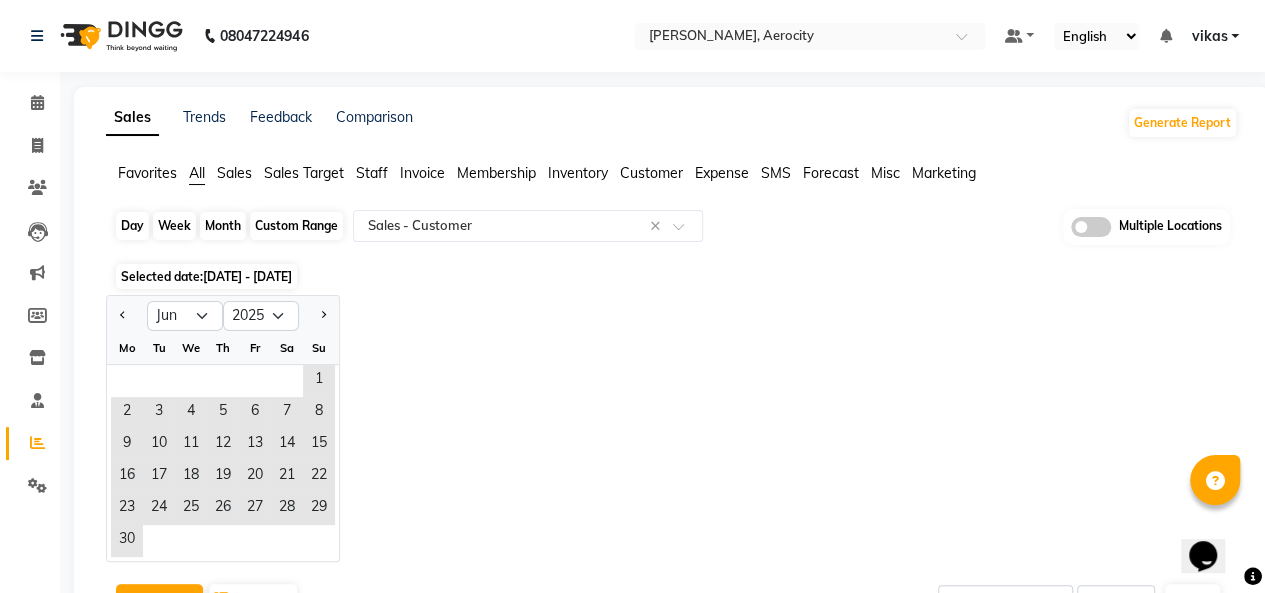 click on "Day" 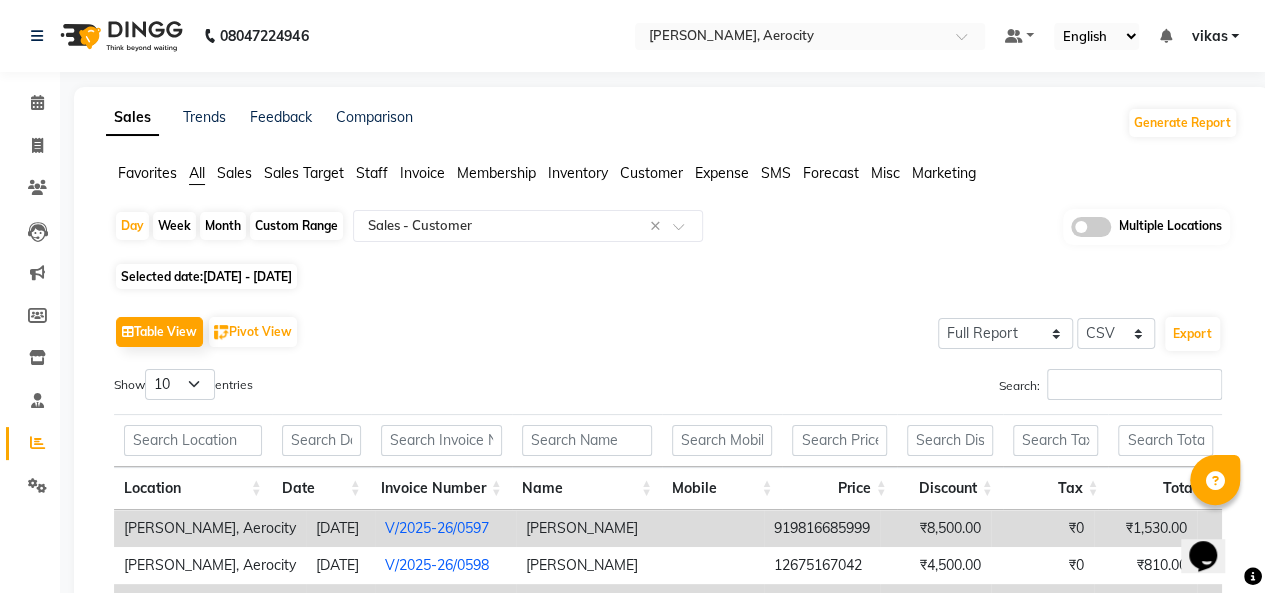 click on "01-06-2025 - 30-06-2025" 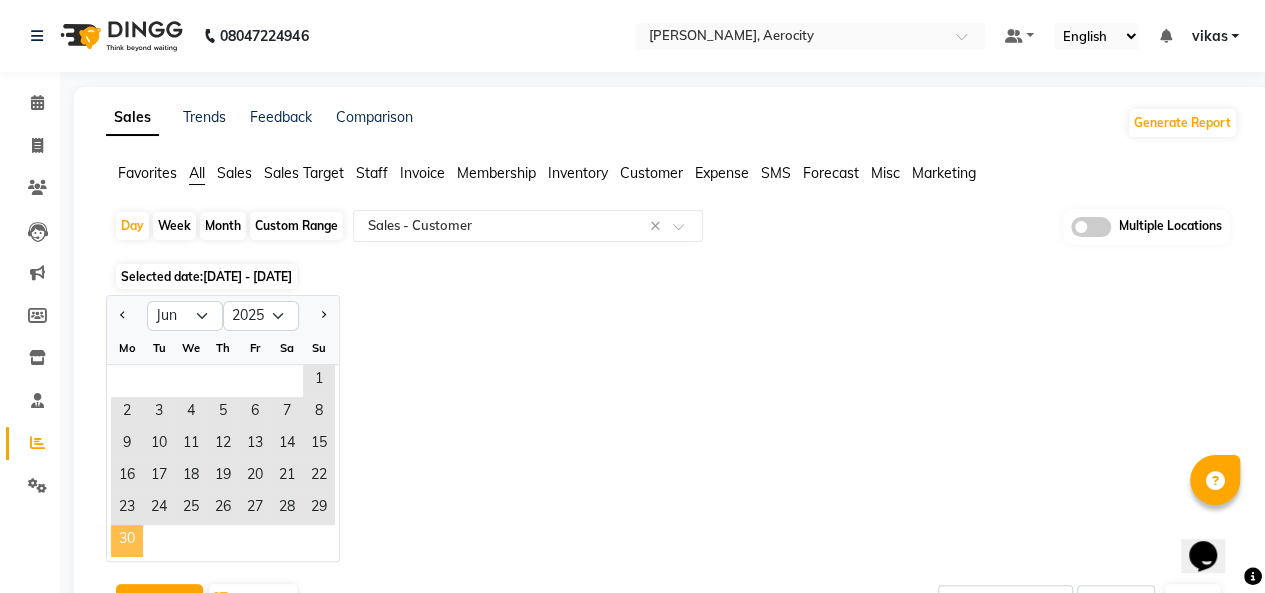 click on "30" 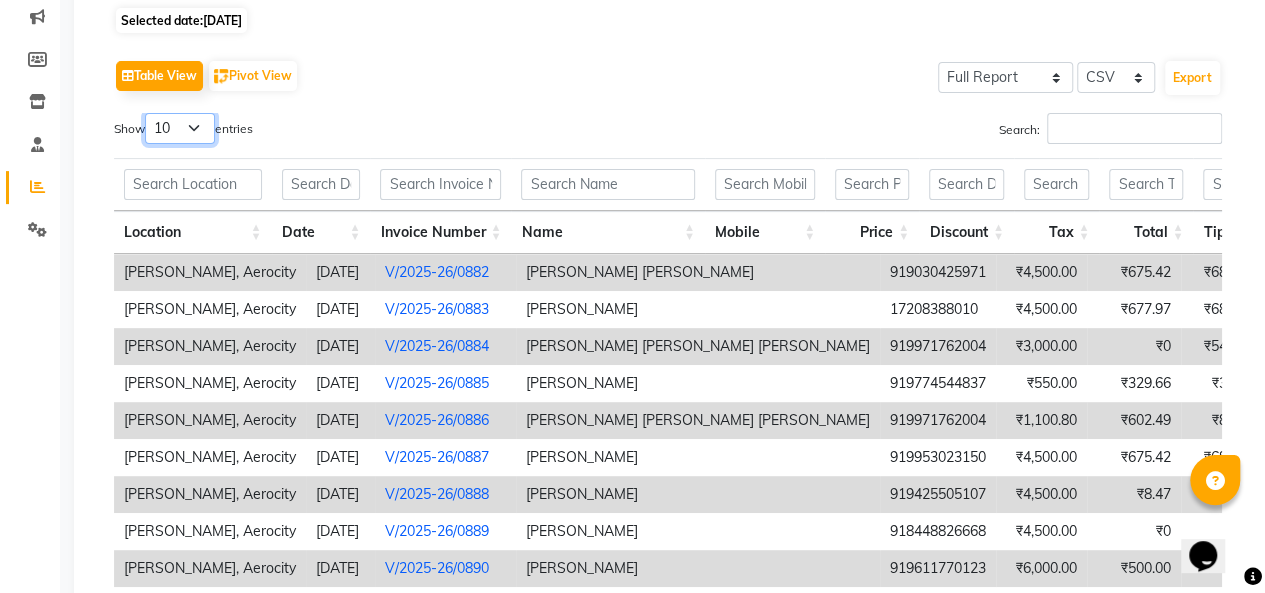 click on "10 25 50 100" at bounding box center (180, 128) 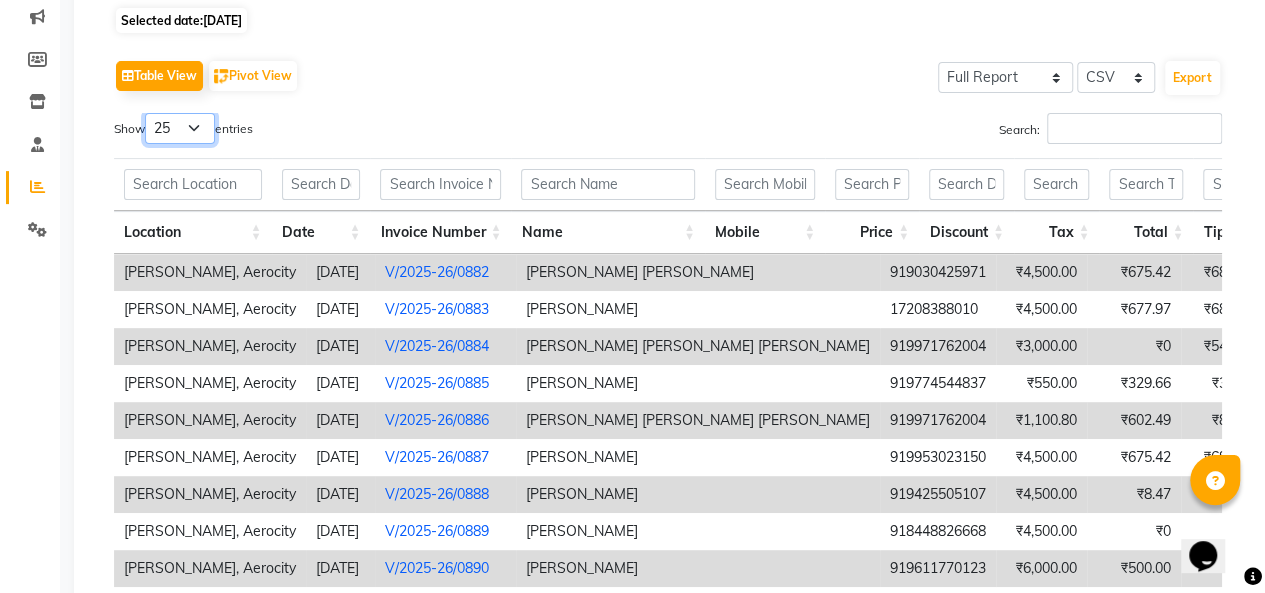 click on "10 25 50 100" at bounding box center (180, 128) 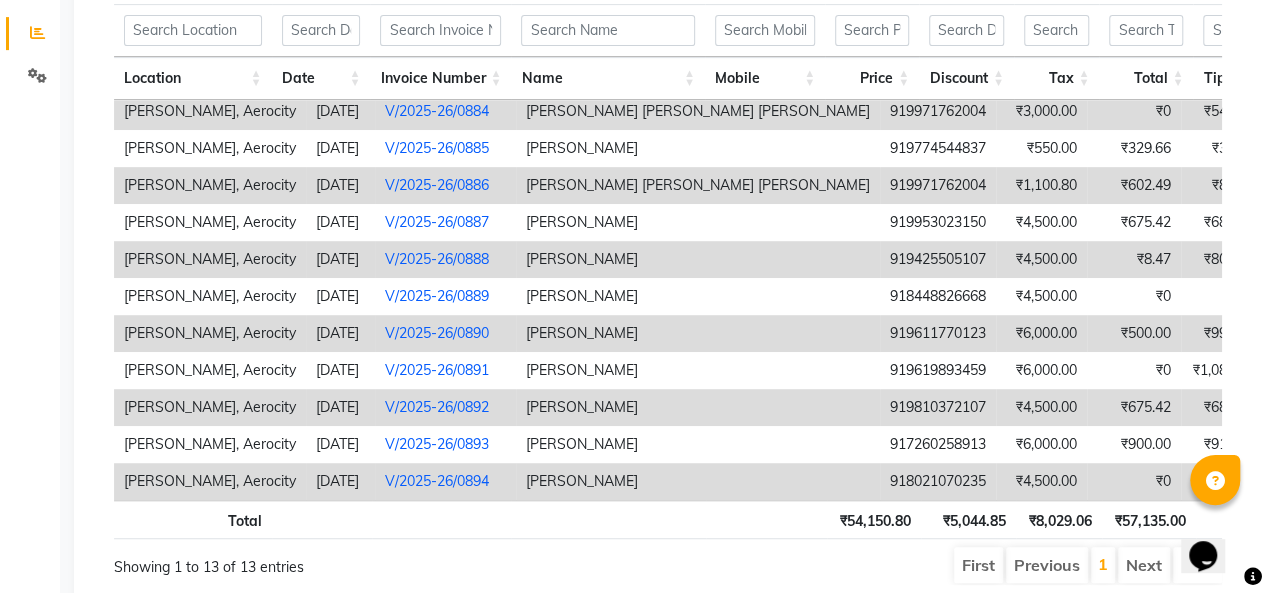 scroll, scrollTop: 478, scrollLeft: 0, axis: vertical 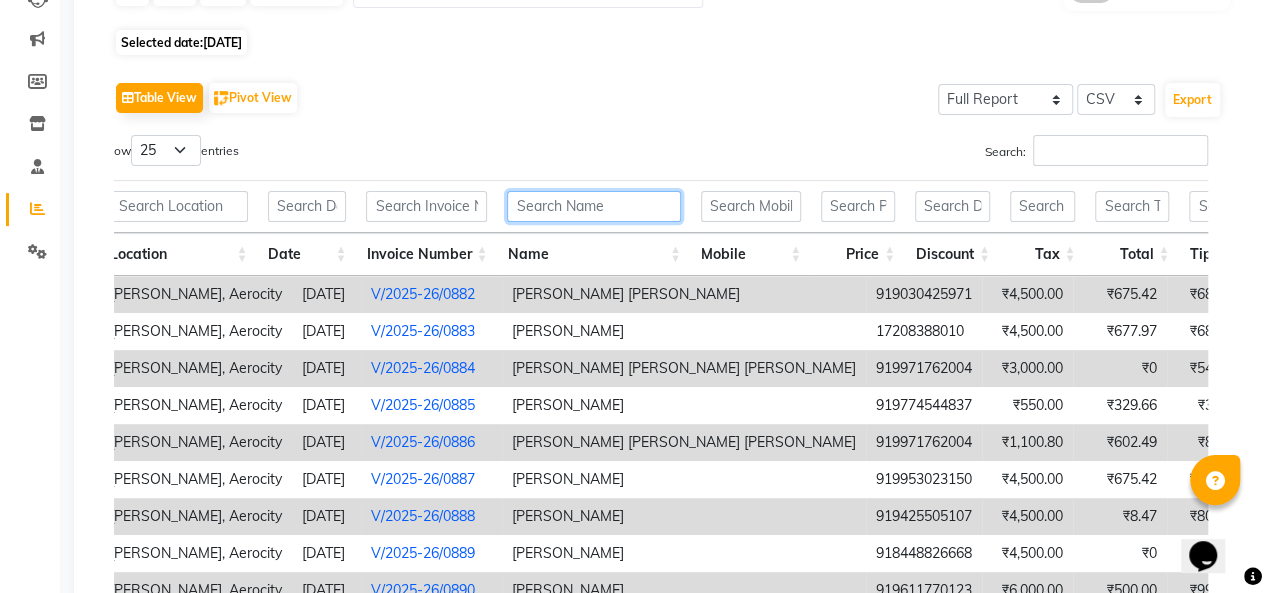 click at bounding box center [593, 206] 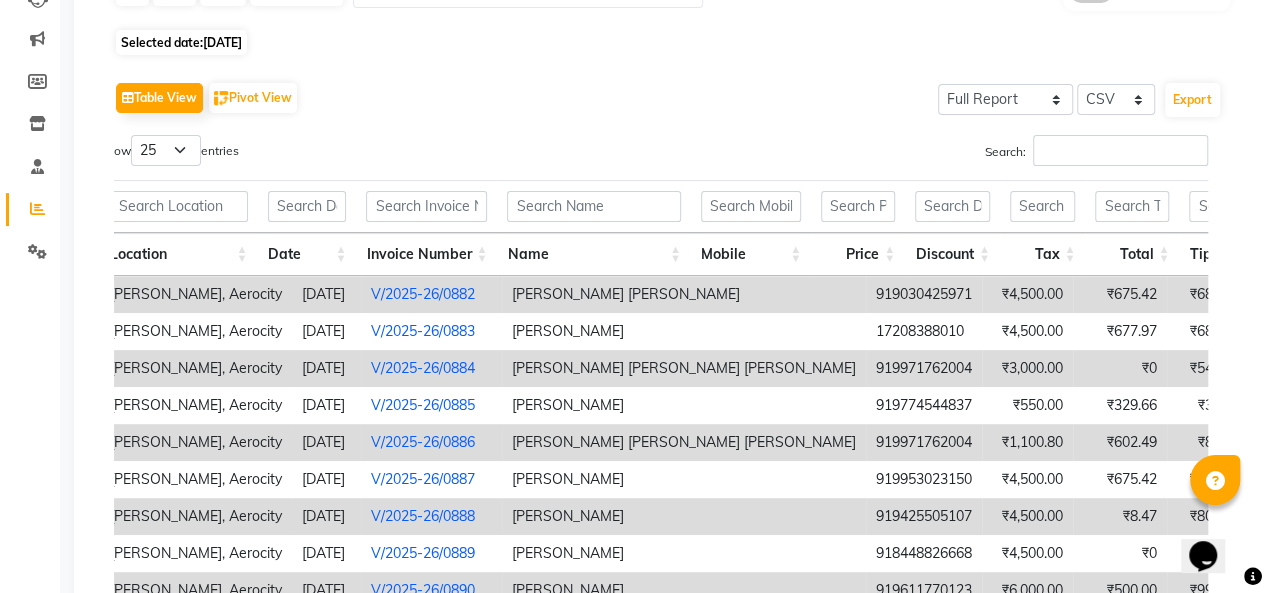 click at bounding box center (751, 206) 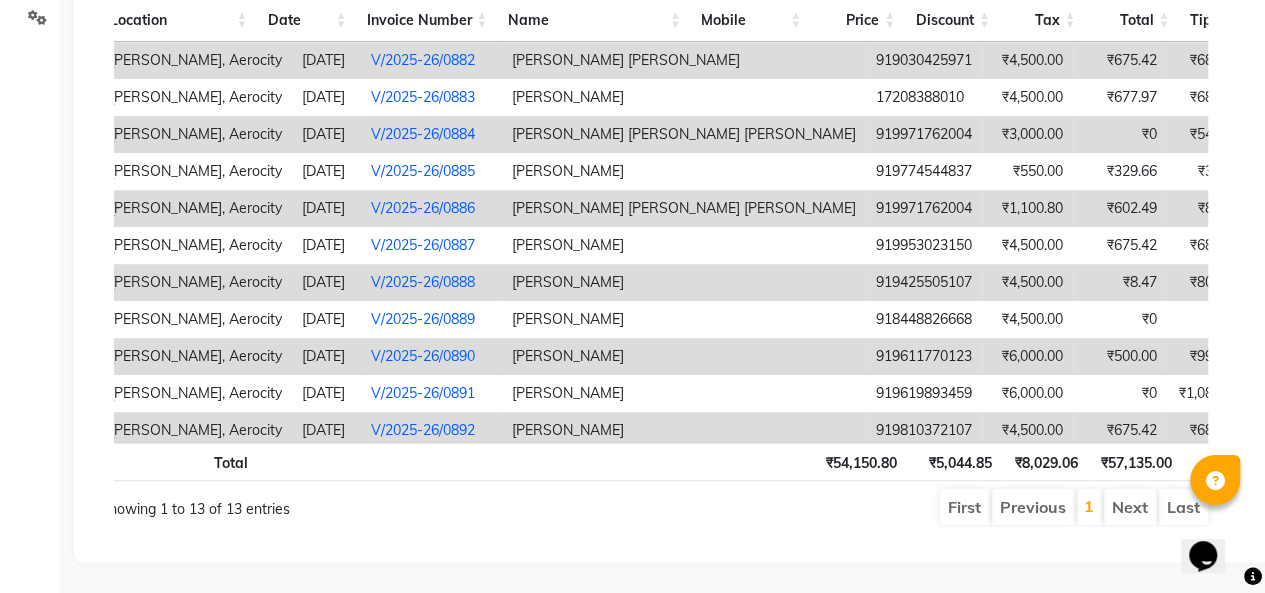 scroll, scrollTop: 478, scrollLeft: 0, axis: vertical 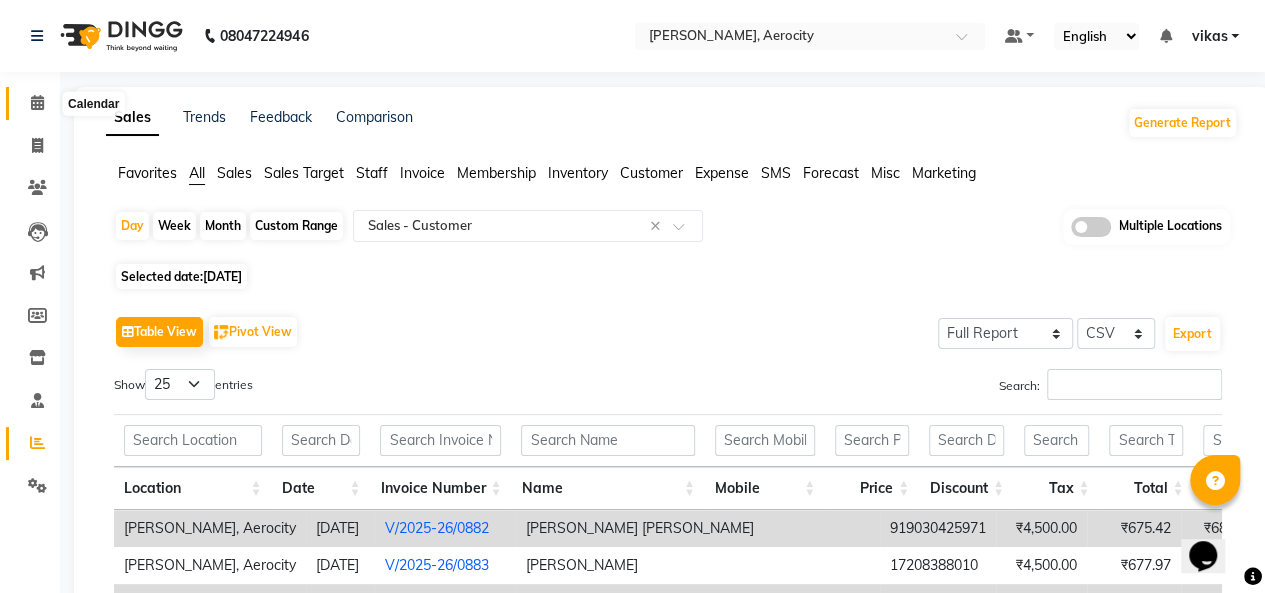 click 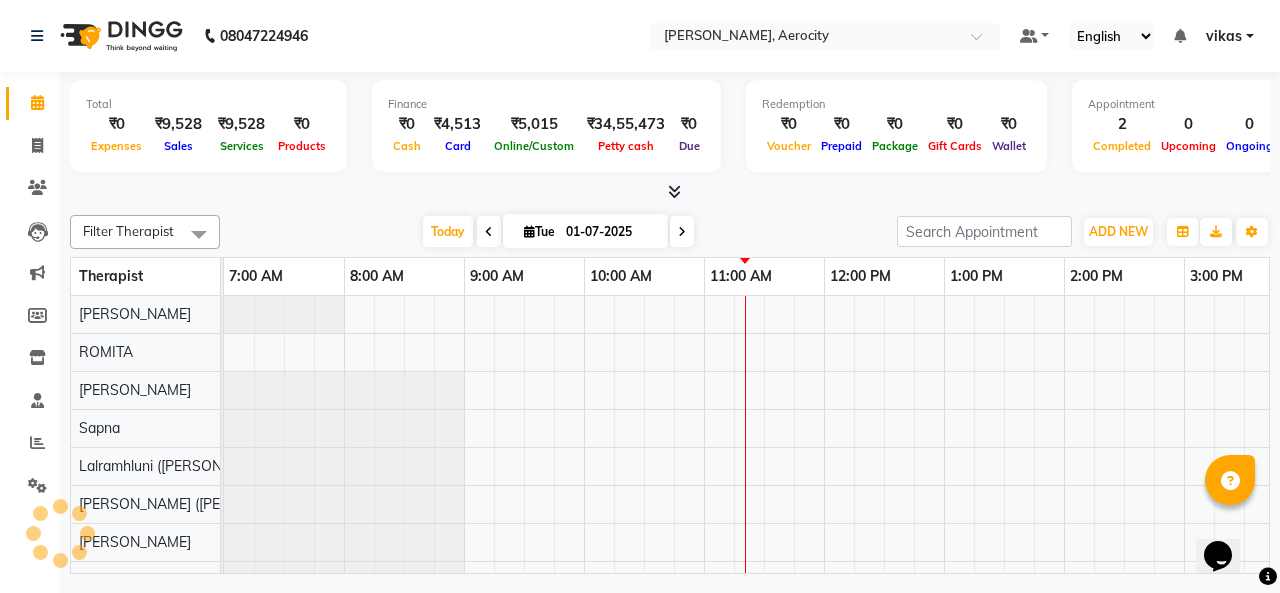 scroll, scrollTop: 0, scrollLeft: 0, axis: both 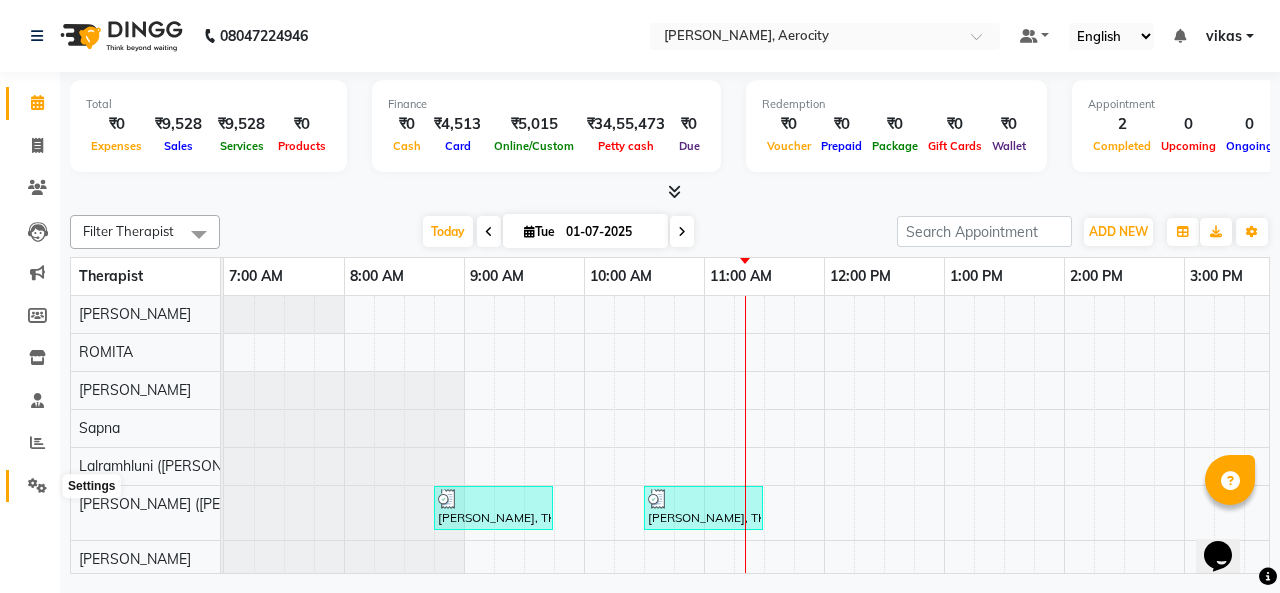 click 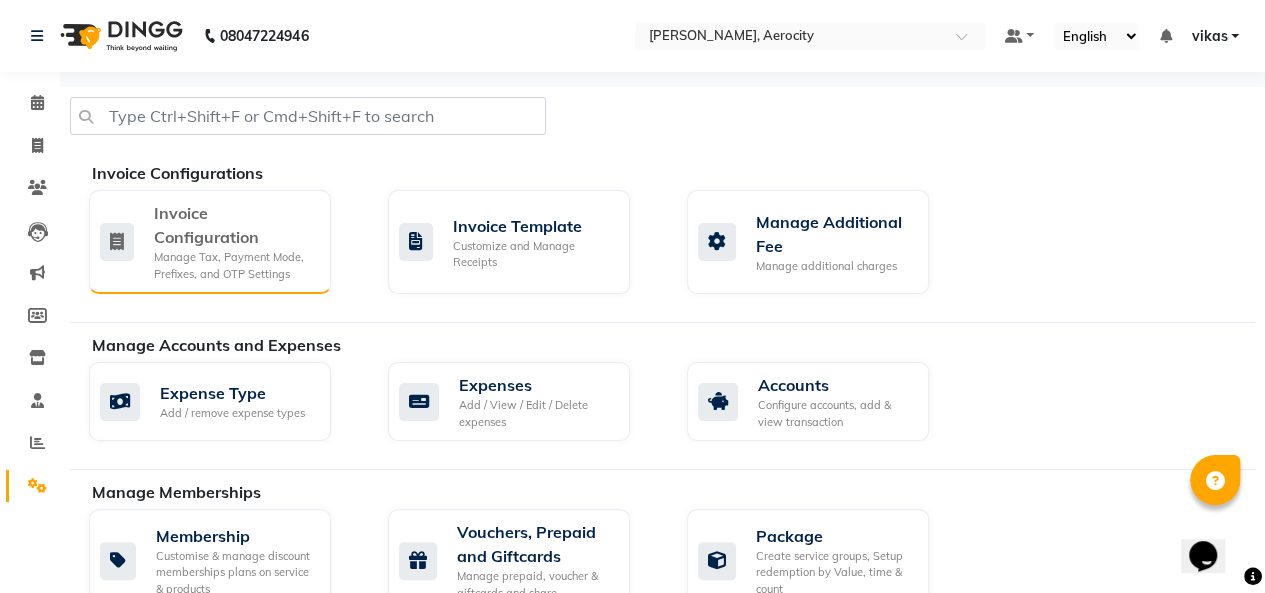 click on "Invoice Configuration Manage Tax, Payment Mode, Prefixes, and OTP Settings" 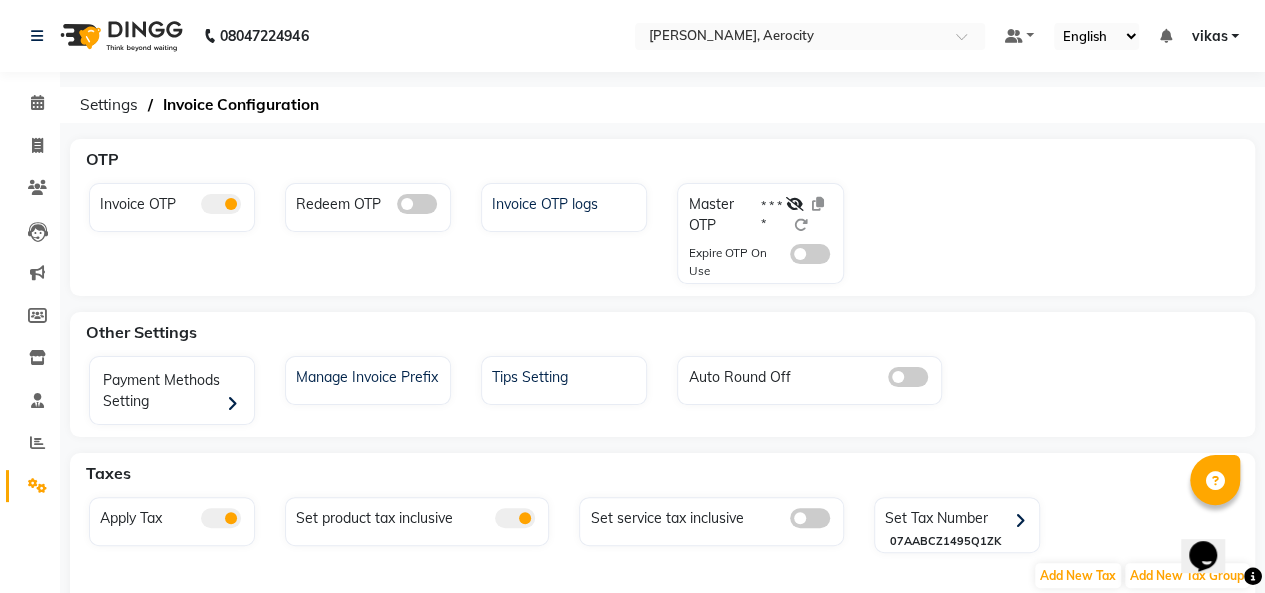 click 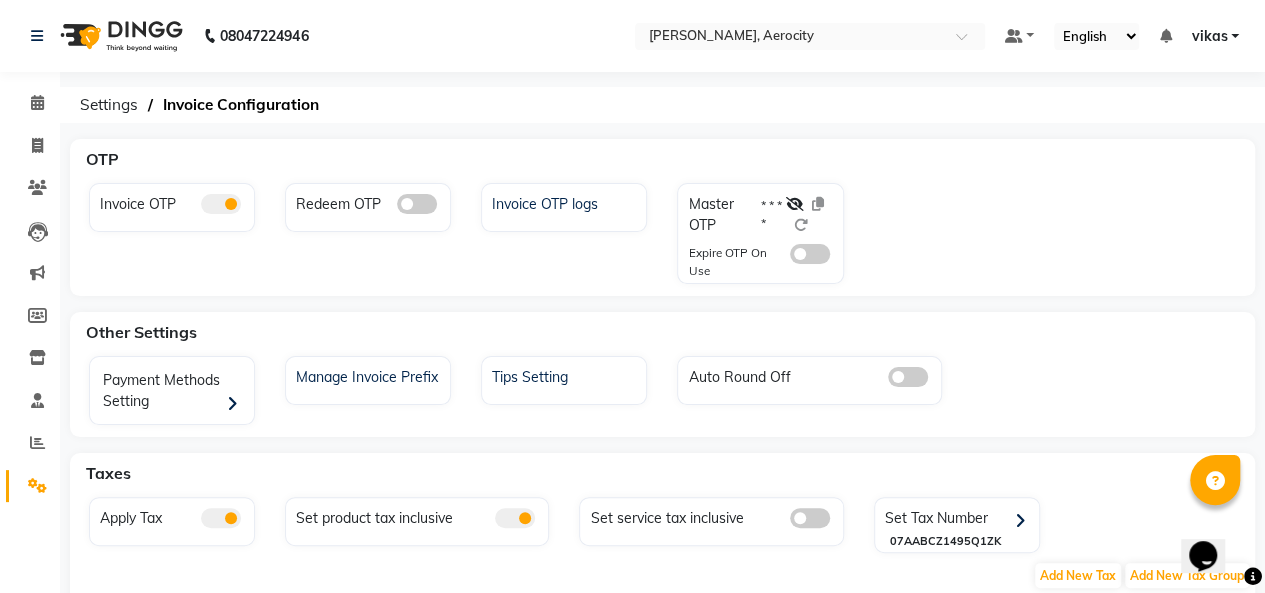 click 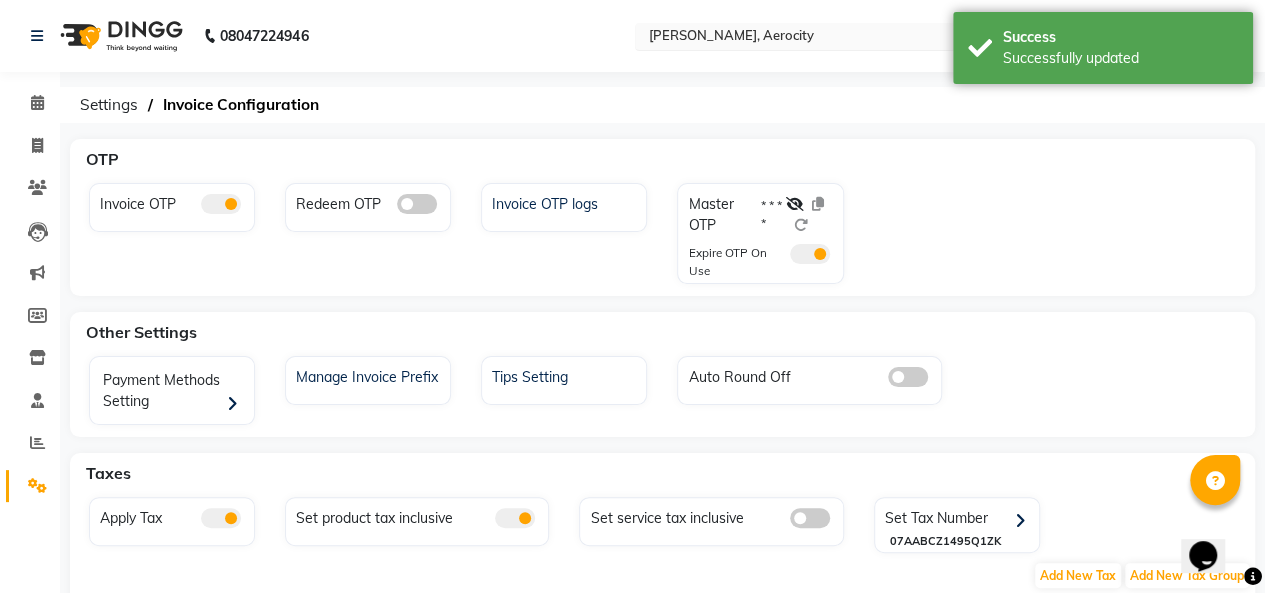 click on "Select Location × Zivaya Aloft, Aerocity" at bounding box center (810, 36) 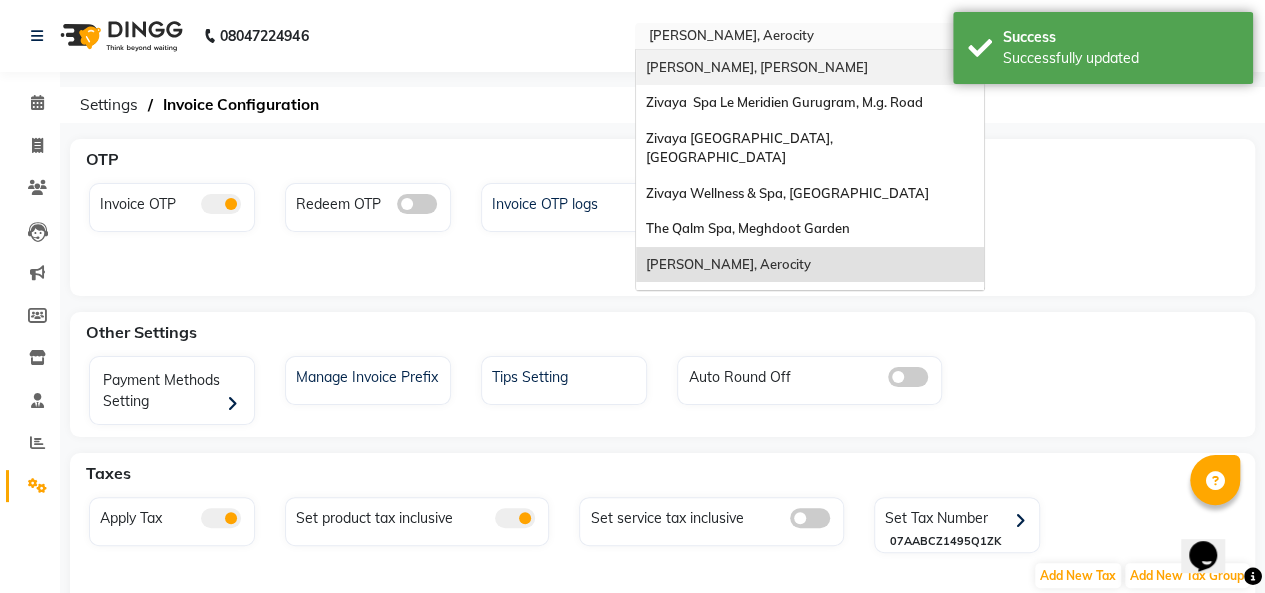 click on "[PERSON_NAME], [PERSON_NAME]" at bounding box center [810, 68] 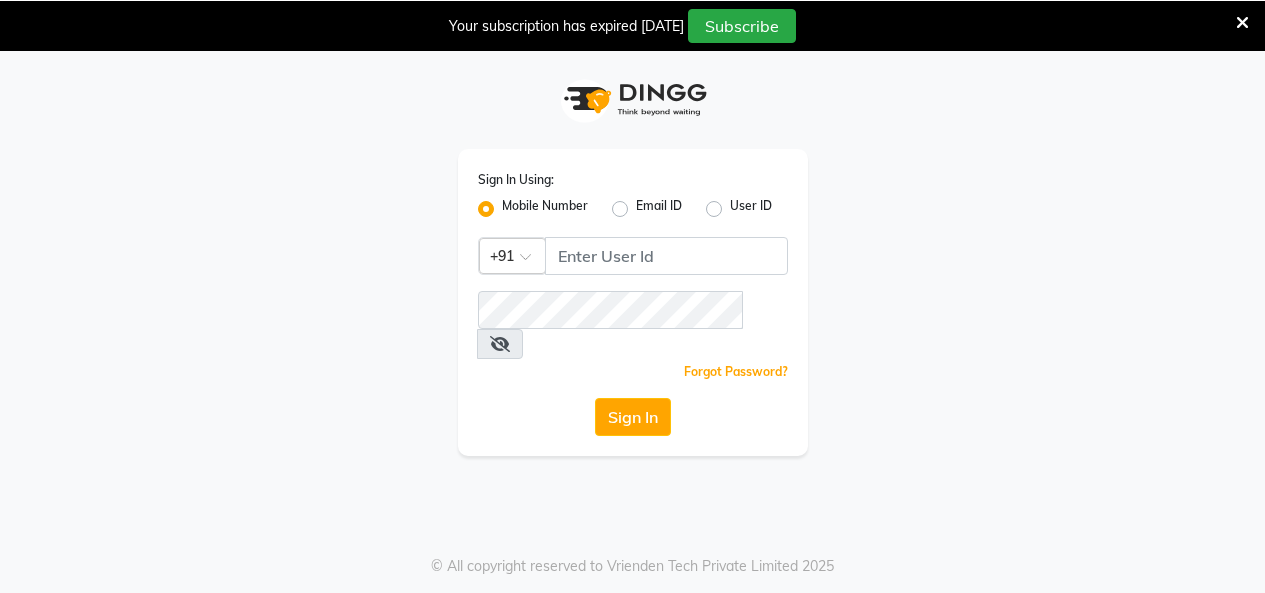 scroll, scrollTop: 0, scrollLeft: 0, axis: both 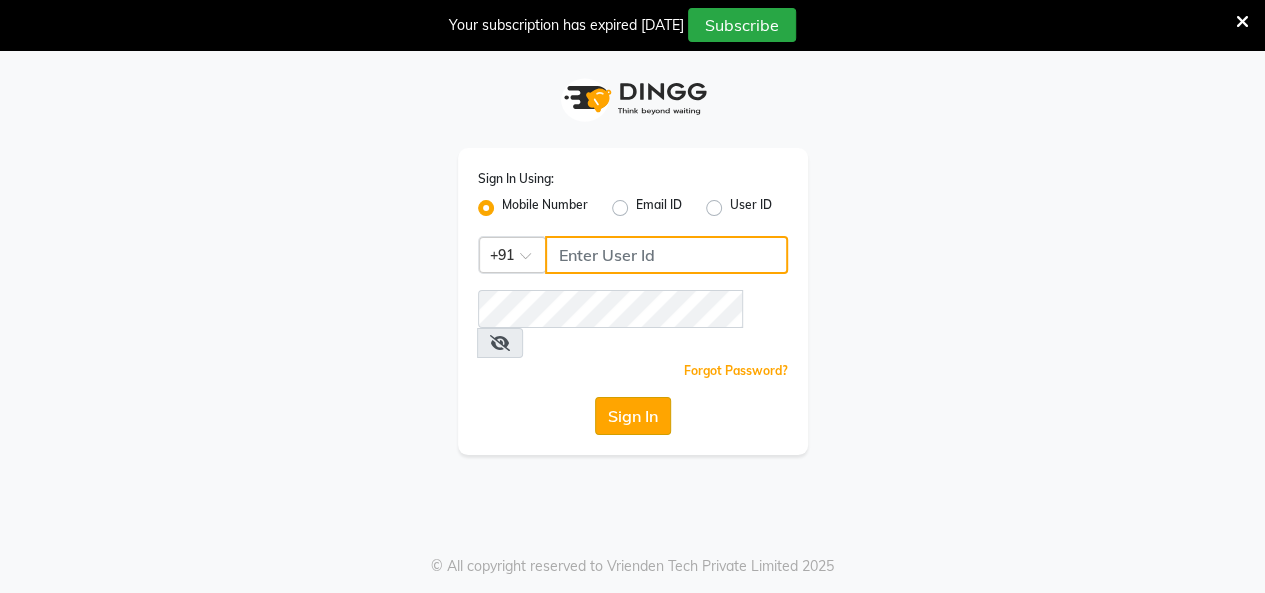 type on "8463824428" 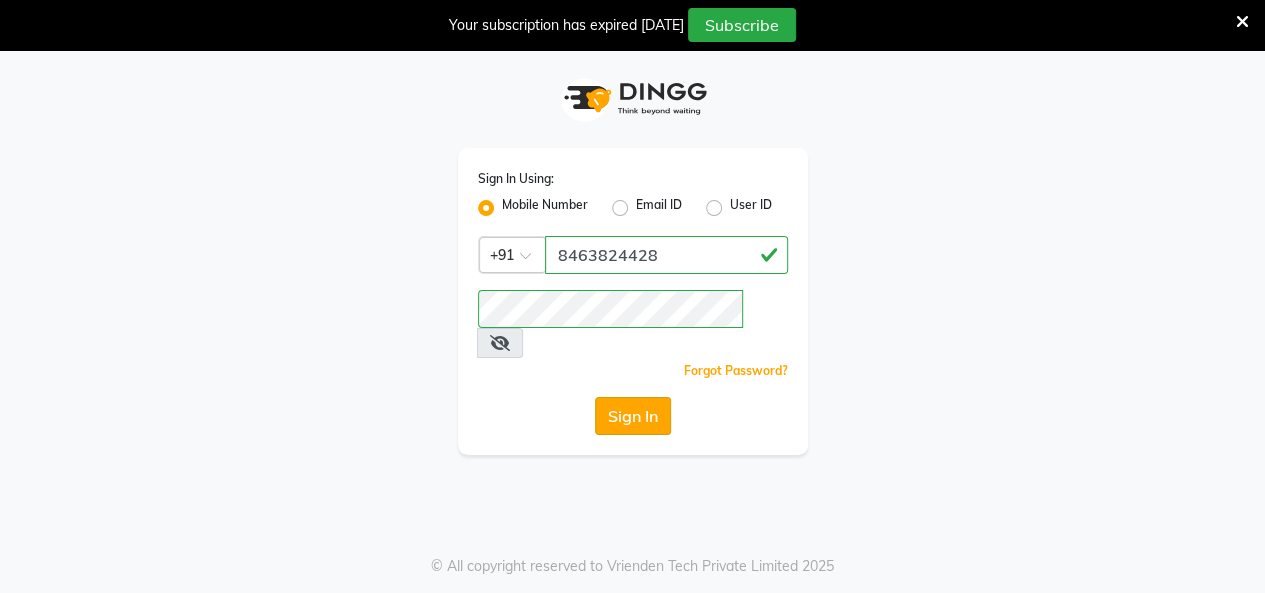 click on "Sign In" 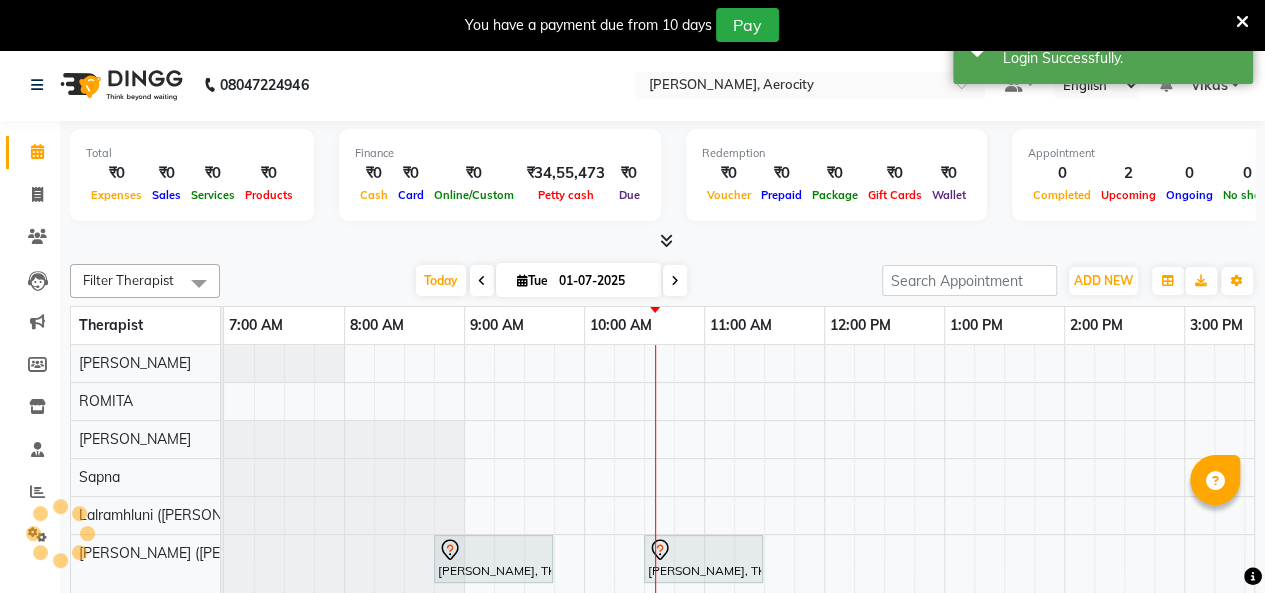 scroll, scrollTop: 27, scrollLeft: 0, axis: vertical 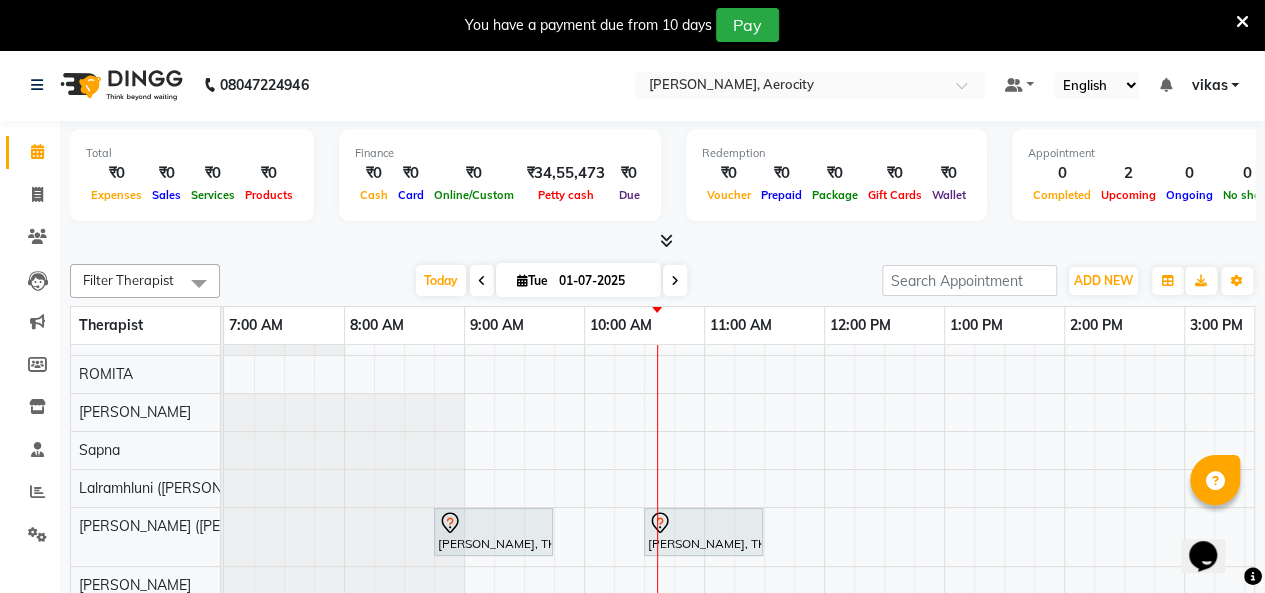 click at bounding box center (1242, 22) 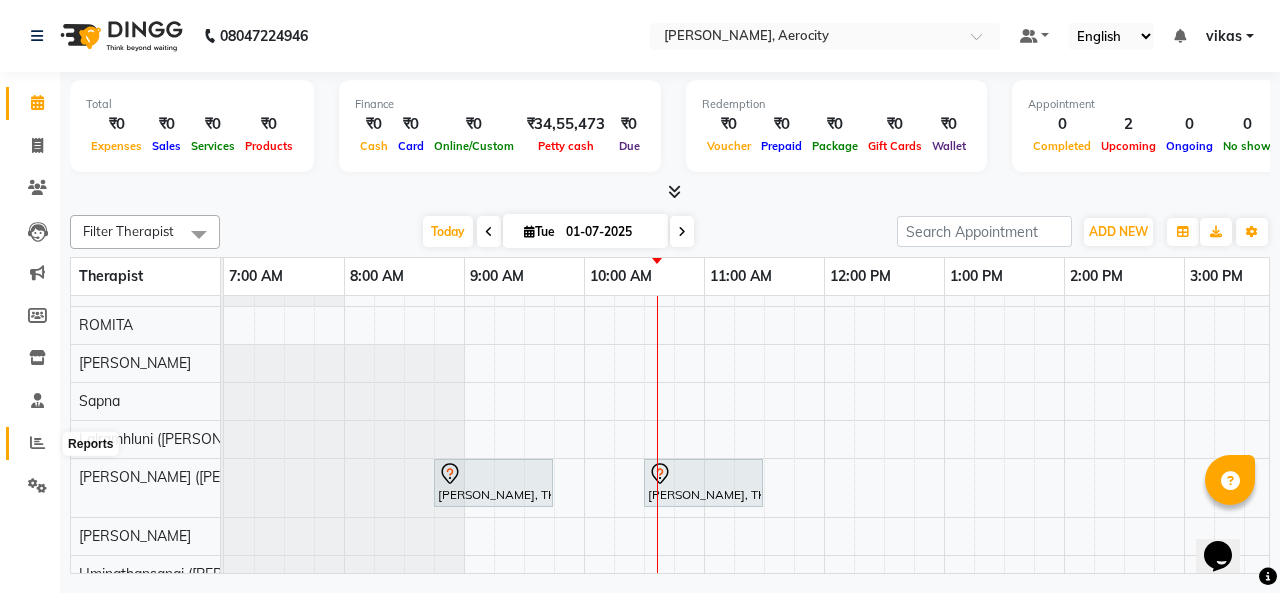 click 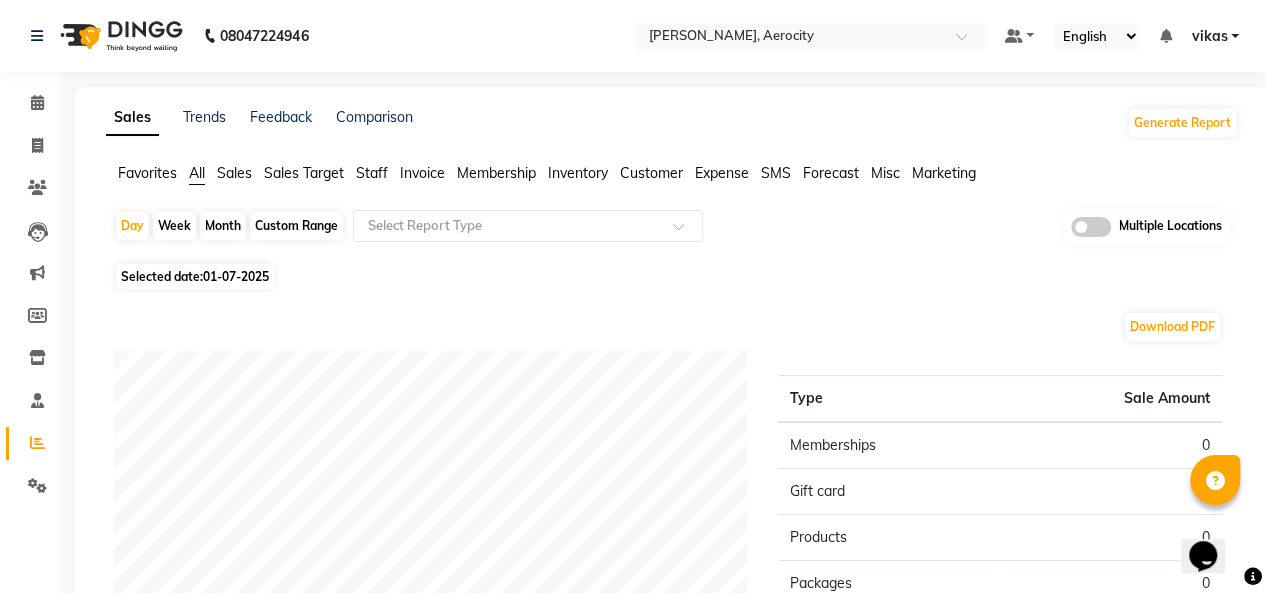 click on "01-07-2025" 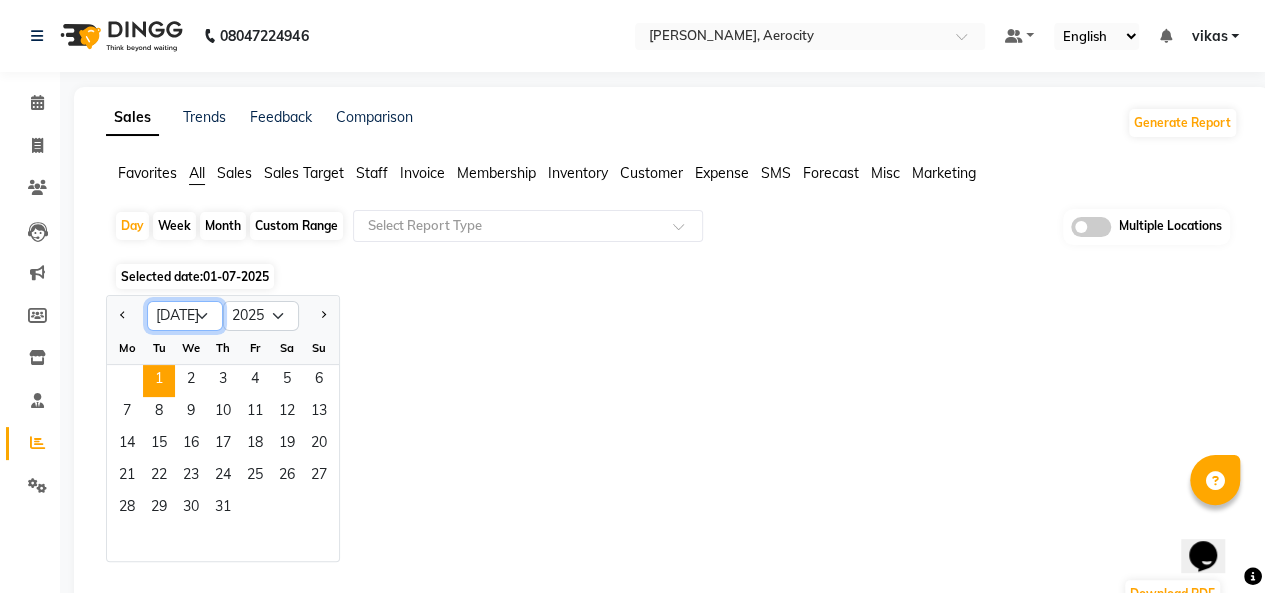 click on "Jan Feb Mar Apr May Jun Jul Aug Sep Oct Nov Dec" 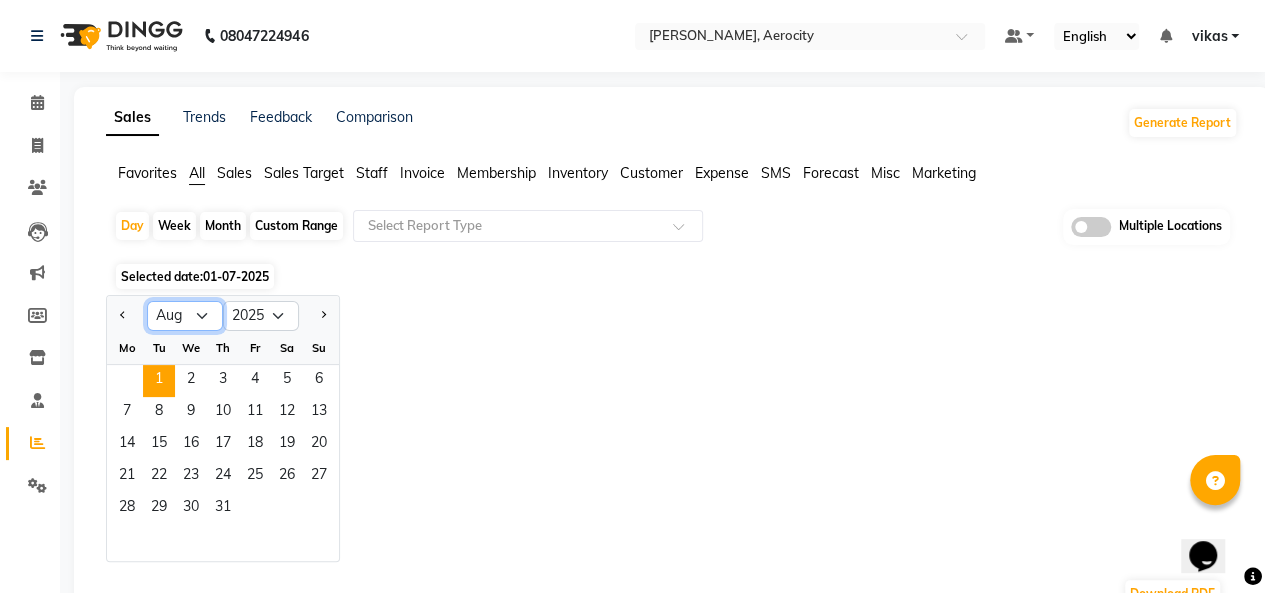 click on "Jan Feb Mar Apr May Jun Jul Aug Sep Oct Nov Dec" 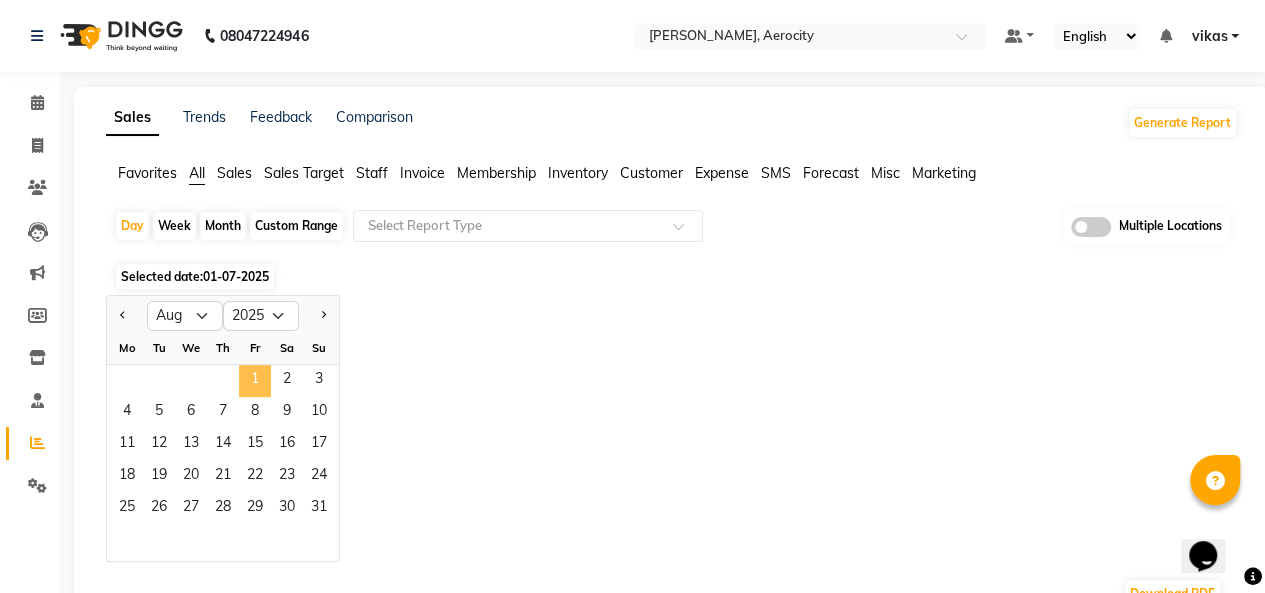 click on "1" 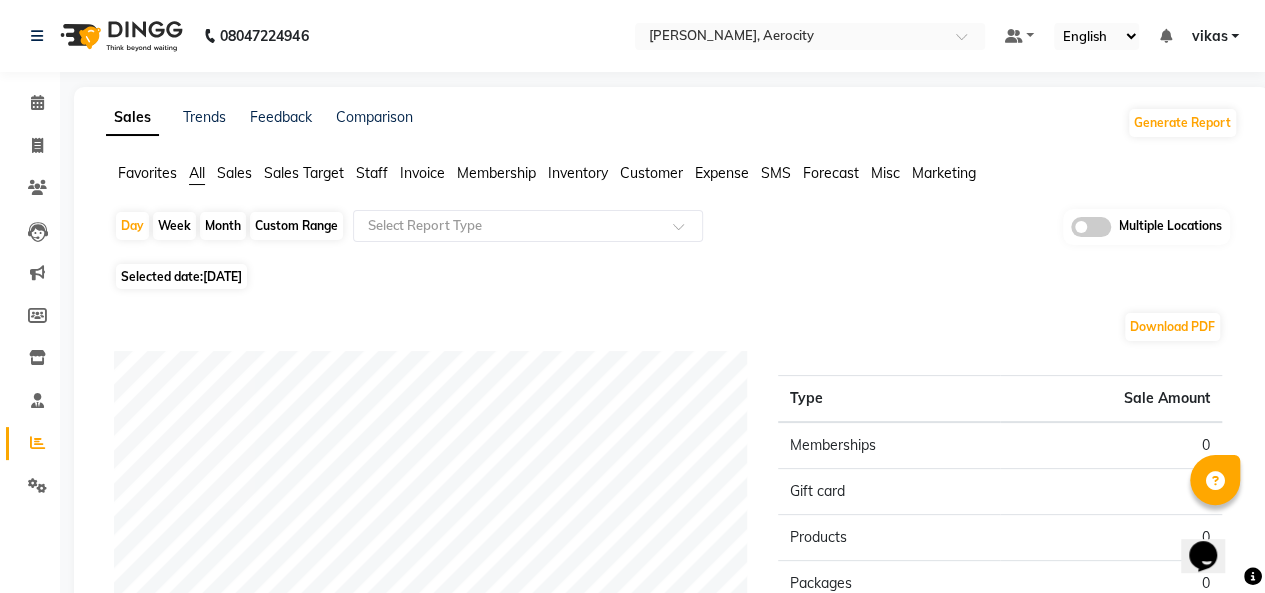 click on "01-08-2025" 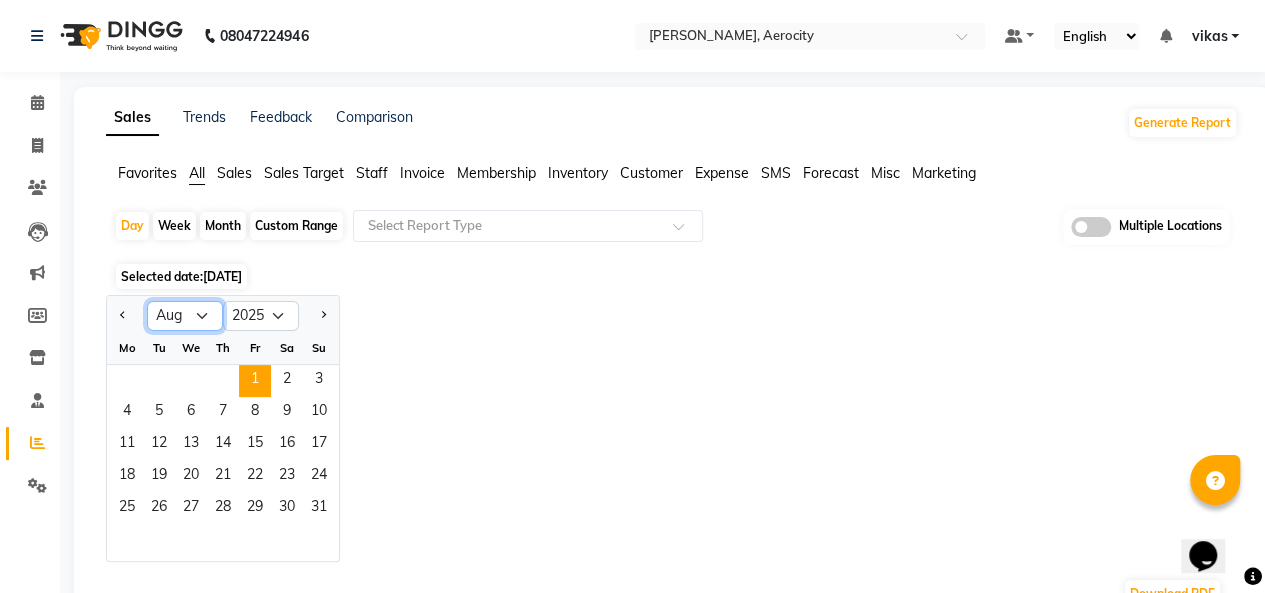 click on "Jan Feb Mar Apr May Jun Jul Aug Sep Oct Nov Dec" 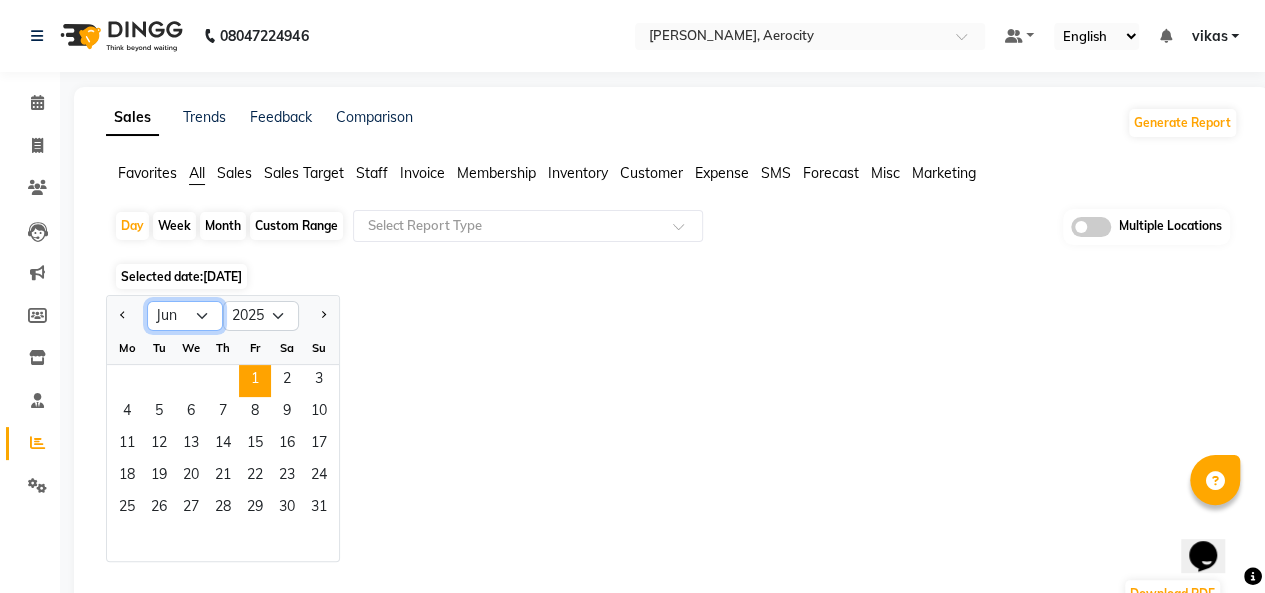 click on "Jan Feb Mar Apr May Jun Jul Aug Sep Oct Nov Dec" 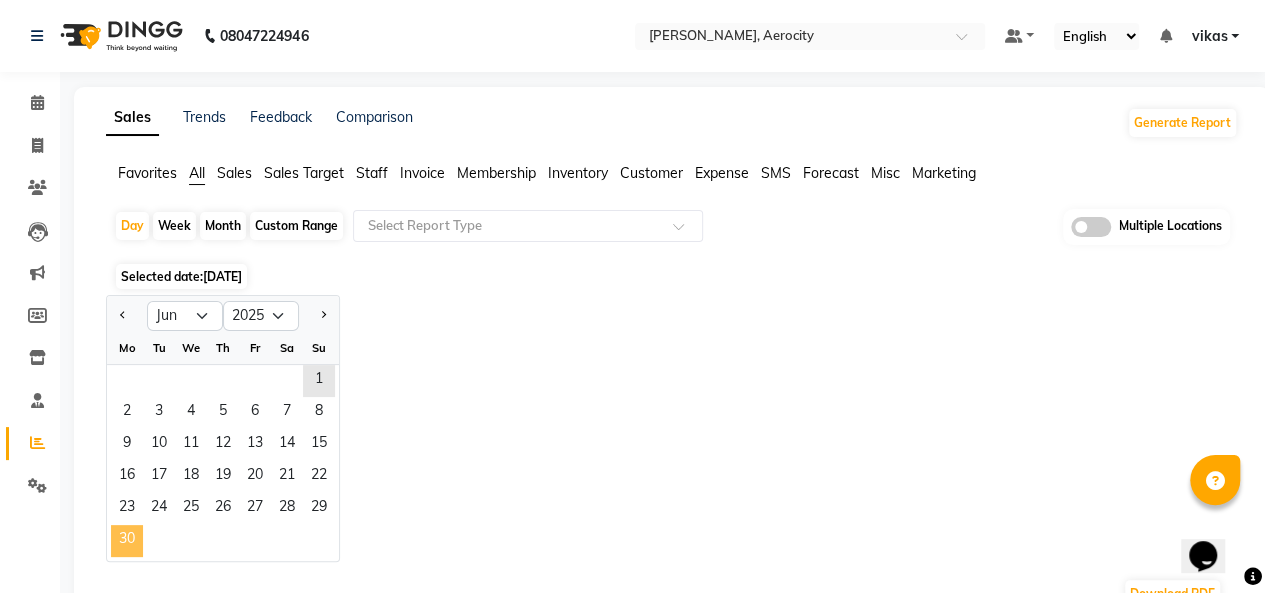 click on "30" 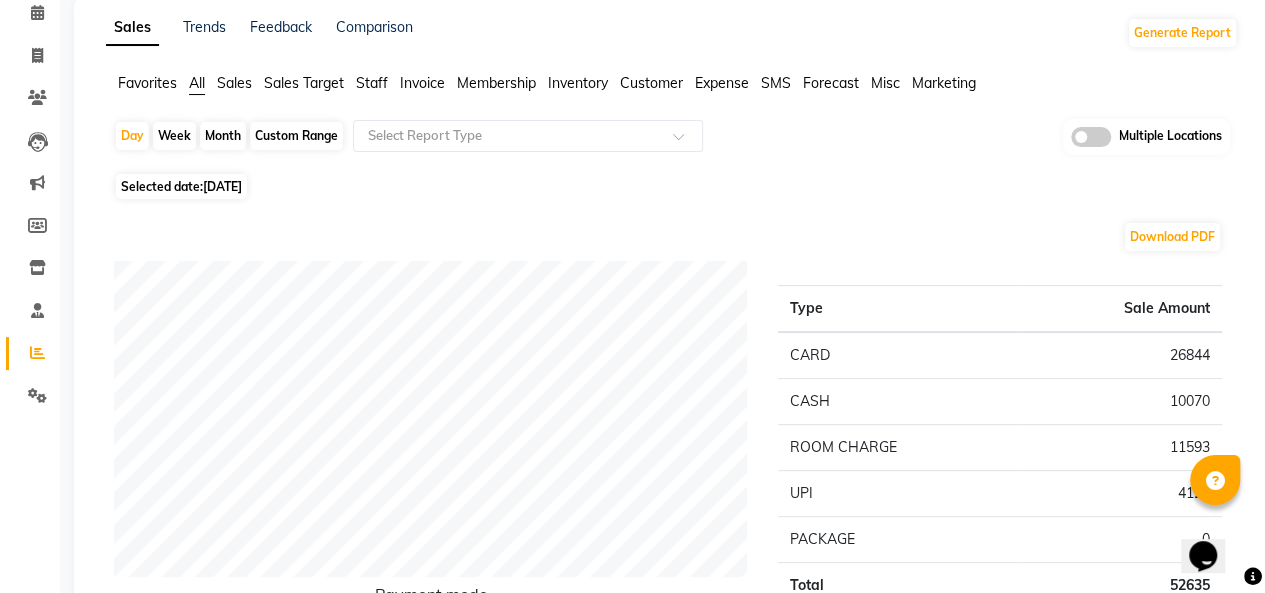 scroll, scrollTop: 0, scrollLeft: 0, axis: both 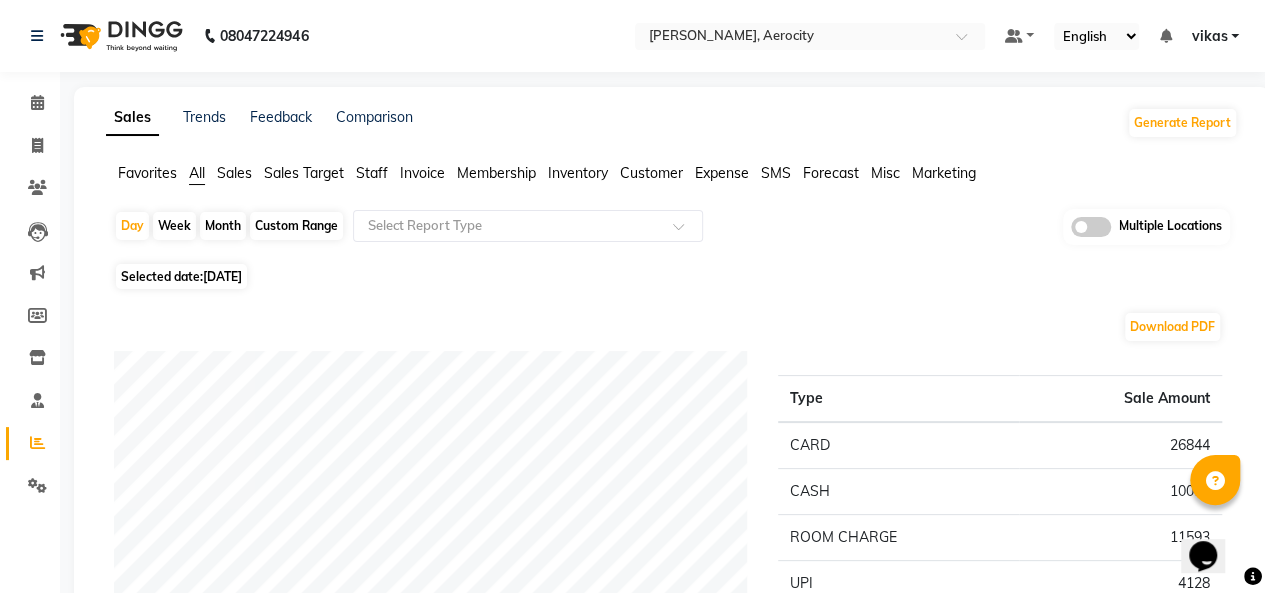 click on "Settings" 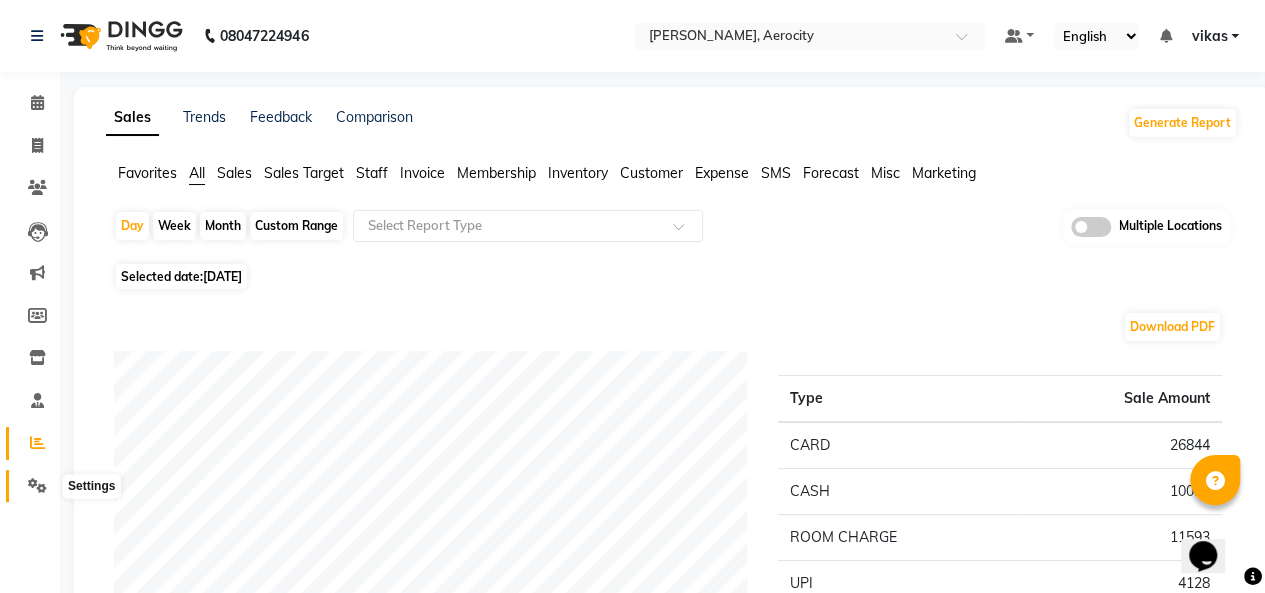 drag, startPoint x: 4, startPoint y: 492, endPoint x: 37, endPoint y: 484, distance: 33.955853 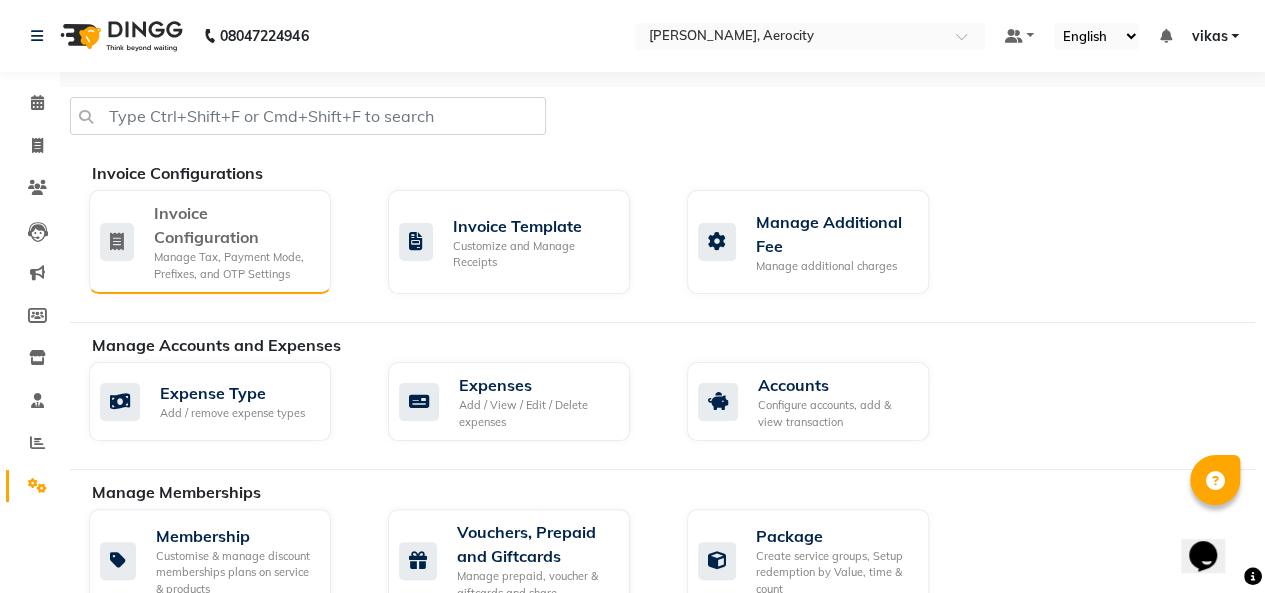 click on "Invoice Configuration" 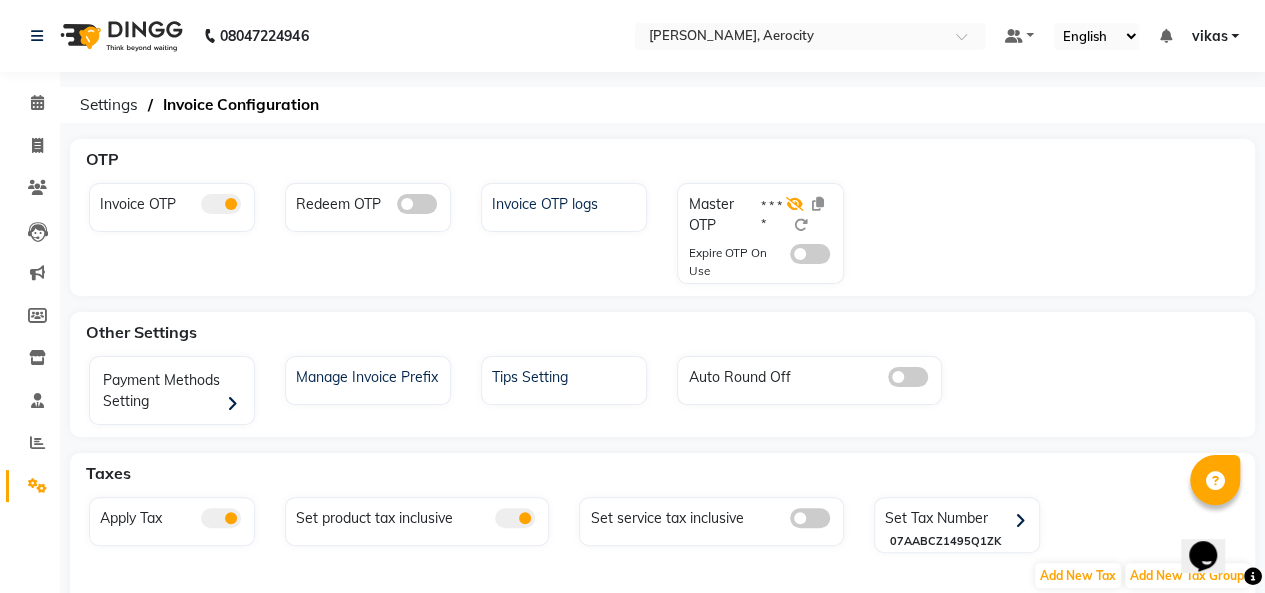 click 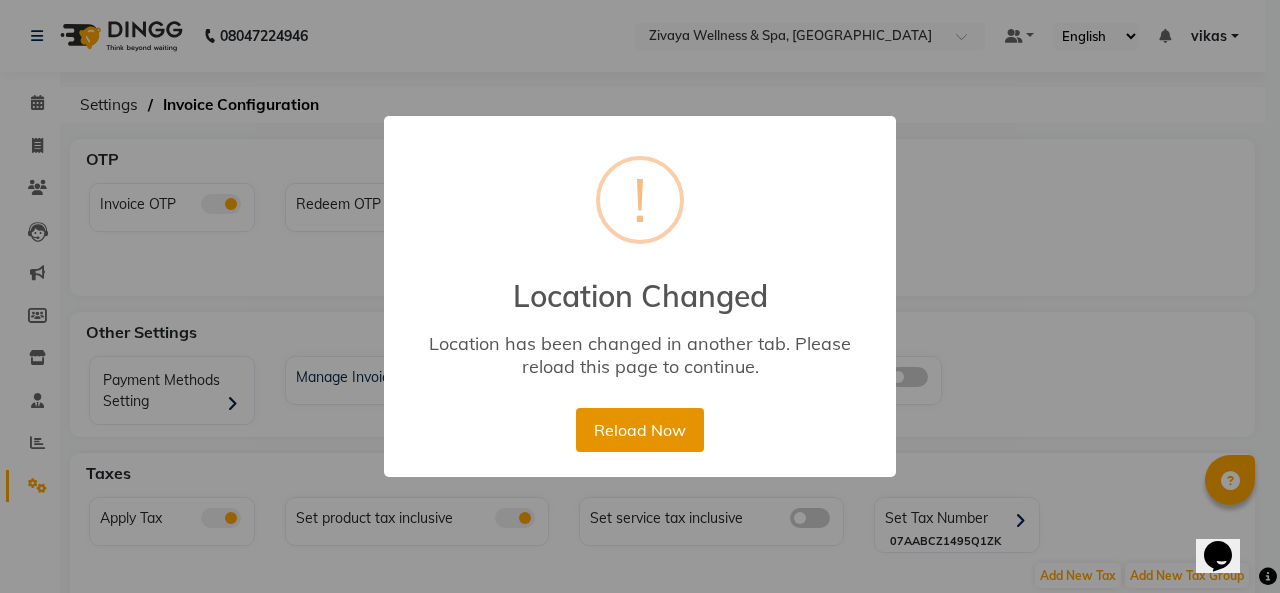 click on "Reload Now" at bounding box center (639, 430) 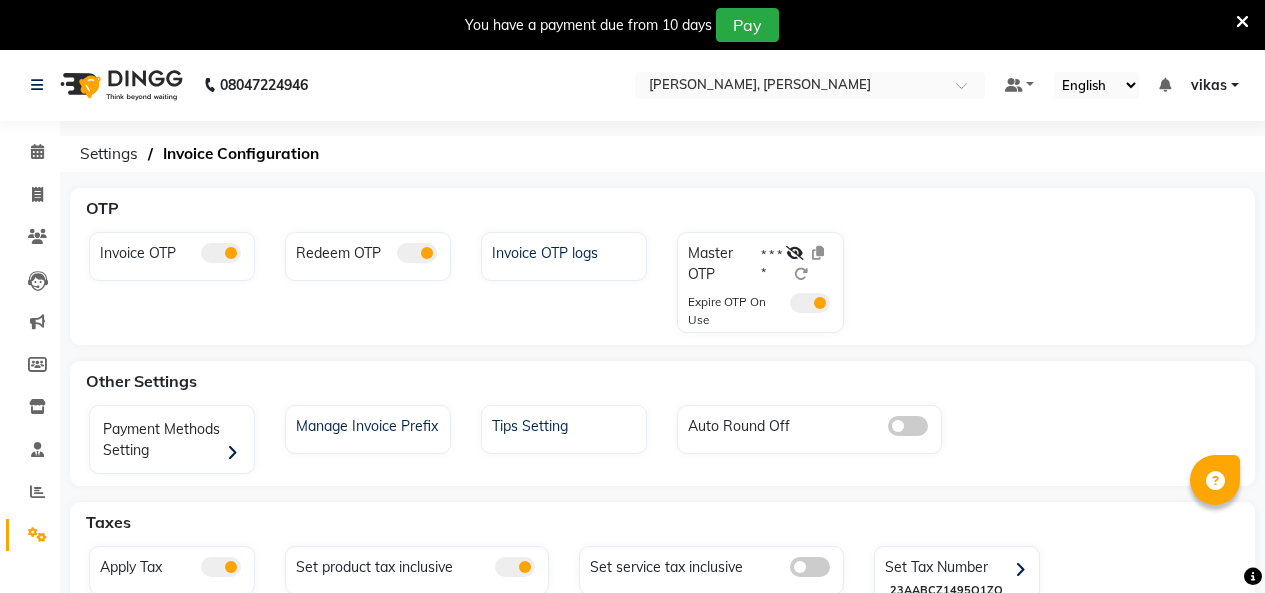 scroll, scrollTop: 0, scrollLeft: 0, axis: both 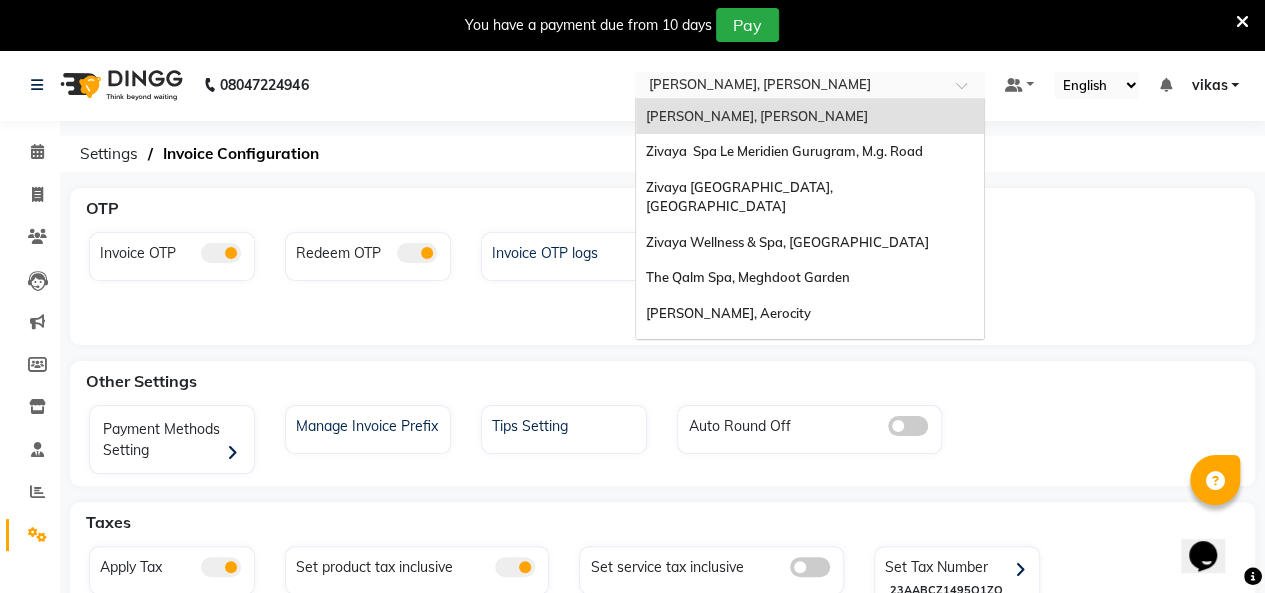 click at bounding box center (790, 87) 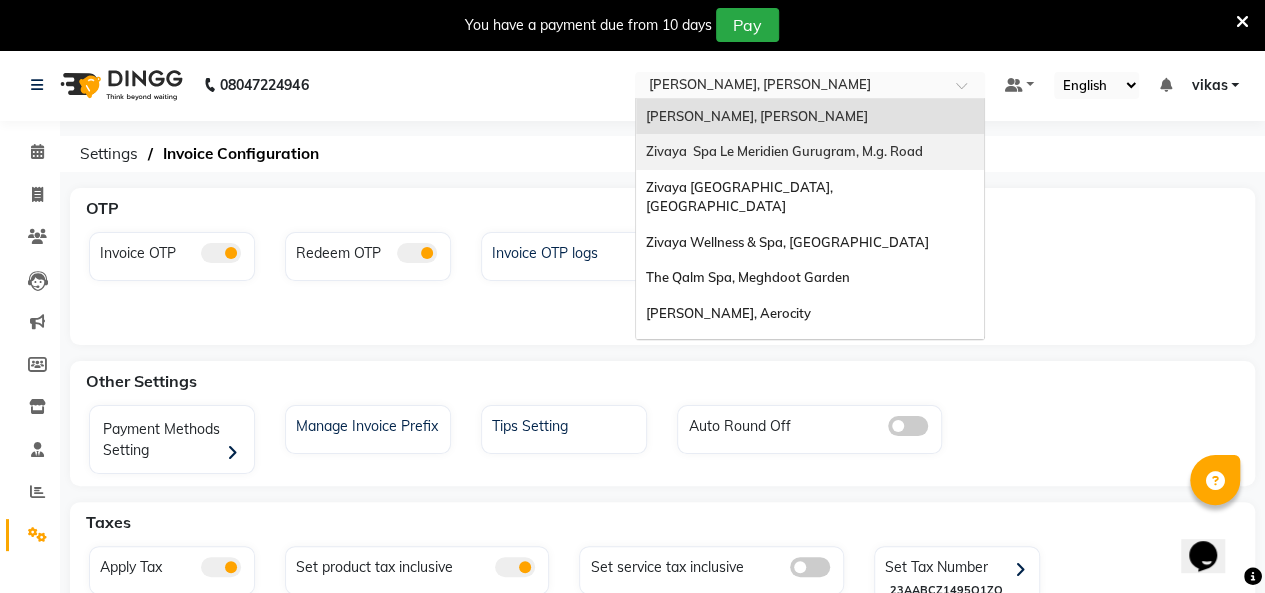 click on "Zivaya  Spa Le Meridien Gurugram, M.g. Road" at bounding box center (784, 151) 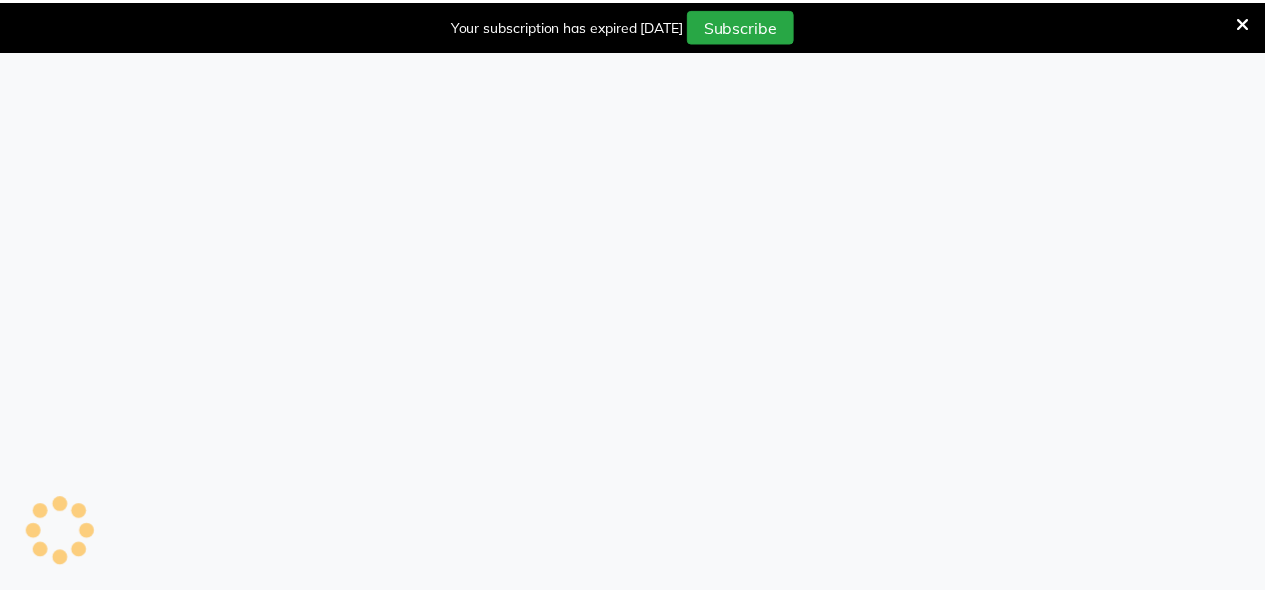 scroll, scrollTop: 0, scrollLeft: 0, axis: both 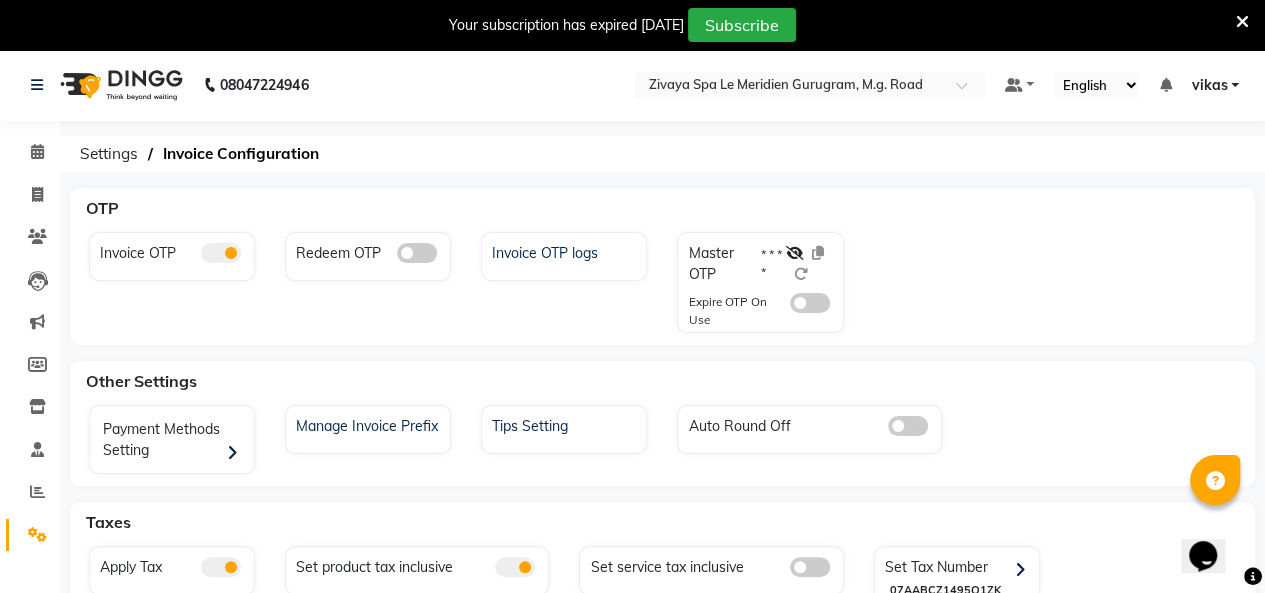 click 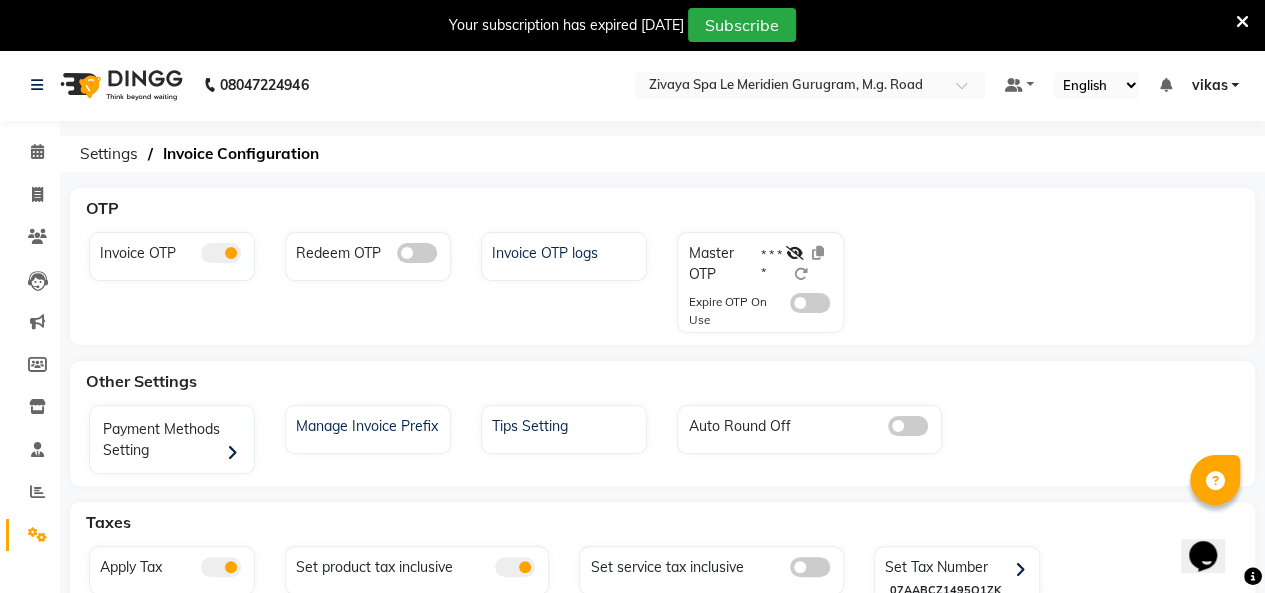 click 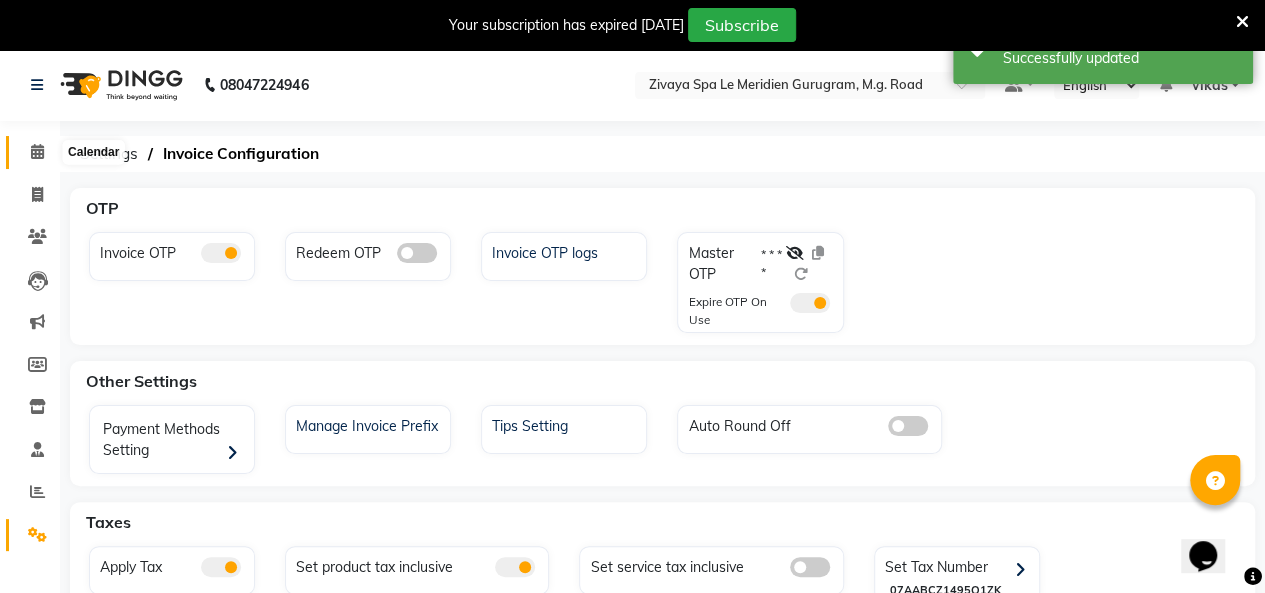 click 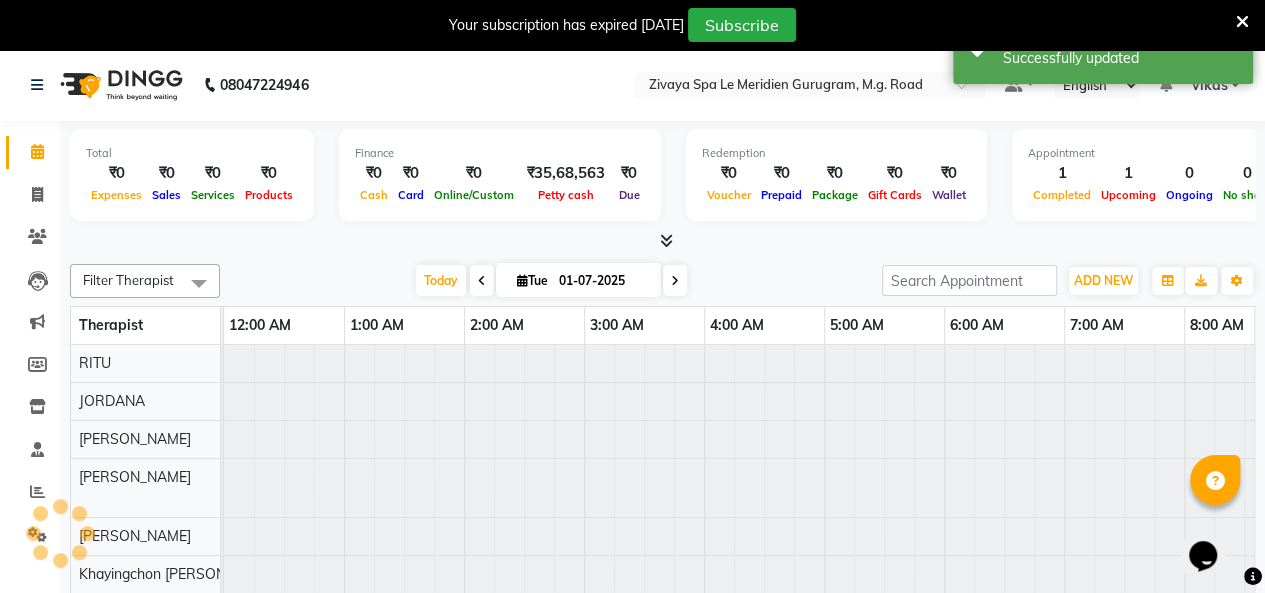 scroll, scrollTop: 0, scrollLeft: 1321, axis: horizontal 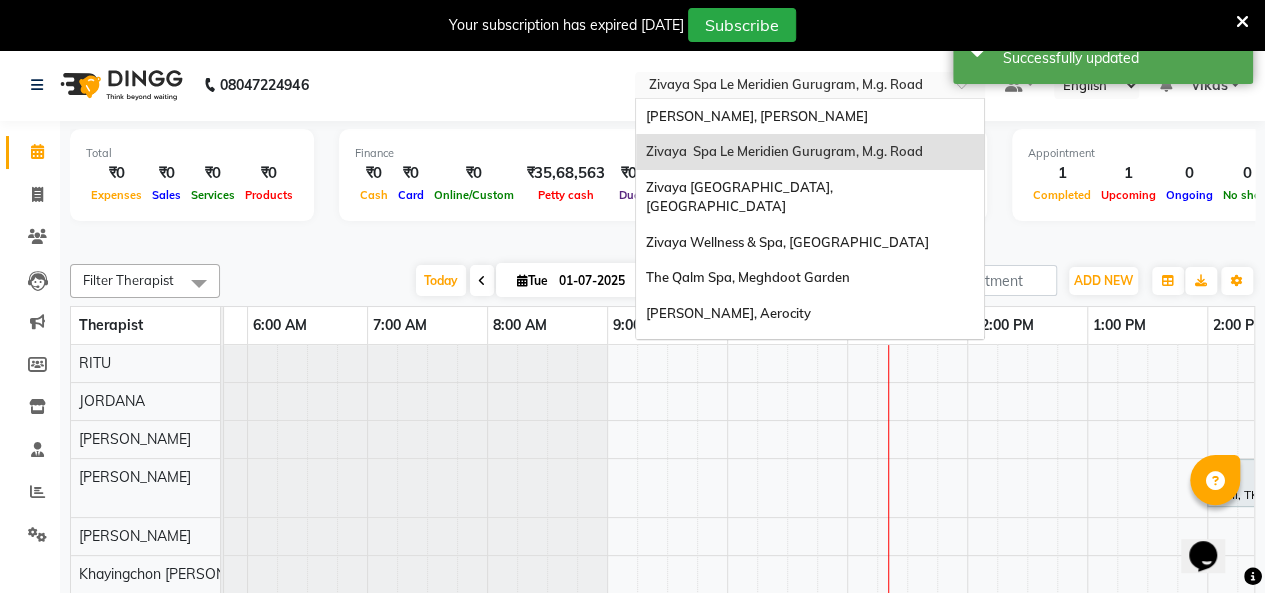 click at bounding box center [790, 87] 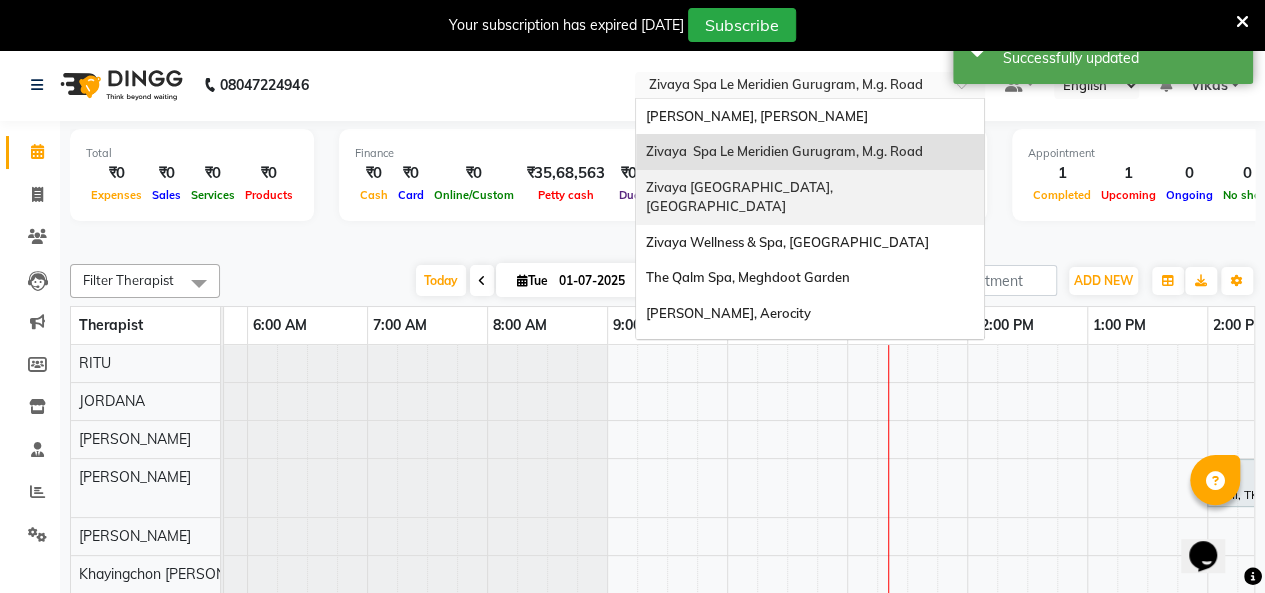 click on "Zivaya [GEOGRAPHIC_DATA],  [GEOGRAPHIC_DATA]" at bounding box center [810, 197] 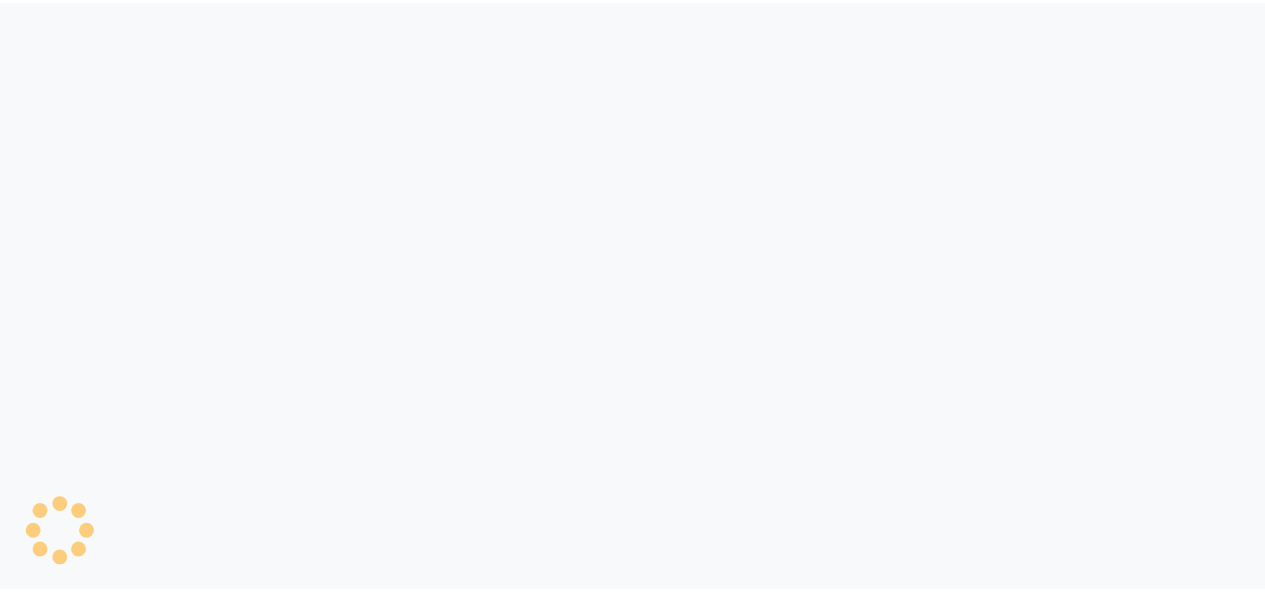 scroll, scrollTop: 0, scrollLeft: 0, axis: both 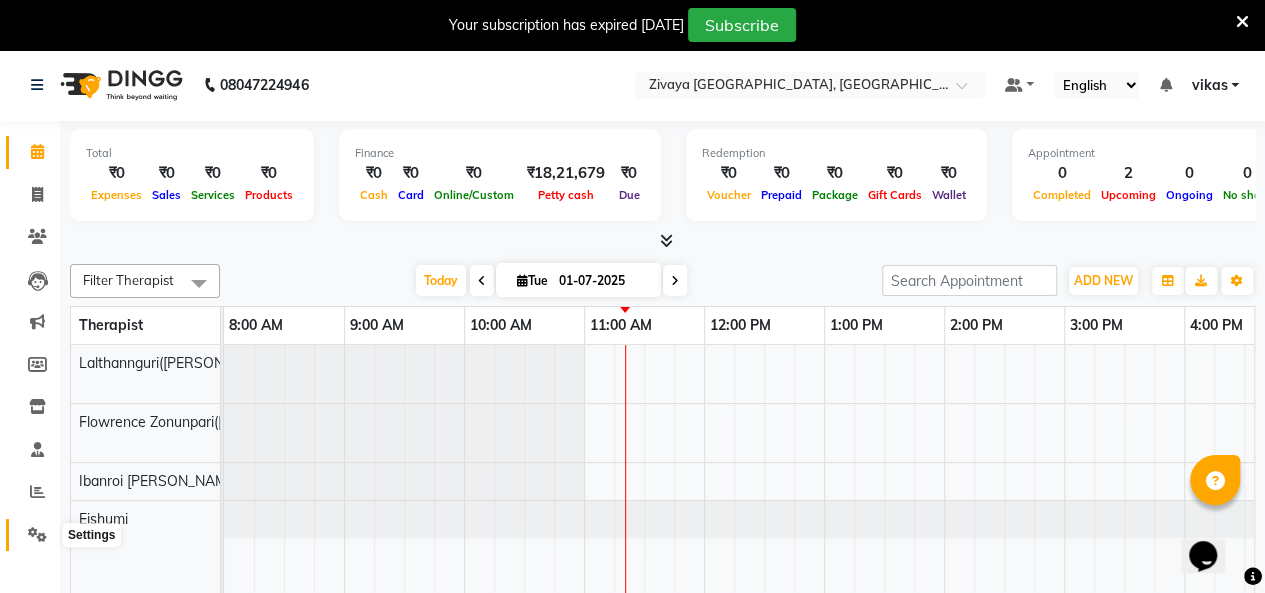click 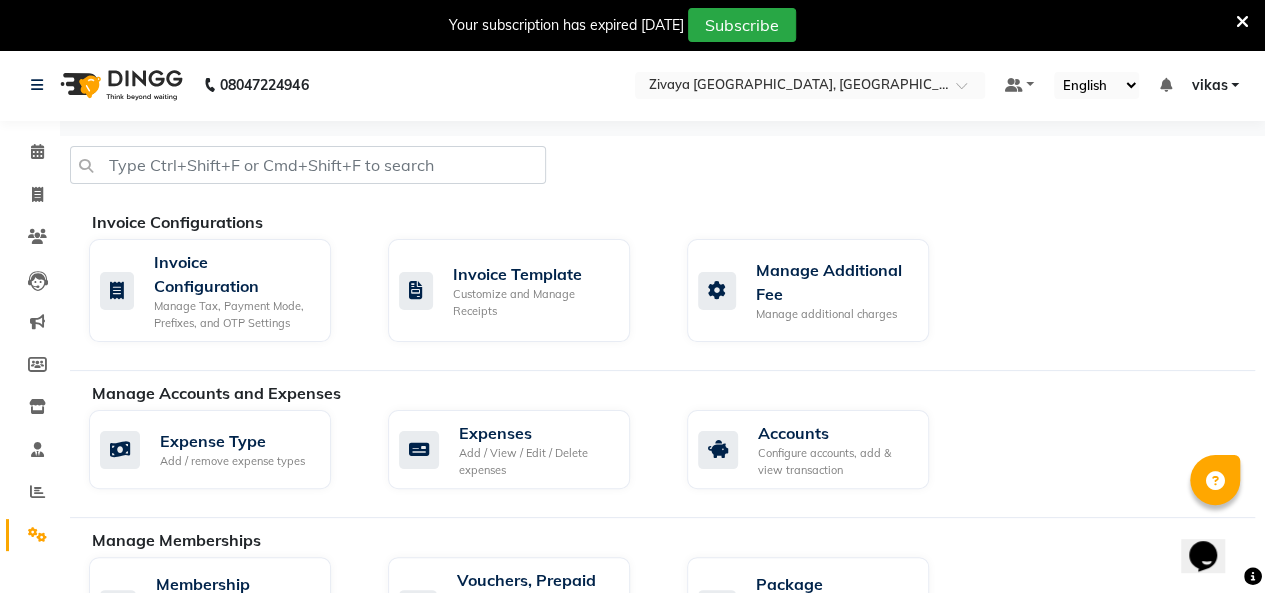click on "Invoice Configurations   Invoice Configuration Manage Tax, Payment Mode, Prefixes, and OTP Settings  Invoice Template Customize and Manage Receipts  Manage Additional Fee Manage additional charges" 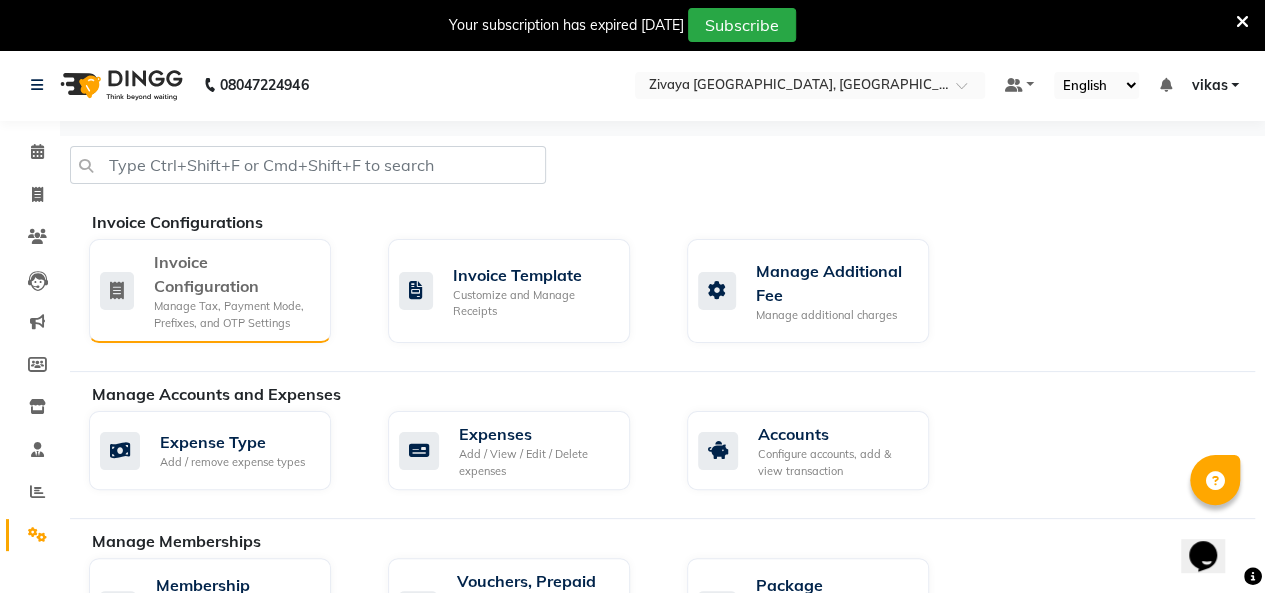 click on "Invoice Configuration" 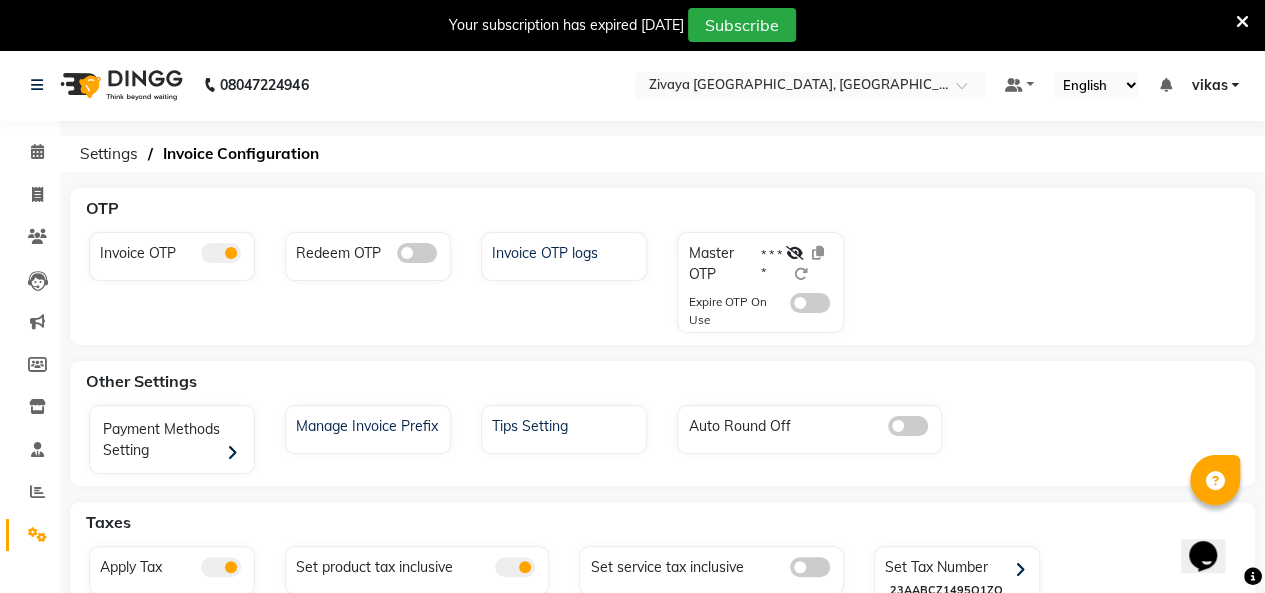 click 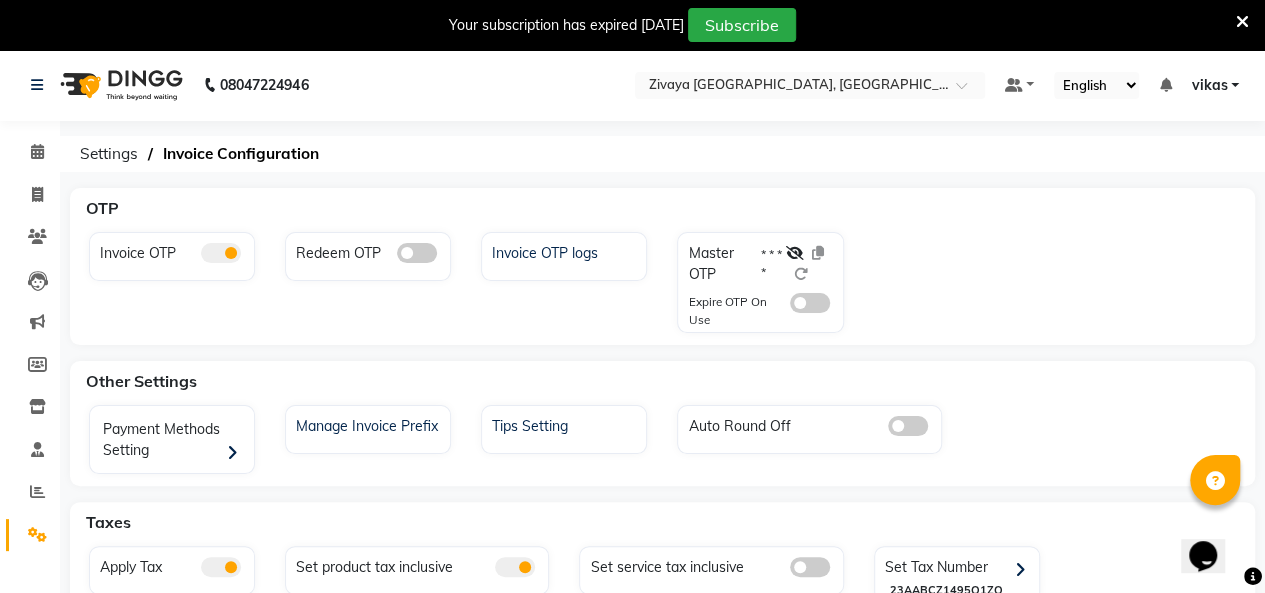 click 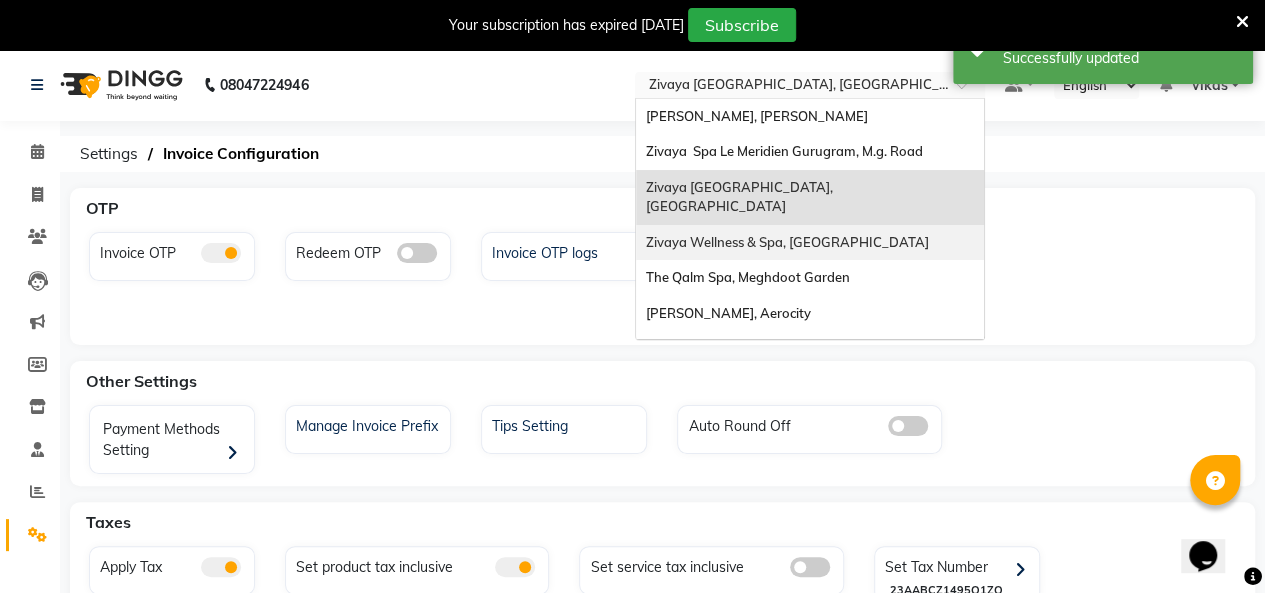 drag, startPoint x: 699, startPoint y: 91, endPoint x: 714, endPoint y: 219, distance: 128.87592 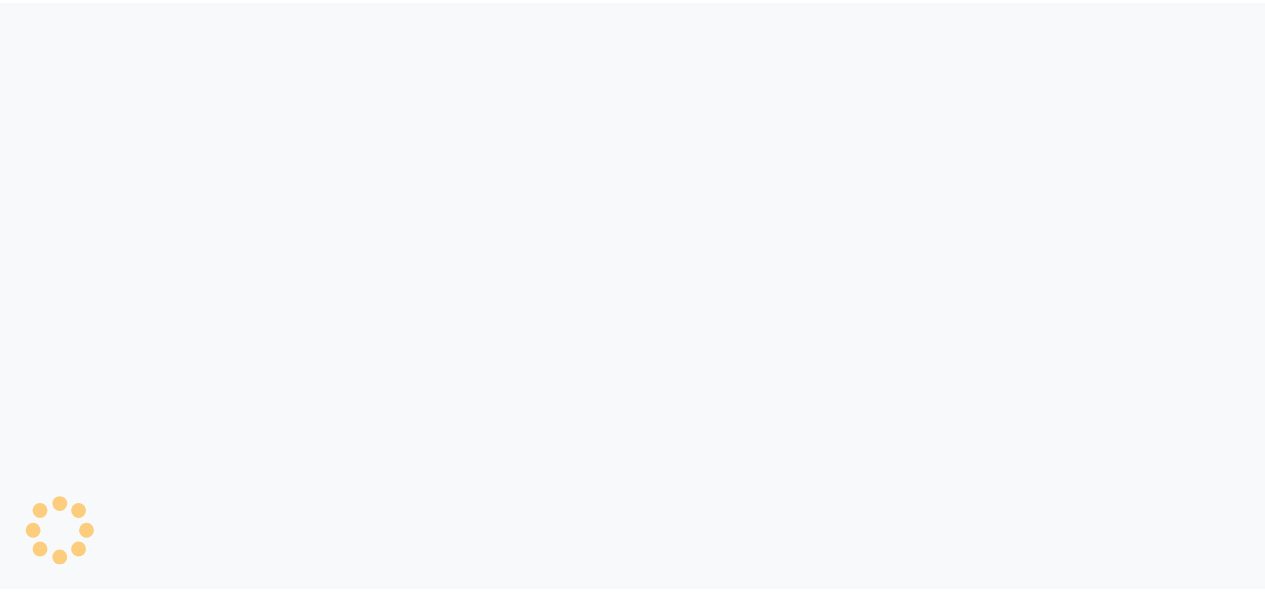 scroll, scrollTop: 0, scrollLeft: 0, axis: both 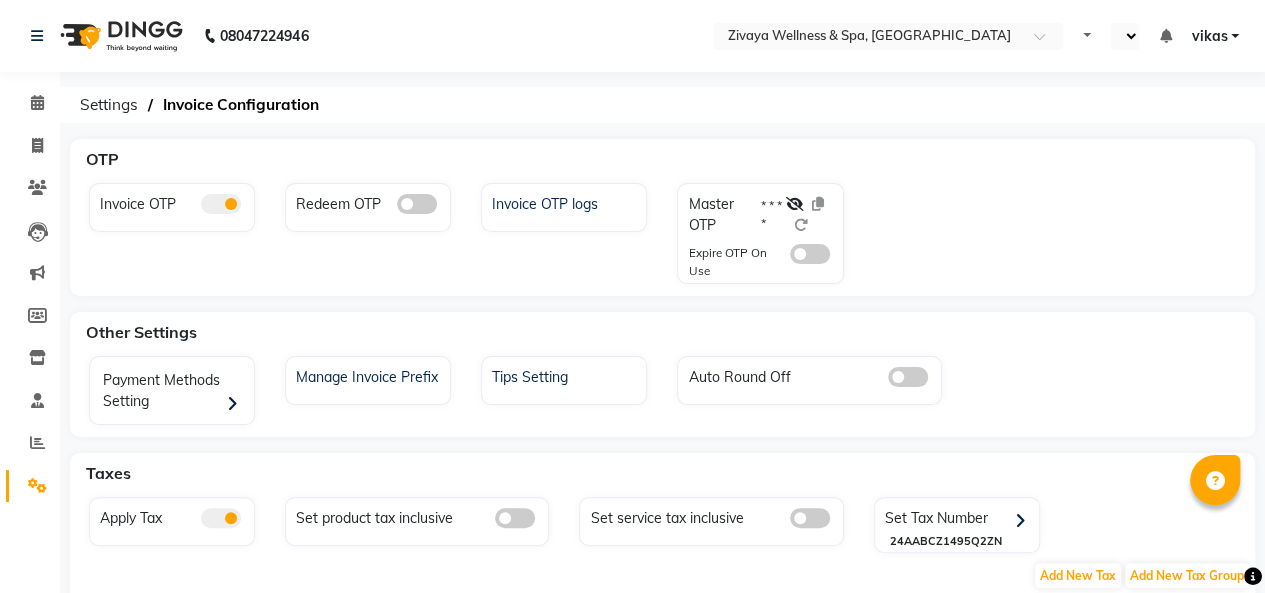 select on "en" 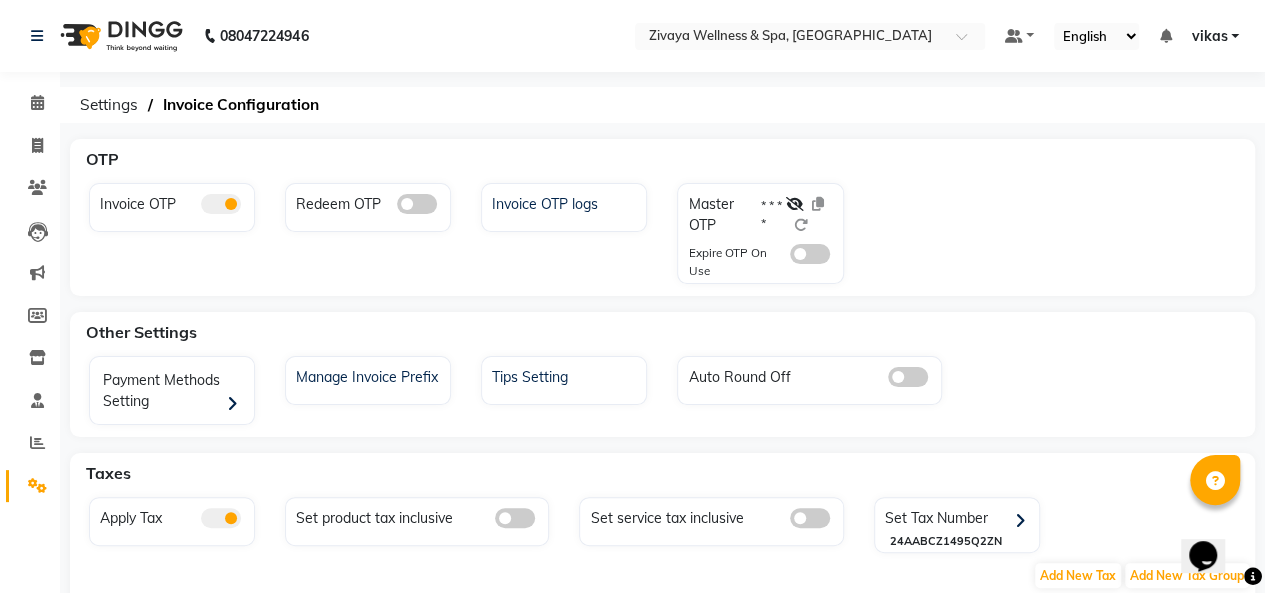 scroll, scrollTop: 0, scrollLeft: 0, axis: both 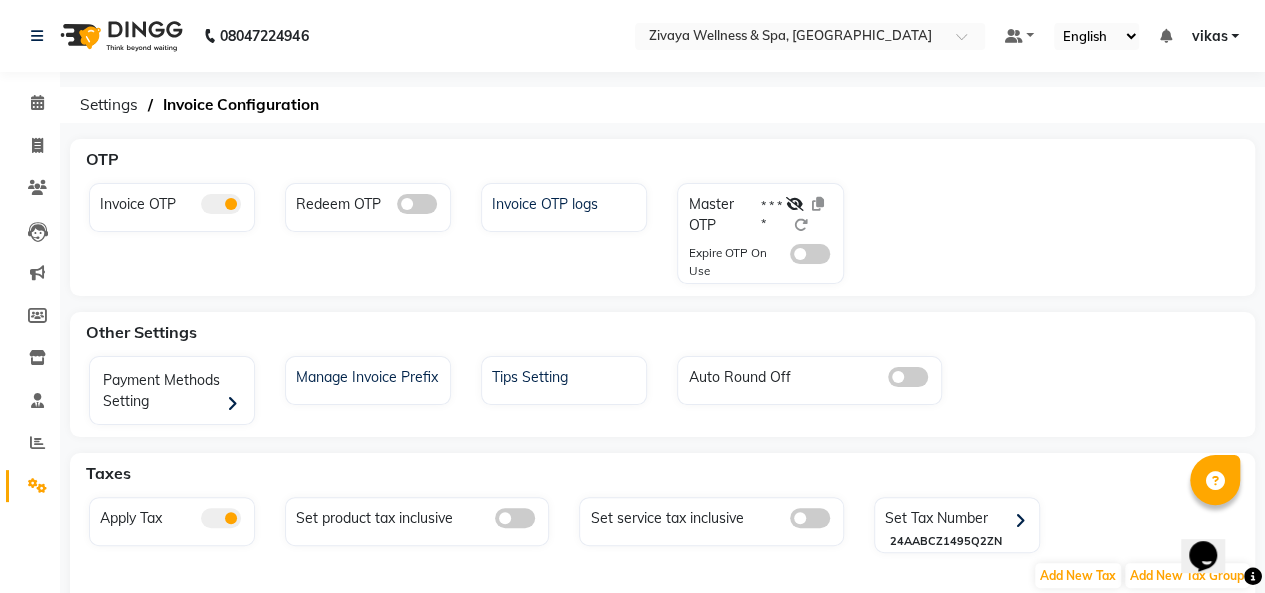 click 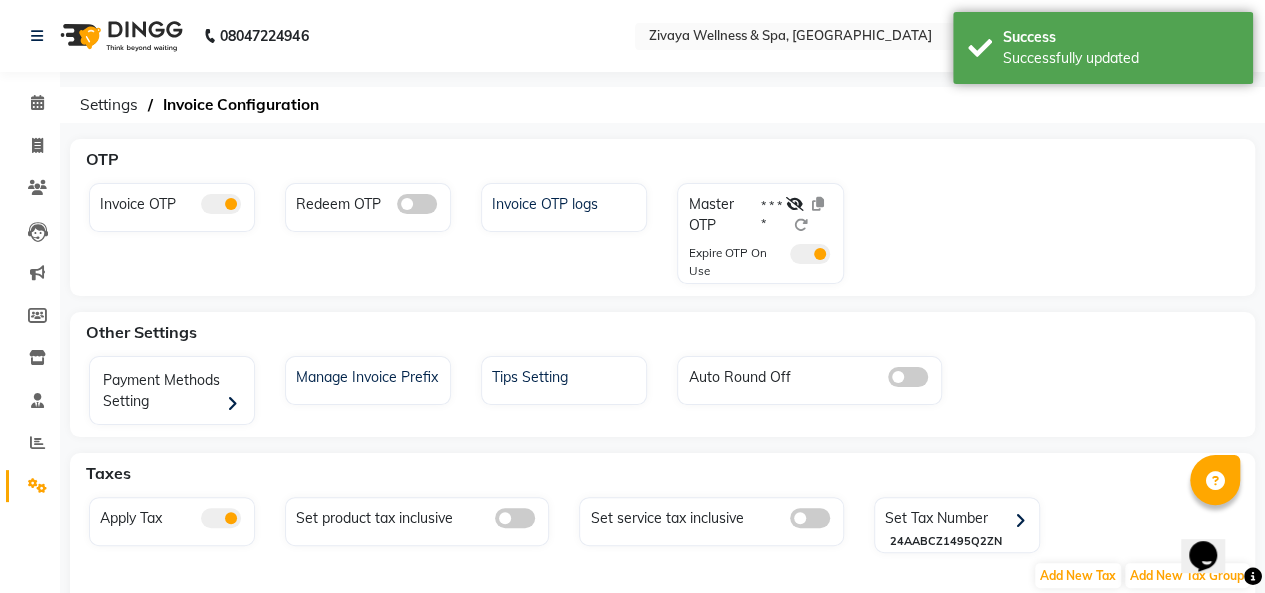 click on "08047224946 Select Location ×  Zivaya Wellness & Spa, [GEOGRAPHIC_DATA] Default Panel My Panel English ENGLISH Español العربية मराठी हिंदी ગુજરાતી தமிழ் 中文 Notifications nothing to show vikas Manage Profile Change Password Sign out  Version:3.14.0" 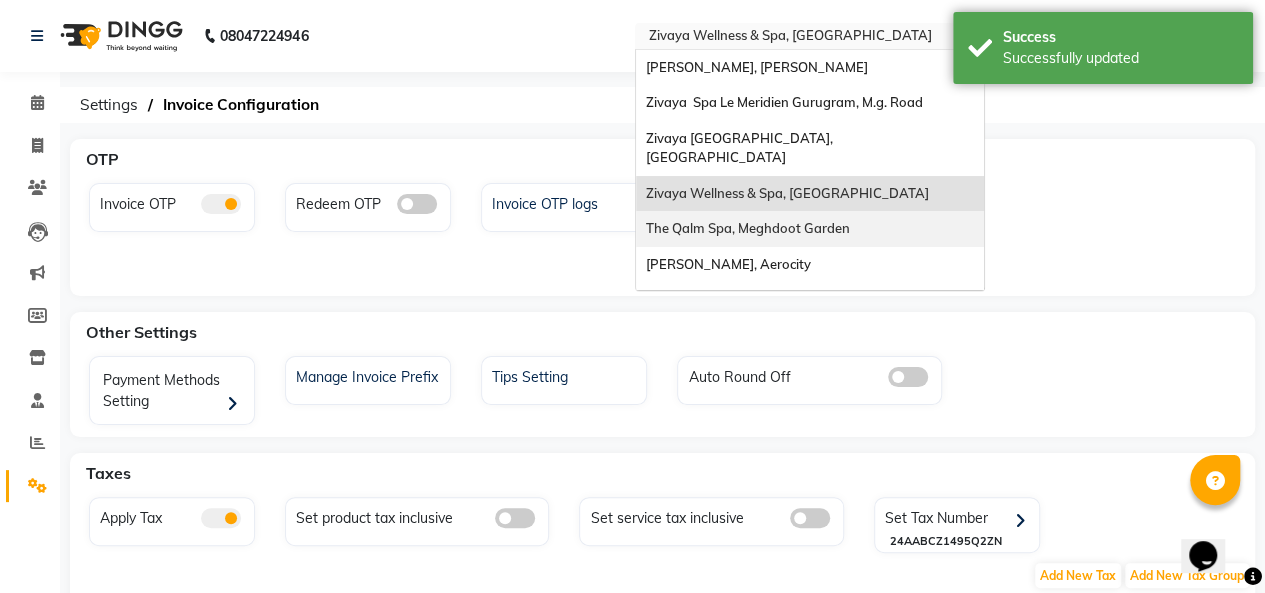 drag, startPoint x: 666, startPoint y: 45, endPoint x: 704, endPoint y: 205, distance: 164.4506 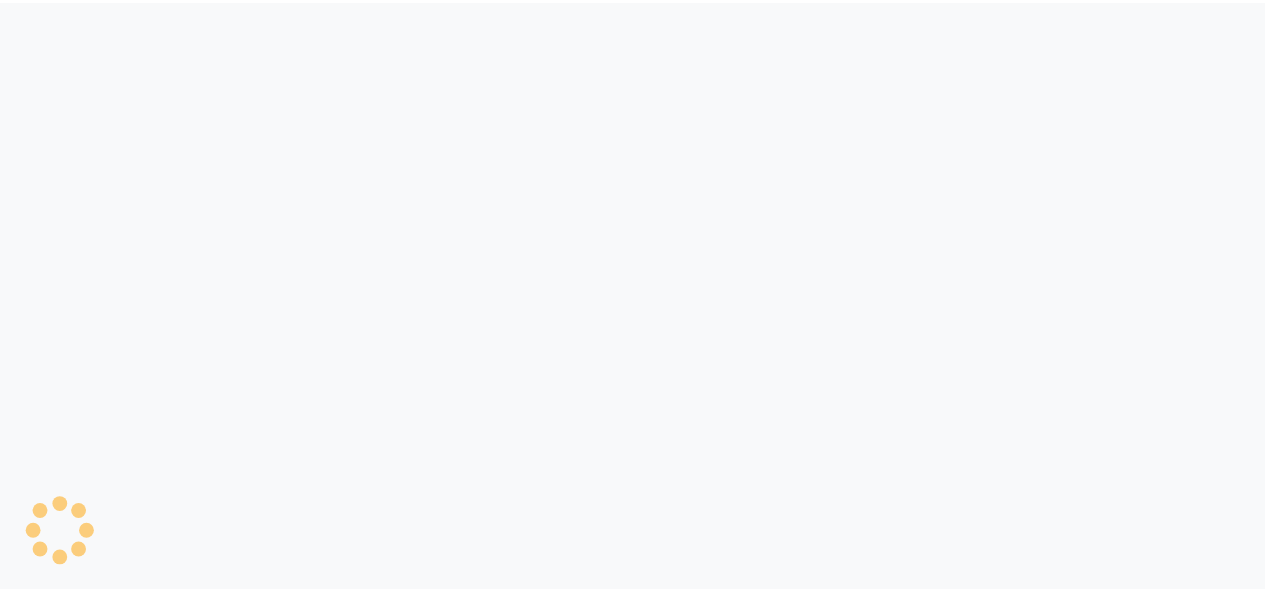 scroll, scrollTop: 0, scrollLeft: 0, axis: both 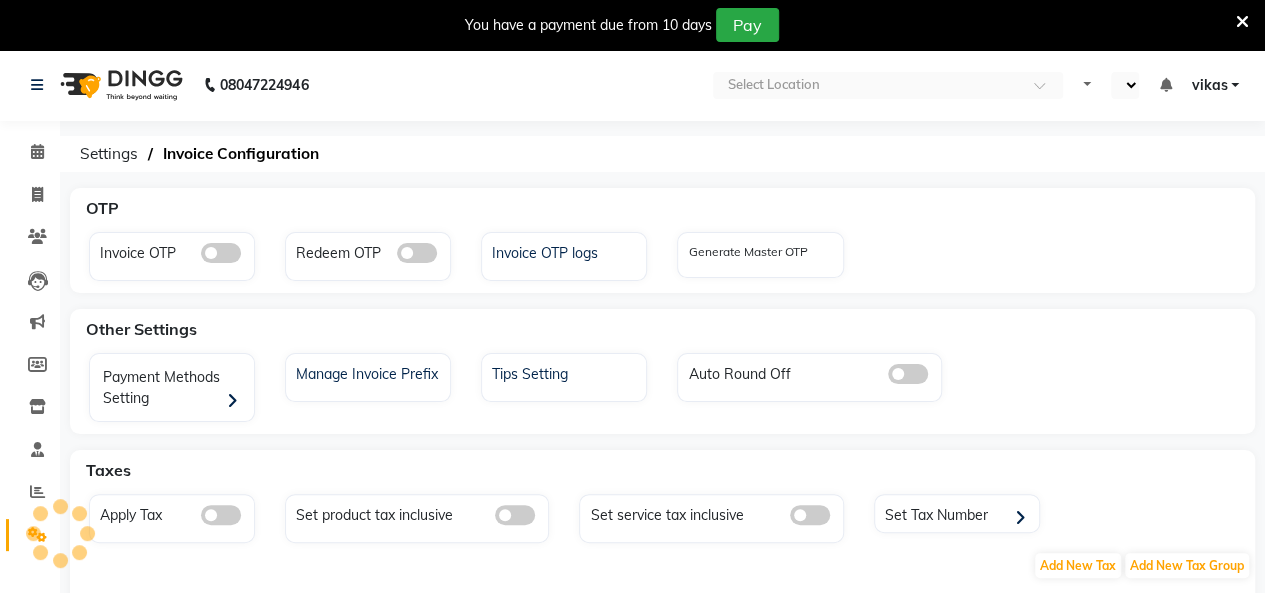 select on "en" 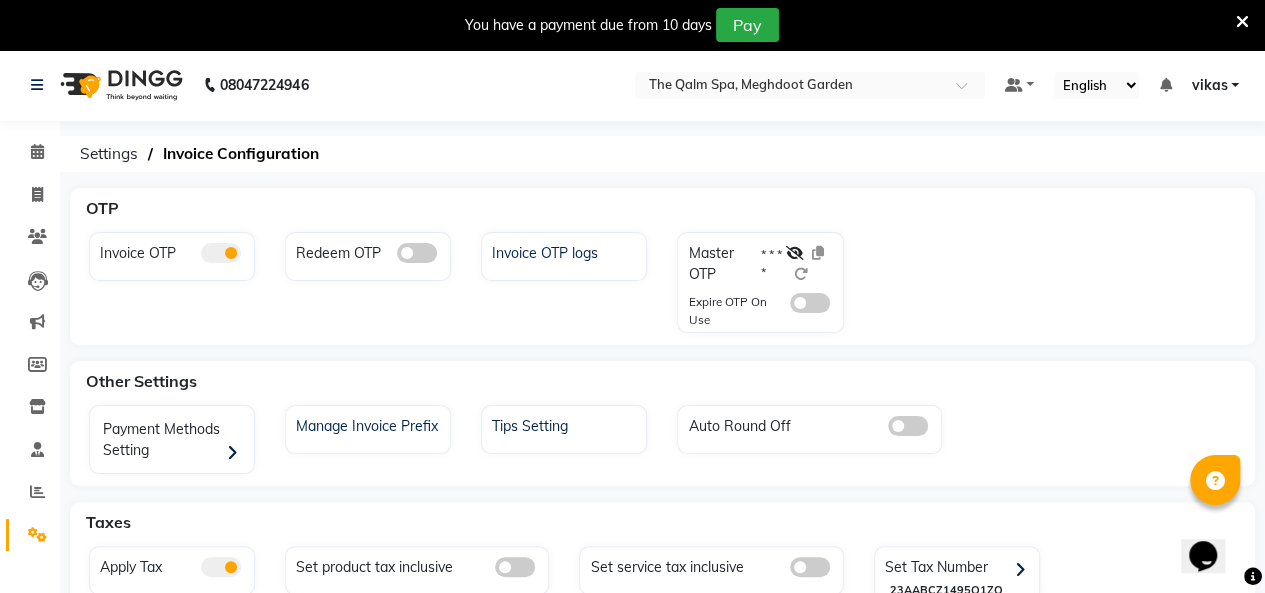 scroll, scrollTop: 0, scrollLeft: 0, axis: both 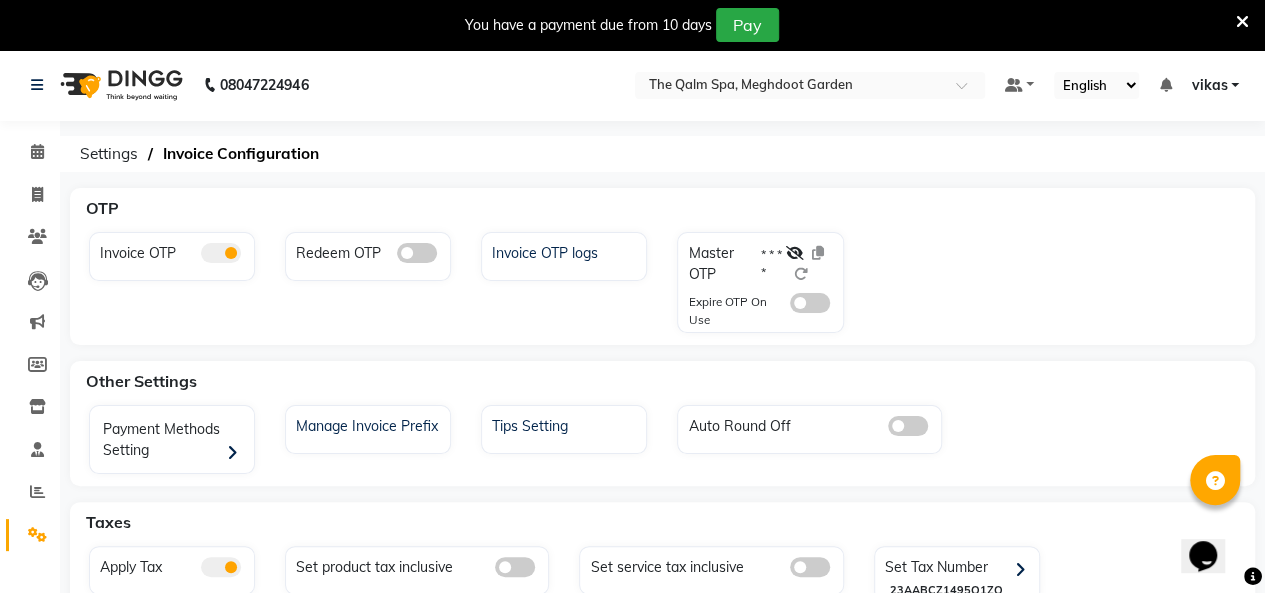 click 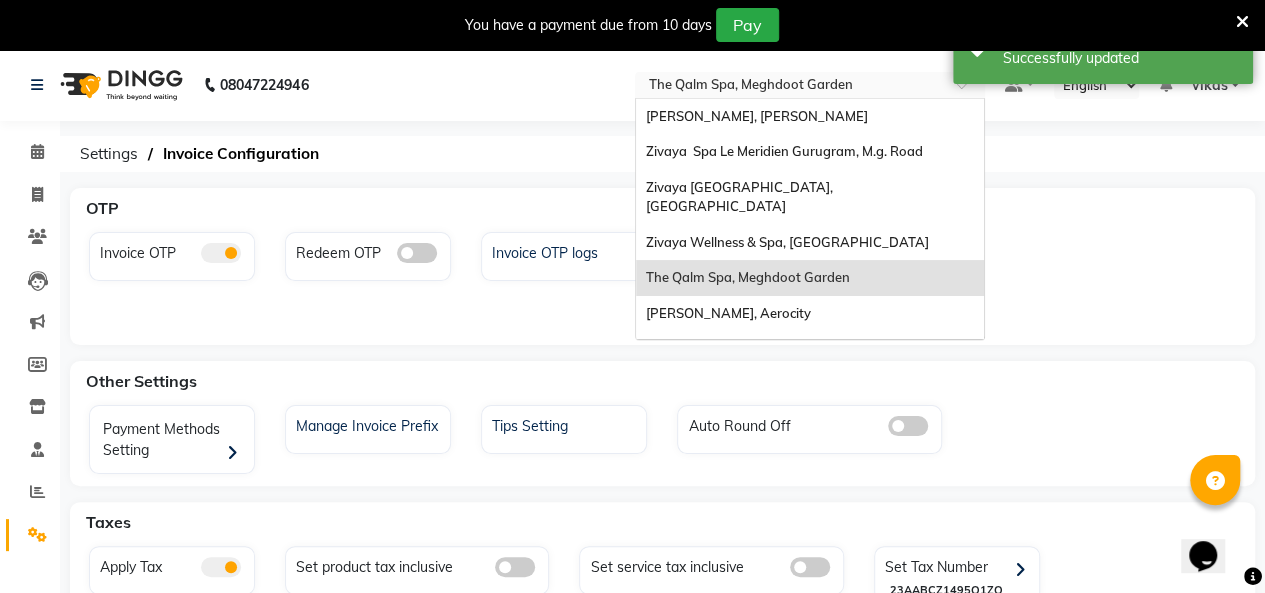click at bounding box center [790, 87] 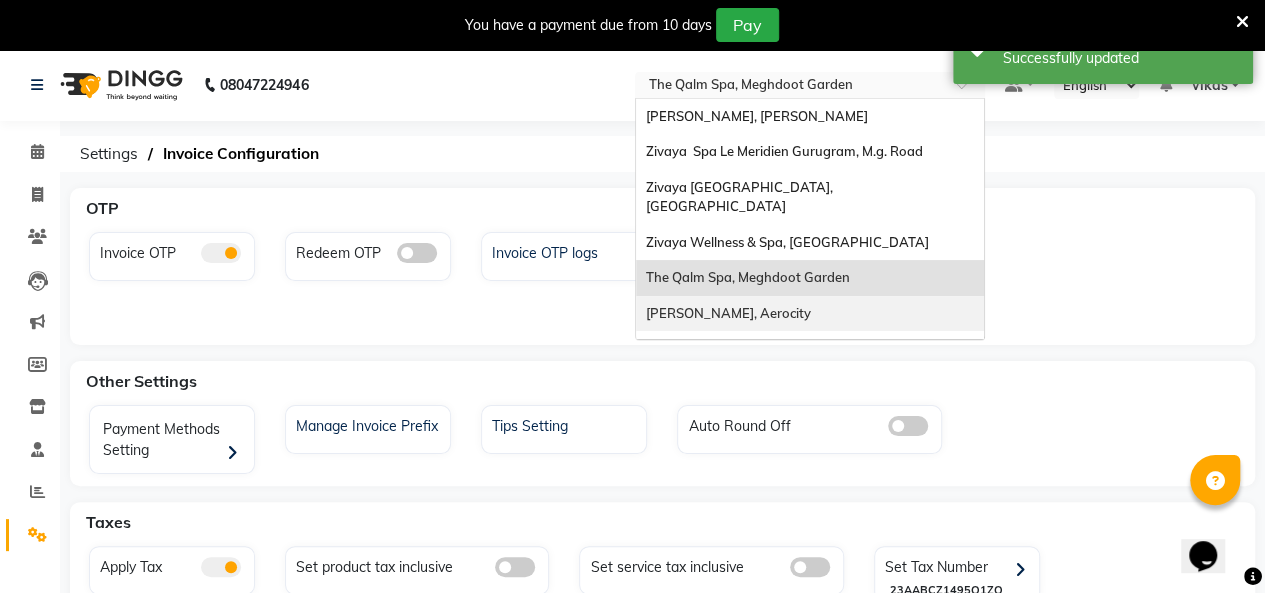 click on "[PERSON_NAME], Aerocity" at bounding box center [728, 313] 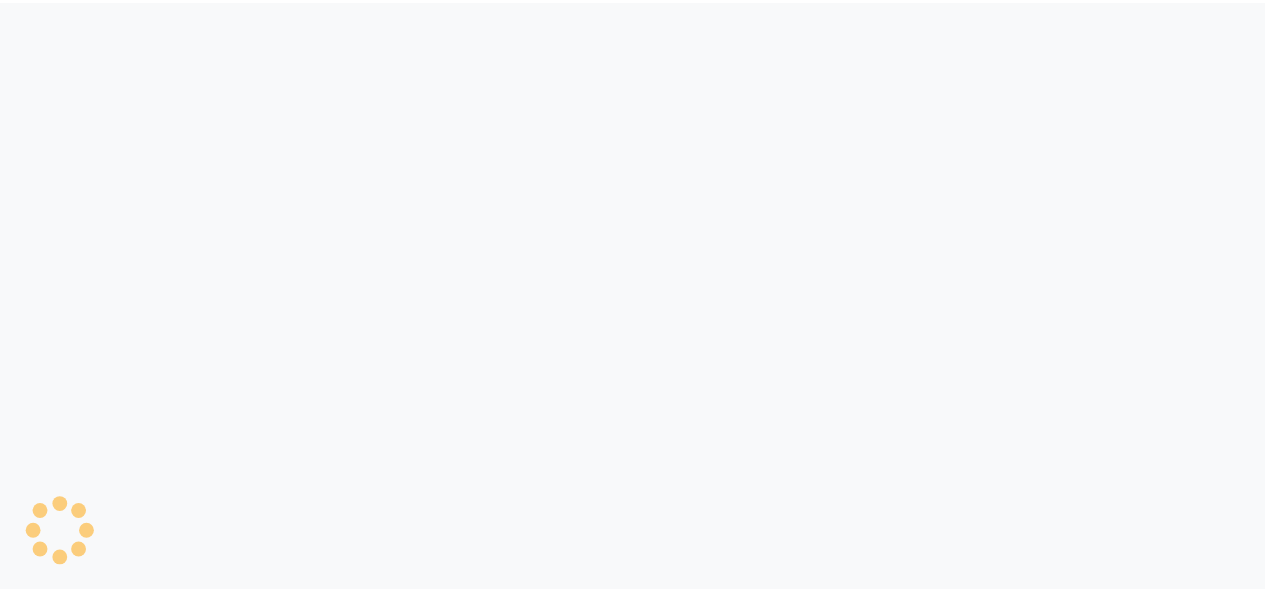 scroll, scrollTop: 0, scrollLeft: 0, axis: both 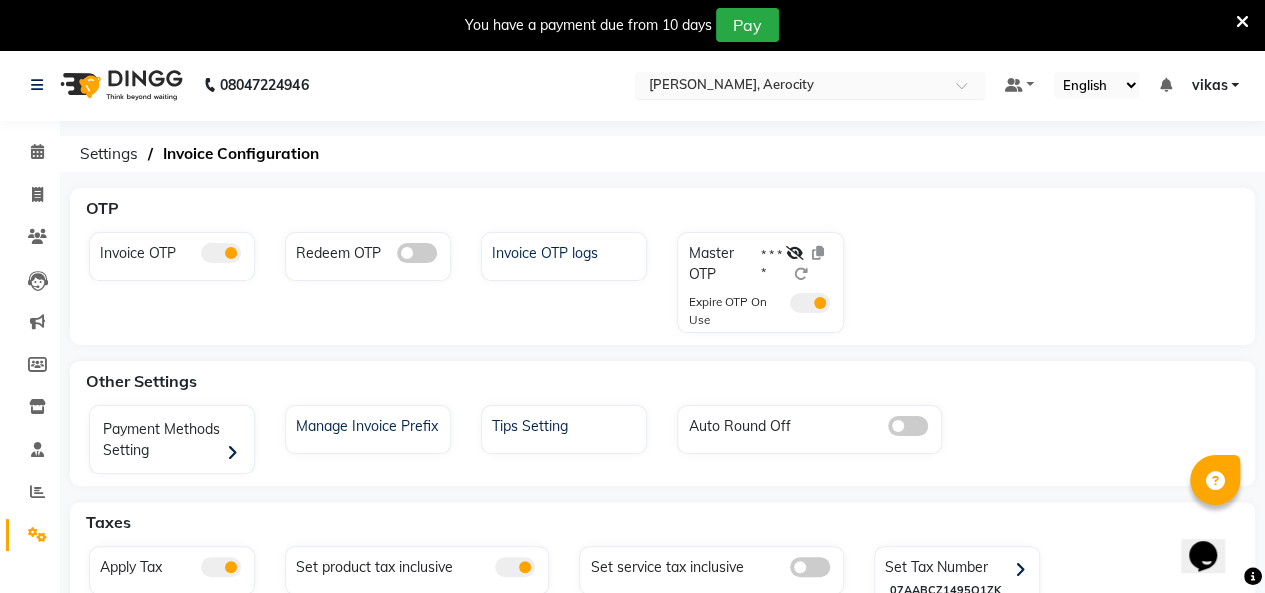 click at bounding box center (790, 87) 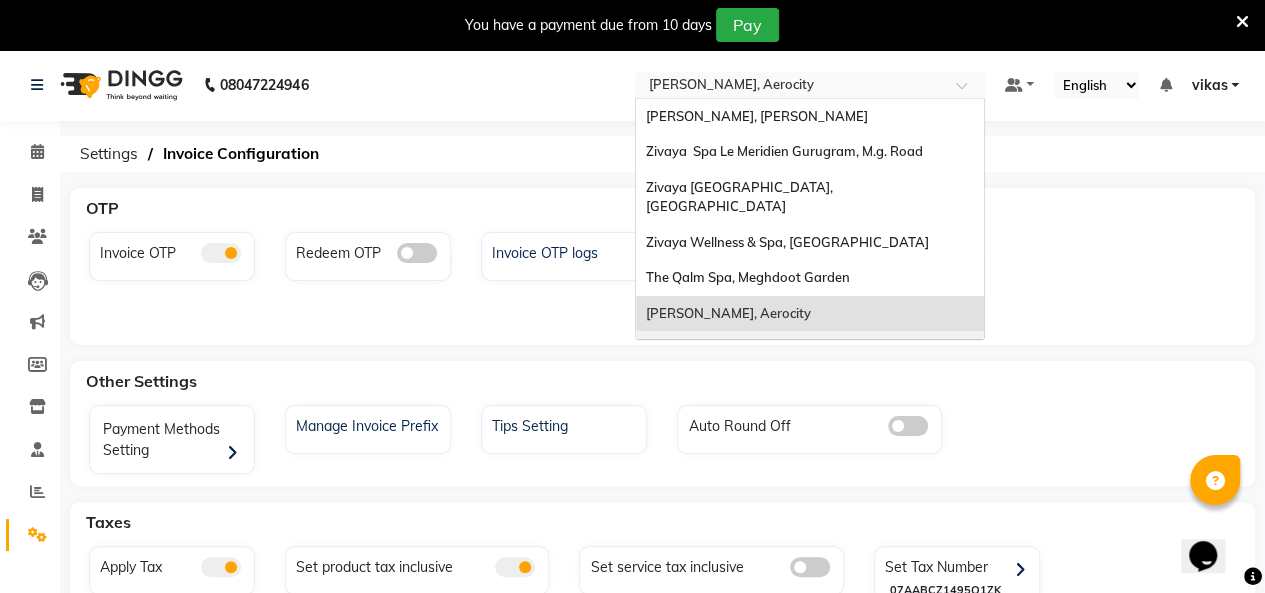 click on "Zivaya Spa [GEOGRAPHIC_DATA] [GEOGRAPHIC_DATA], Asset 5a" at bounding box center [753, 358] 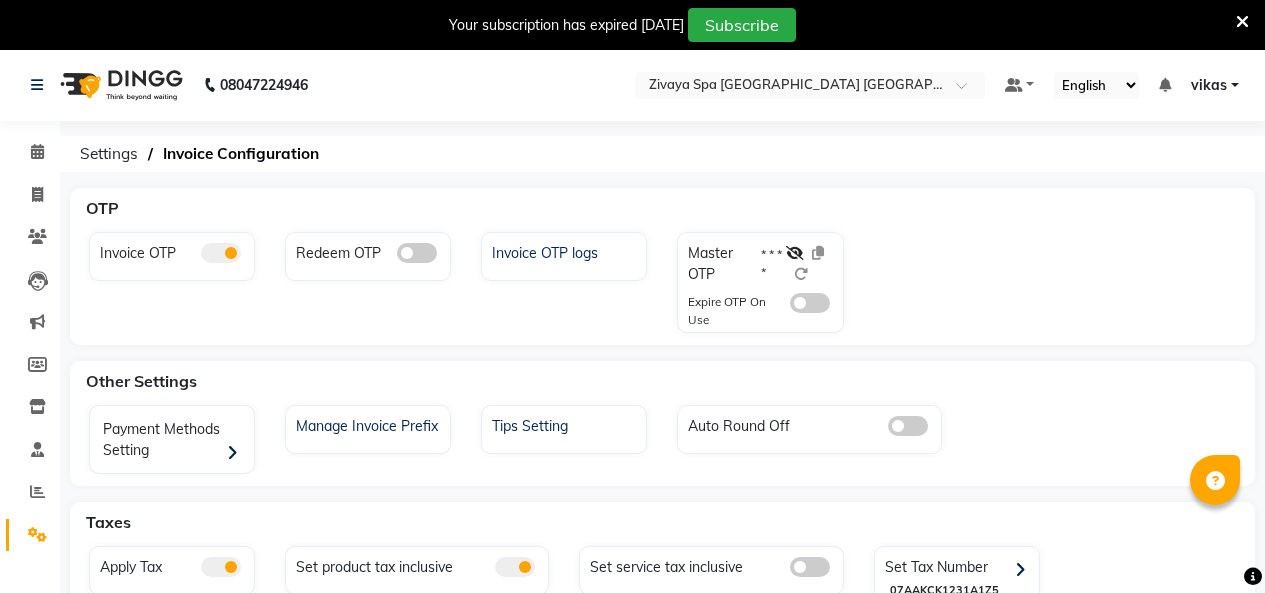 scroll, scrollTop: 0, scrollLeft: 0, axis: both 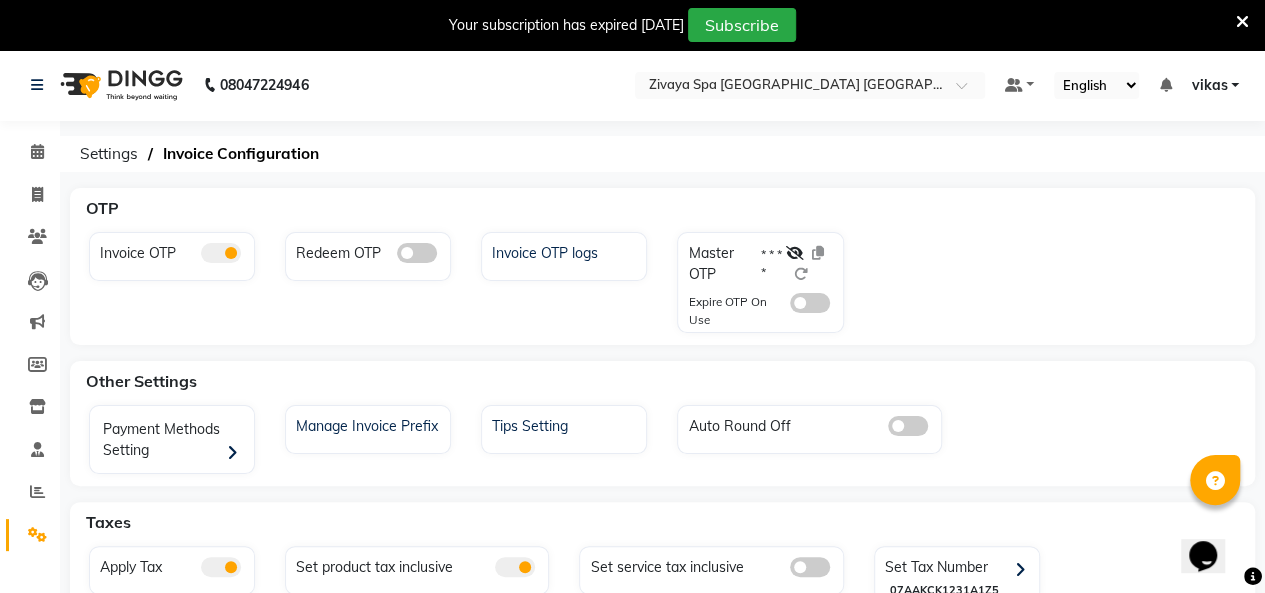 click 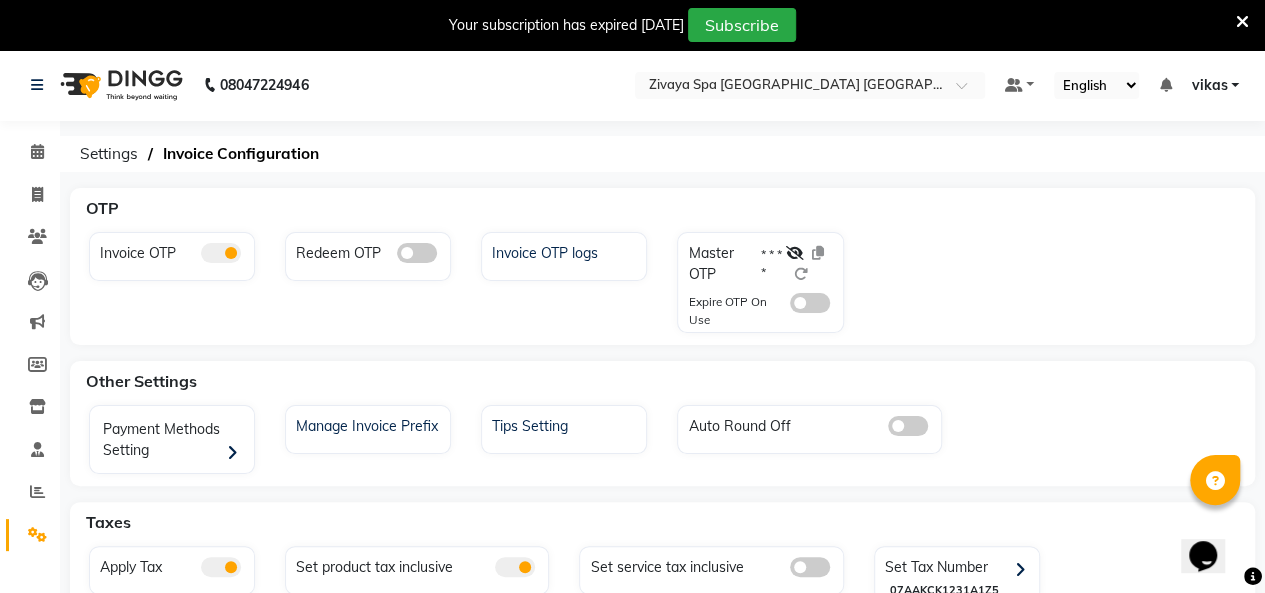 click 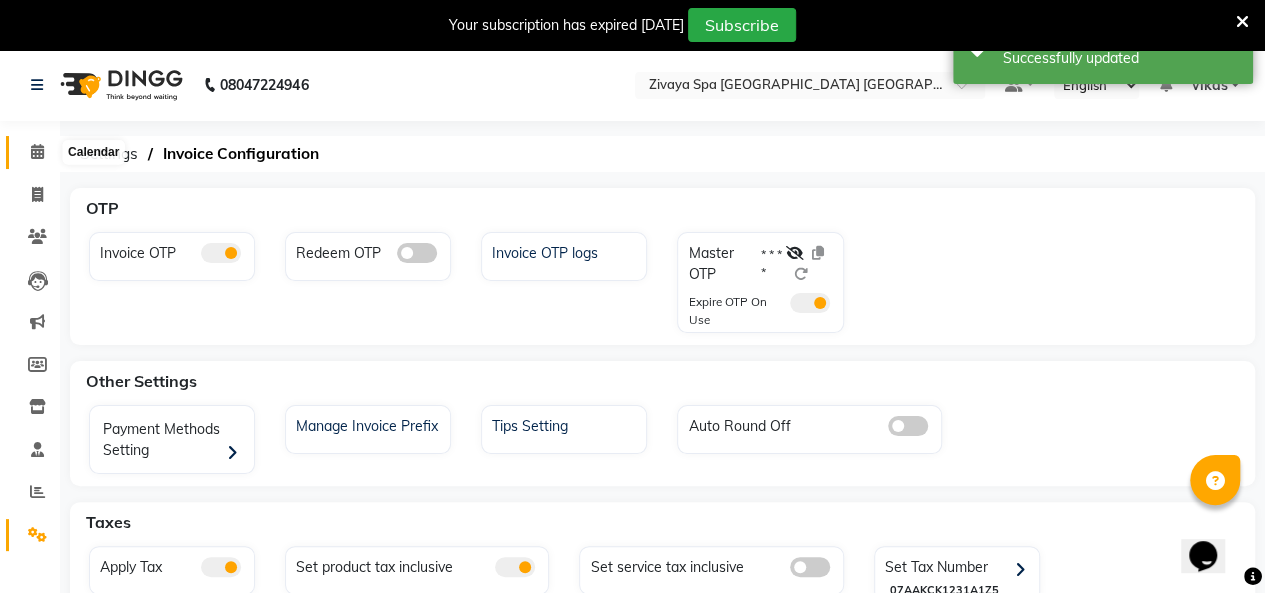 click 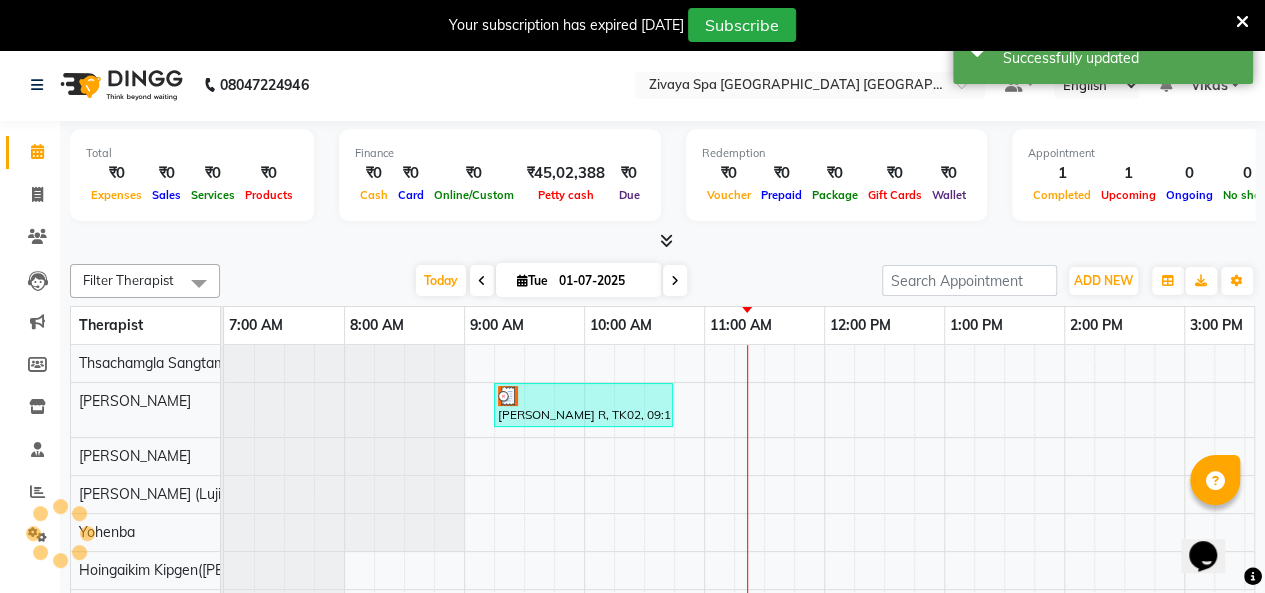 scroll, scrollTop: 0, scrollLeft: 0, axis: both 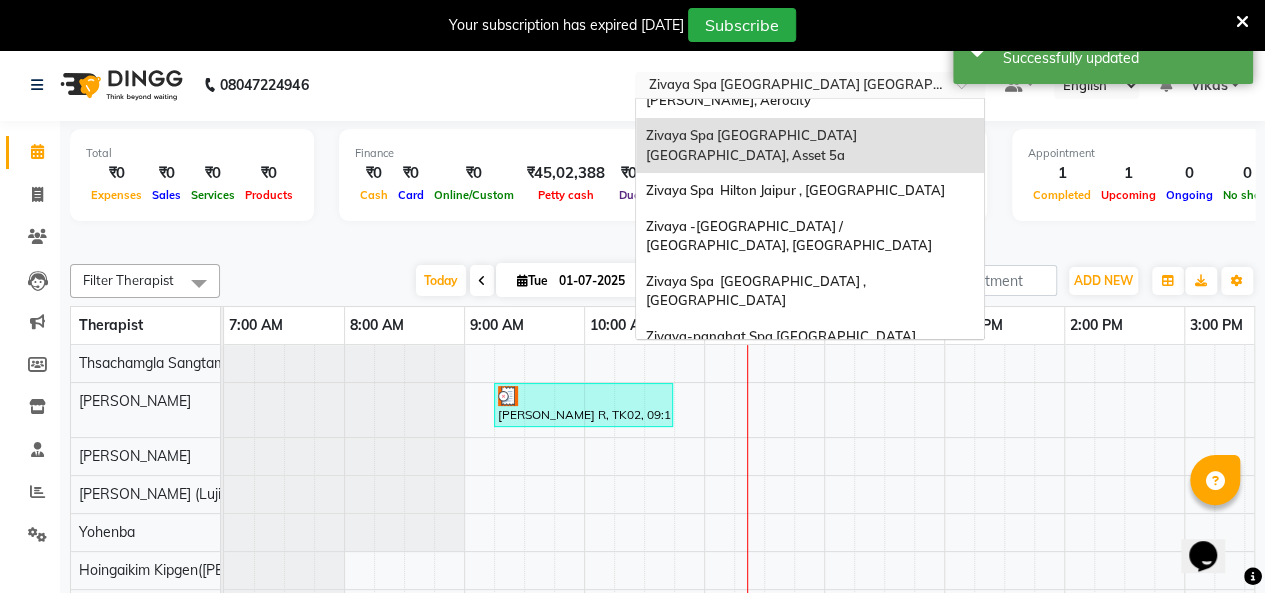 click at bounding box center (790, 87) 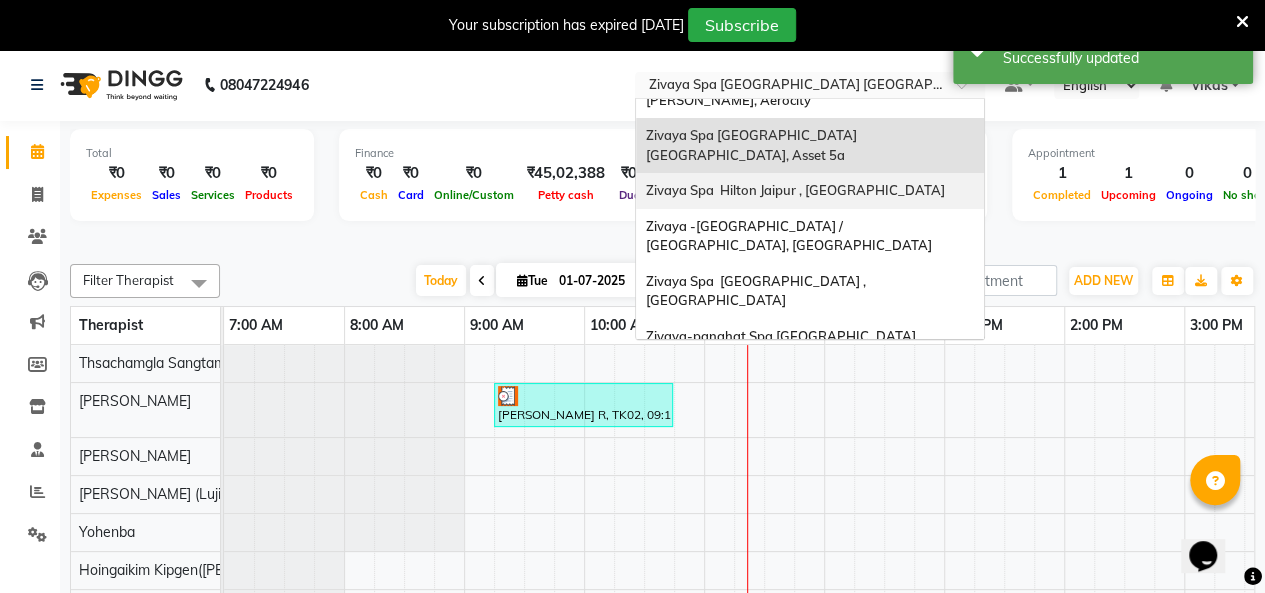 click on "Zivaya Spa  Hilton Jaipur , [GEOGRAPHIC_DATA]" at bounding box center (795, 190) 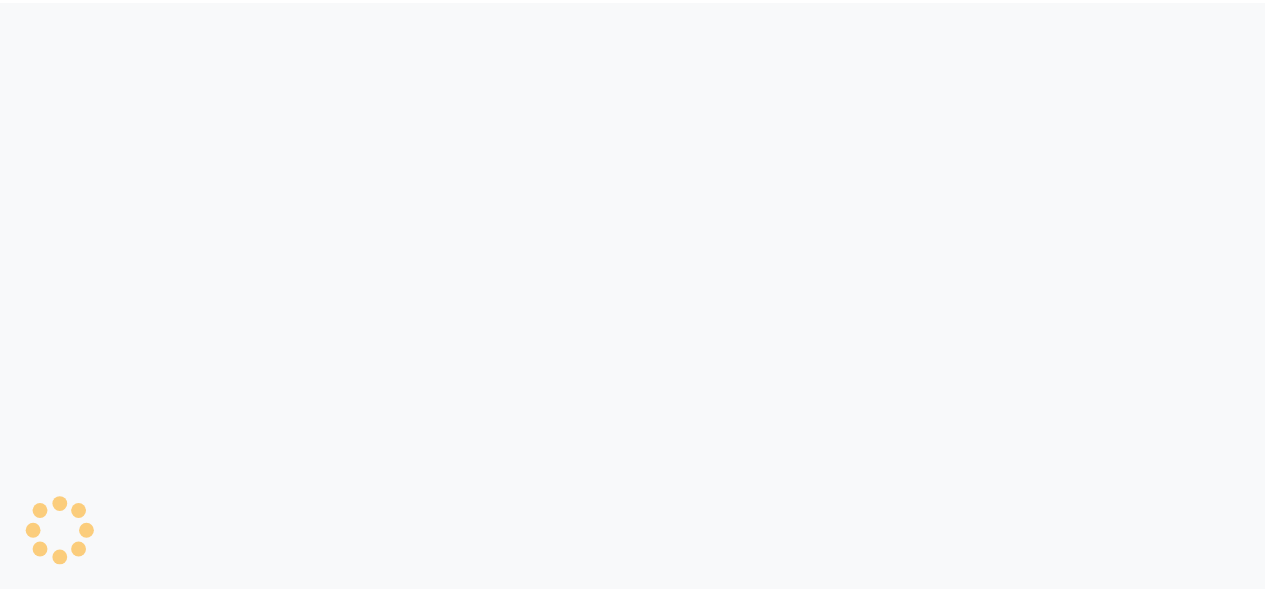 scroll, scrollTop: 0, scrollLeft: 0, axis: both 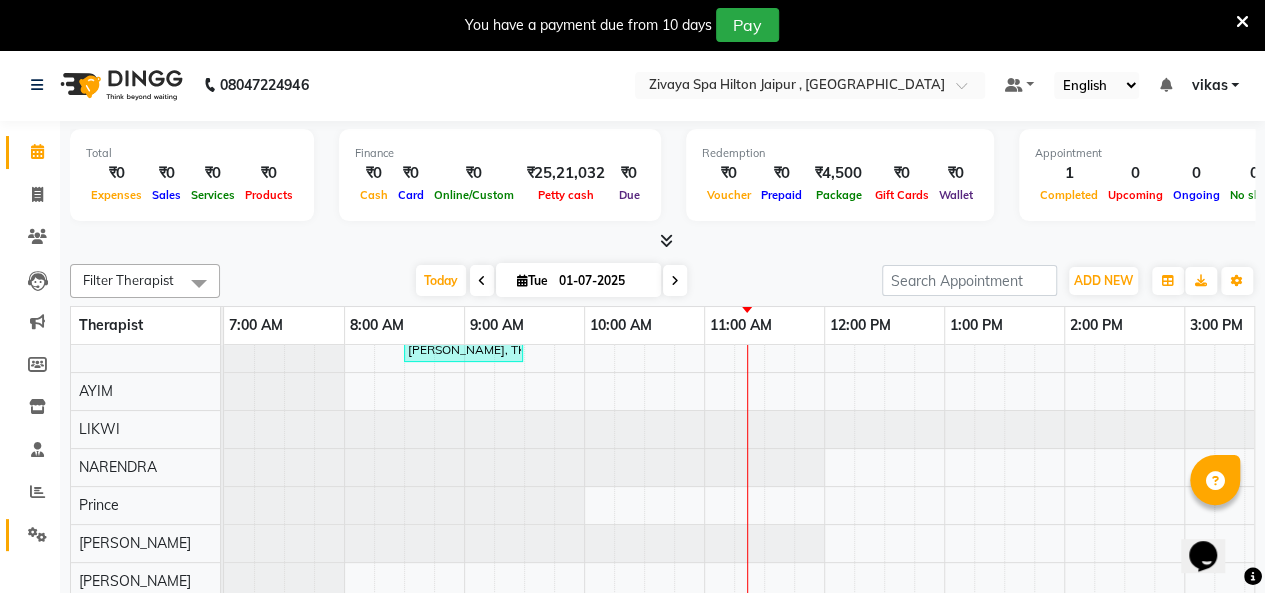click on "08047224946 Select Location × Zivaya Spa  Hilton Jaipur , Jaipur  Default Panel My Panel English ENGLISH Español العربية मराठी हिंदी ગુજરાતી தமிழ் 中文 Notifications nothing to show vikas Manage Profile Change Password Sign out  Version:3.14.0  ☀ SAYAJI ZIVAYA, Vijay Nagar ☀ ZIVAYA  SPA LE MERIDIEN GURUGRAM, M.G. Road ☀ ZIVAYA CENTRAL MALL INDORE,  Indore  ☀  ZIVAYA wellness & spa, Ahmedabad Airport ☀ The Qalm Spa, Meghdoot Garden ☀ Zivaya Aloft, Aerocity ☀ ZIVAYA SPA PRIDE PLAZA NEW DELHI, Asset 5A ☀ Zivaya Spa  Hilton Jaipur , Jaipur  ☀  ZIVAYA -The Belvedere Golf & Country Club / Ahmedabad, Gandhinagar Hwy ☀ ZIVAYA SPA  THE UMMED AHMEDABAD , Hansol ☀ Zivaya-PANGHAT SPA UDAIPUR, Panghat  ☀  ZIVAYA wellness & spa, Mumbai Airport ☀ ZIVAYA WELLNESS HO, RNT MARG  Calendar  Invoice  Clients  Leads   Marketing  Members  Inventory  Staff  Reports  Settings Completed InProgress Upcoming Dropped Tentative Check-In Confirm Bookings ₹0" at bounding box center (632, 338) 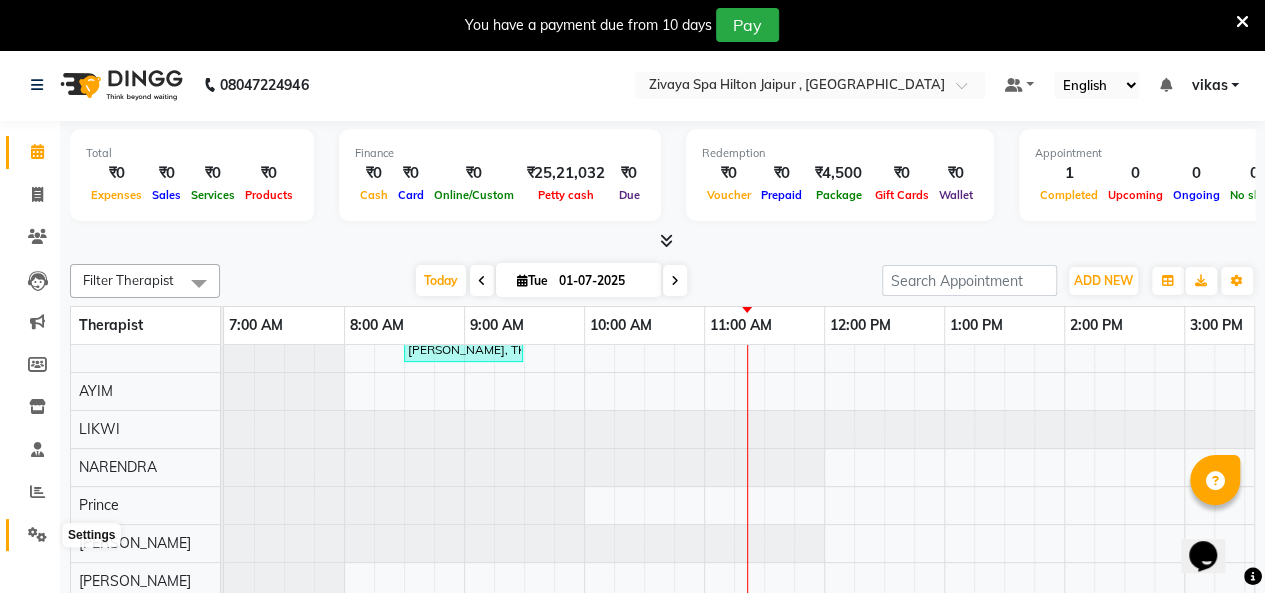 click 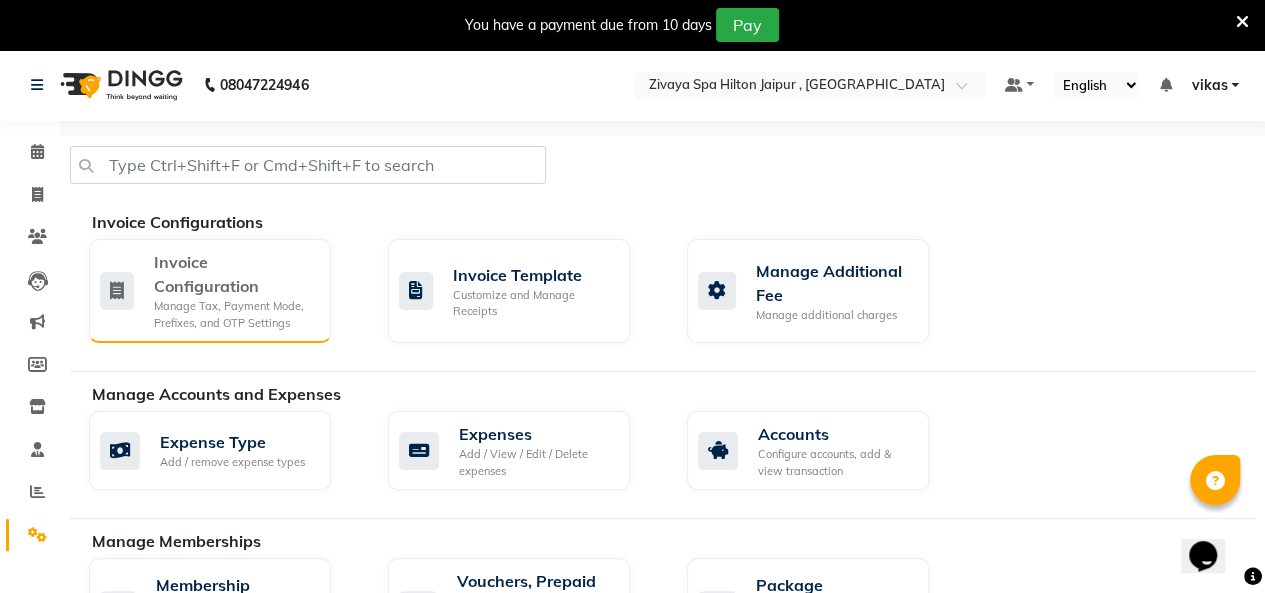 click on "Manage Tax, Payment Mode, Prefixes, and OTP Settings" 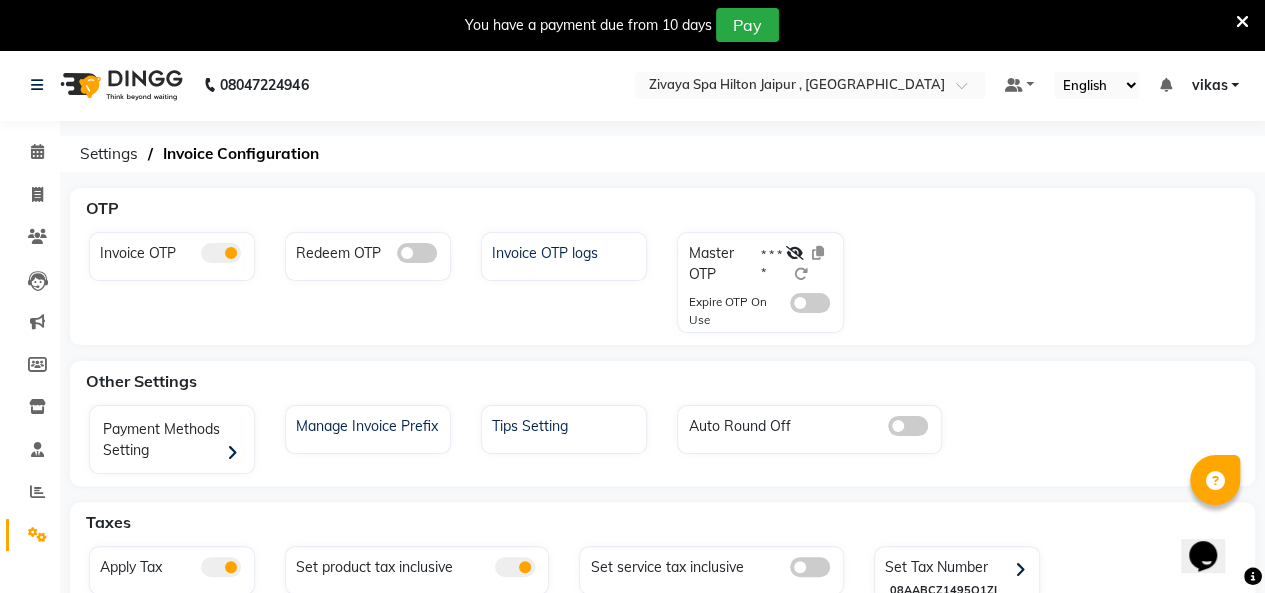 click 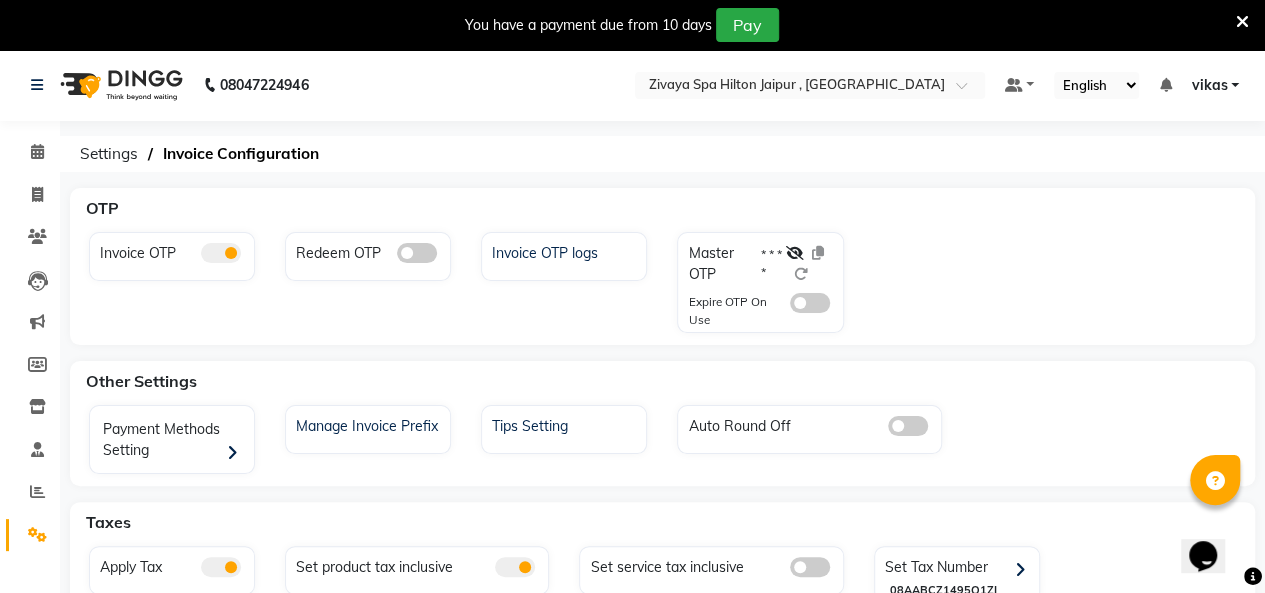 click 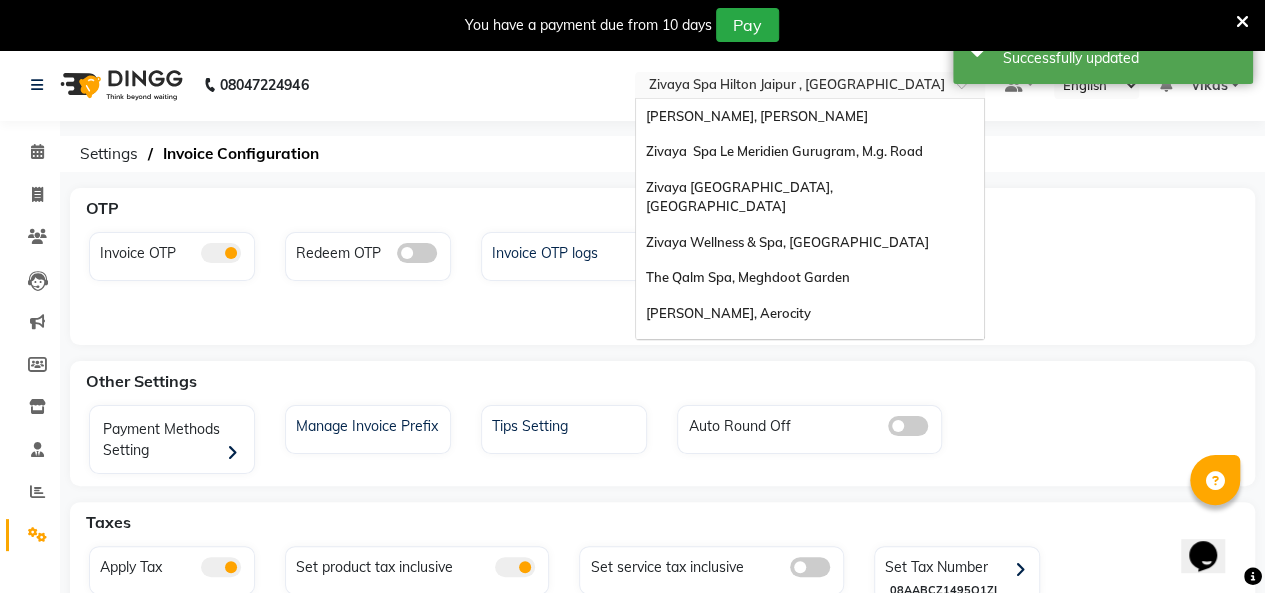 click at bounding box center (790, 87) 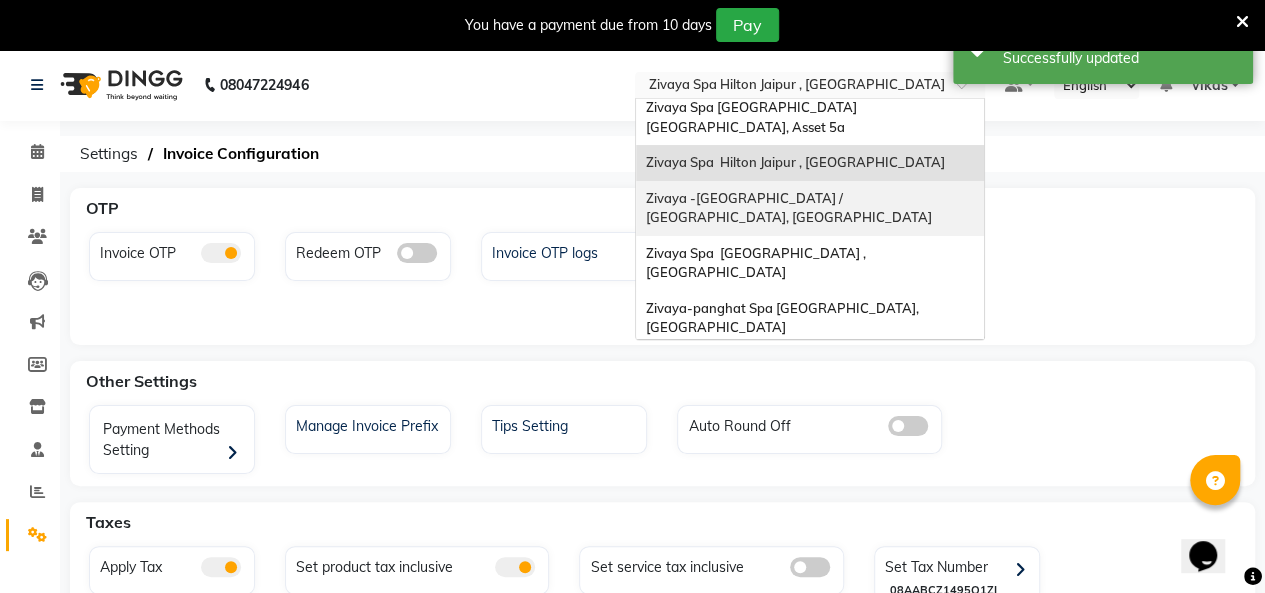 click on "Zivaya -[GEOGRAPHIC_DATA] / [GEOGRAPHIC_DATA], [GEOGRAPHIC_DATA]" at bounding box center [789, 208] 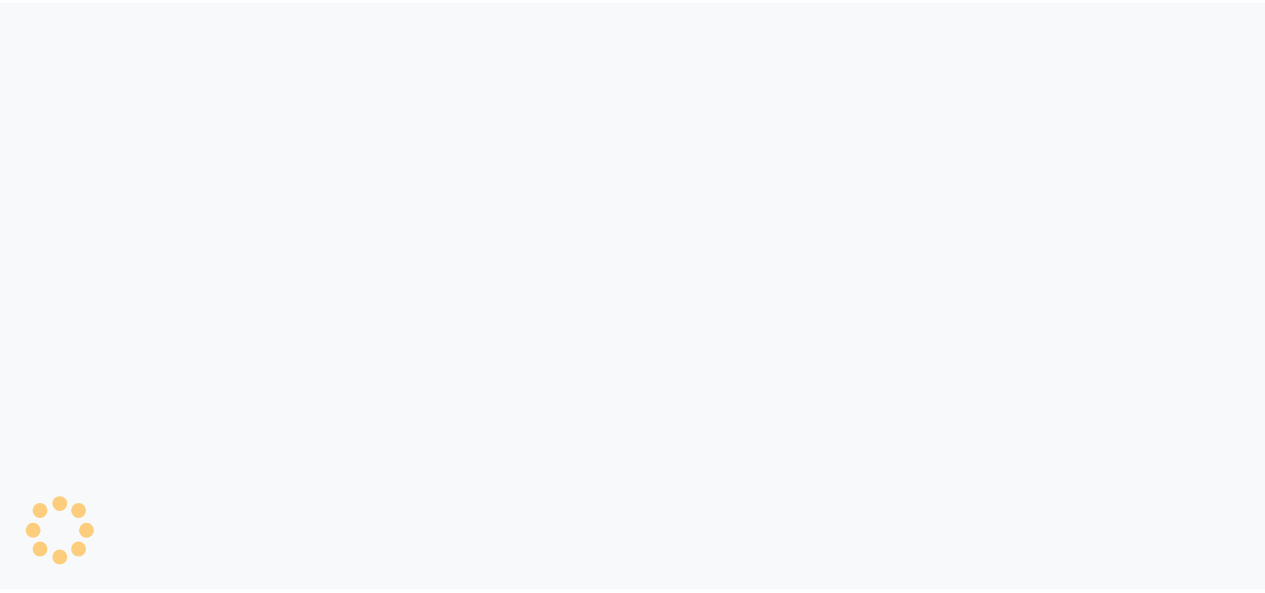 scroll, scrollTop: 0, scrollLeft: 0, axis: both 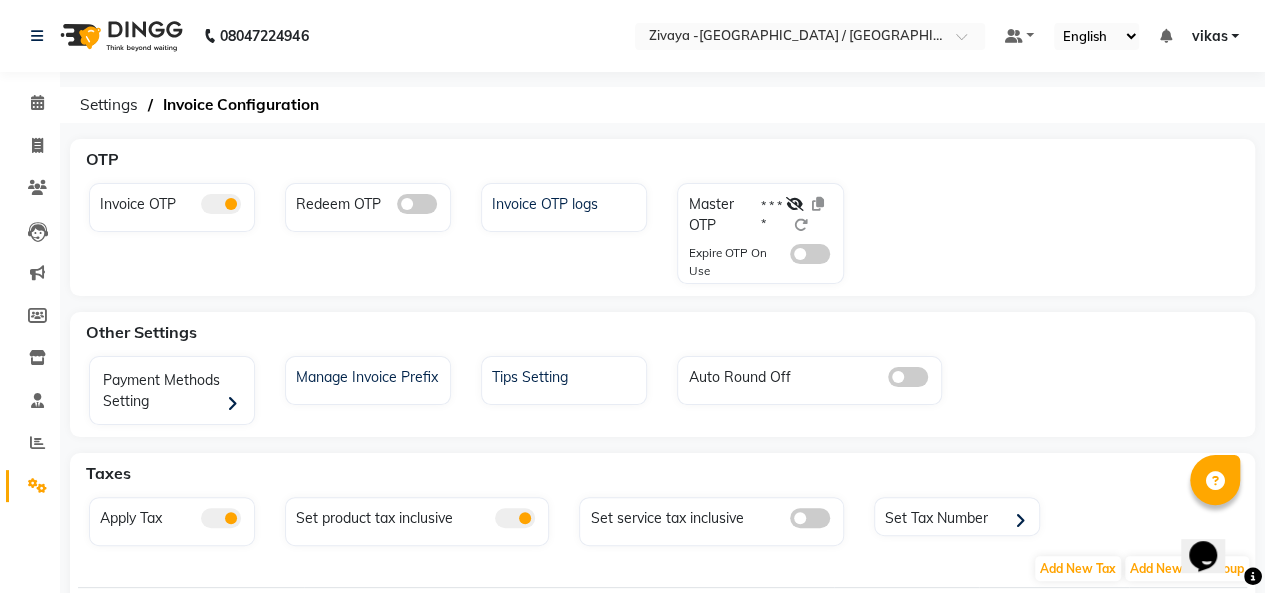 click 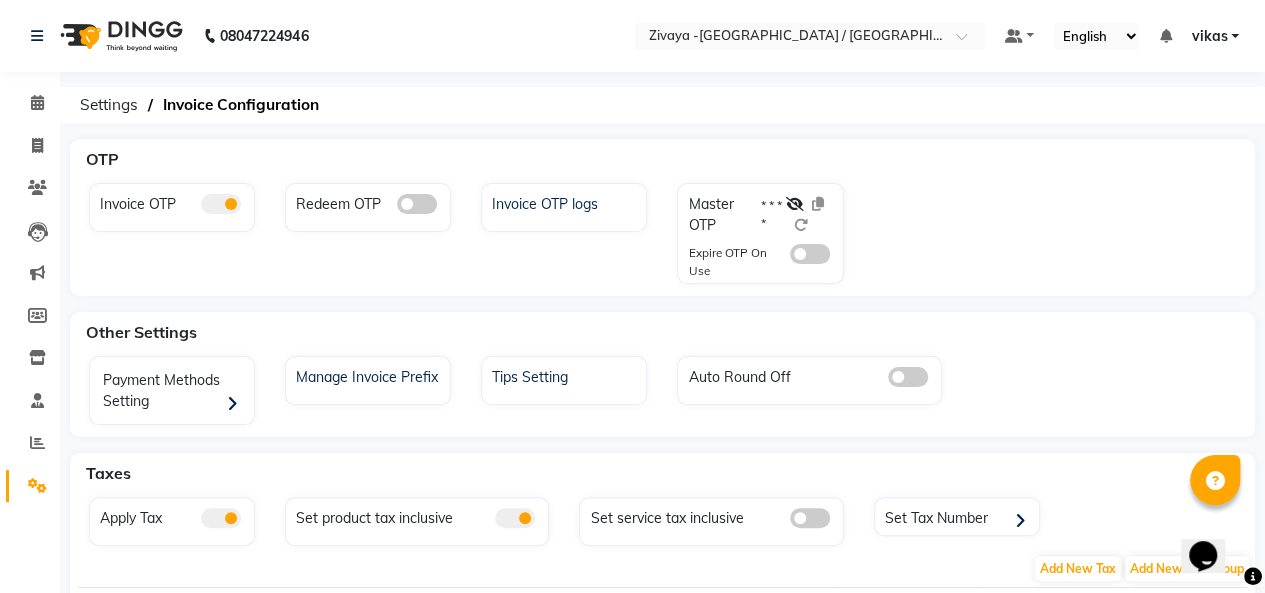 click 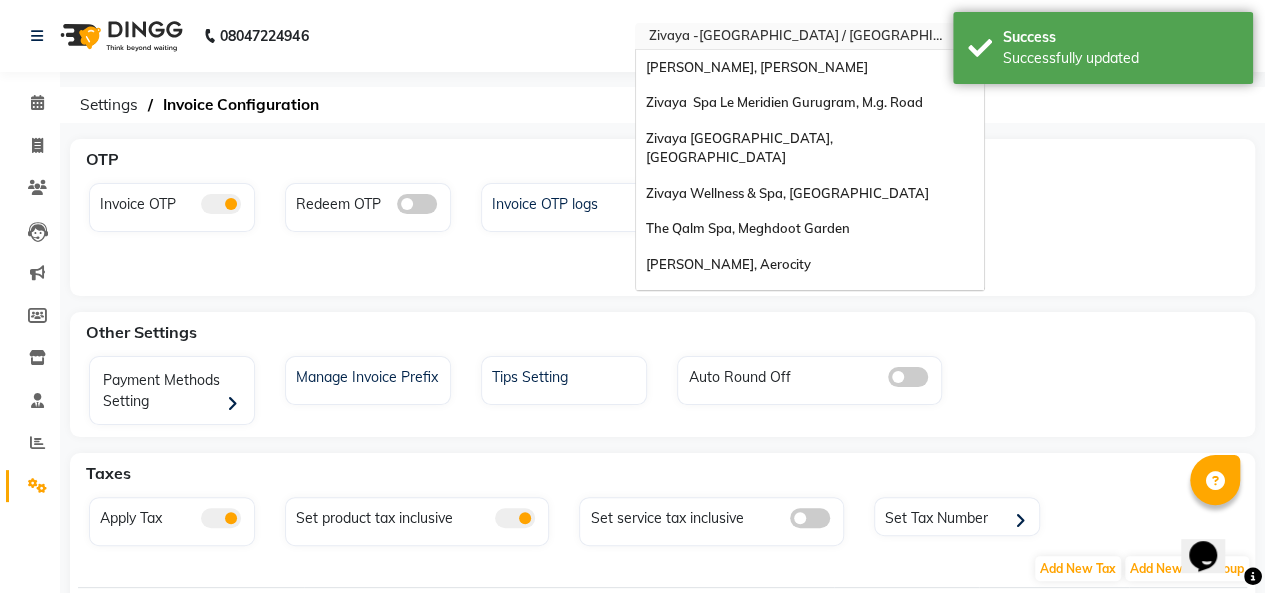 scroll, scrollTop: 241, scrollLeft: 0, axis: vertical 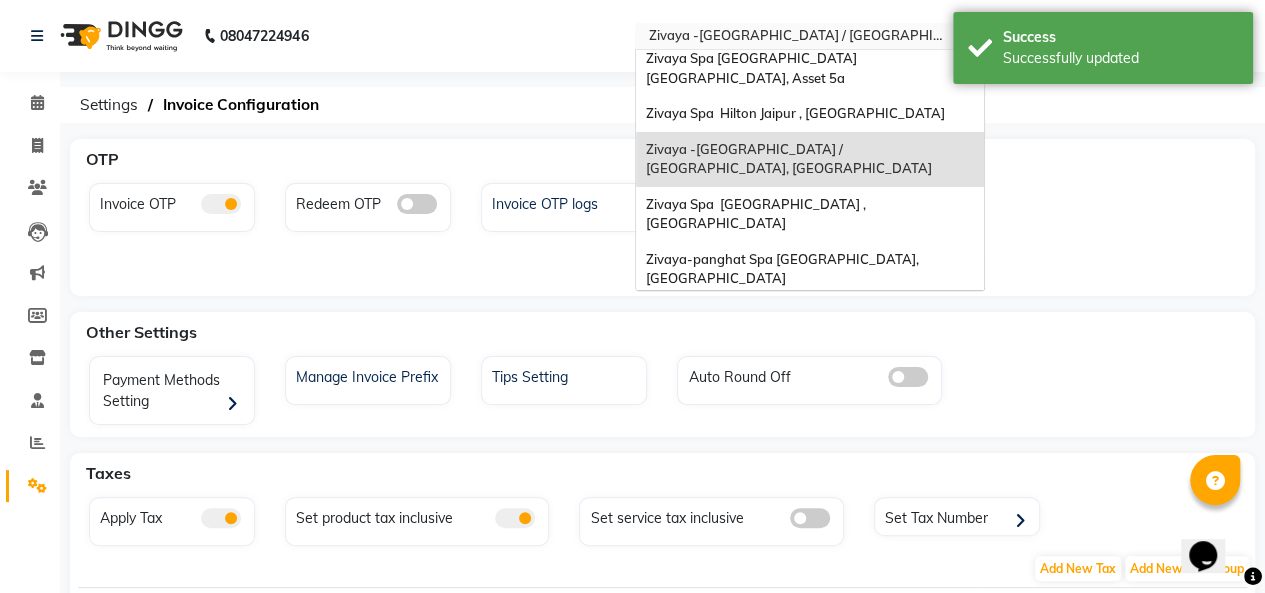 click at bounding box center [790, 38] 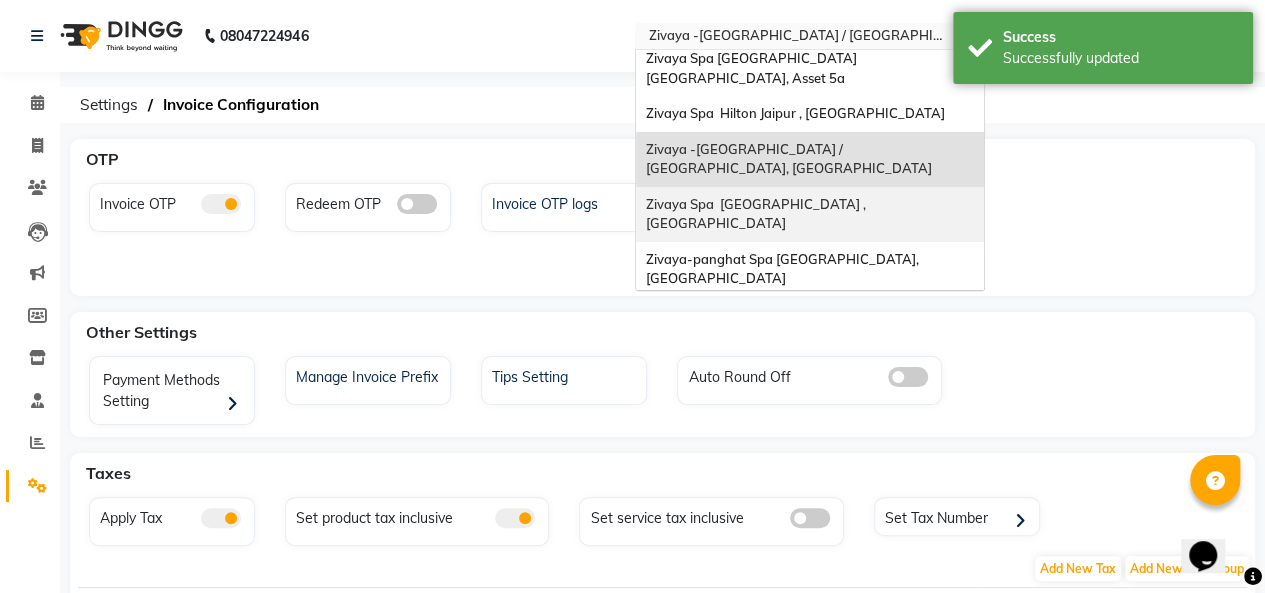 click on "Zivaya Spa  [GEOGRAPHIC_DATA] , [GEOGRAPHIC_DATA]" at bounding box center [757, 214] 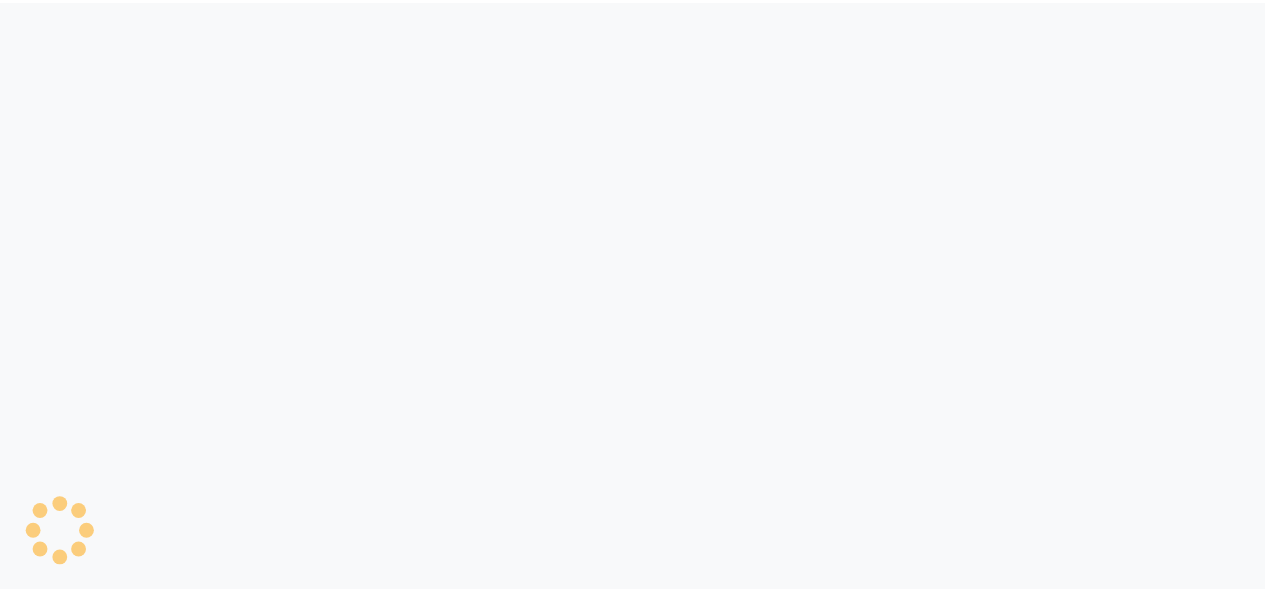 scroll, scrollTop: 0, scrollLeft: 0, axis: both 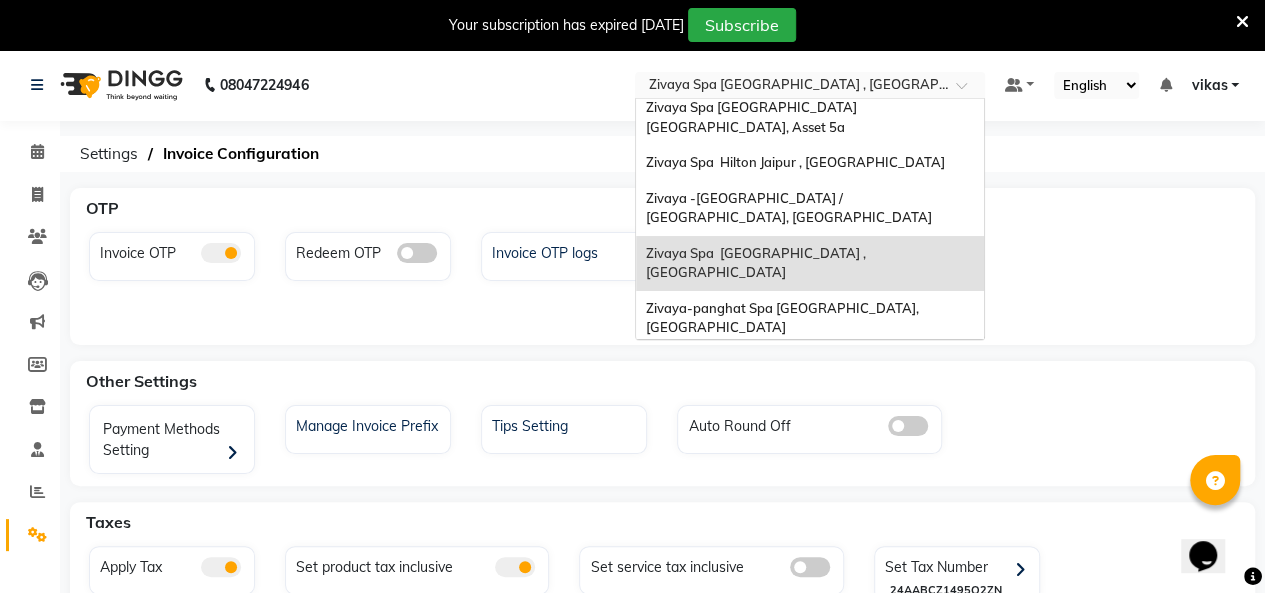 click at bounding box center [790, 87] 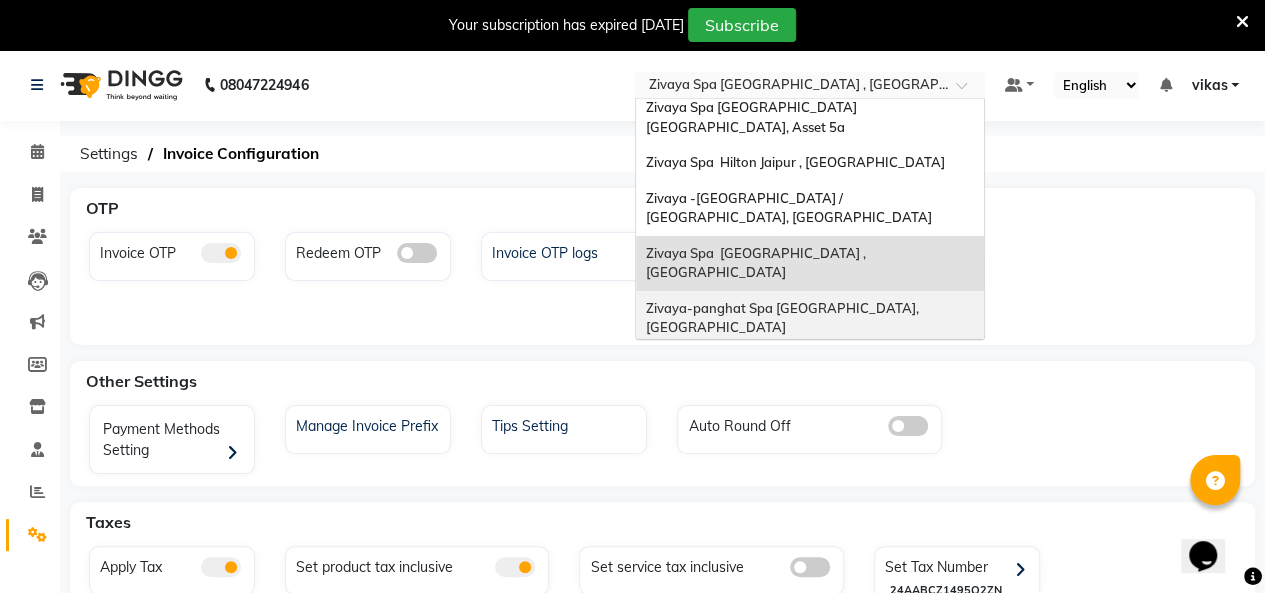 click on "Zivaya-panghat Spa [GEOGRAPHIC_DATA], [GEOGRAPHIC_DATA]" at bounding box center (784, 318) 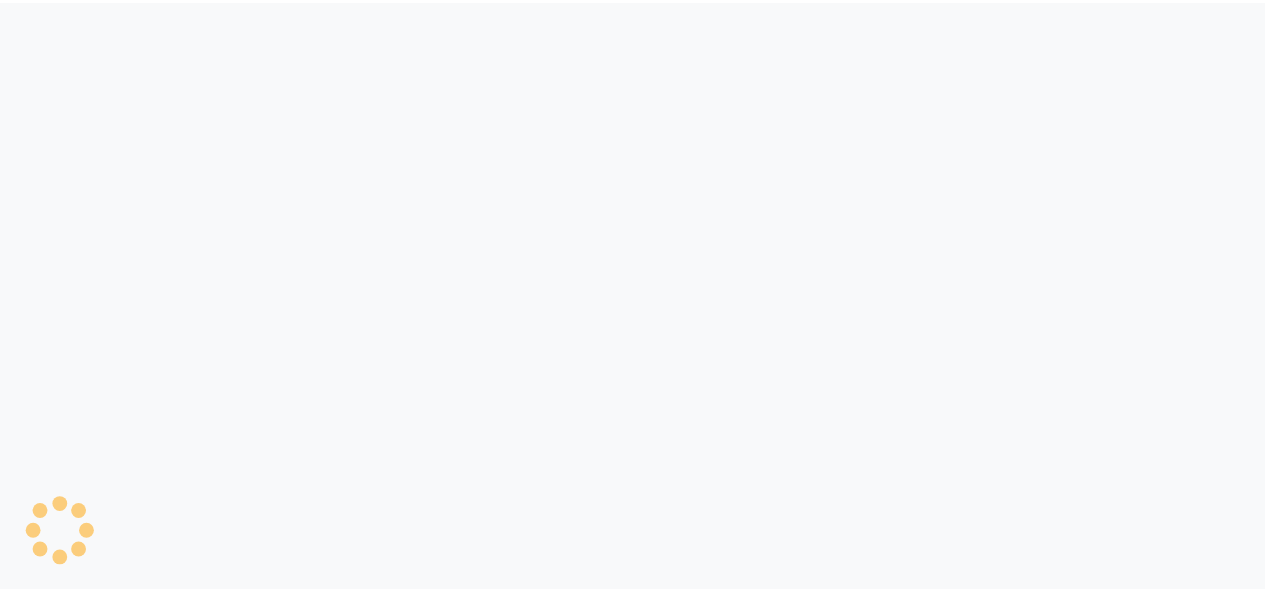 scroll, scrollTop: 0, scrollLeft: 0, axis: both 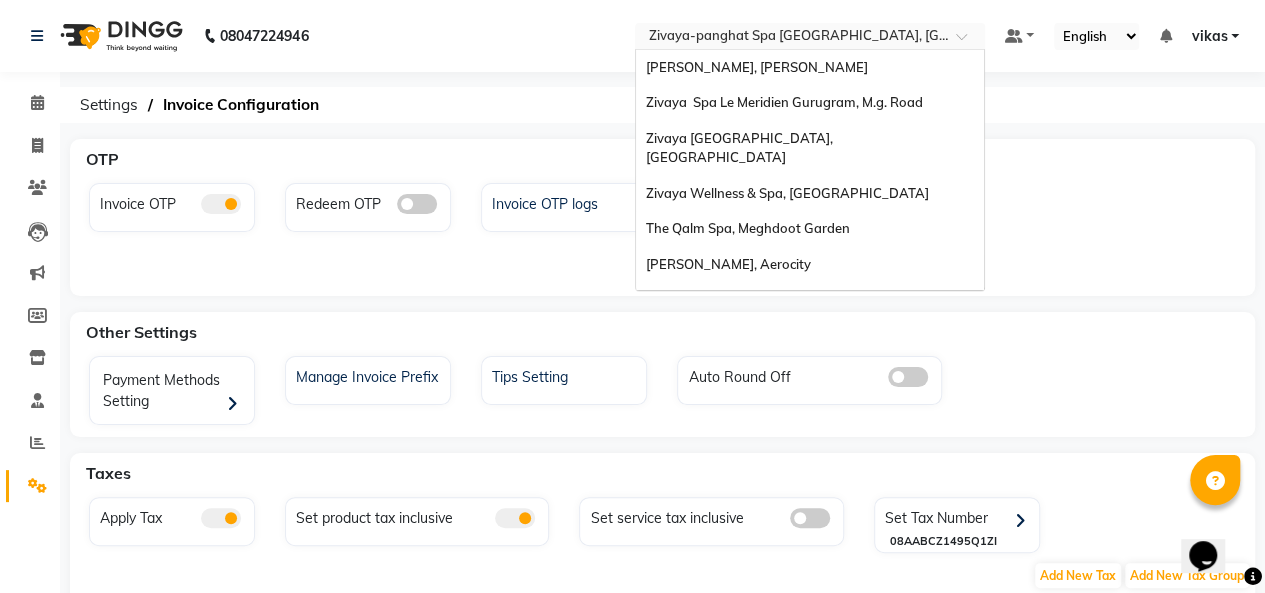 click at bounding box center (790, 38) 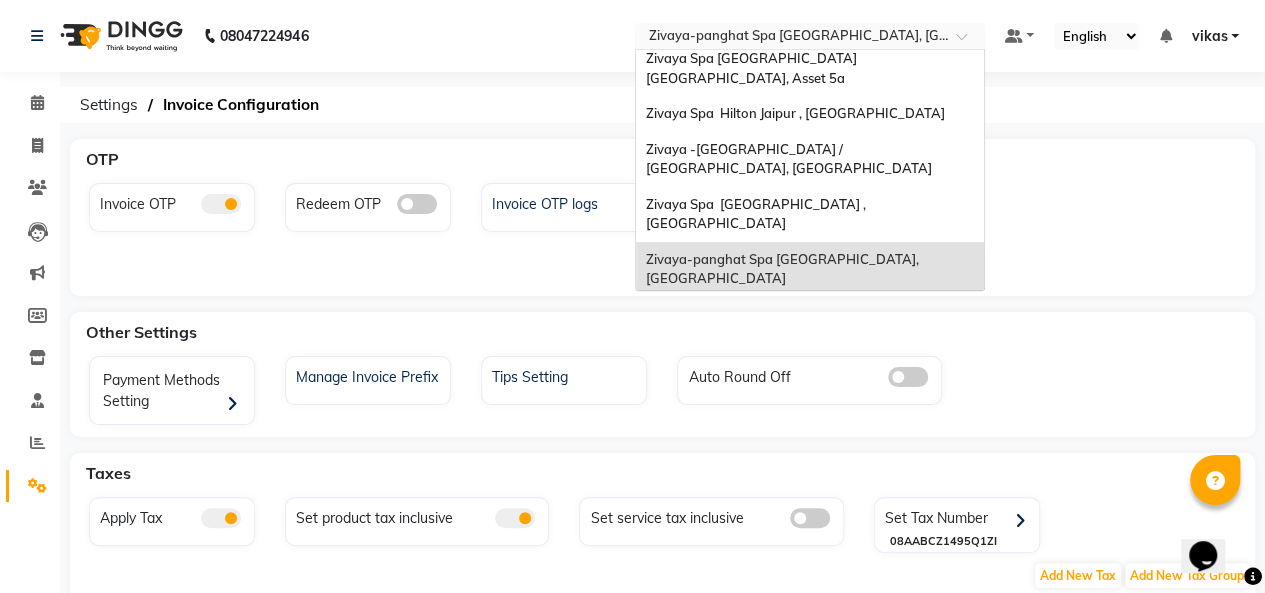 click on "Zivaya Wellness & Spa, [GEOGRAPHIC_DATA]" at bounding box center (787, 314) 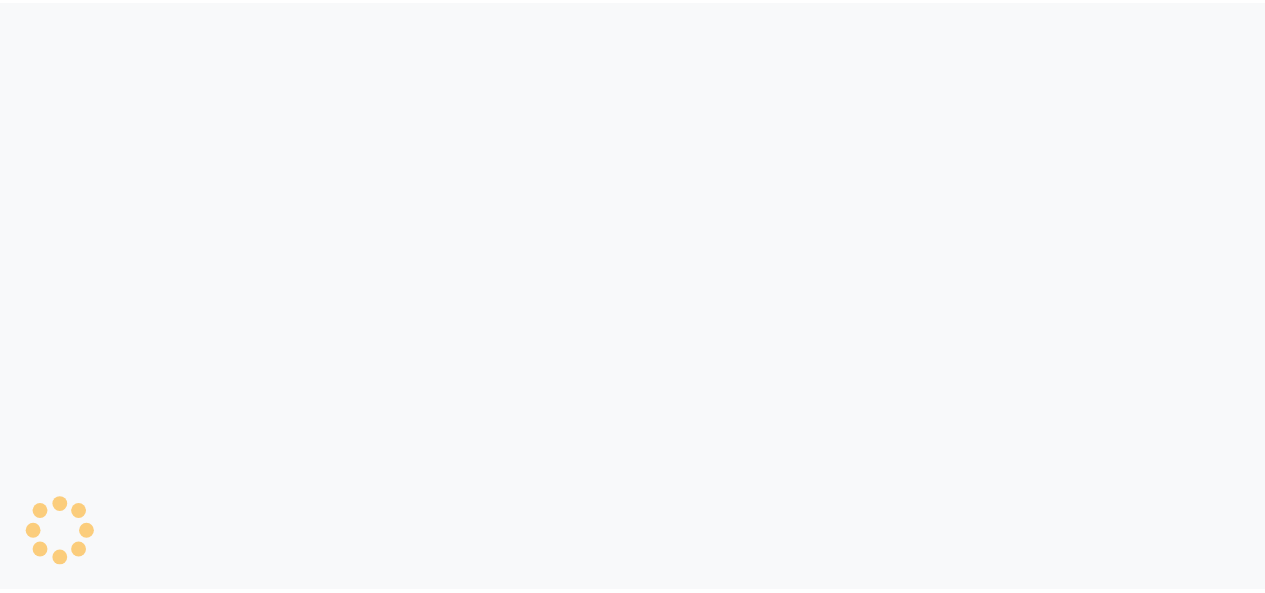 scroll, scrollTop: 0, scrollLeft: 0, axis: both 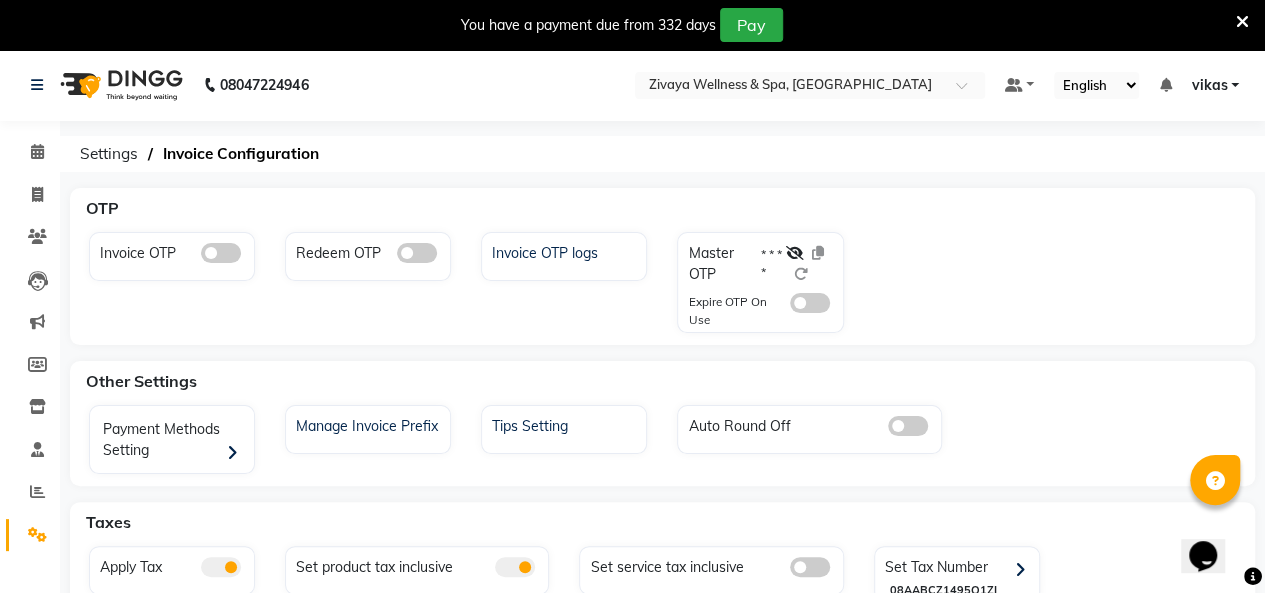 click at bounding box center (1242, 22) 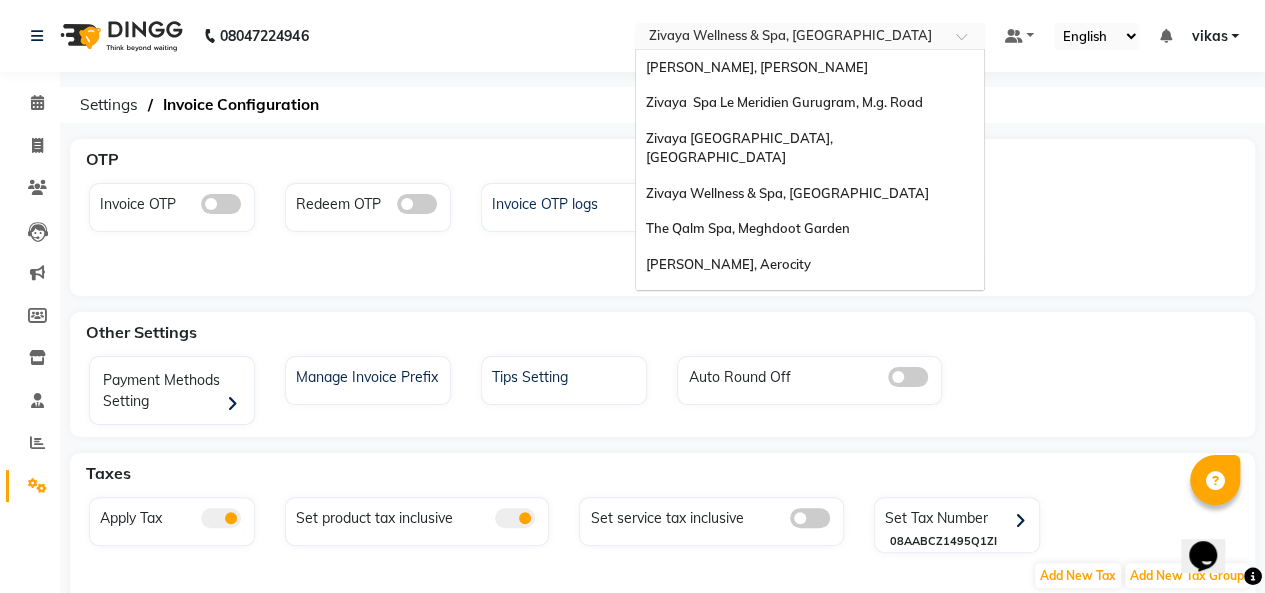 click at bounding box center (790, 38) 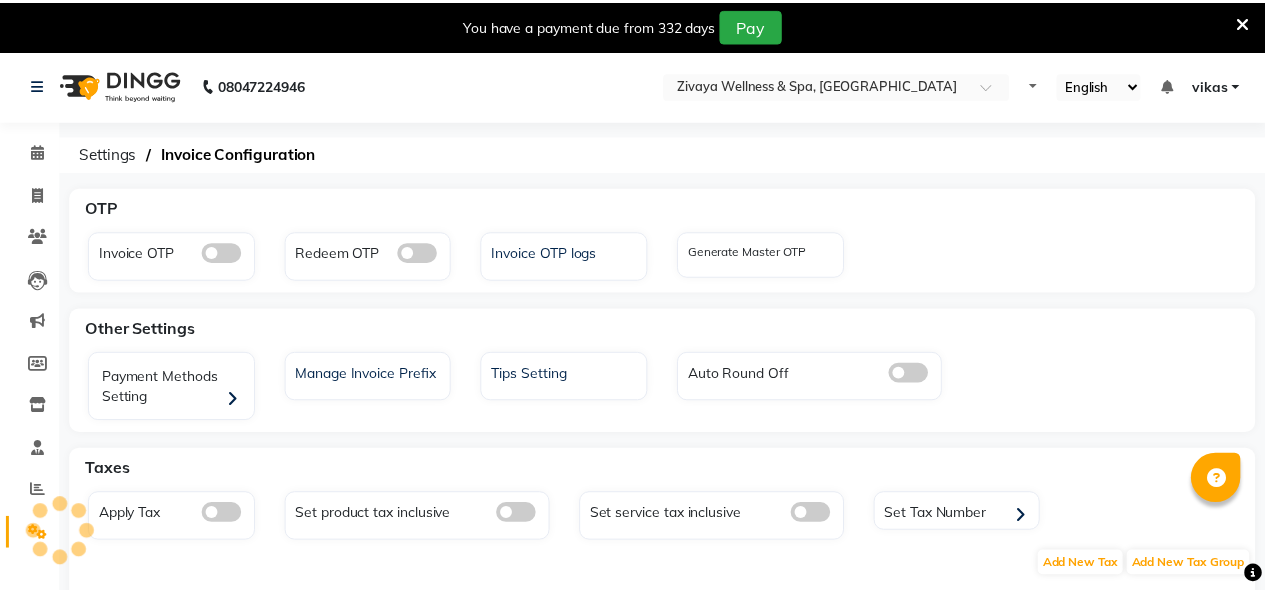 scroll, scrollTop: 0, scrollLeft: 0, axis: both 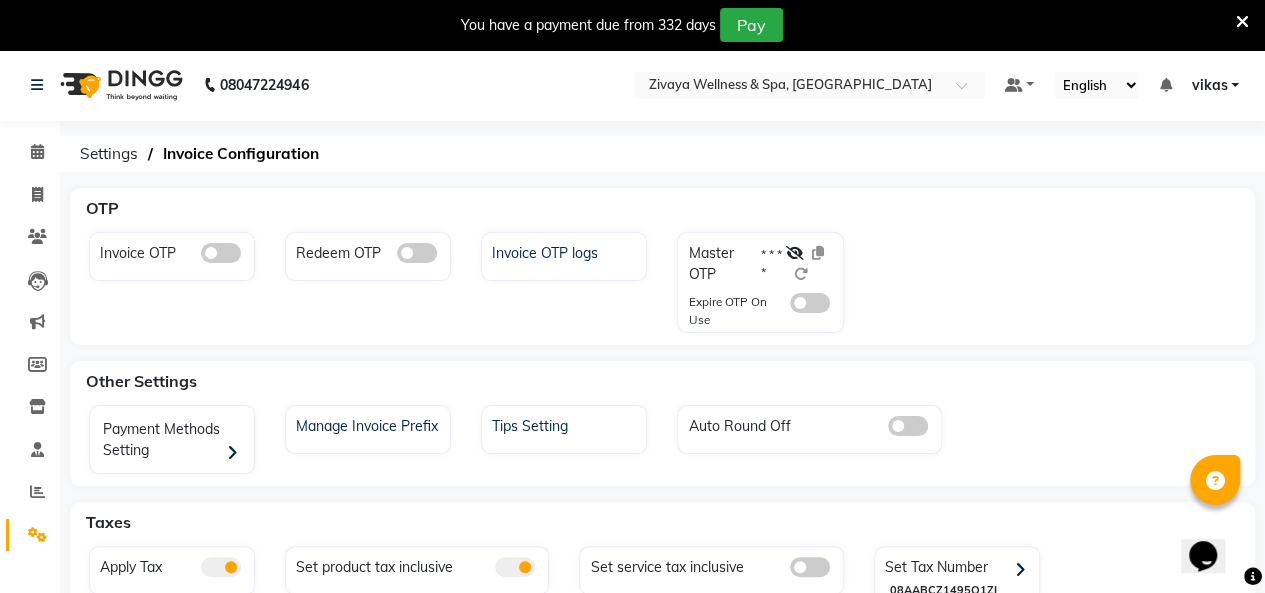 click on "You have a payment due from 332 days   Pay" at bounding box center (632, 25) 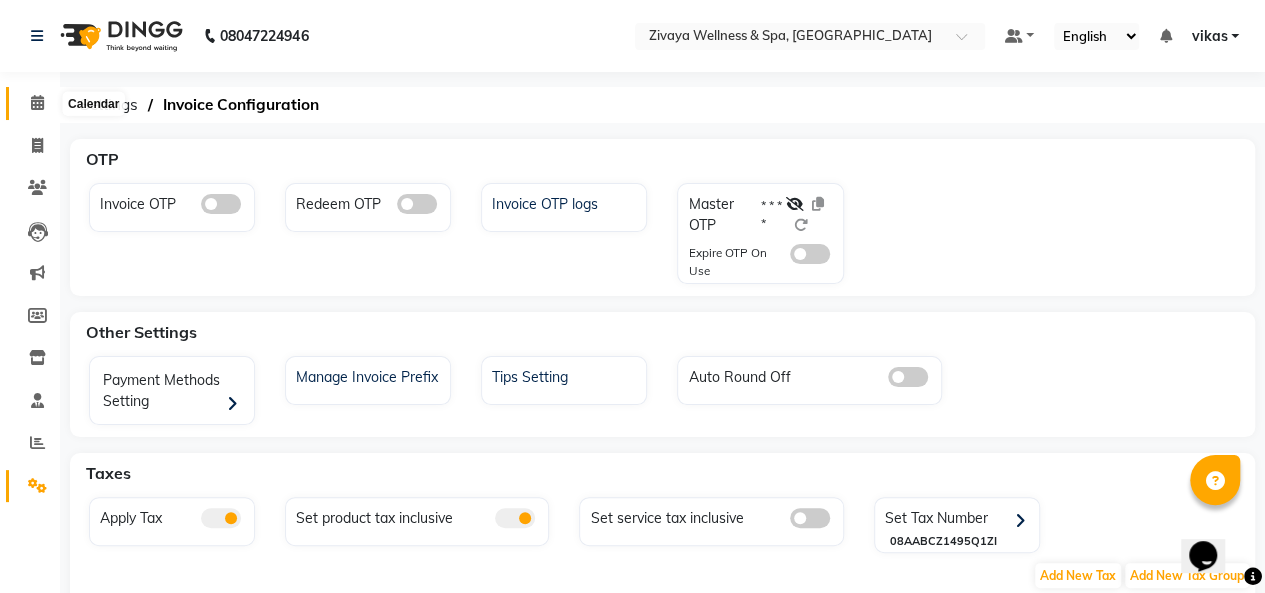click 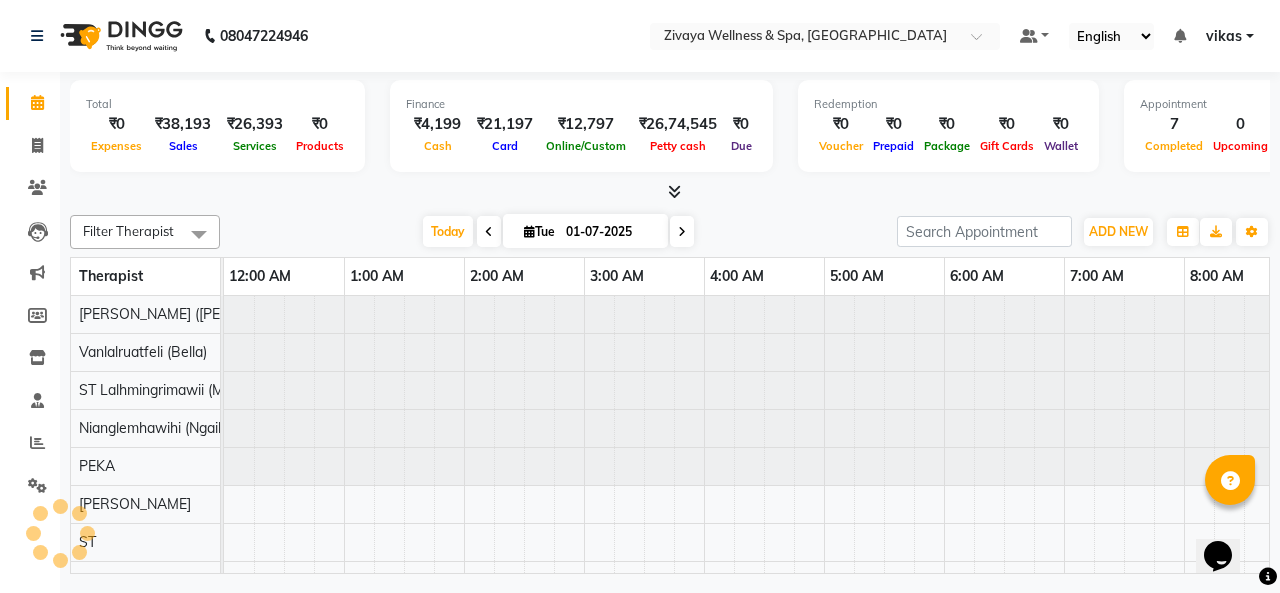 scroll, scrollTop: 0, scrollLeft: 721, axis: horizontal 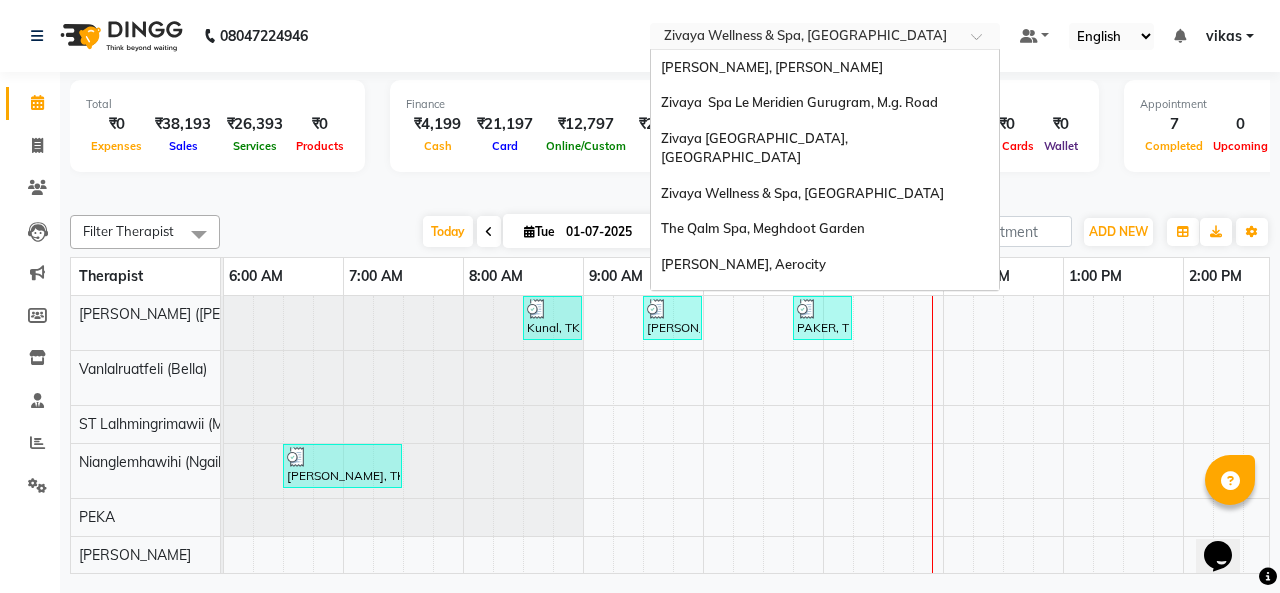 click at bounding box center (805, 38) 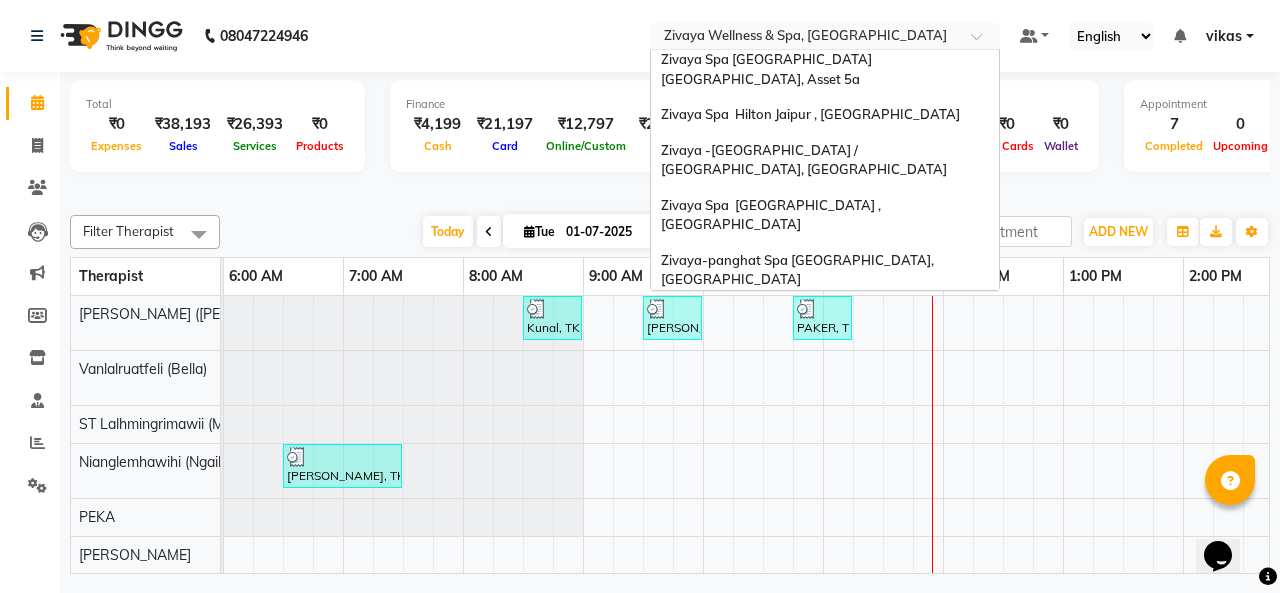 scroll, scrollTop: 240, scrollLeft: 0, axis: vertical 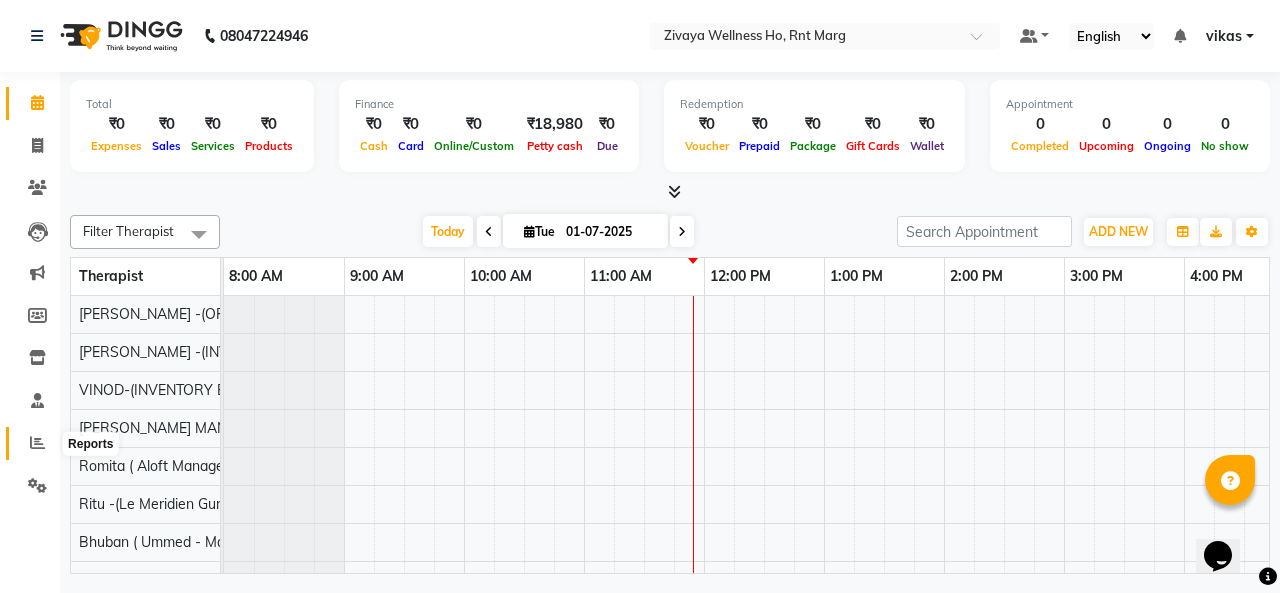 click 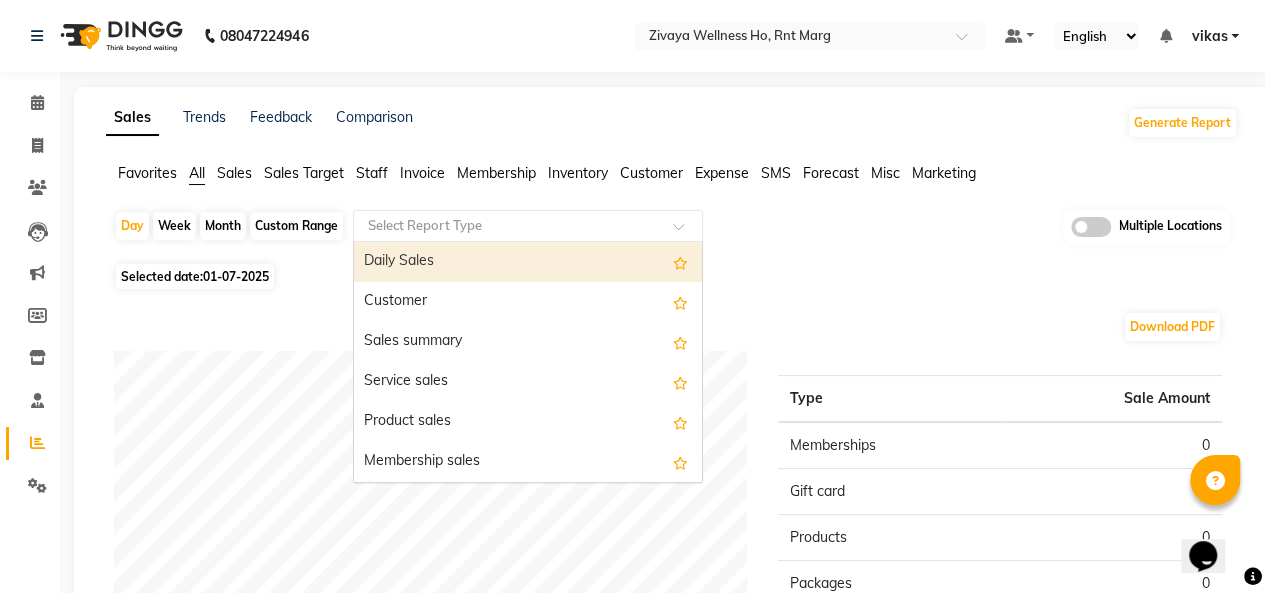 click 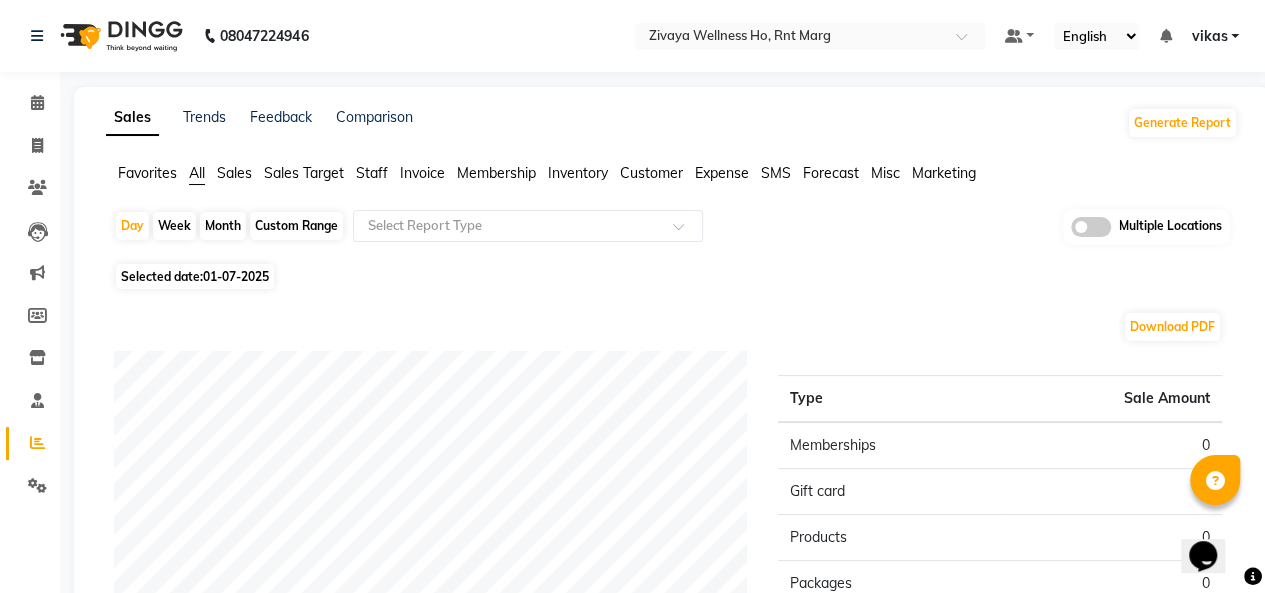click on "01-07-2025" 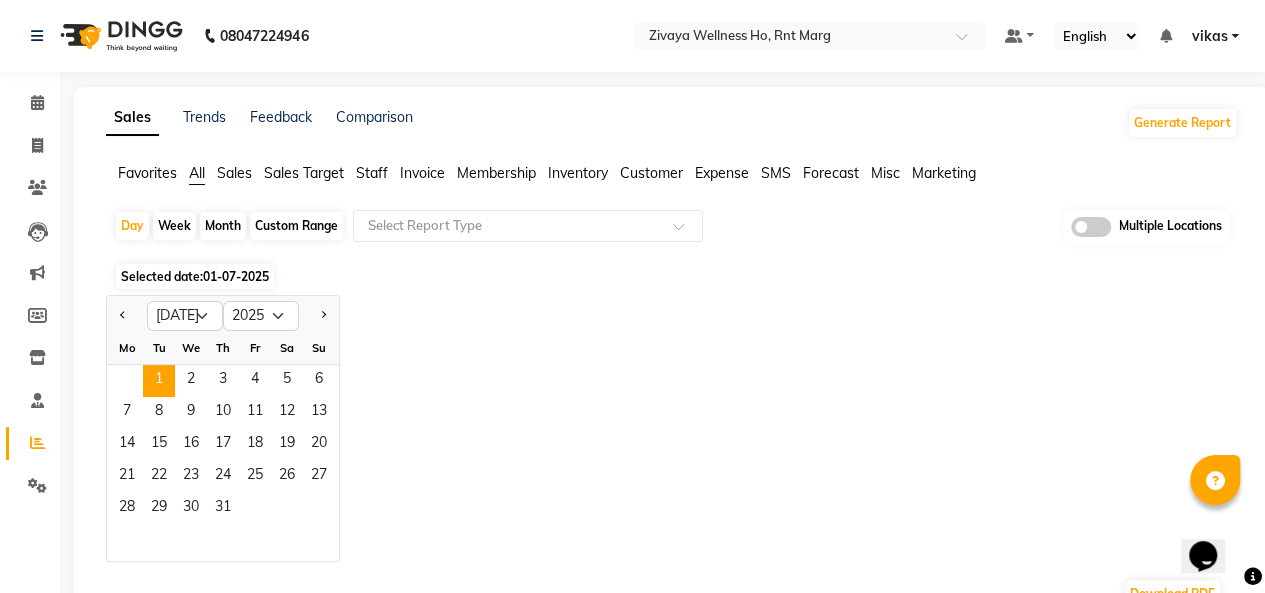 click on "Month" 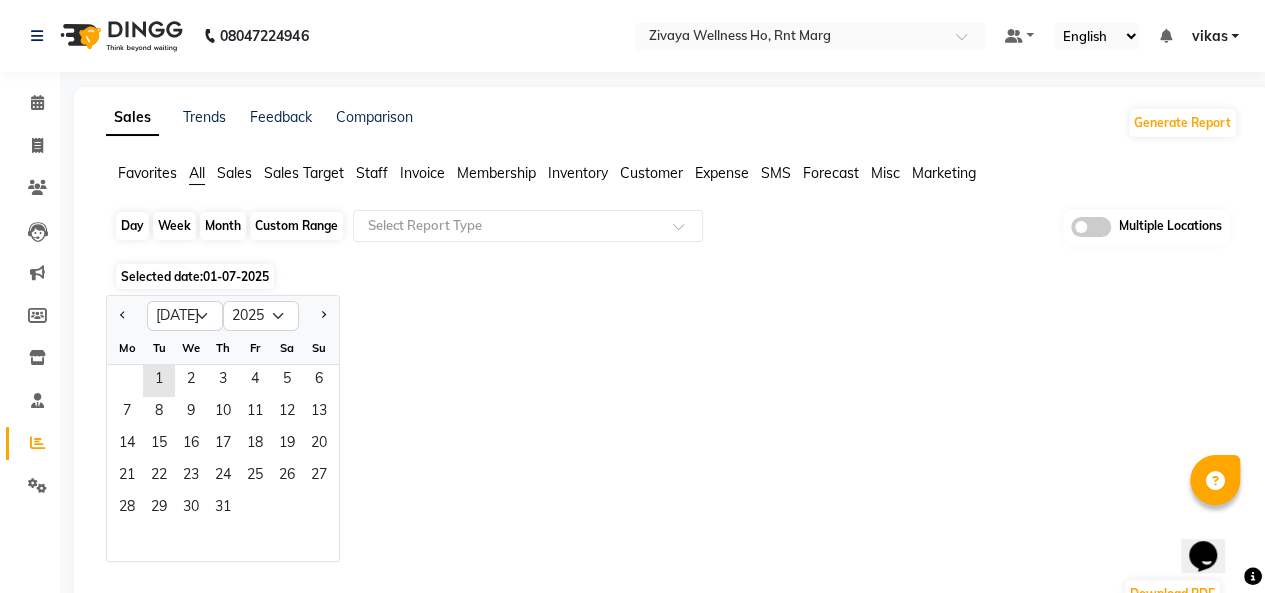 click on "Month" 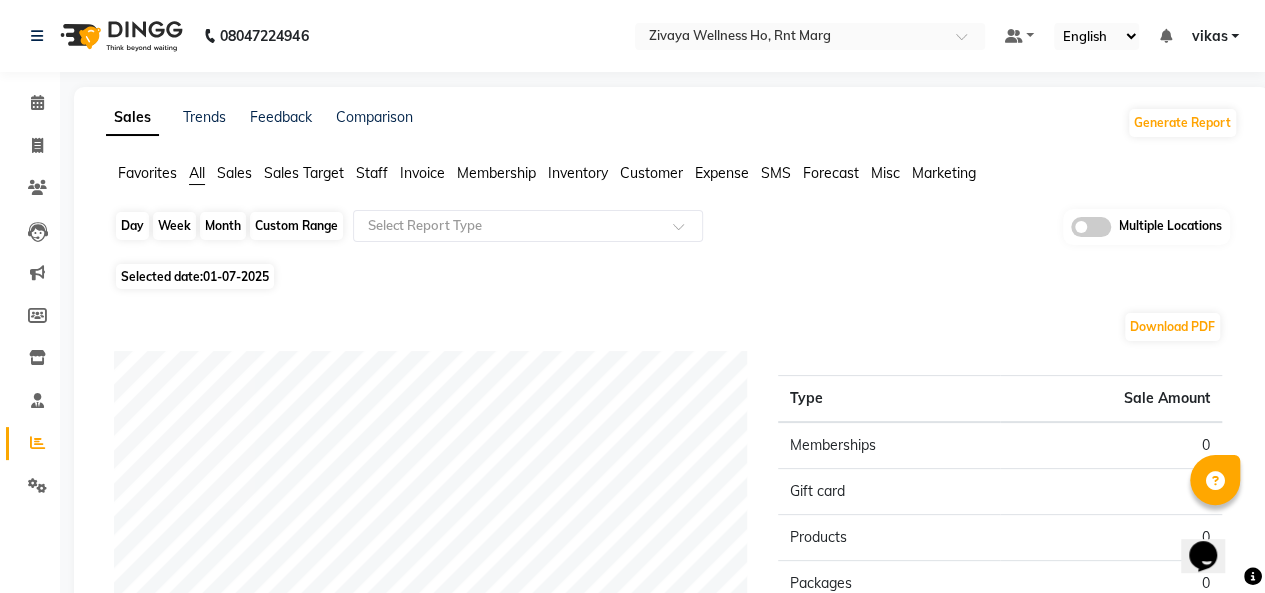 click on "Month" 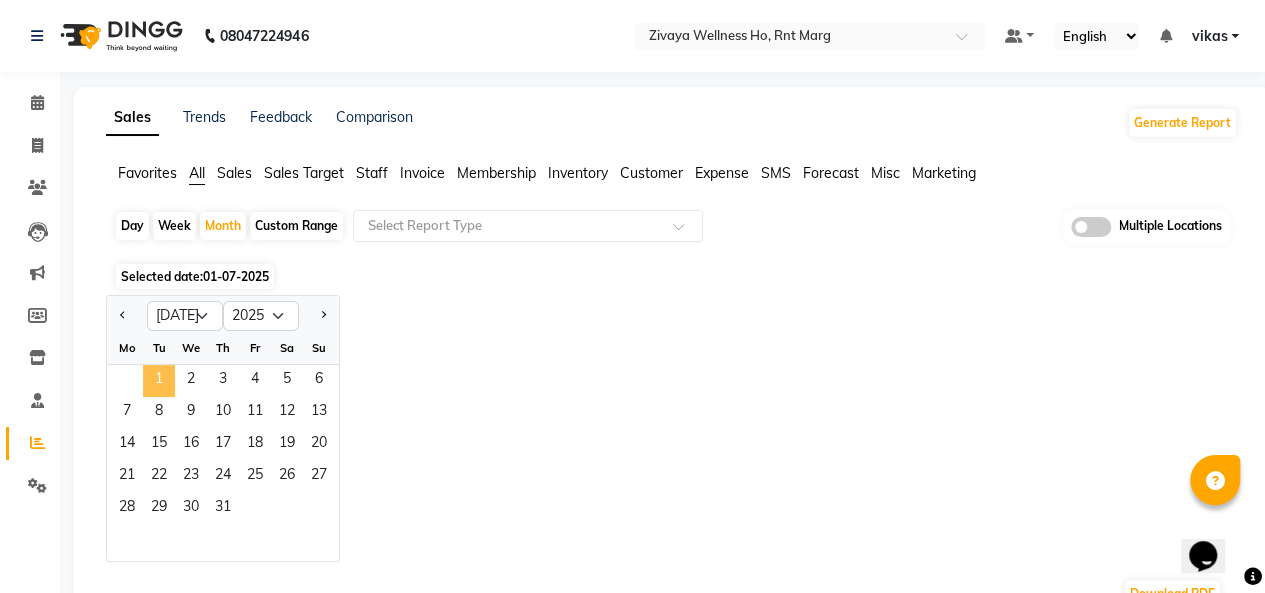 click on "1" 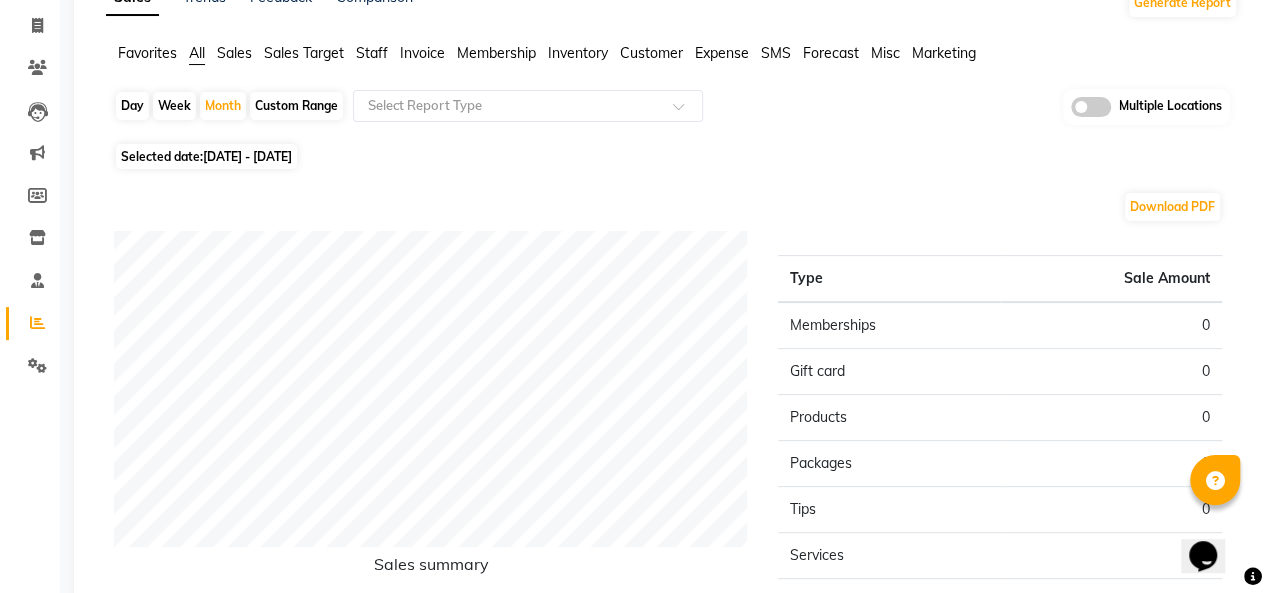 scroll, scrollTop: 0, scrollLeft: 0, axis: both 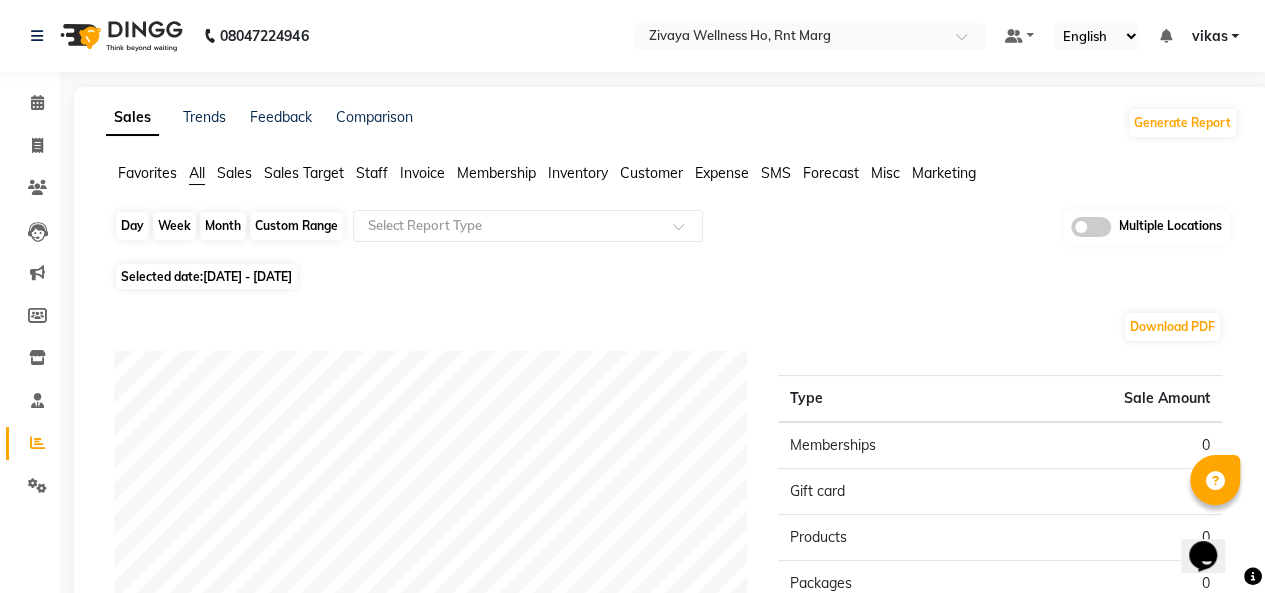 click on "Month" 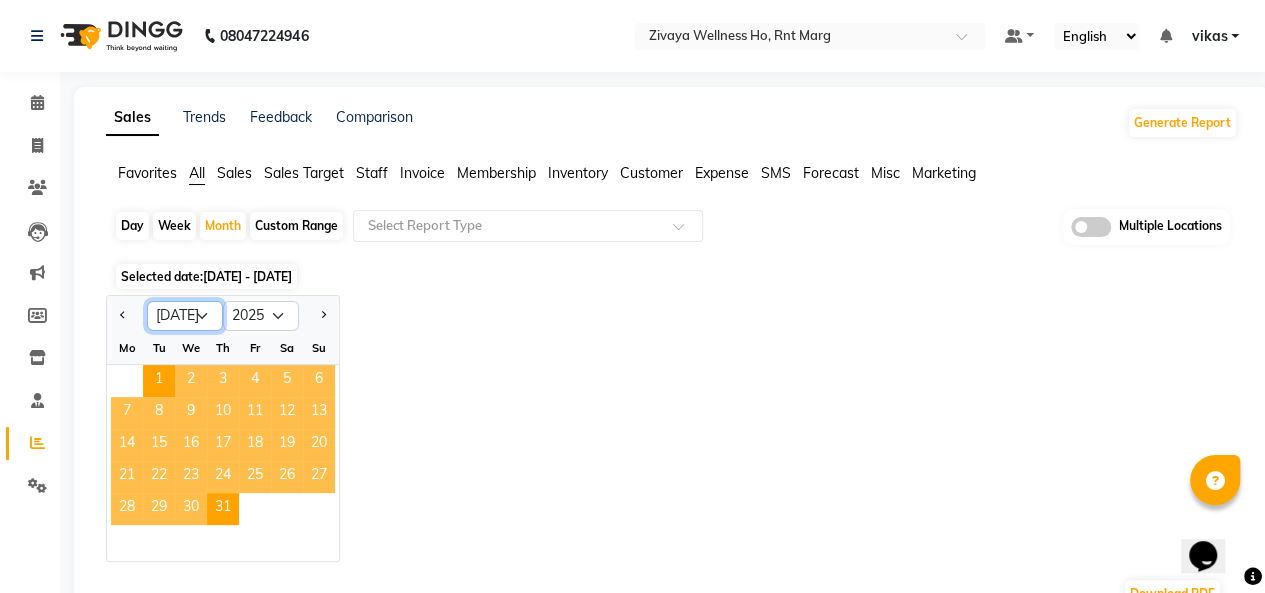 click on "Jan Feb Mar Apr May Jun Jul Aug Sep Oct Nov Dec" 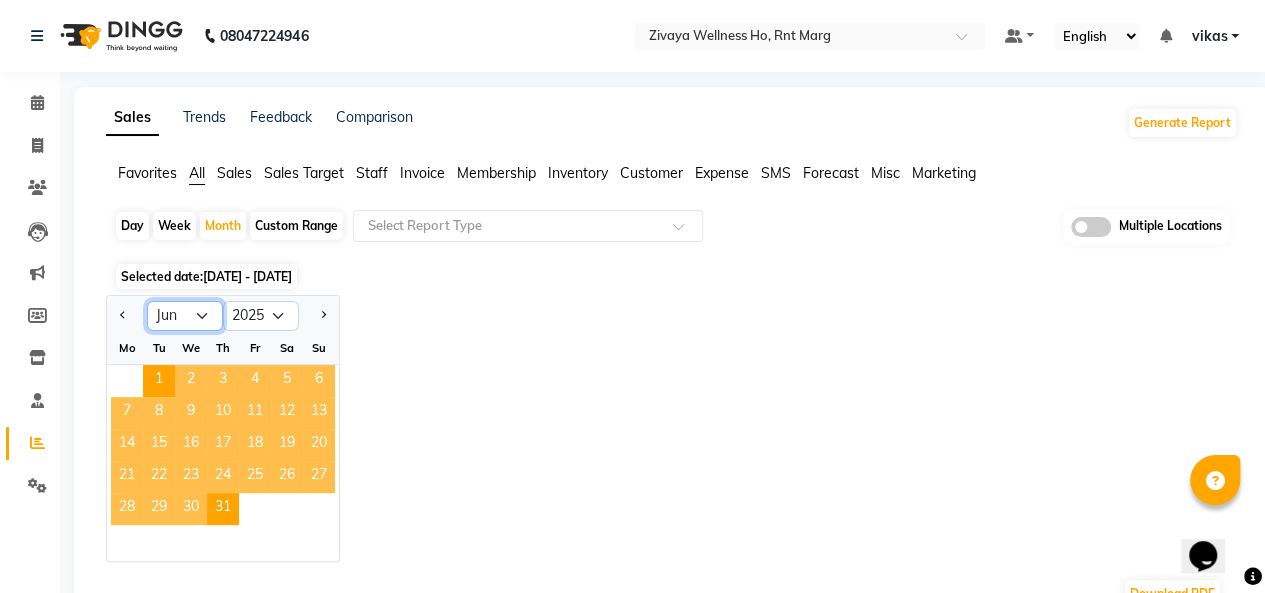click on "Jan Feb Mar Apr May Jun Jul Aug Sep Oct Nov Dec" 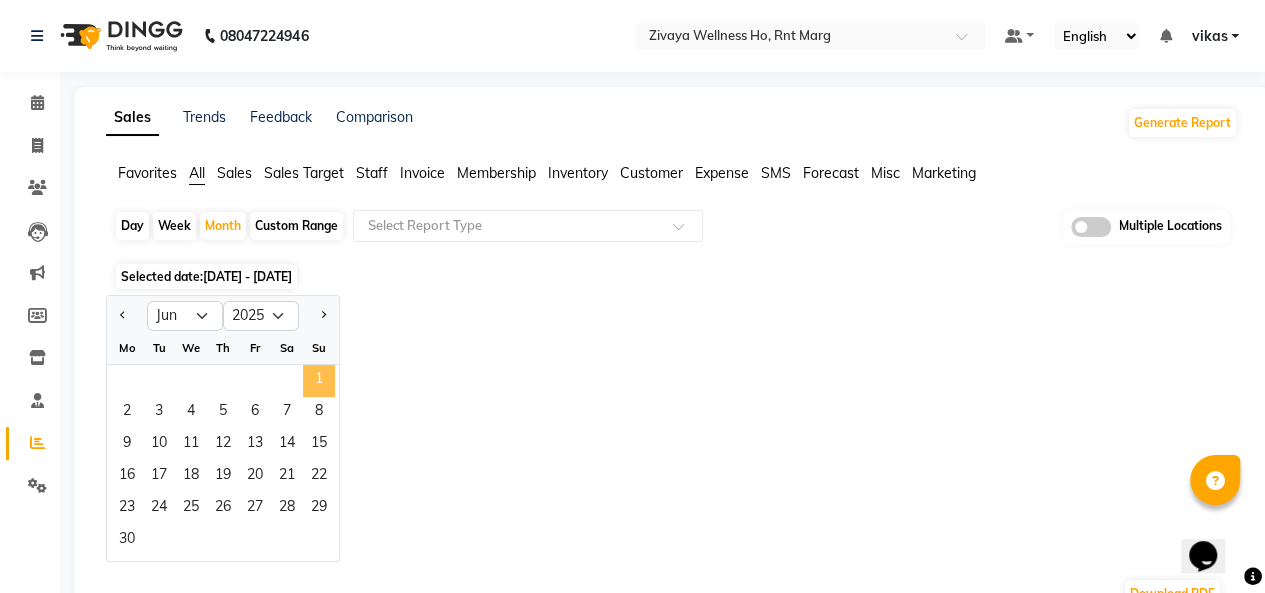 click on "1" 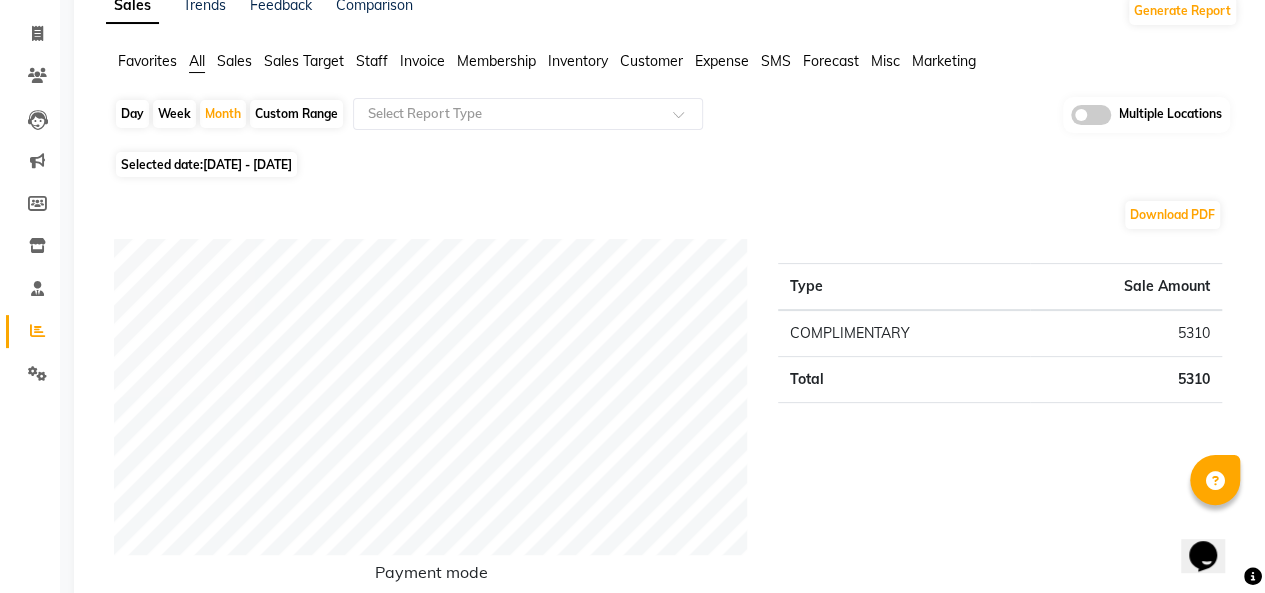 scroll, scrollTop: 77, scrollLeft: 0, axis: vertical 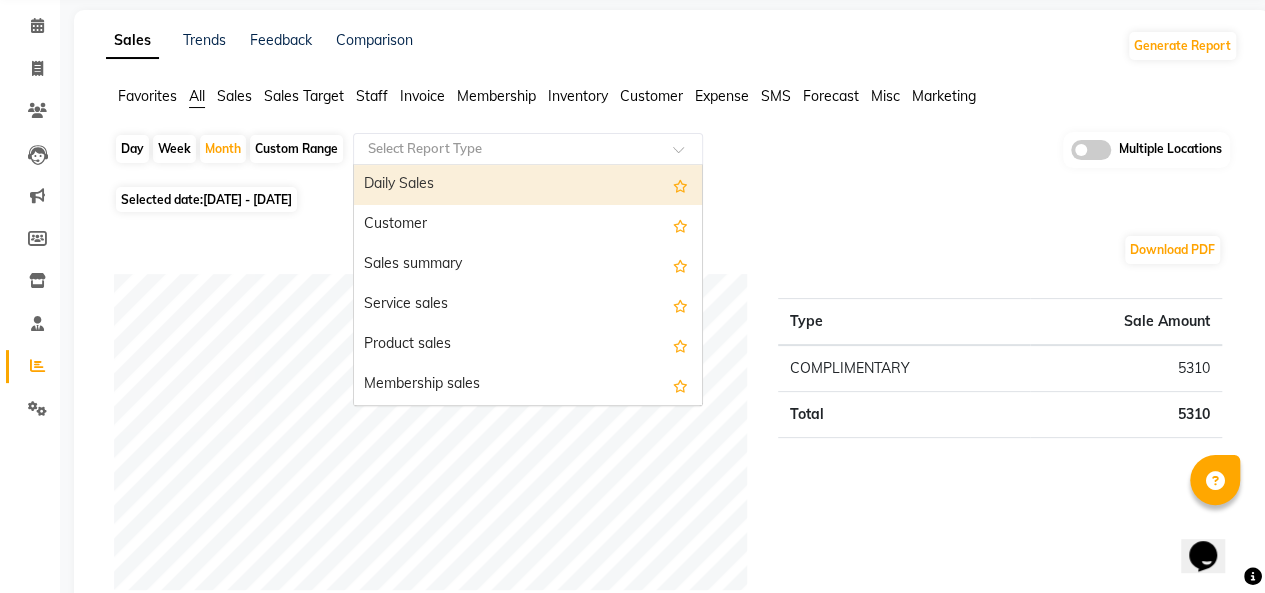 click 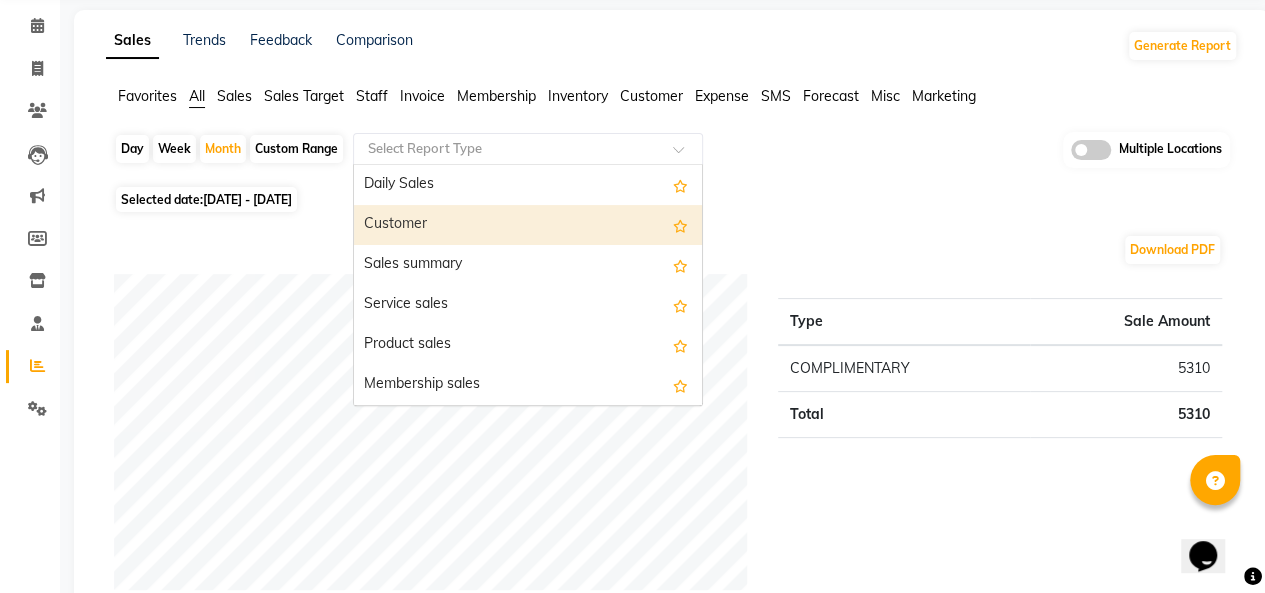 click on "Customer" at bounding box center (528, 225) 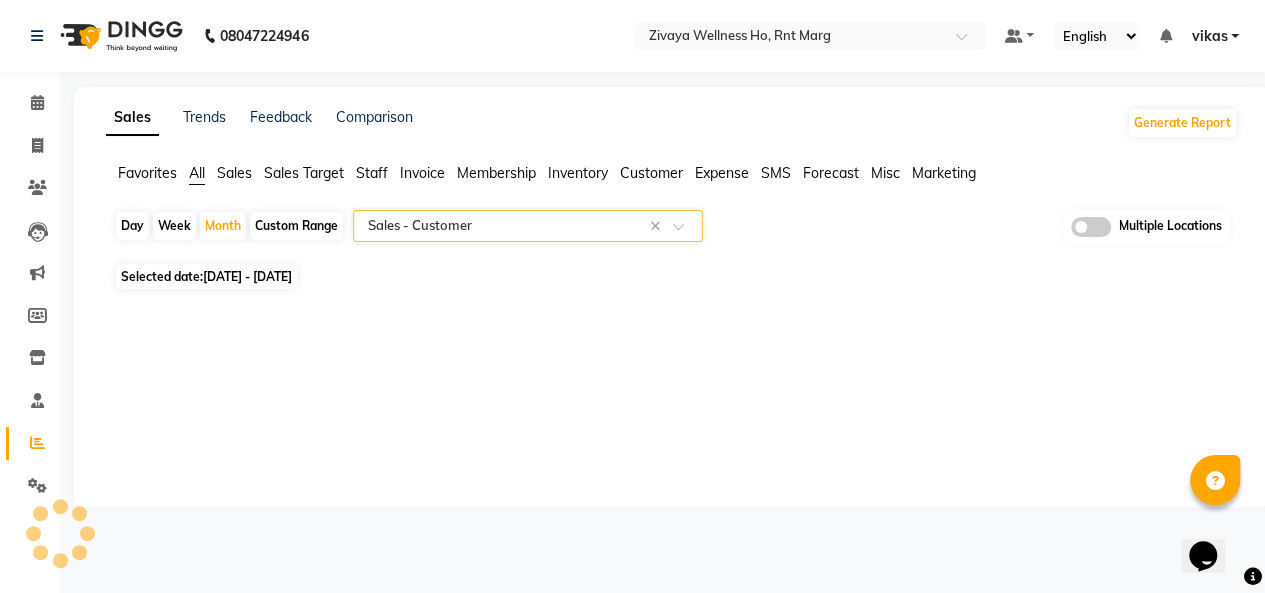 scroll, scrollTop: 0, scrollLeft: 0, axis: both 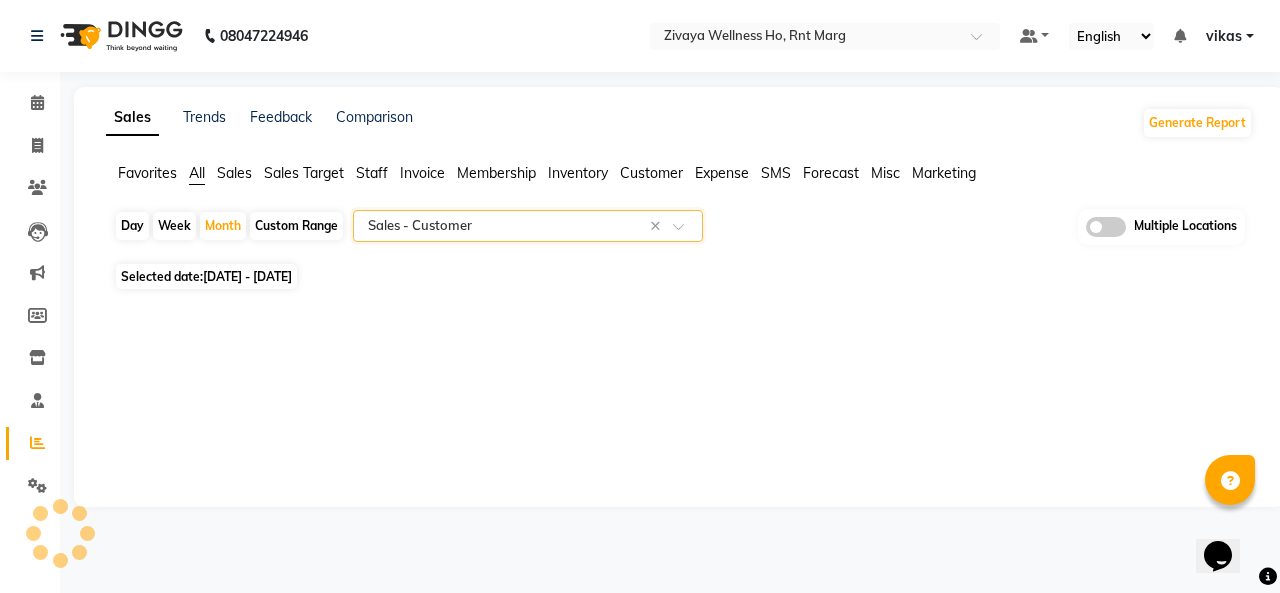 select on "full_report" 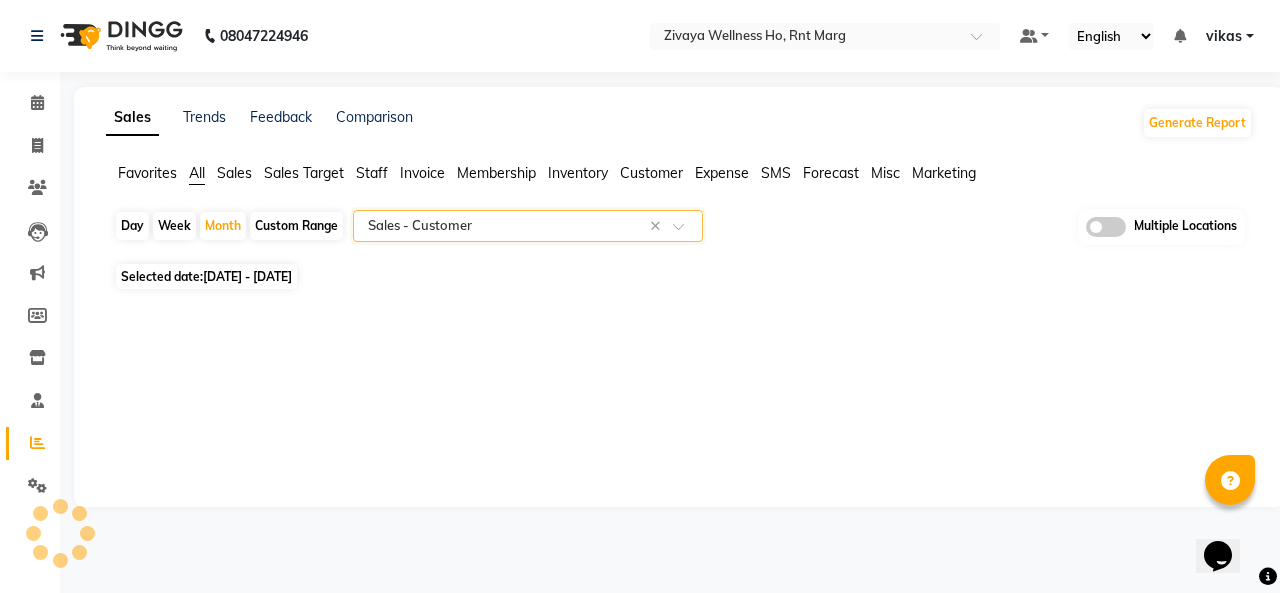 select on "pdf" 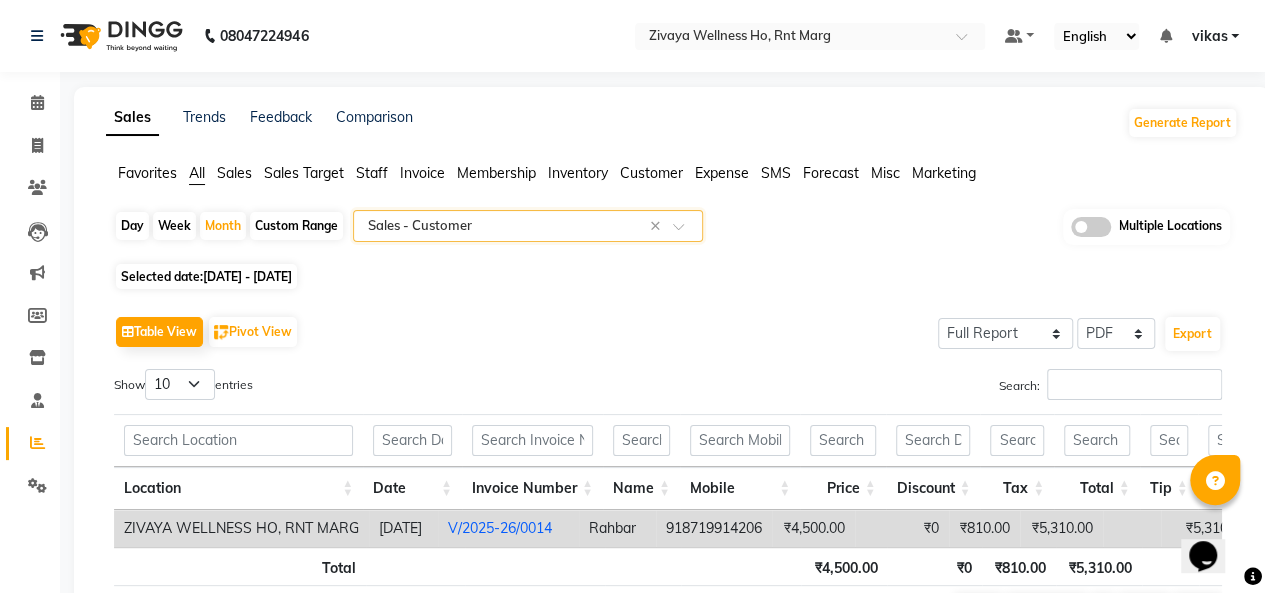 scroll, scrollTop: 131, scrollLeft: 0, axis: vertical 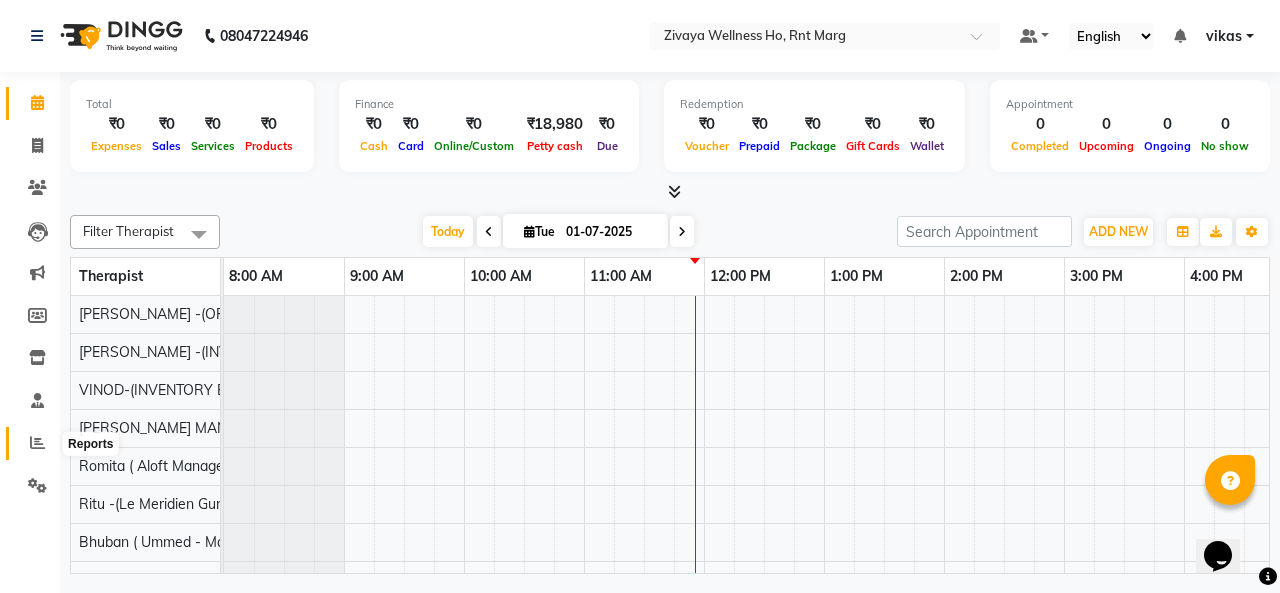 click 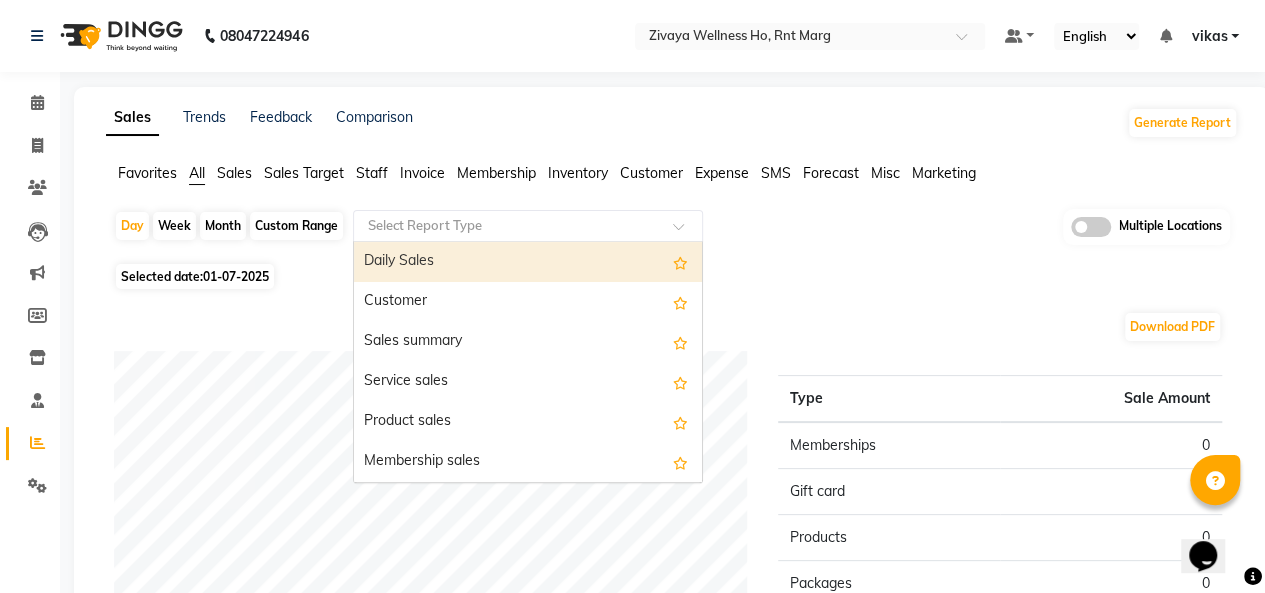 click 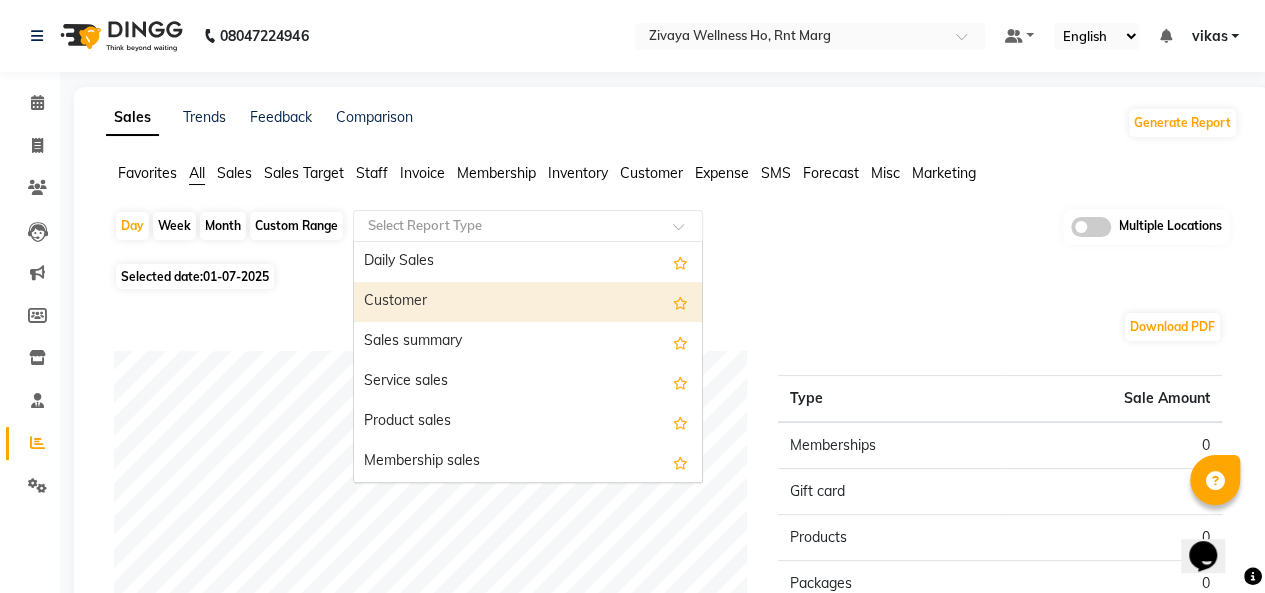 click on "Customer" at bounding box center (528, 302) 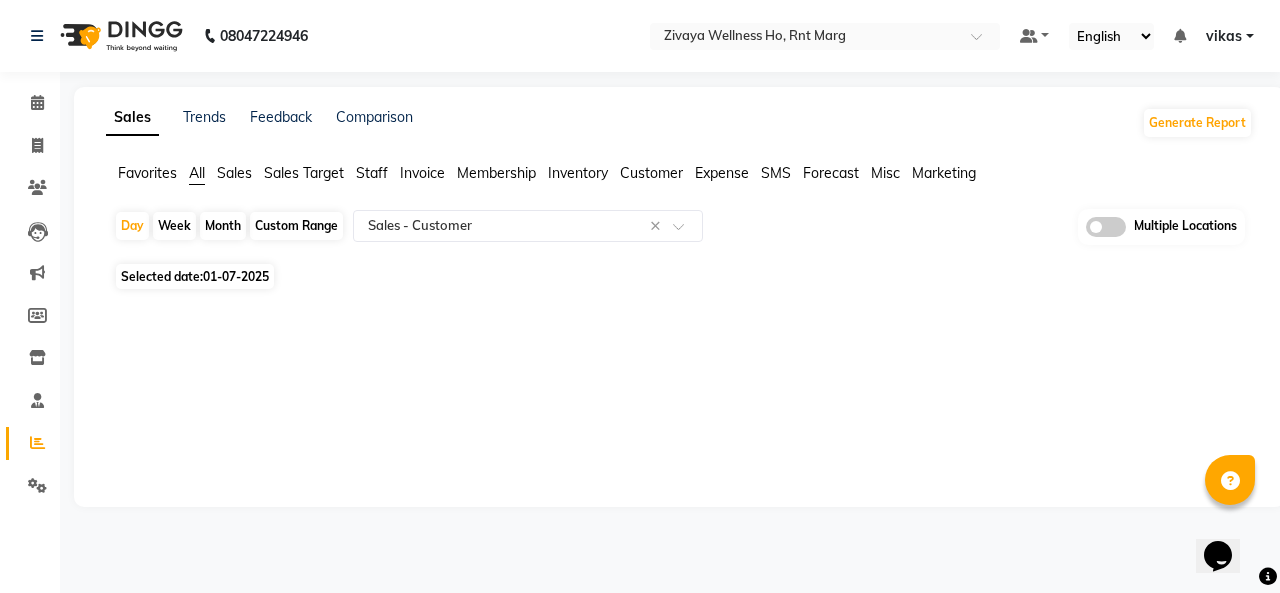click on "01-07-2025" 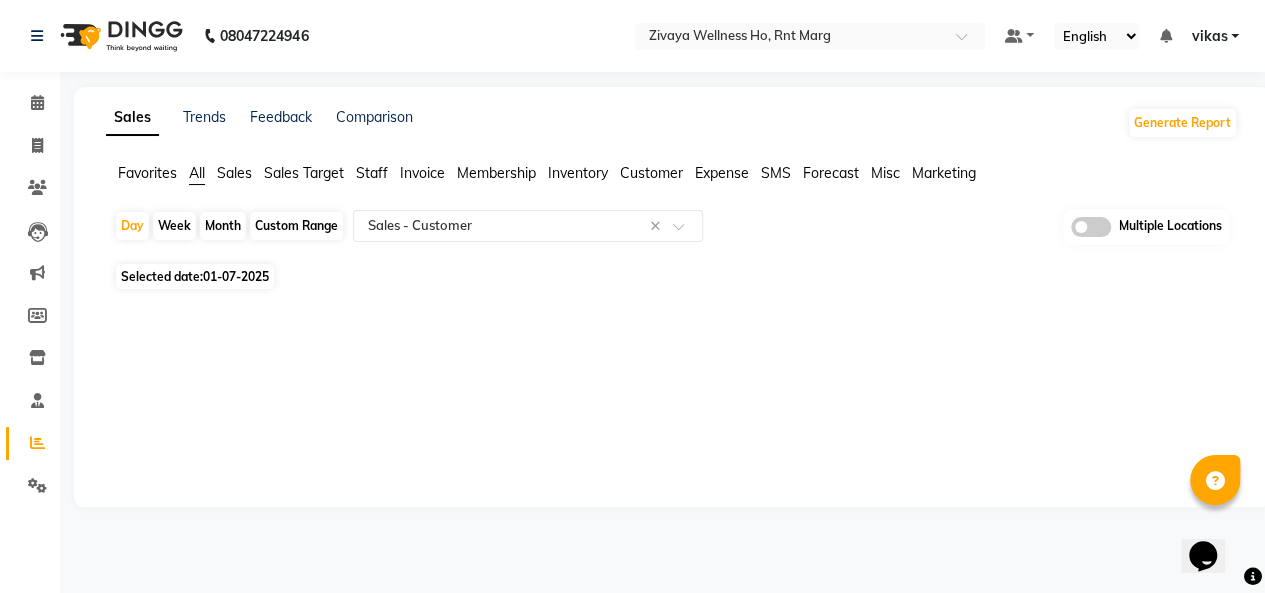 select on "7" 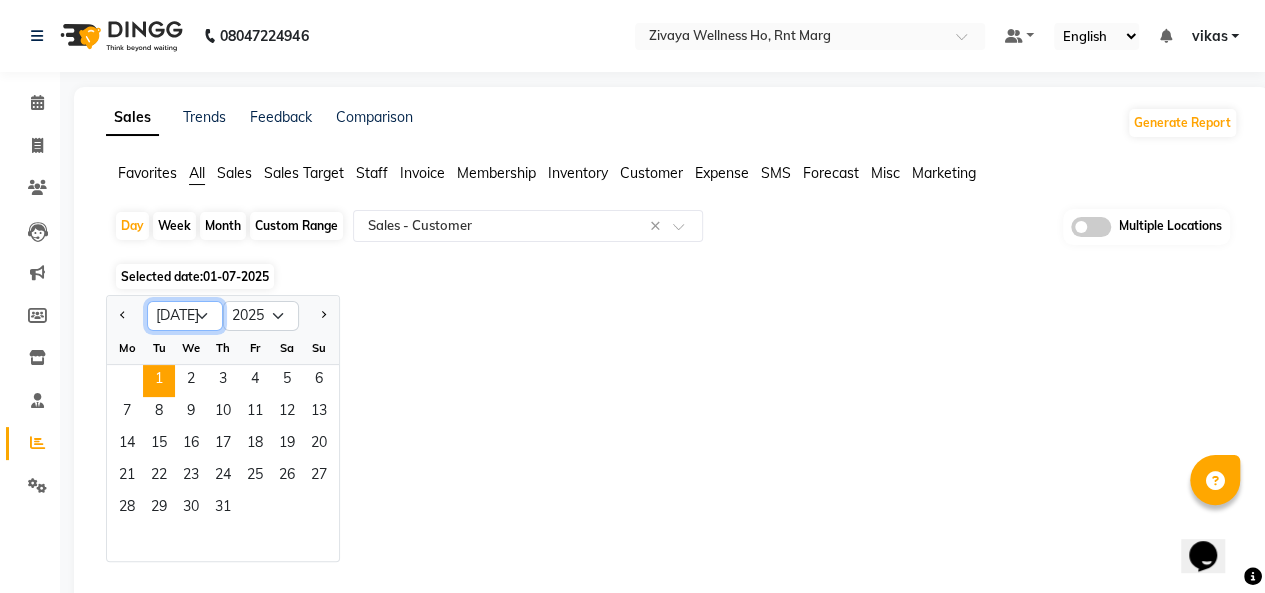 click on "Jan Feb Mar Apr May Jun [DATE] Aug Sep Oct Nov Dec" 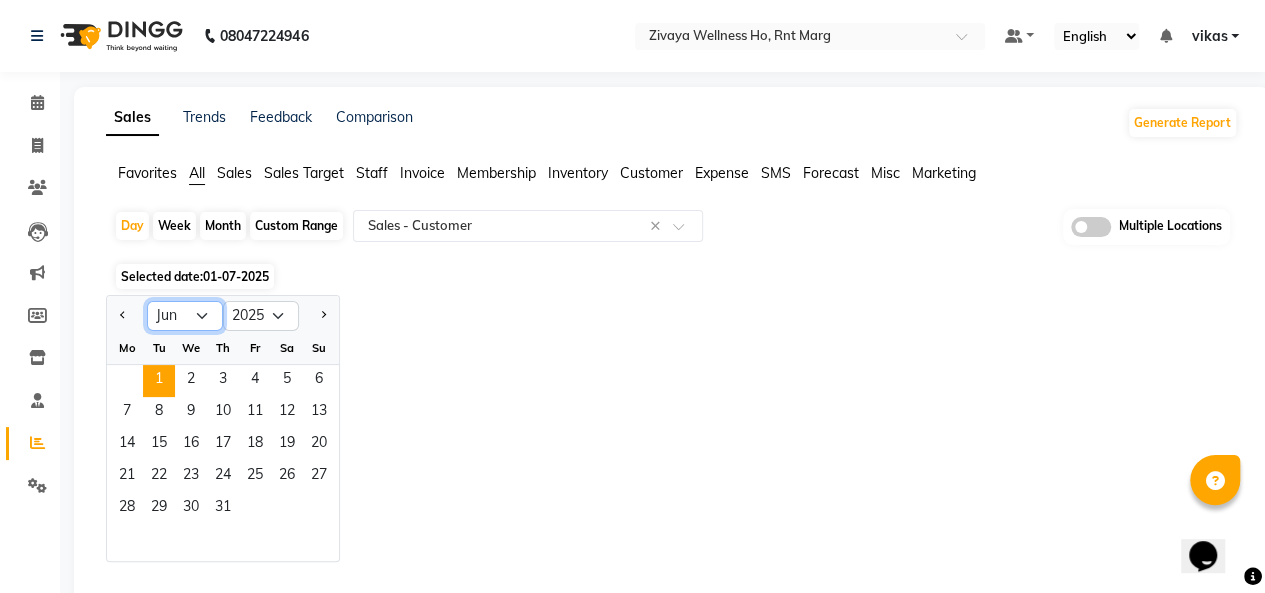 click on "Jan Feb Mar Apr May Jun [DATE] Aug Sep Oct Nov Dec" 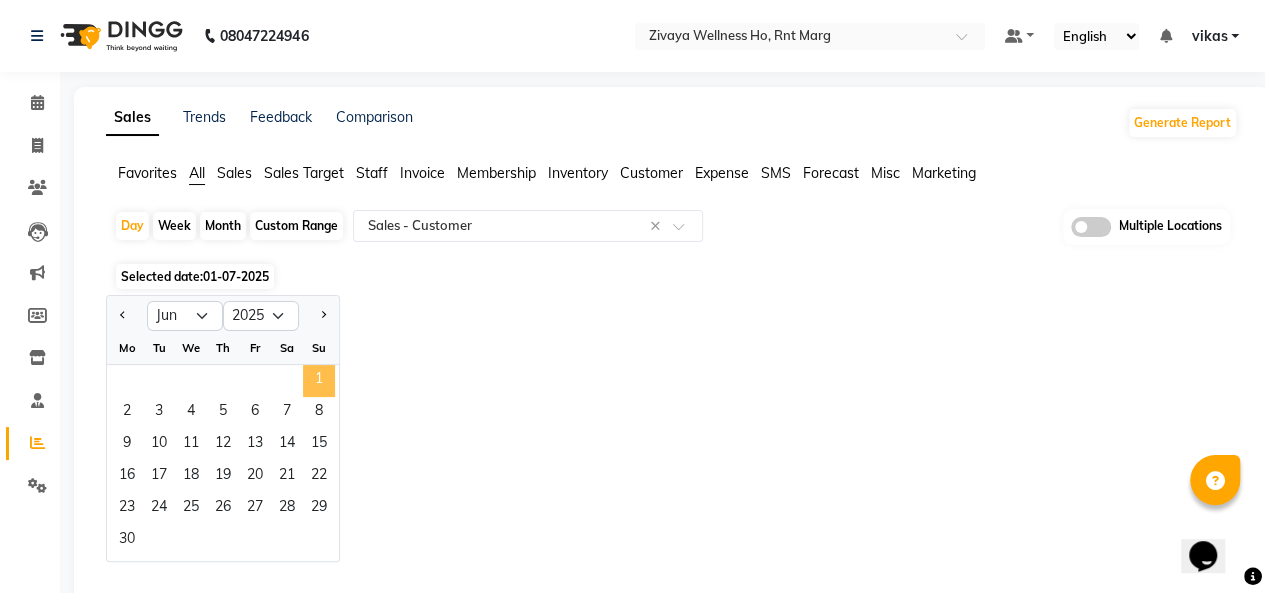 click on "1" 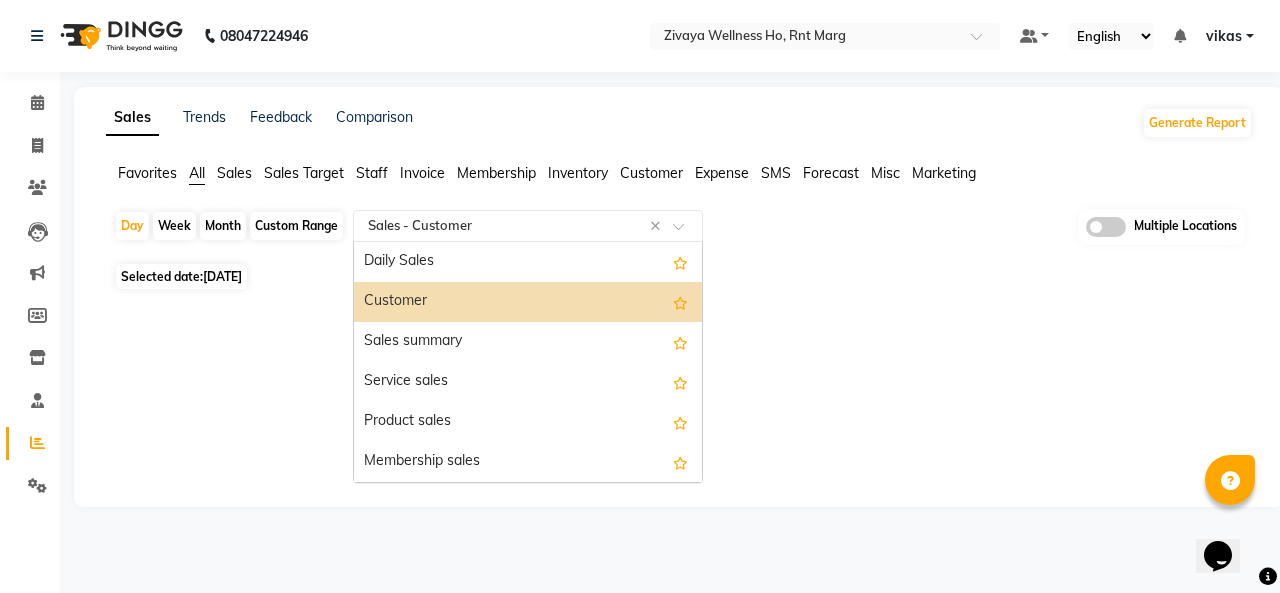 click 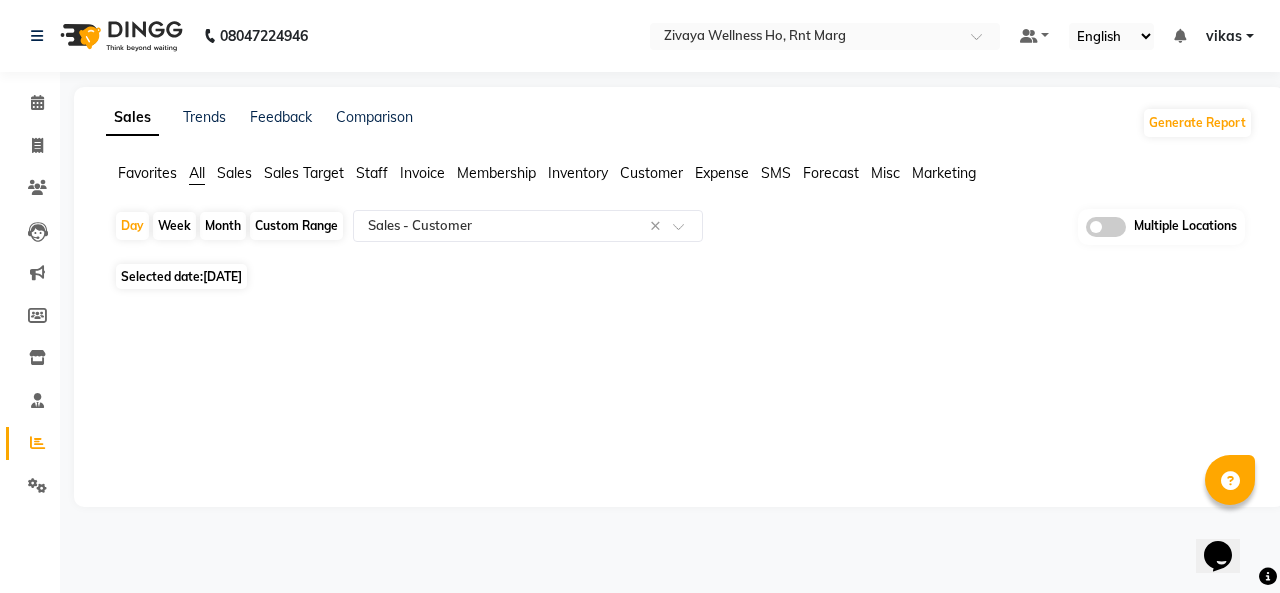 click on "Month" 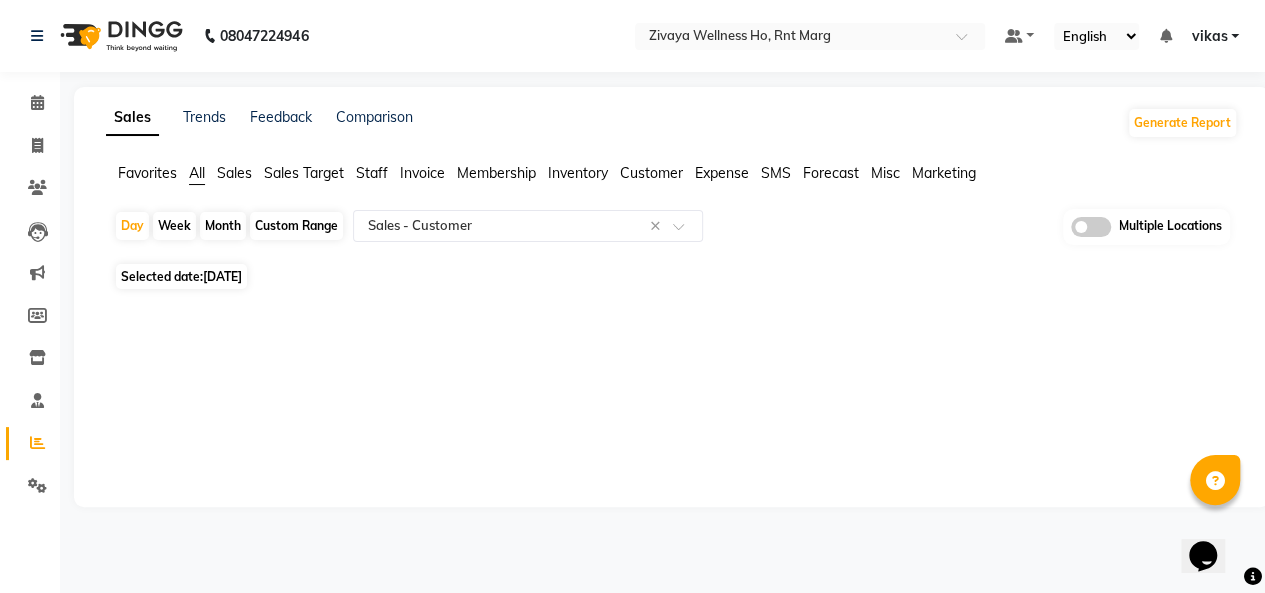 select on "6" 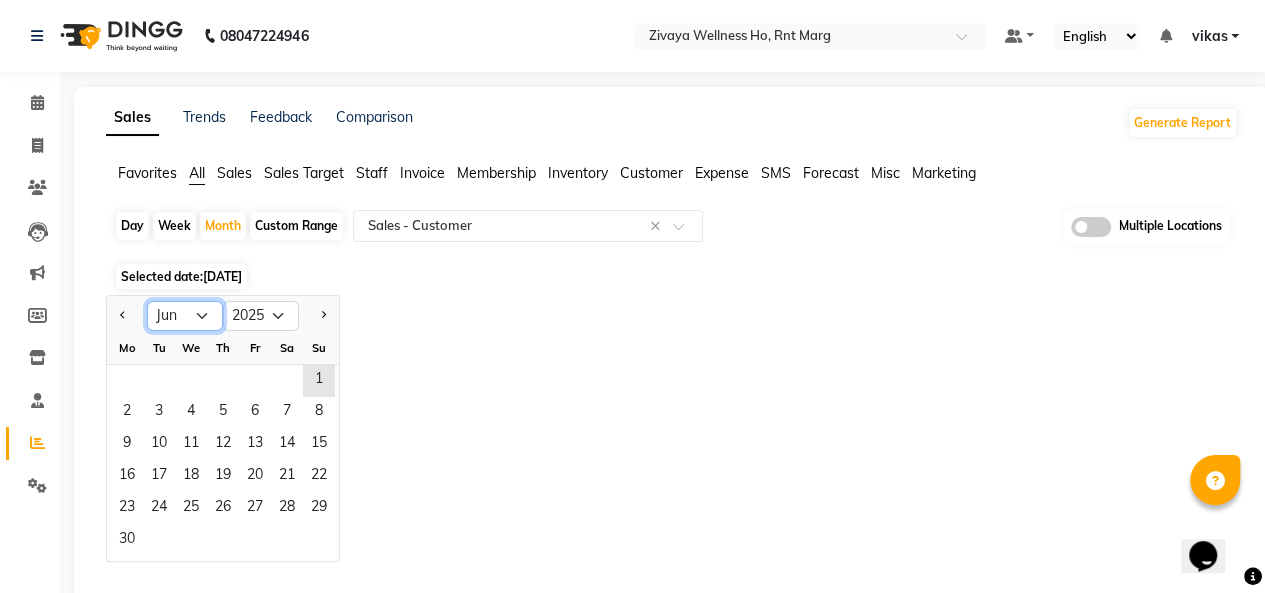 click on "Jan Feb Mar Apr May Jun [DATE] Aug Sep Oct Nov Dec" 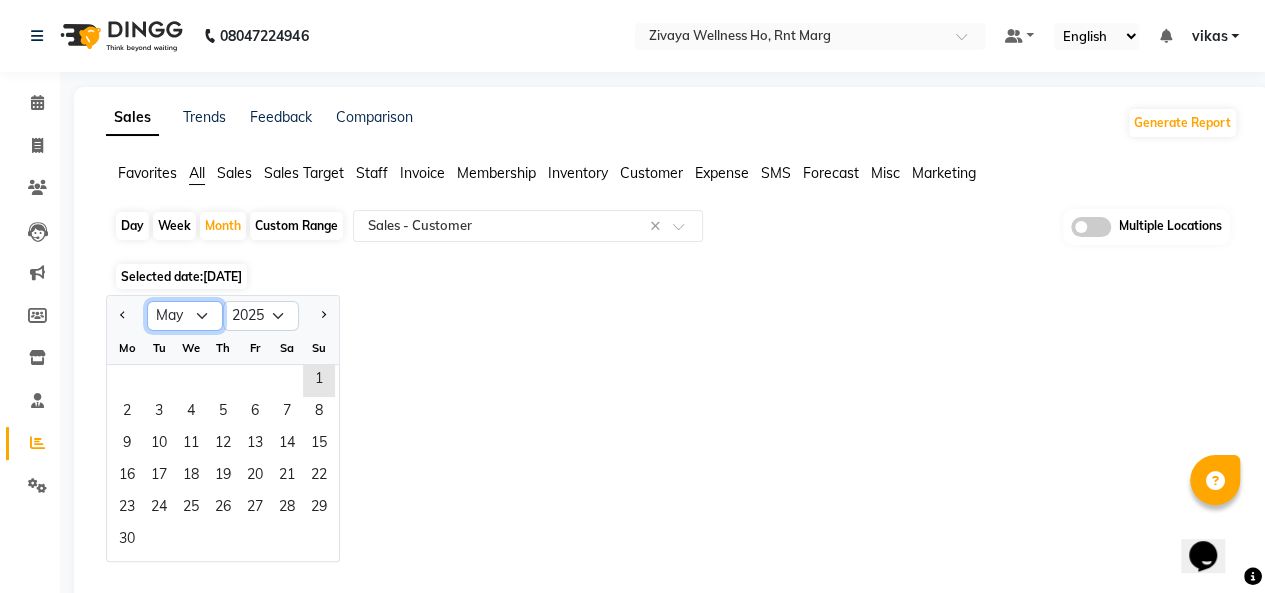 click on "Jan Feb Mar Apr May Jun [DATE] Aug Sep Oct Nov Dec" 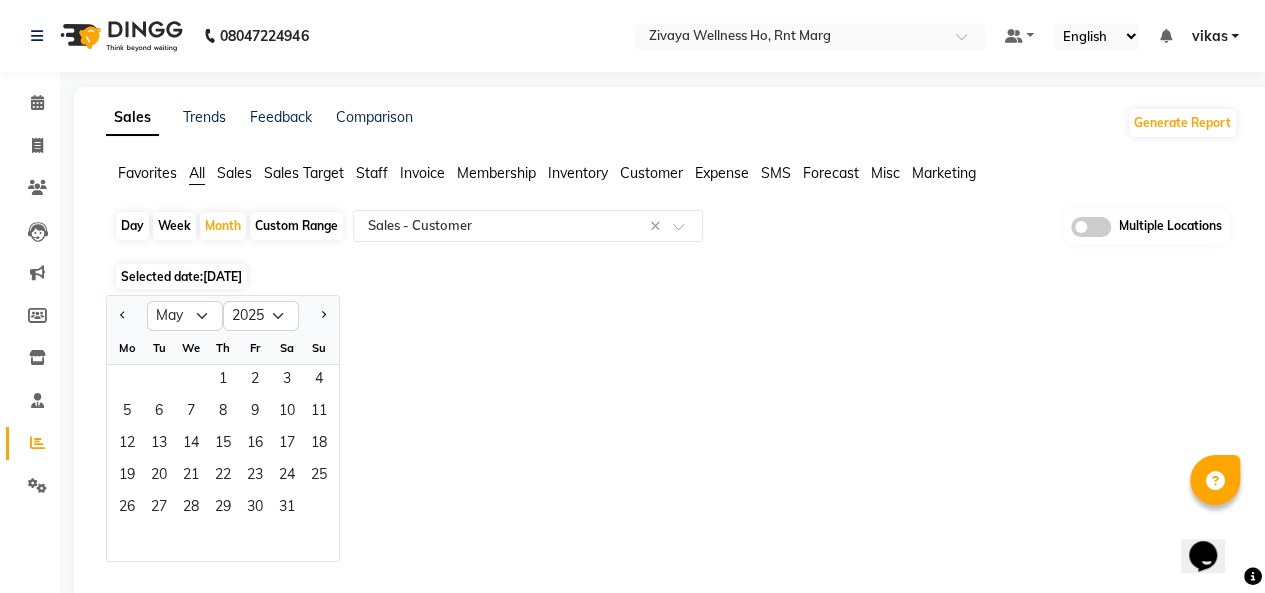 click on "Th" 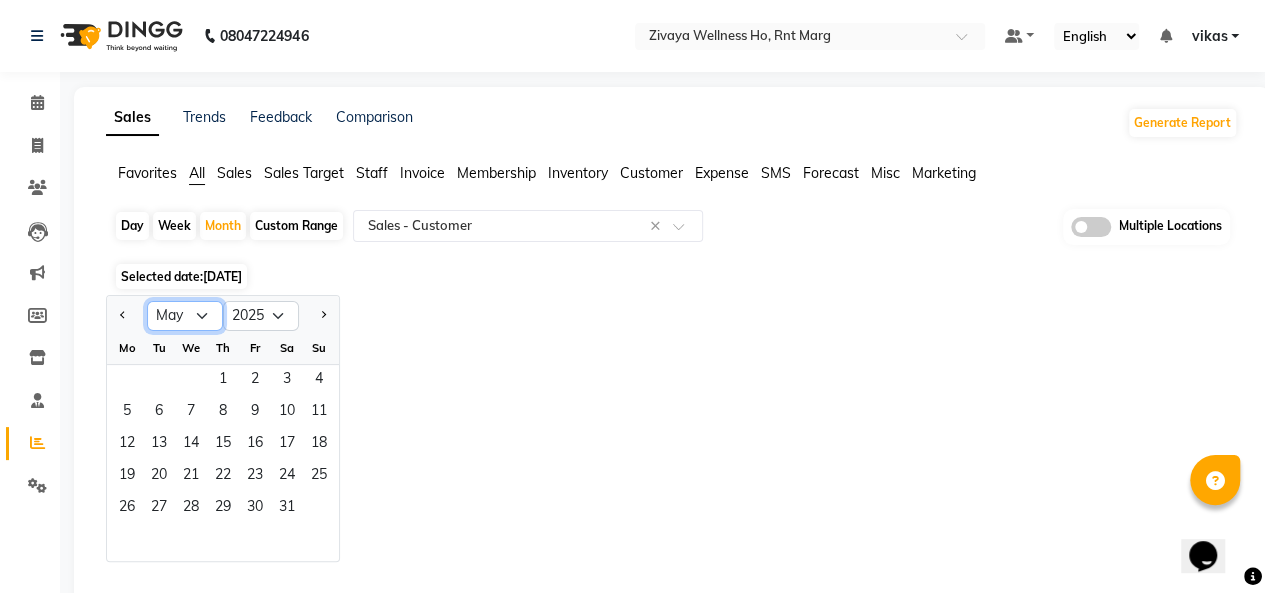 click on "Jan Feb Mar Apr May Jun Jul Aug Sep Oct Nov Dec" 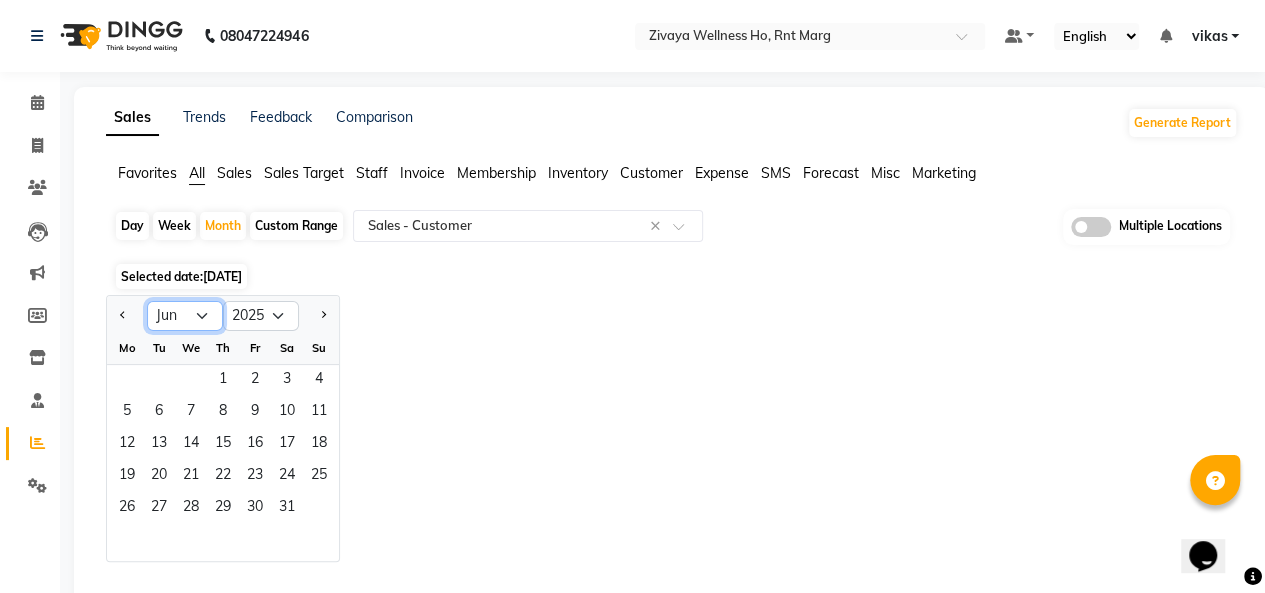 click on "Jan Feb Mar Apr May Jun Jul Aug Sep Oct Nov Dec" 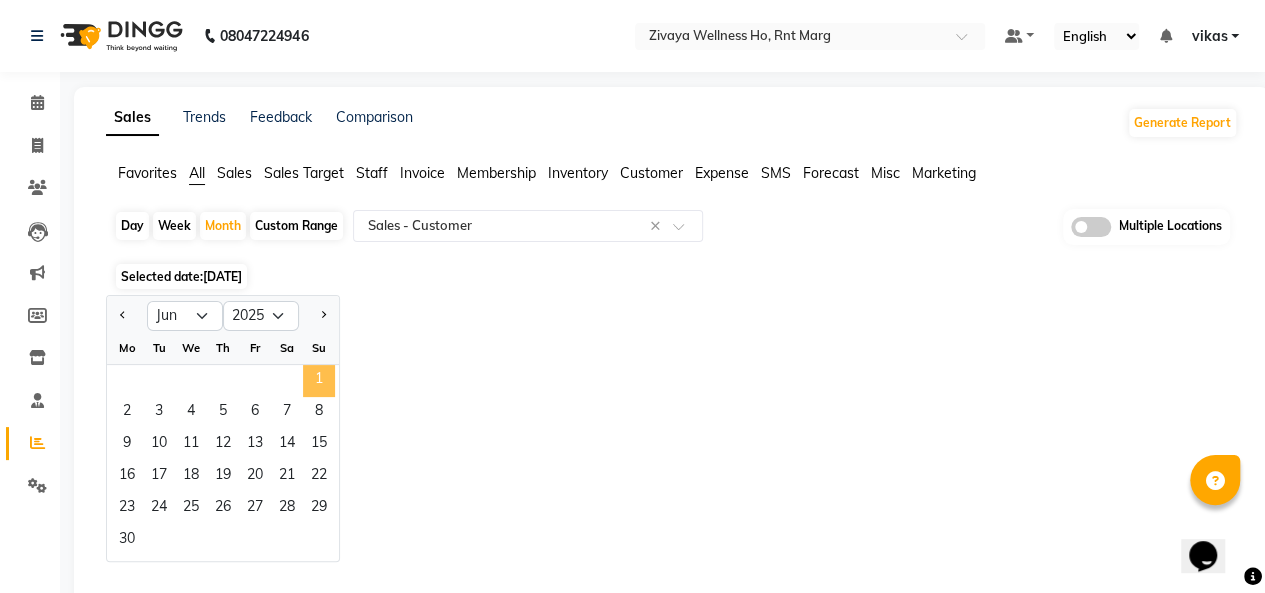 click on "1" 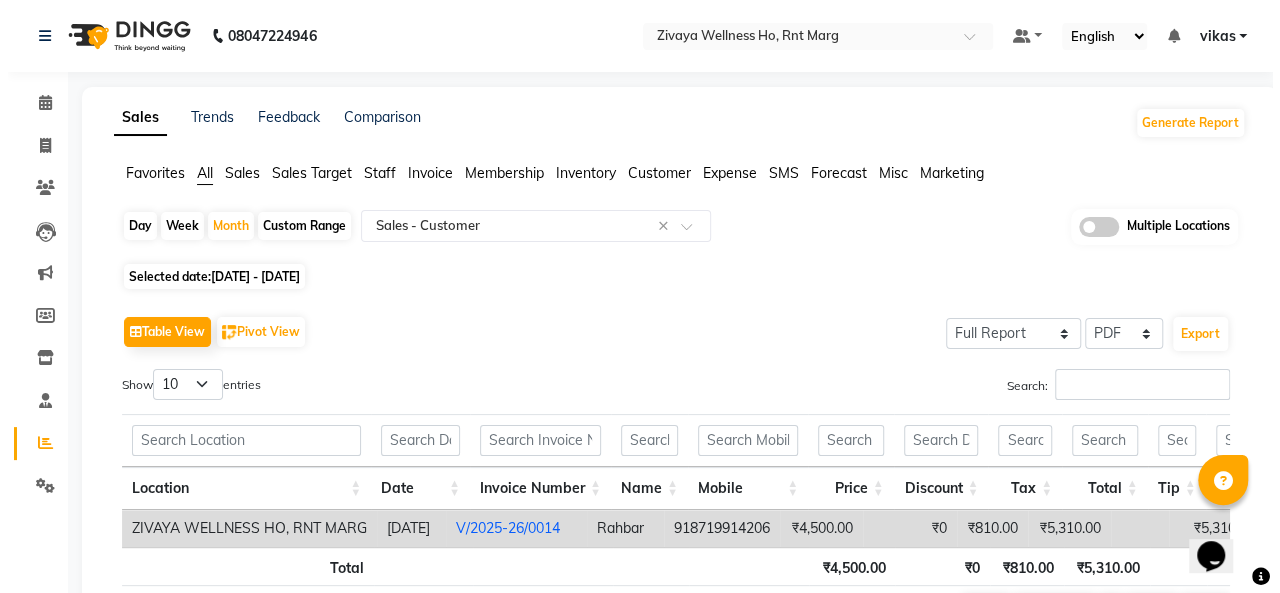 scroll, scrollTop: 0, scrollLeft: 14, axis: horizontal 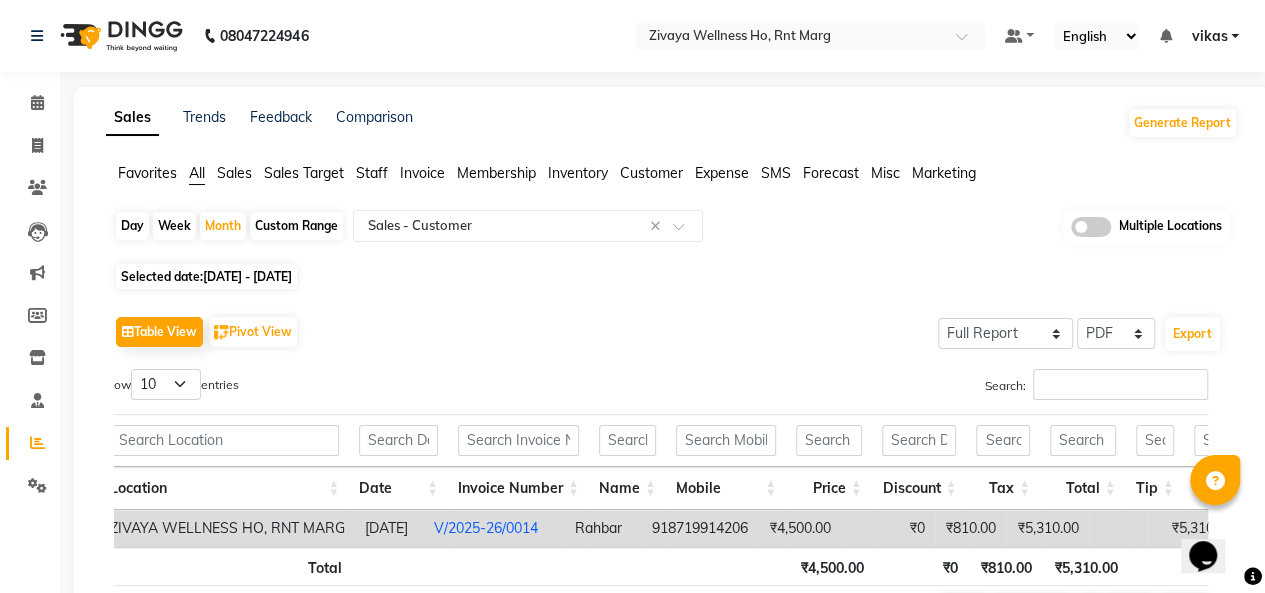 click on "V/2025-26/0014" at bounding box center (486, 528) 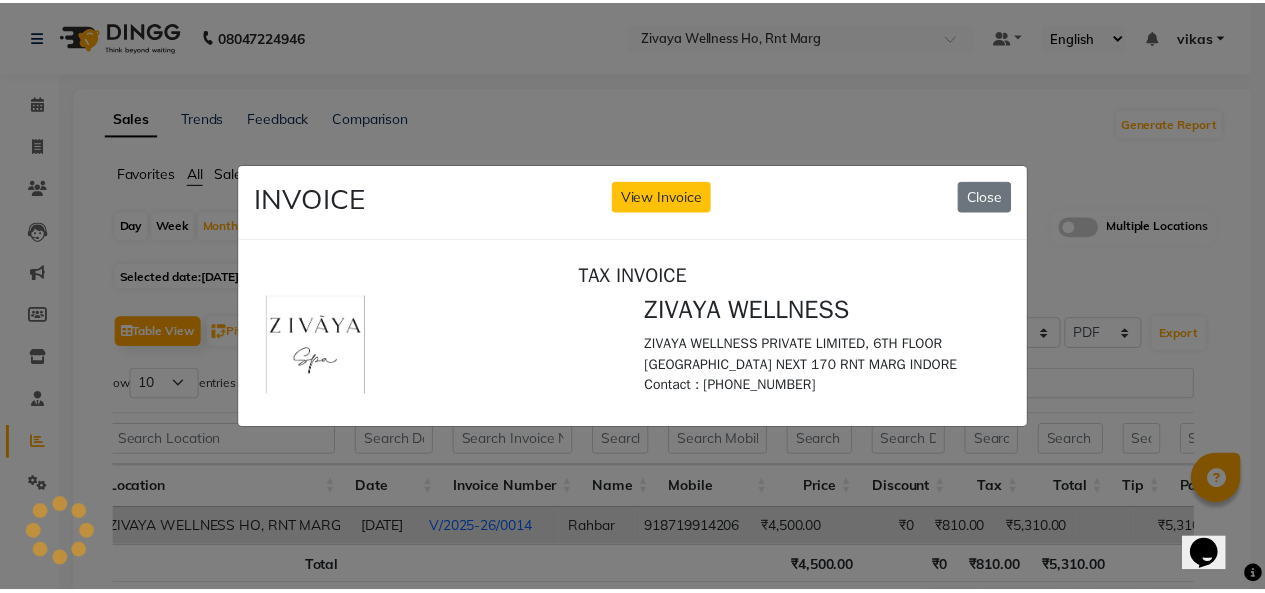 scroll, scrollTop: 0, scrollLeft: 0, axis: both 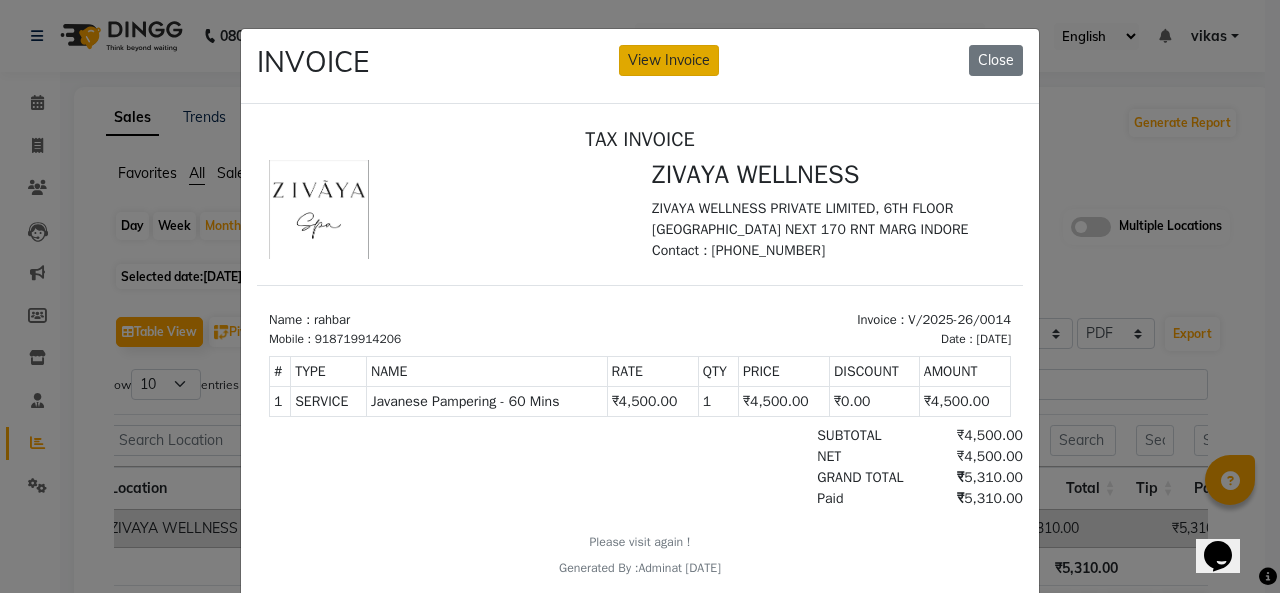 click on "View Invoice" 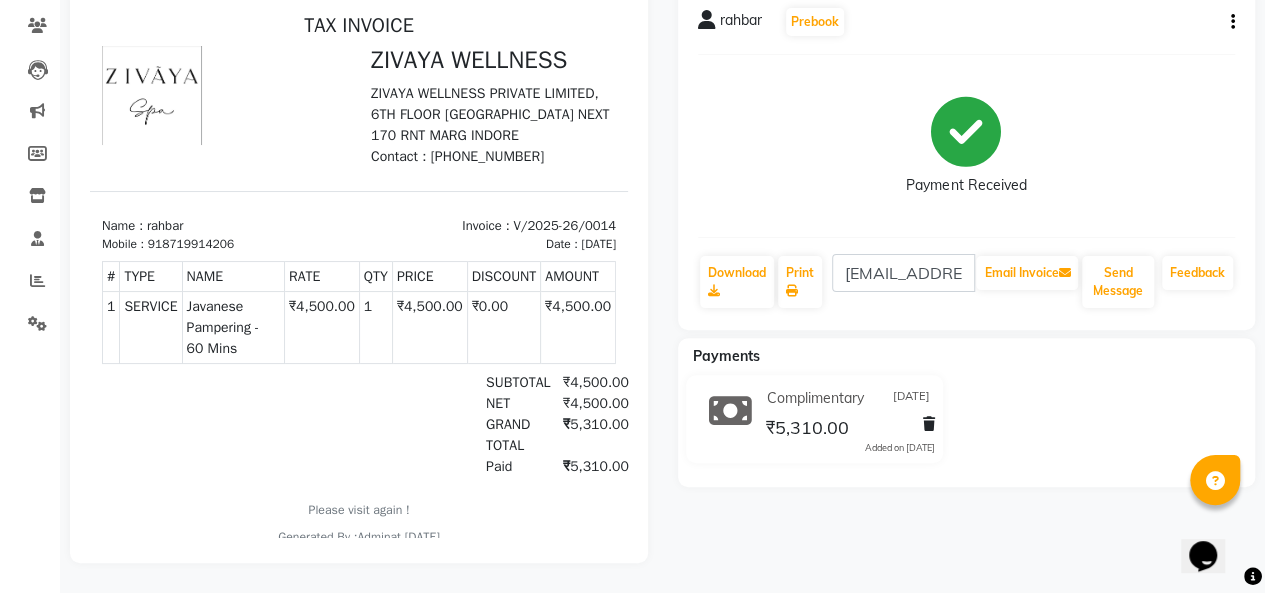 scroll, scrollTop: 0, scrollLeft: 0, axis: both 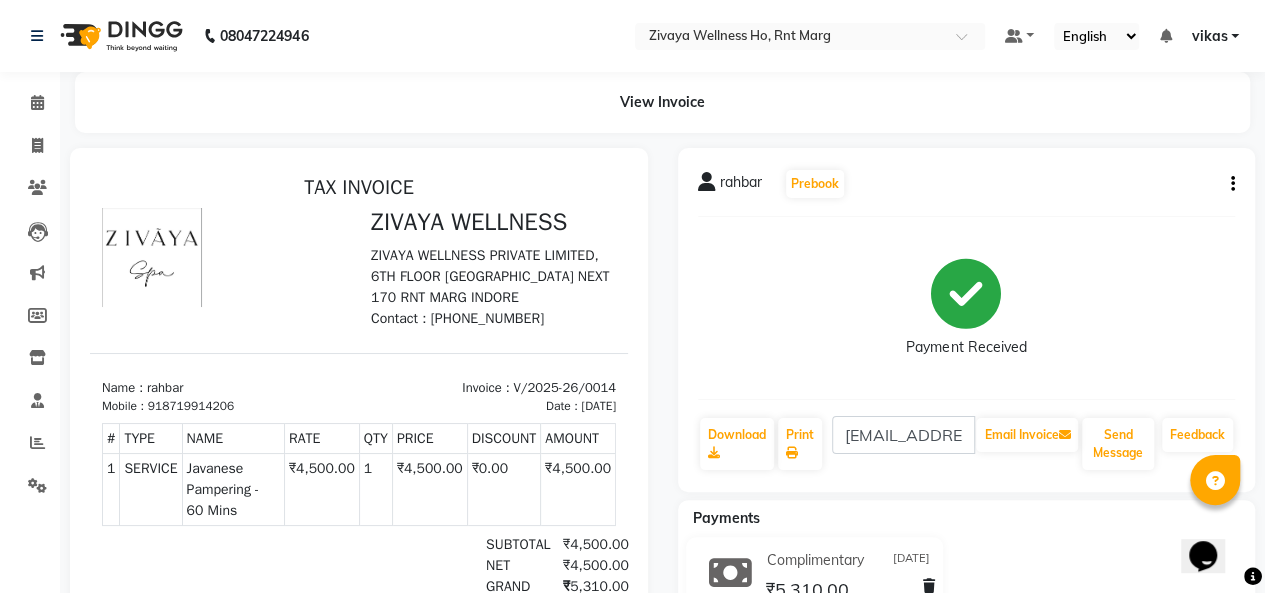 click 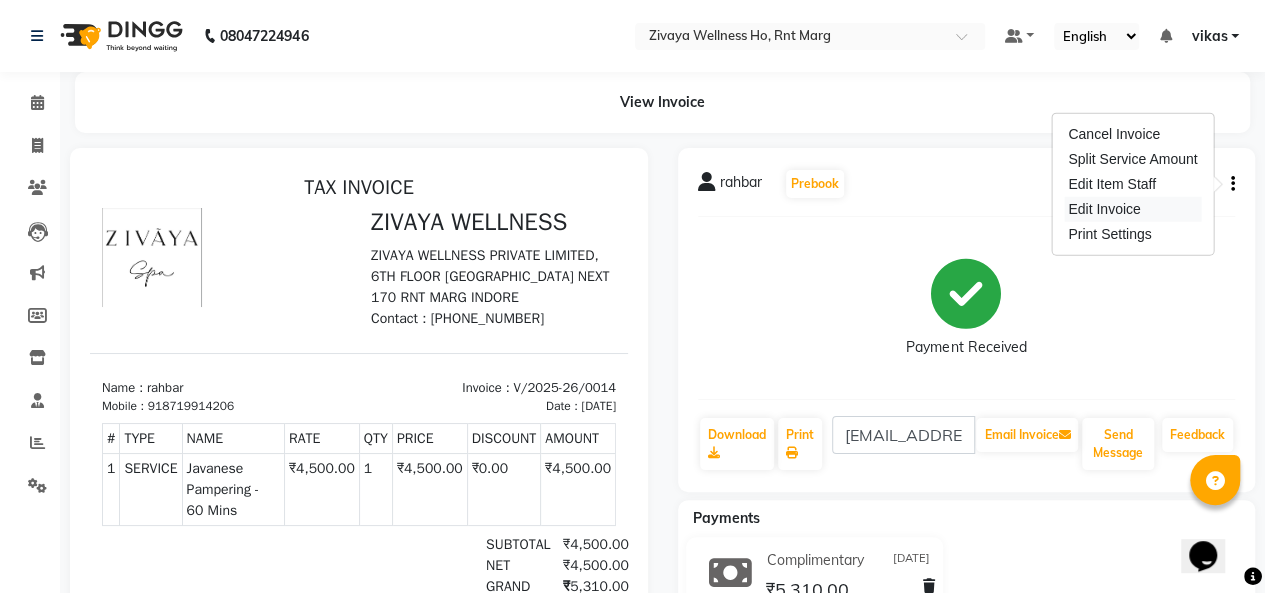 click on "Edit Invoice" at bounding box center [1132, 209] 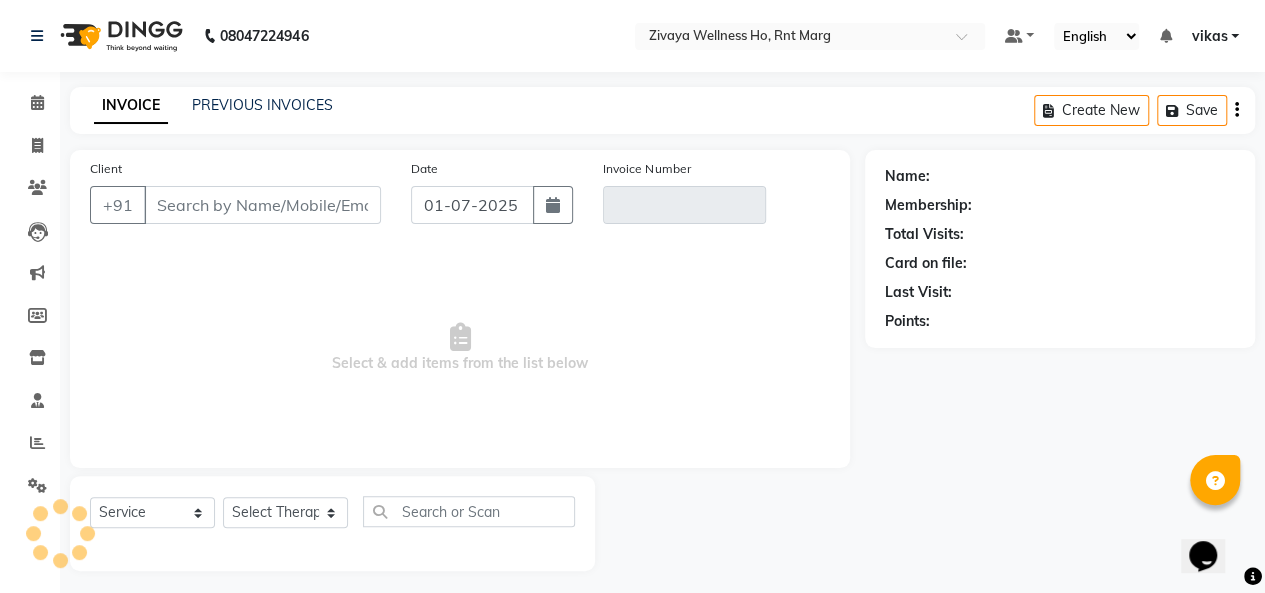 scroll, scrollTop: 7, scrollLeft: 0, axis: vertical 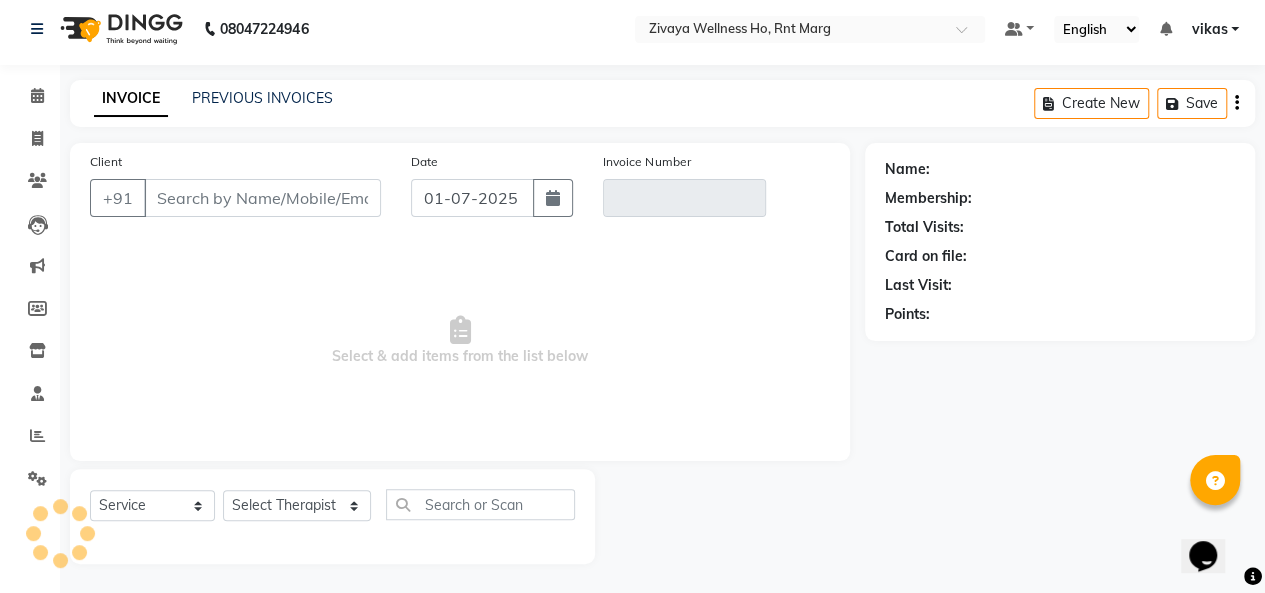 type on "8719914206" 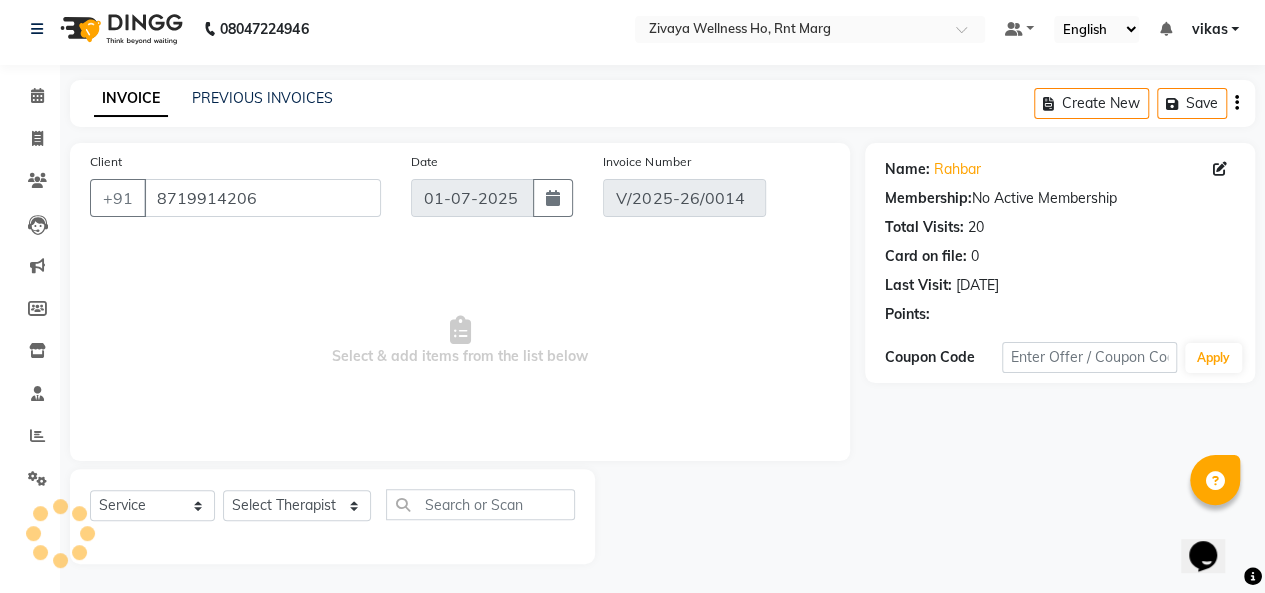 type on "05-06-2025" 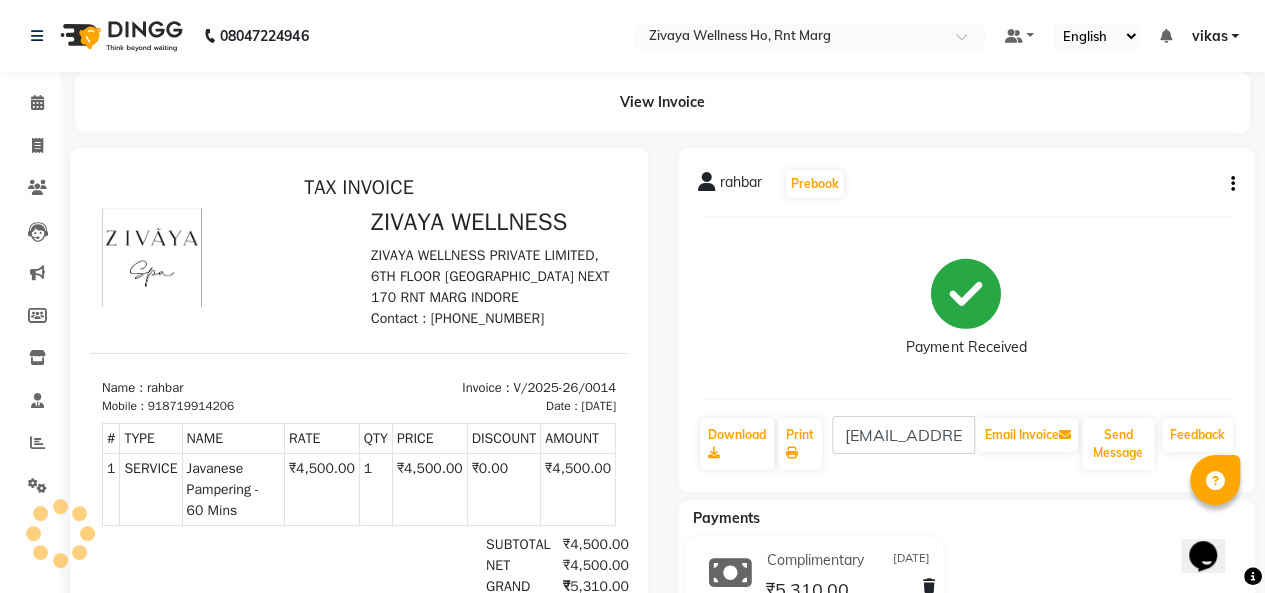 scroll, scrollTop: 0, scrollLeft: 0, axis: both 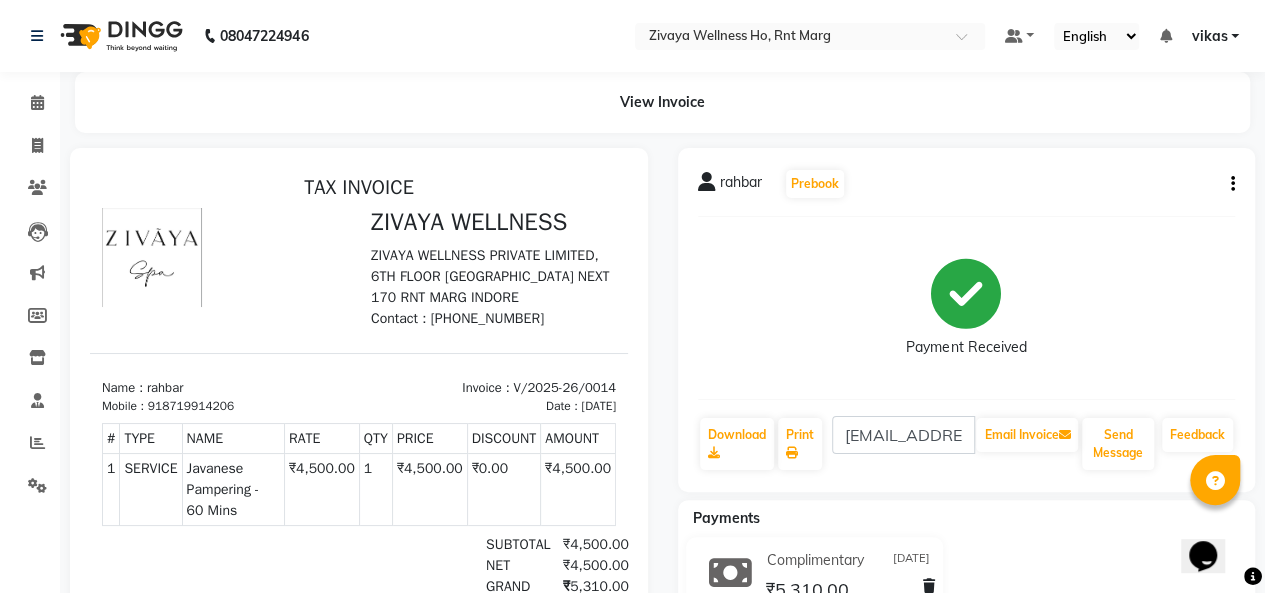 click 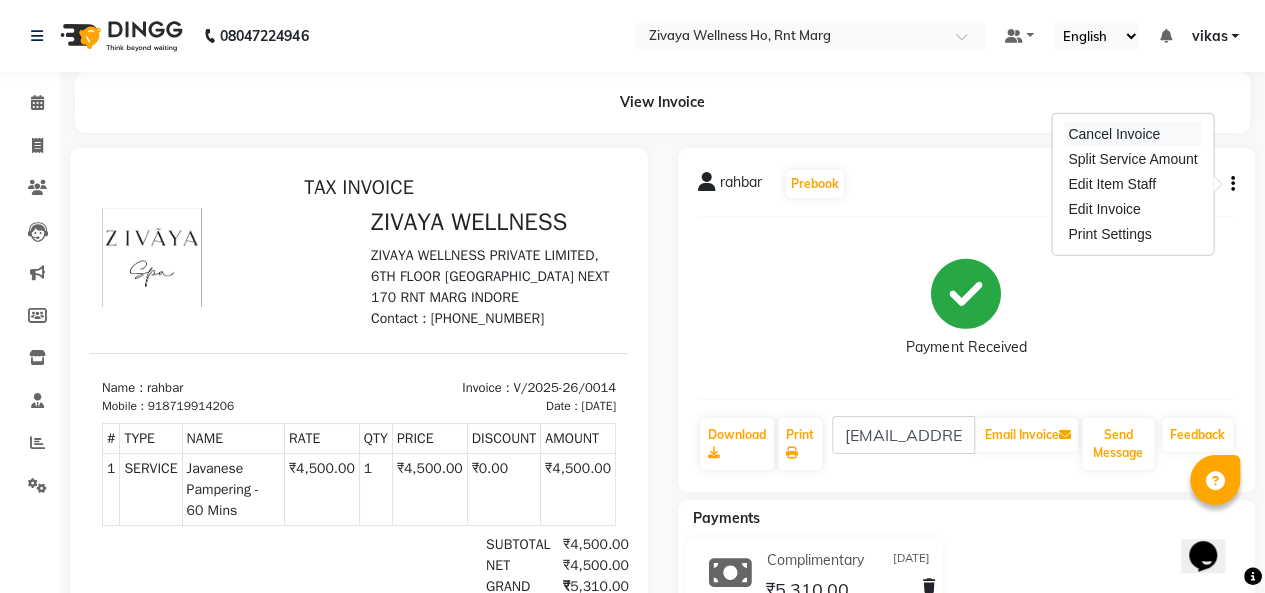 click on "Cancel Invoice" at bounding box center (1132, 134) 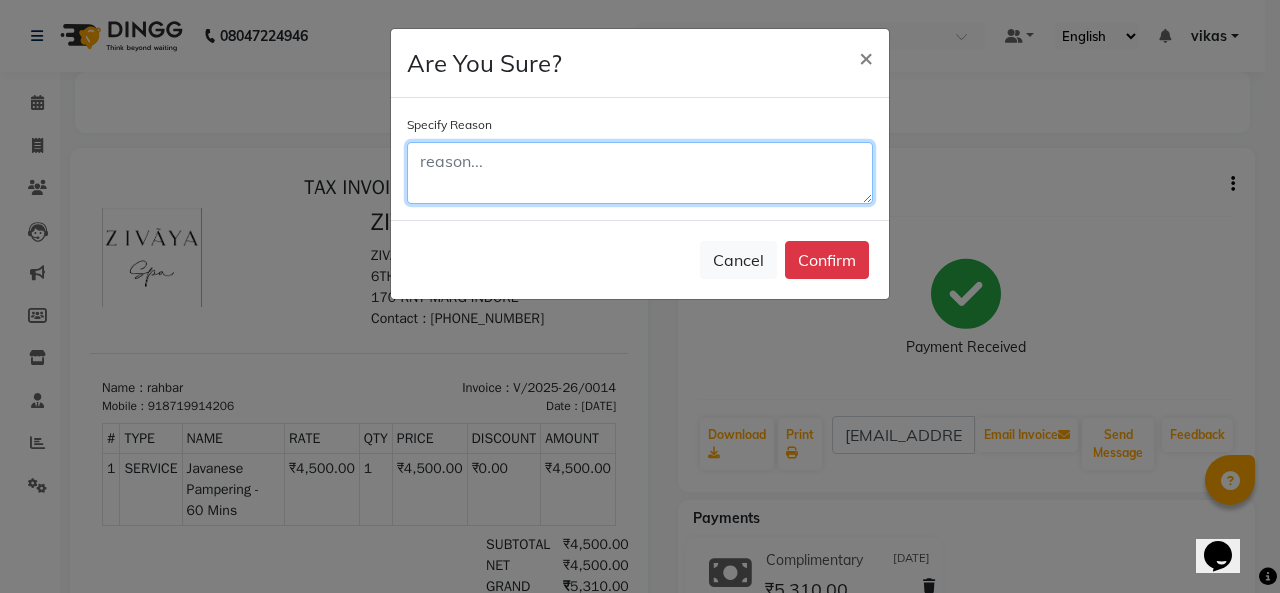 click 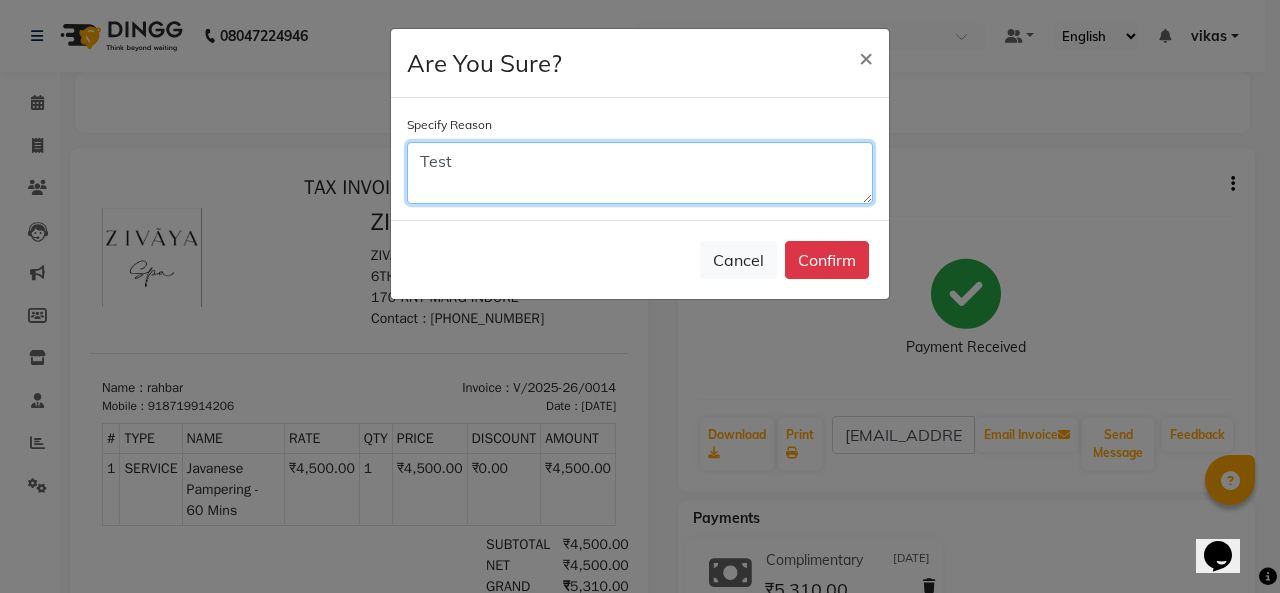 type on "Test" 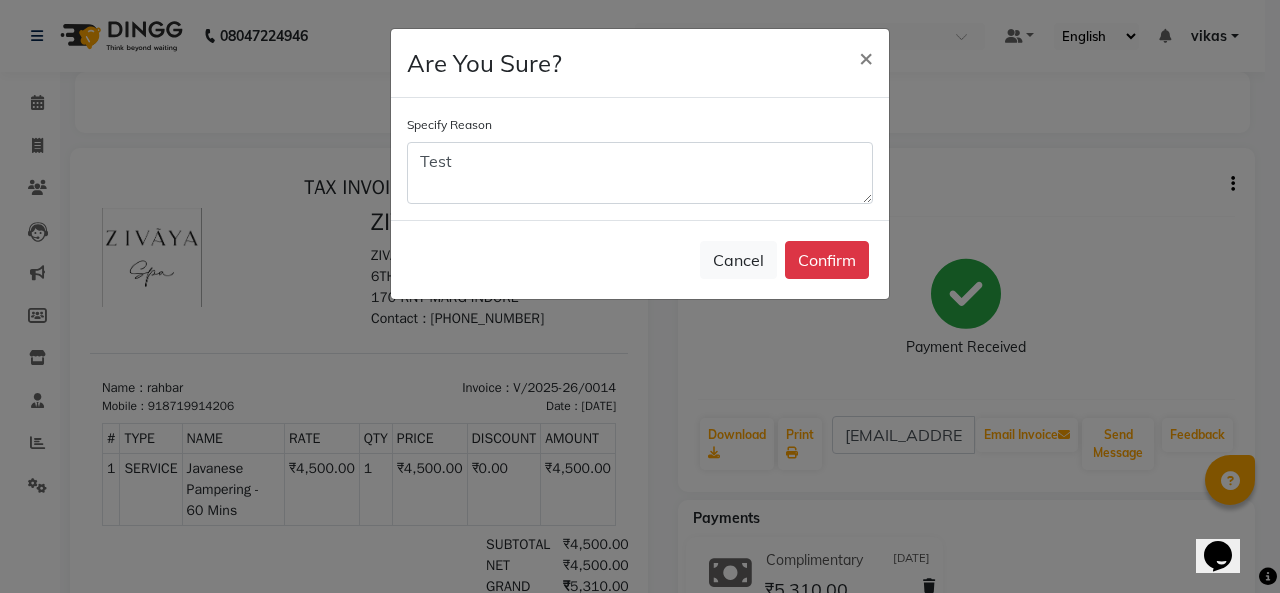 click on "Cancel   Confirm" 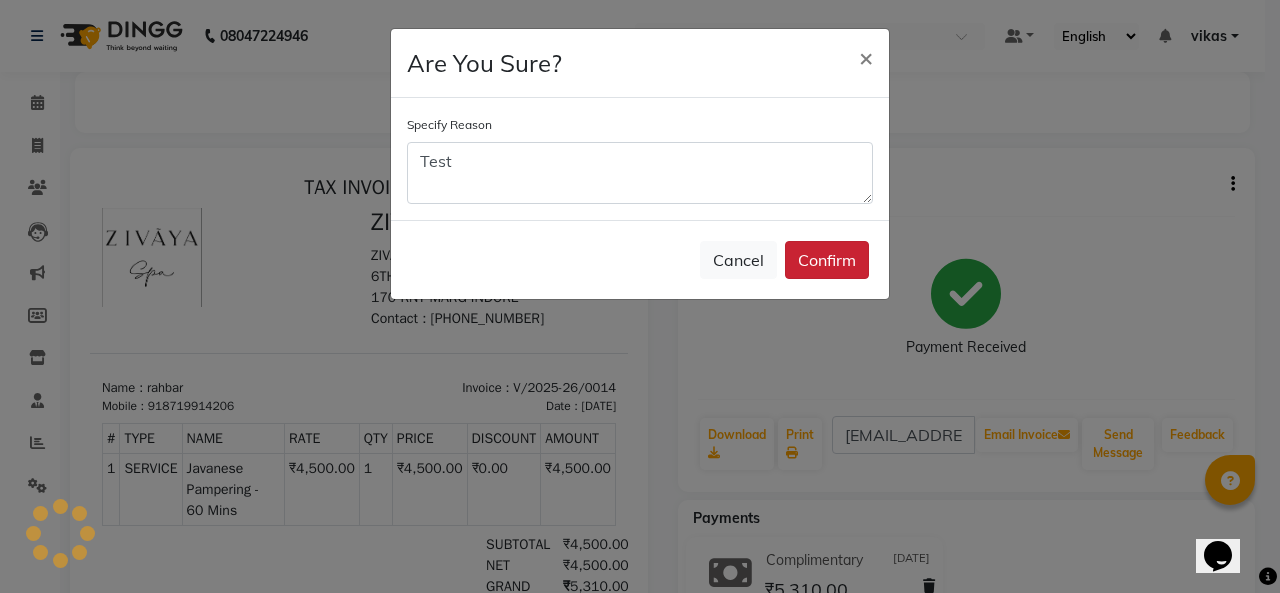 click on "Confirm" 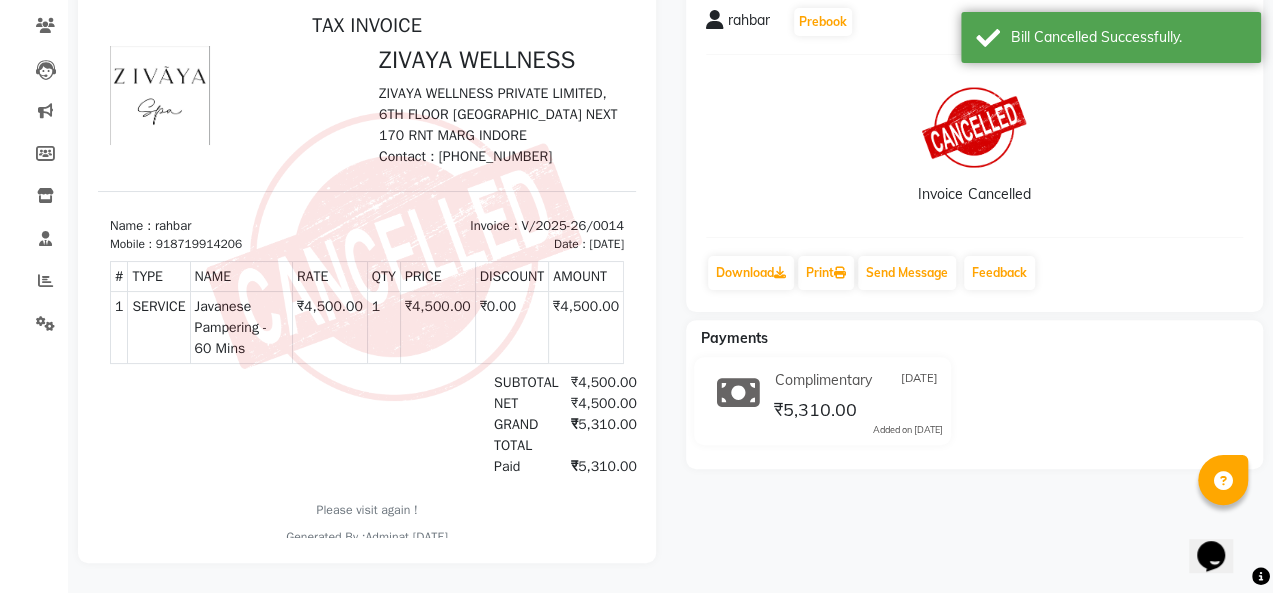 scroll, scrollTop: 0, scrollLeft: 0, axis: both 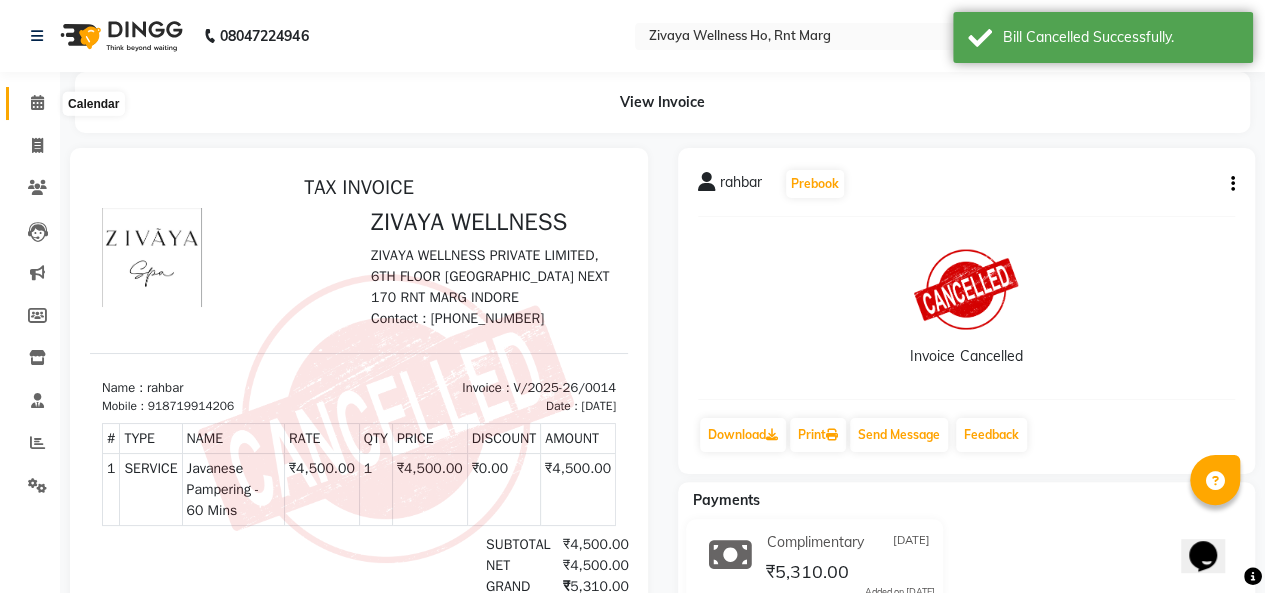 click 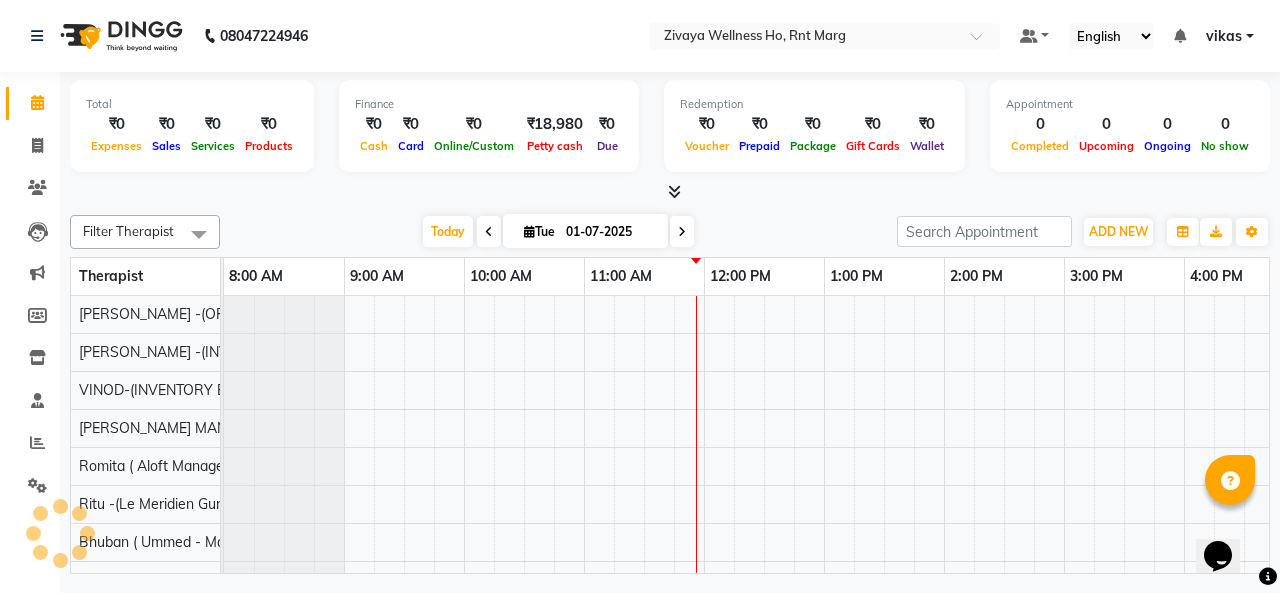 scroll, scrollTop: 0, scrollLeft: 0, axis: both 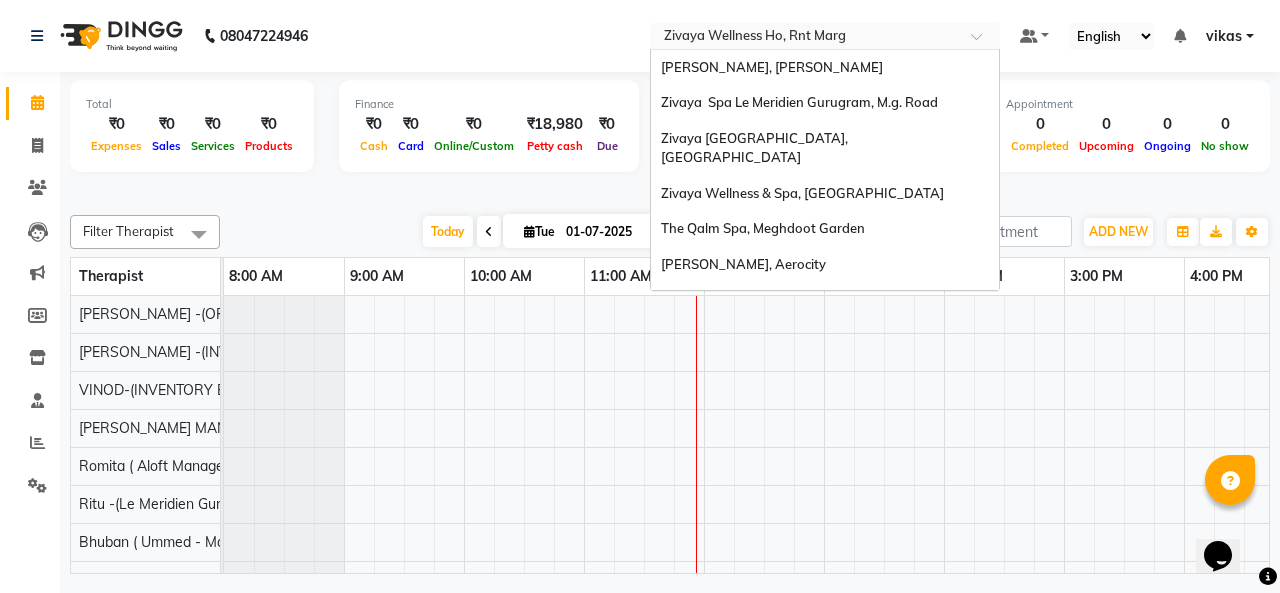 click at bounding box center (805, 38) 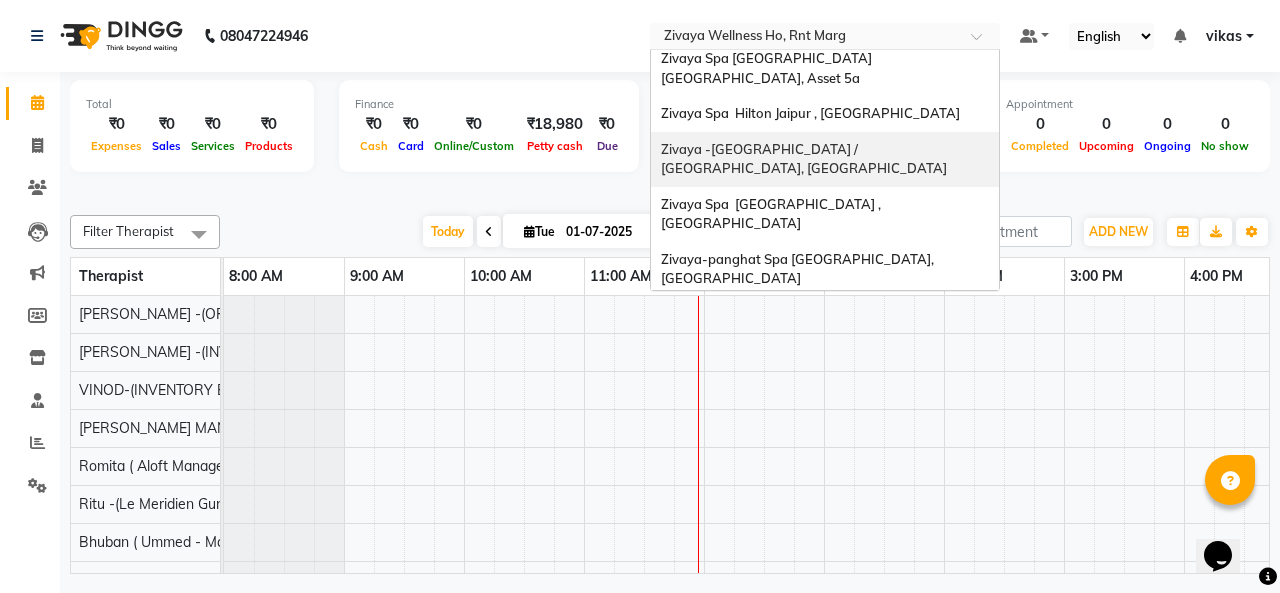 scroll, scrollTop: 0, scrollLeft: 0, axis: both 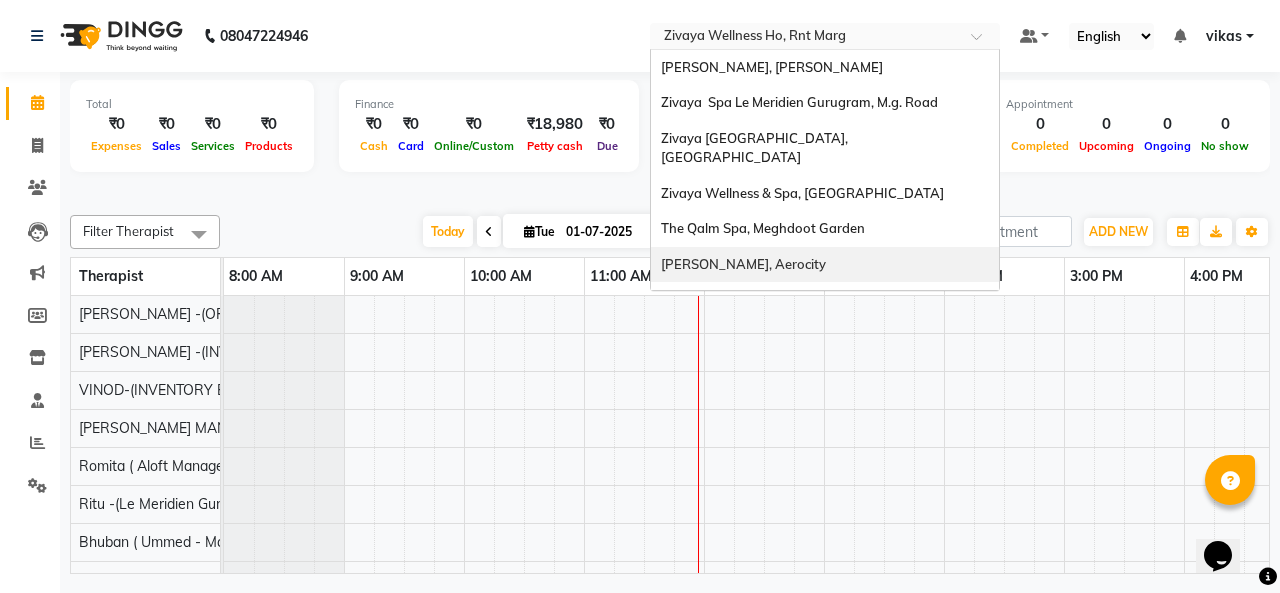 click on "[PERSON_NAME], Aerocity" at bounding box center (825, 265) 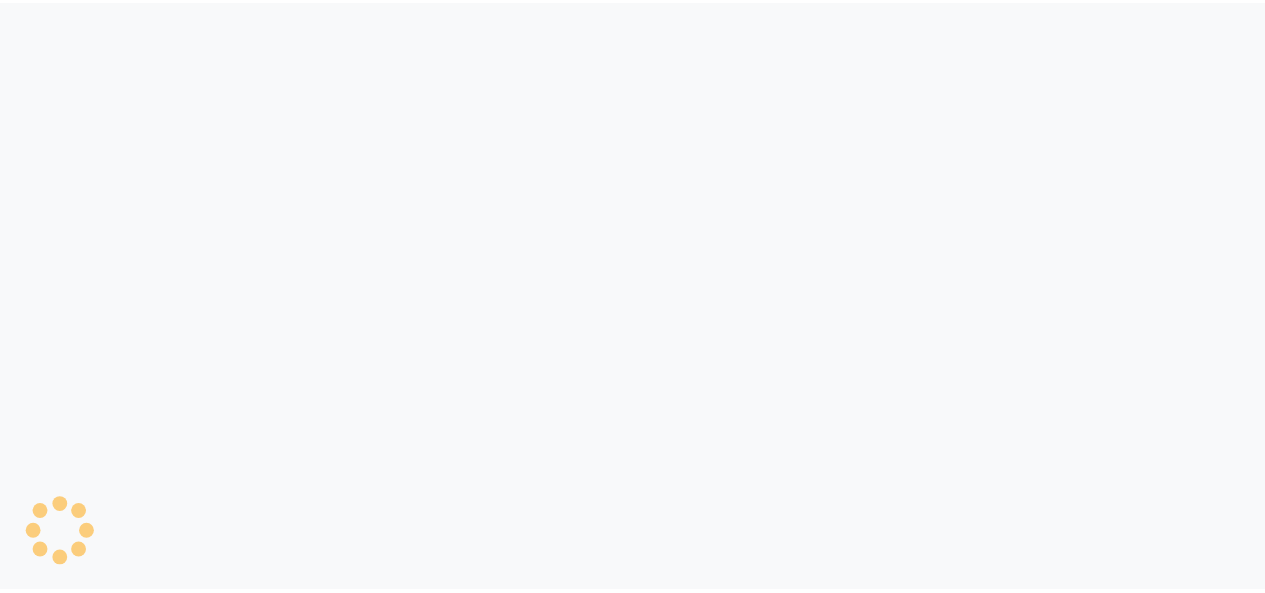 scroll, scrollTop: 0, scrollLeft: 0, axis: both 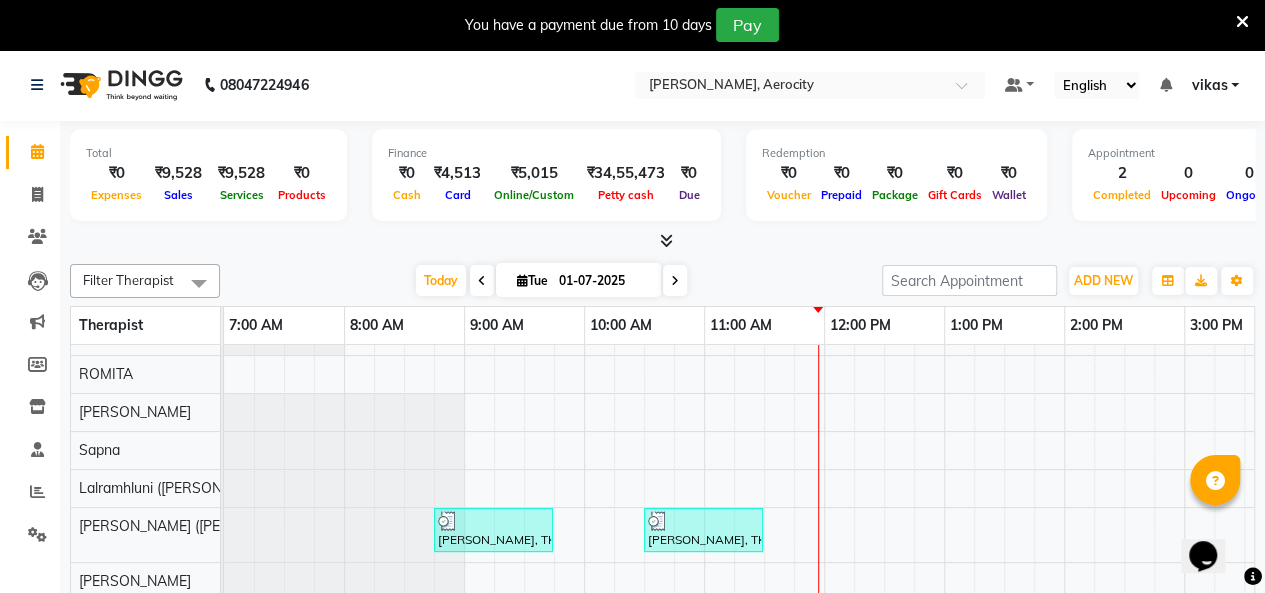click at bounding box center [1242, 22] 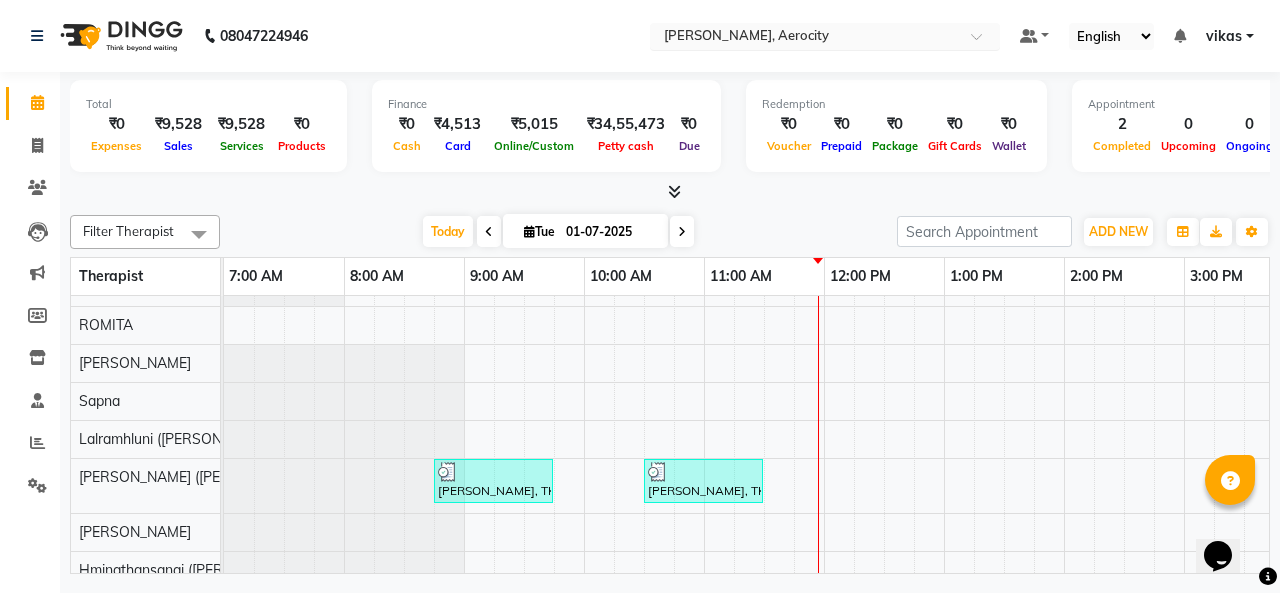 click at bounding box center (805, 38) 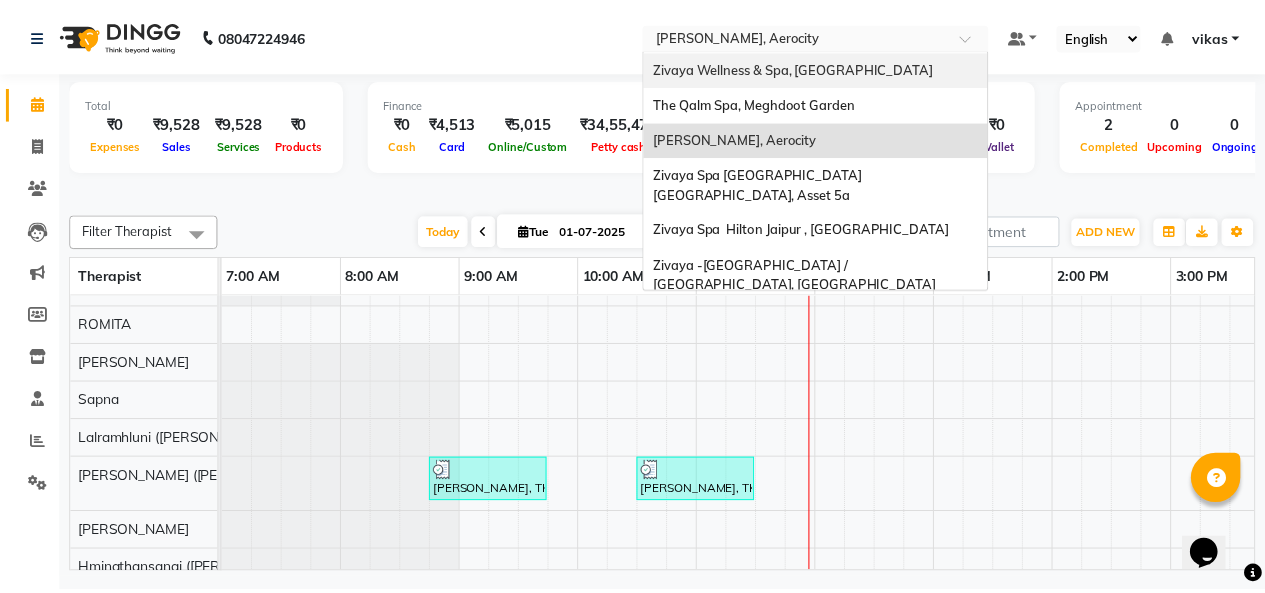 scroll, scrollTop: 126, scrollLeft: 0, axis: vertical 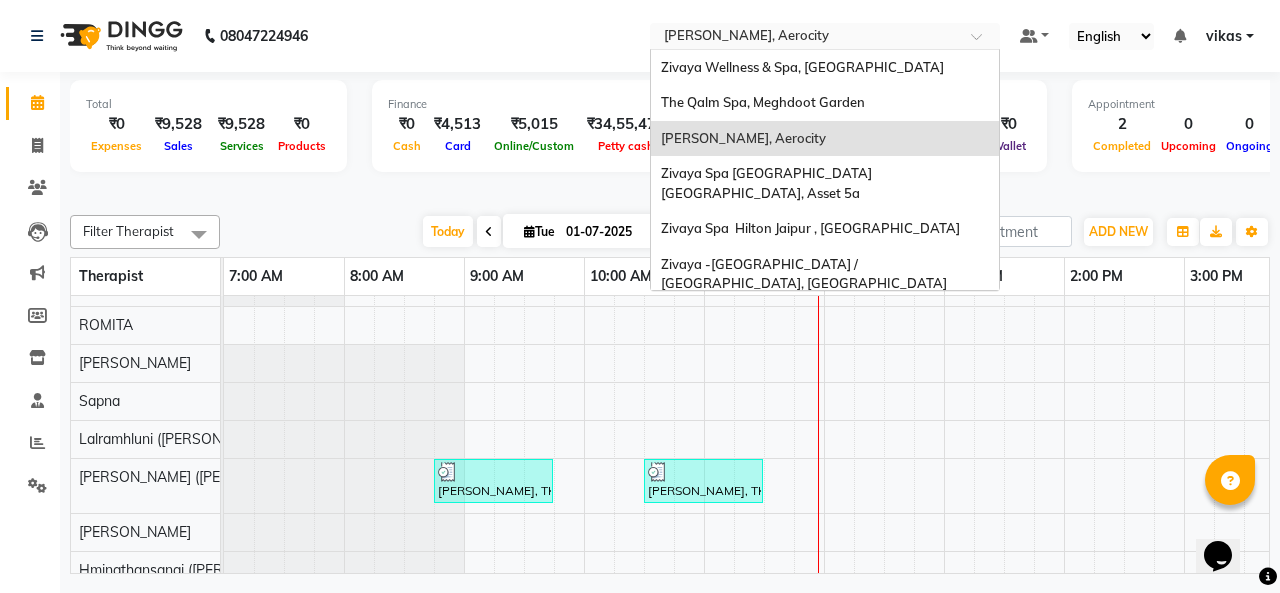 click on "[PERSON_NAME], Aerocity" at bounding box center [743, 138] 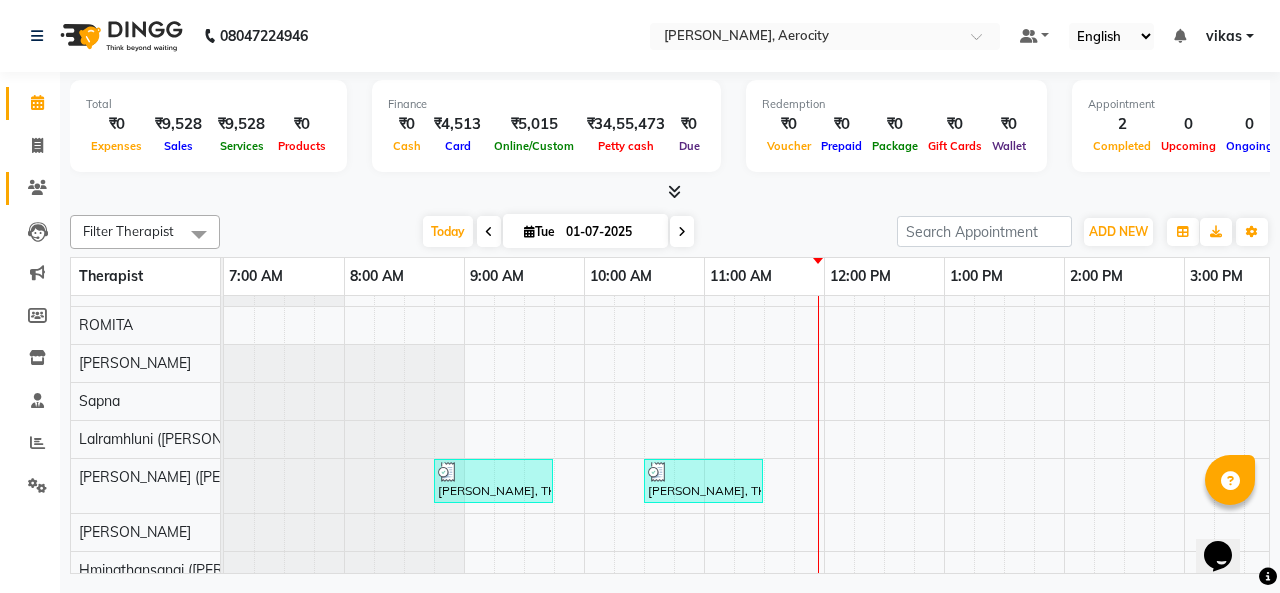 click on "Clients" 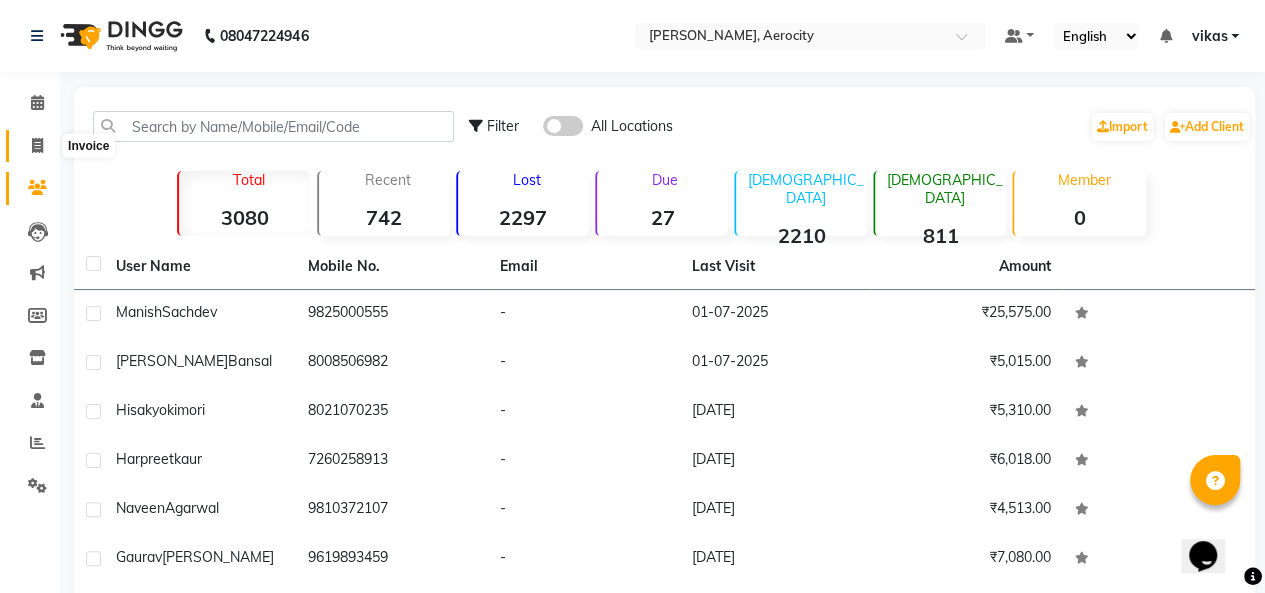 click 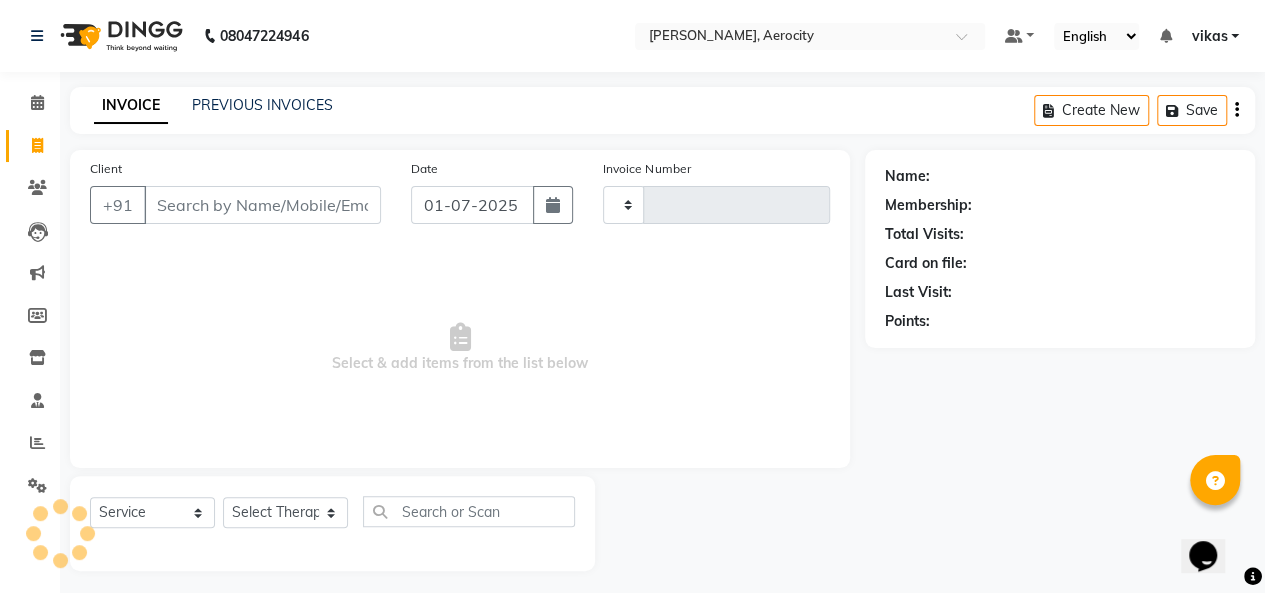 scroll, scrollTop: 7, scrollLeft: 0, axis: vertical 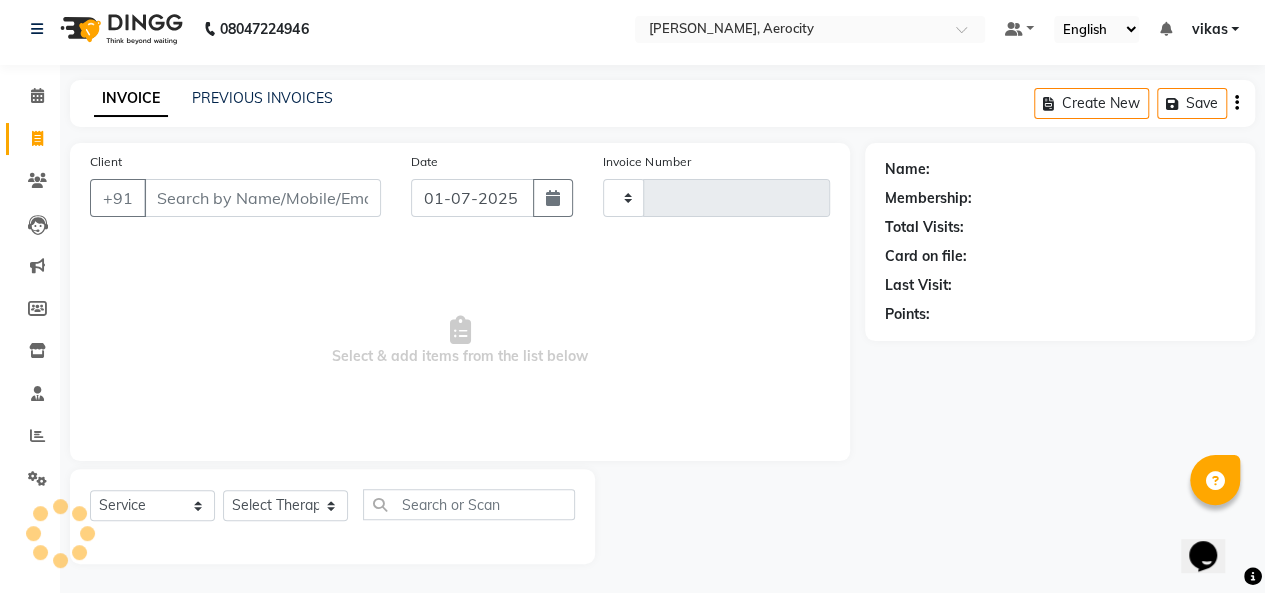 type on "0897" 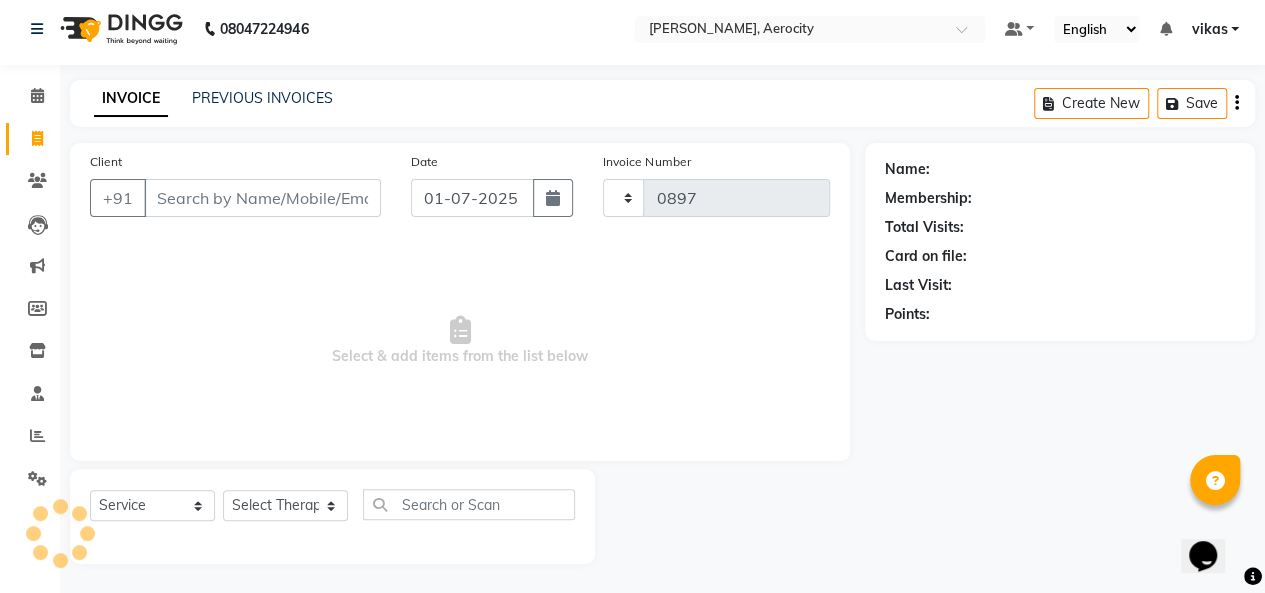 select on "6403" 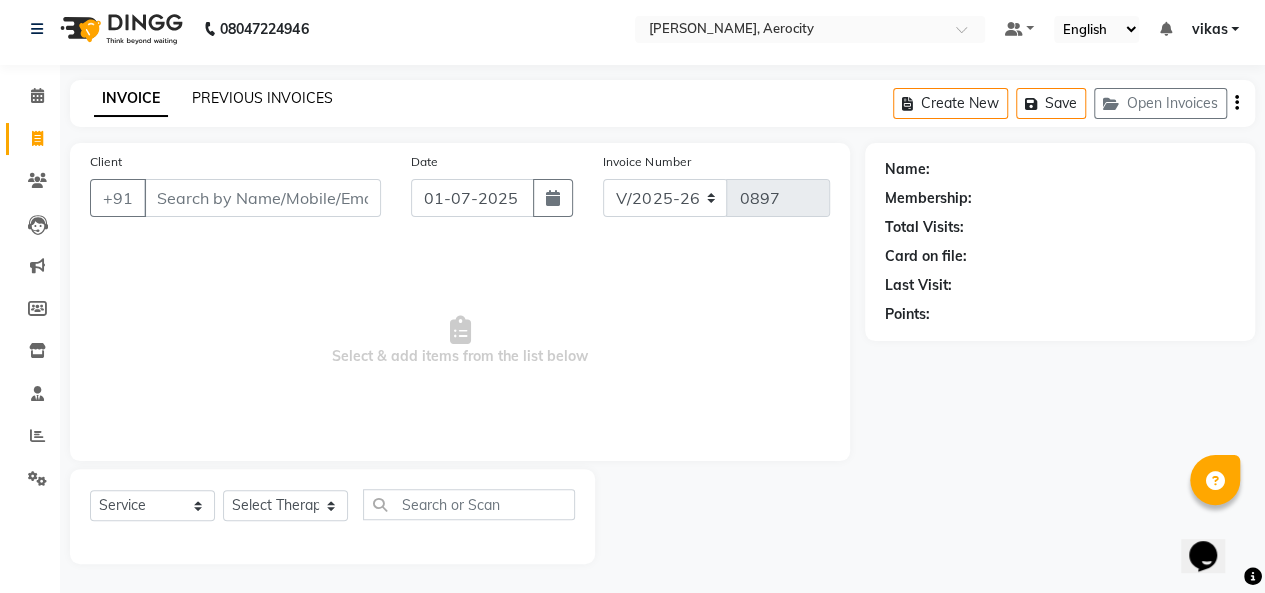click on "PREVIOUS INVOICES" 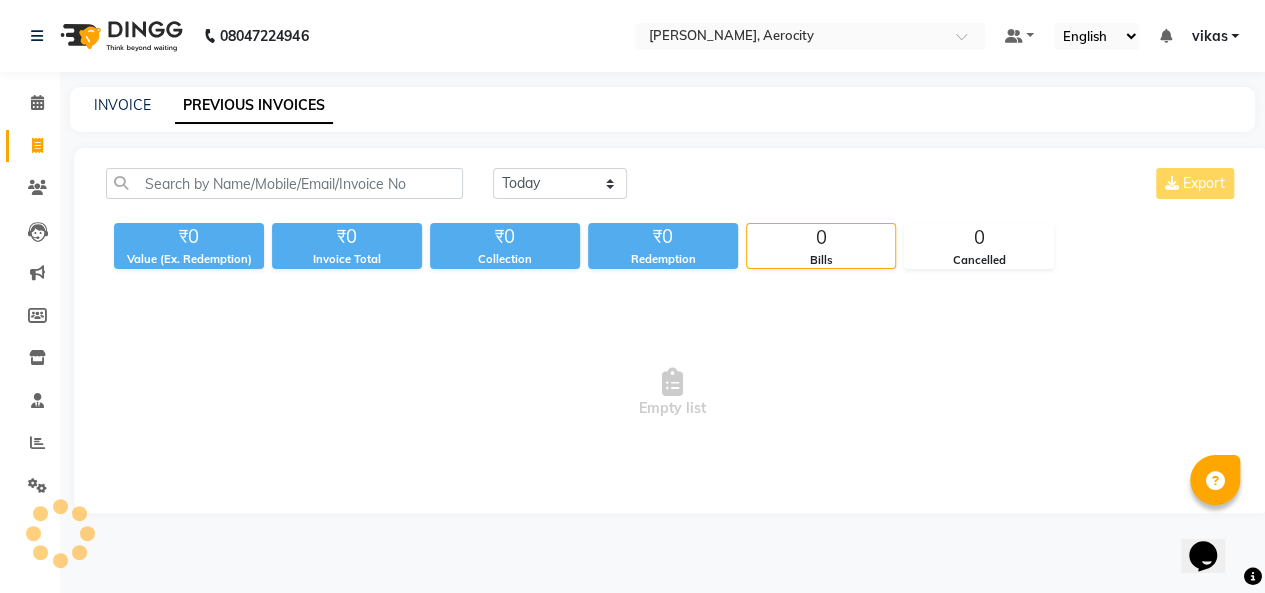 scroll, scrollTop: 0, scrollLeft: 0, axis: both 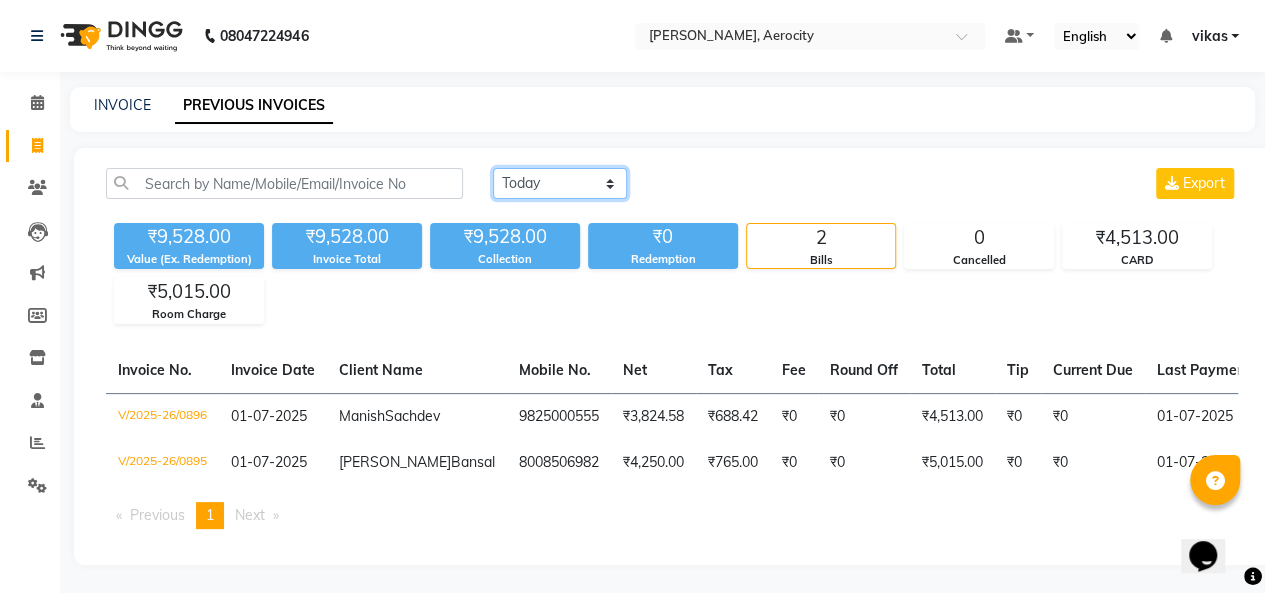 click on "Today Yesterday Custom Range" 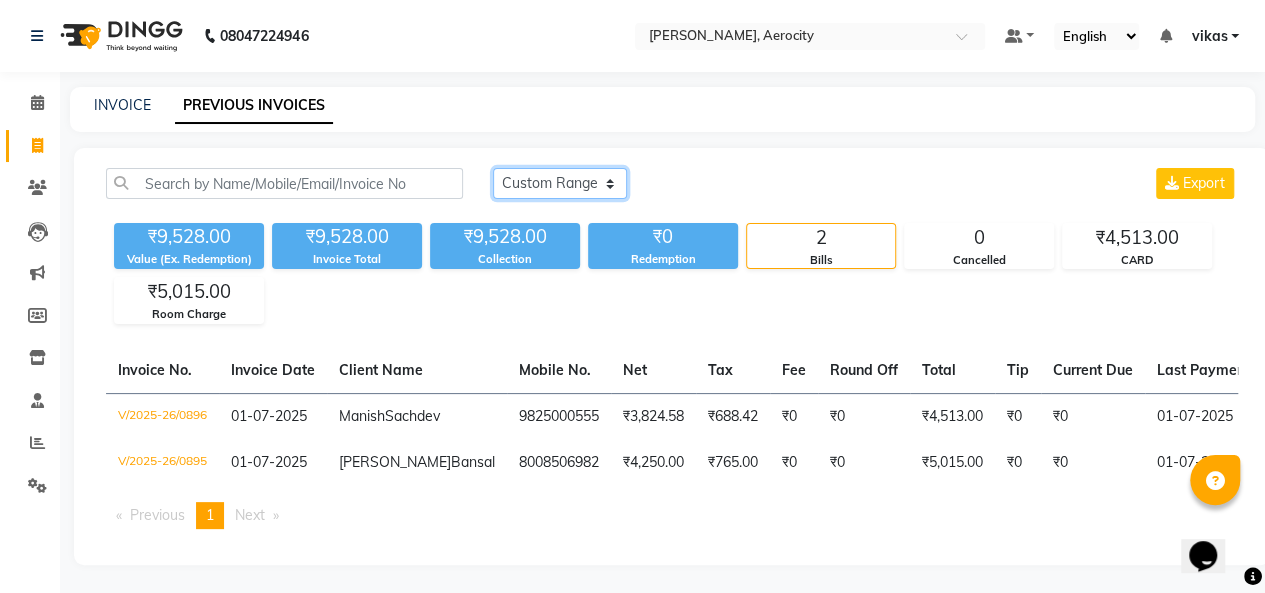 click on "Today Yesterday Custom Range" 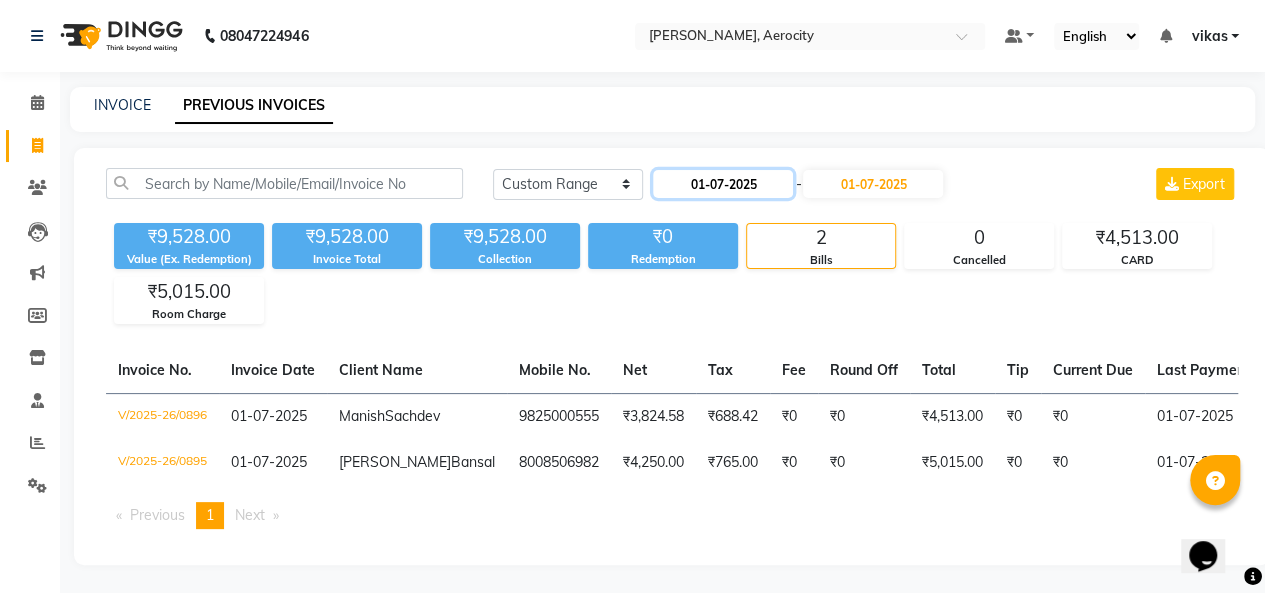 click on "01-07-2025" 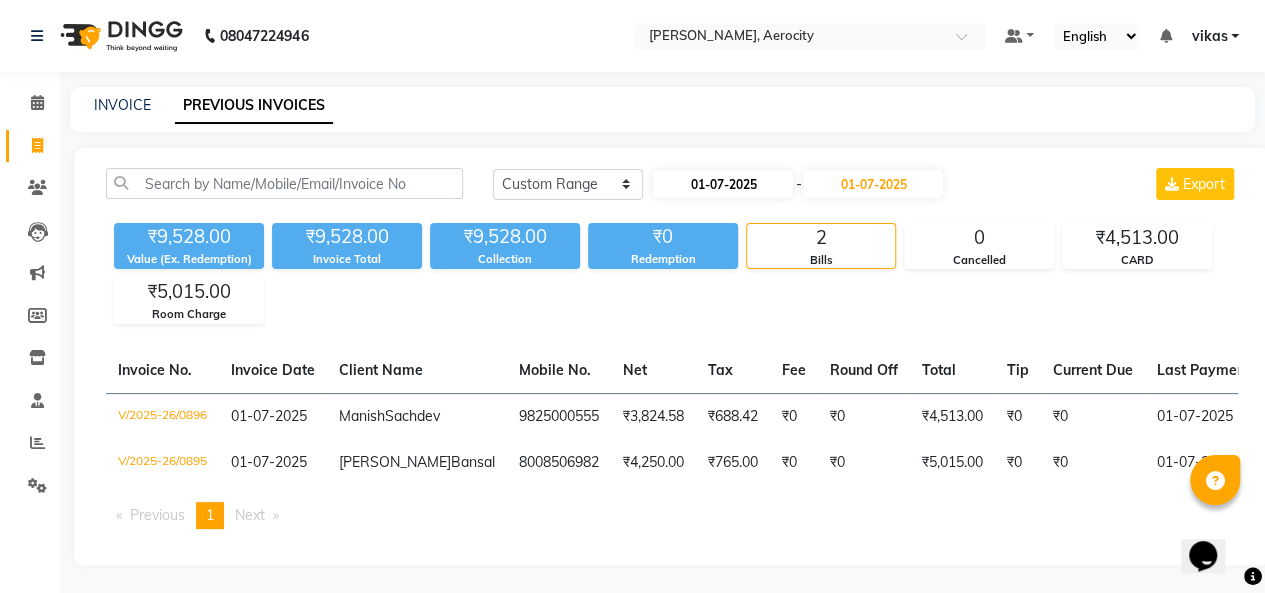 select on "7" 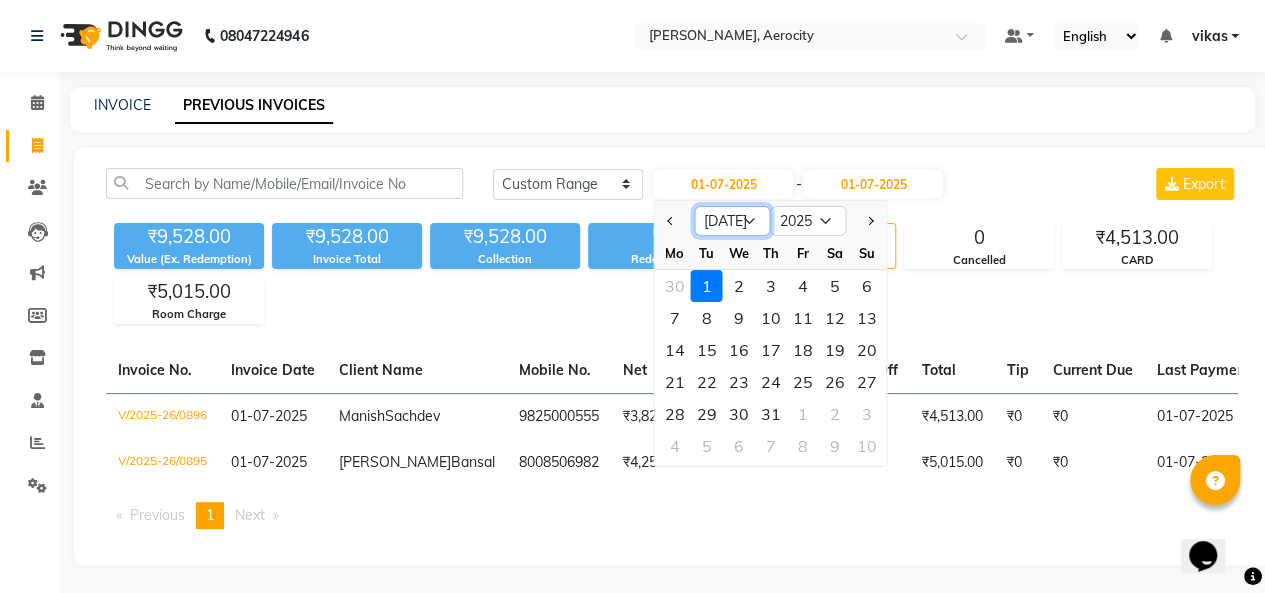 click on "Jan Feb Mar Apr May Jun [DATE] Aug Sep Oct Nov Dec" 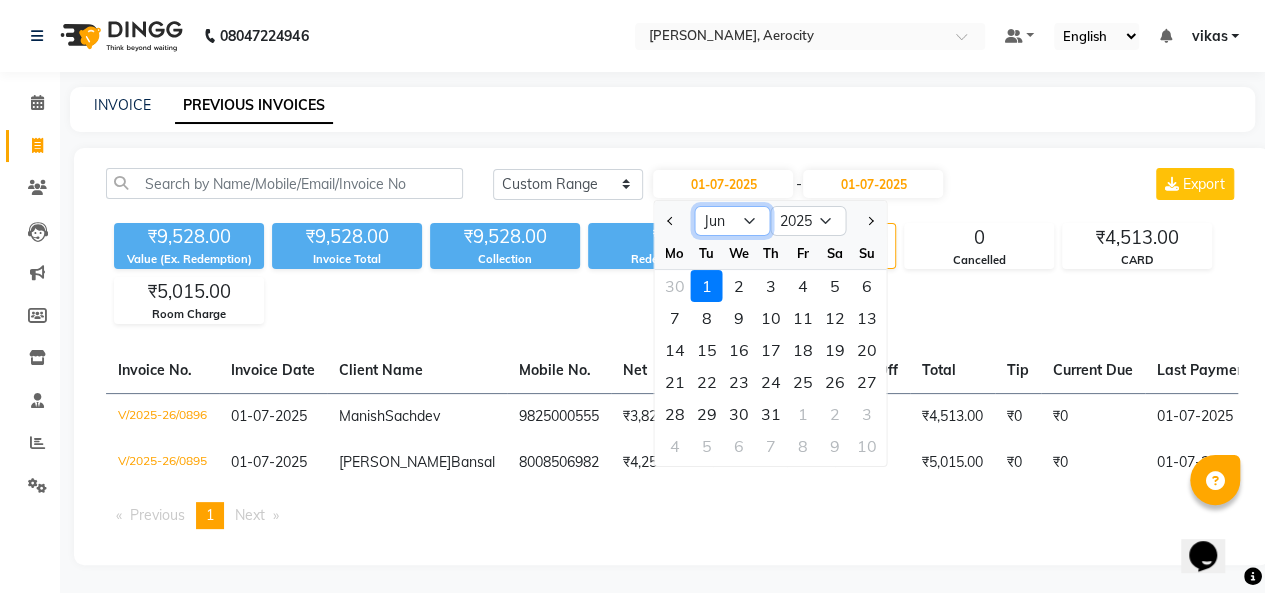 click on "Jan Feb Mar Apr May Jun [DATE] Aug Sep Oct Nov Dec" 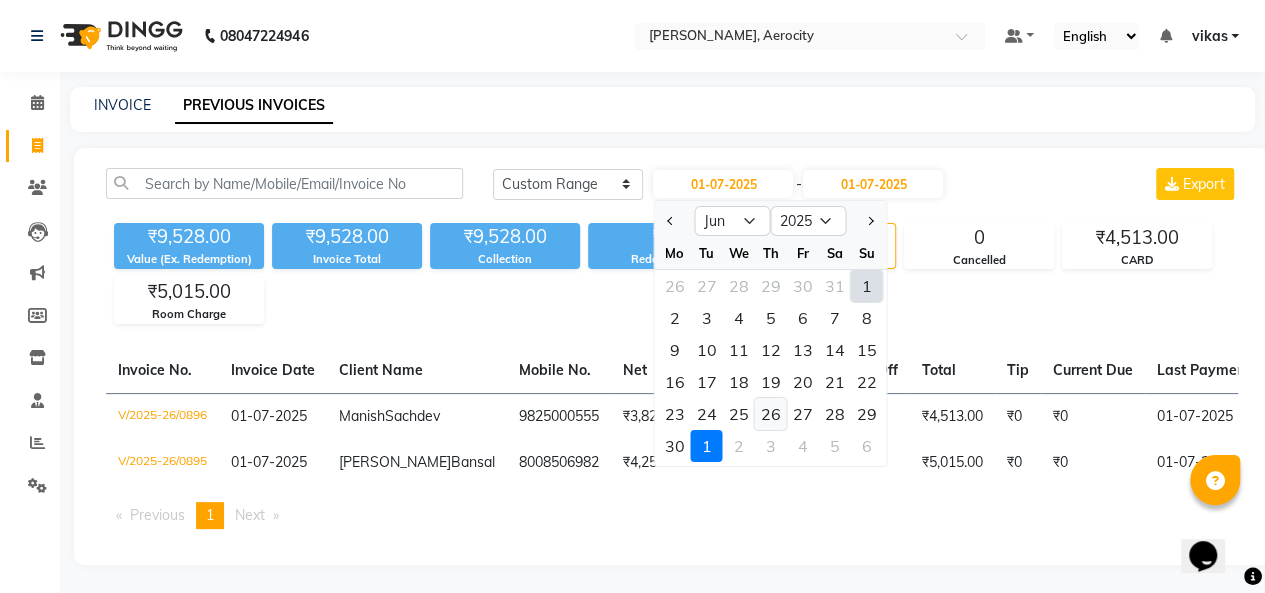 click on "26" 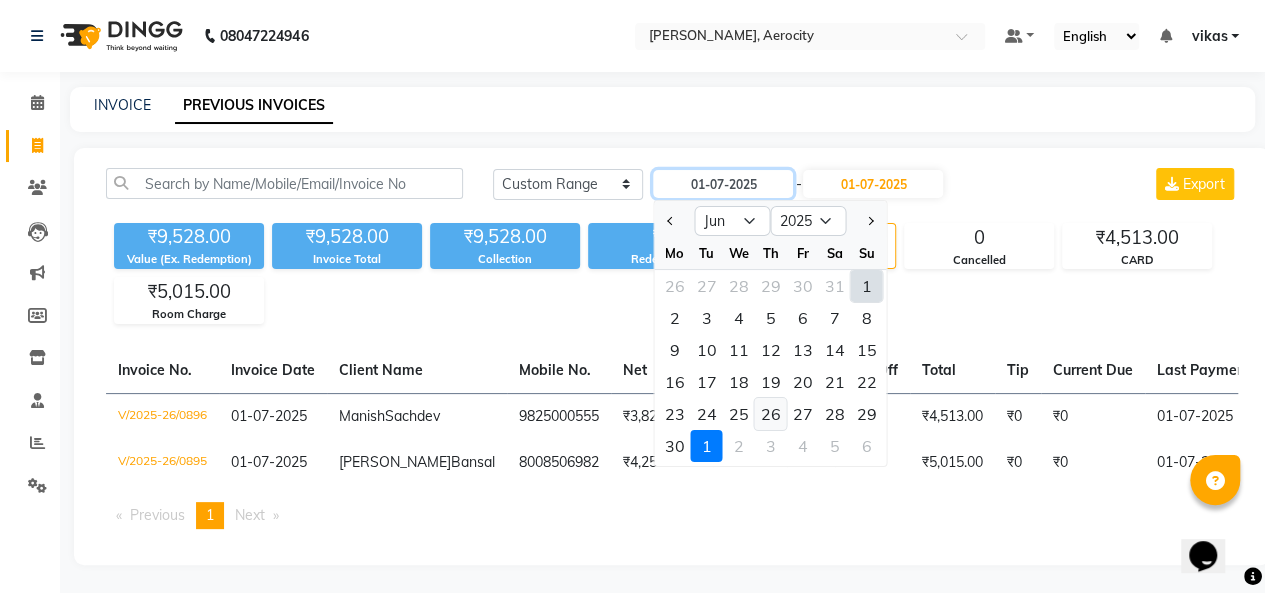 type on "26-06-2025" 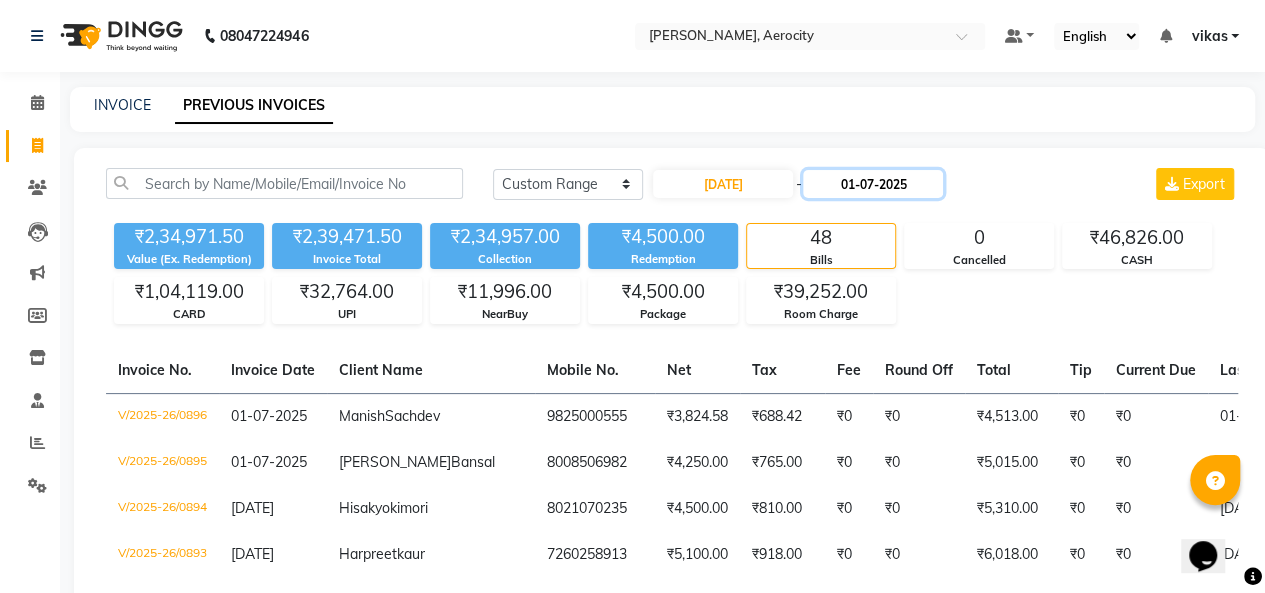 drag, startPoint x: 855, startPoint y: 189, endPoint x: 882, endPoint y: 197, distance: 28.160255 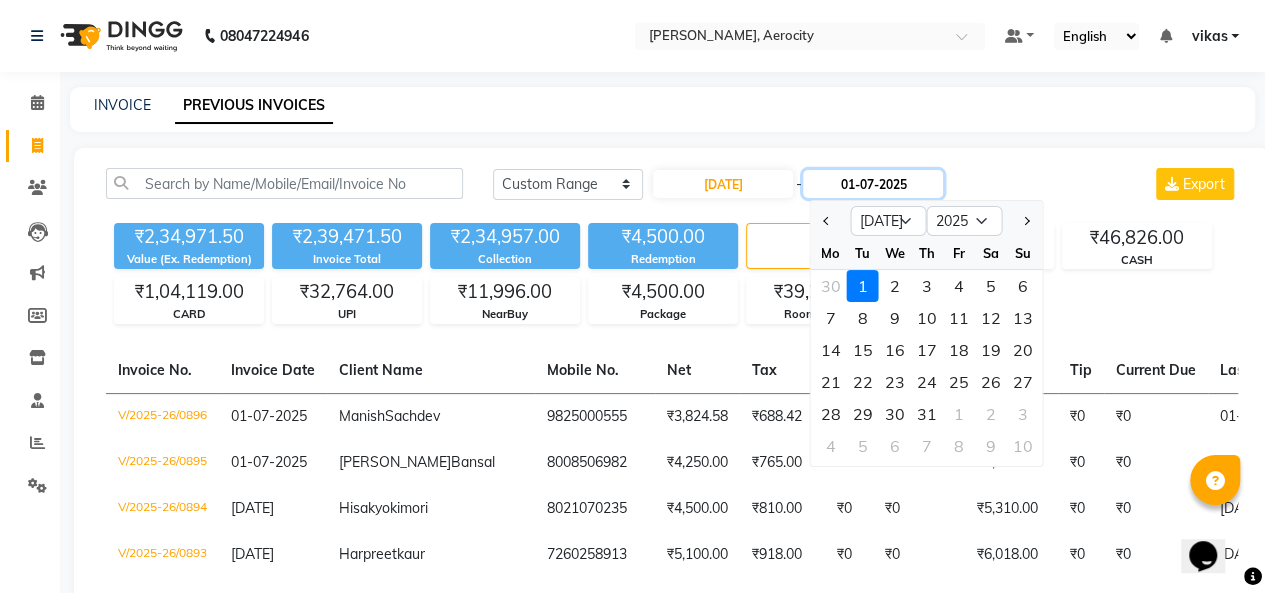 click on "01-07-2025" 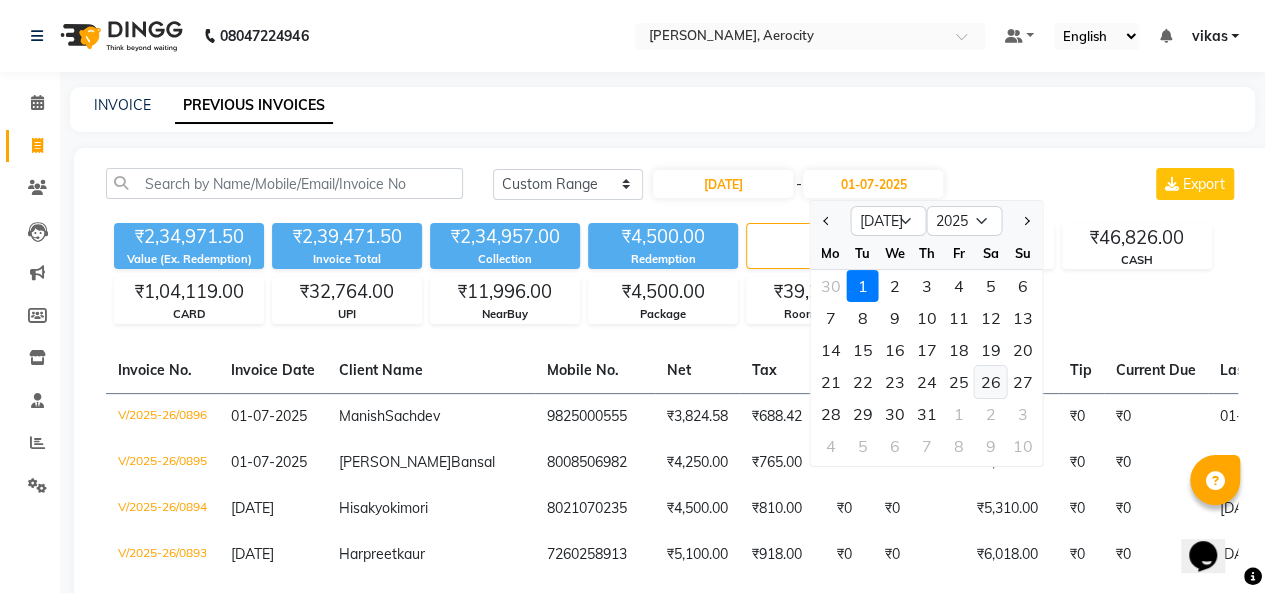 click on "26" 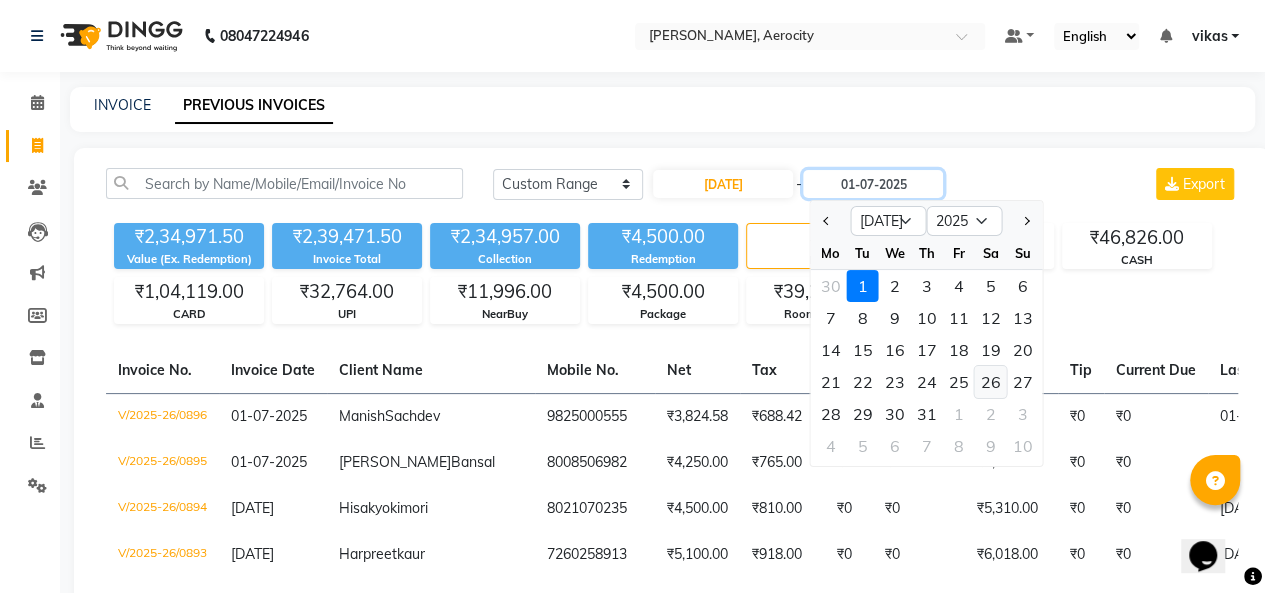type on "26-07-2025" 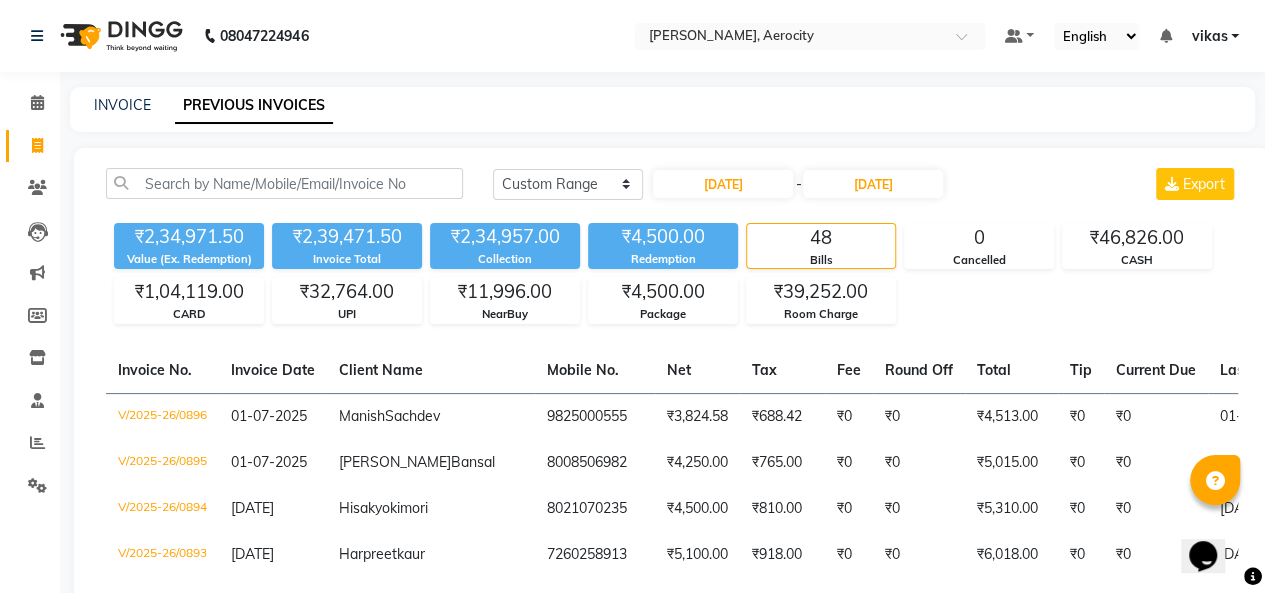 click on "INVOICE PREVIOUS INVOICES Today Yesterday Custom Range 26-06-2025 - 26-07-2025 Export ₹2,34,971.50 Value (Ex. Redemption) ₹2,39,471.50 Invoice Total  ₹2,34,957.00 Collection ₹4,500.00 Redemption 48 Bills 0 Cancelled ₹46,826.00 CASH ₹1,04,119.00 CARD ₹32,764.00 UPI ₹11,996.00 NearBuy ₹4,500.00 Package ₹39,252.00 Room Charge  Invoice No.   Invoice Date   Client Name   Mobile No.   Net   Tax   Fee   Round Off   Total   Tip   Current Due   Last Payment Date   Payment Amount   Payment Methods   Cancel Reason   Status   V/2025-26/0896  01-07-2025 Manish  Sachdev 9825000555 ₹3,824.58 ₹688.42  ₹0  ₹0 ₹4,513.00 ₹0 ₹0 01-07-2025 ₹4,513.00  CARD - PAID  V/2025-26/0895  01-07-2025 Aishani  Bansal 8008506982 ₹4,250.00 ₹765.00  ₹0  ₹0 ₹5,015.00 ₹0 ₹0 01-07-2025 ₹5,015.00  Room Charge - PAID  V/2025-26/0894  30-06-2025 Hisak  yokimori 8021070235 ₹4,500.00 ₹810.00  ₹0  ₹0 ₹5,310.00 ₹0 ₹0 30-06-2025 ₹5,310.00  CARD - PAID  V/2025-26/0893  30-06-2025 Harpreet" 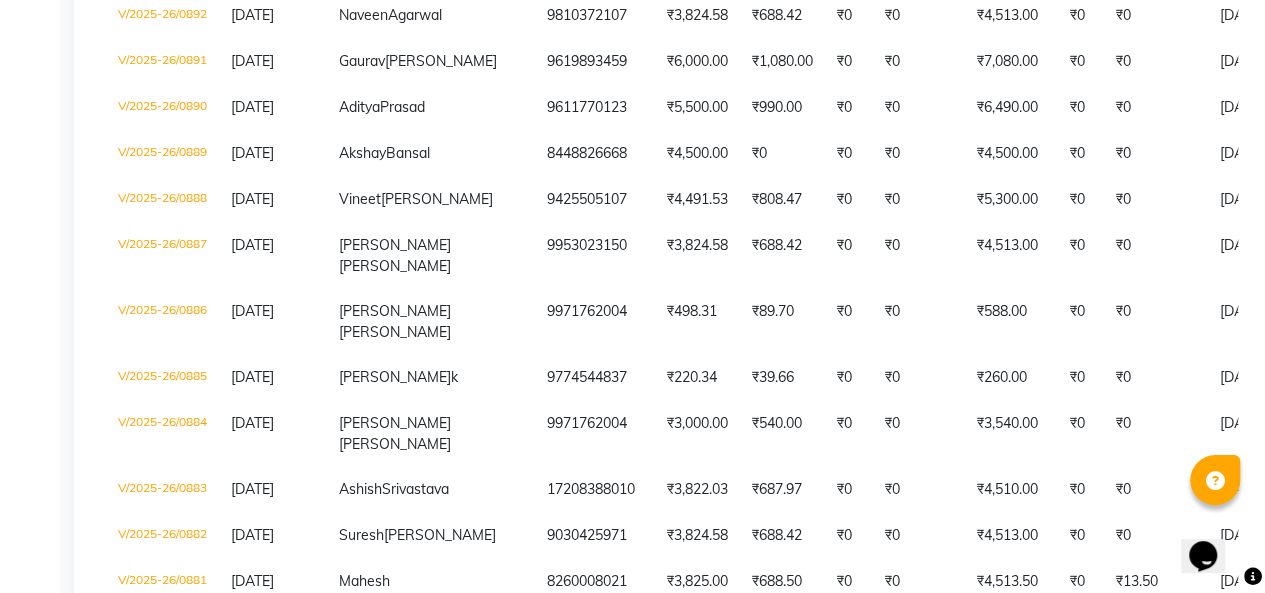 scroll, scrollTop: 586, scrollLeft: 0, axis: vertical 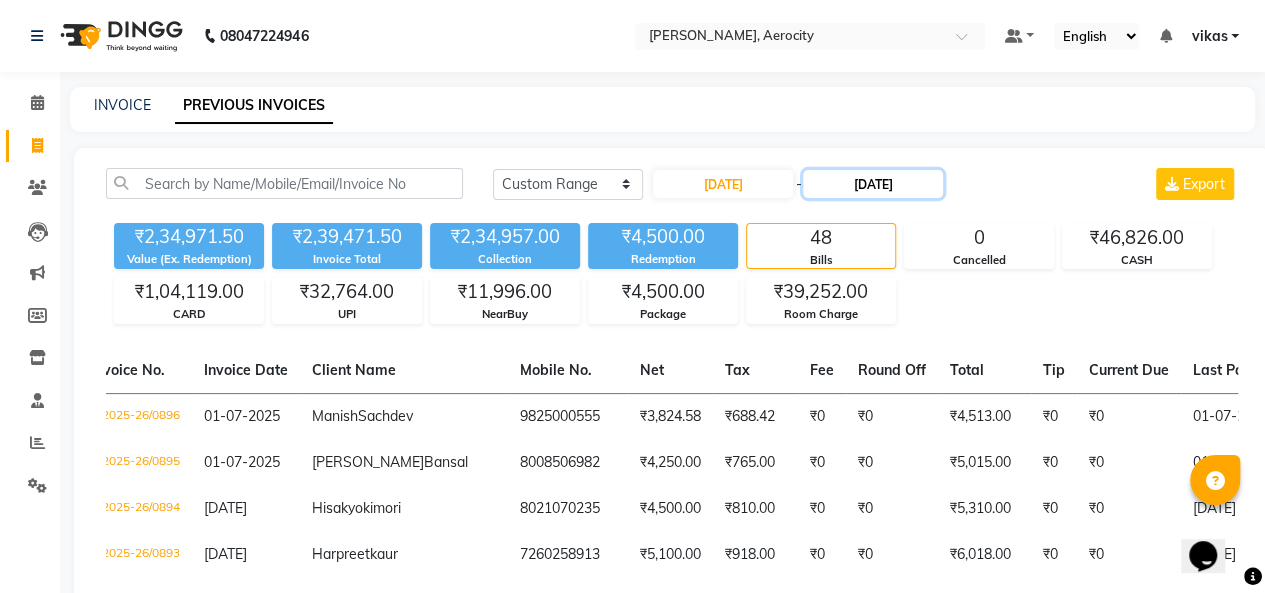 click on "26-07-2025" 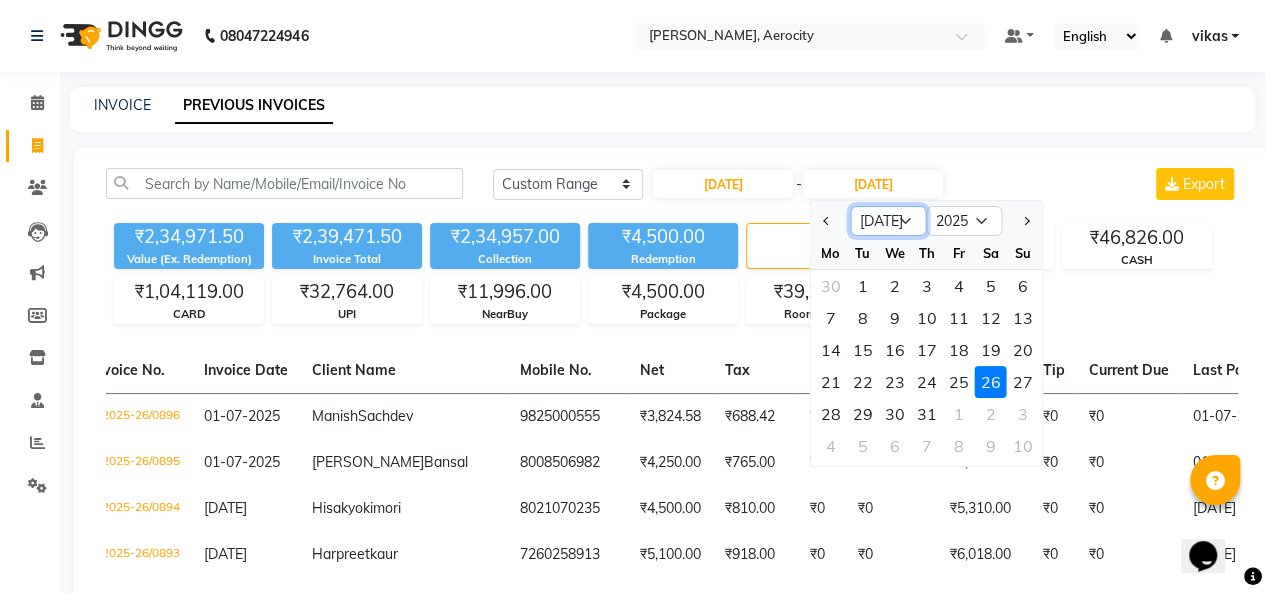 click on "Jun Jul Aug Sep Oct Nov Dec" 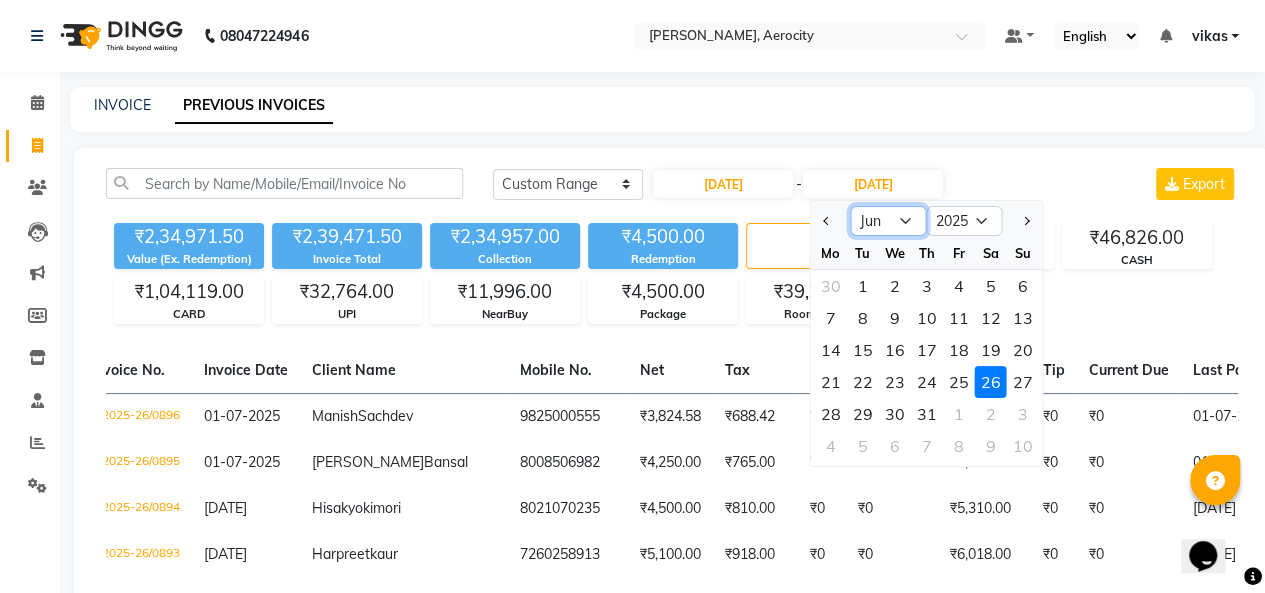 click on "Jun Jul Aug Sep Oct Nov Dec" 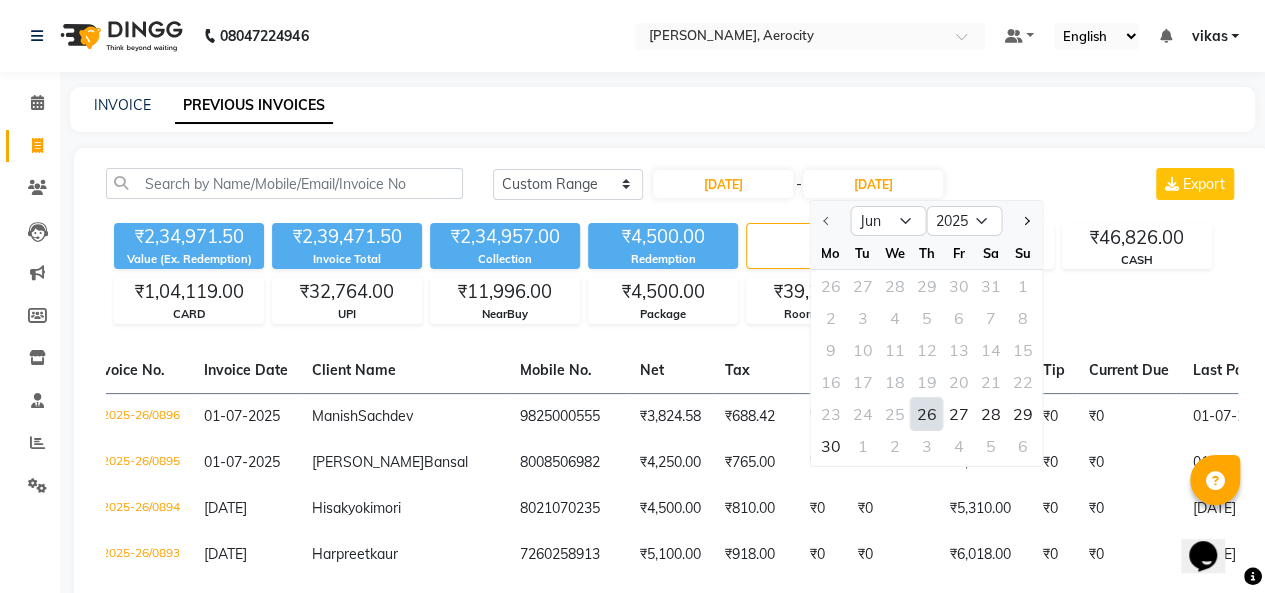 click on "26" 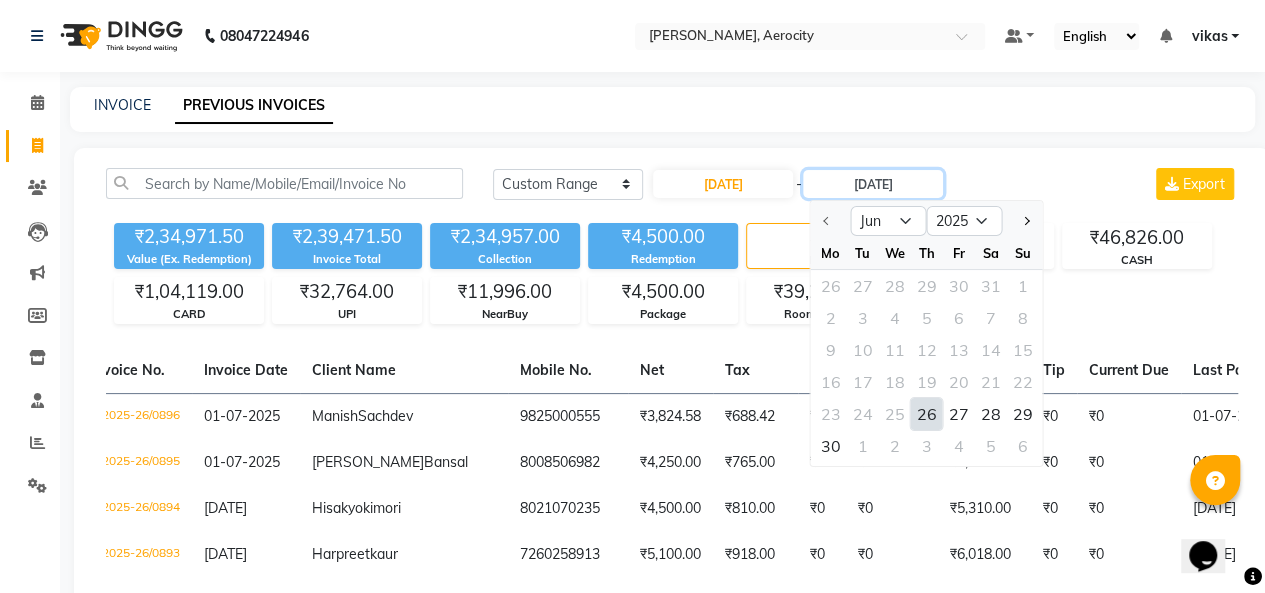 type on "26-06-2025" 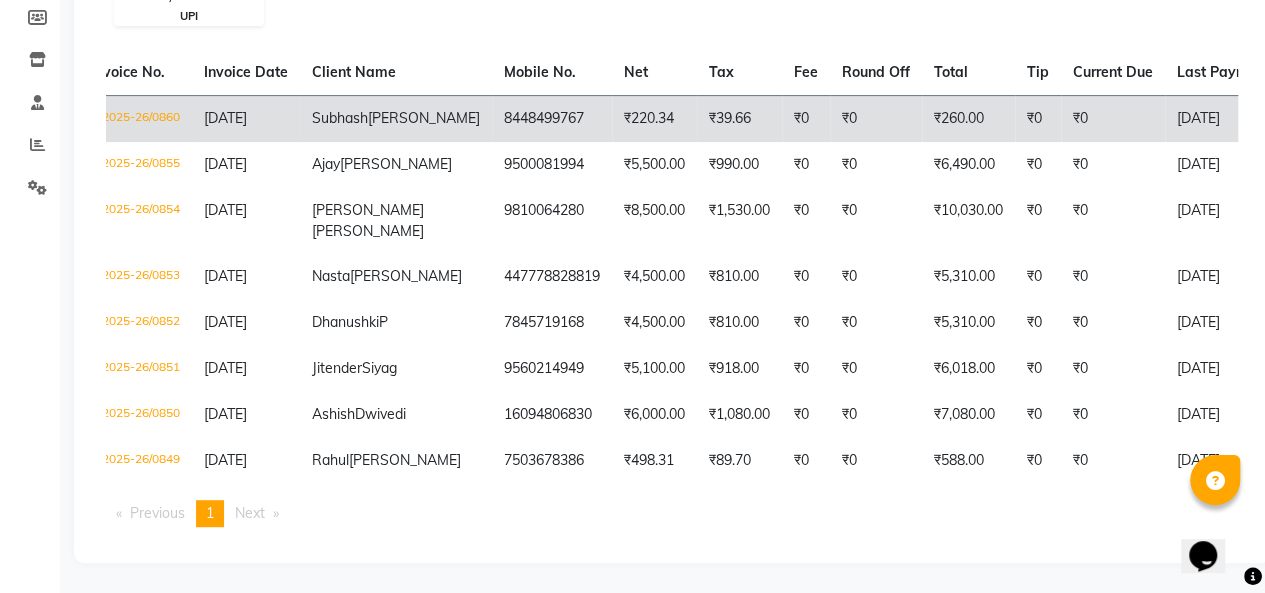 scroll, scrollTop: 317, scrollLeft: 0, axis: vertical 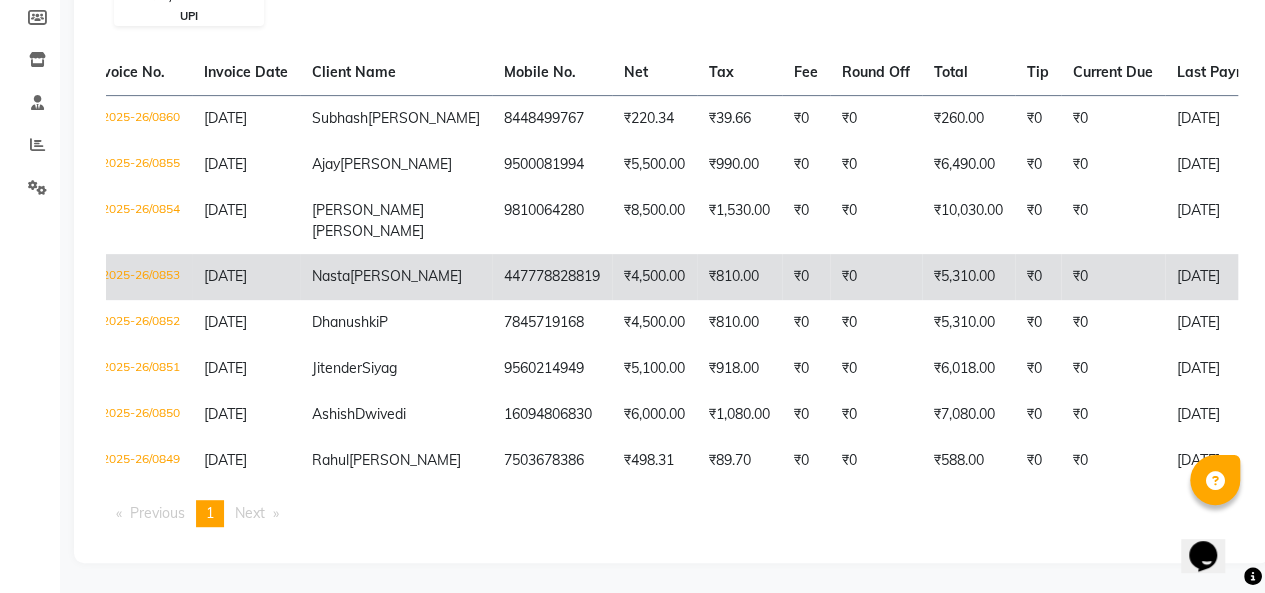click on "V/2025-26/0853" 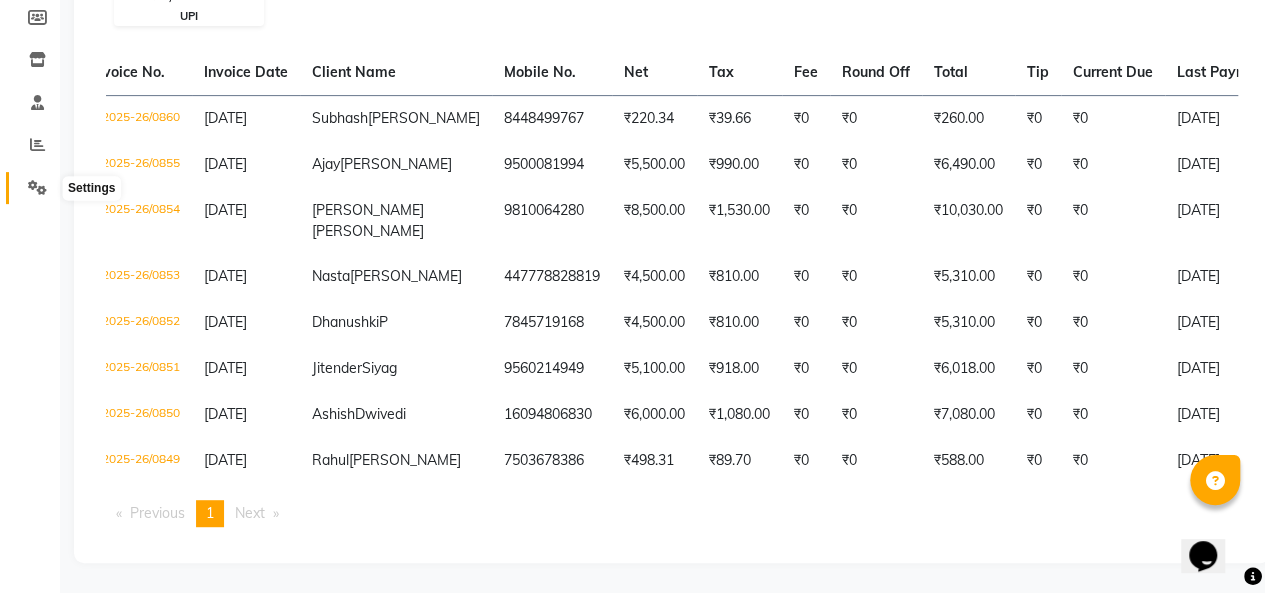 click 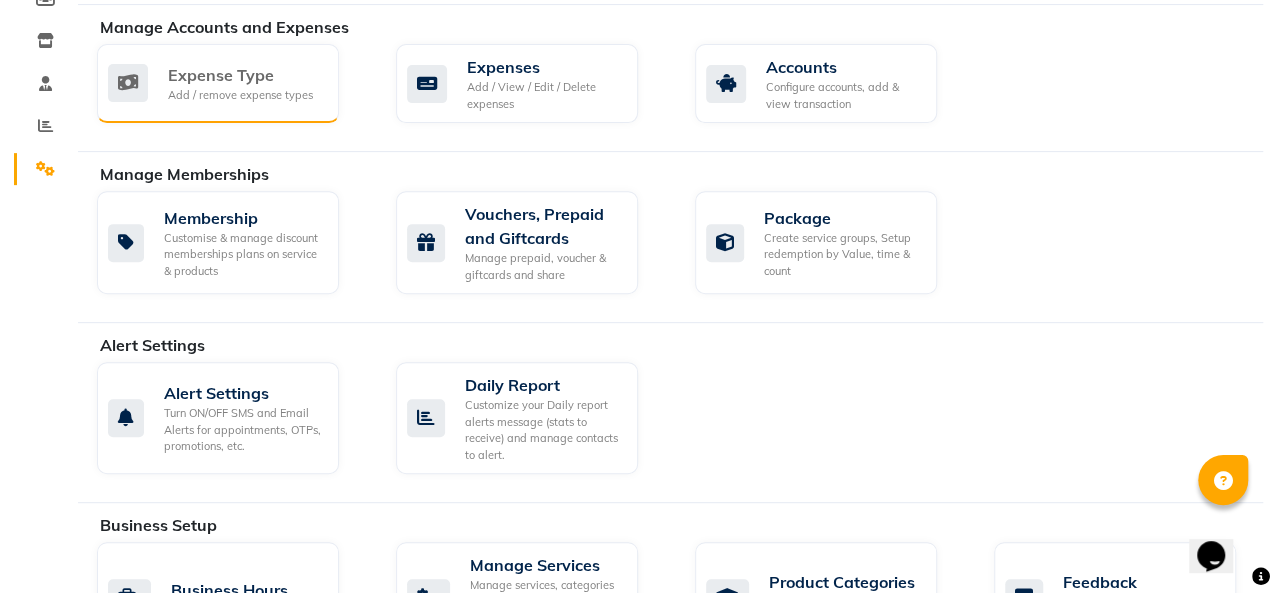 scroll, scrollTop: 0, scrollLeft: 0, axis: both 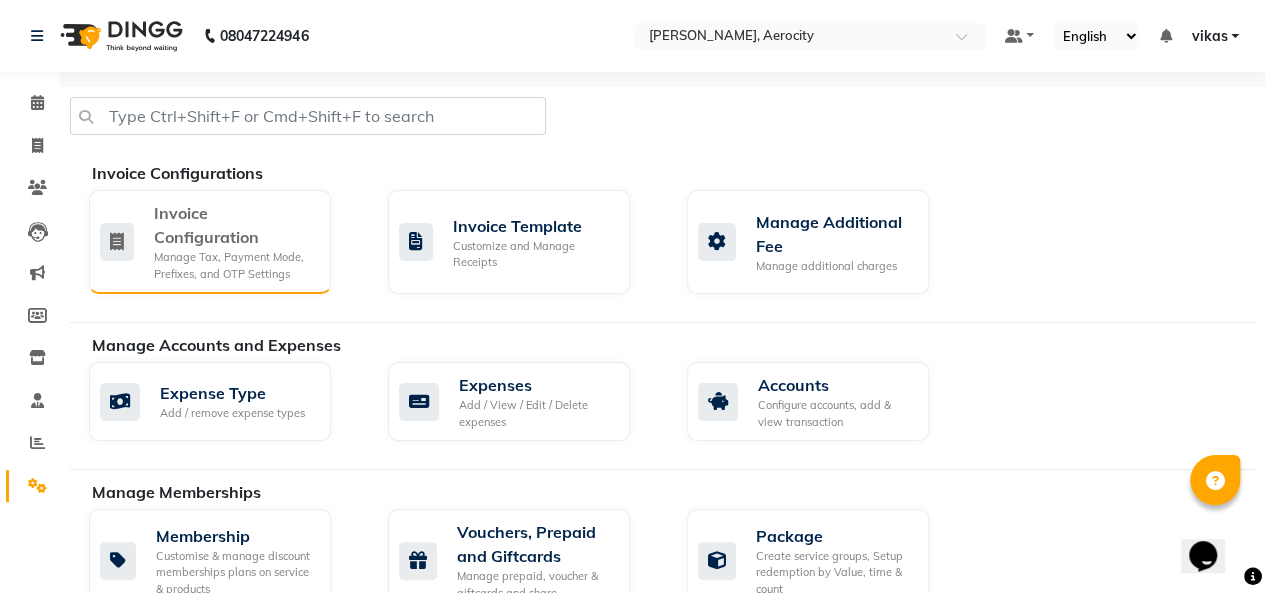 click on "Invoice Configuration" 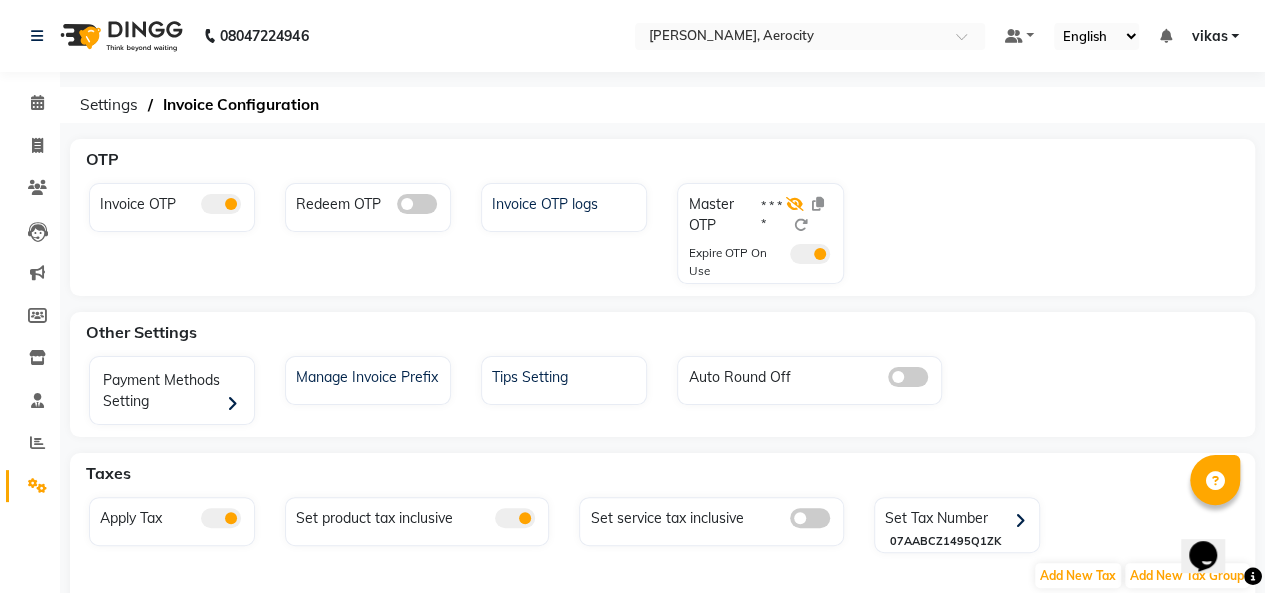 click 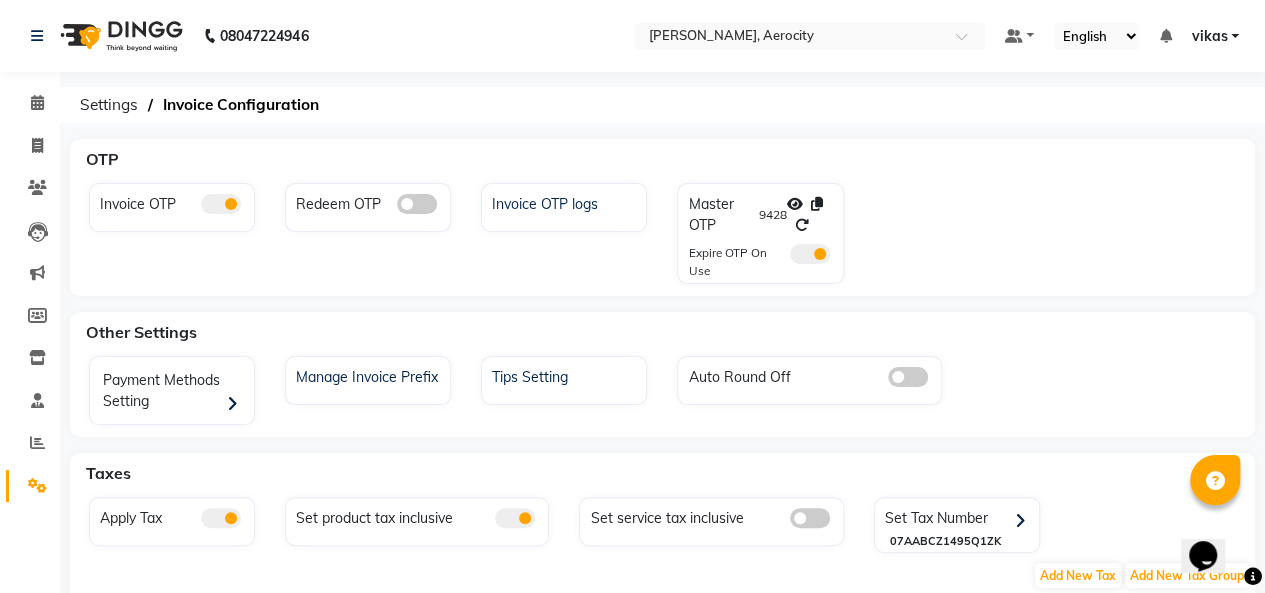 click 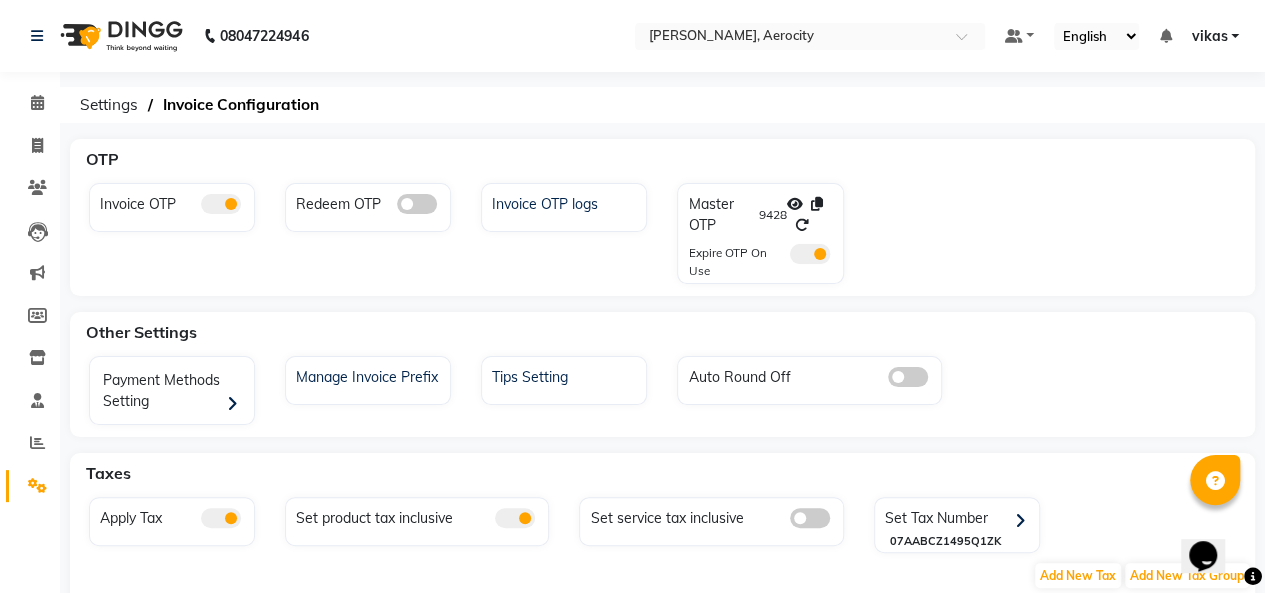 click 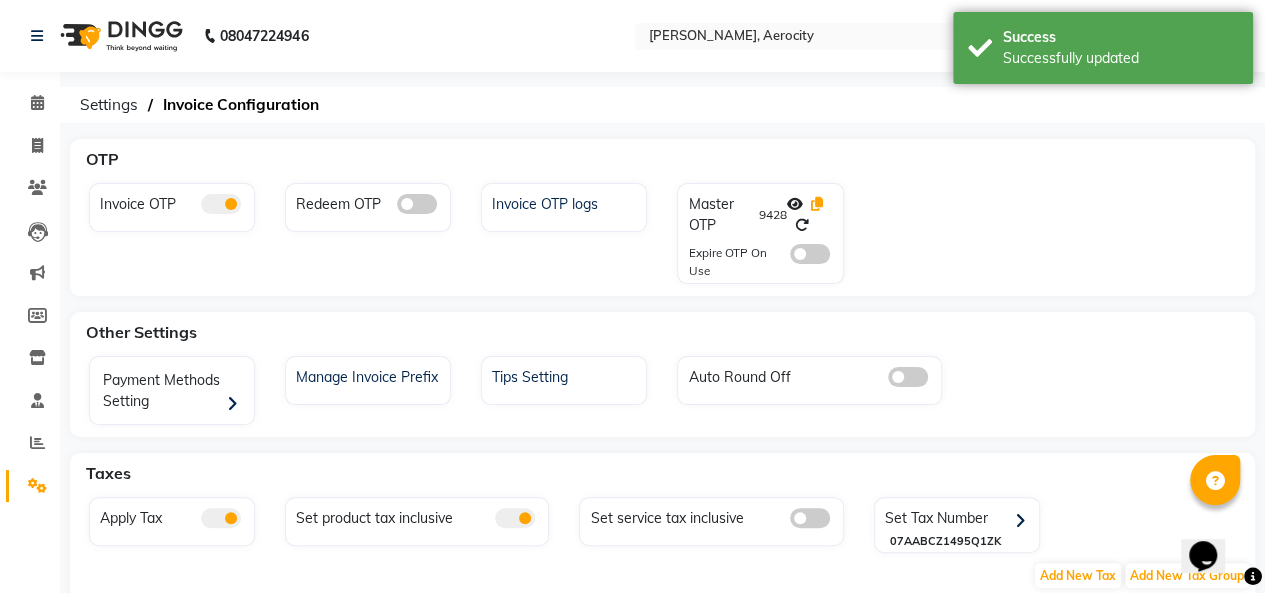 click 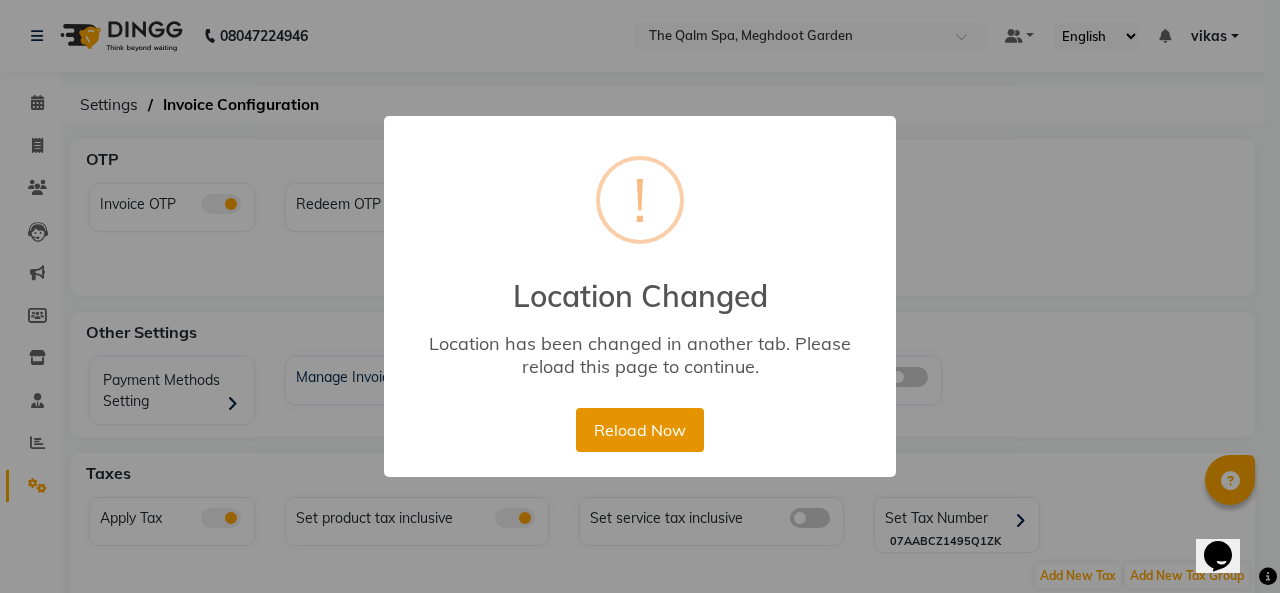 click on "Reload Now" at bounding box center (639, 430) 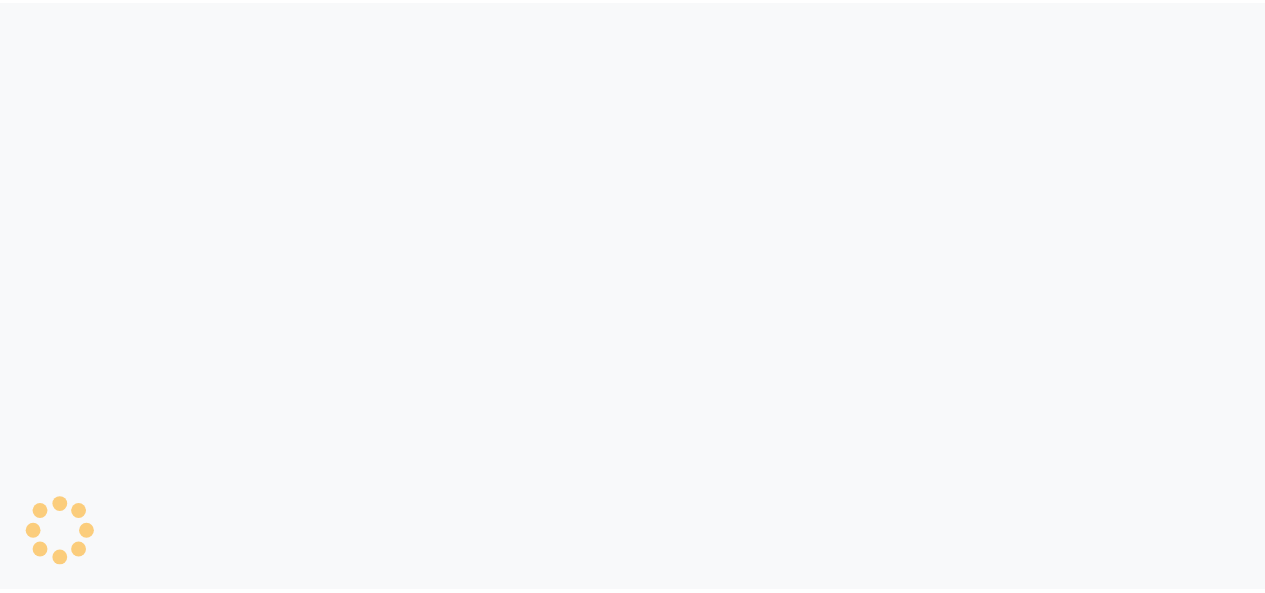 scroll, scrollTop: 0, scrollLeft: 0, axis: both 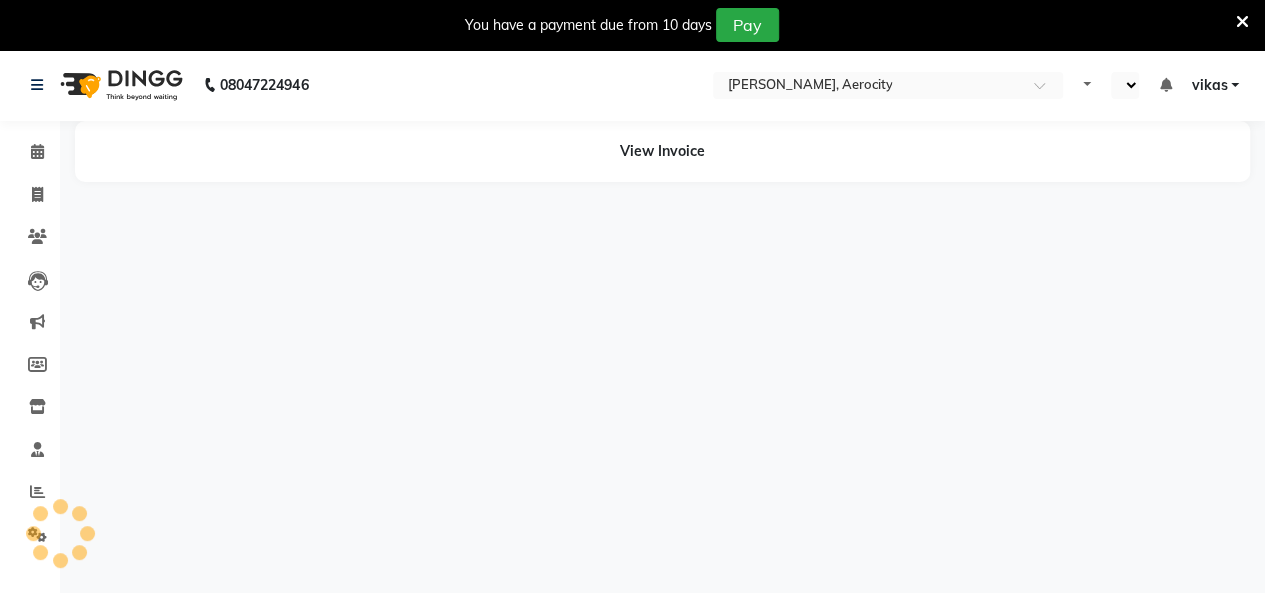 select on "en" 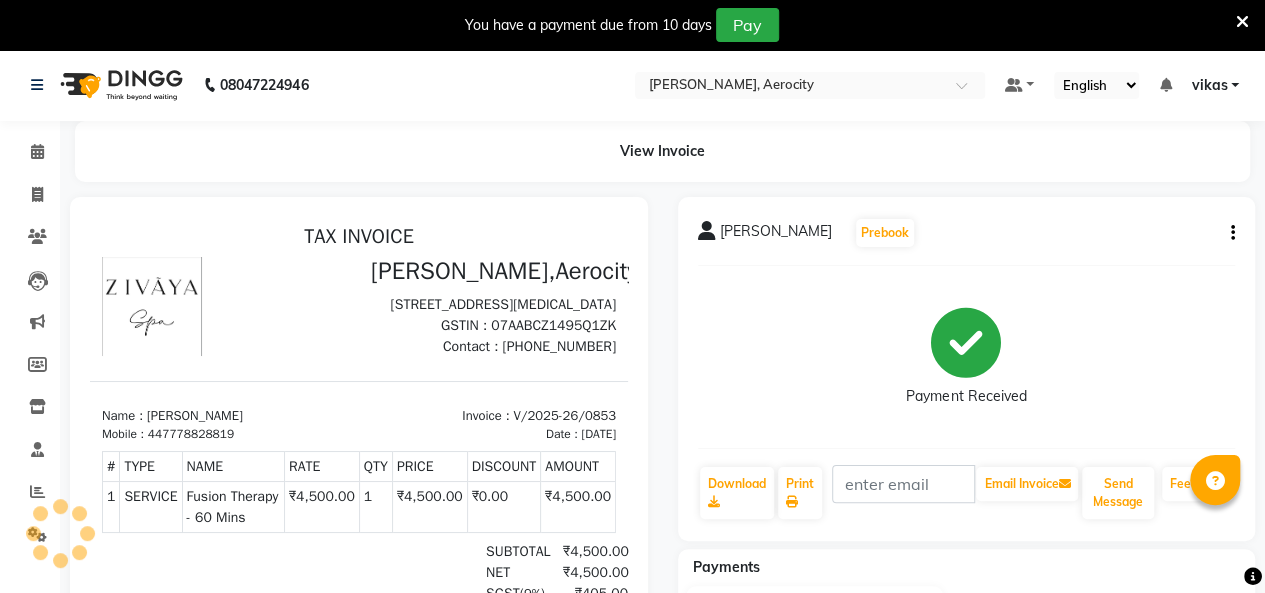 scroll, scrollTop: 0, scrollLeft: 0, axis: both 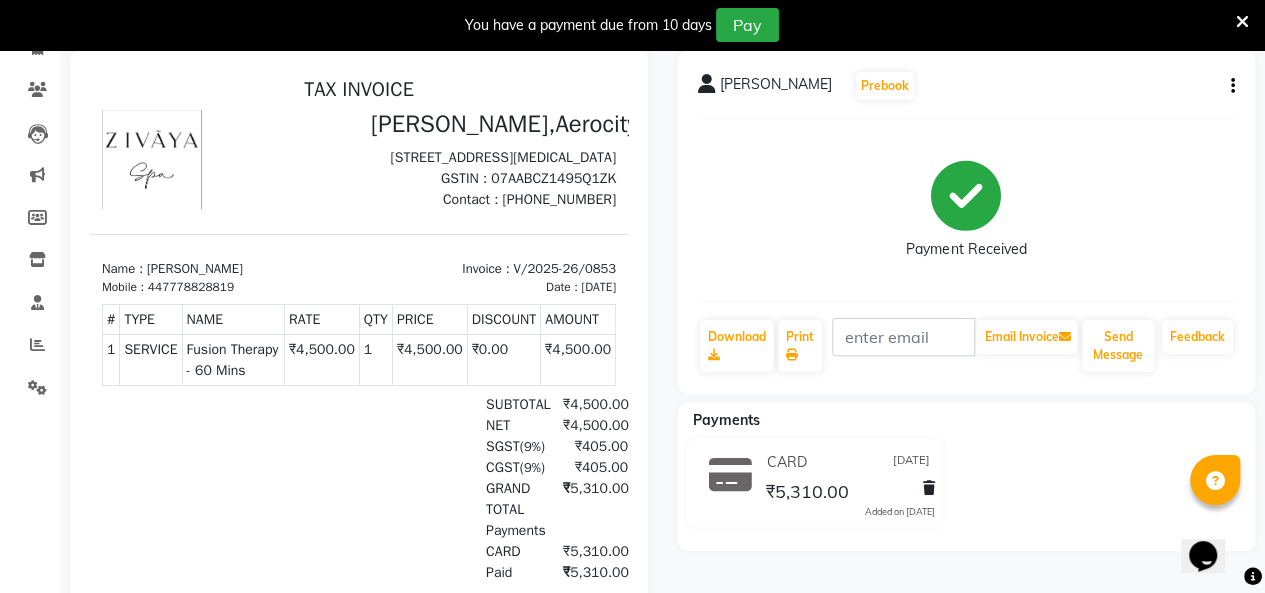 click 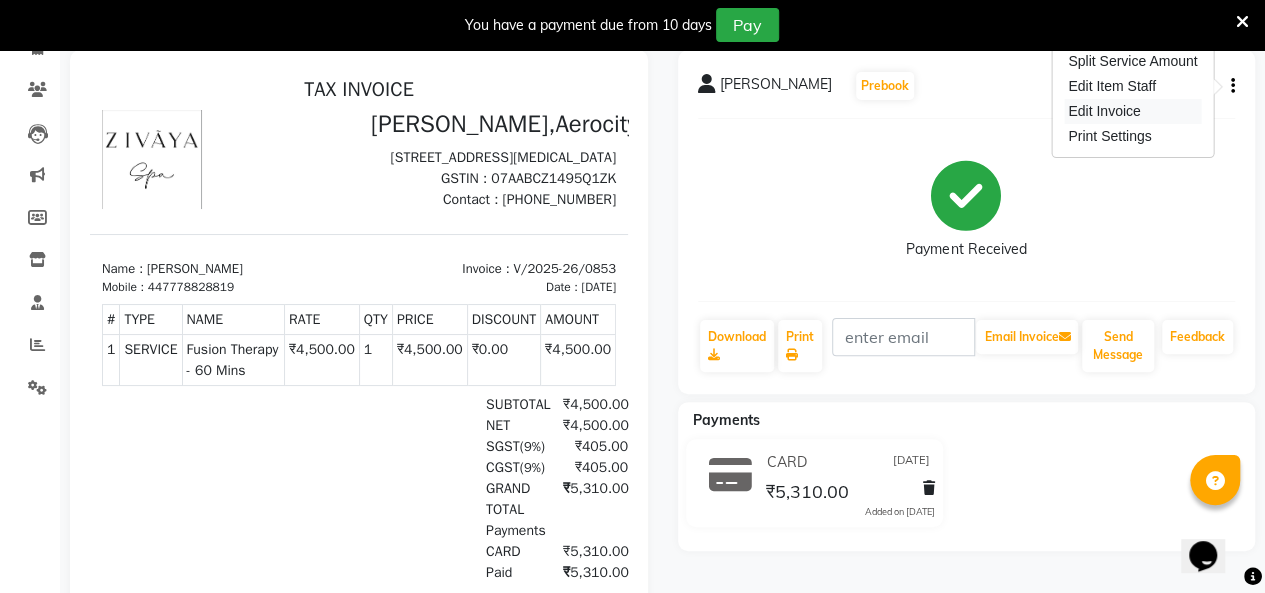 click on "Edit Invoice" at bounding box center [1132, 111] 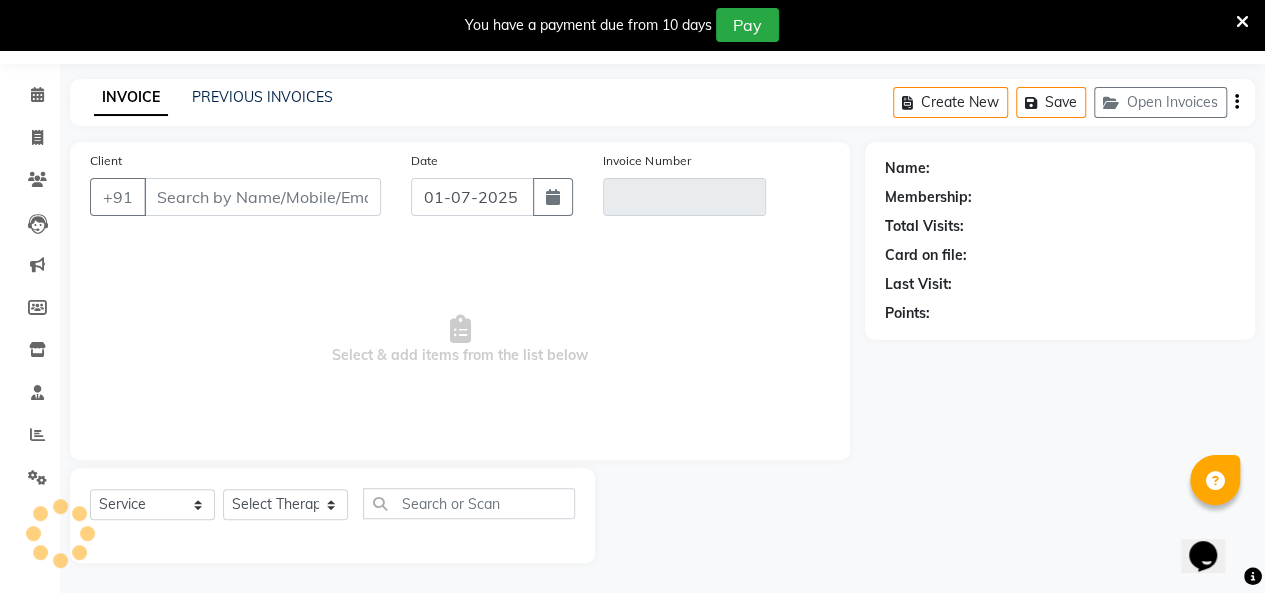scroll, scrollTop: 56, scrollLeft: 0, axis: vertical 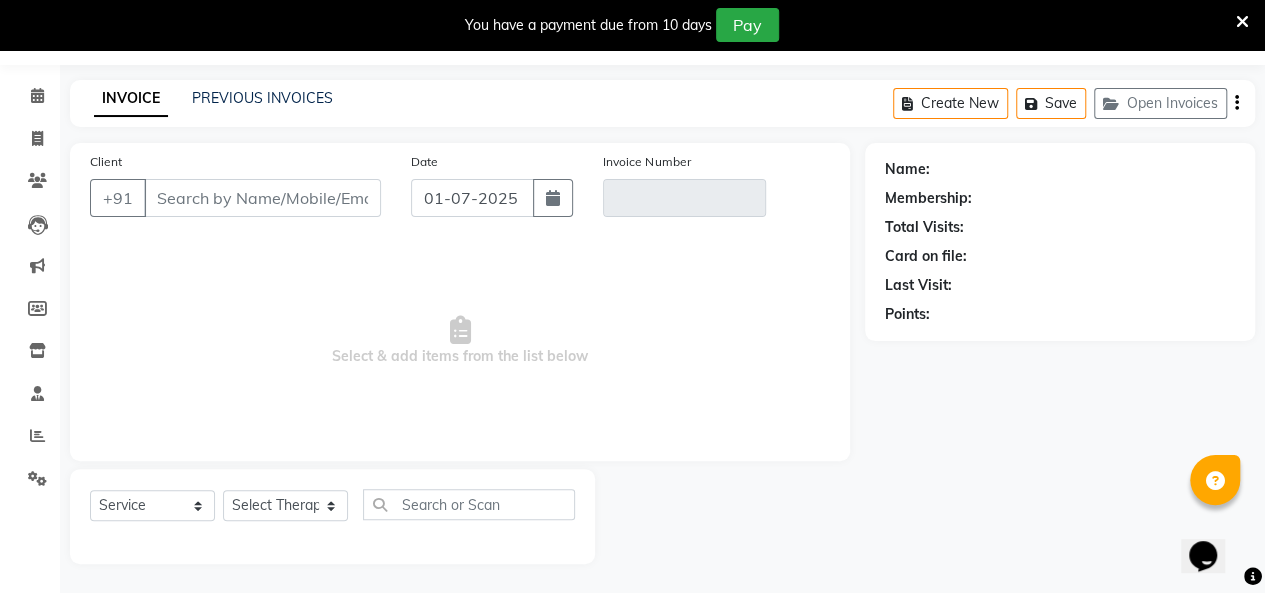 type on "7778828819" 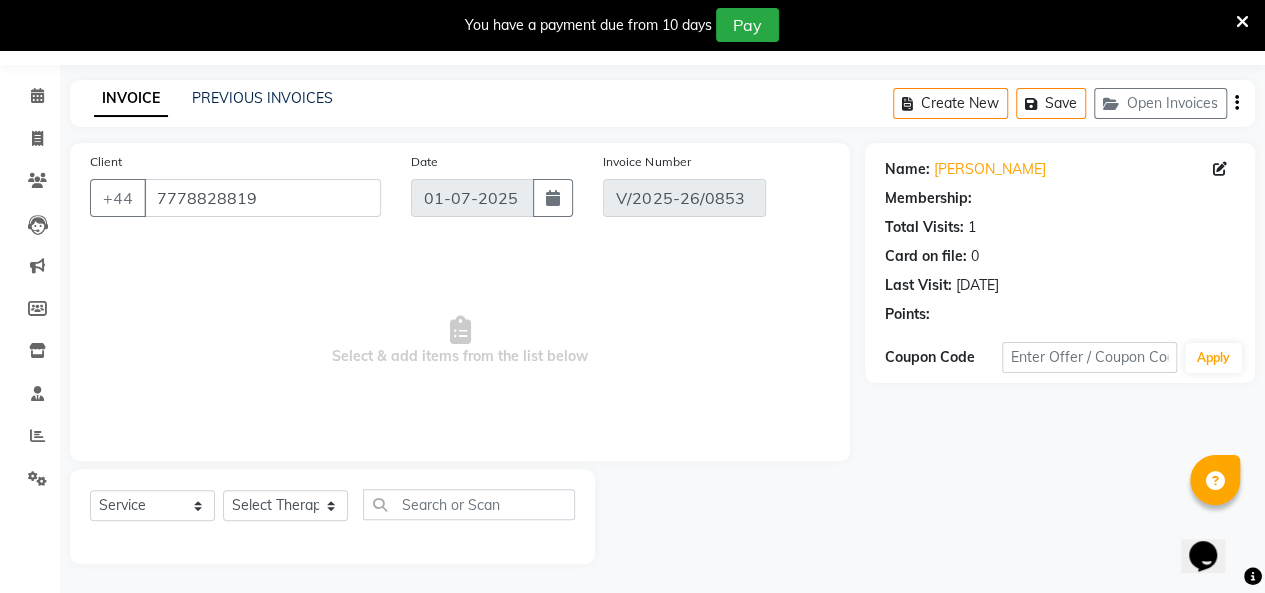 type on "[DATE]" 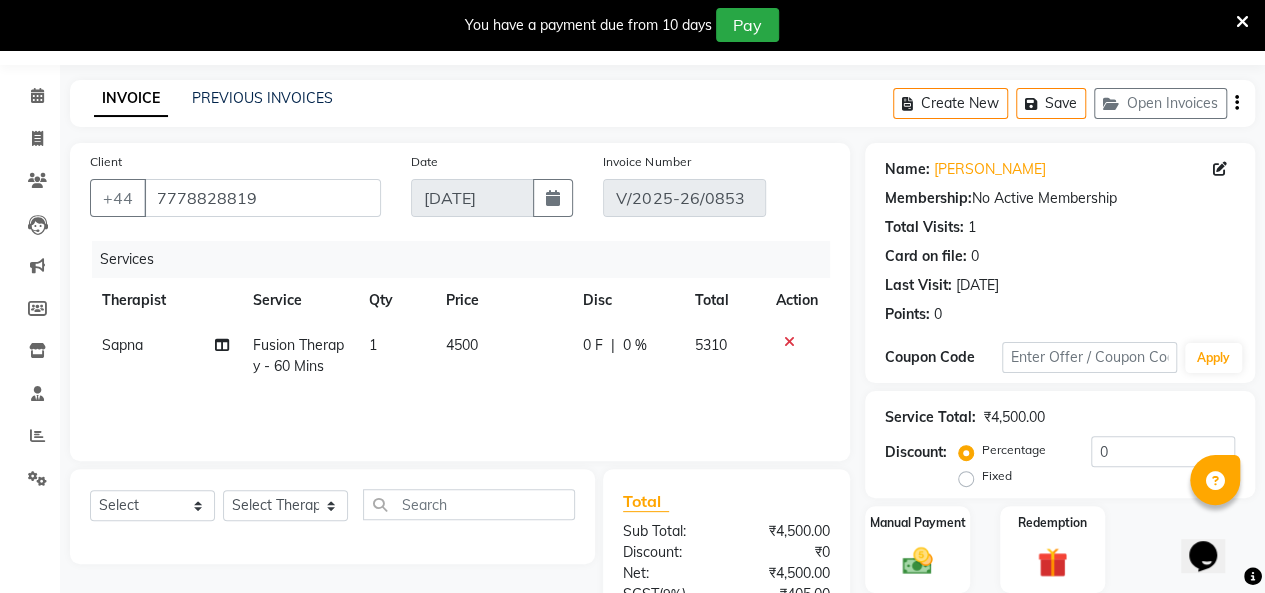 scroll, scrollTop: 0, scrollLeft: 14, axis: horizontal 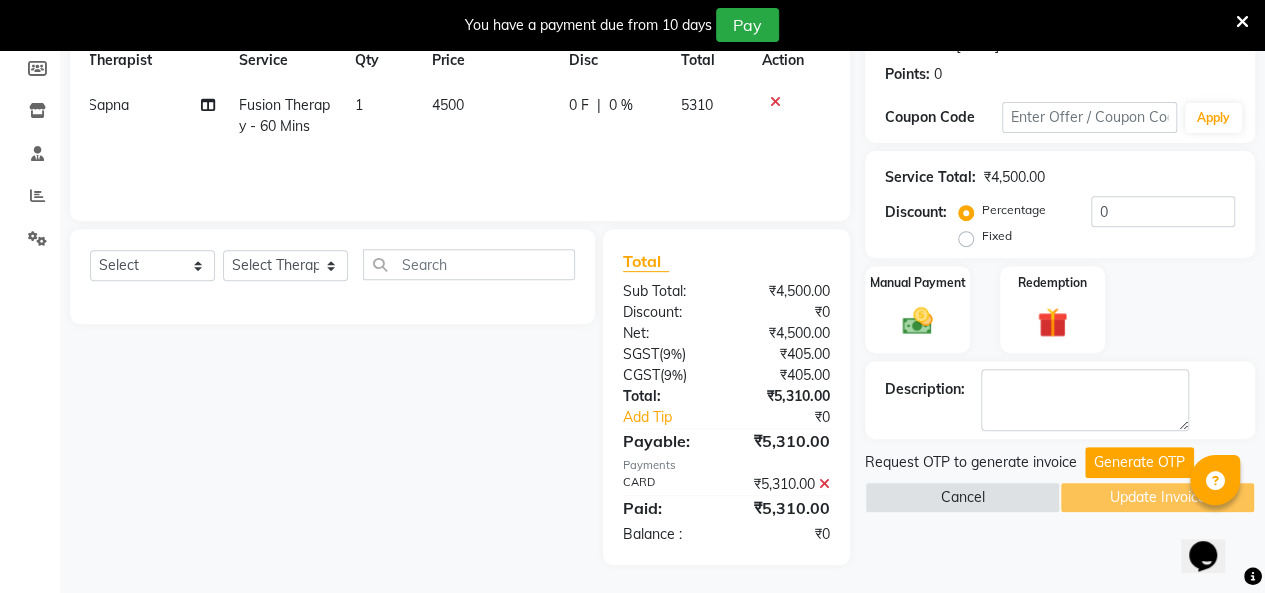 click 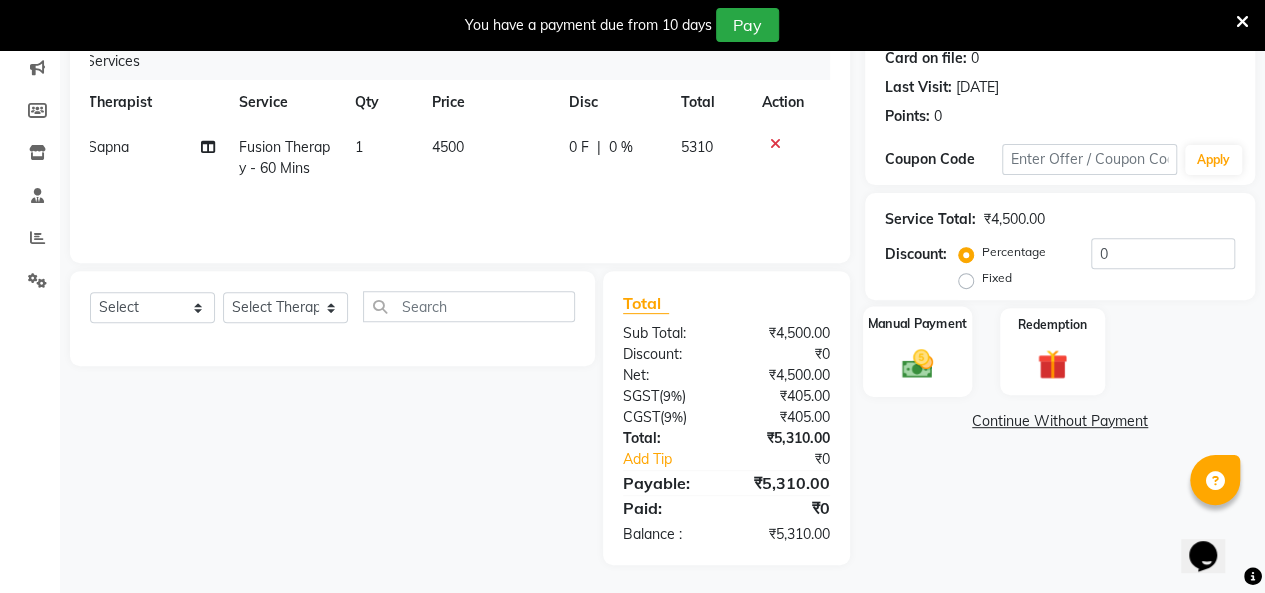 click 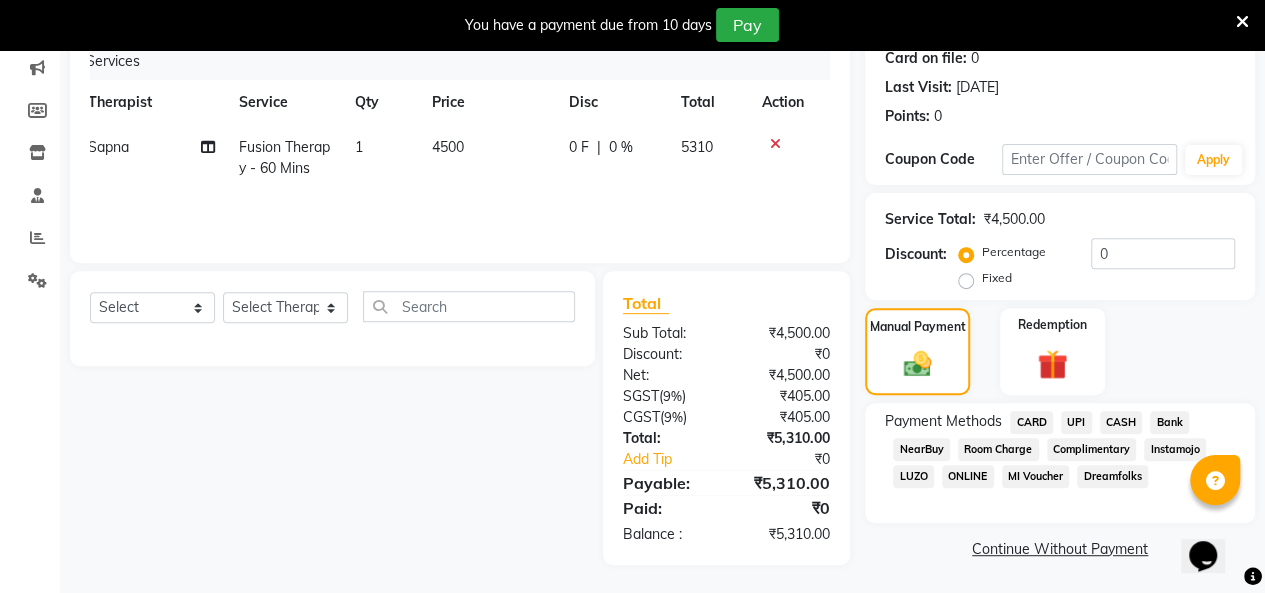 click on "UPI" 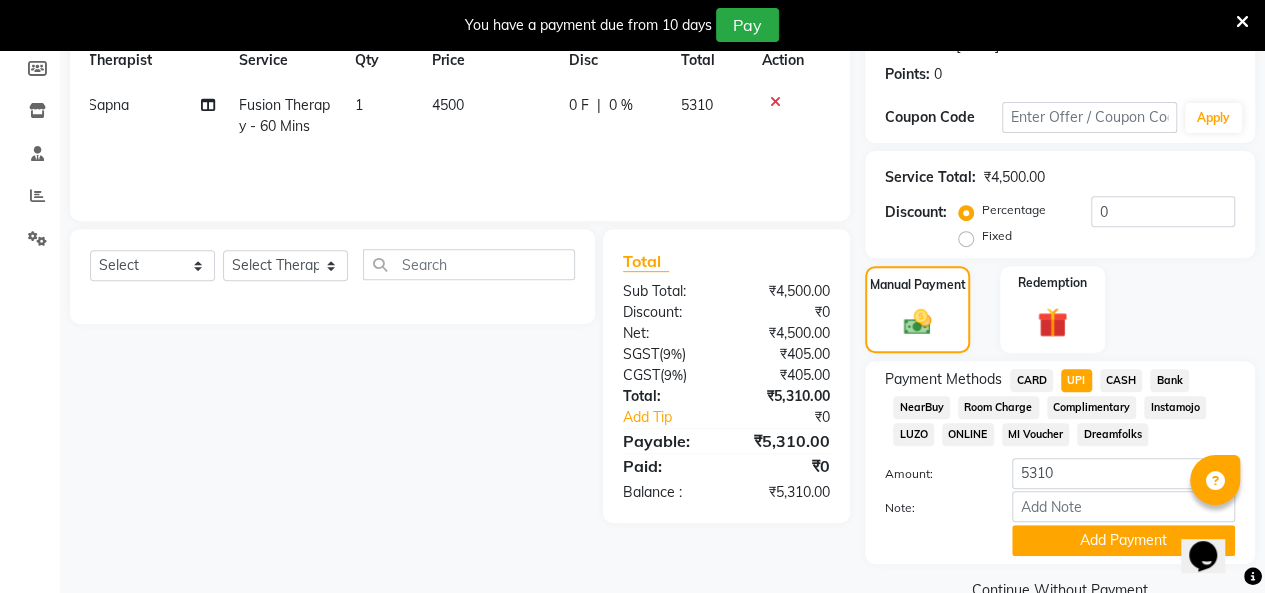 scroll, scrollTop: 337, scrollLeft: 0, axis: vertical 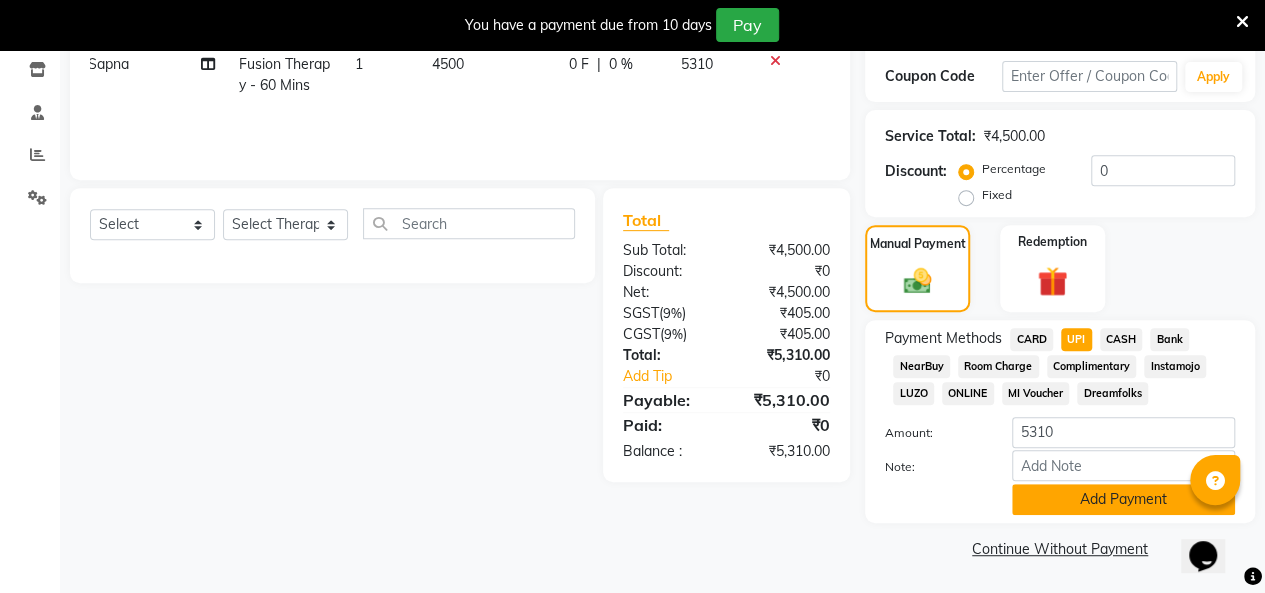click on "Add Payment" 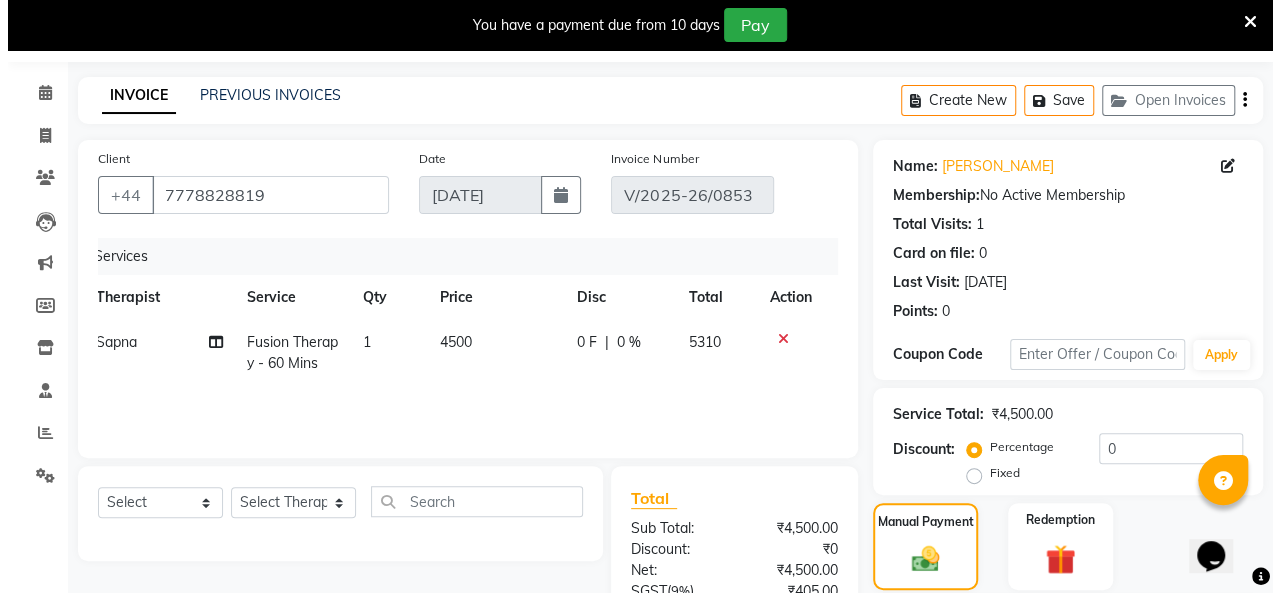 scroll, scrollTop: 0, scrollLeft: 0, axis: both 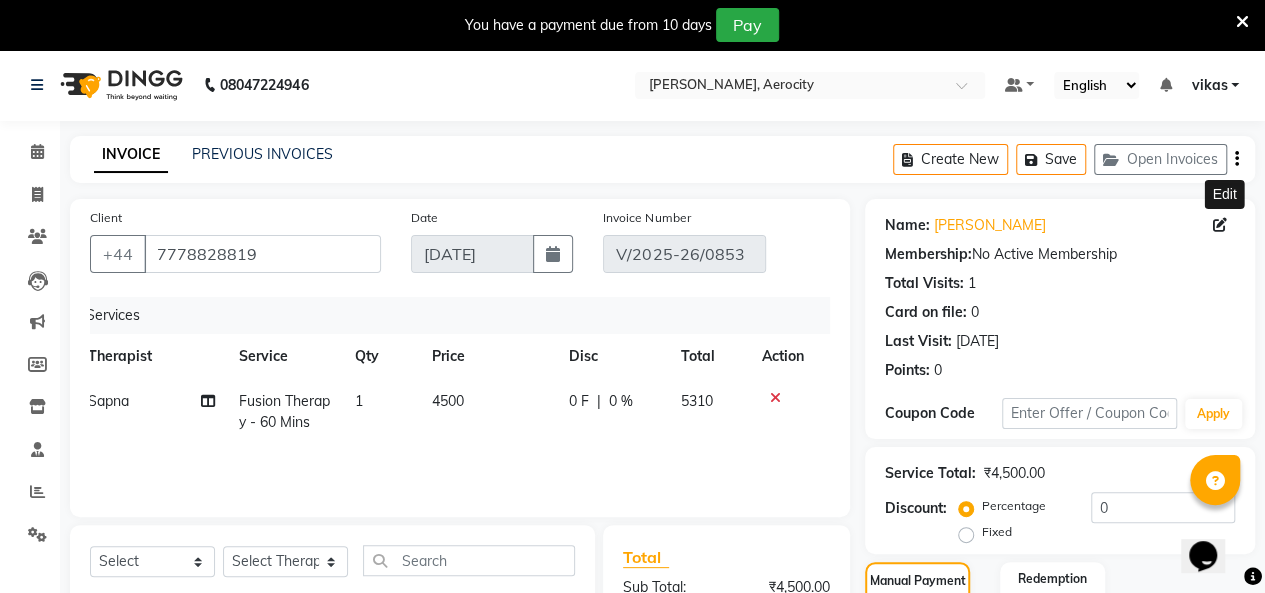 click 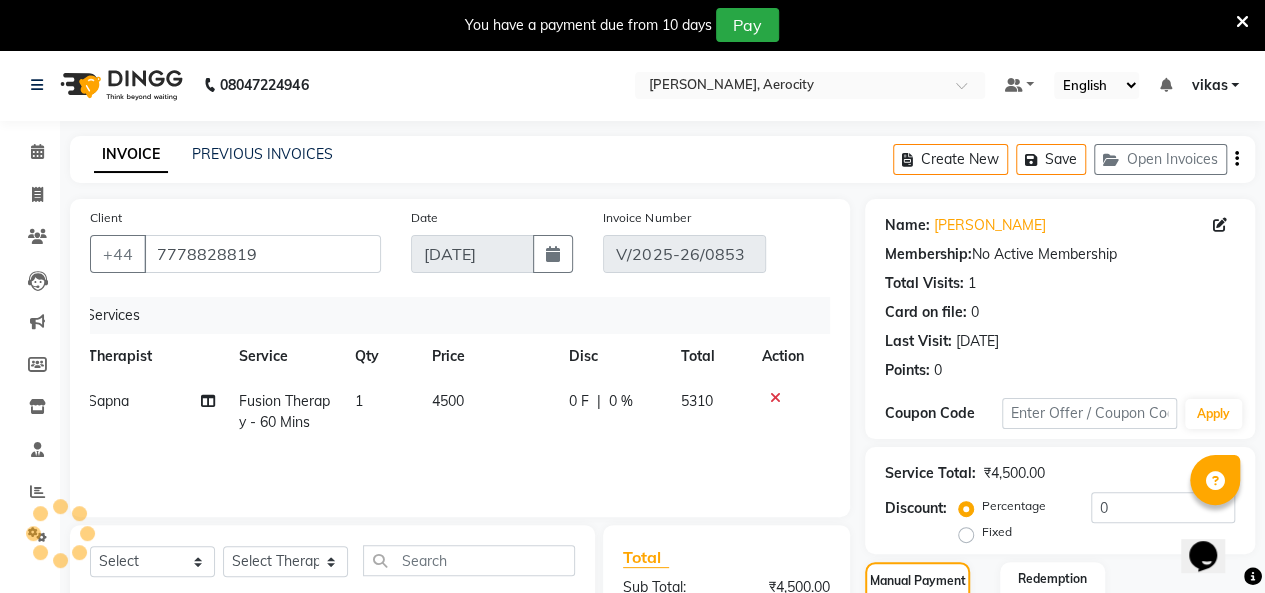 select on "female" 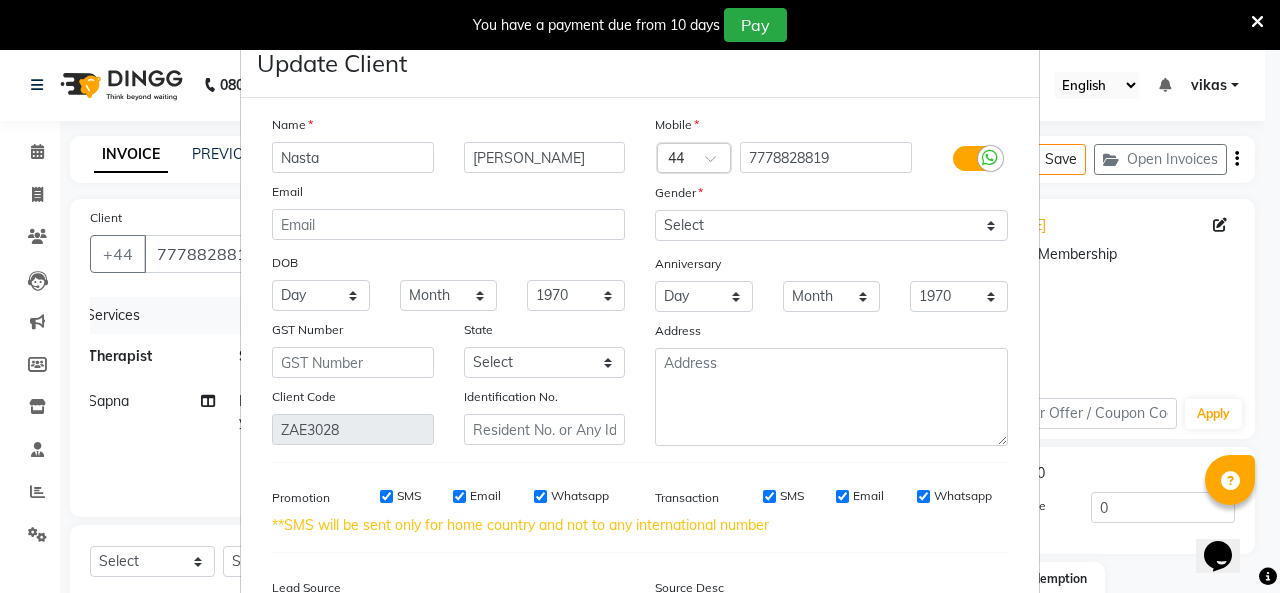 click on "SMS" at bounding box center [769, 496] 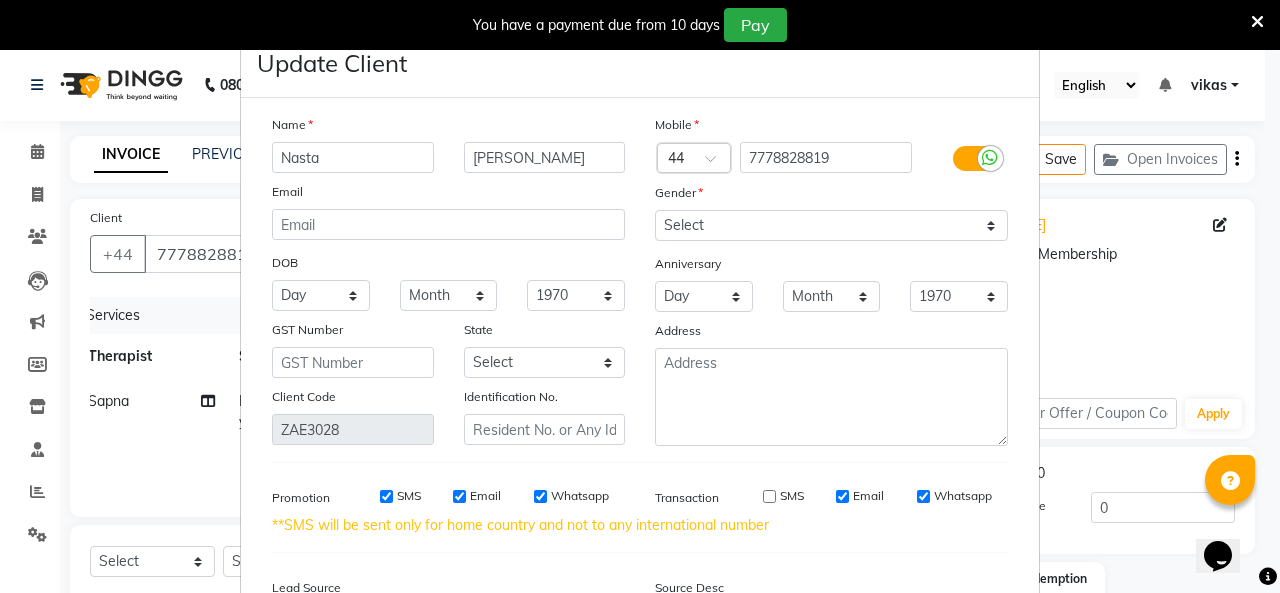 click on "Email" at bounding box center [842, 496] 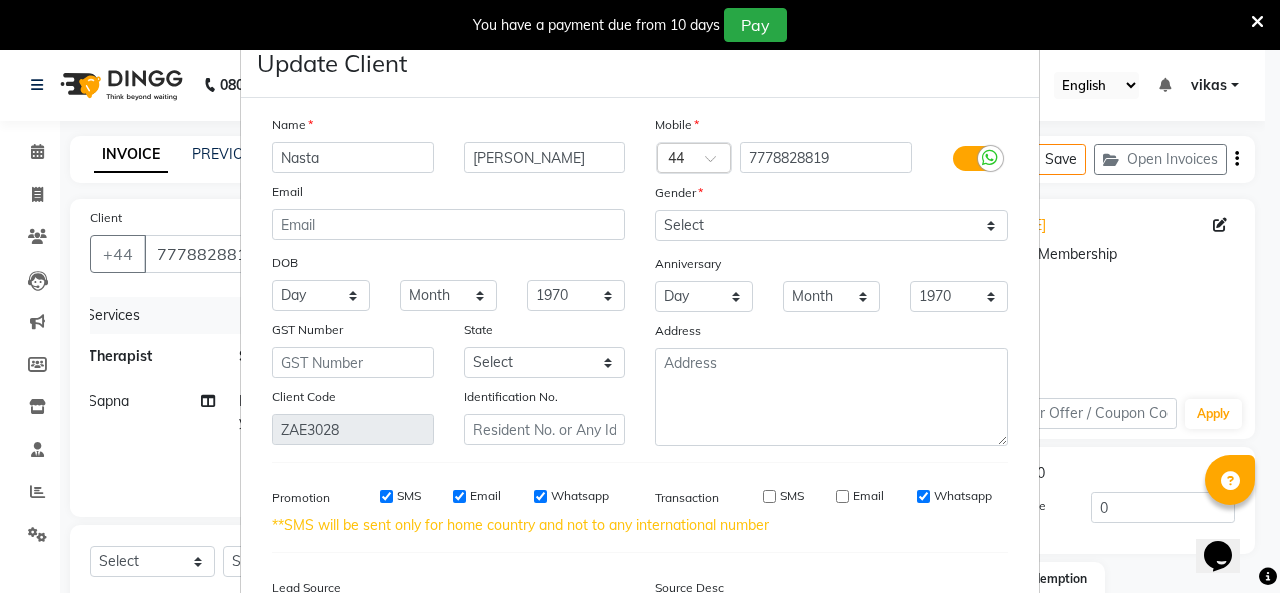 click on "Whatsapp" at bounding box center (923, 496) 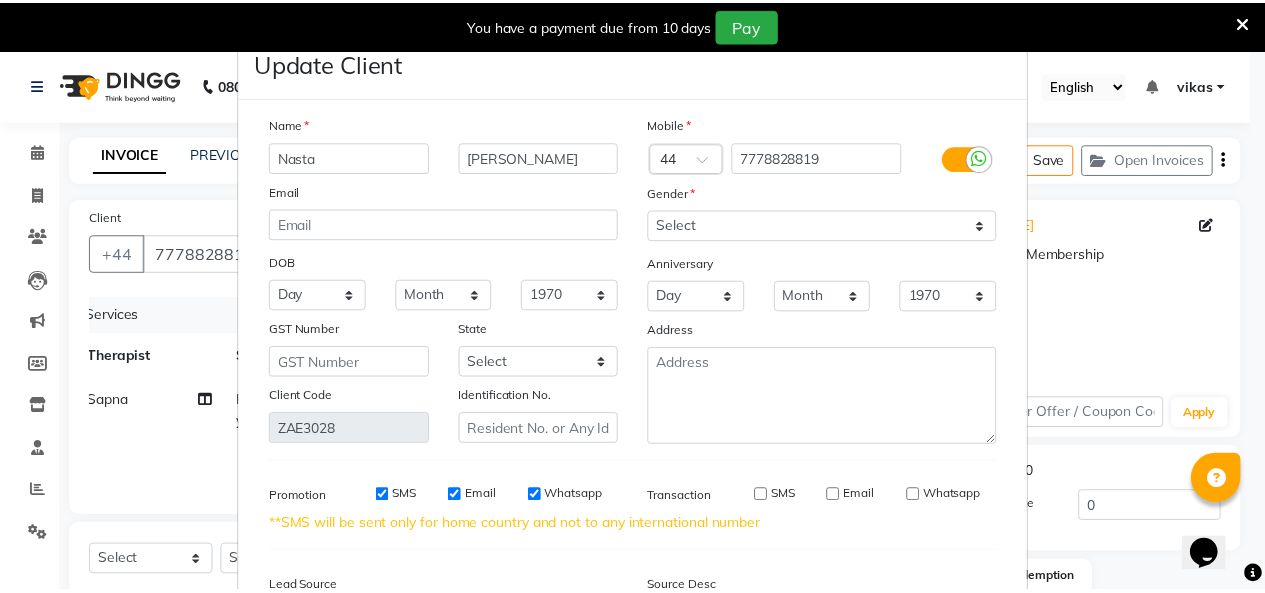 scroll, scrollTop: 237, scrollLeft: 0, axis: vertical 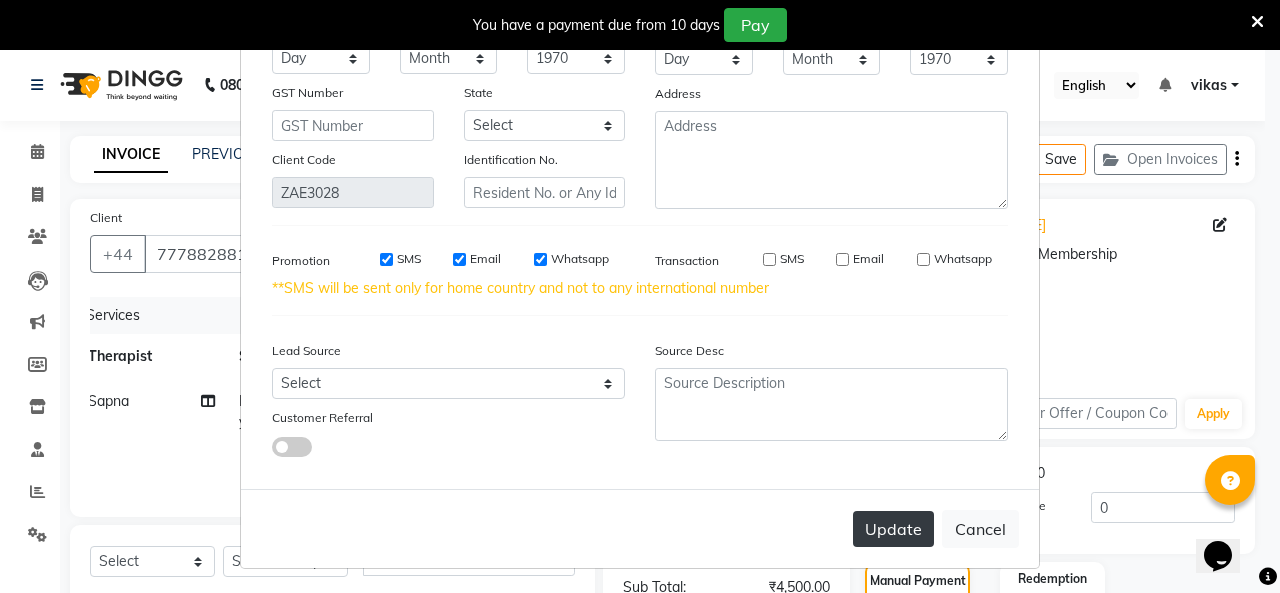 click on "Update" at bounding box center [893, 529] 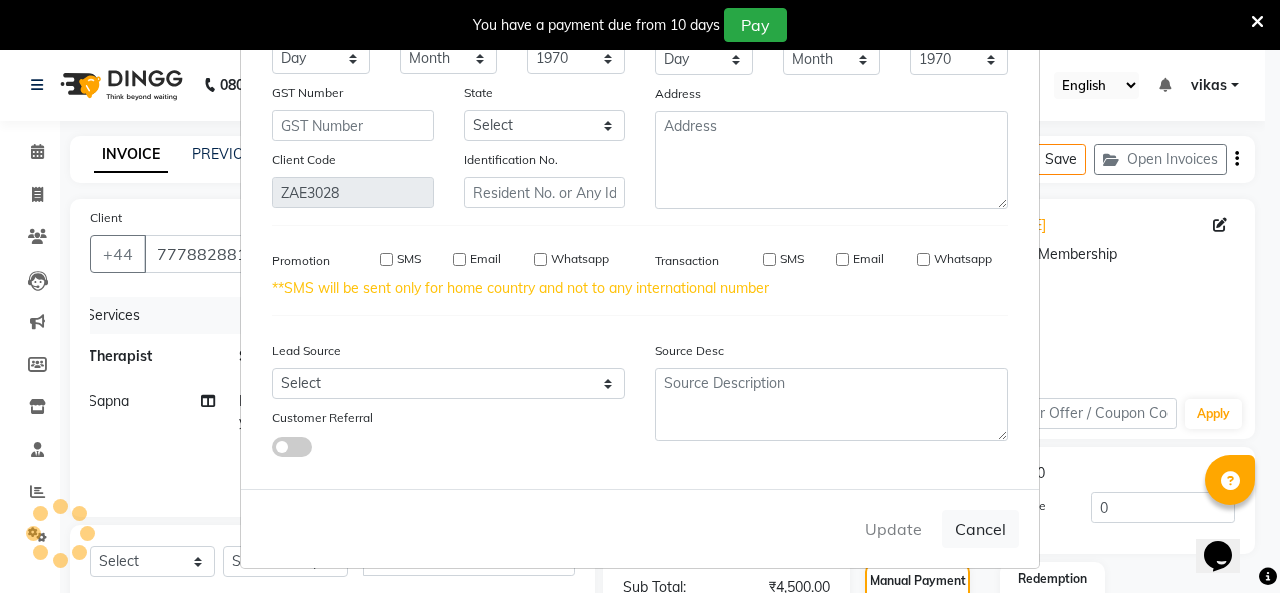 type 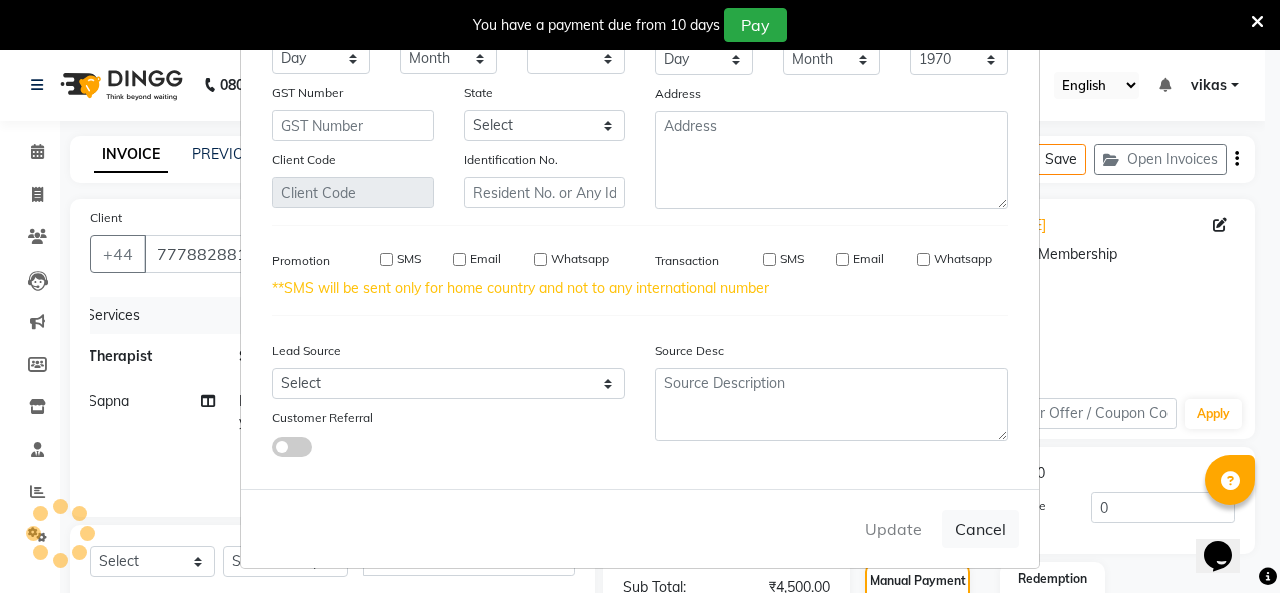 select 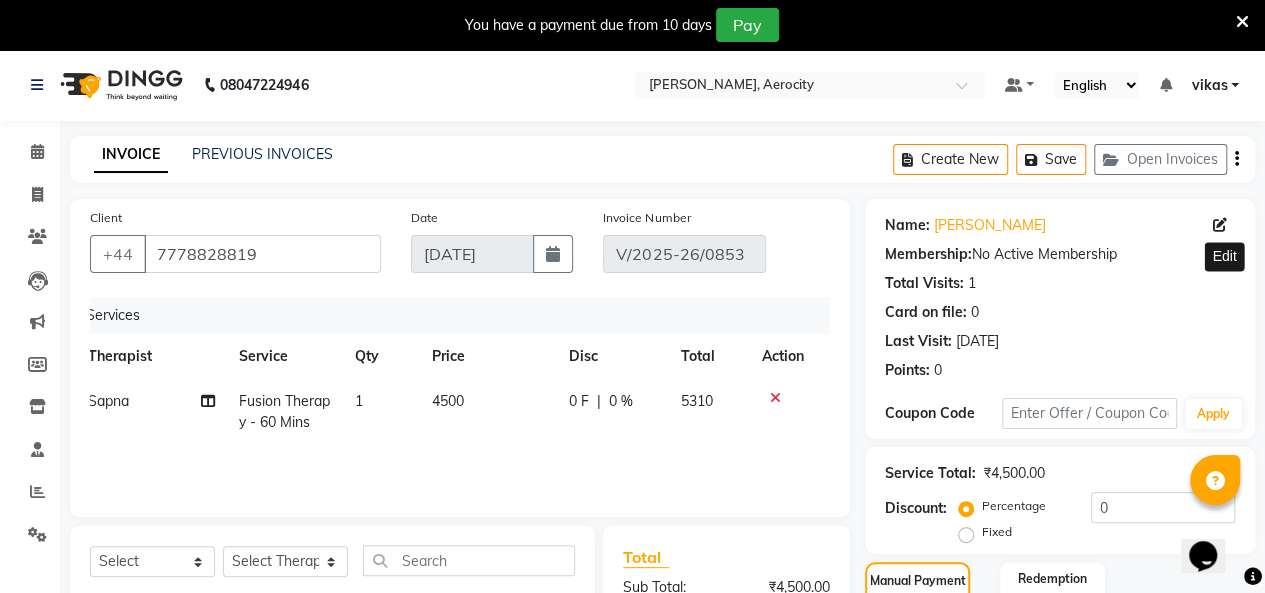 scroll, scrollTop: 371, scrollLeft: 0, axis: vertical 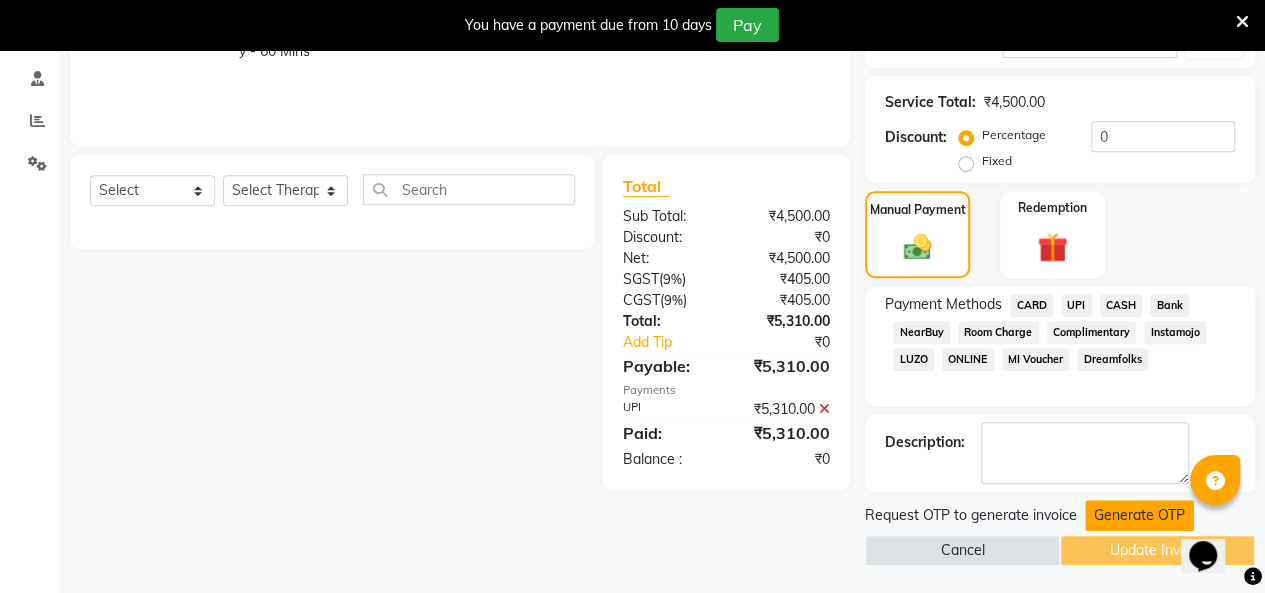 click on "Generate OTP" 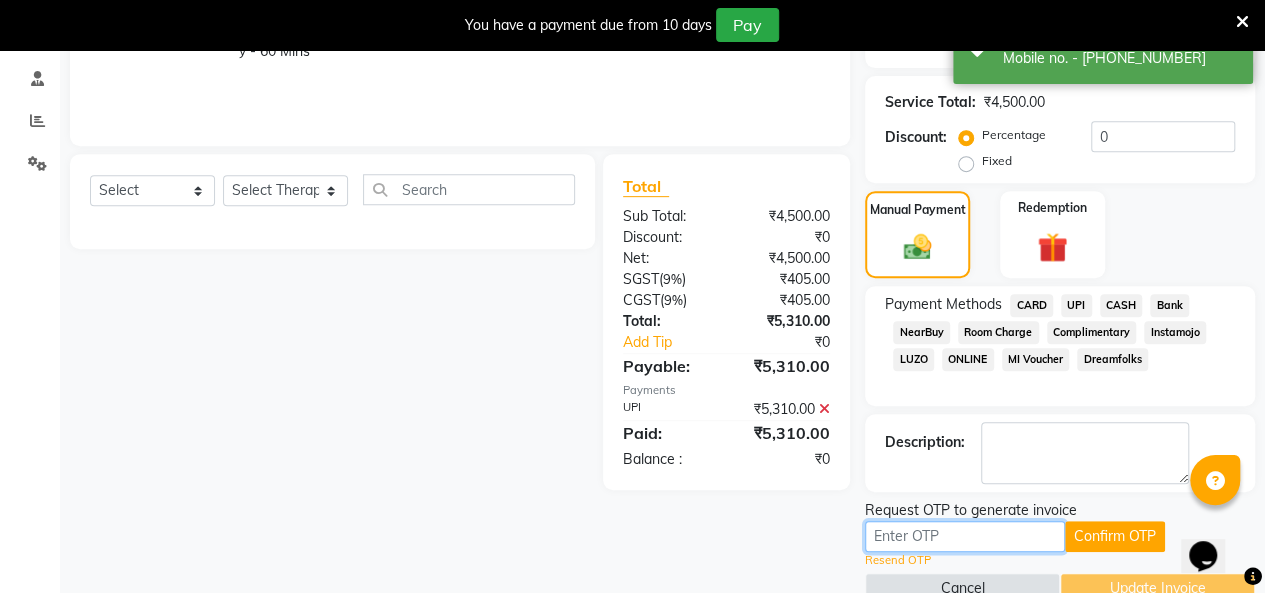 click at bounding box center [965, 536] 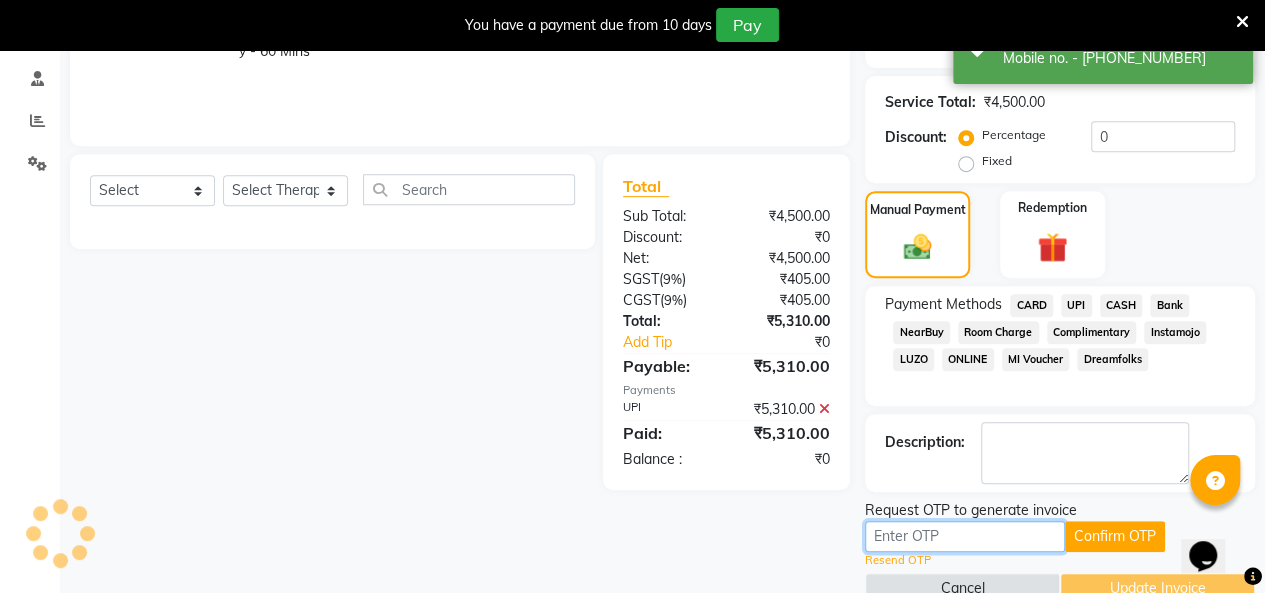 type on "v" 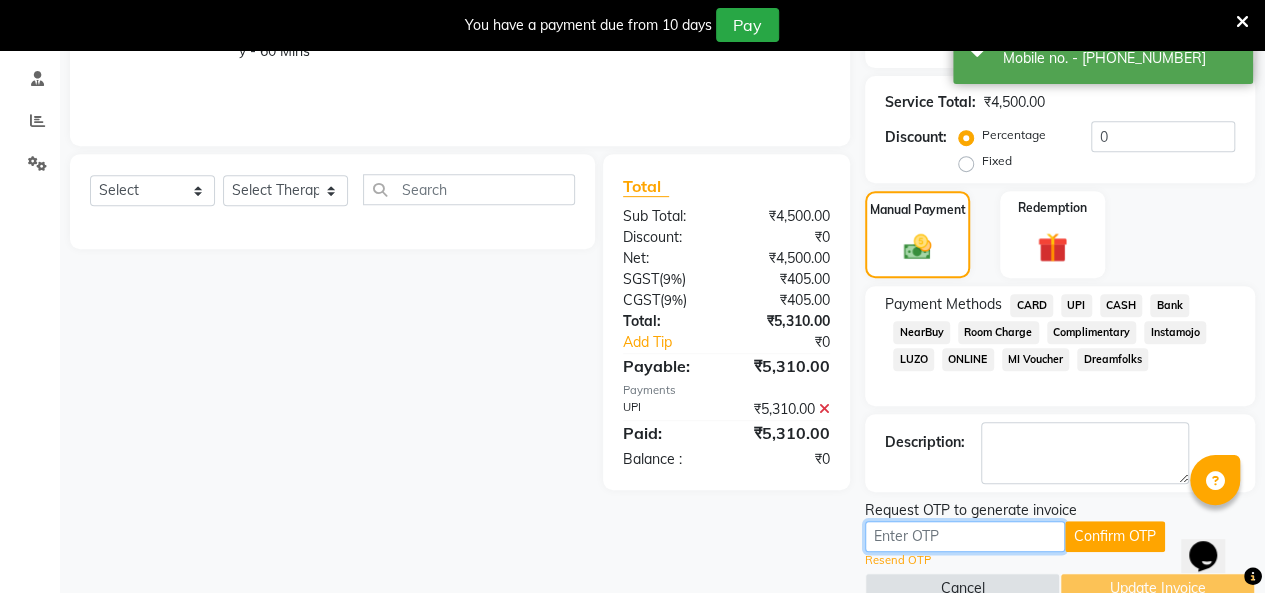 paste on "9428" 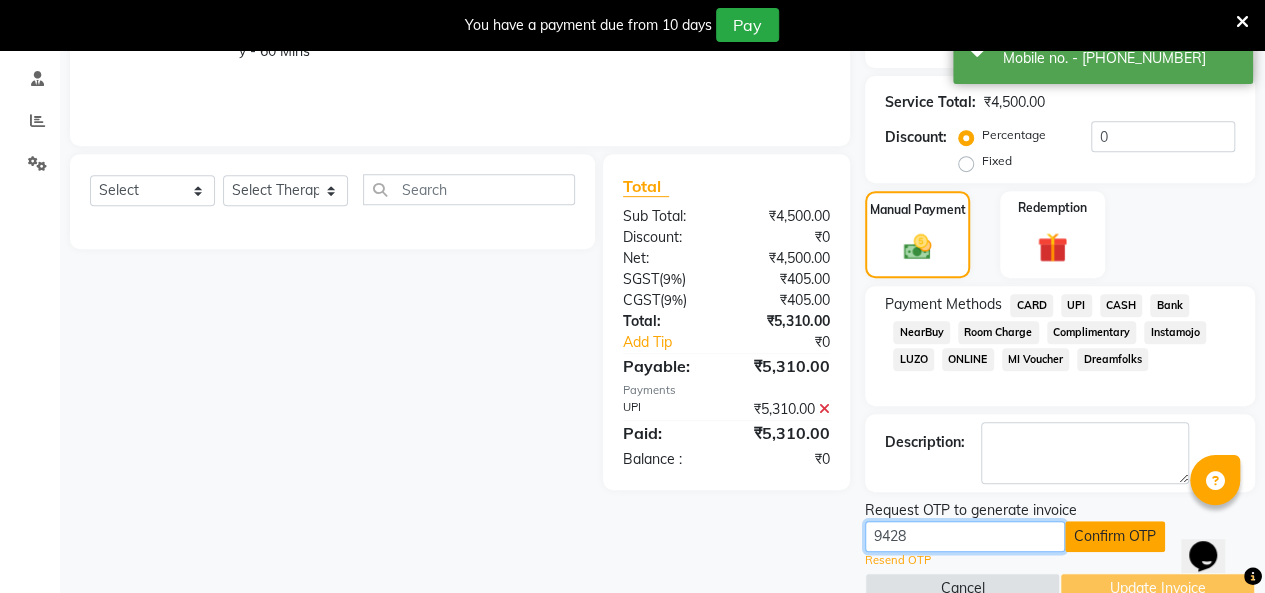 type on "9428" 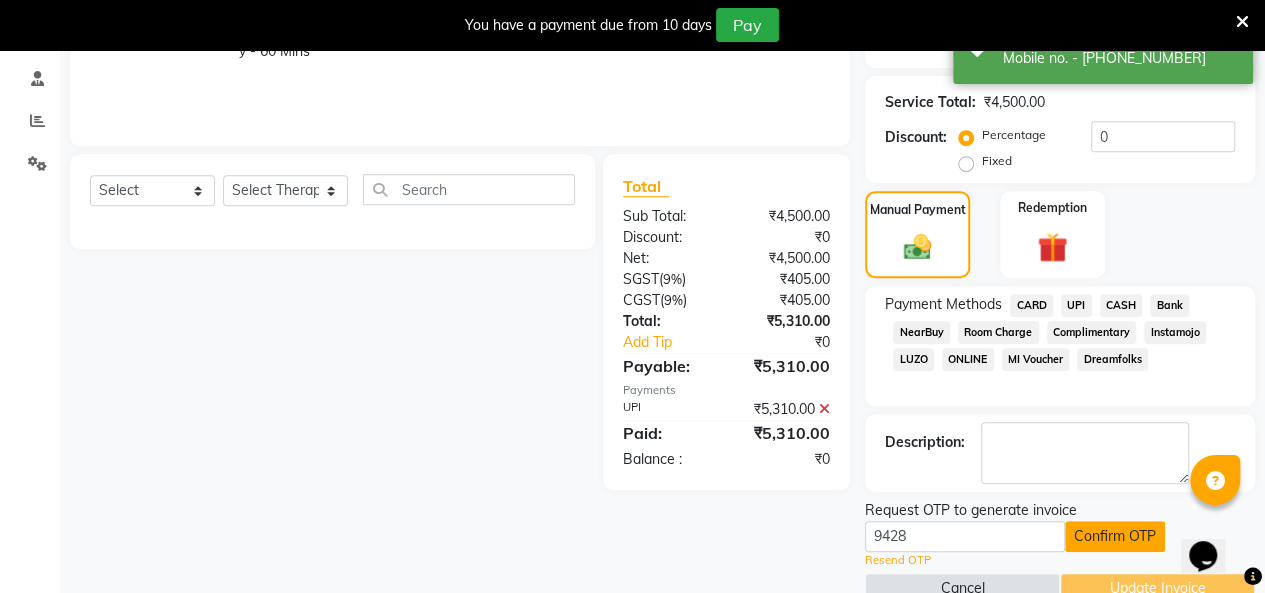click on "Confirm OTP" 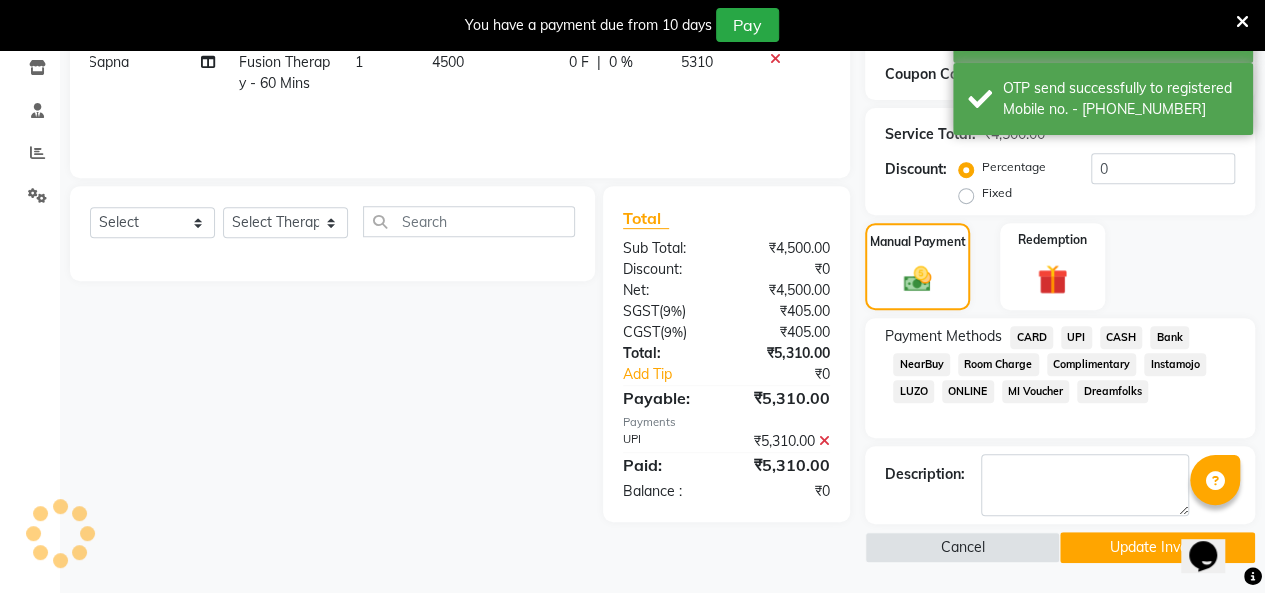 scroll, scrollTop: 336, scrollLeft: 0, axis: vertical 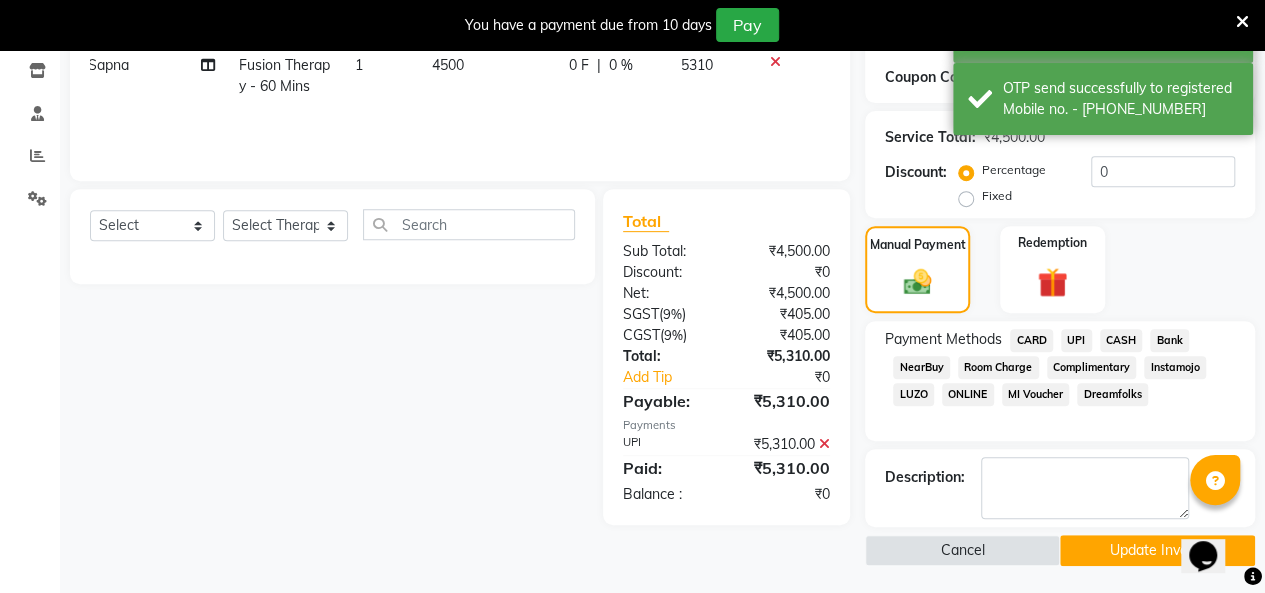 click on "Update Invoice" 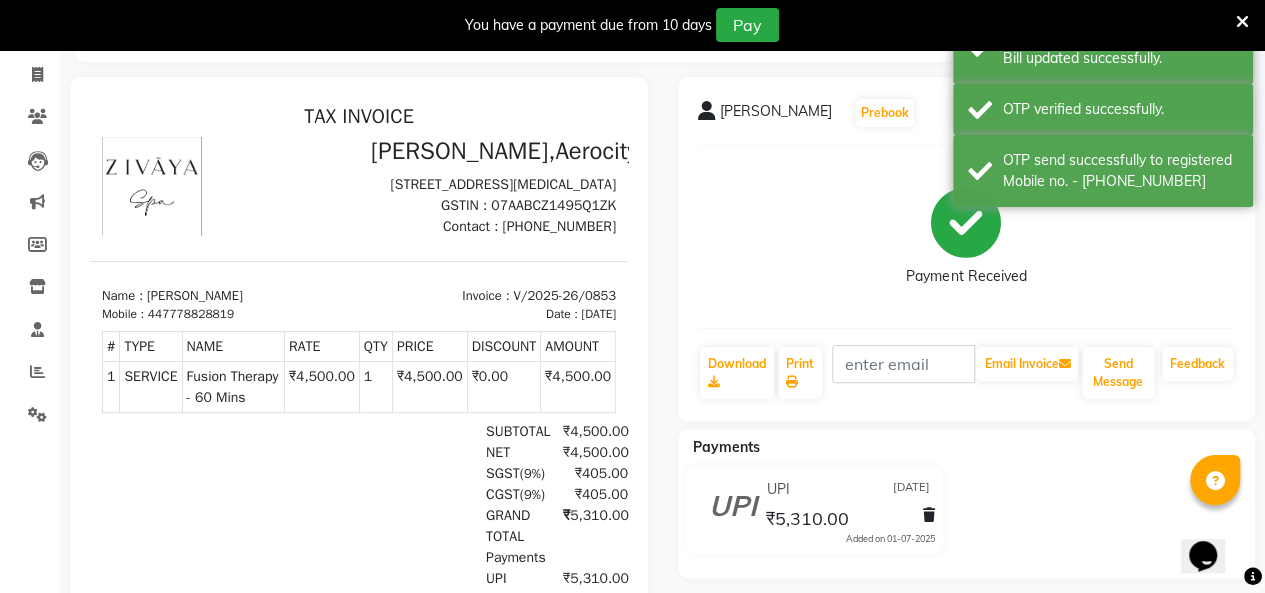 scroll, scrollTop: 118, scrollLeft: 0, axis: vertical 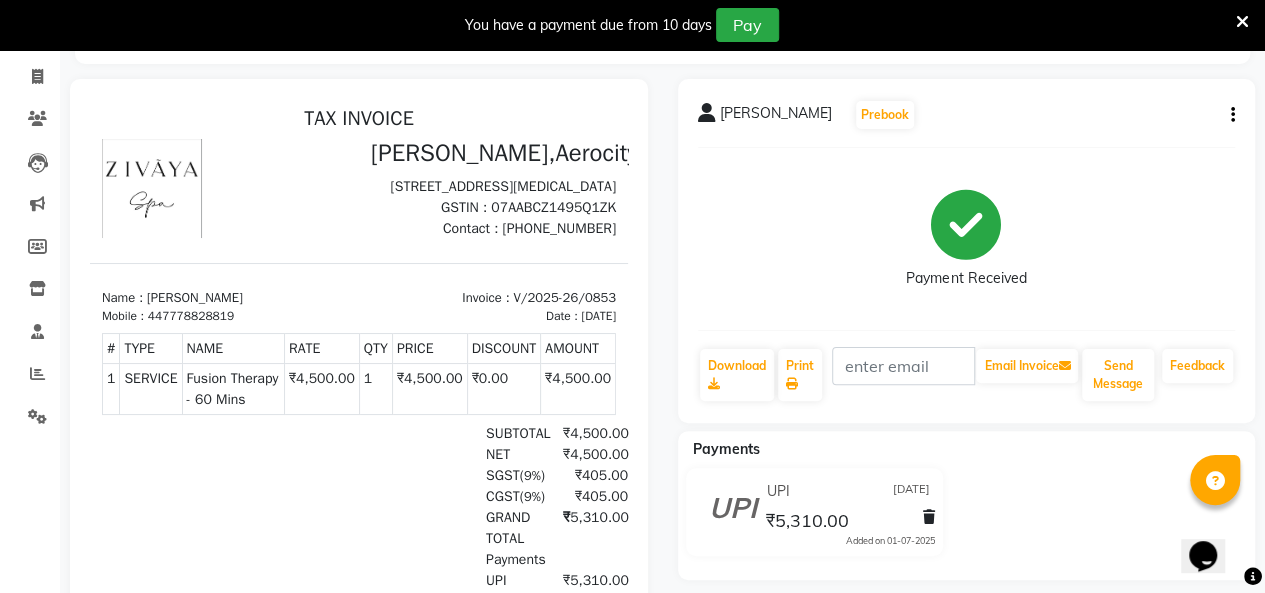 select on "service" 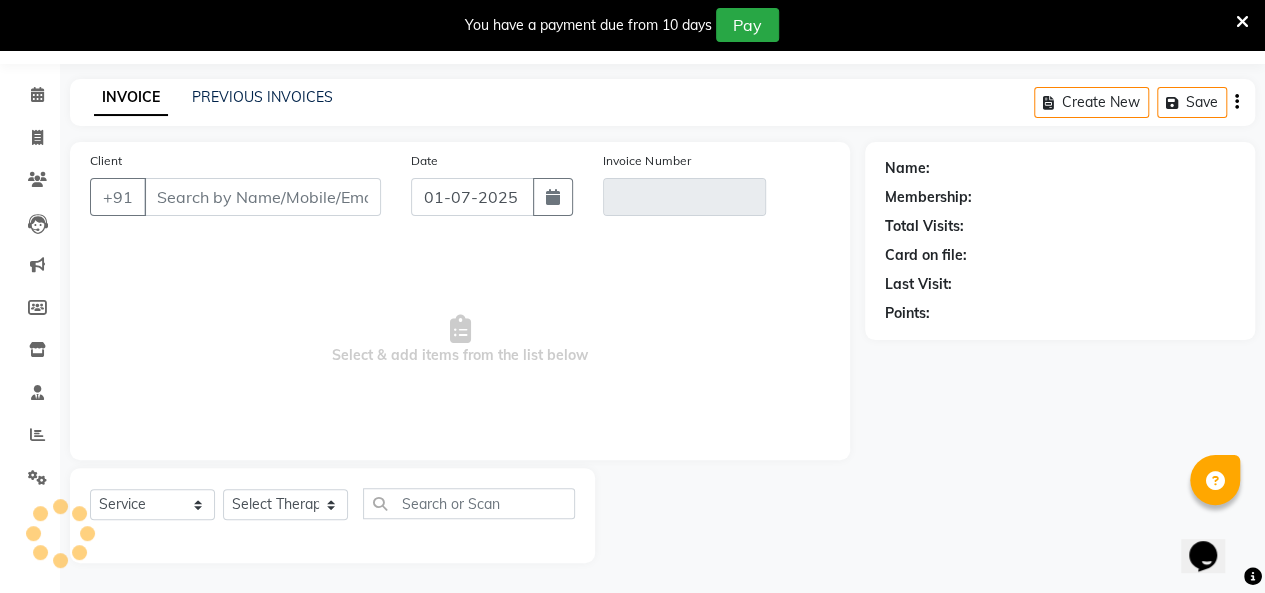 scroll, scrollTop: 56, scrollLeft: 0, axis: vertical 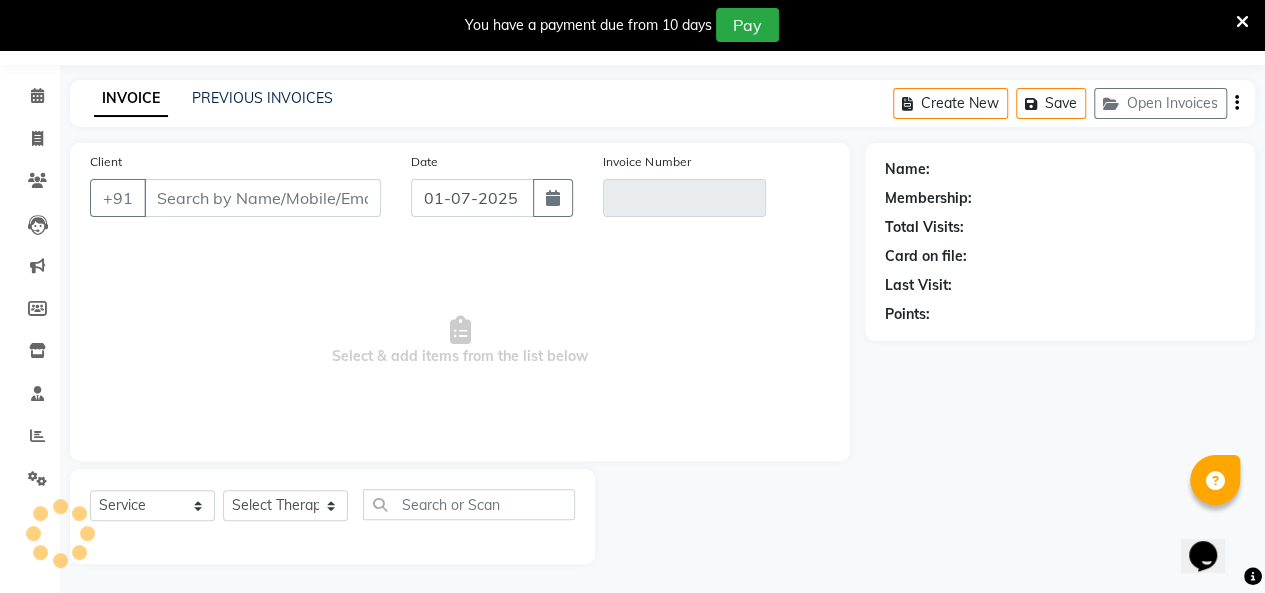 type on "7778828819" 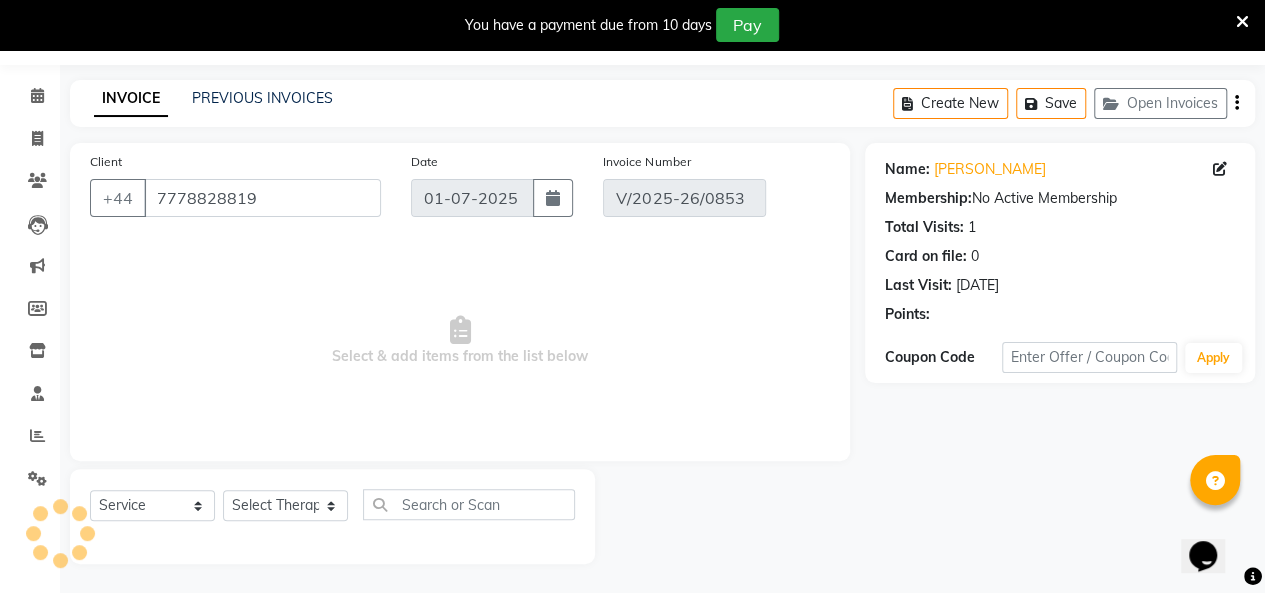 type on "[DATE]" 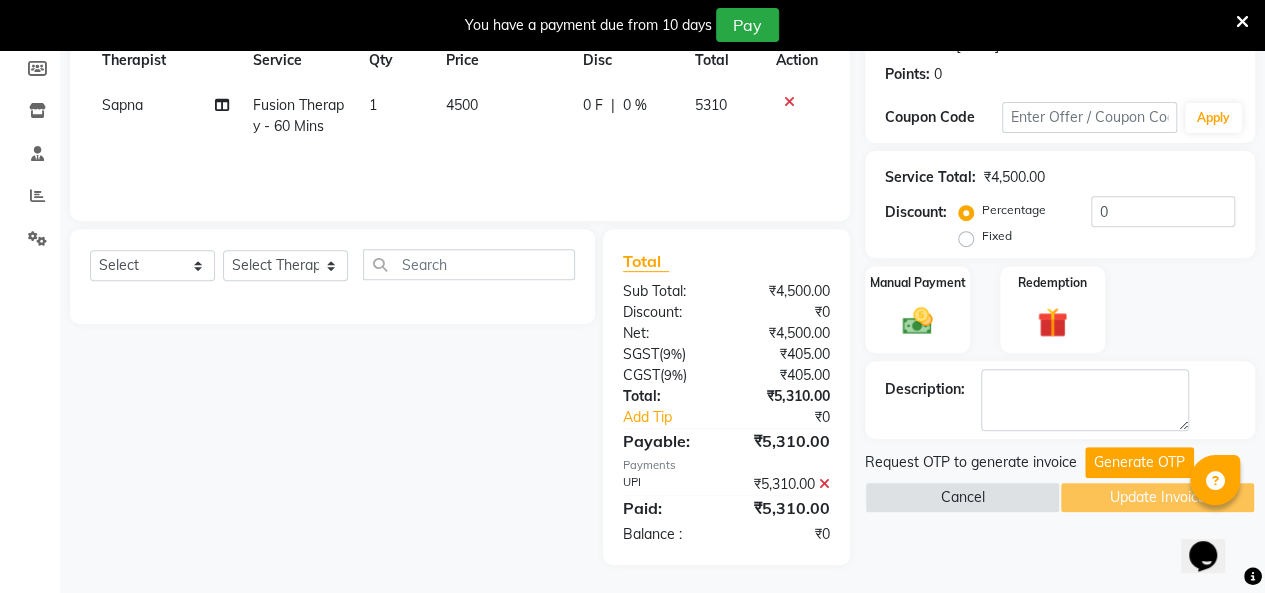 scroll, scrollTop: 0, scrollLeft: 0, axis: both 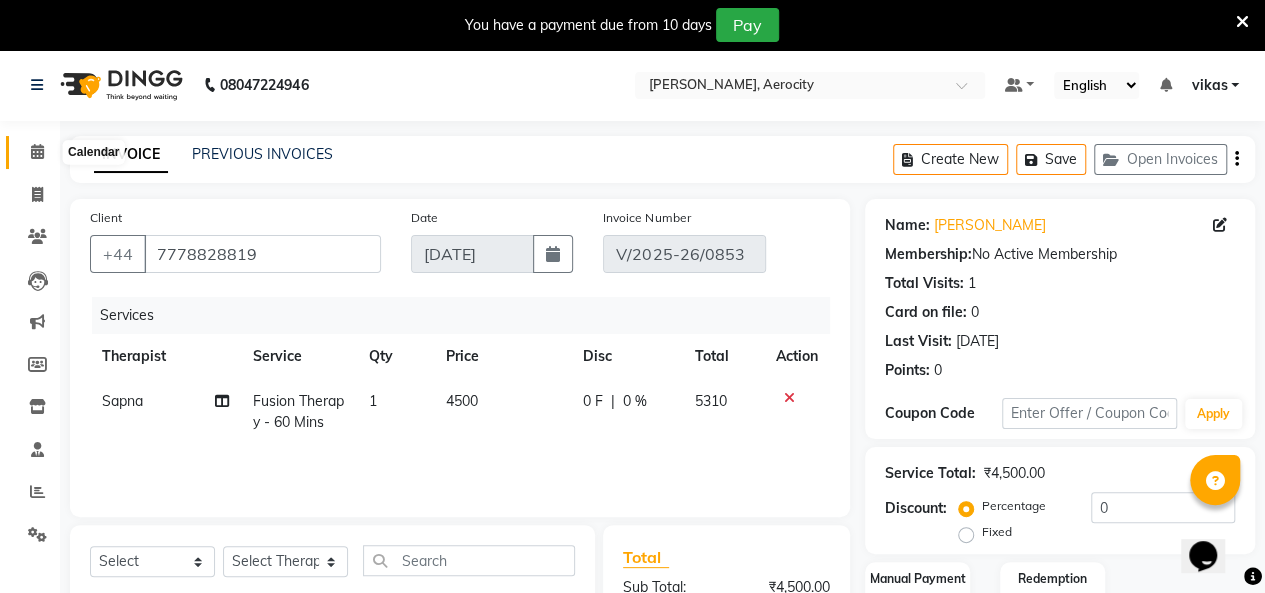 click 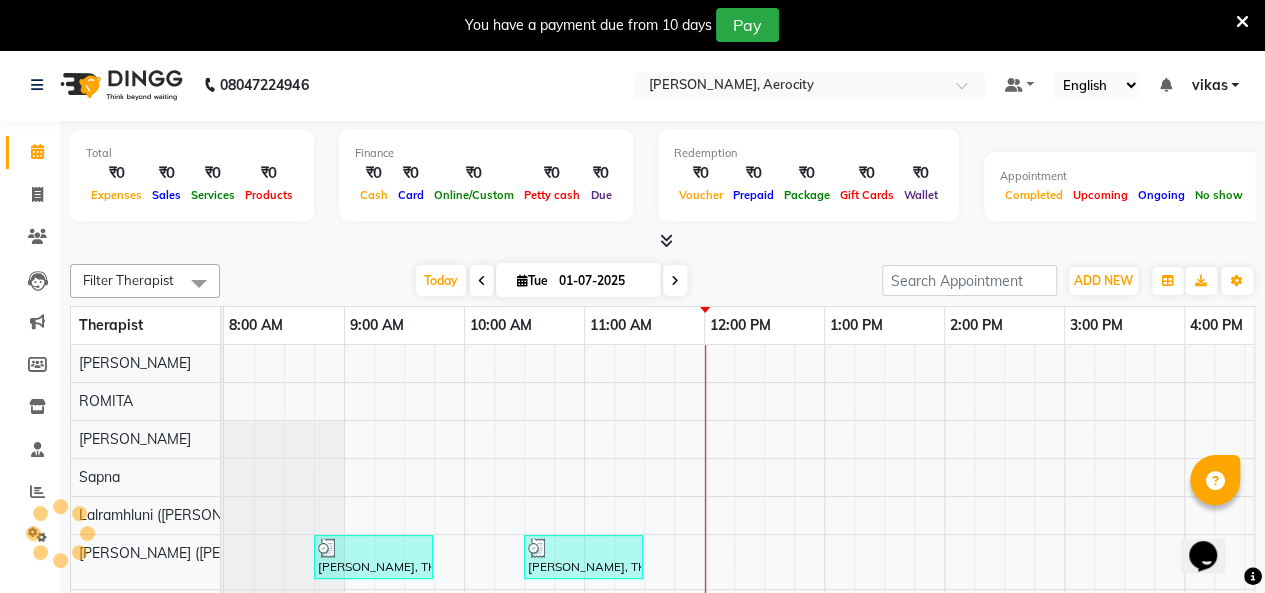 scroll, scrollTop: 0, scrollLeft: 409, axis: horizontal 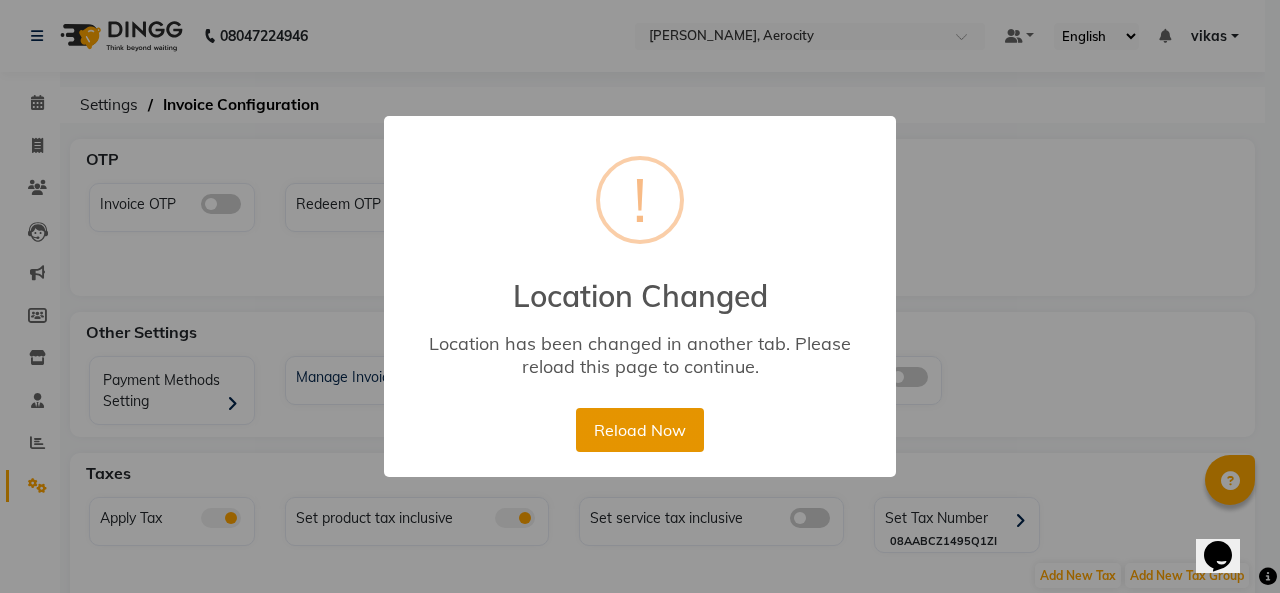 click on "Reload Now" at bounding box center [639, 430] 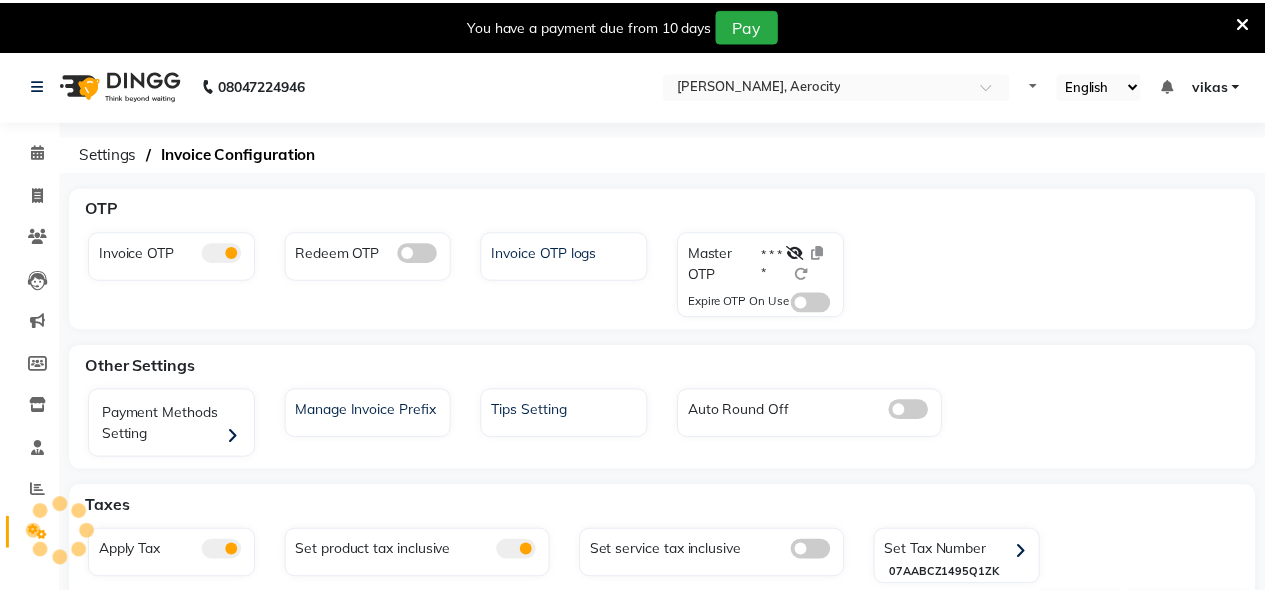 scroll, scrollTop: 0, scrollLeft: 0, axis: both 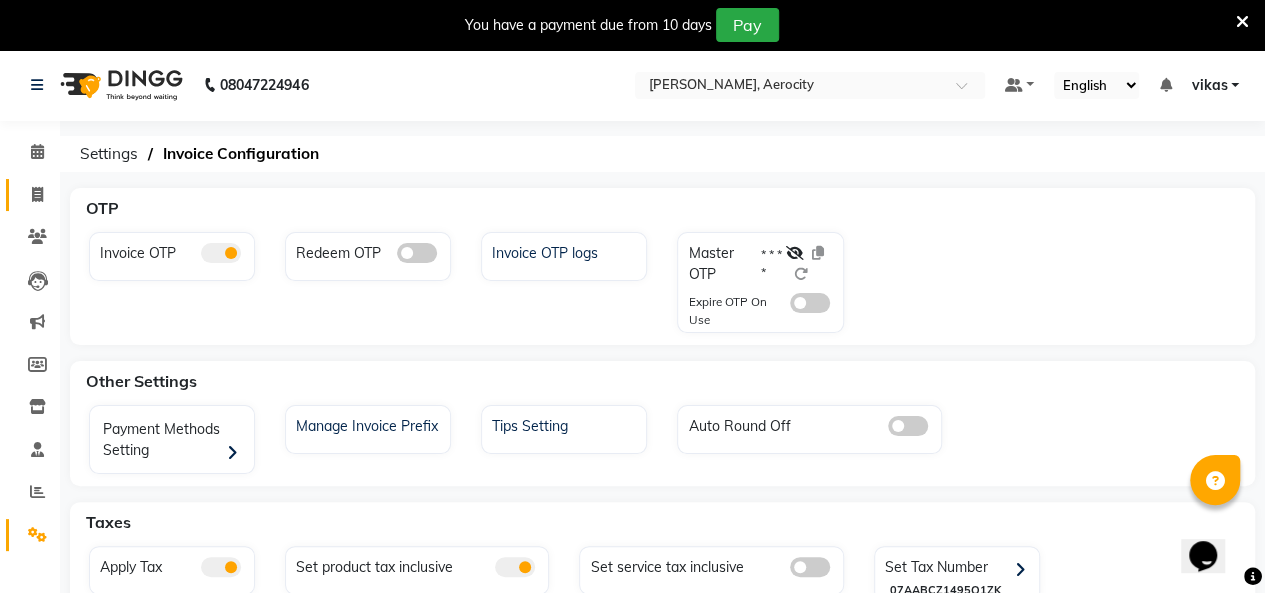 click on "Invoice" 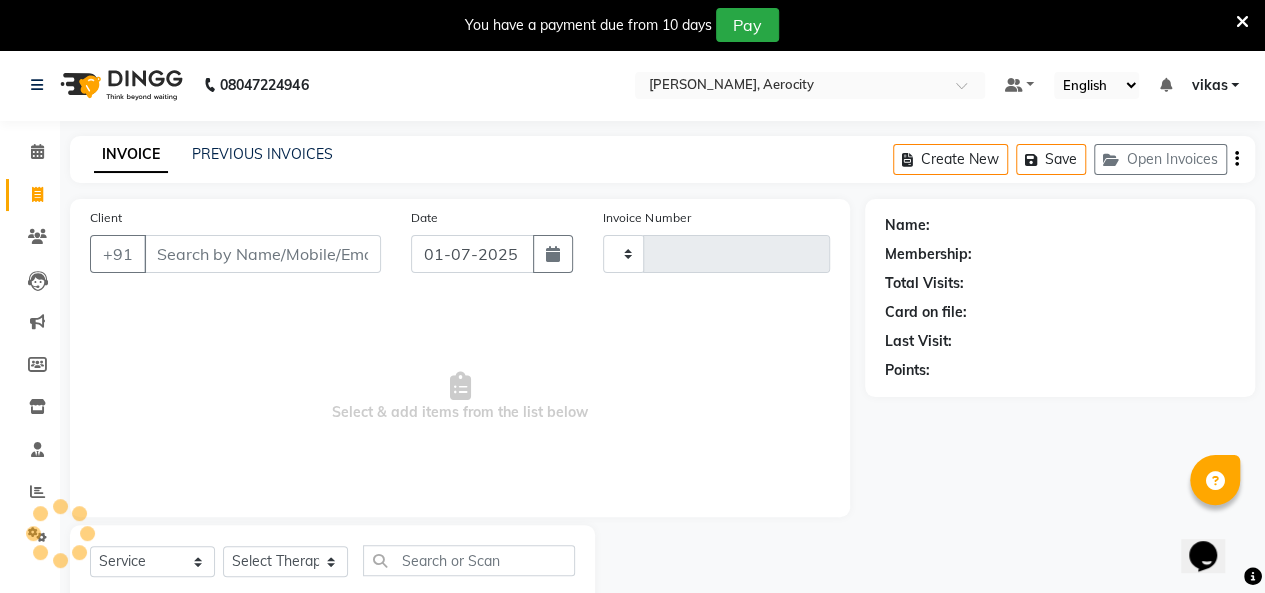 type on "0897" 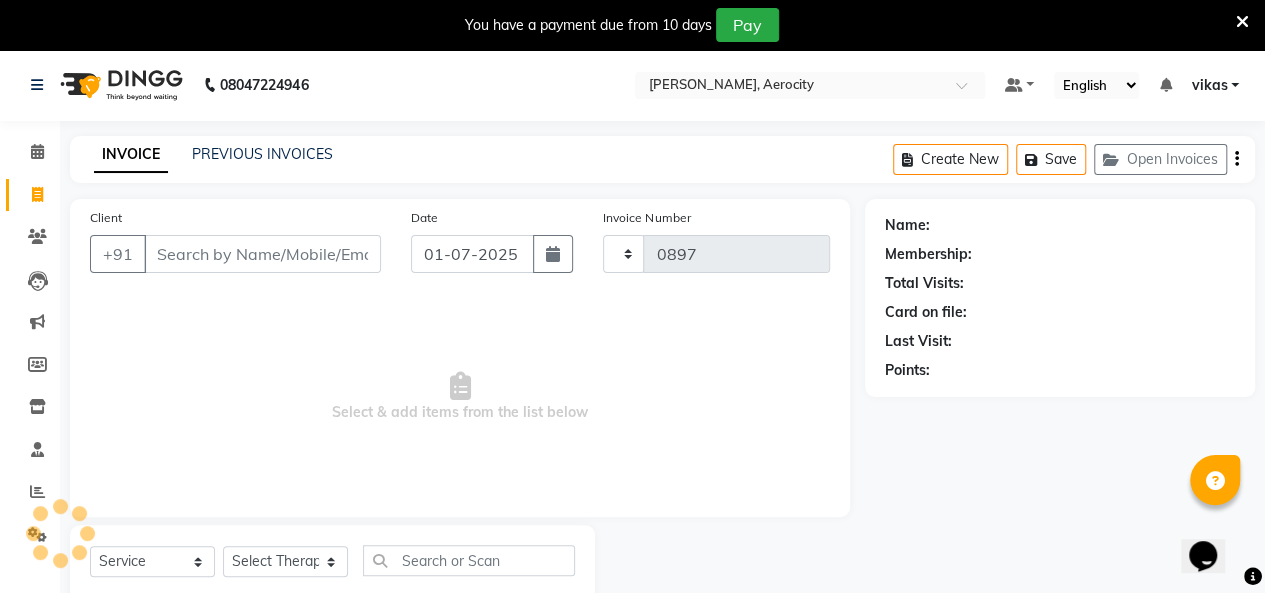 scroll, scrollTop: 56, scrollLeft: 0, axis: vertical 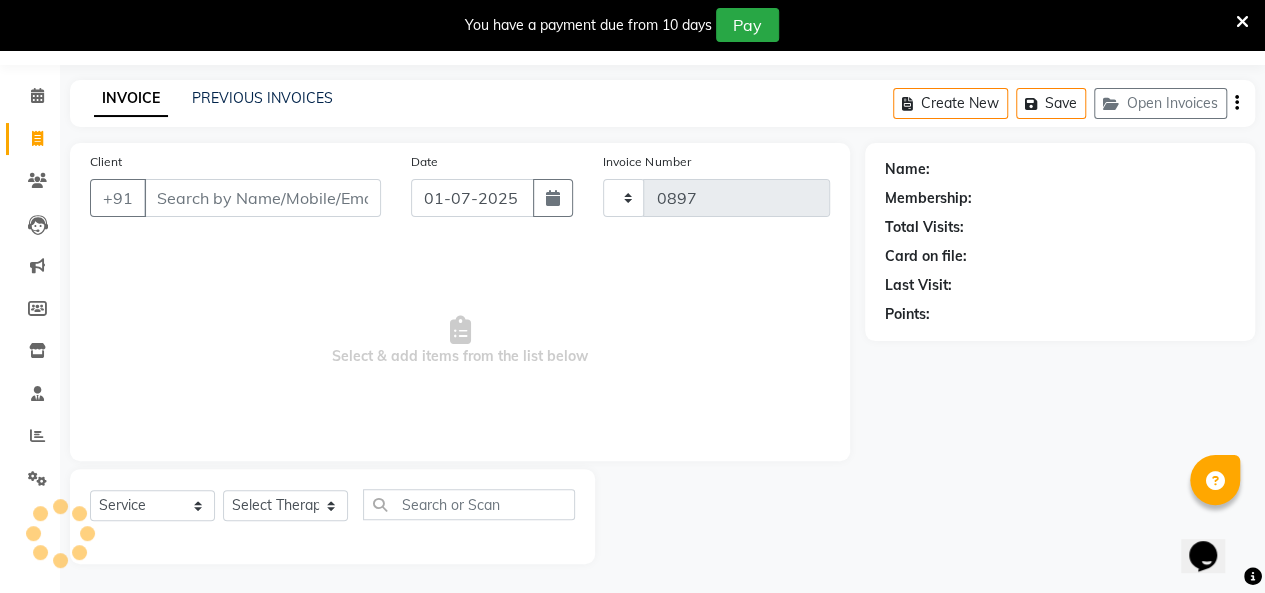 select on "6403" 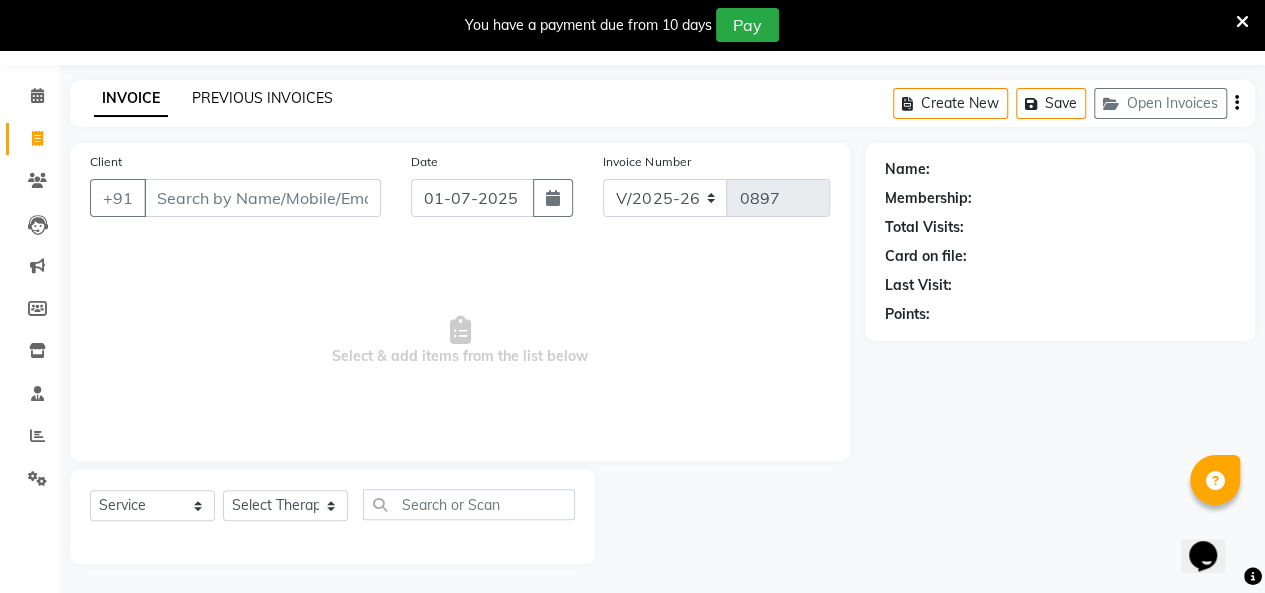 click on "PREVIOUS INVOICES" 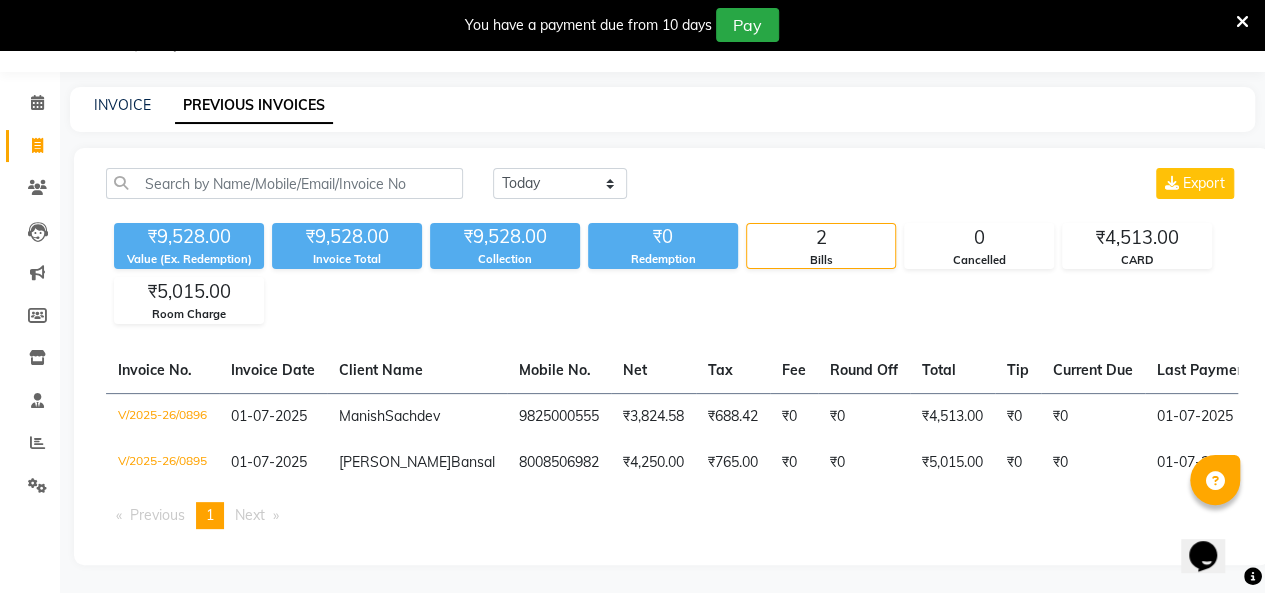 scroll, scrollTop: 56, scrollLeft: 0, axis: vertical 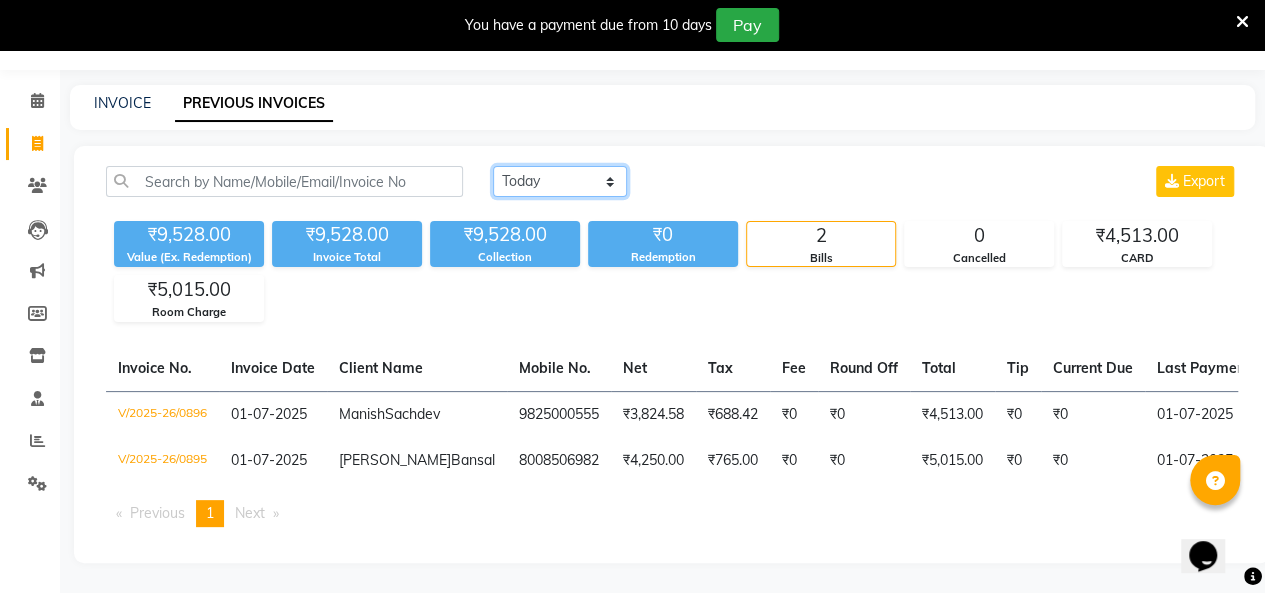 click on "[DATE] [DATE] Custom Range" 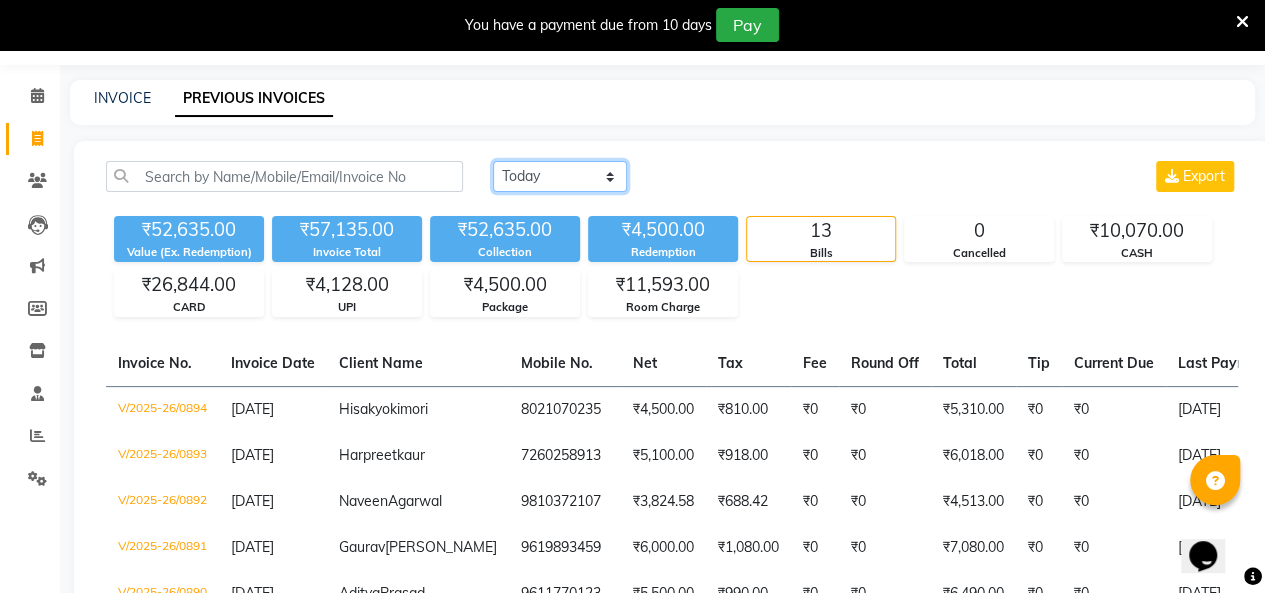 click on "[DATE] [DATE] Custom Range" 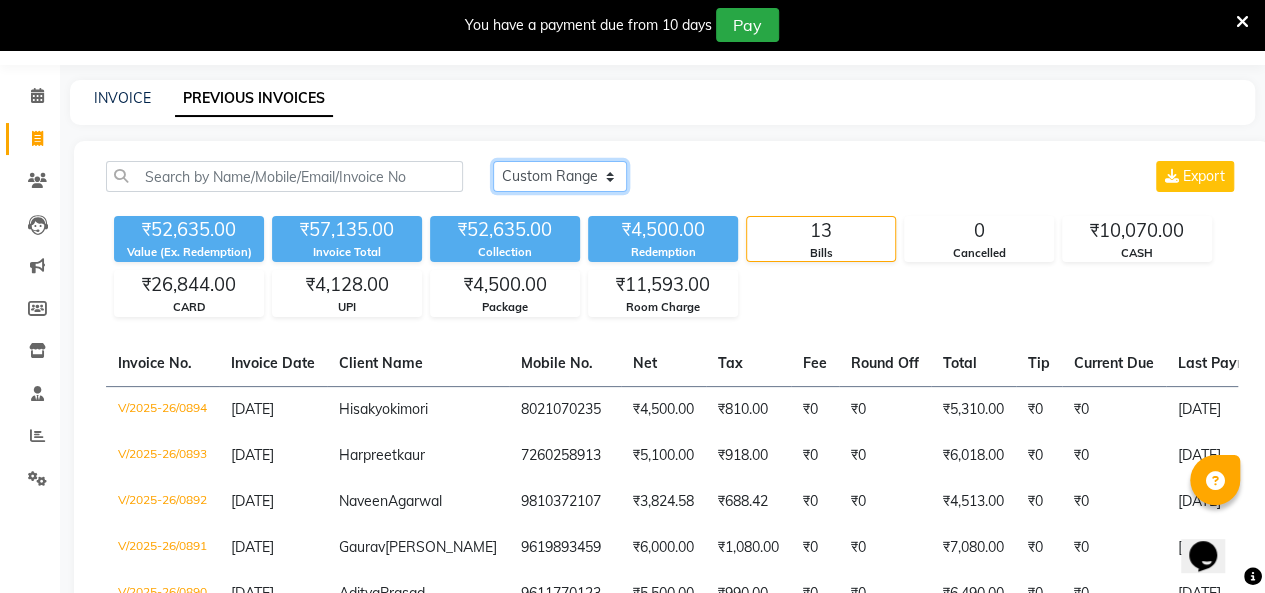 click on "[DATE] [DATE] Custom Range" 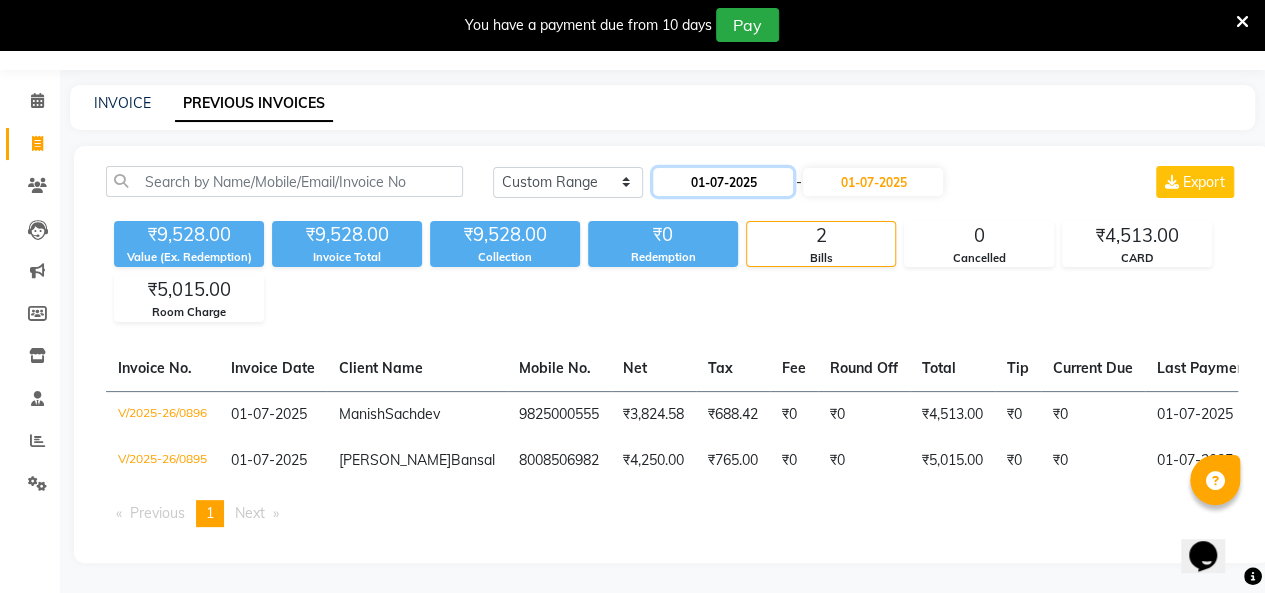click on "01-07-2025" 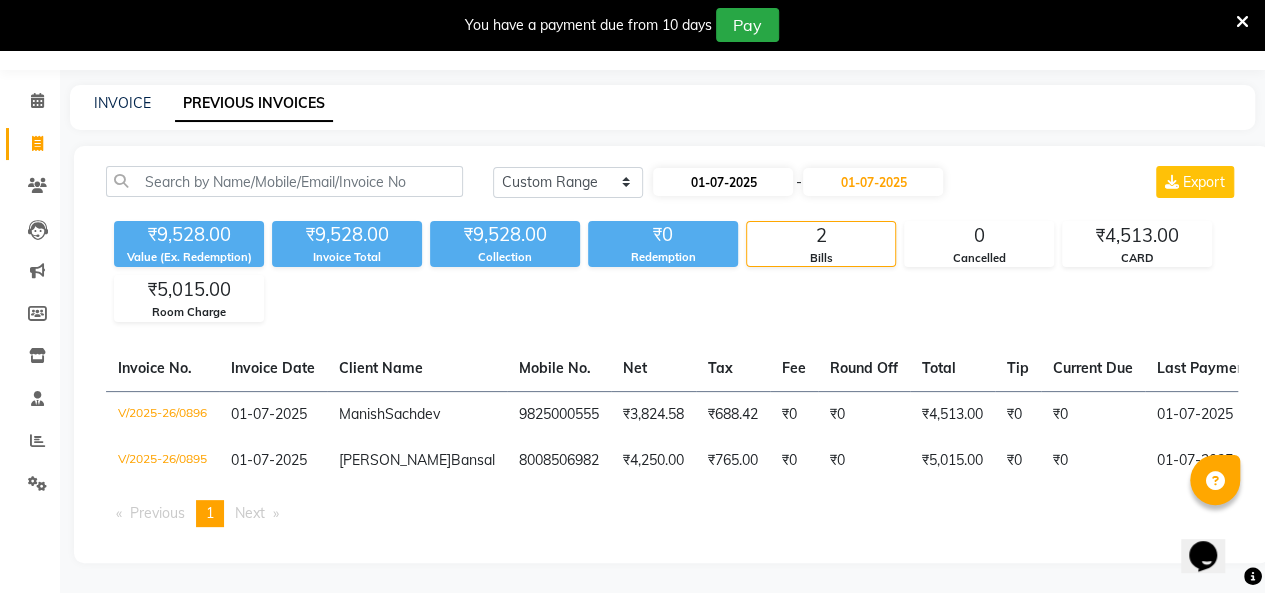 select on "7" 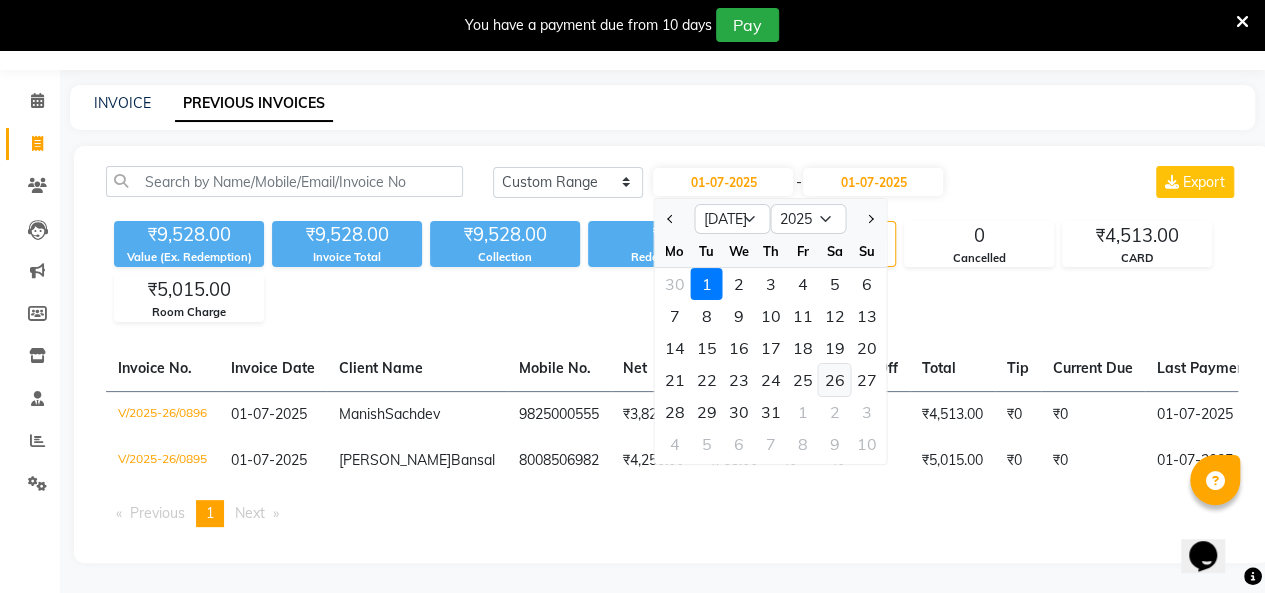 click on "26" 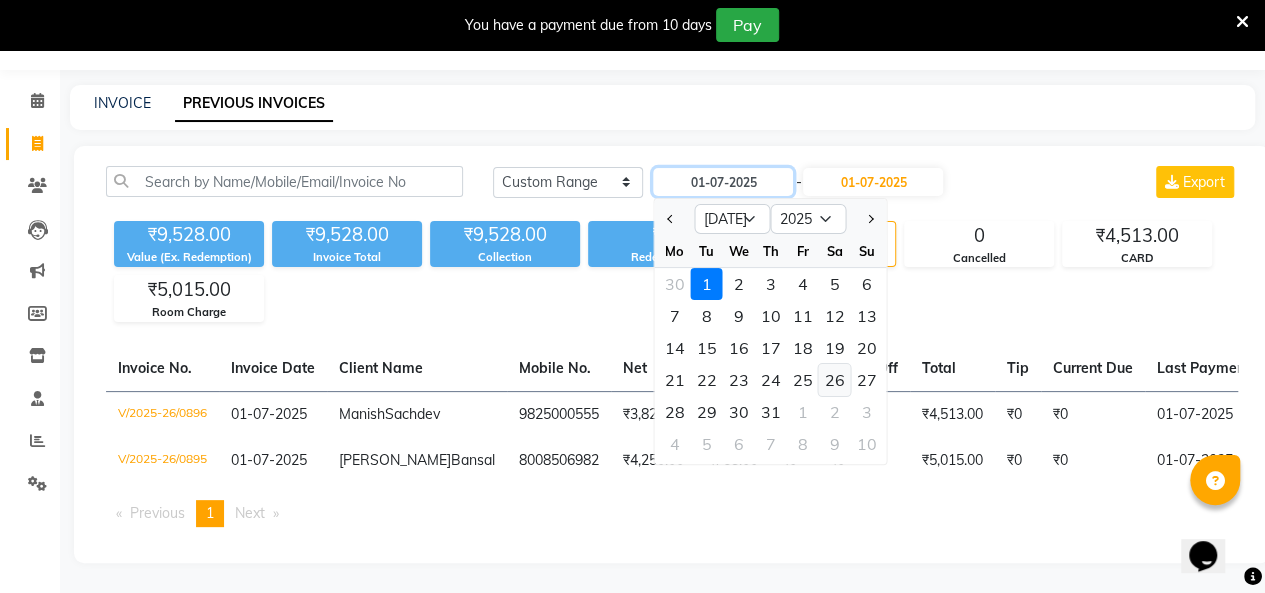type on "[DATE]" 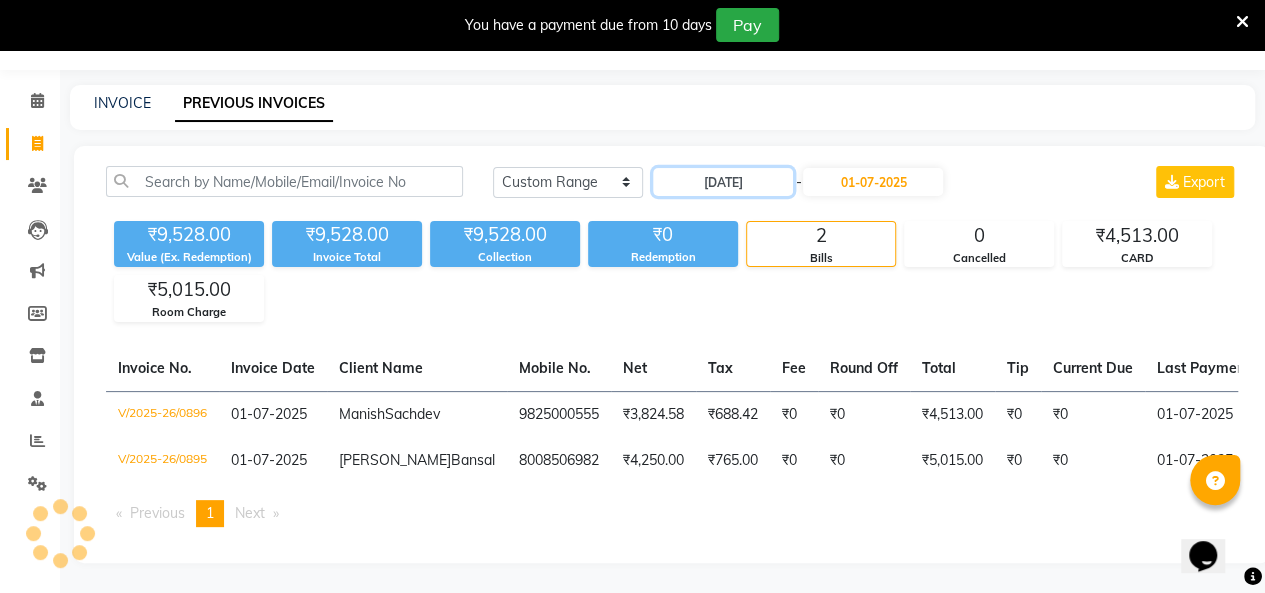 scroll, scrollTop: 49, scrollLeft: 0, axis: vertical 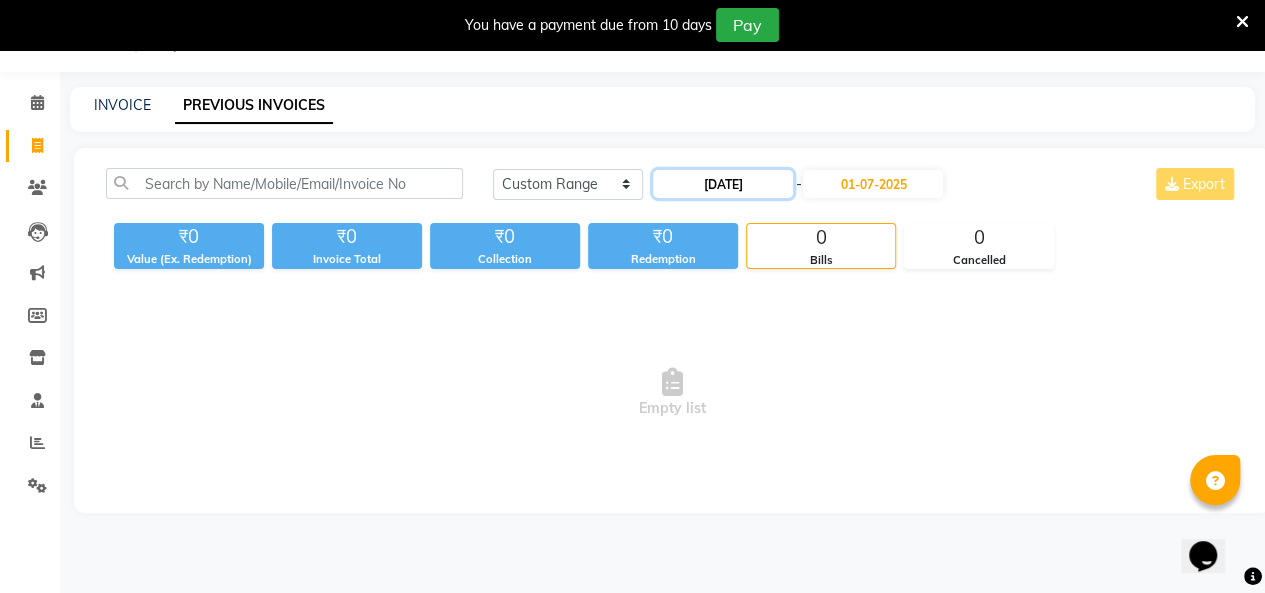 click on "[DATE]" 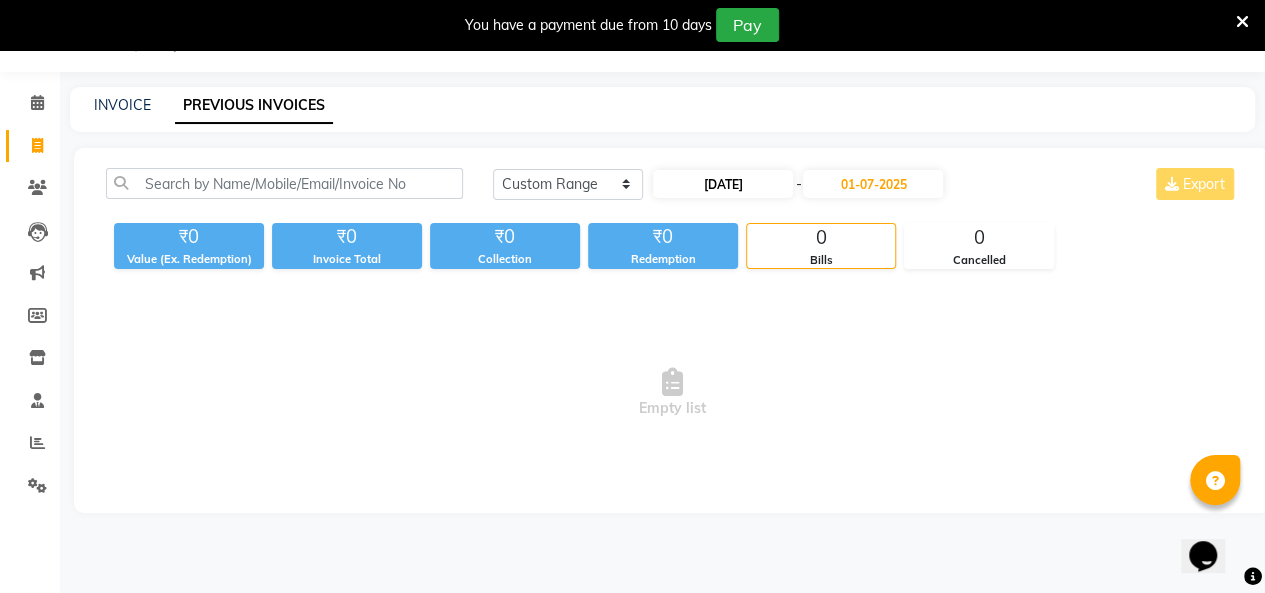 select on "7" 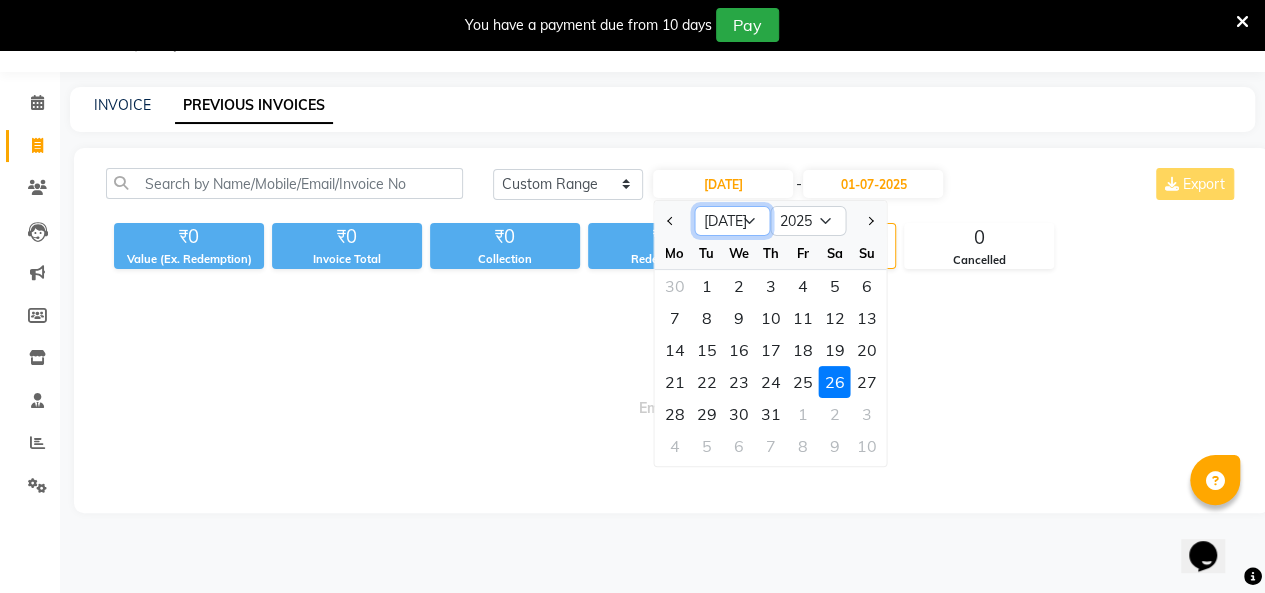 click on "Jan Feb Mar Apr May Jun Jul Aug Sep Oct Nov Dec" 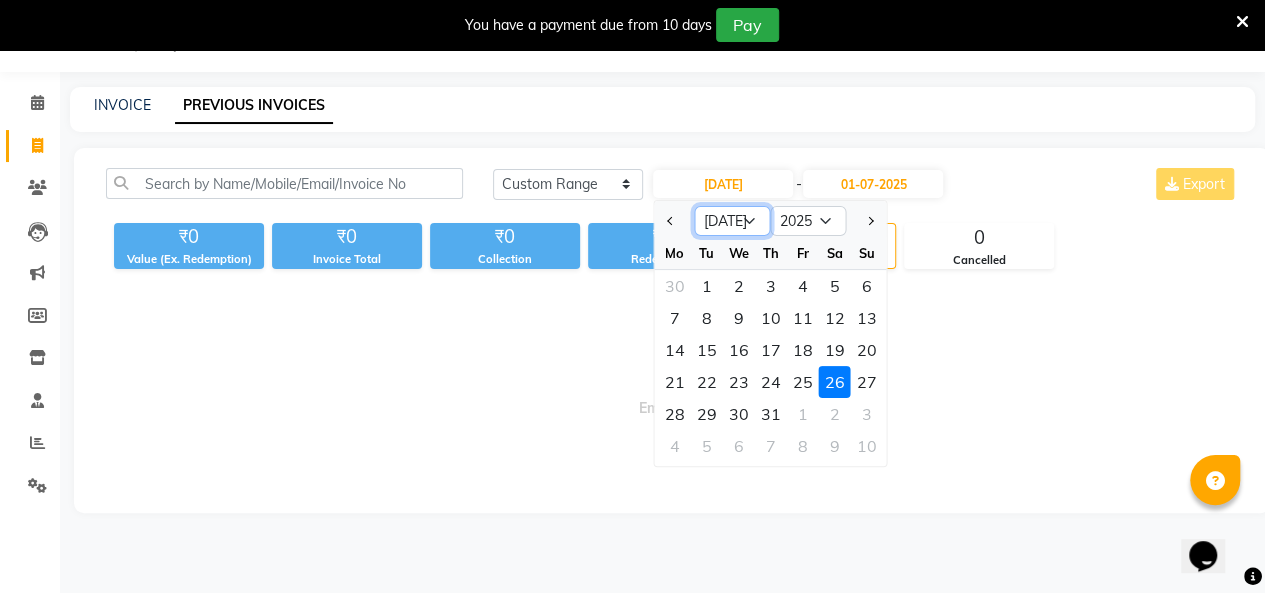 select on "6" 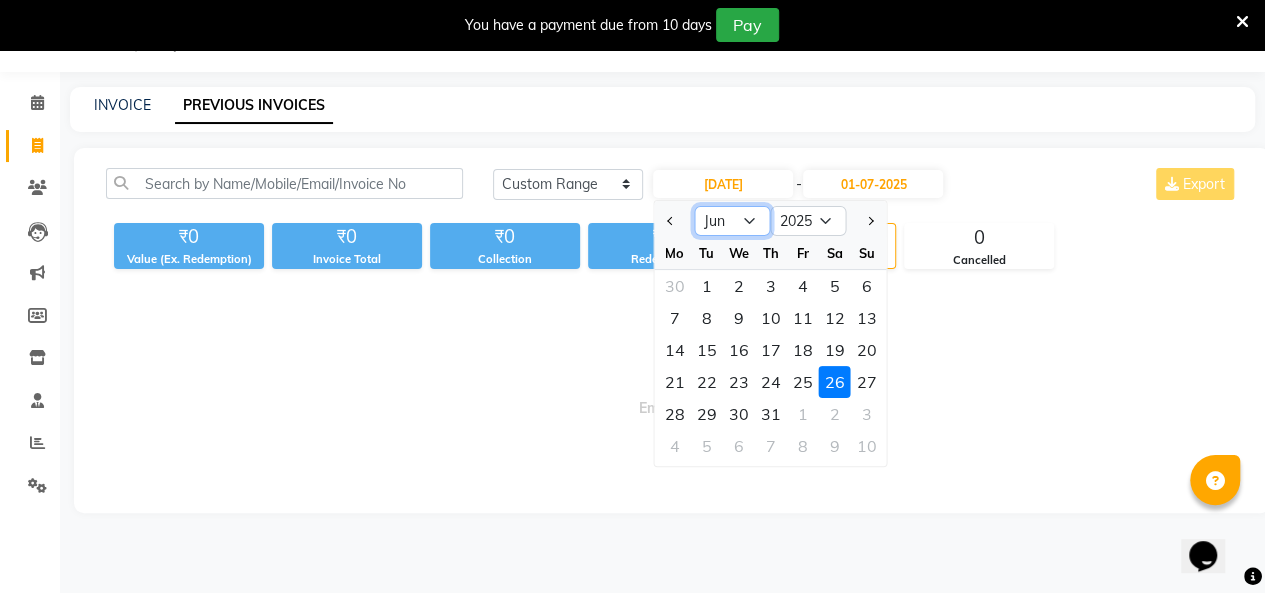 click on "Jan Feb Mar Apr May Jun Jul Aug Sep Oct Nov Dec" 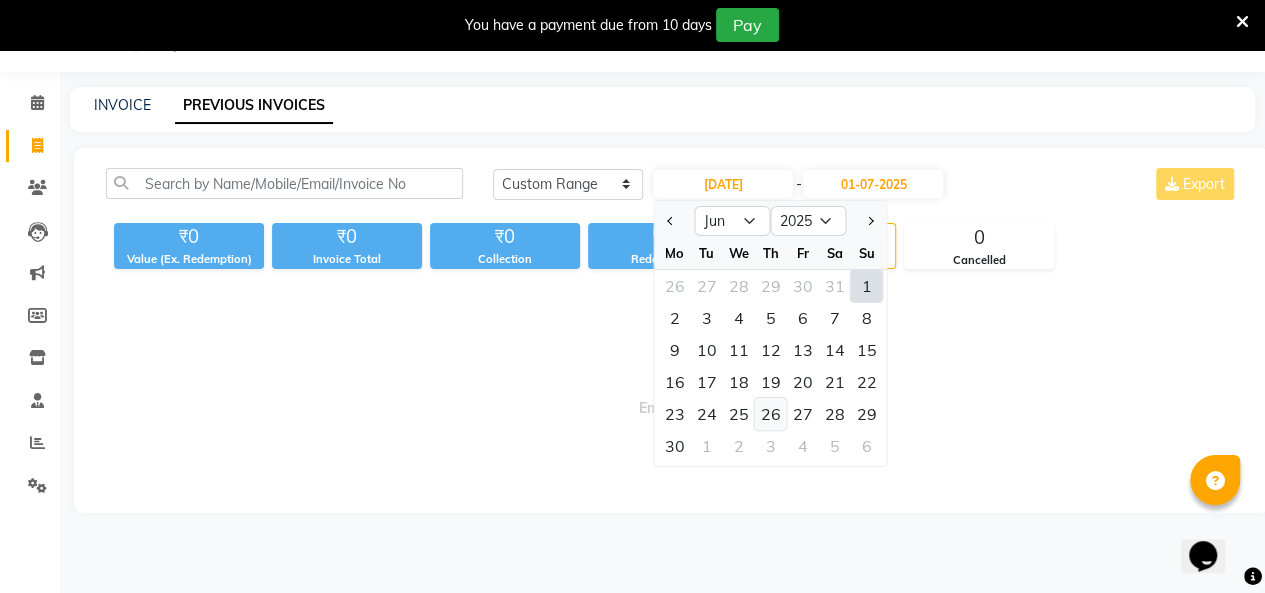 click on "26" 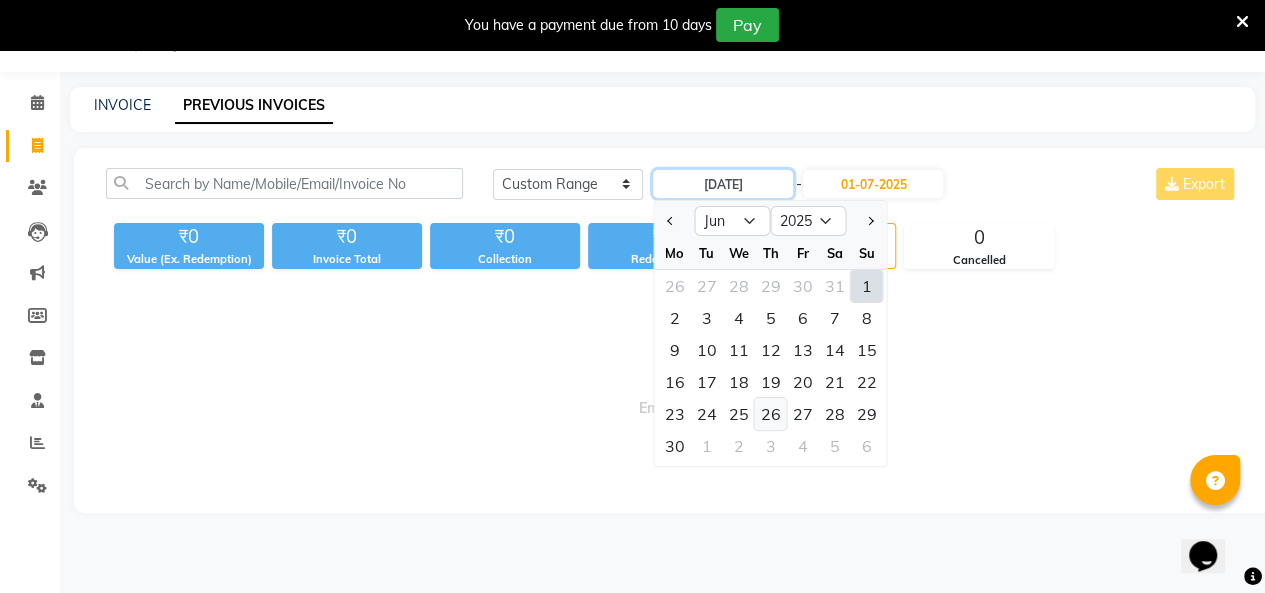 type on "[DATE]" 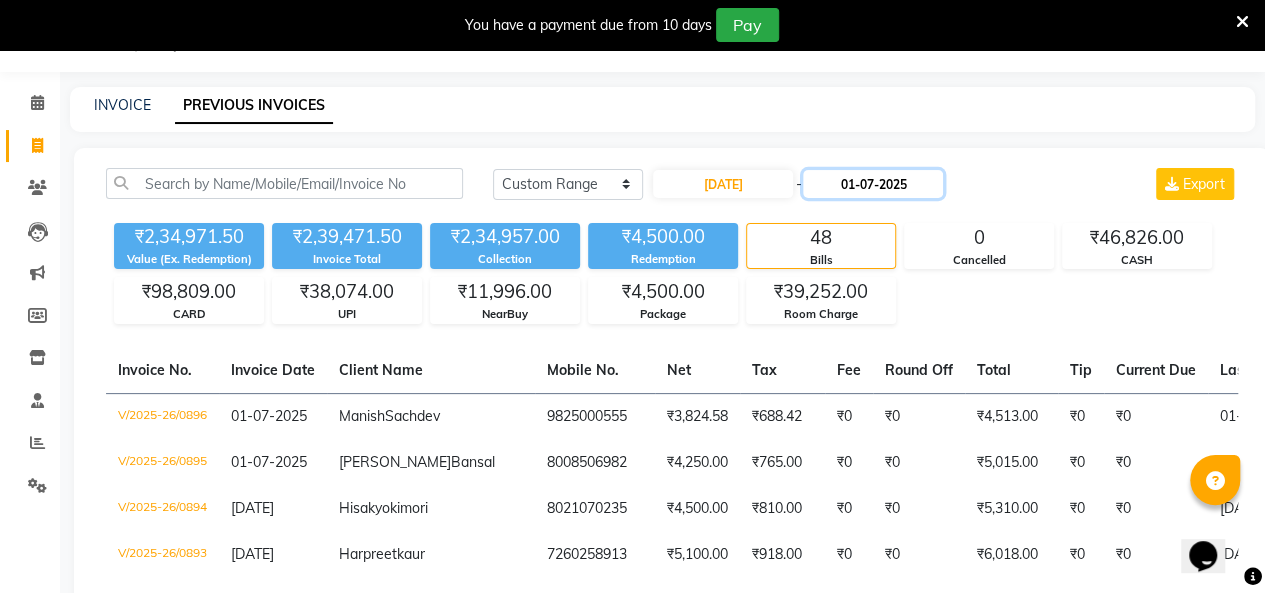 click on "01-07-2025" 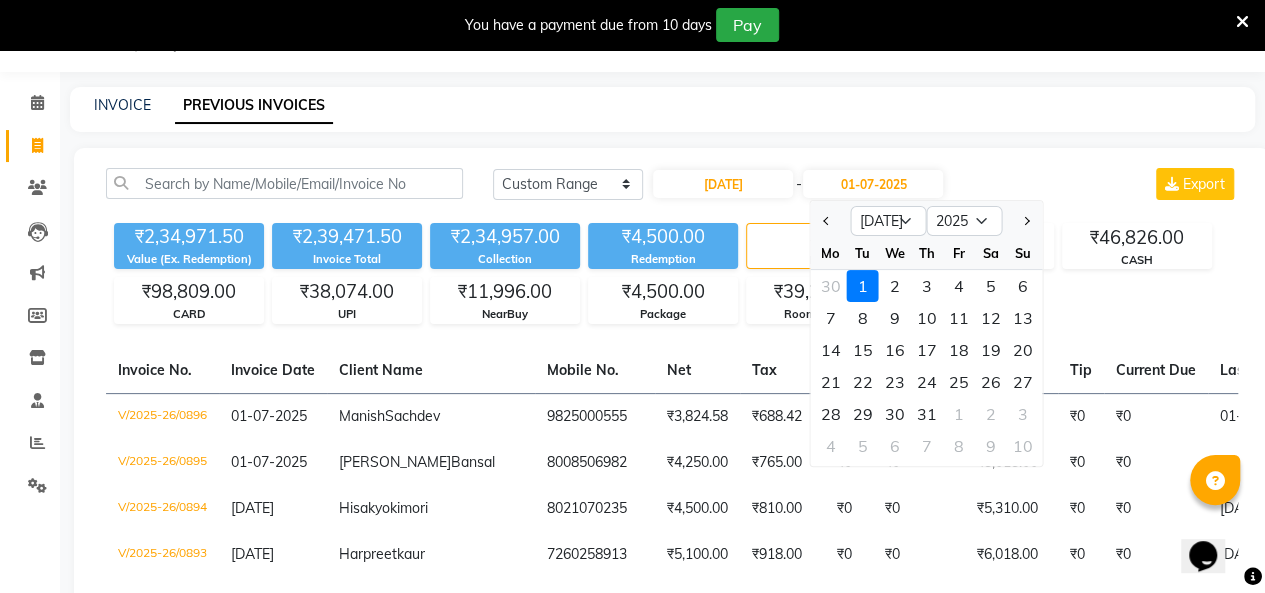 drag, startPoint x: 890, startPoint y: 203, endPoint x: 891, endPoint y: 217, distance: 14.035668 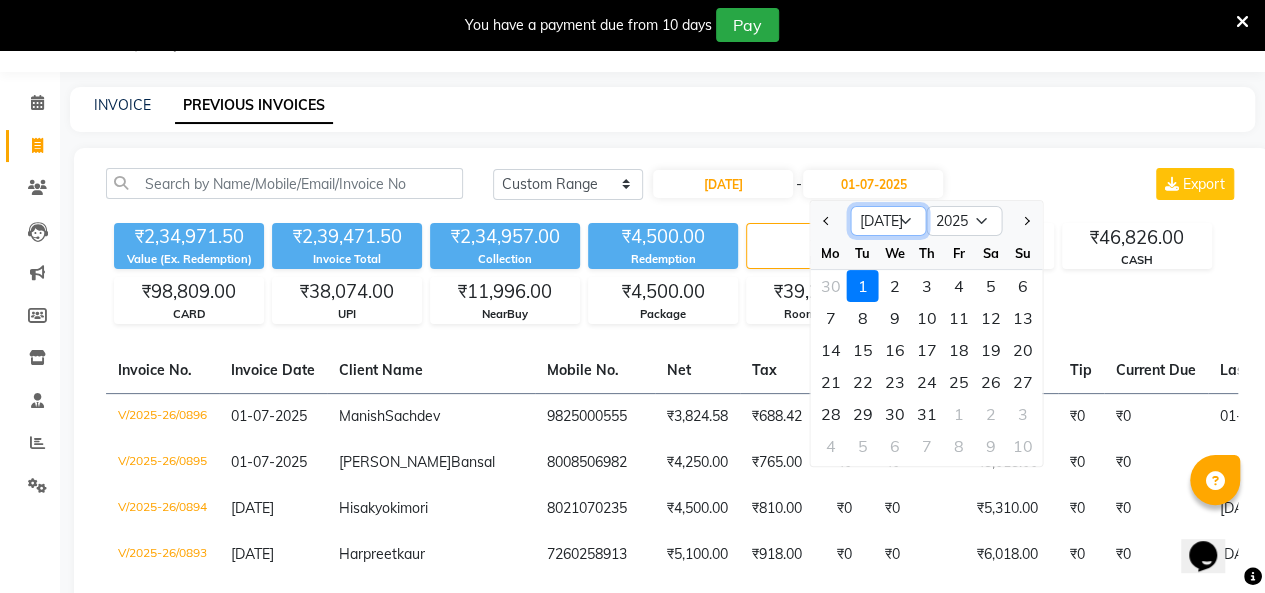 click on "Jun Jul Aug Sep Oct Nov Dec" 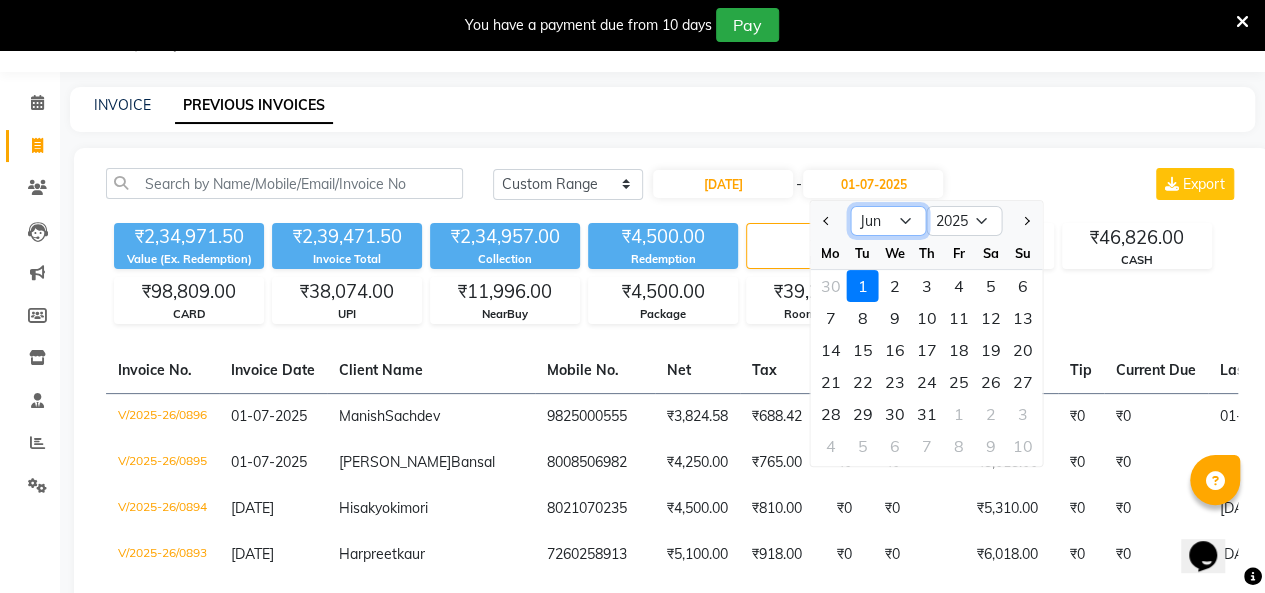 click on "Jun Jul Aug Sep Oct Nov Dec" 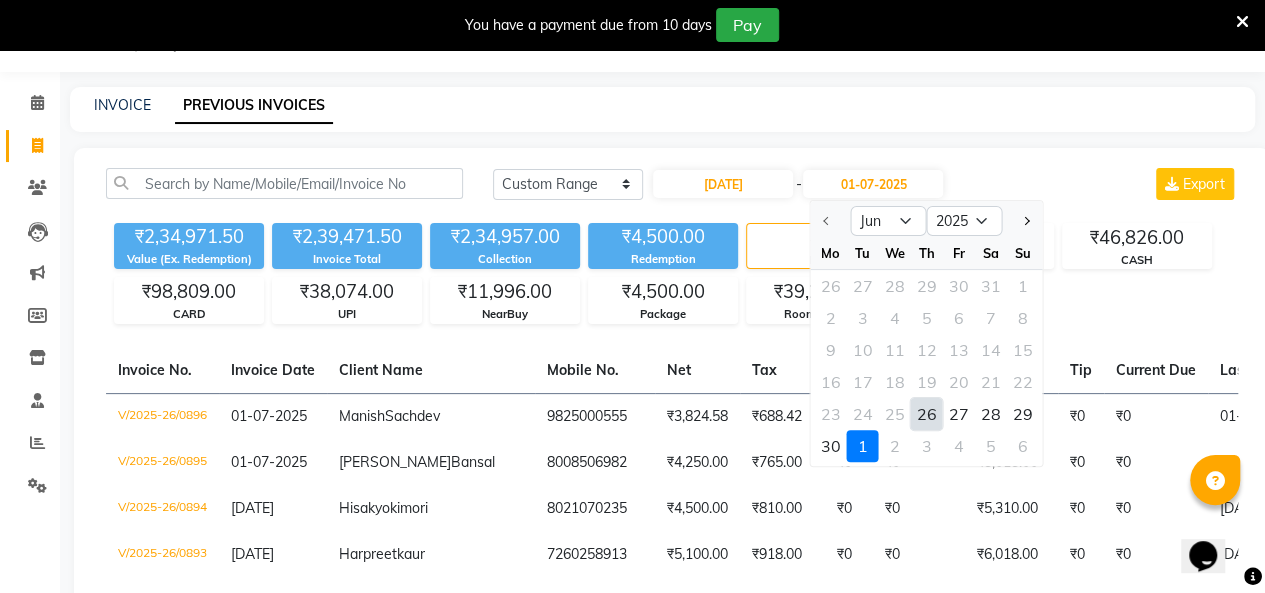 click on "26" 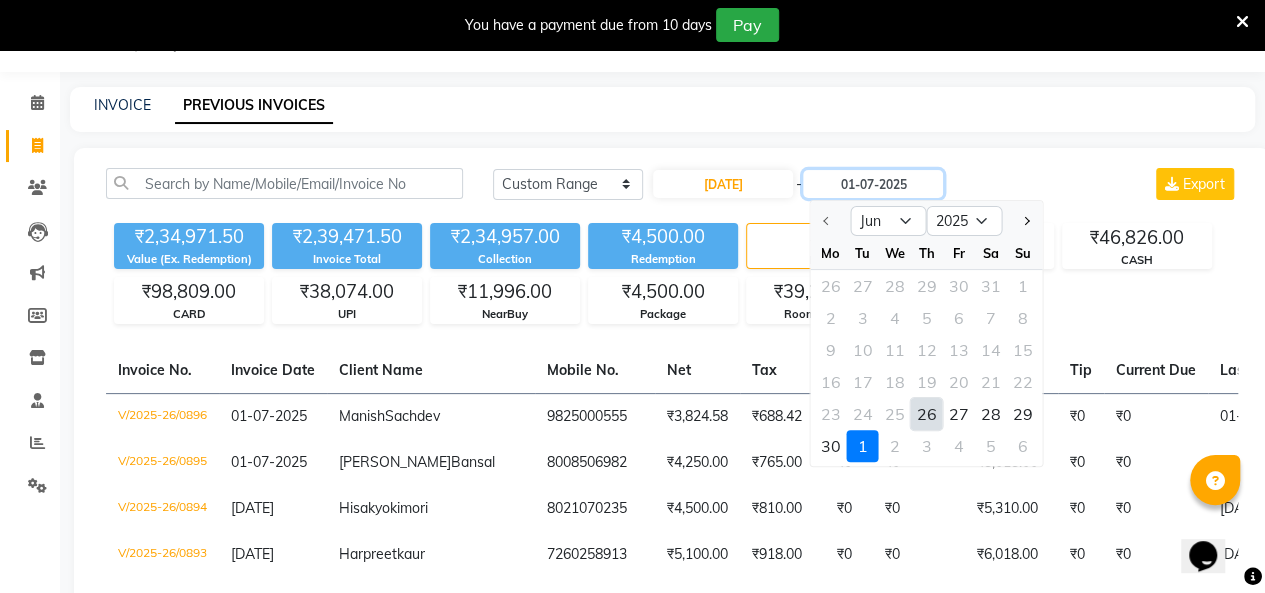 type on "[DATE]" 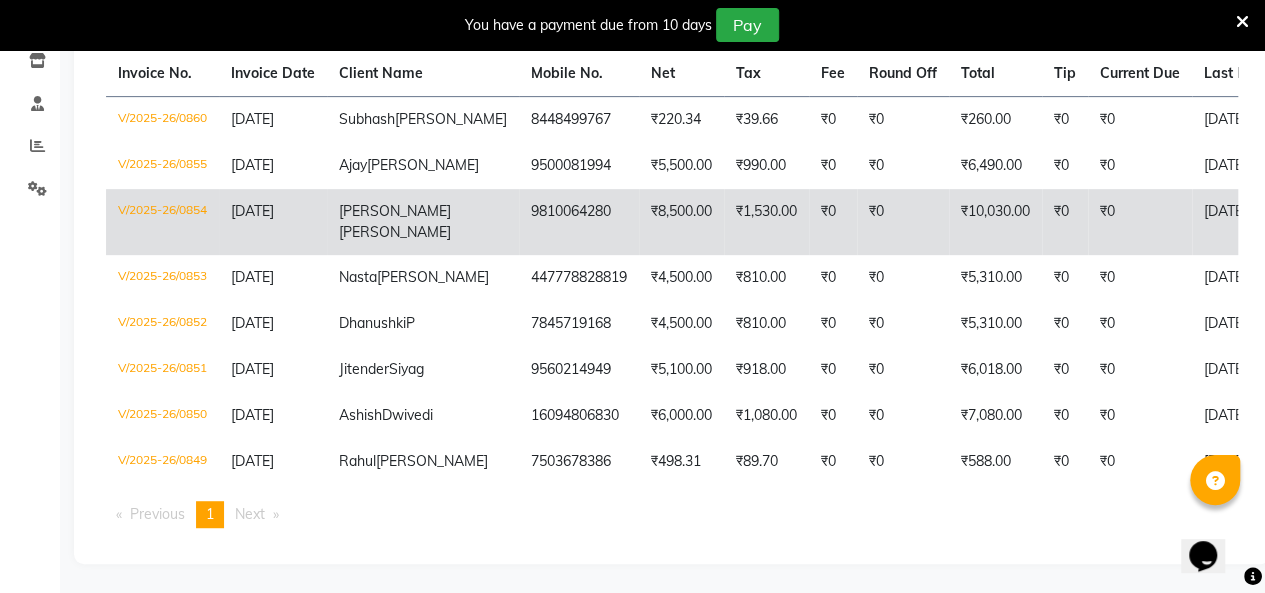 scroll, scrollTop: 347, scrollLeft: 0, axis: vertical 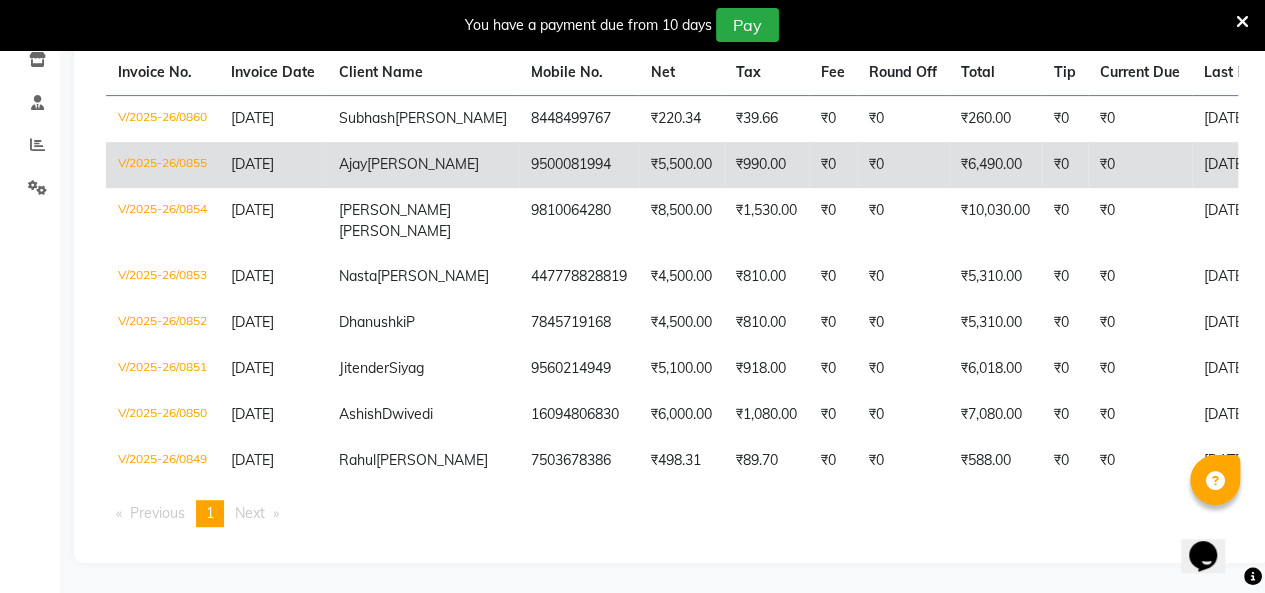 click on "[PERSON_NAME]" 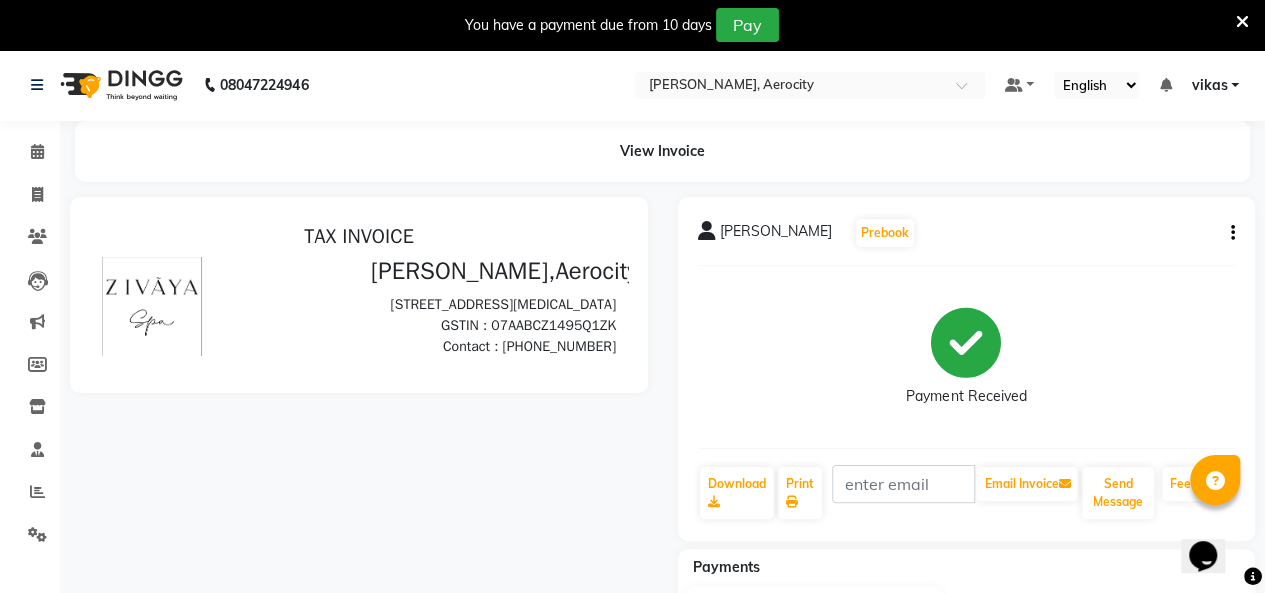 scroll, scrollTop: 0, scrollLeft: 0, axis: both 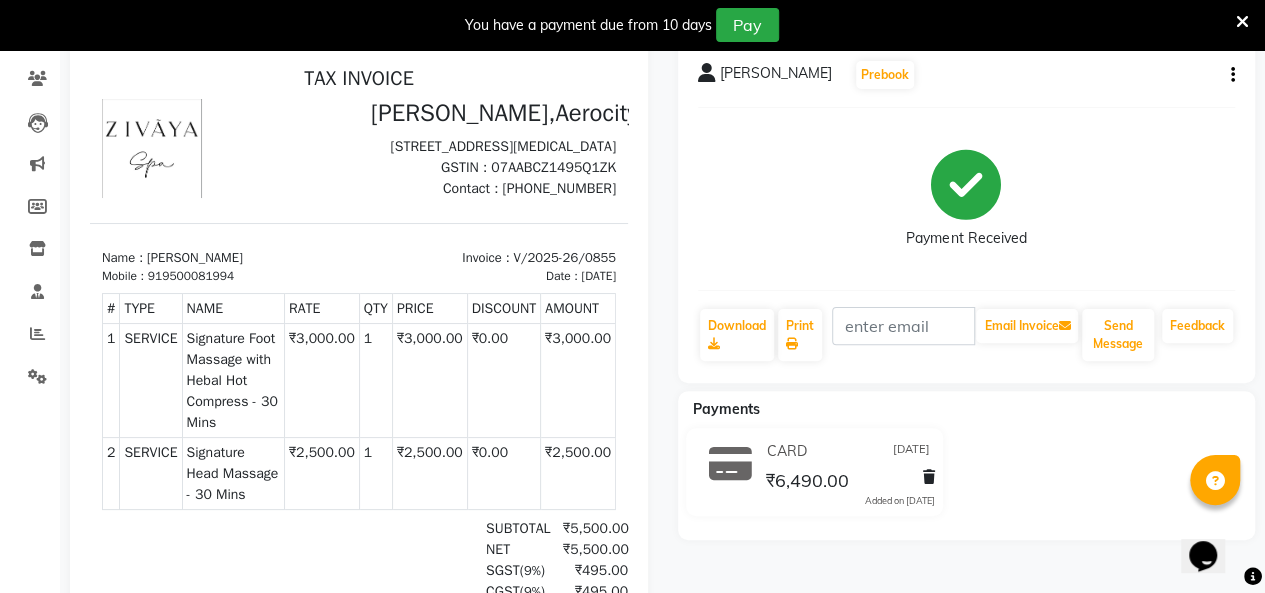 click 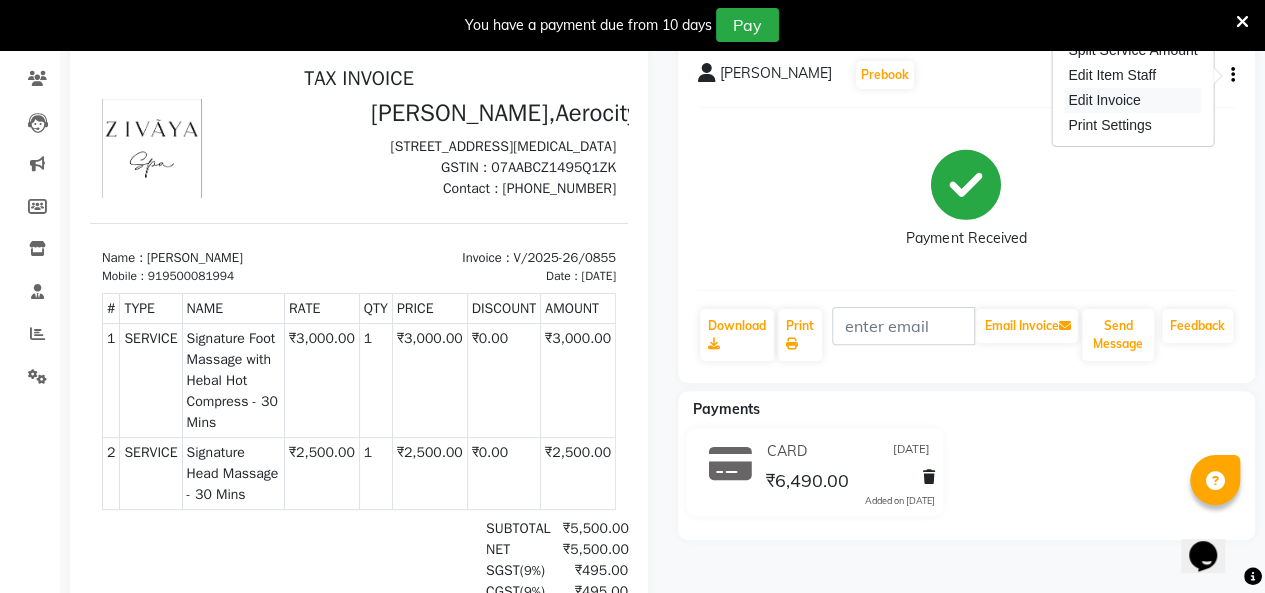 click on "Edit Invoice" at bounding box center [1132, 100] 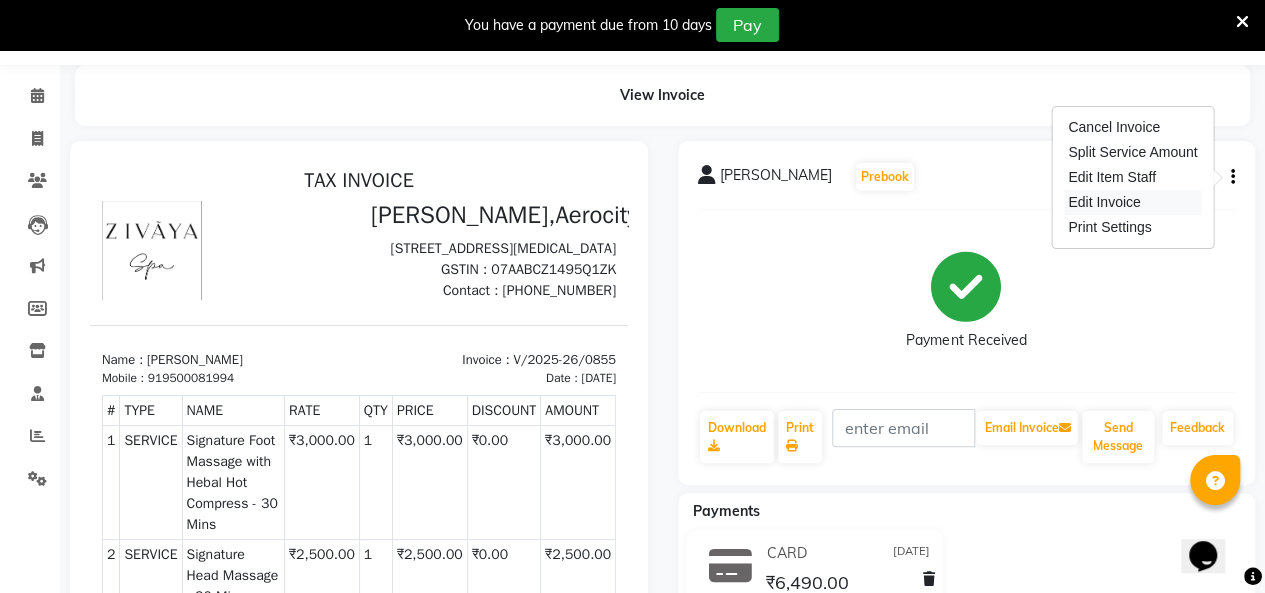 select on "service" 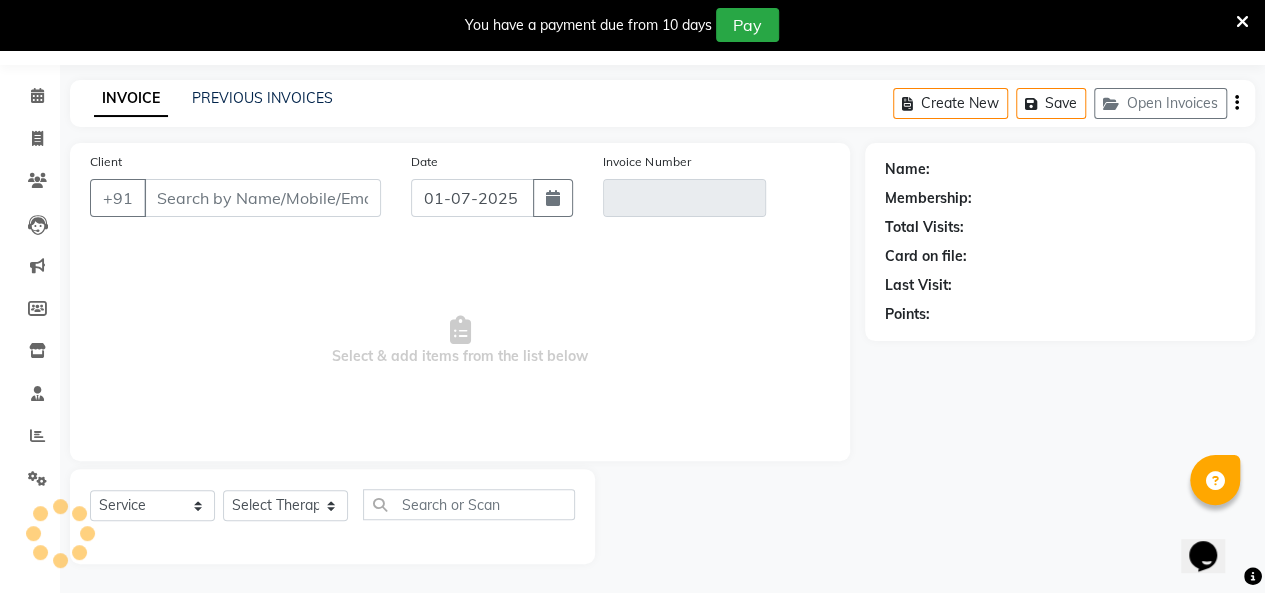 type on "9500081994" 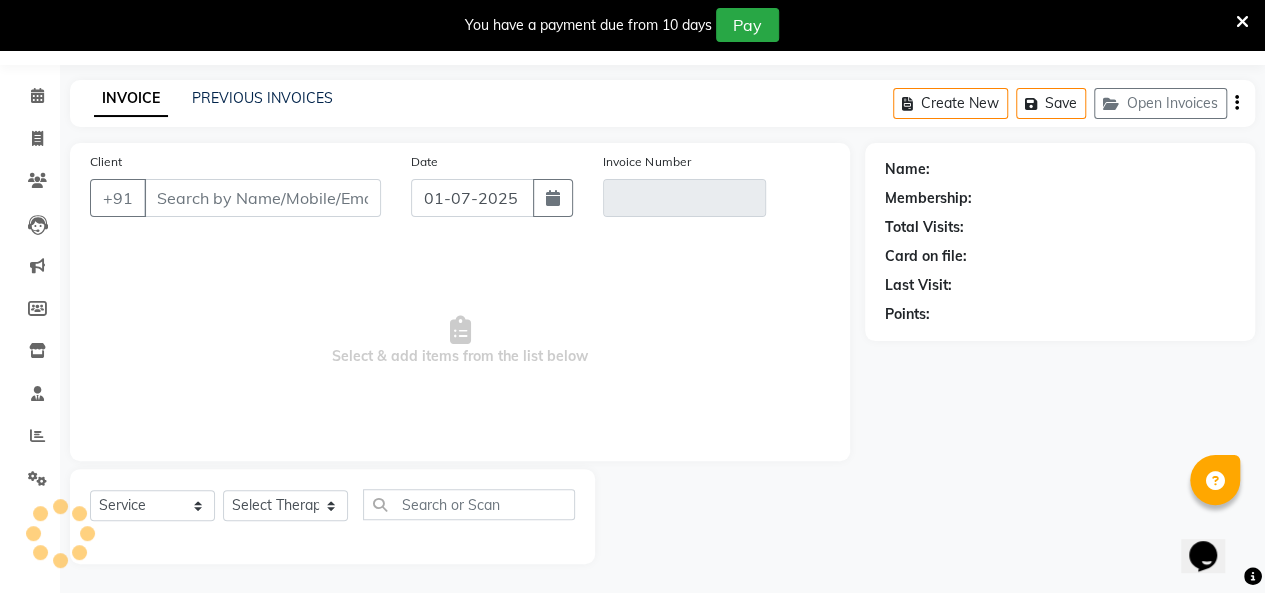 type on "V/2025-26/0855" 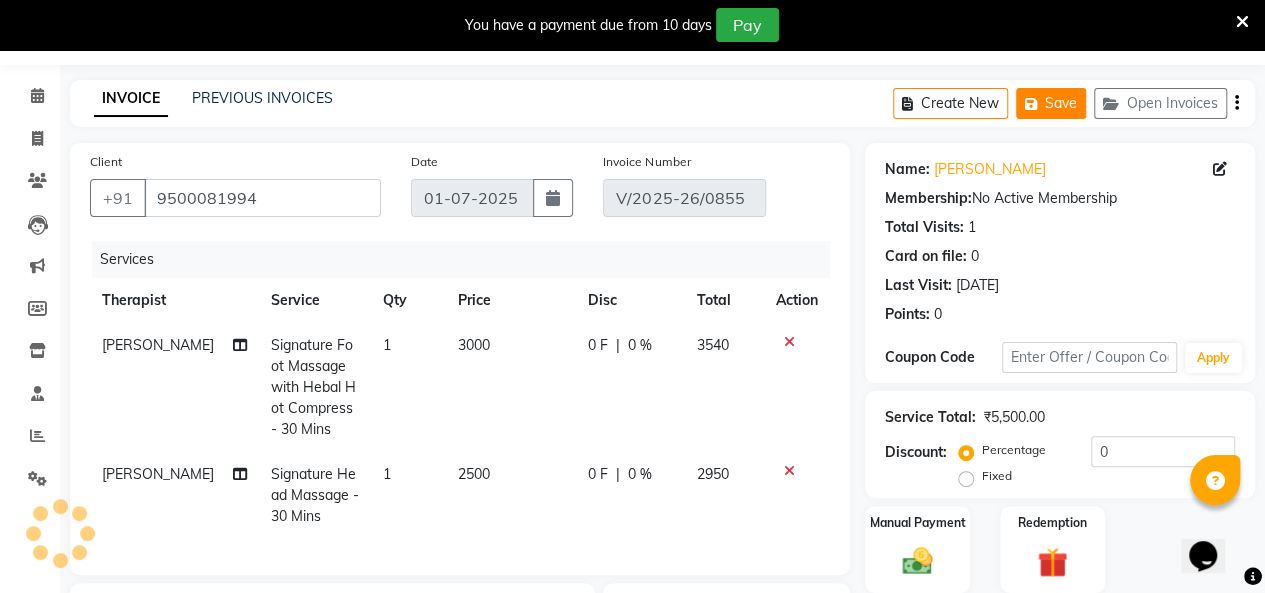type on "[DATE]" 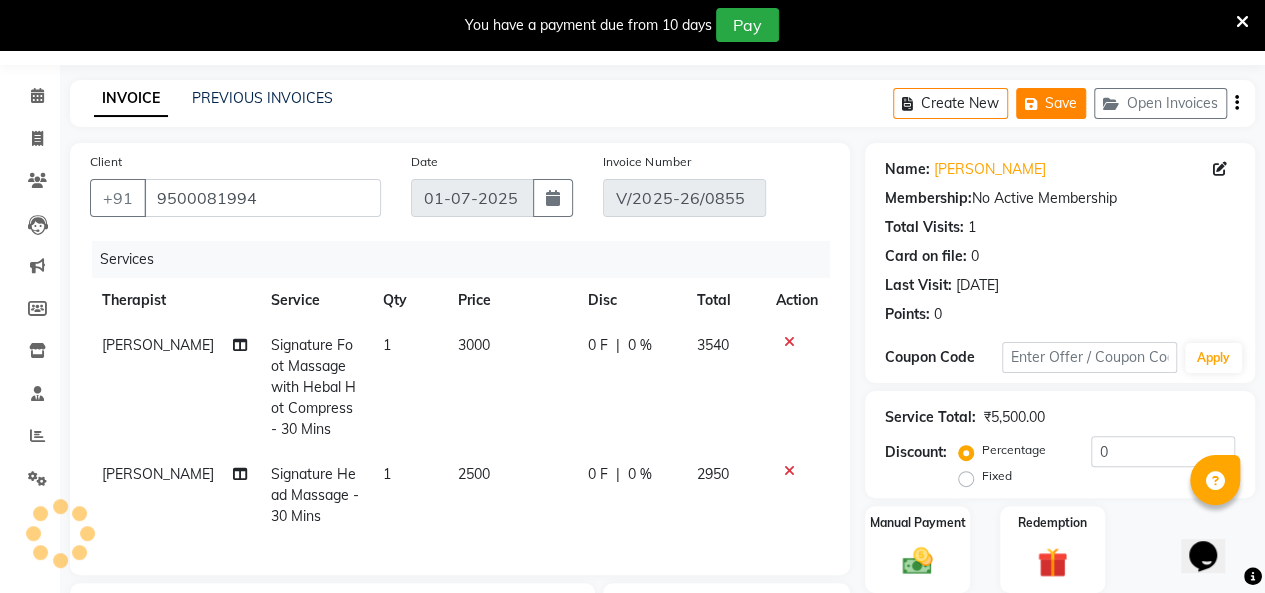 select on "select" 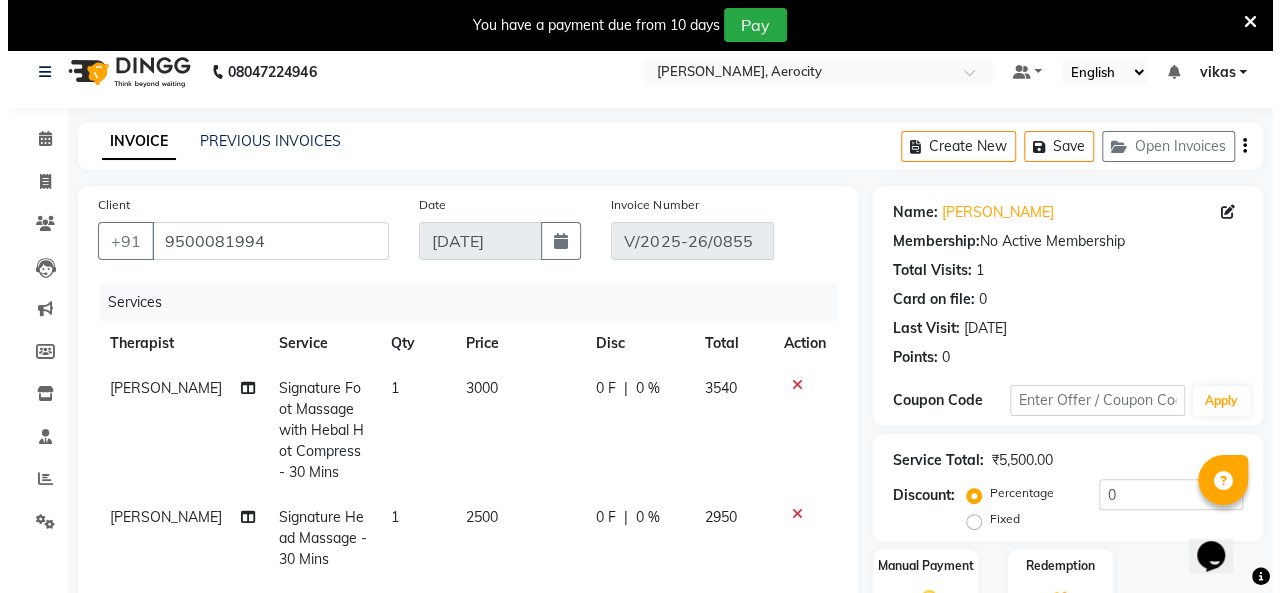 scroll, scrollTop: 0, scrollLeft: 0, axis: both 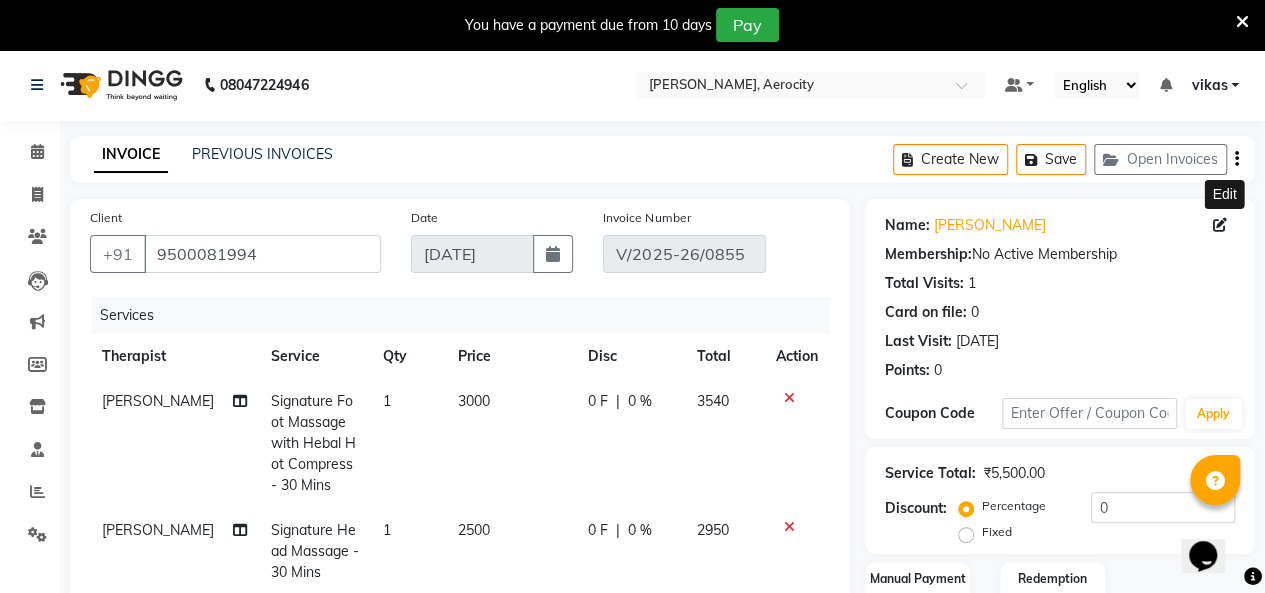 click 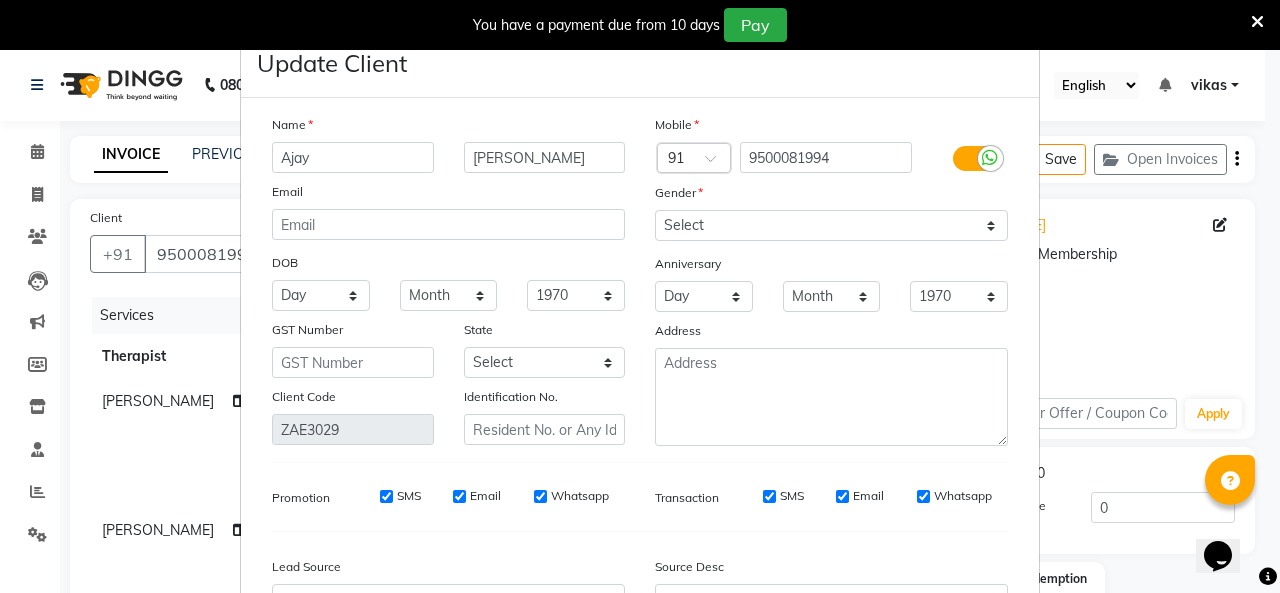 drag, startPoint x: 765, startPoint y: 493, endPoint x: 836, endPoint y: 496, distance: 71.063354 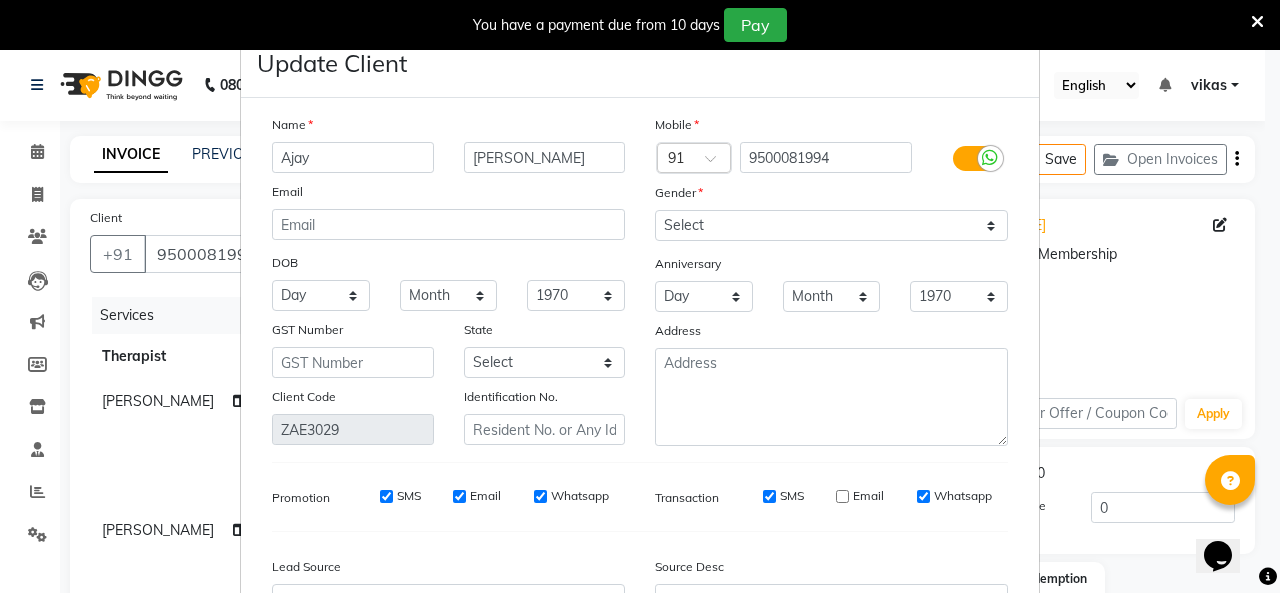 click on "SMS" at bounding box center [769, 496] 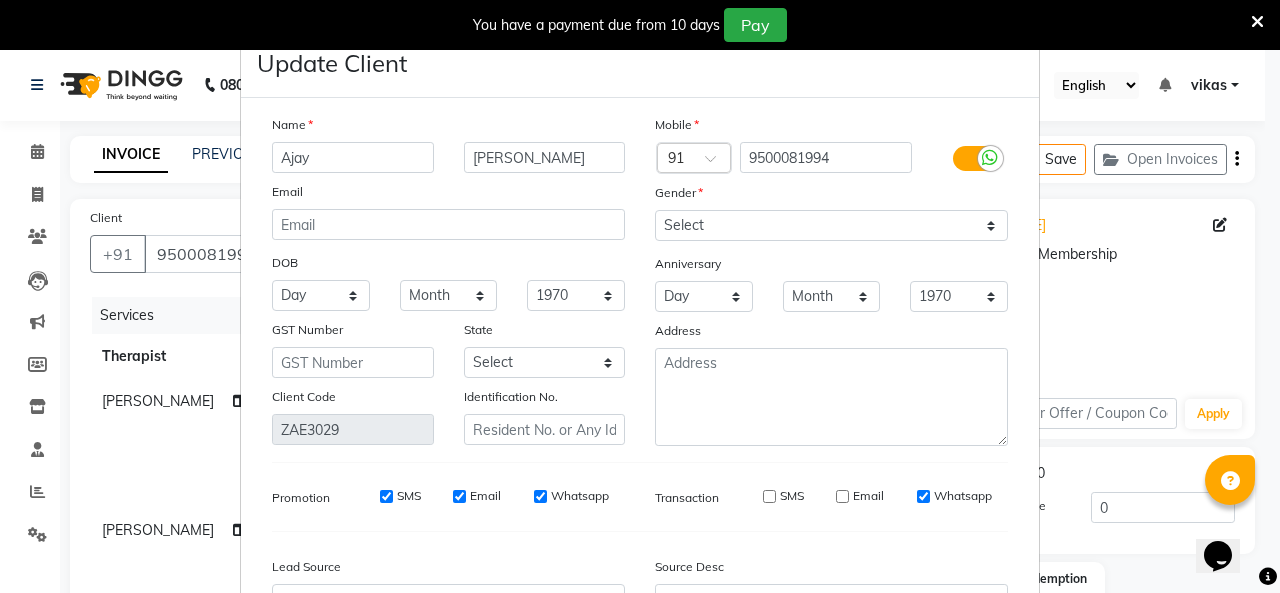 click on "Whatsapp" at bounding box center (923, 496) 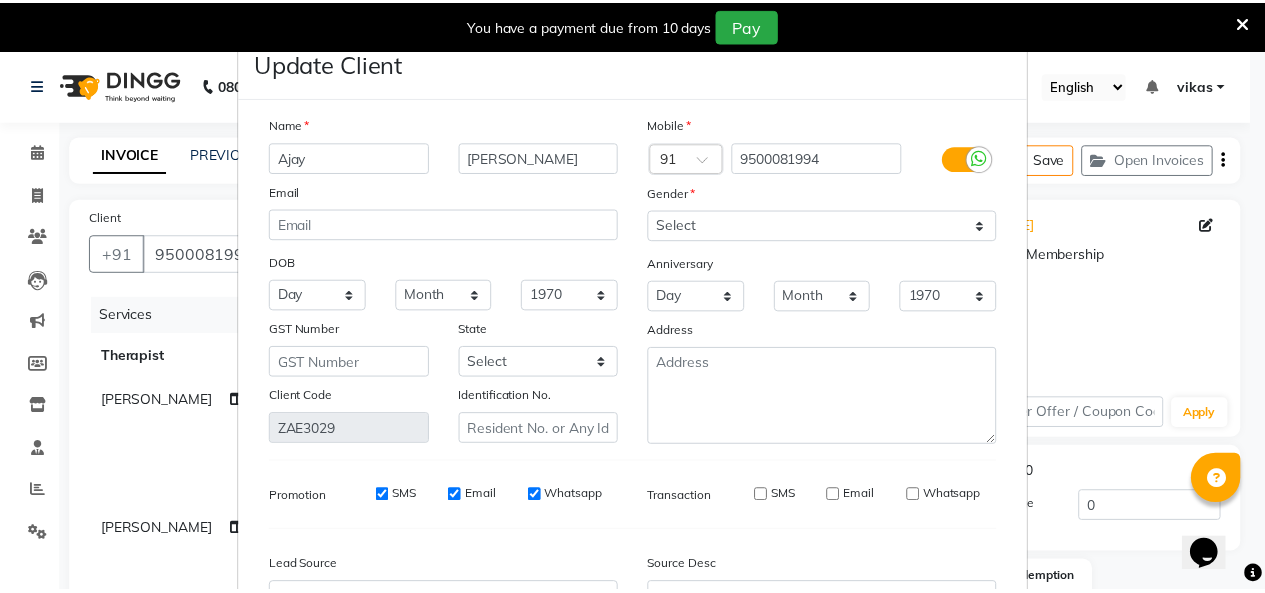 scroll, scrollTop: 216, scrollLeft: 0, axis: vertical 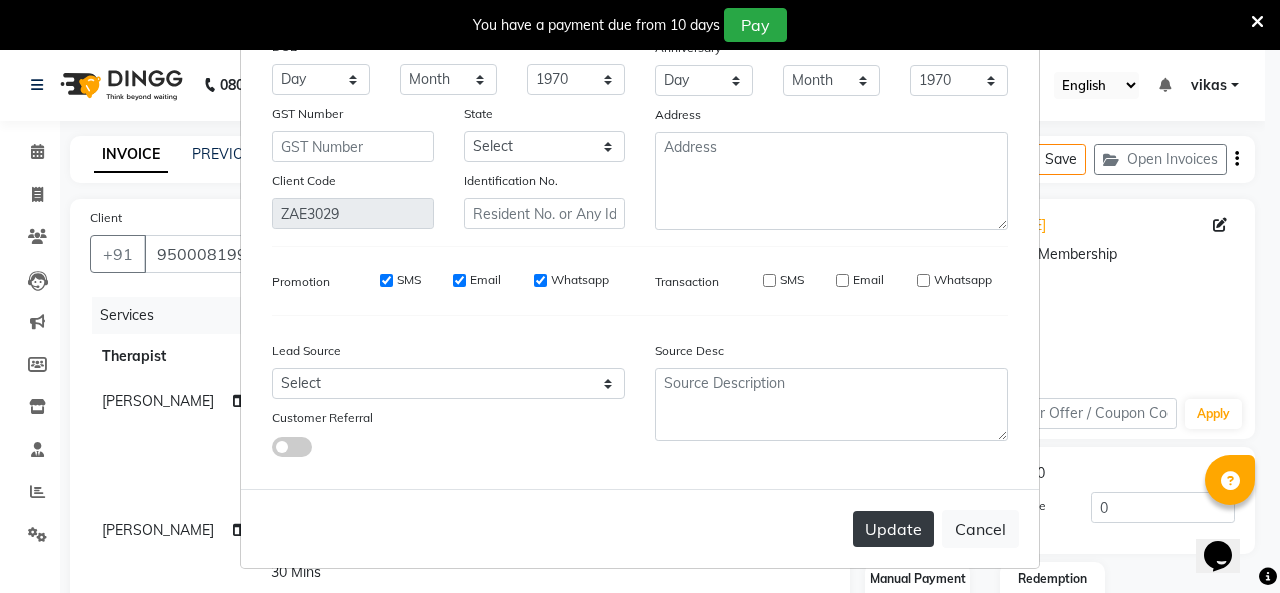 click on "Update" at bounding box center [893, 529] 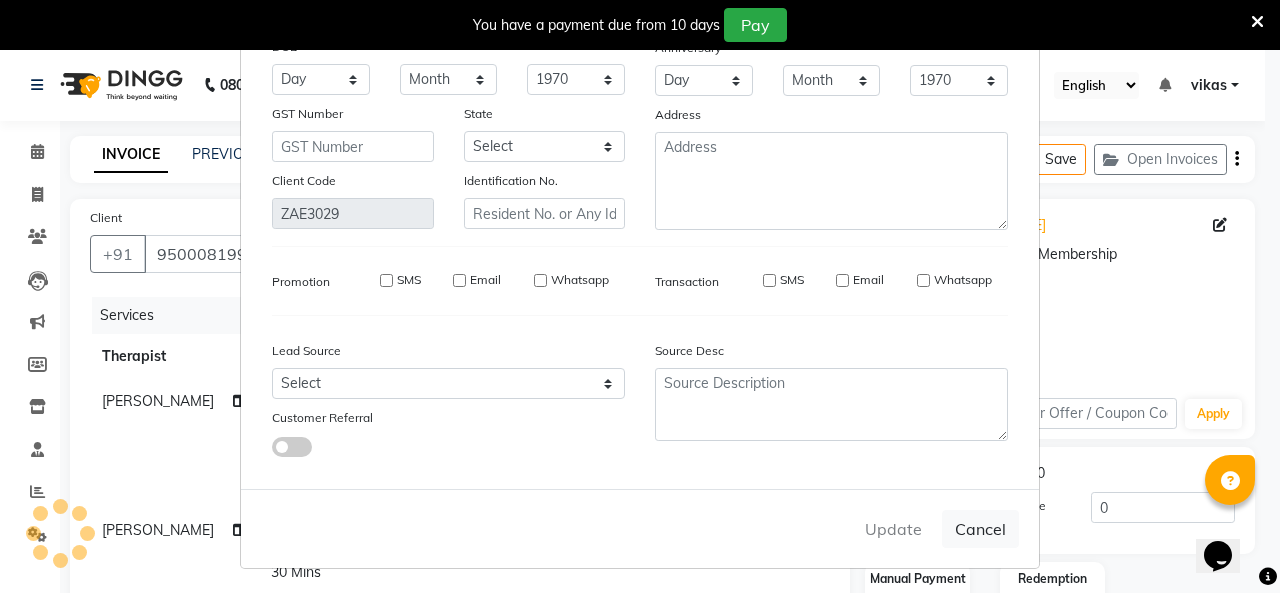 type 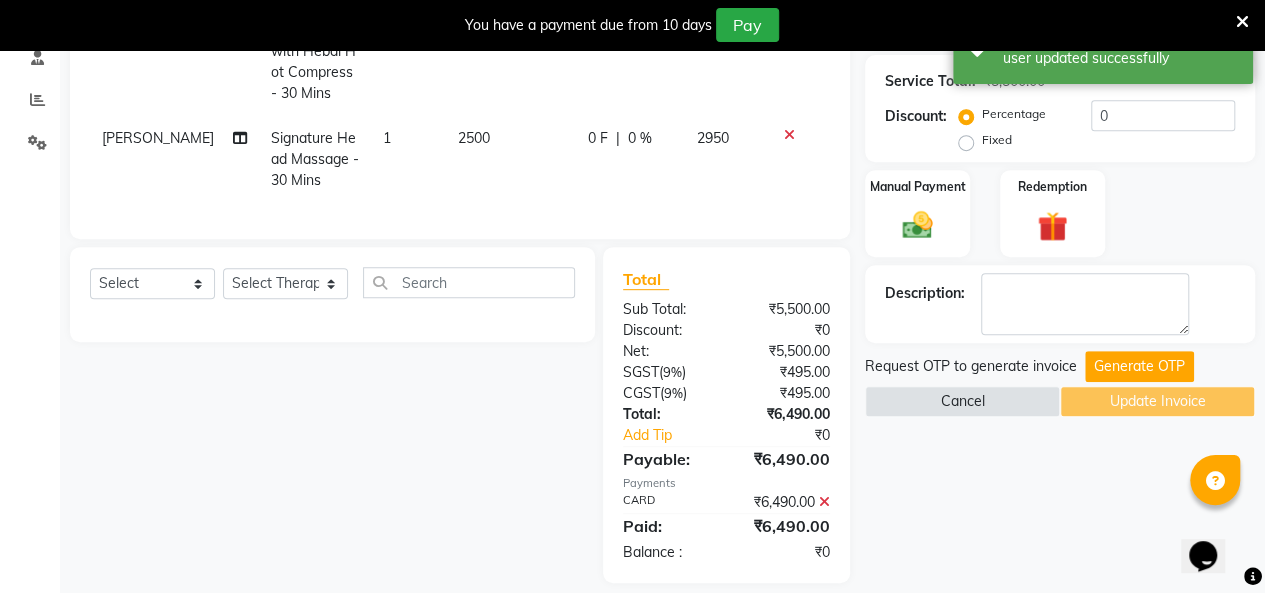 scroll, scrollTop: 391, scrollLeft: 0, axis: vertical 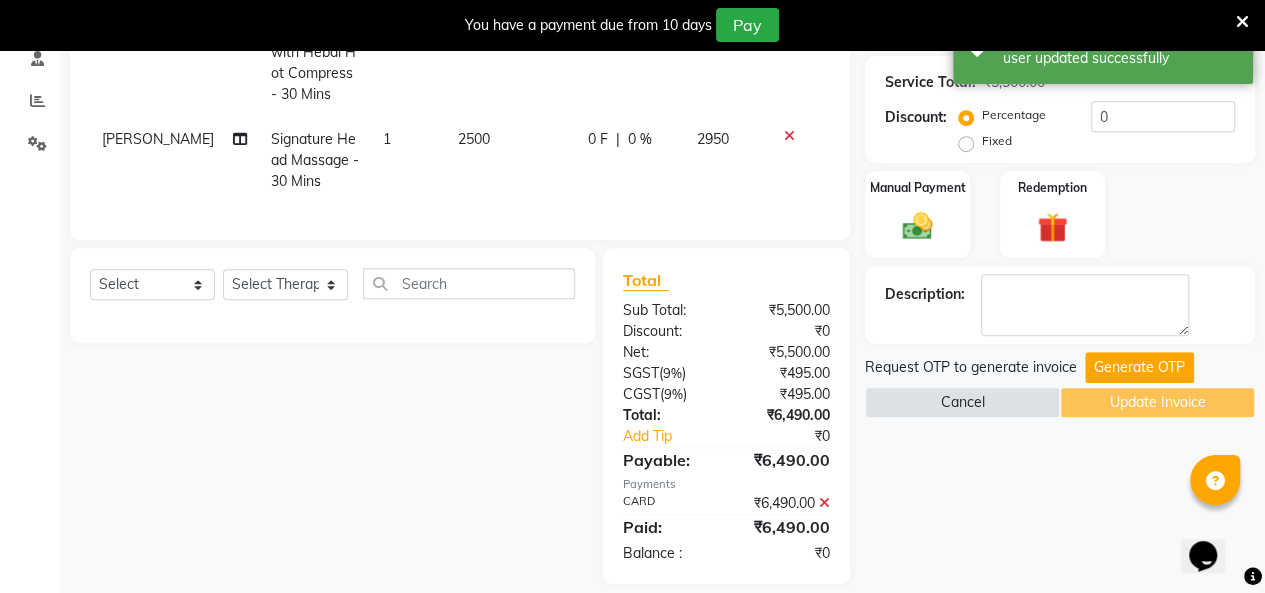 click on "₹6,490.00" 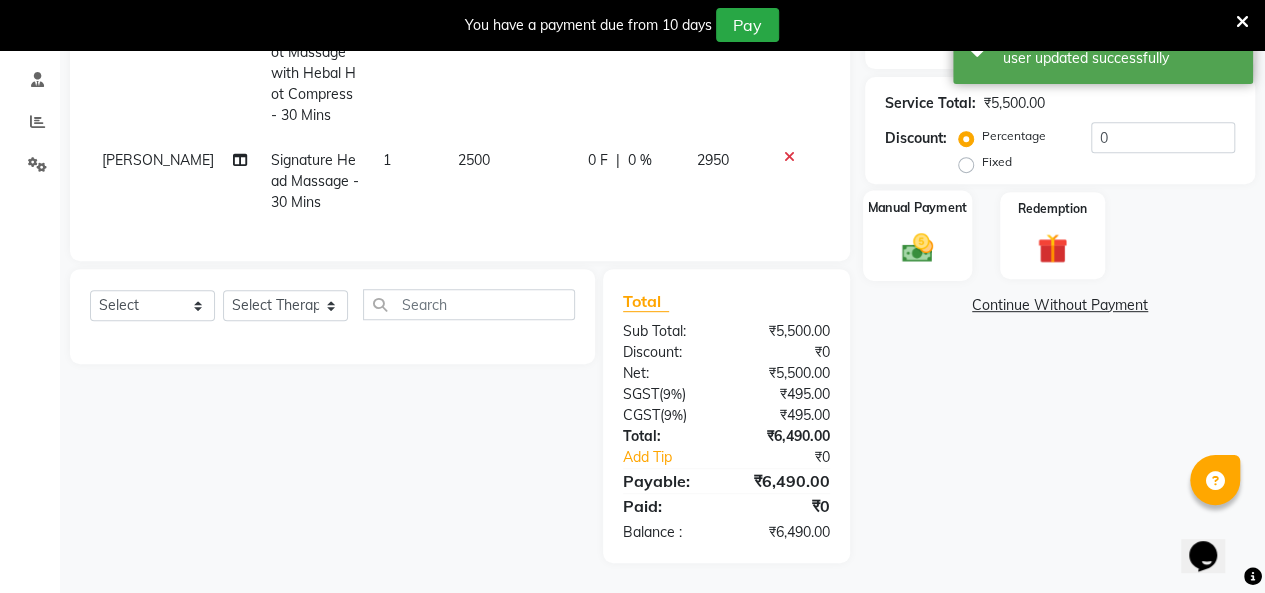 click 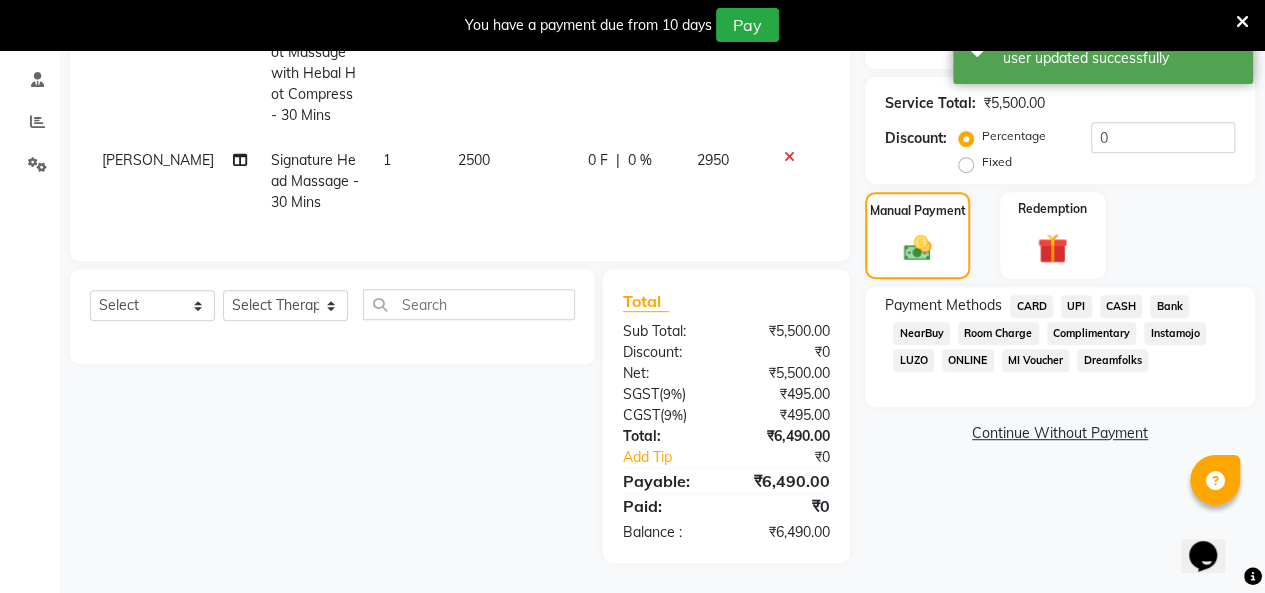 click on "UPI" 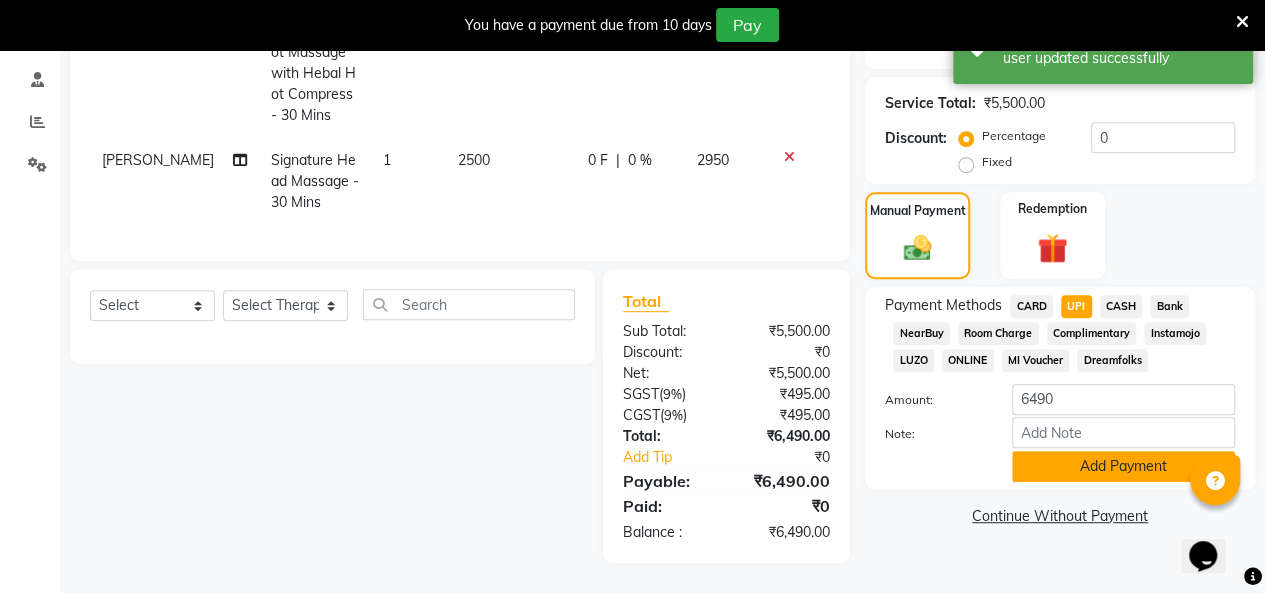 click on "Add Payment" 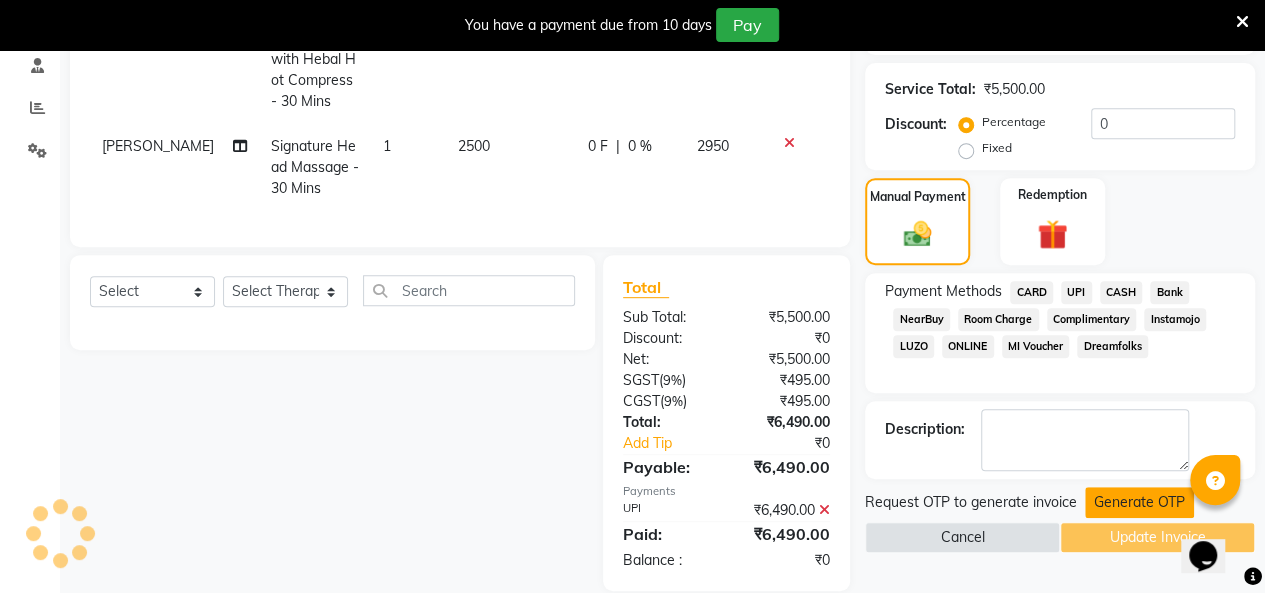 click on "Generate OTP" 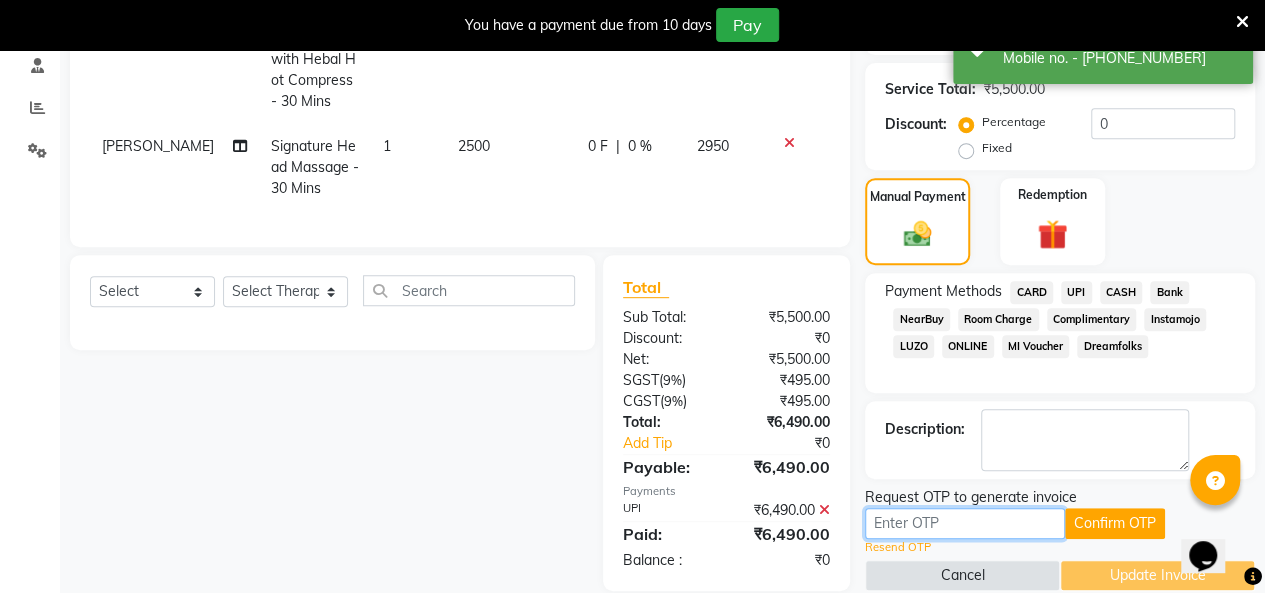 click at bounding box center [965, 523] 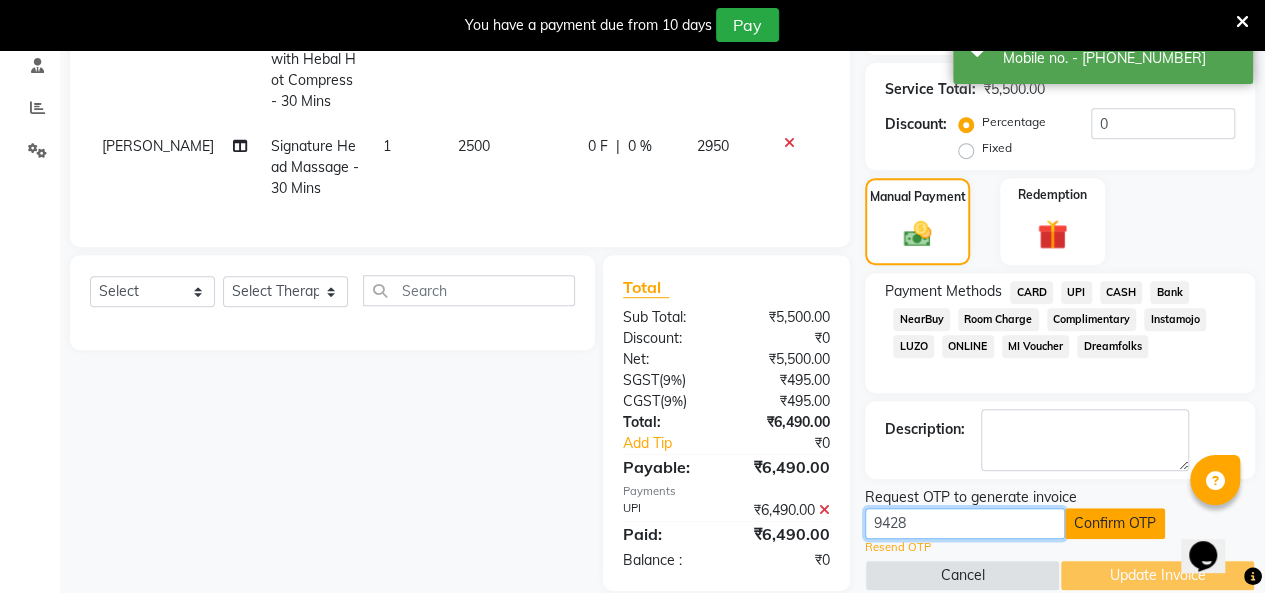type on "9428" 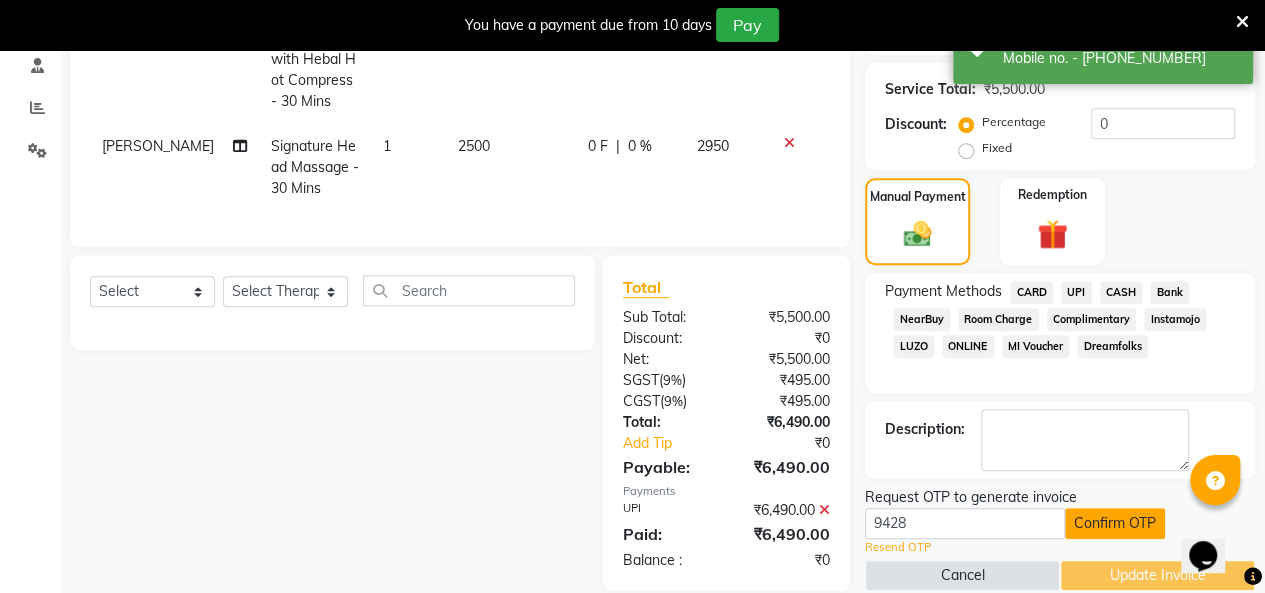 click on "Confirm OTP" 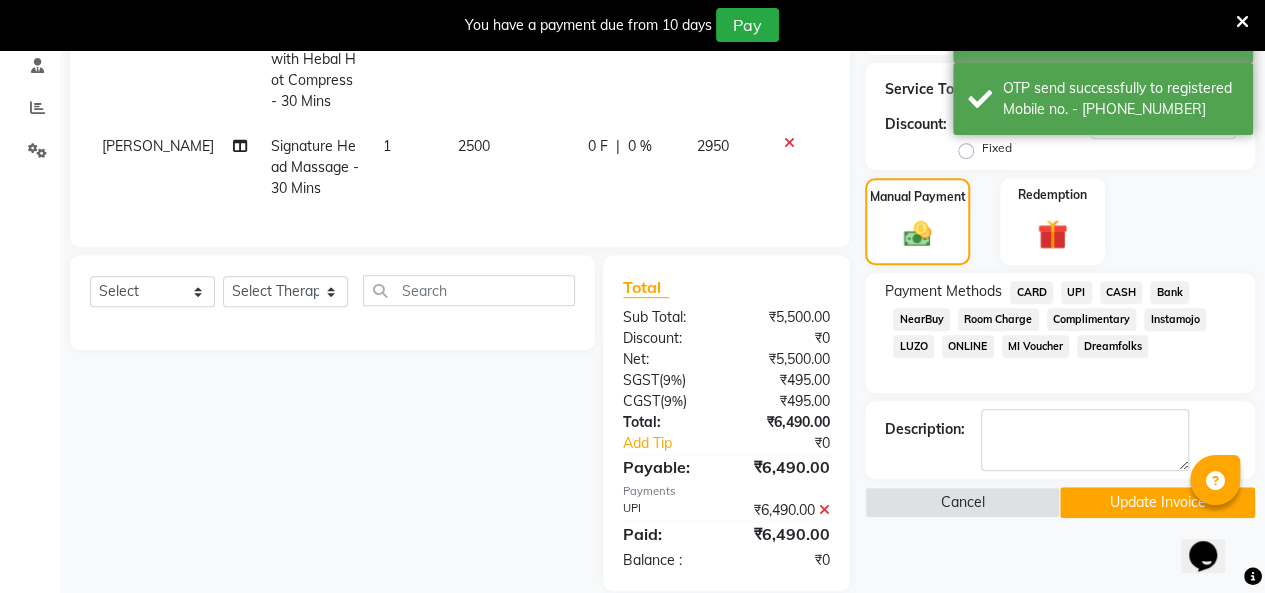 click on "Update Invoice" 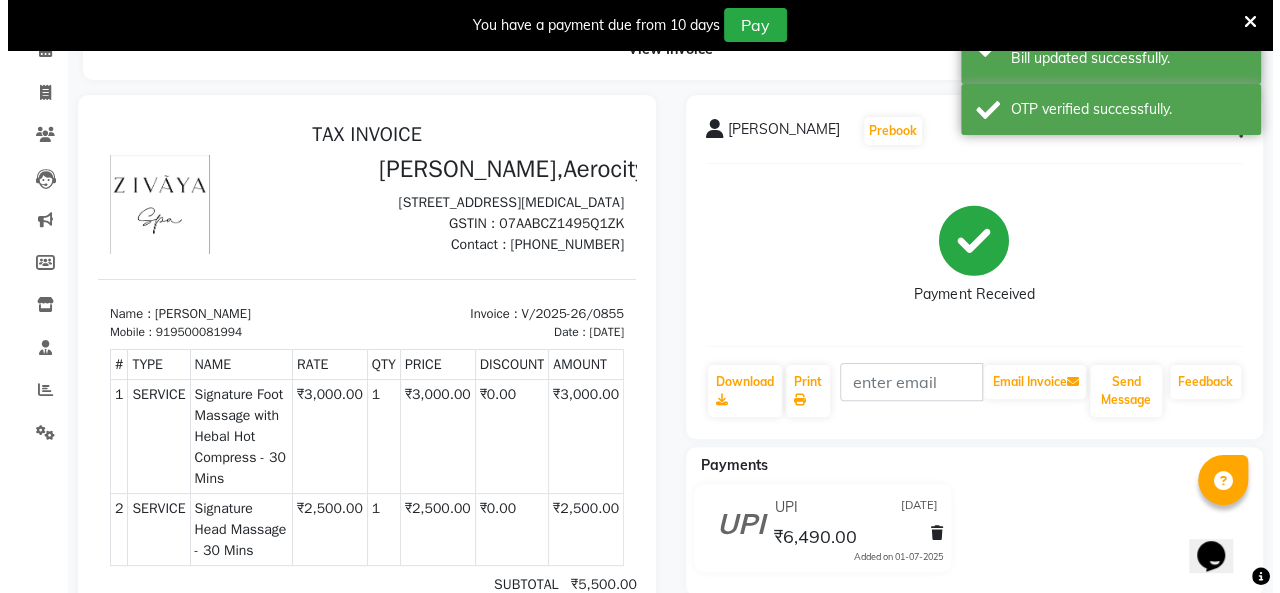 scroll, scrollTop: 116, scrollLeft: 0, axis: vertical 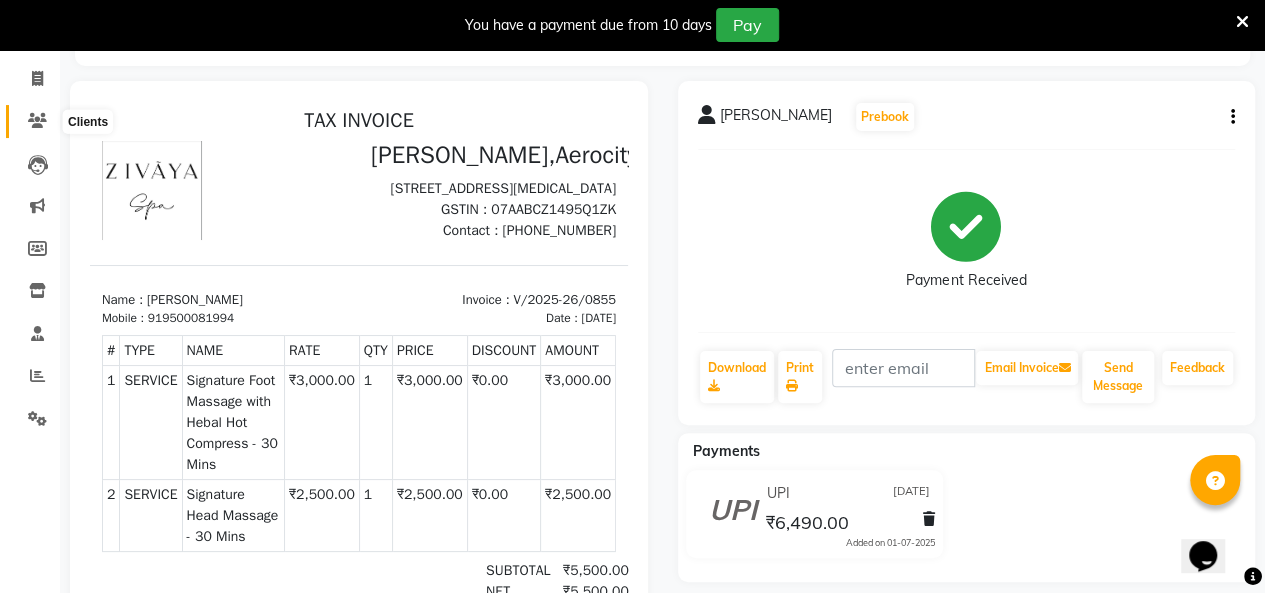 click 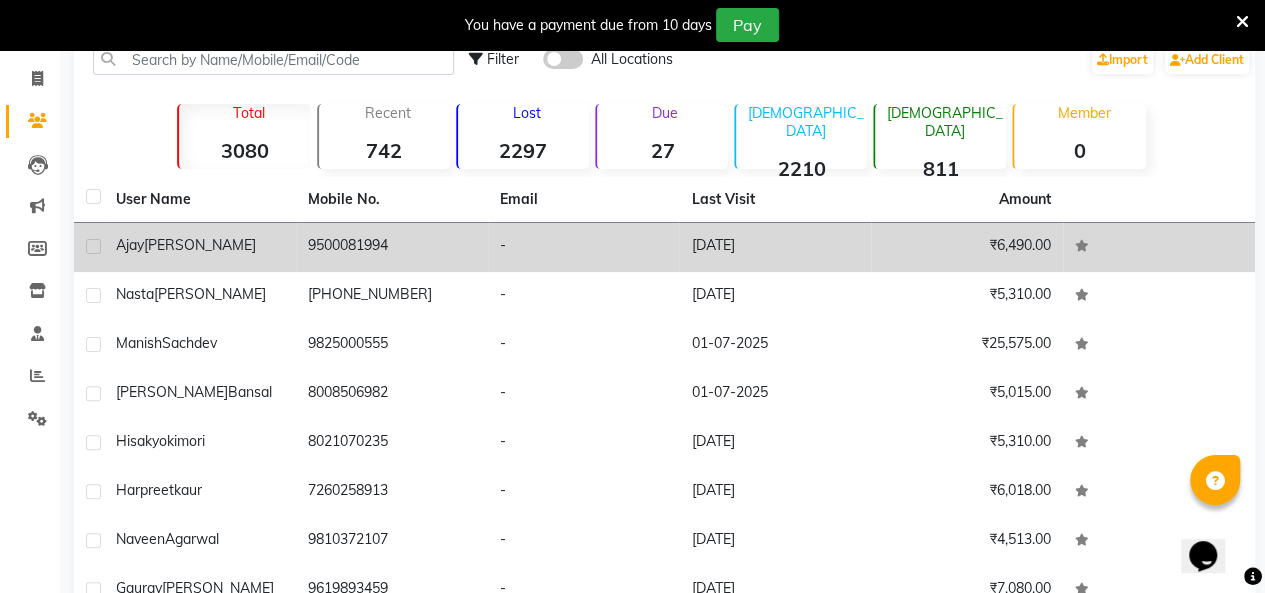 click on "Ajay  Mitskevich" 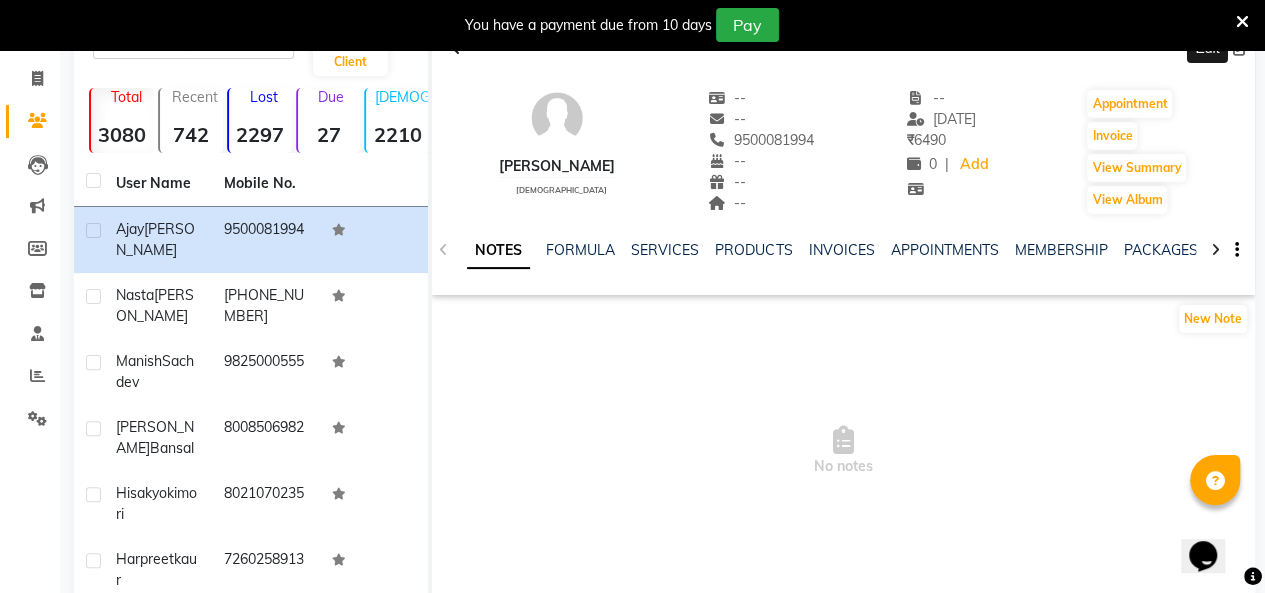 click 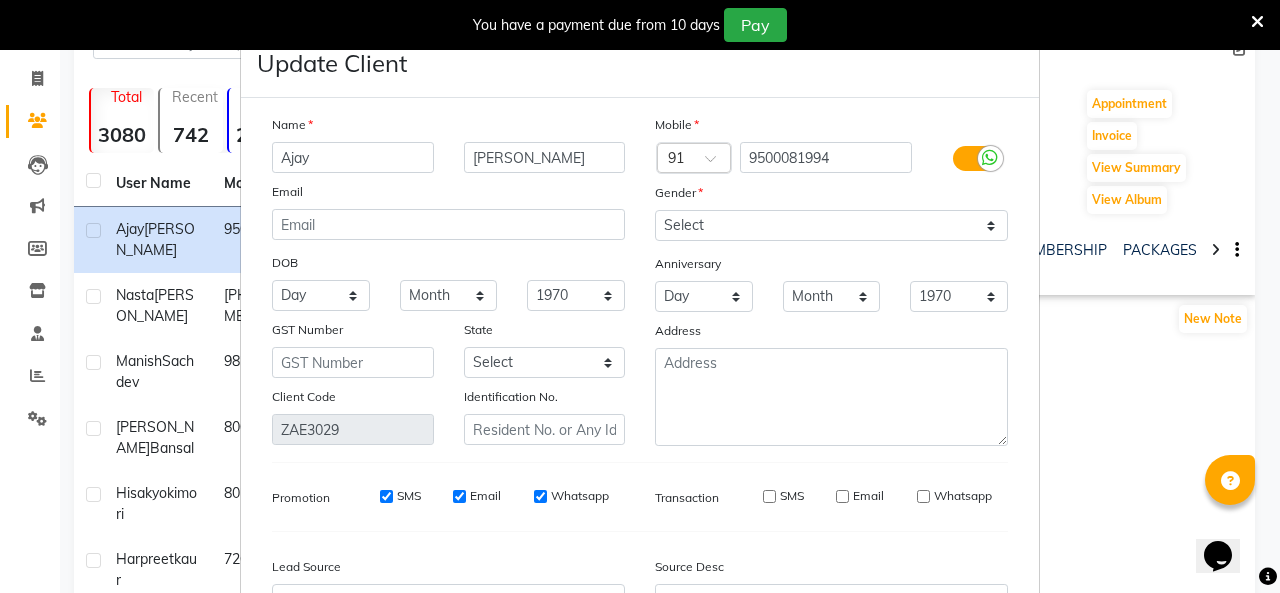 click on "SMS" at bounding box center [769, 496] 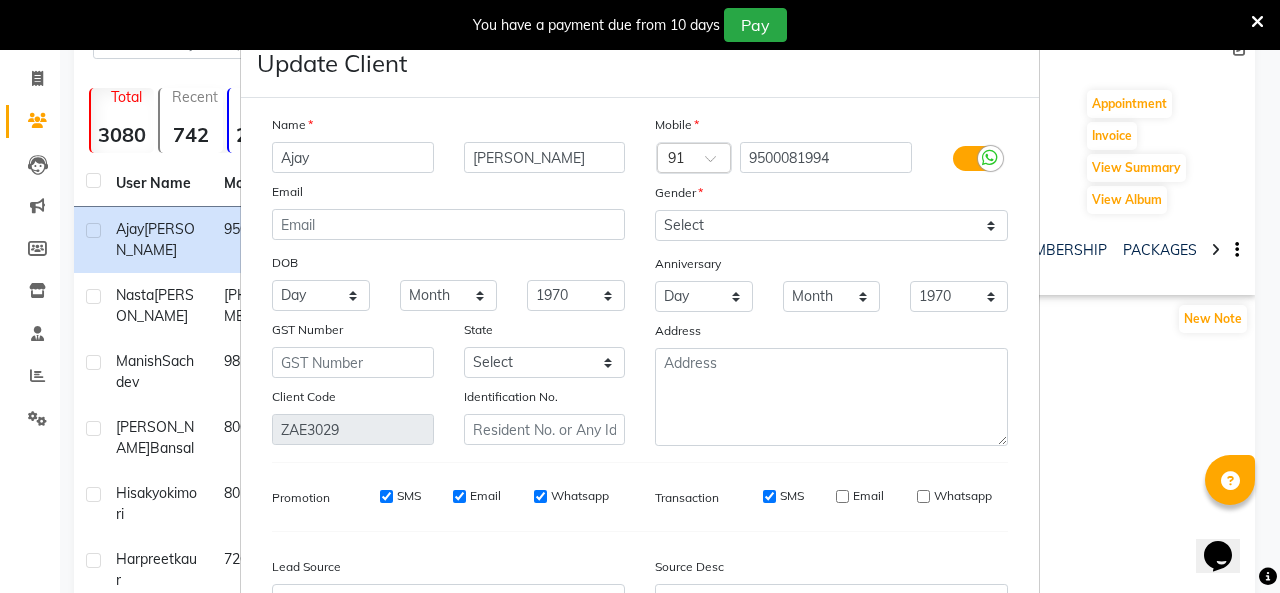 click on "Email" at bounding box center [842, 496] 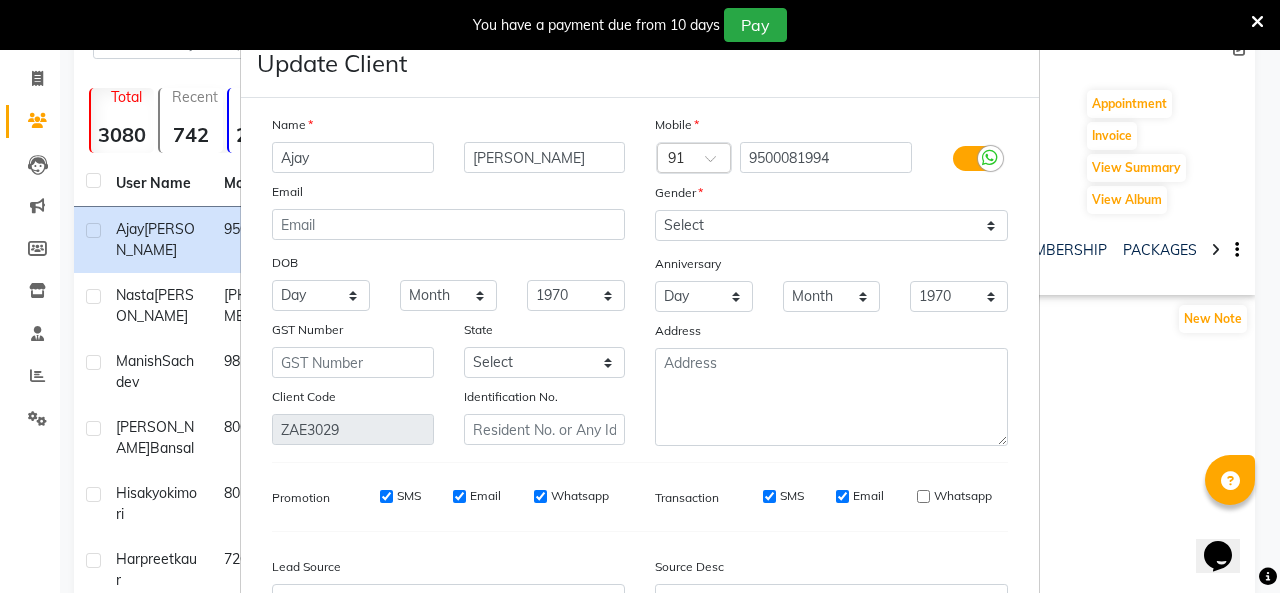 click on "Whatsapp" at bounding box center (923, 496) 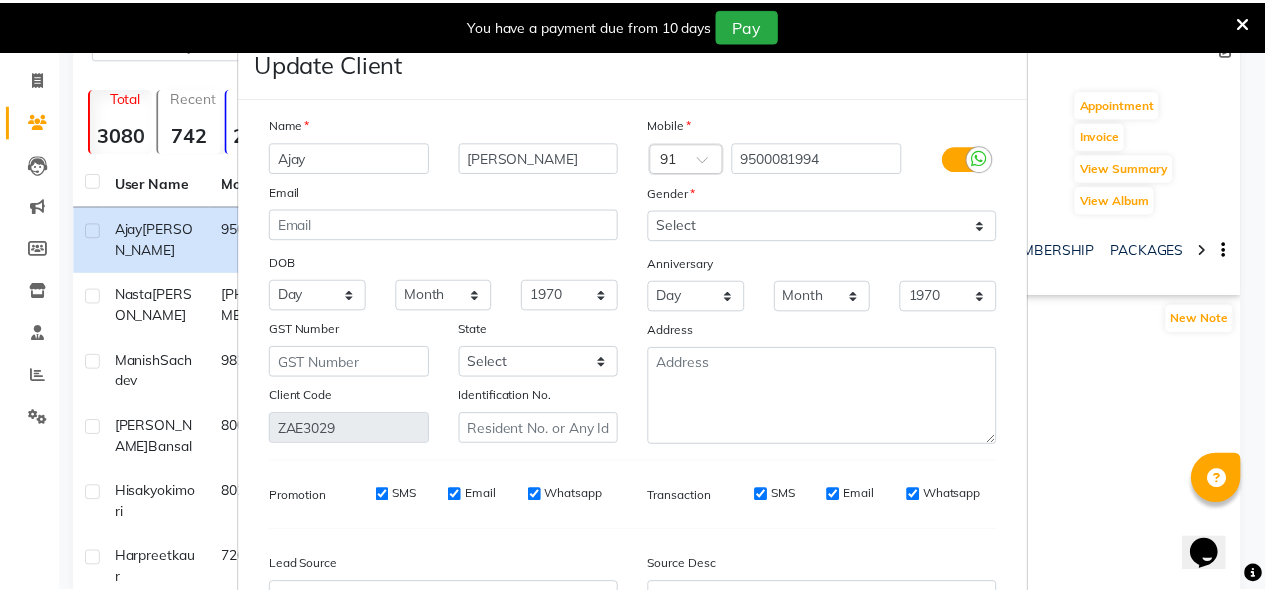 scroll, scrollTop: 216, scrollLeft: 0, axis: vertical 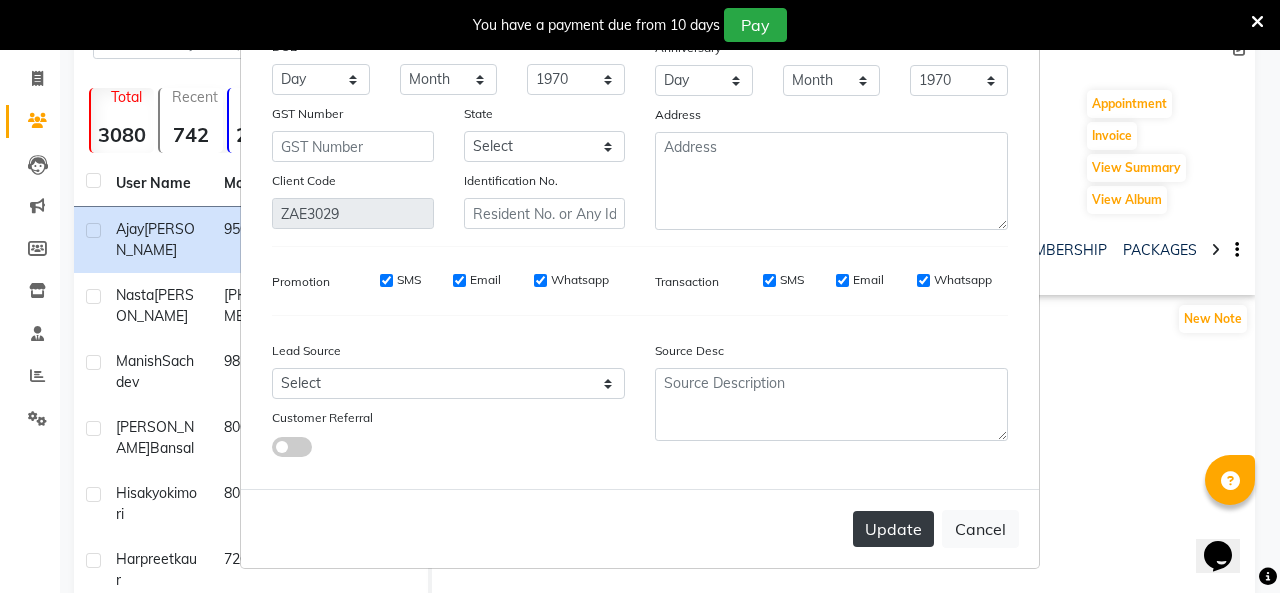 click on "Update" at bounding box center (893, 529) 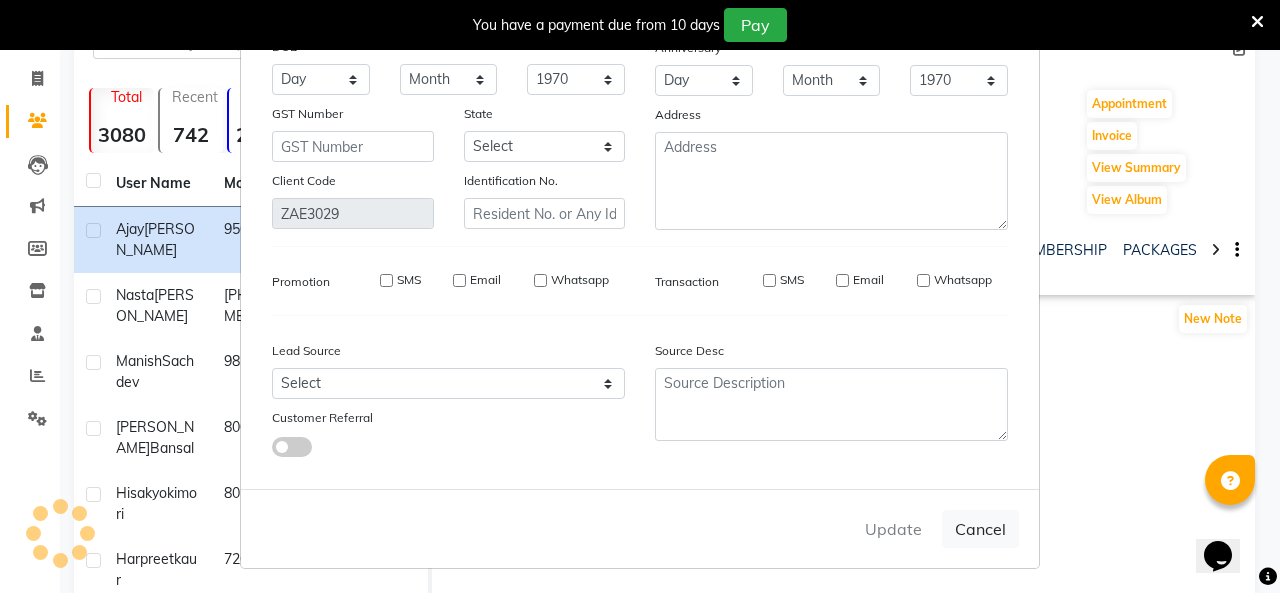 type 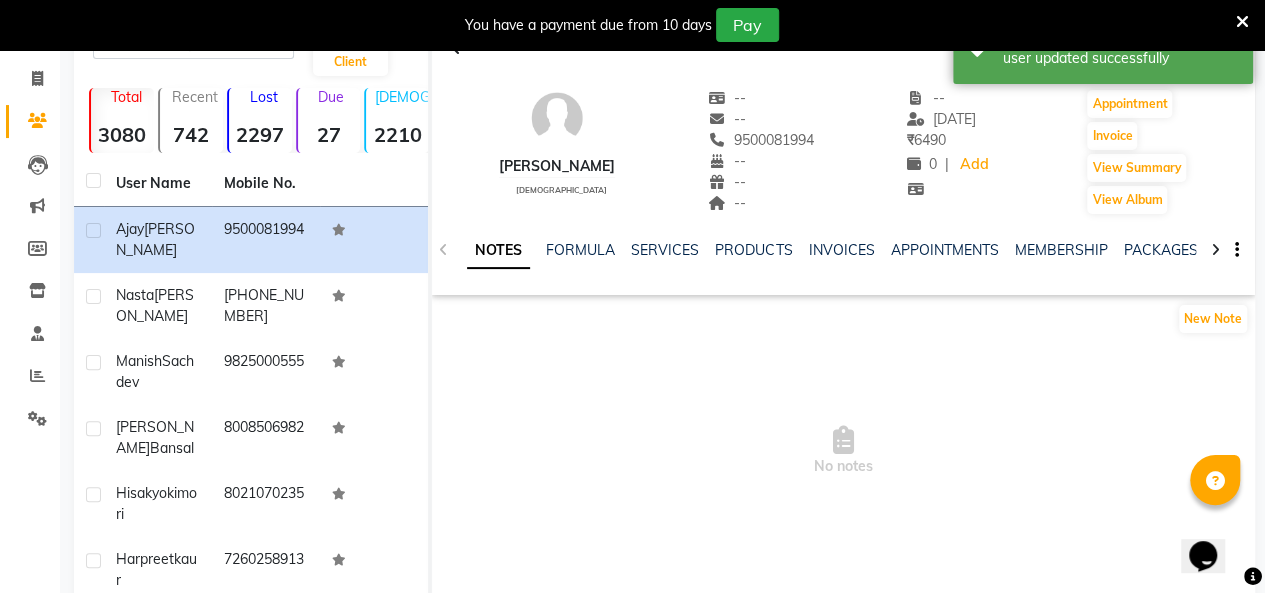 scroll, scrollTop: 0, scrollLeft: 0, axis: both 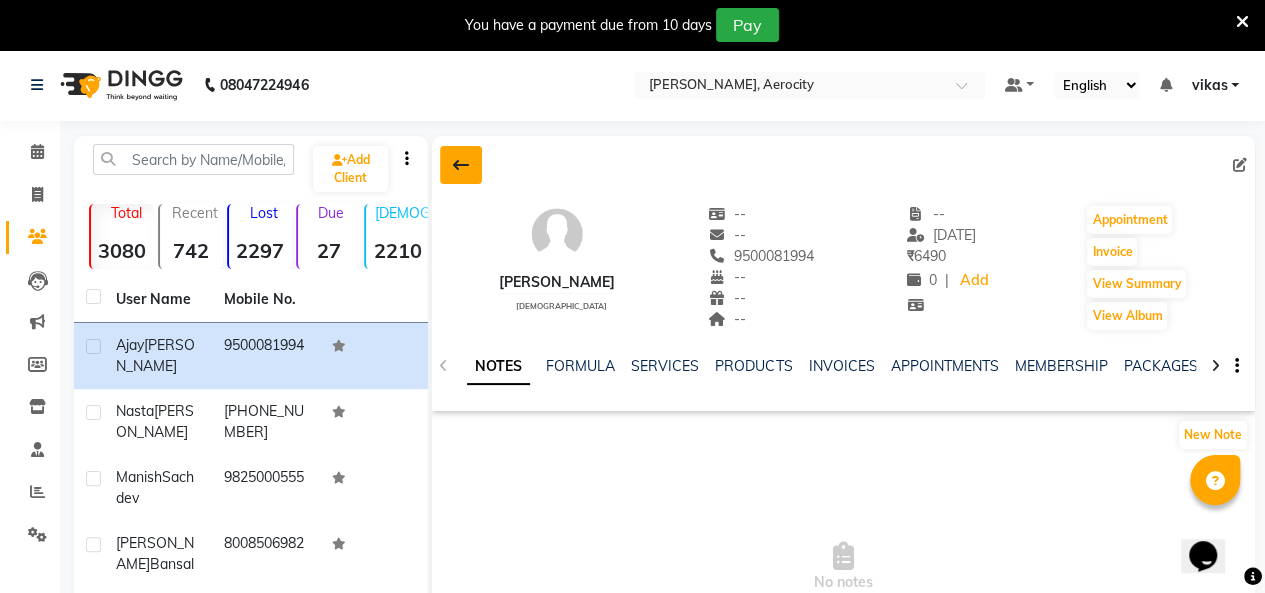 click 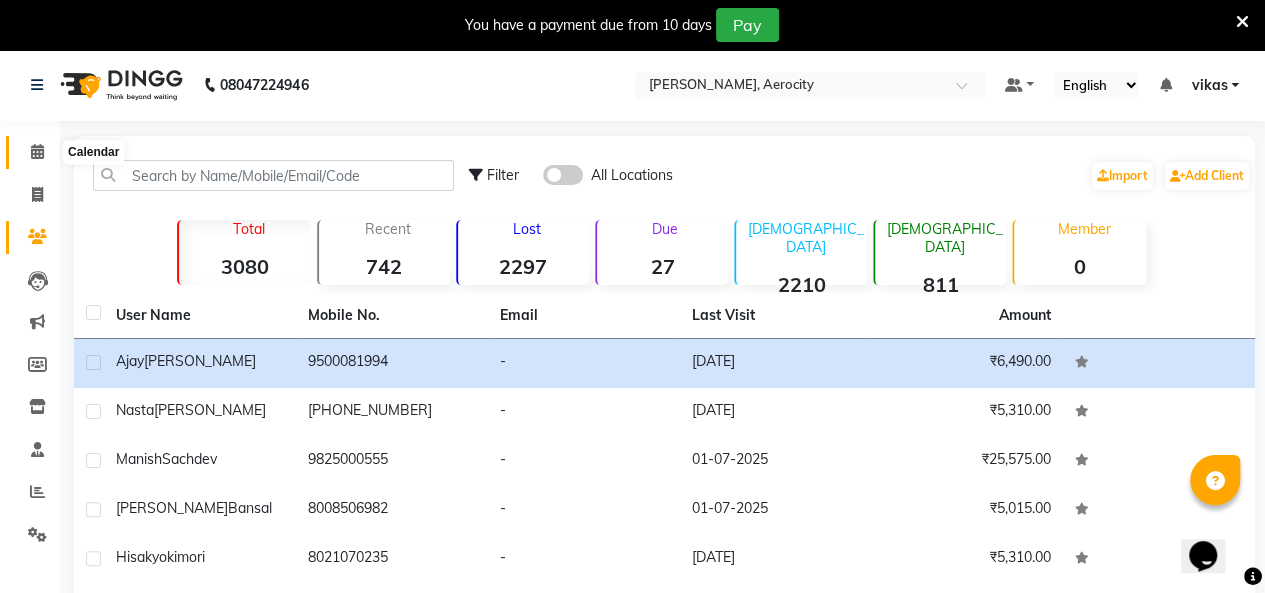 click 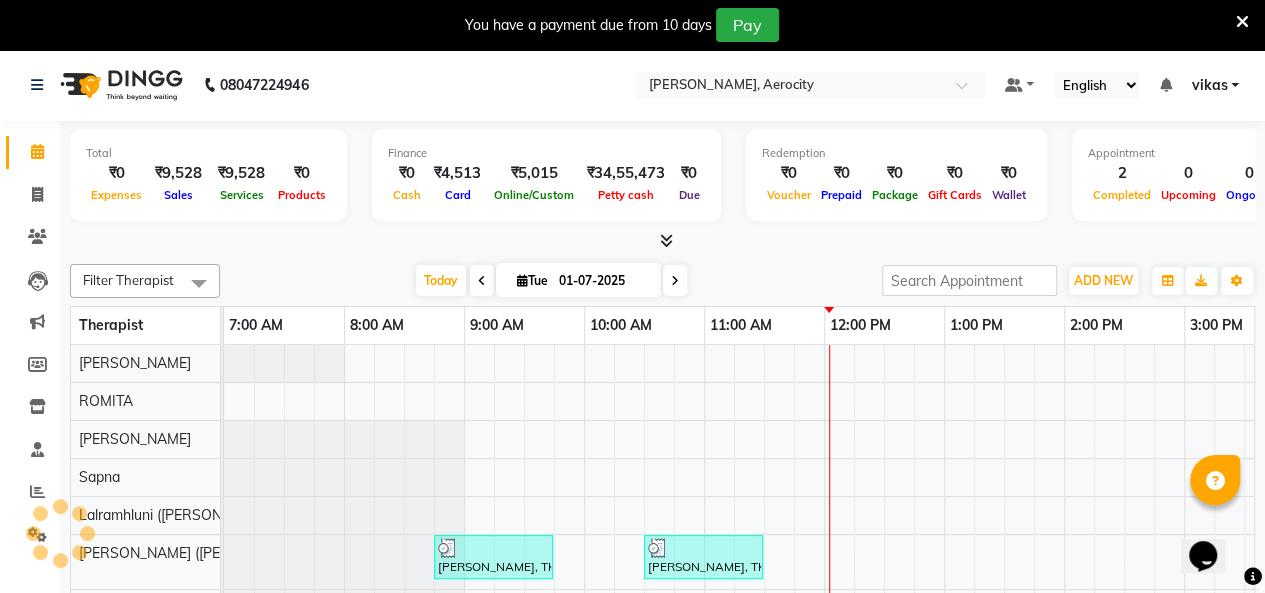scroll, scrollTop: 0, scrollLeft: 0, axis: both 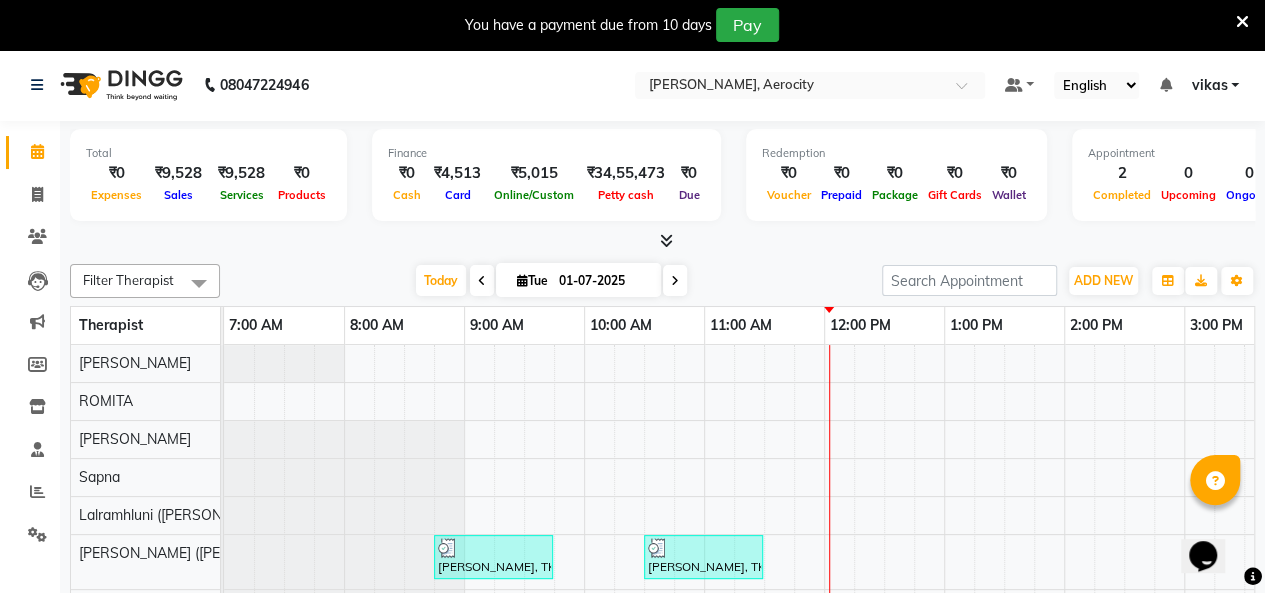 click at bounding box center [1242, 22] 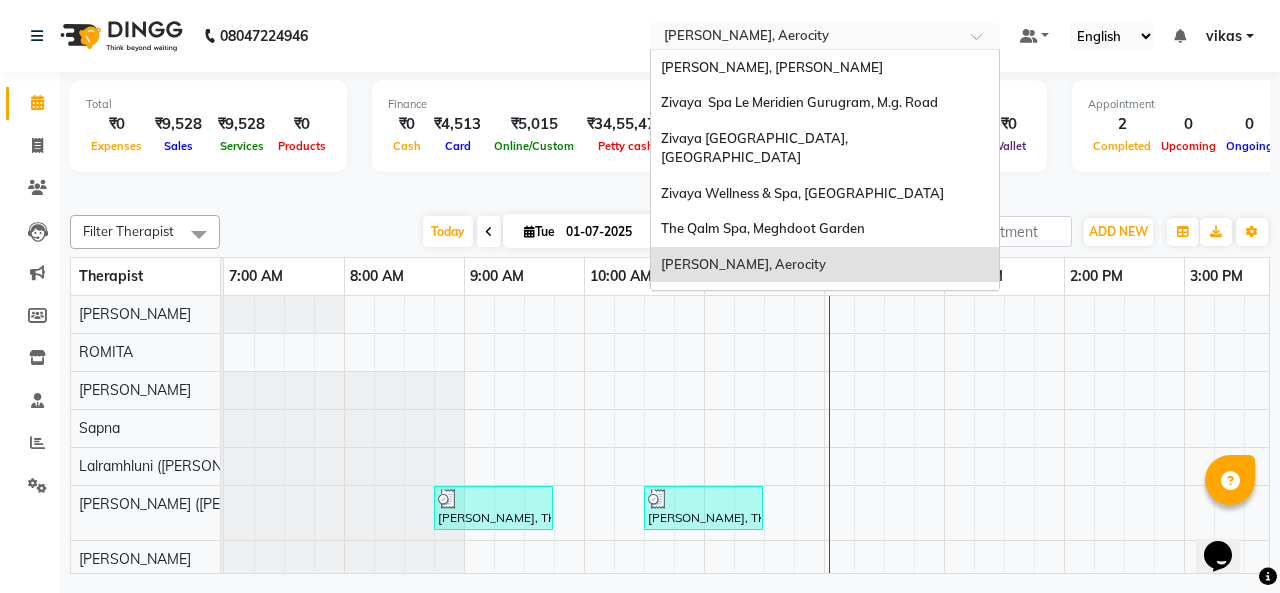 click on "× Zivaya Aloft, Aerocity" at bounding box center [746, 36] 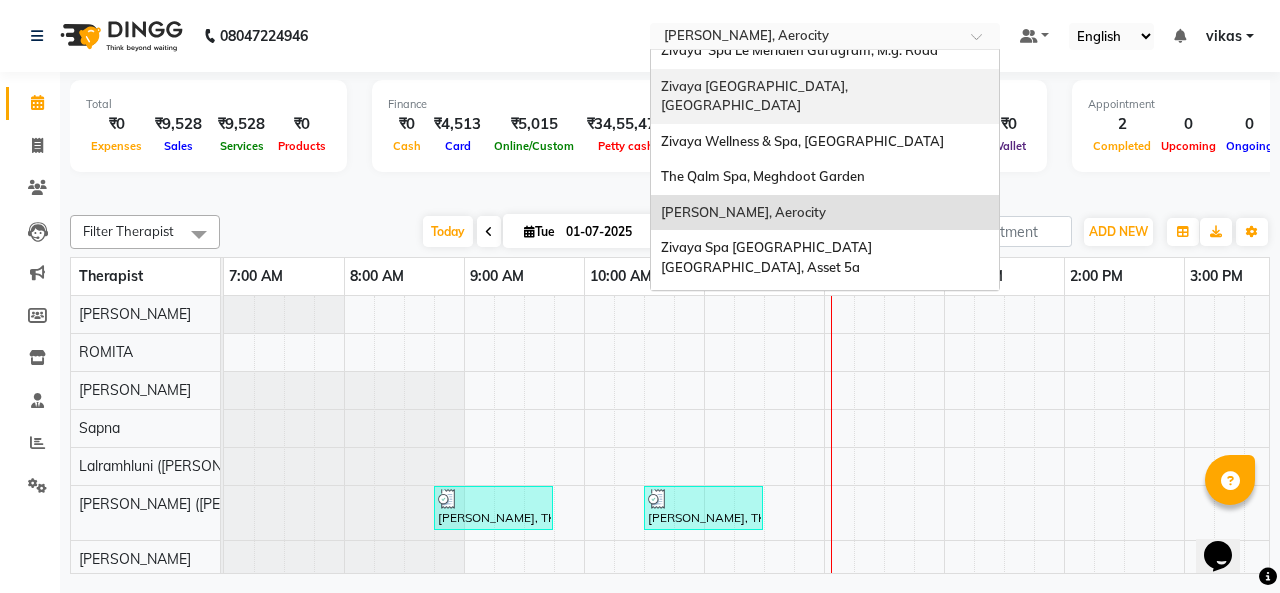 scroll, scrollTop: 51, scrollLeft: 0, axis: vertical 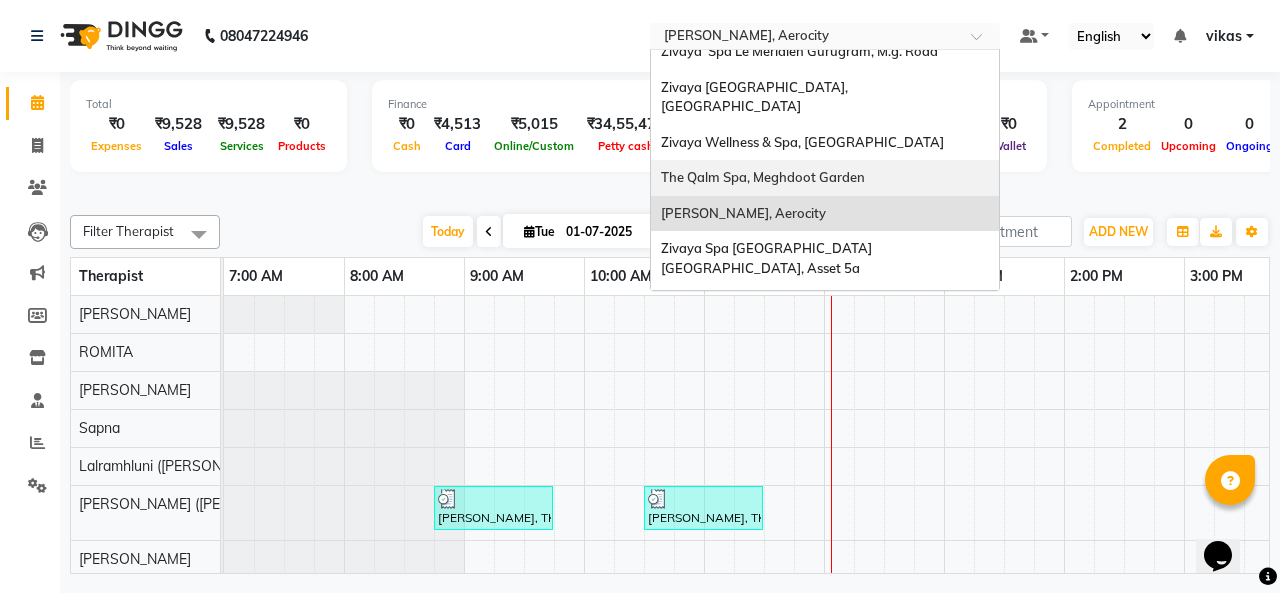 click on "The Qalm Spa, Meghdoot Garden" at bounding box center [825, 178] 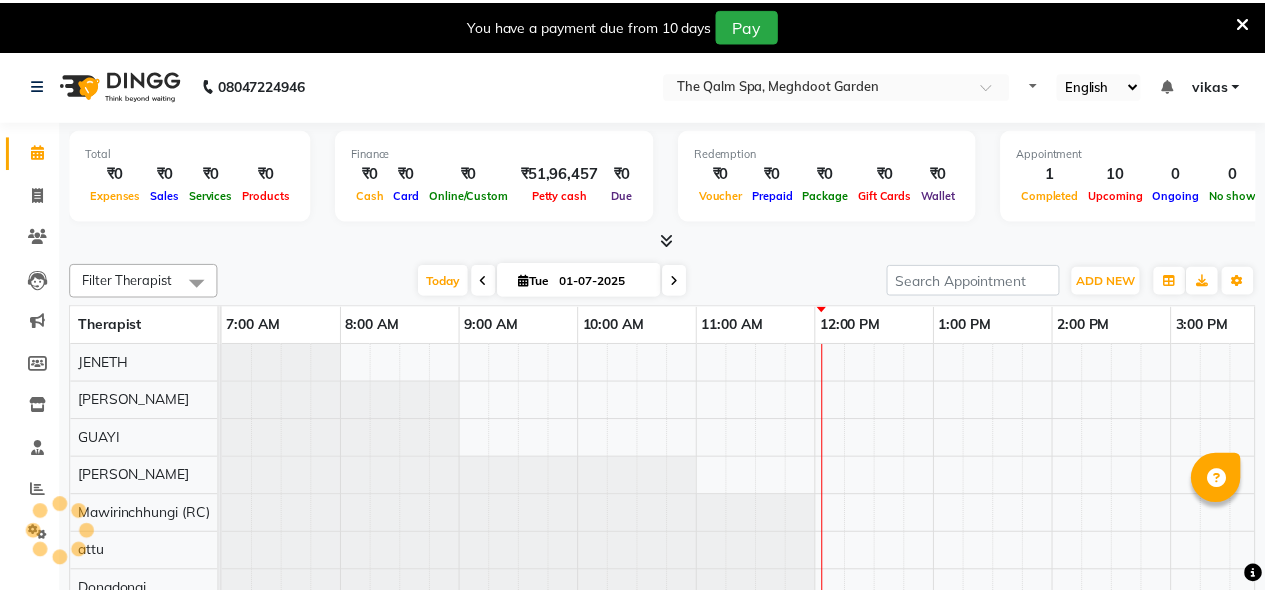 scroll, scrollTop: 0, scrollLeft: 0, axis: both 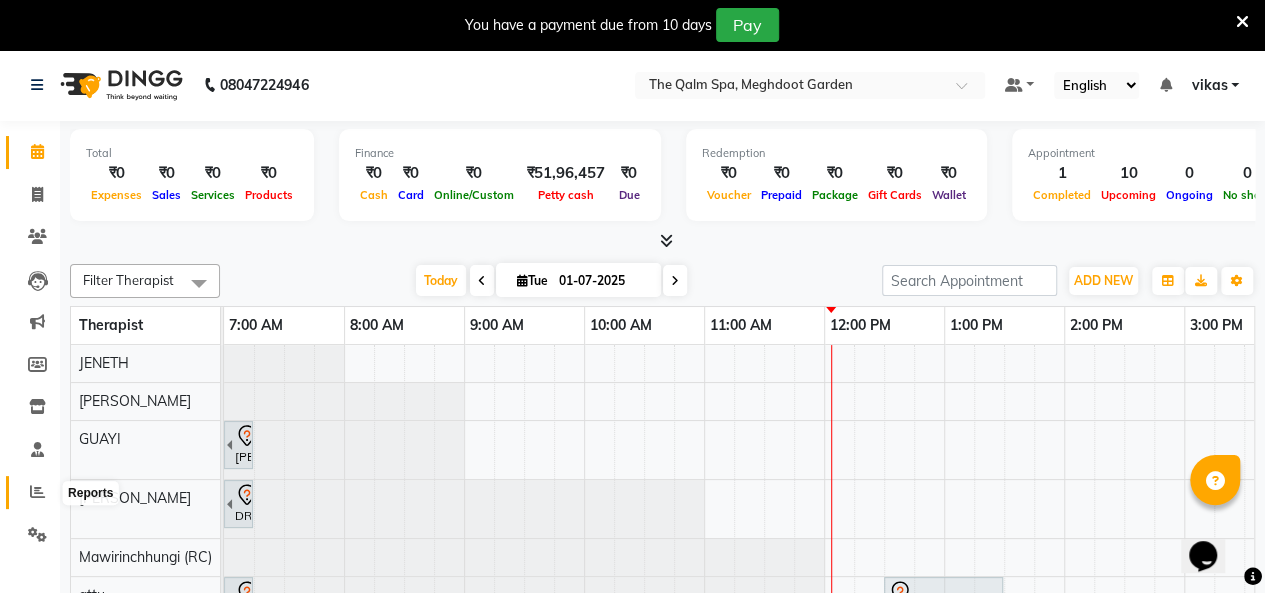click 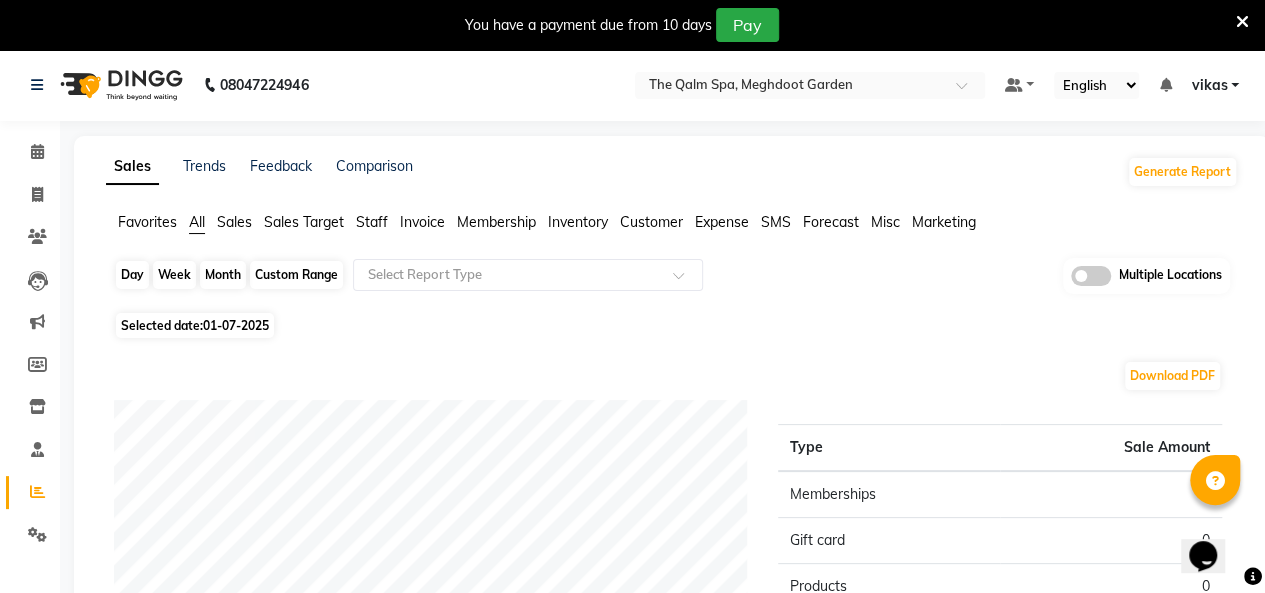 click on "Day" 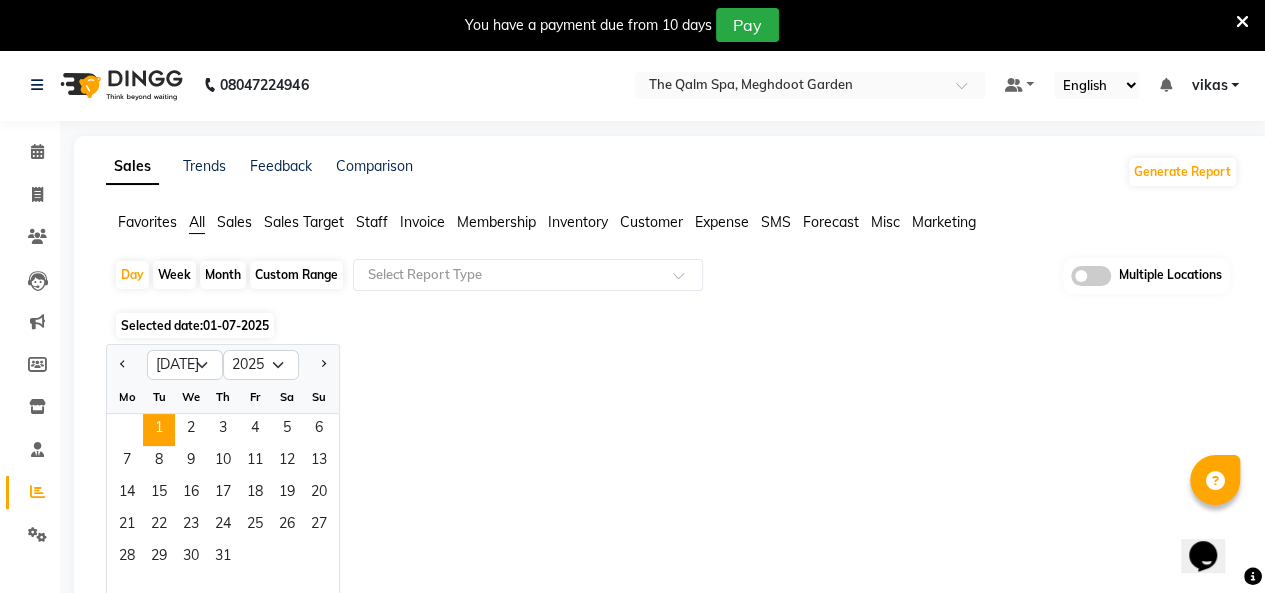 click on "01-07-2025" 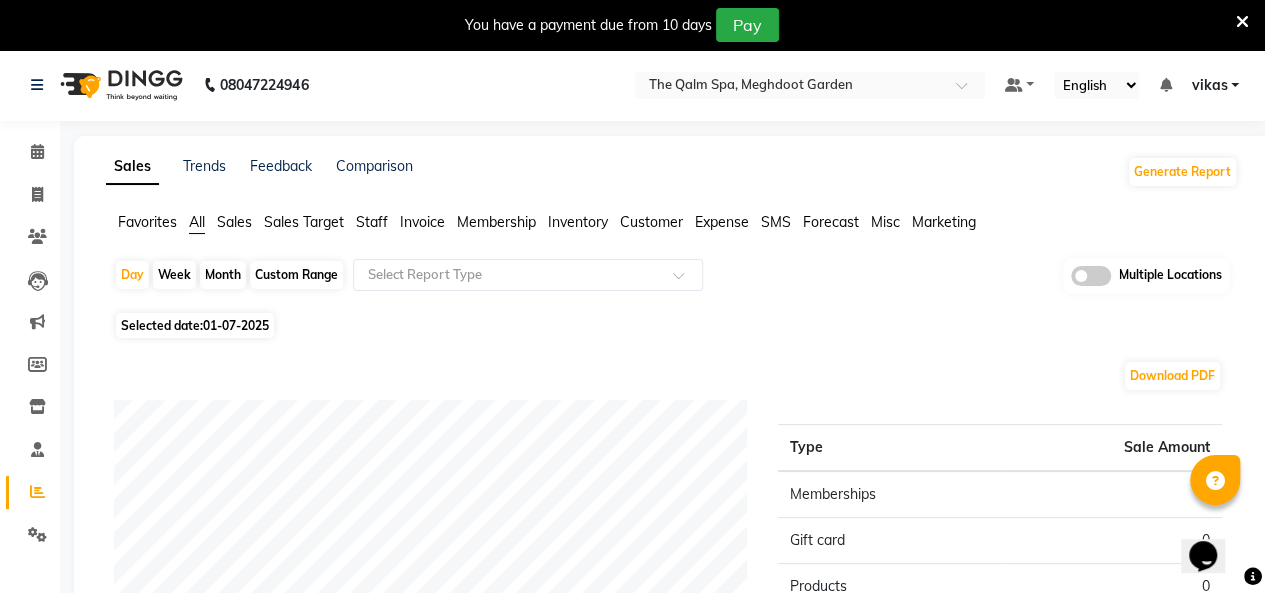 click on "01-07-2025" 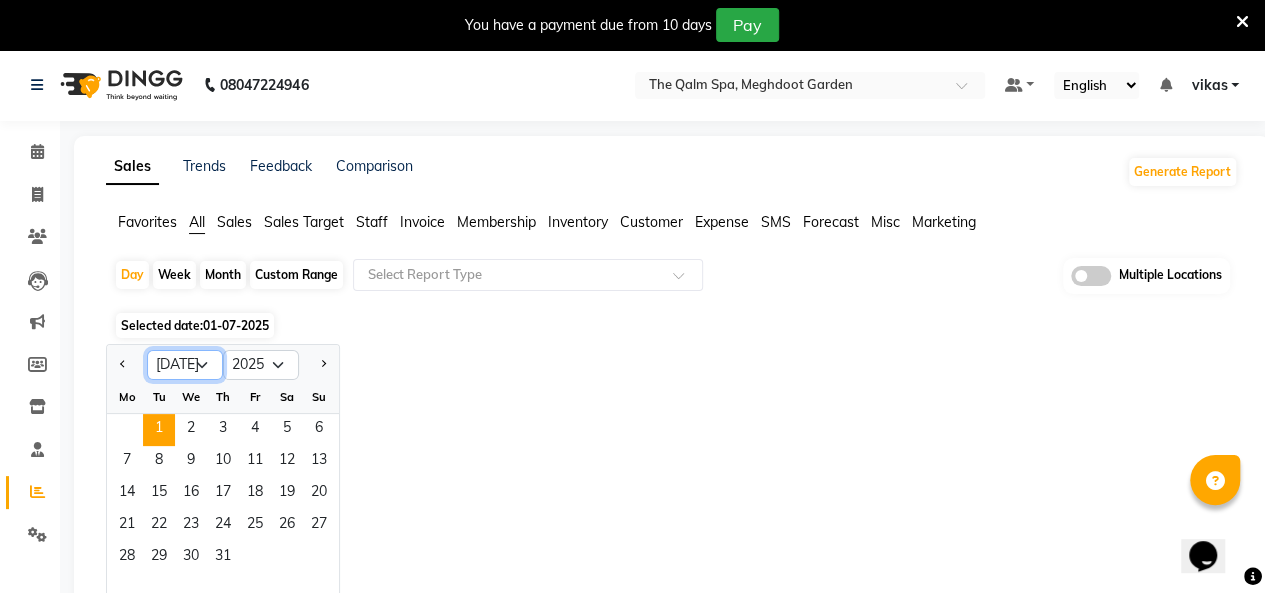 click on "Jan Feb Mar Apr May Jun [DATE] Aug Sep Oct Nov Dec" 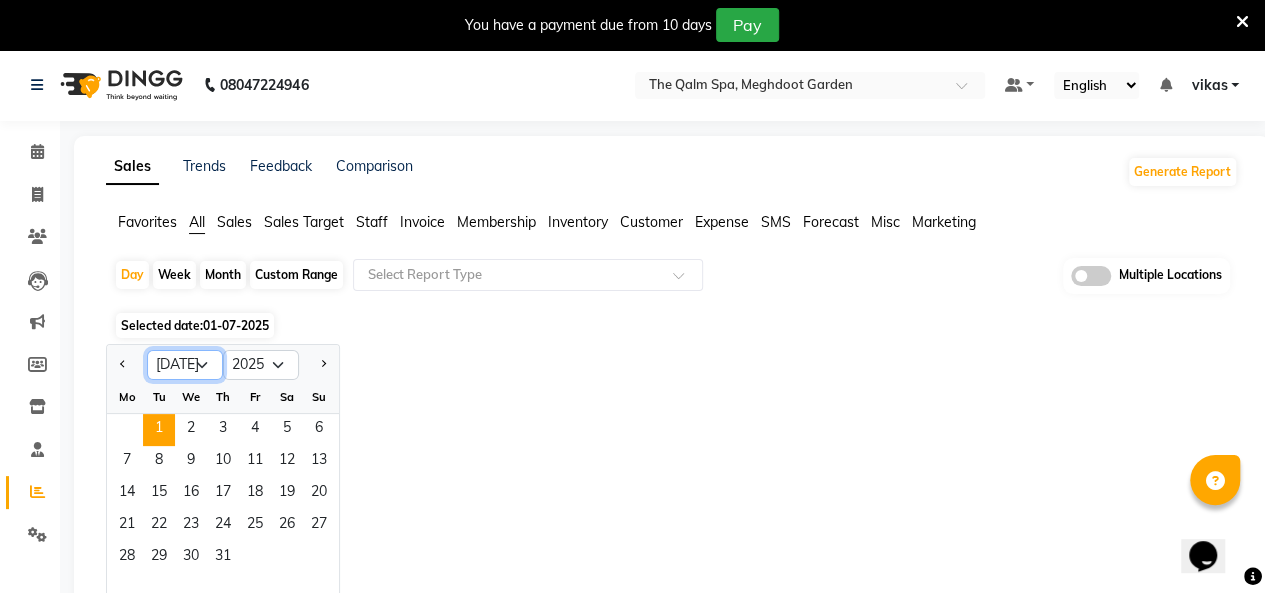select on "6" 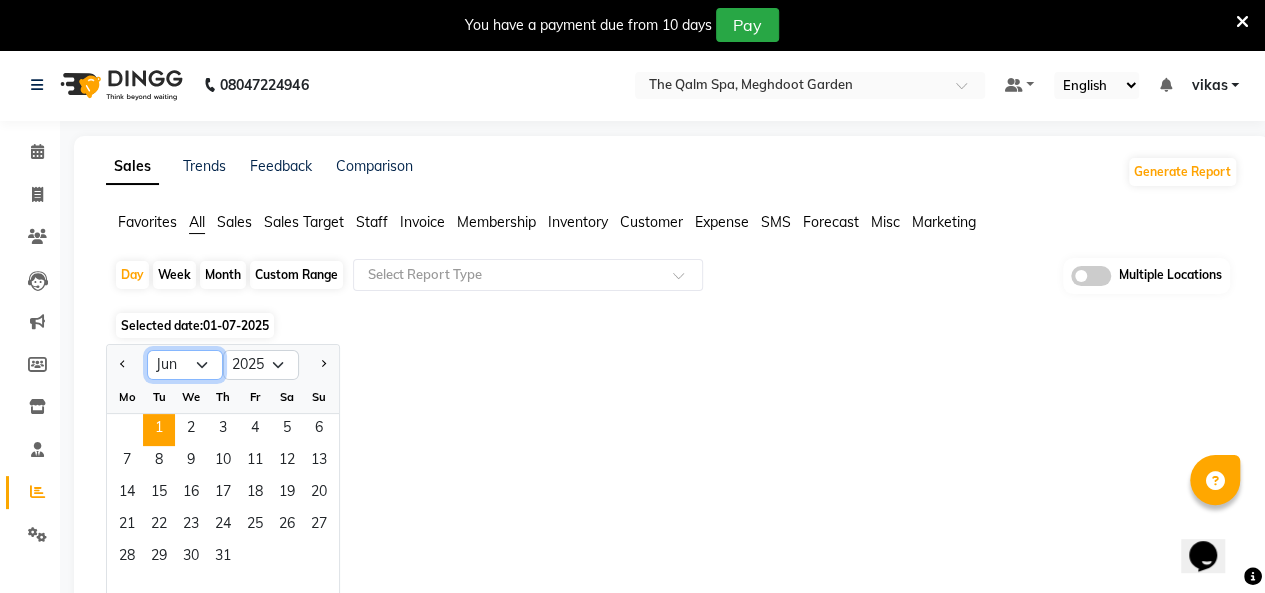 click on "Jan Feb Mar Apr May Jun [DATE] Aug Sep Oct Nov Dec" 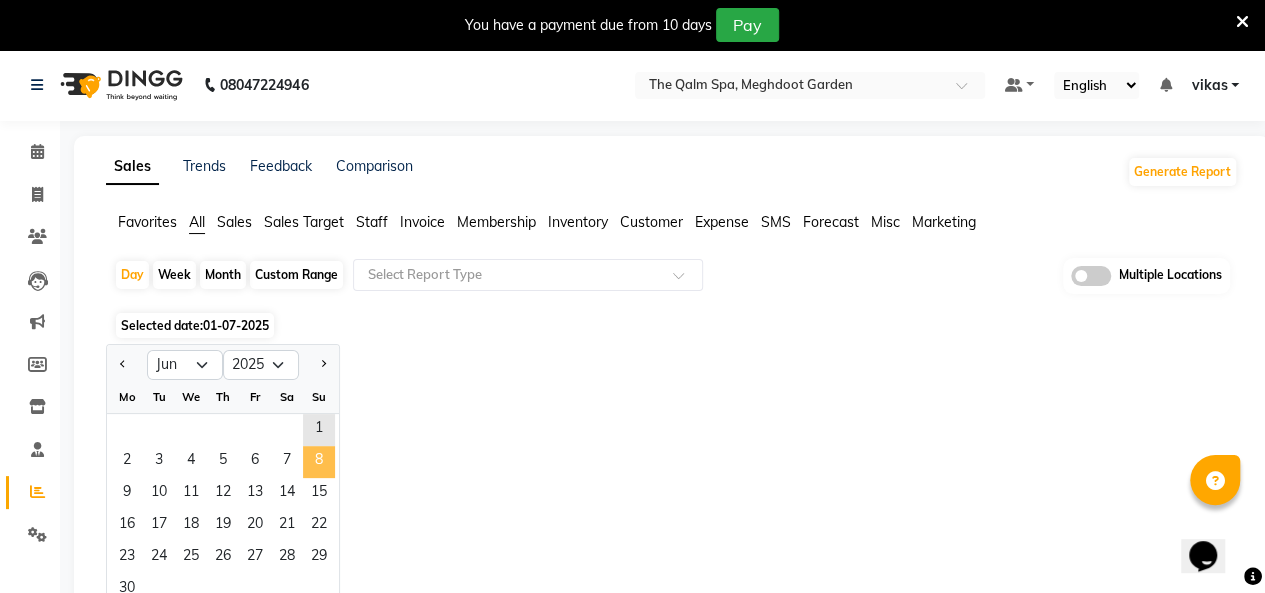 click on "8" 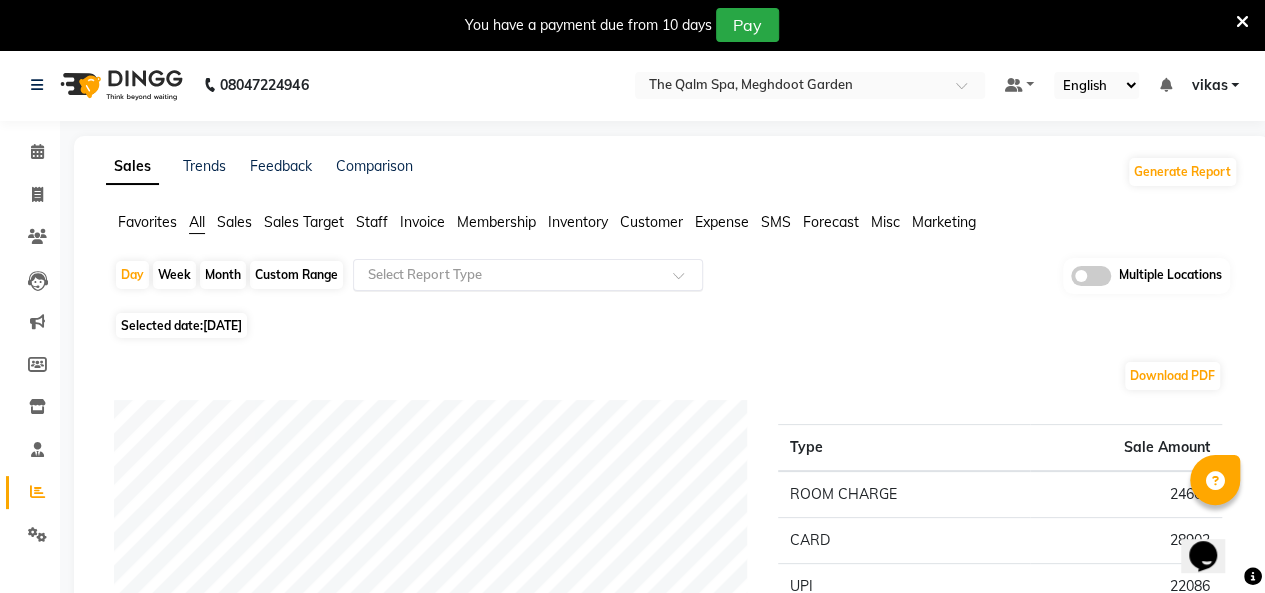 click 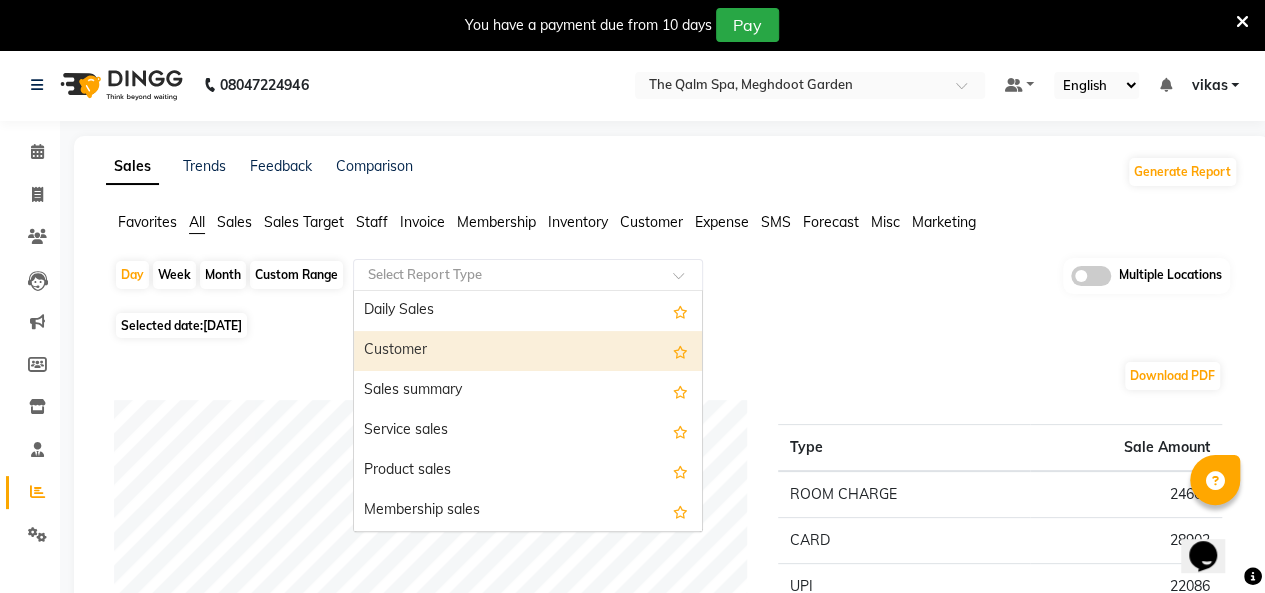 click on "Customer" at bounding box center (528, 351) 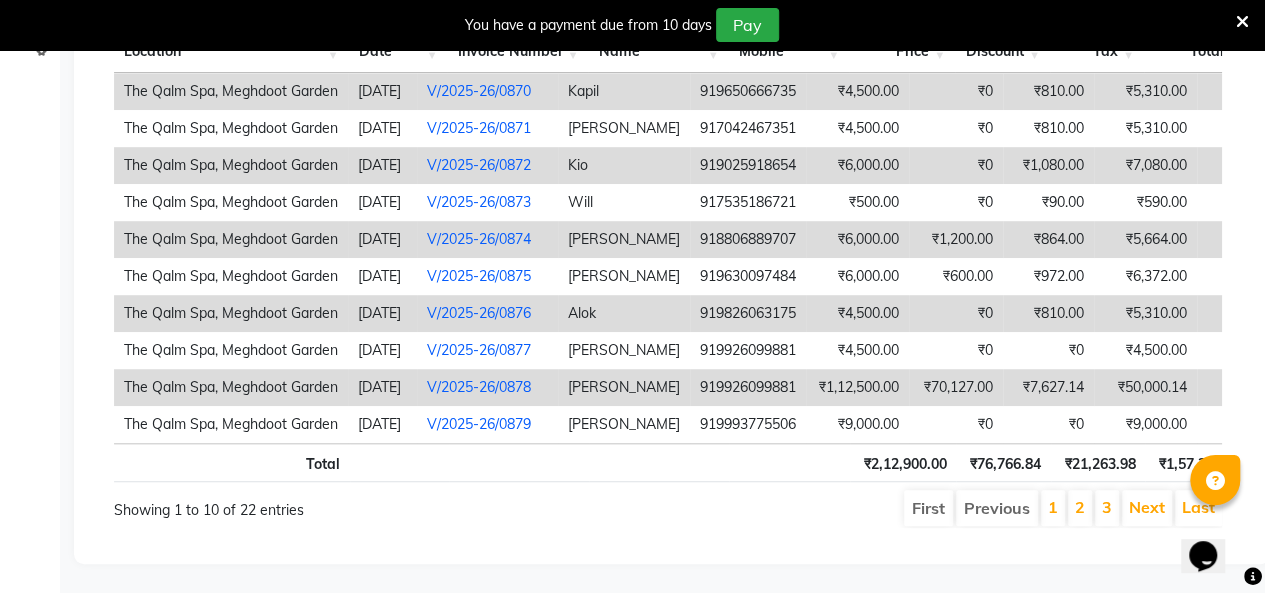scroll, scrollTop: 496, scrollLeft: 0, axis: vertical 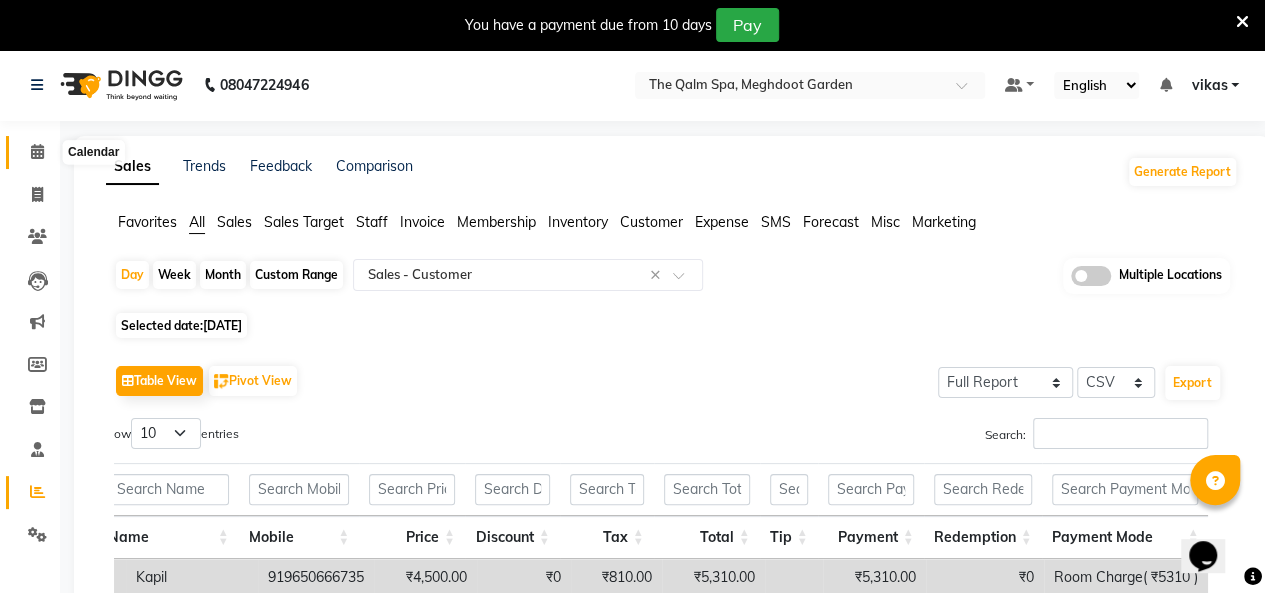 click 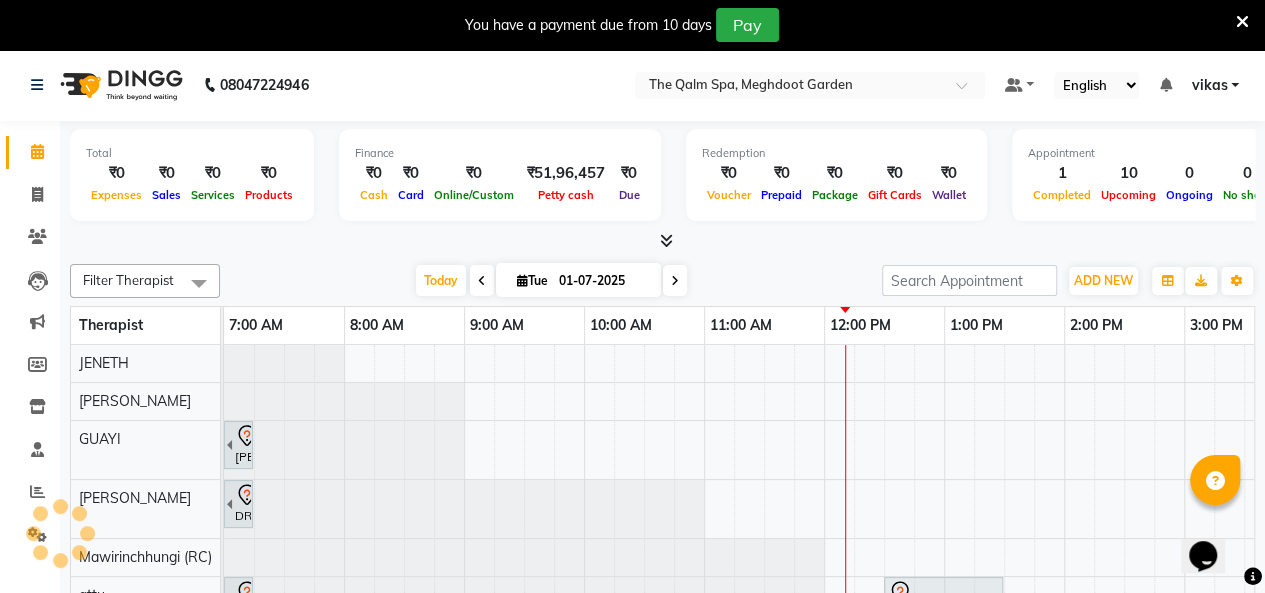 scroll, scrollTop: 0, scrollLeft: 601, axis: horizontal 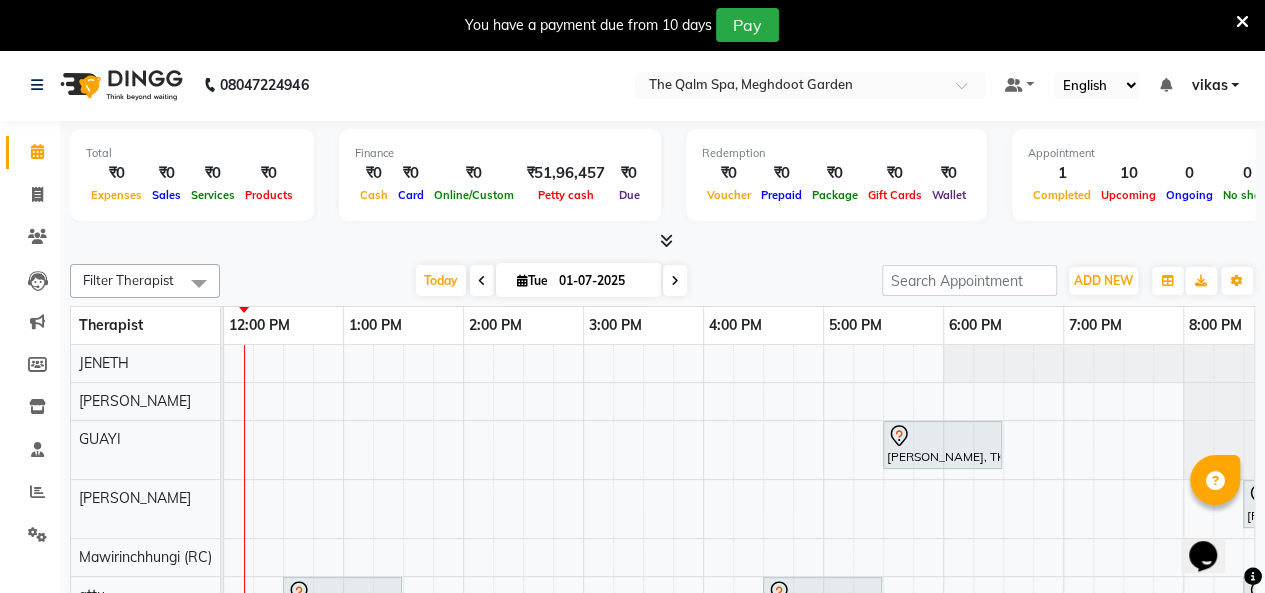click on "01-07-2025" at bounding box center (603, 281) 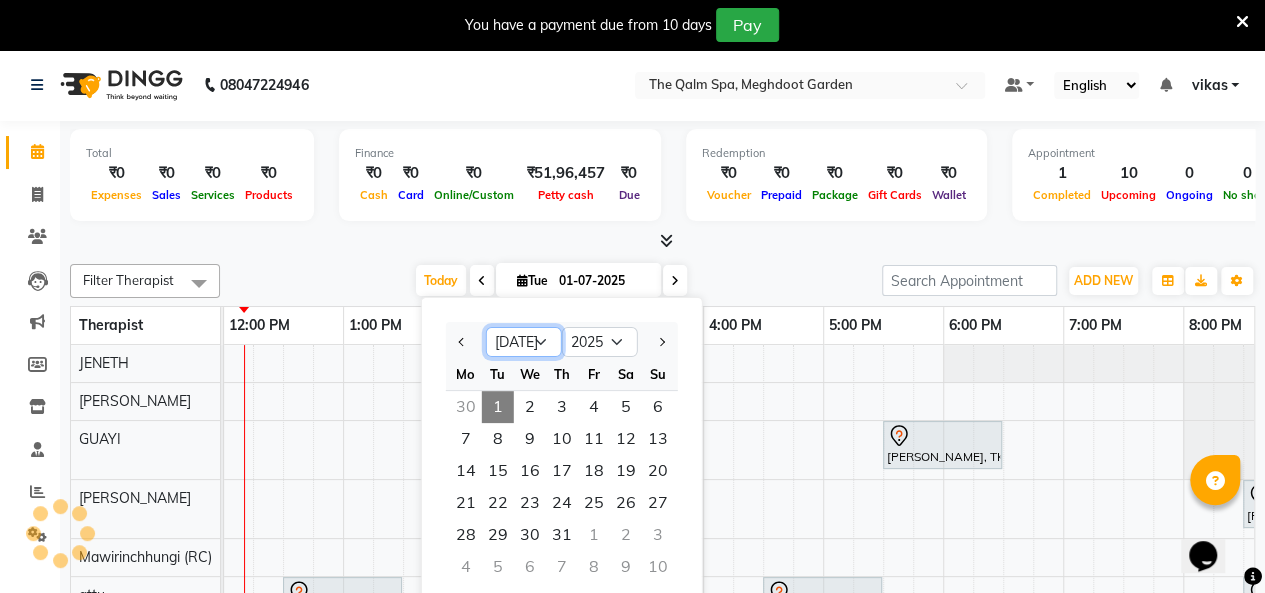 click on "Jan Feb Mar Apr May Jun [DATE] Aug Sep Oct Nov Dec" at bounding box center (524, 342) 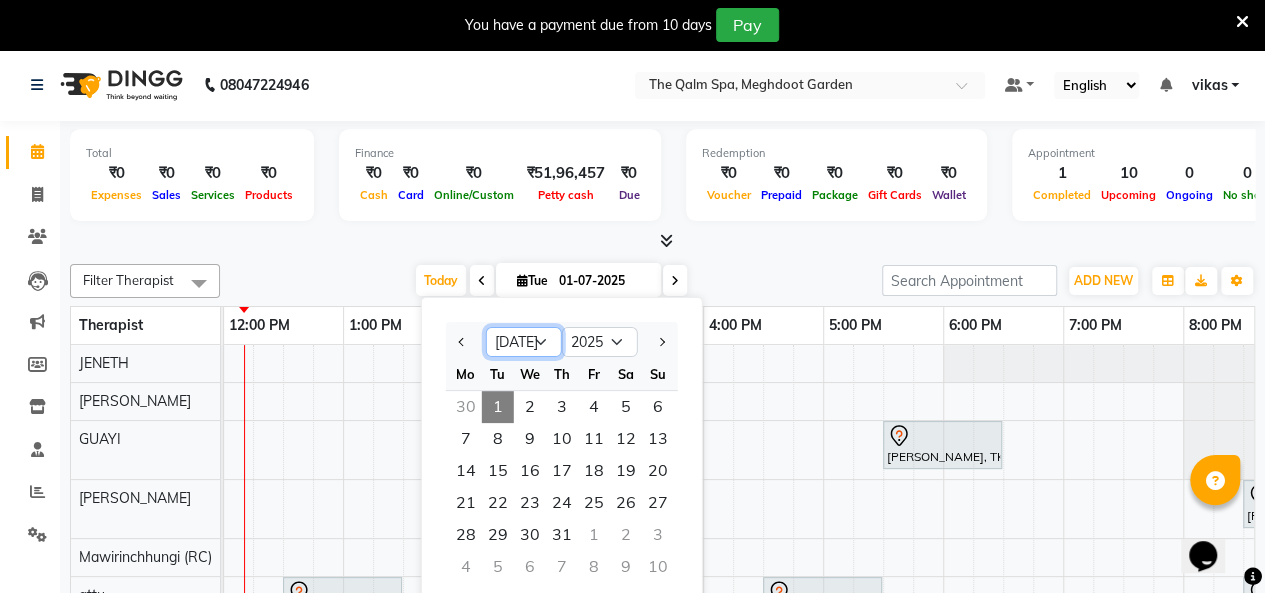 select on "6" 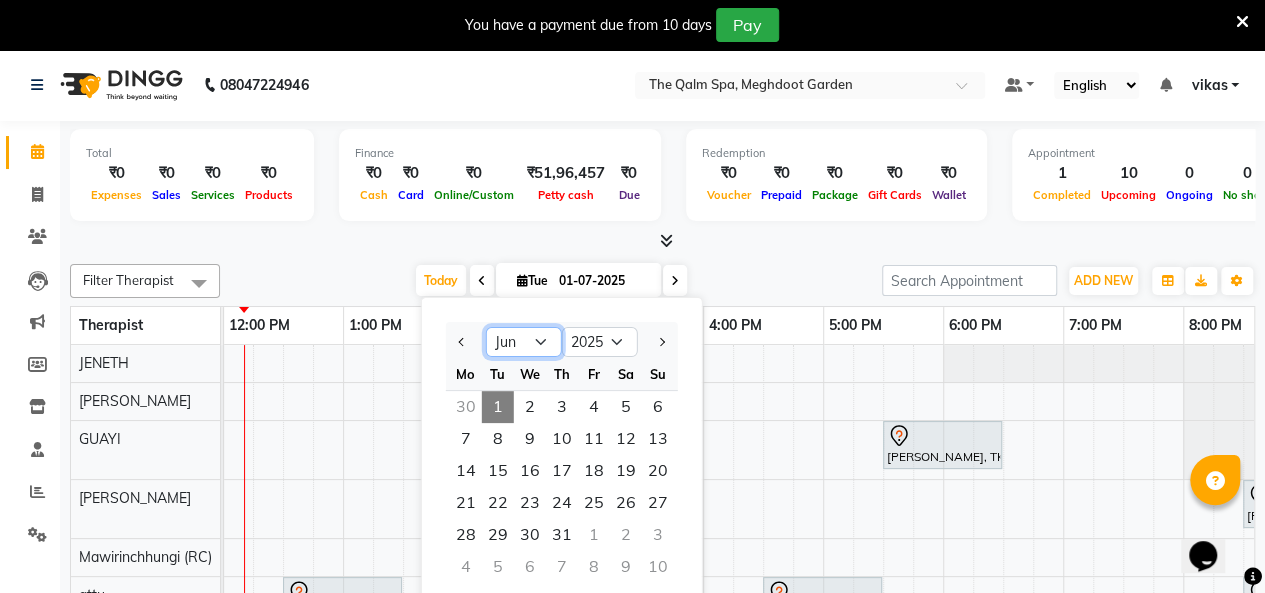 click on "Jan Feb Mar Apr May Jun [DATE] Aug Sep Oct Nov Dec" at bounding box center (524, 342) 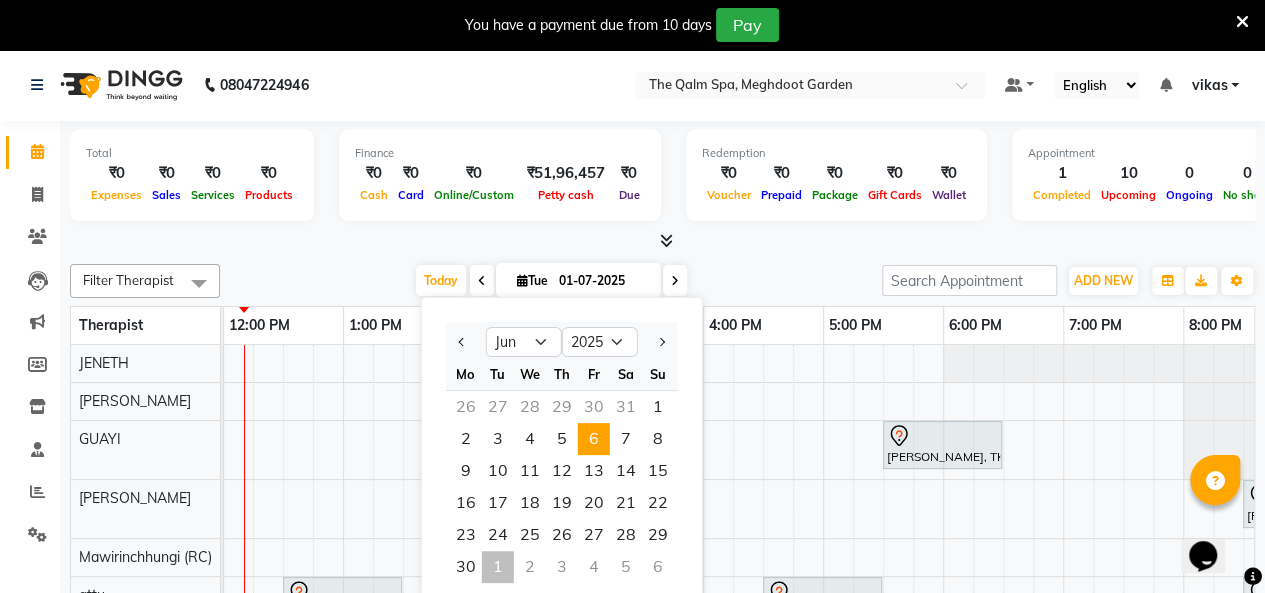 click on "6" at bounding box center (594, 439) 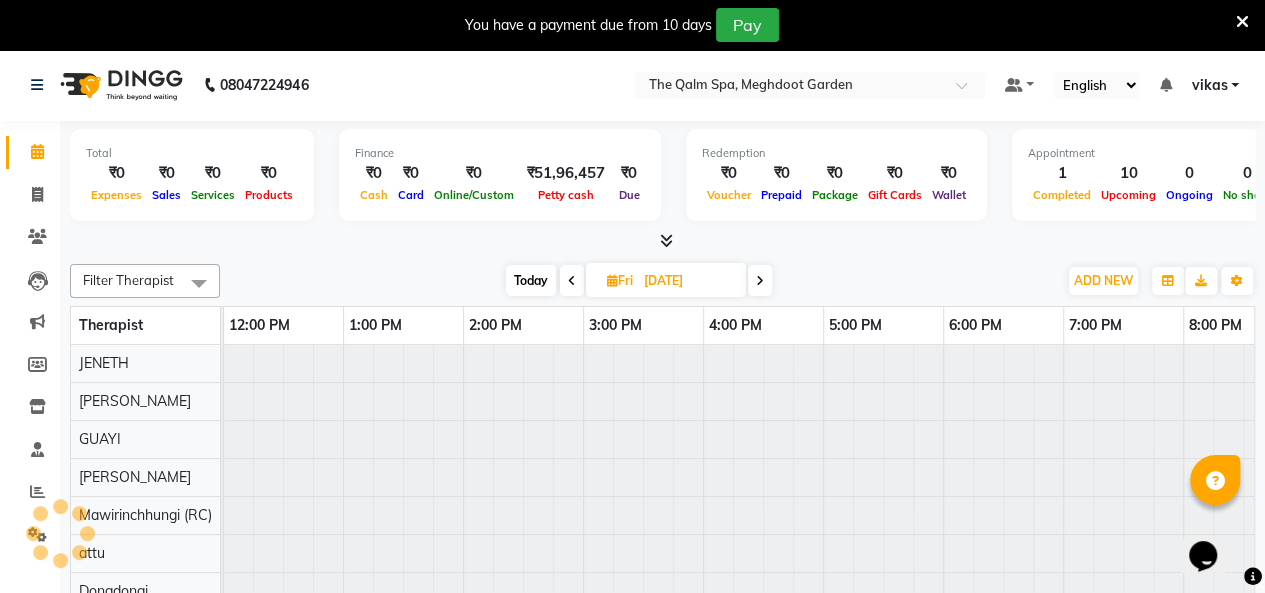 scroll, scrollTop: 0, scrollLeft: 0, axis: both 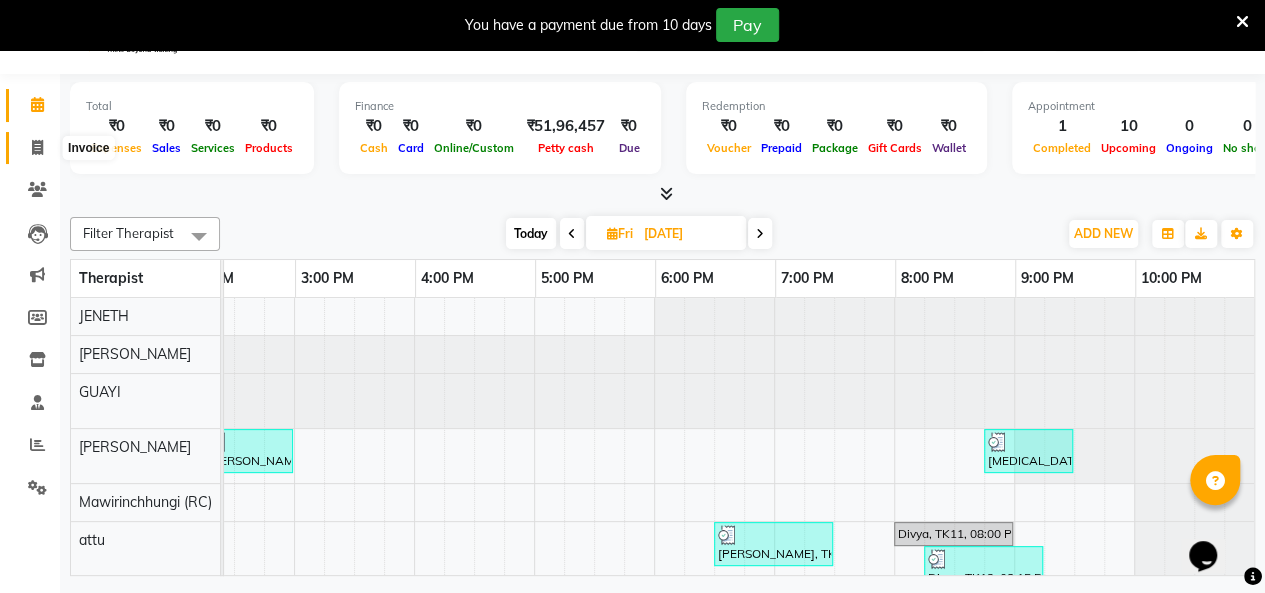 click 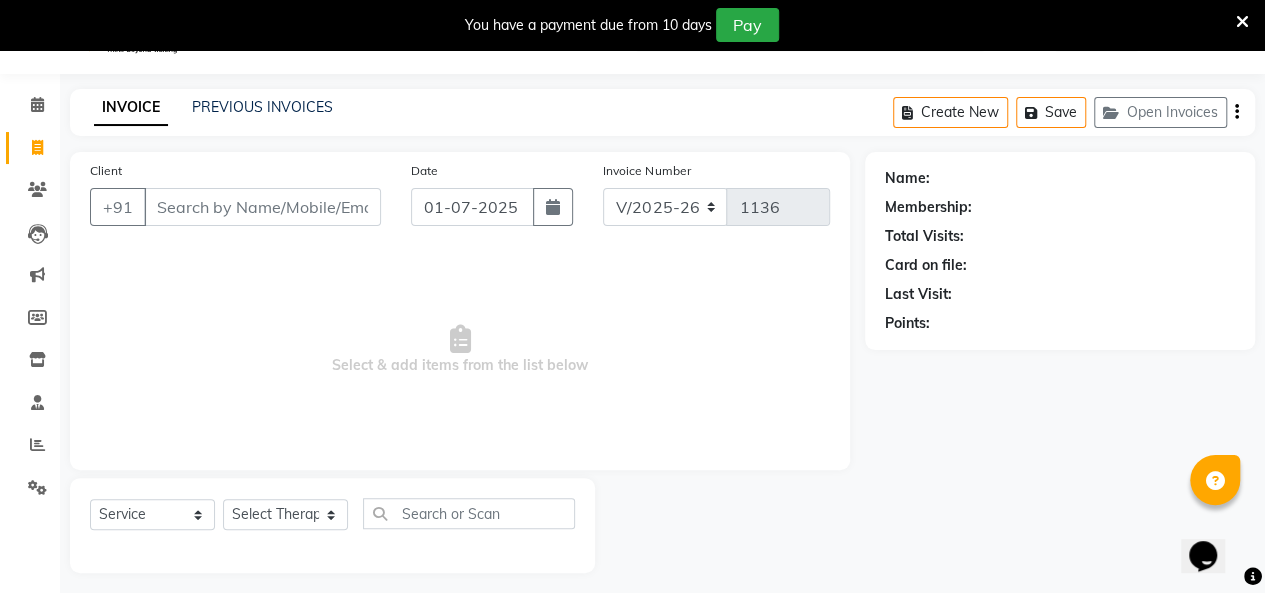click on "PREVIOUS INVOICES" 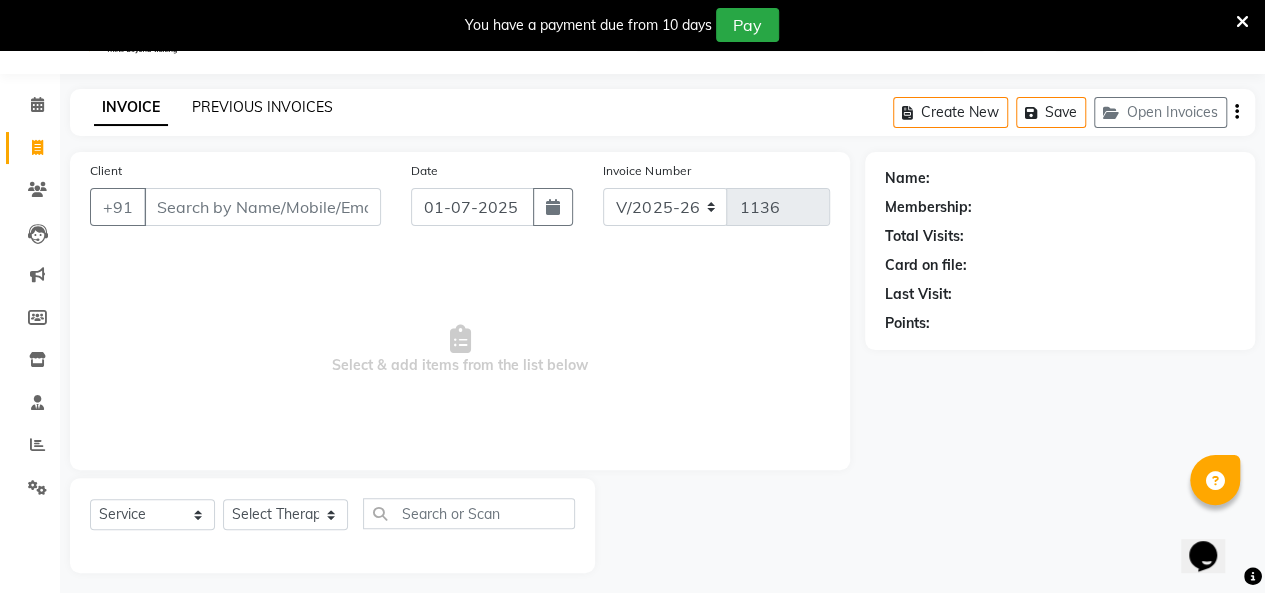 click on "PREVIOUS INVOICES" 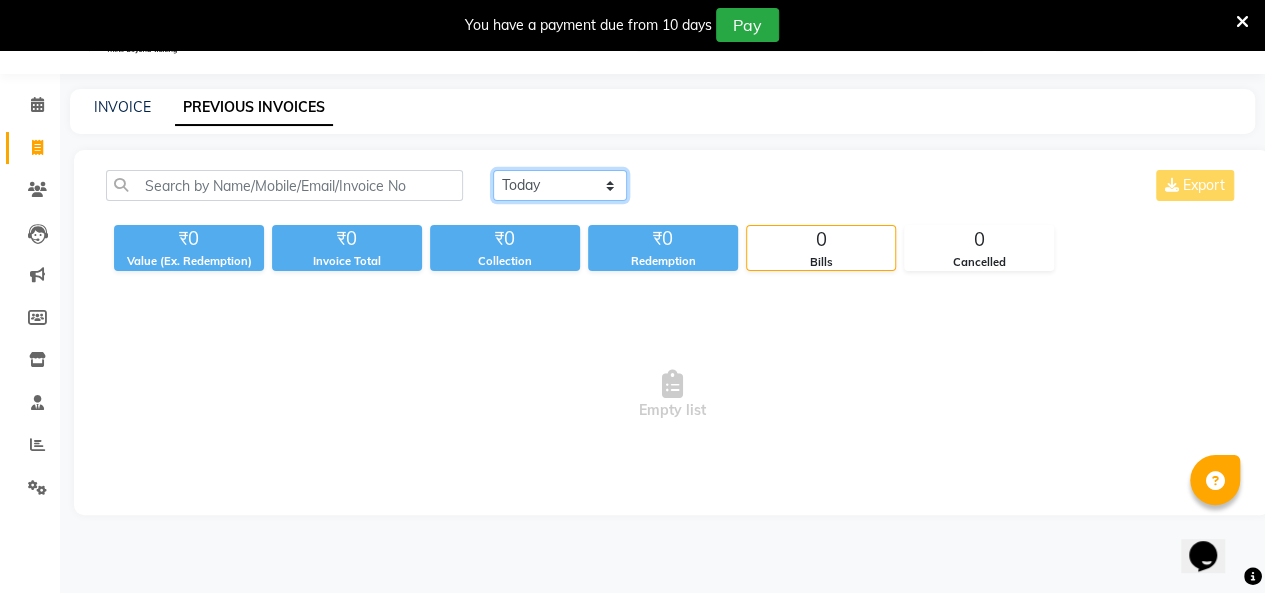 click on "[DATE] [DATE] Custom Range" 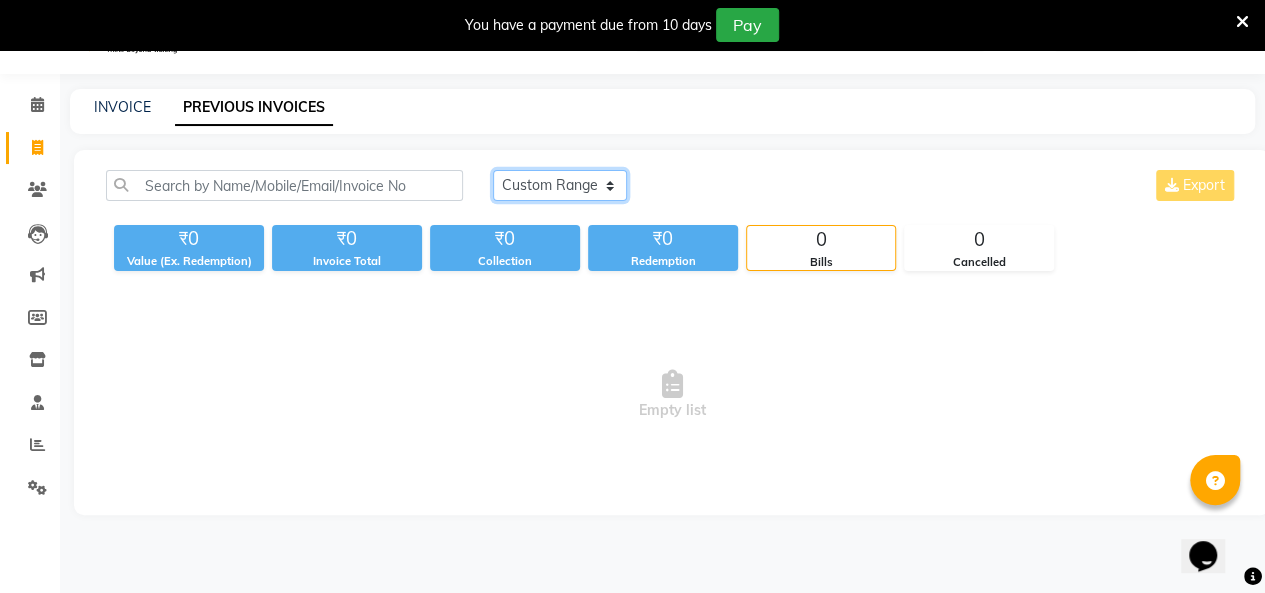 click on "[DATE] [DATE] Custom Range" 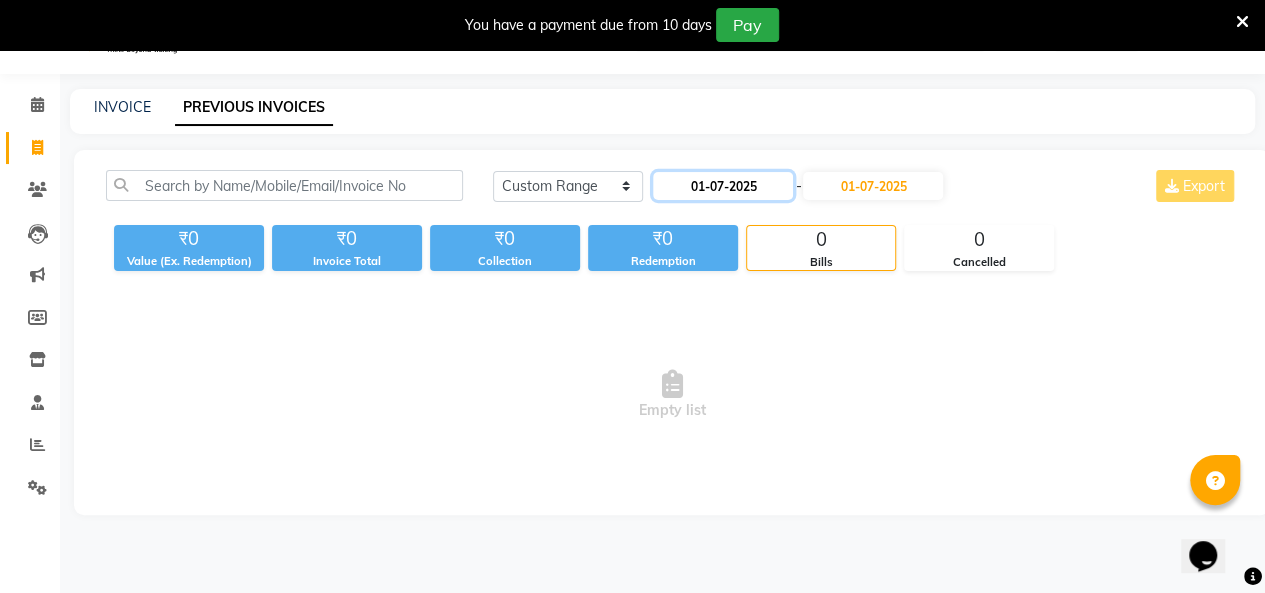 click on "01-07-2025" 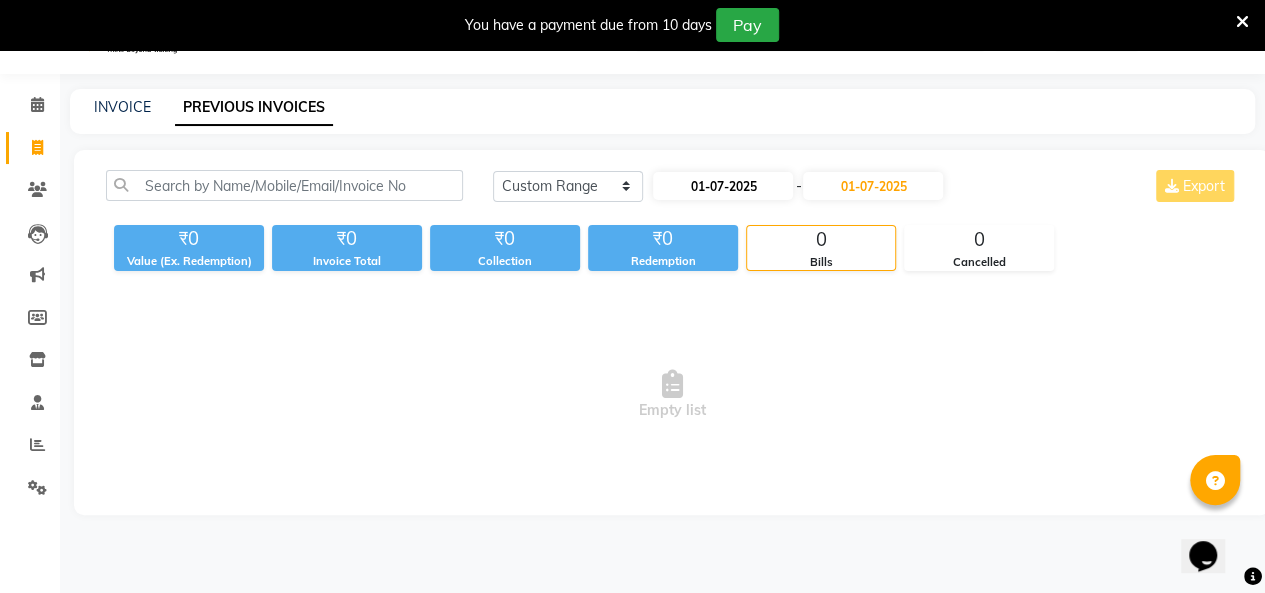 select on "7" 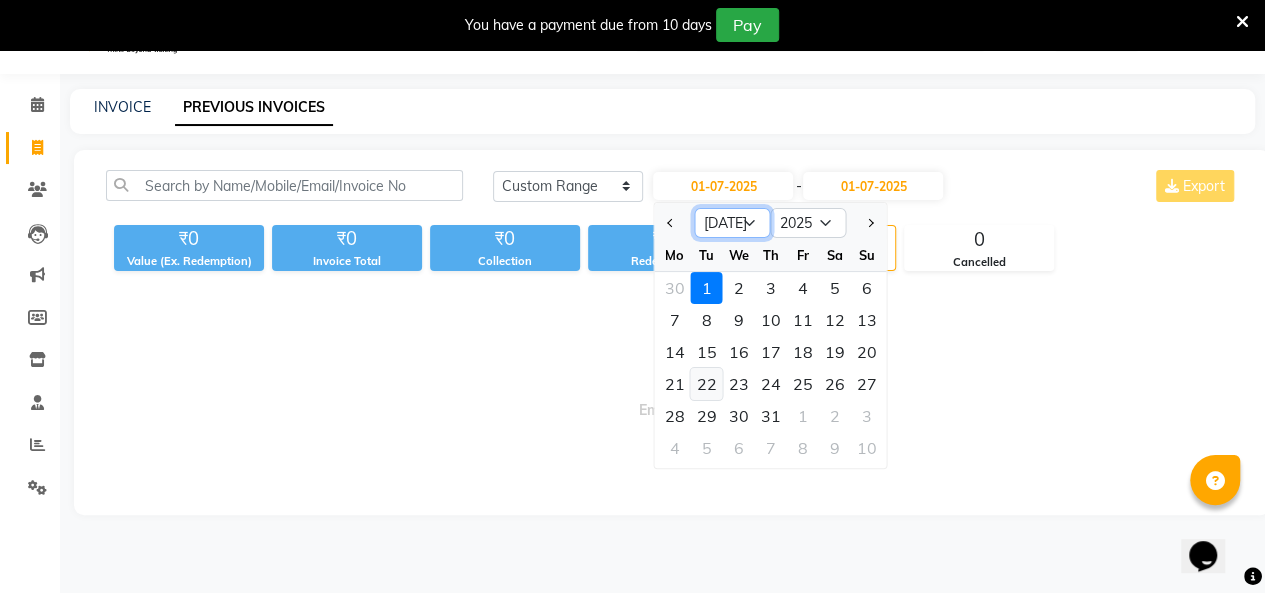 drag, startPoint x: 742, startPoint y: 213, endPoint x: 721, endPoint y: 374, distance: 162.36378 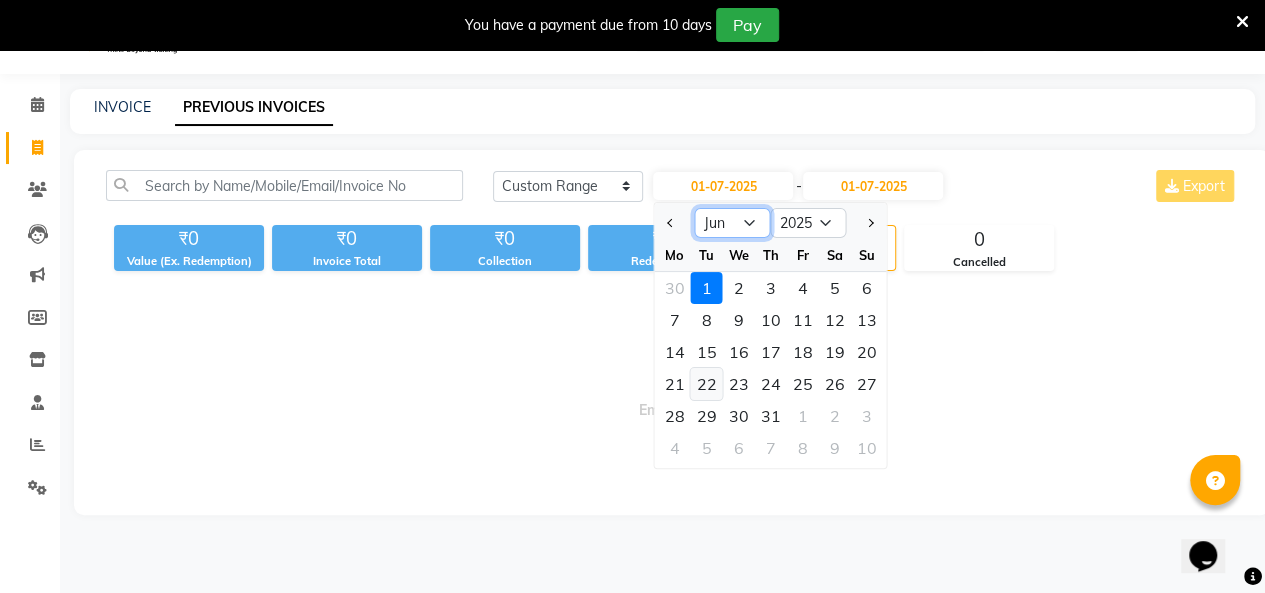 click on "Jan Feb Mar Apr May Jun Jul Aug Sep Oct Nov Dec" 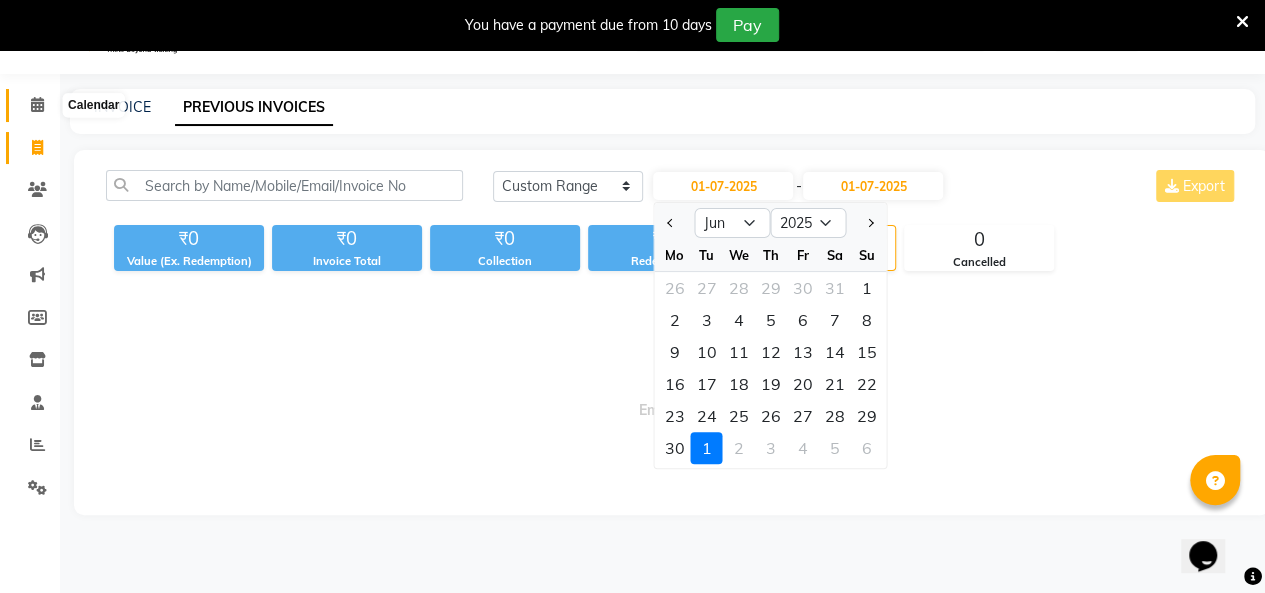 click 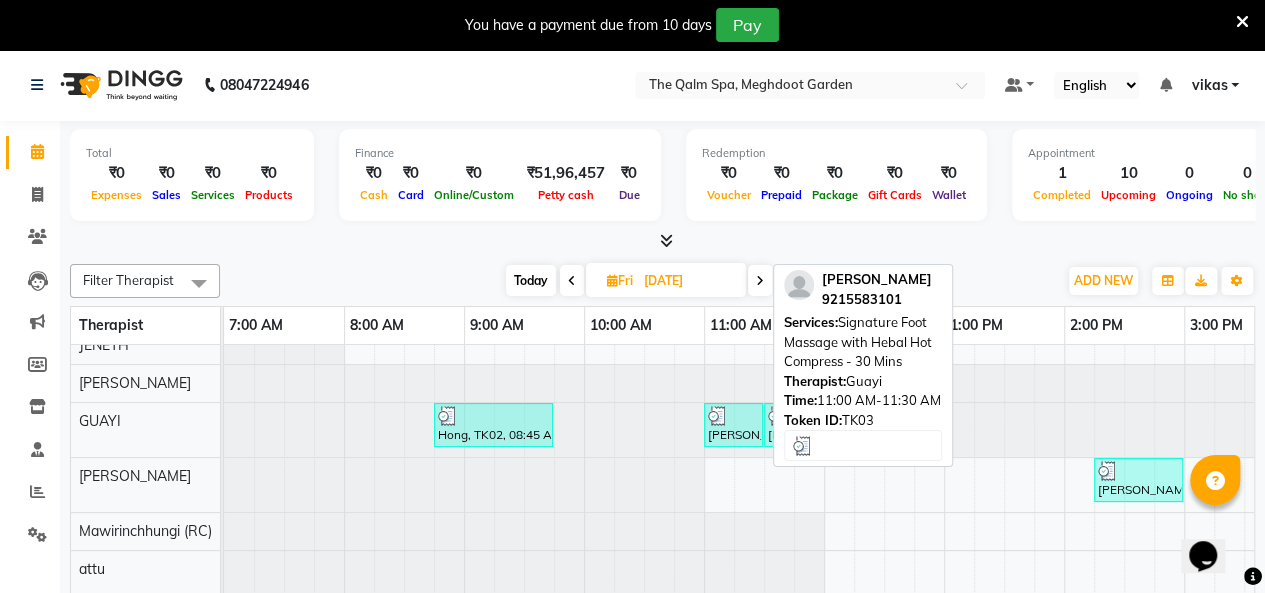 click at bounding box center (733, 416) 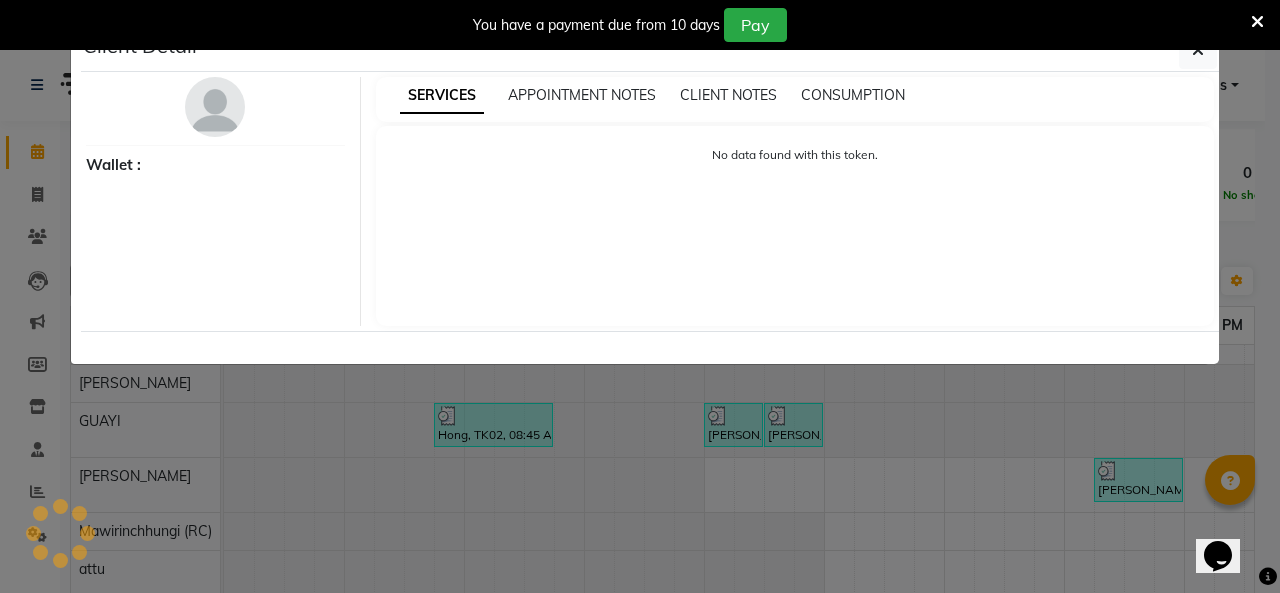 select on "3" 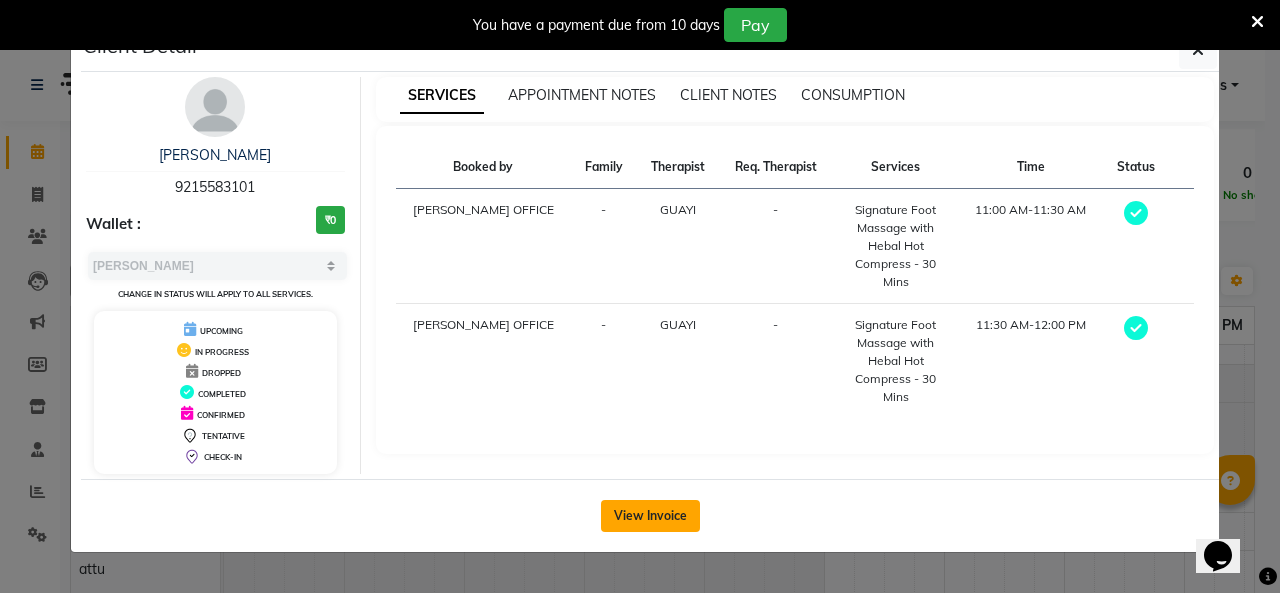 click on "View Invoice" 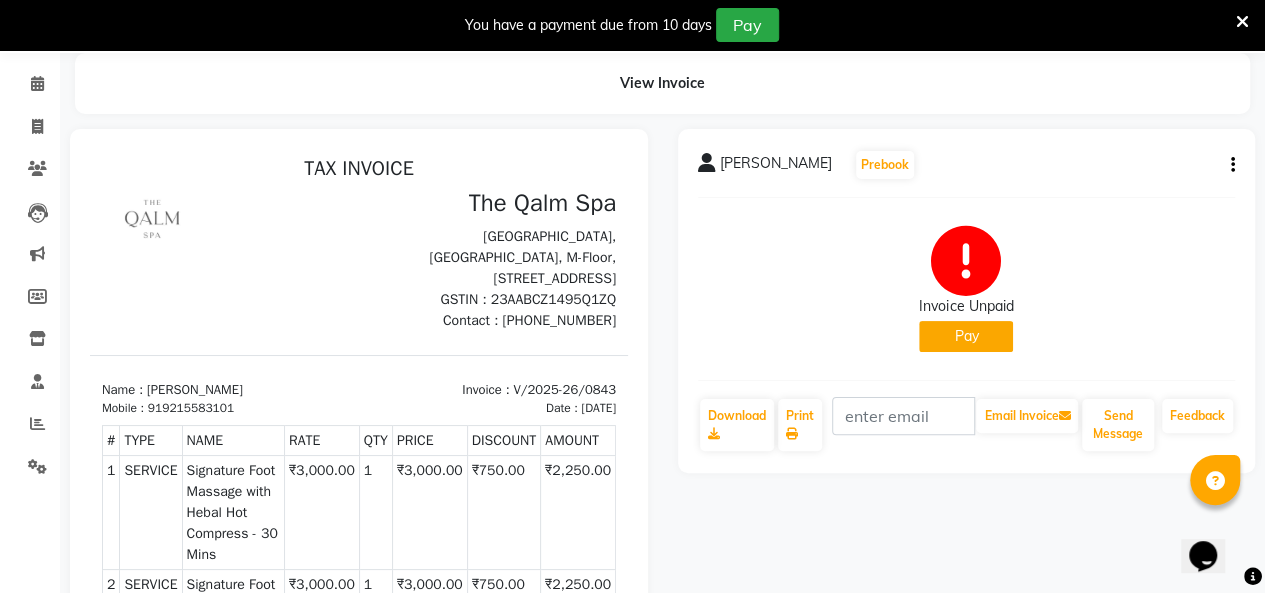 click at bounding box center (1242, 22) 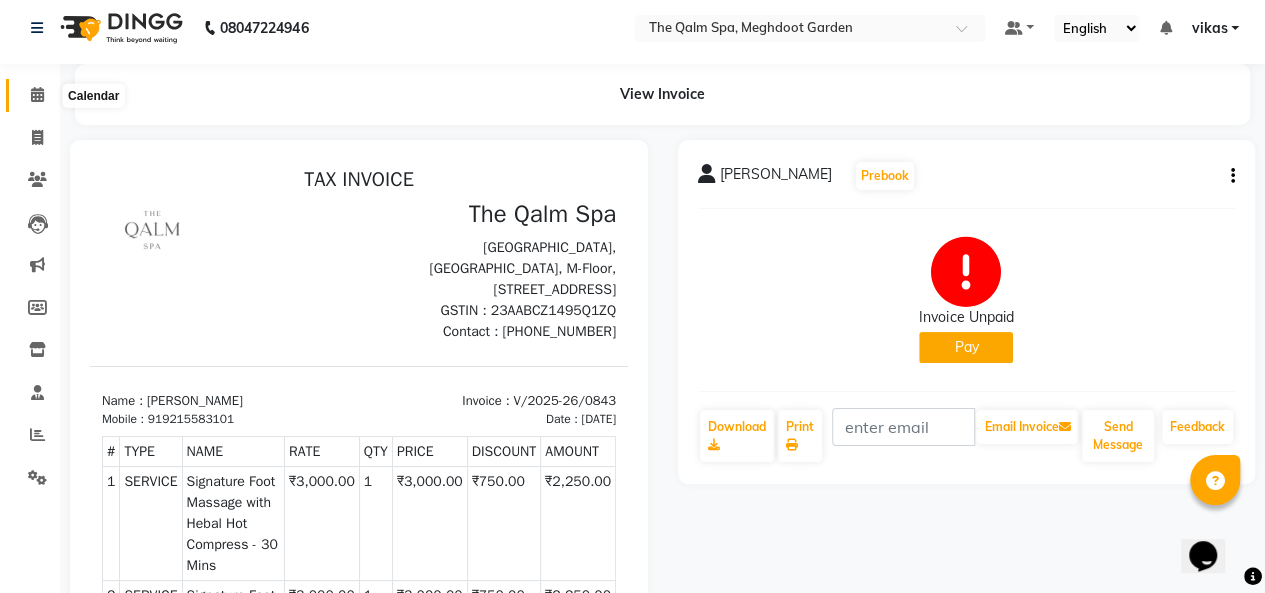 click 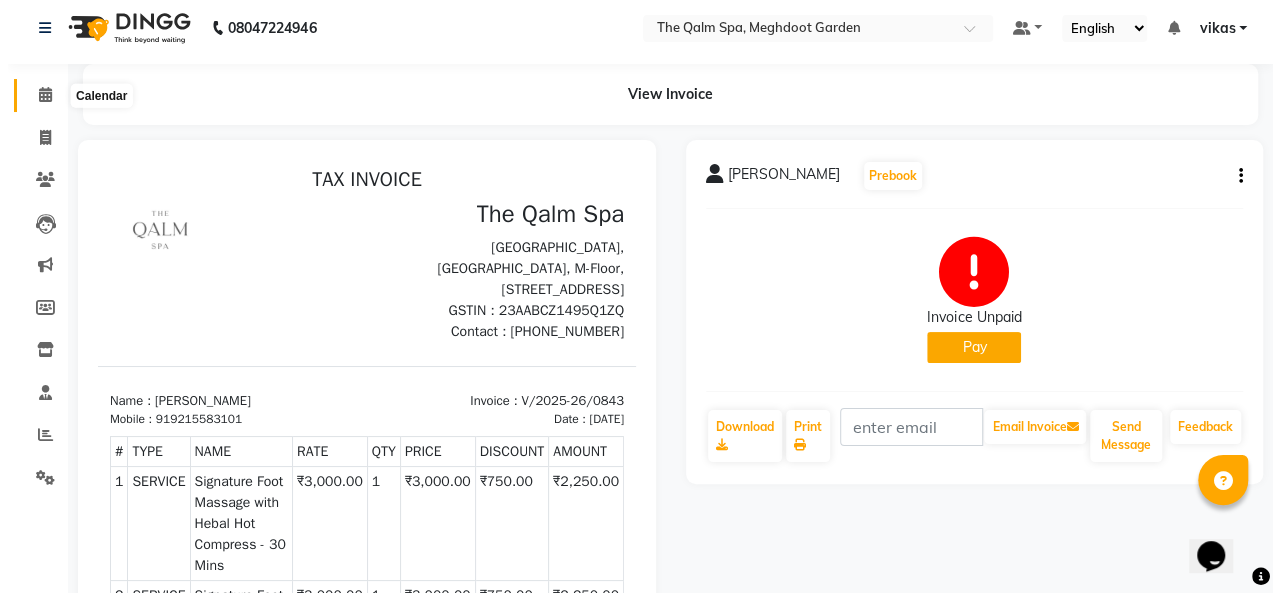 scroll, scrollTop: 0, scrollLeft: 0, axis: both 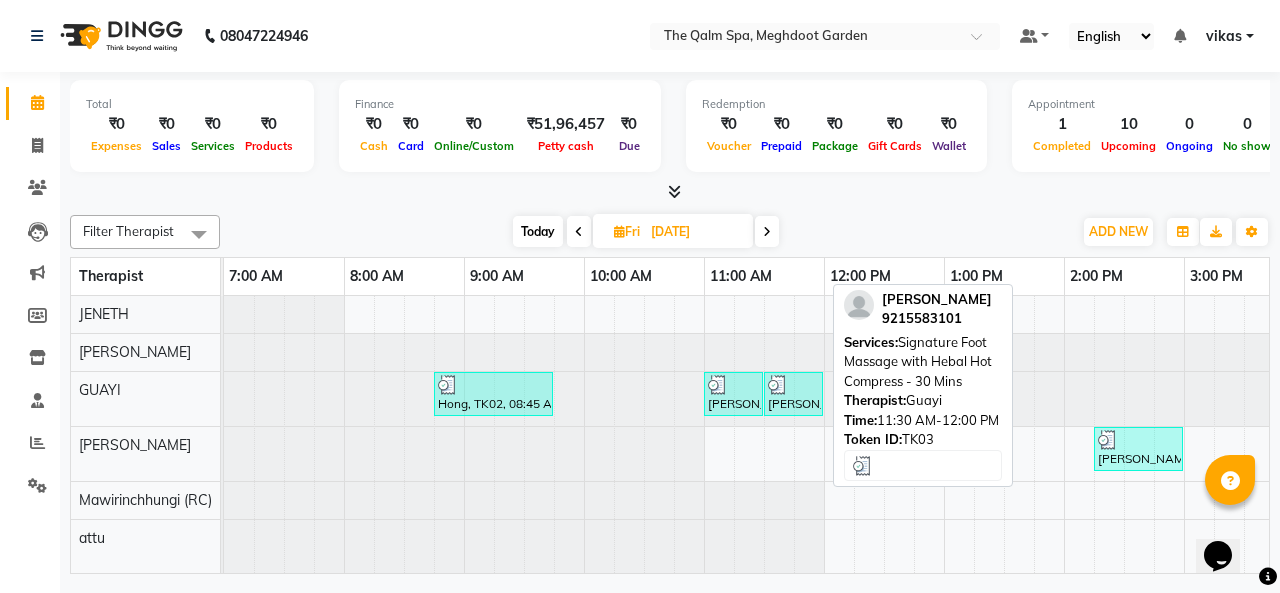 click on "Manbir, TK03, 11:30 AM-12:00 PM, Signature Foot Massage with Hebal Hot Compress - 30 Mins" at bounding box center (793, 394) 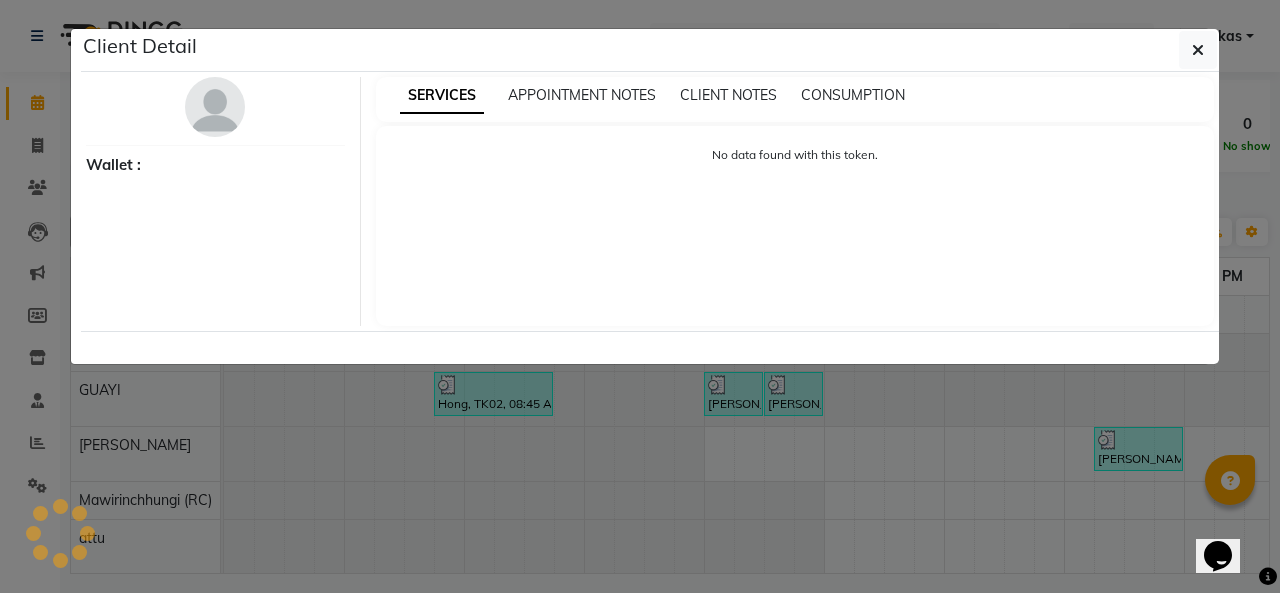 select on "3" 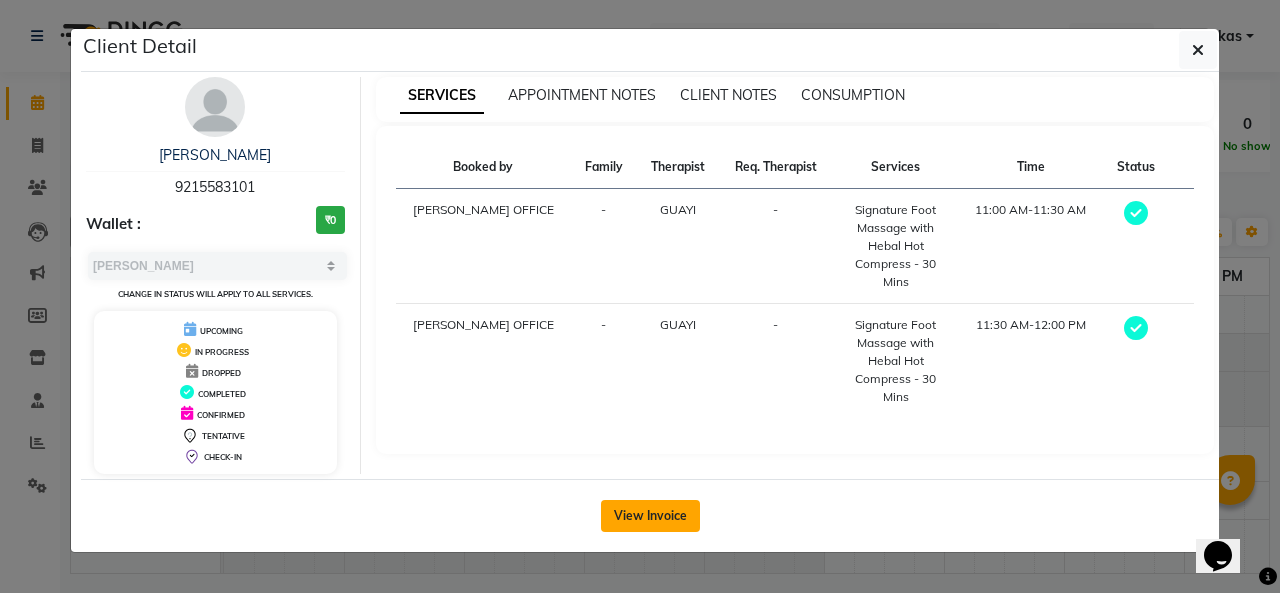 click on "View Invoice" 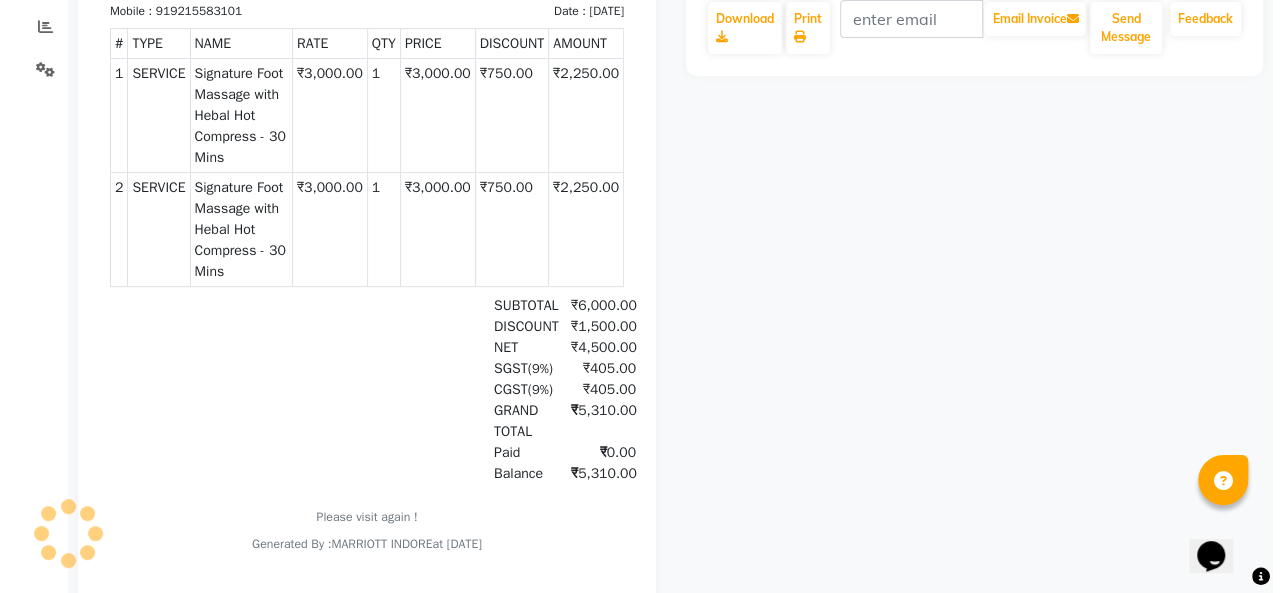 scroll, scrollTop: 0, scrollLeft: 0, axis: both 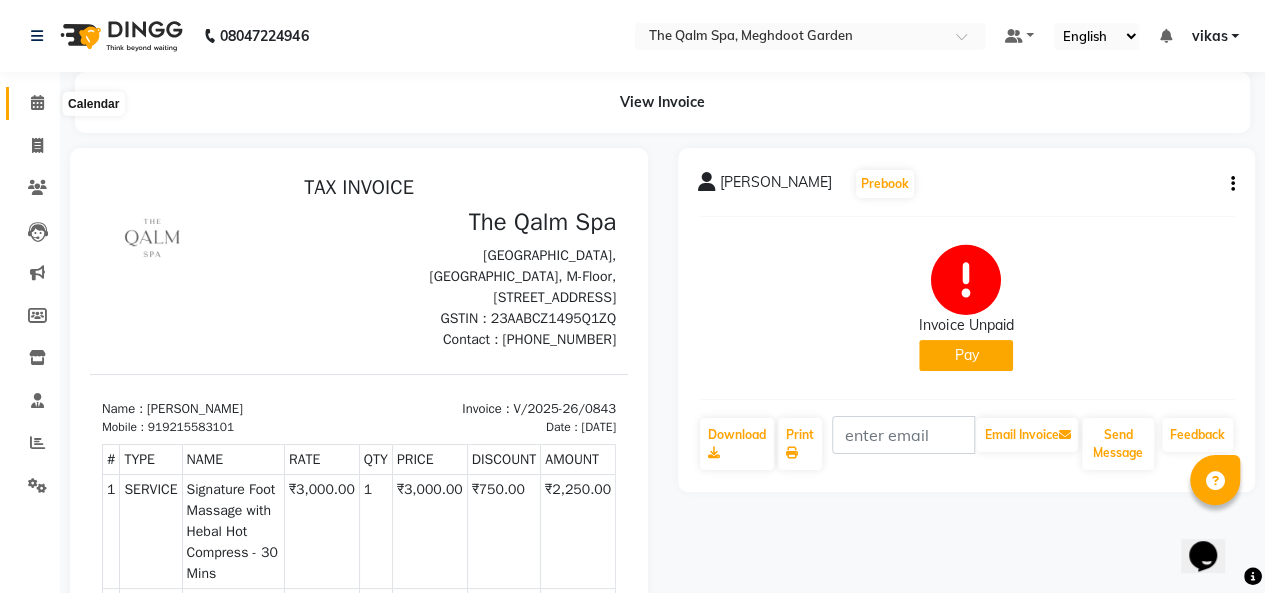 click 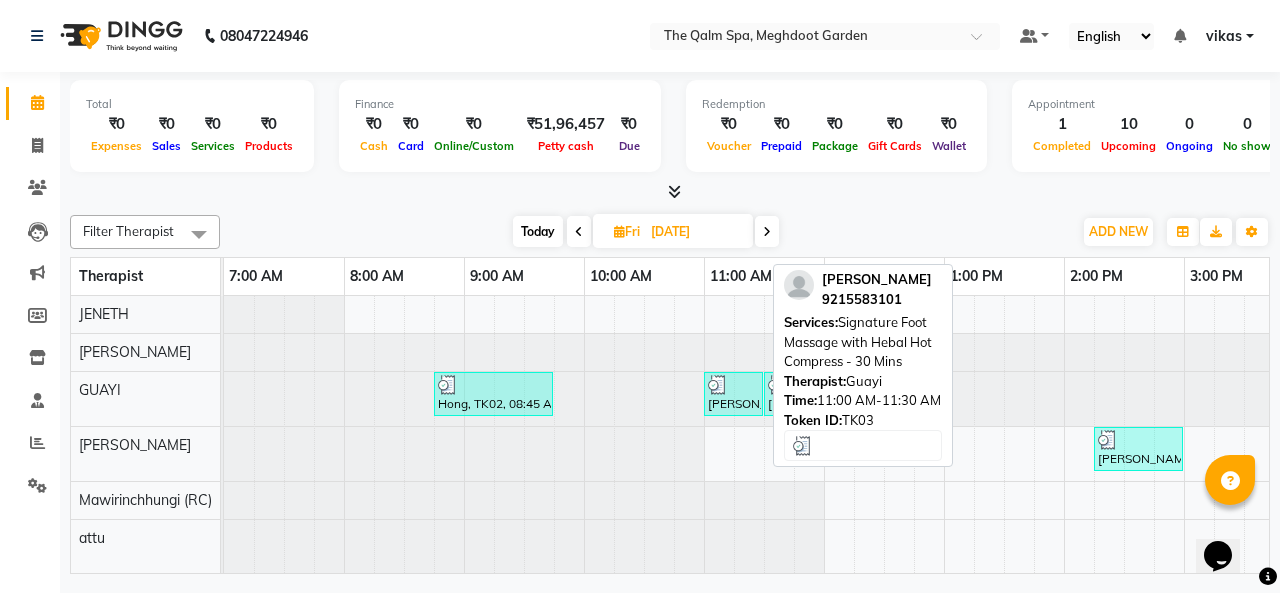 click on "Manbir, TK03, 11:00 AM-11:30 AM, Signature Foot Massage with Hebal Hot Compress - 30 Mins" at bounding box center (733, 394) 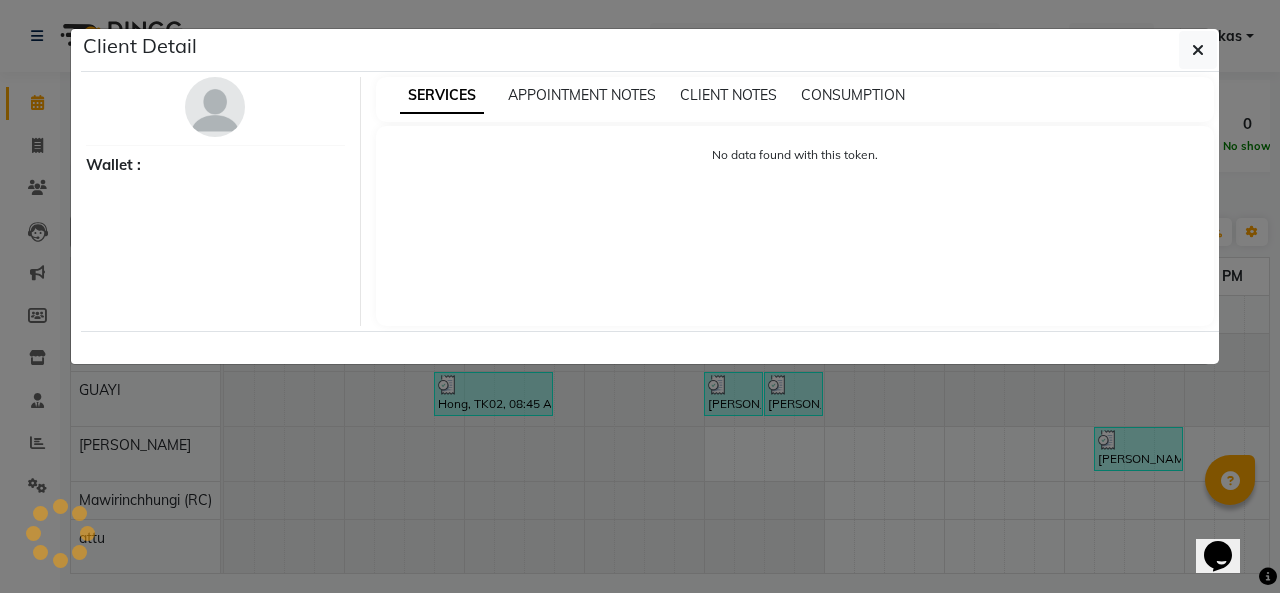 select on "3" 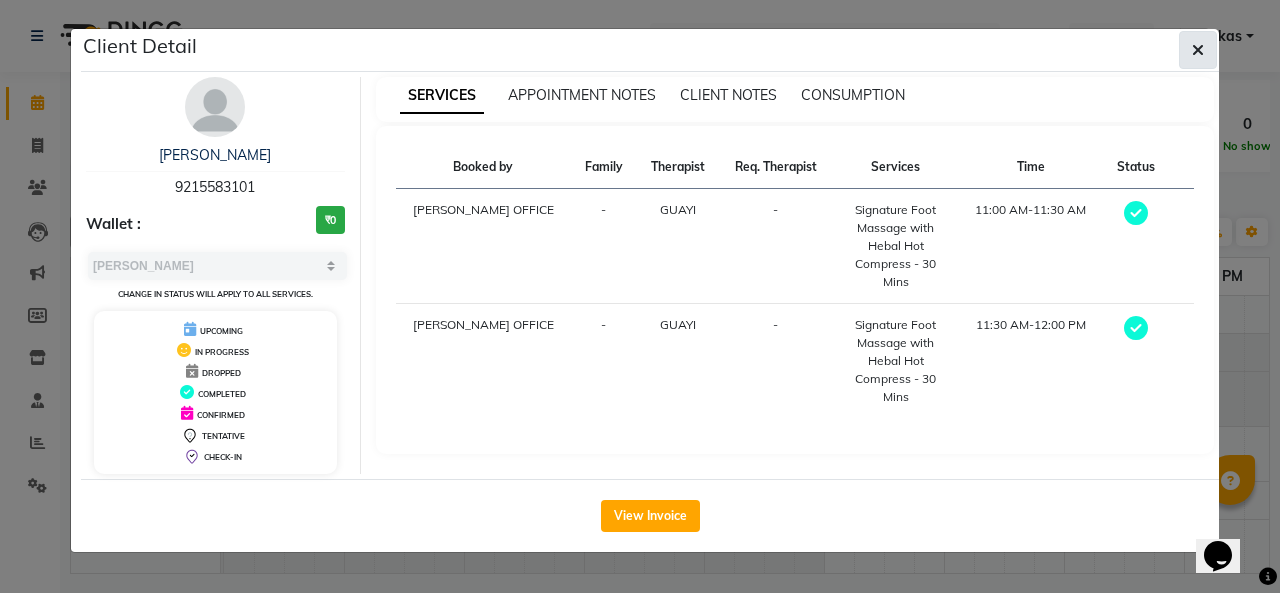 click 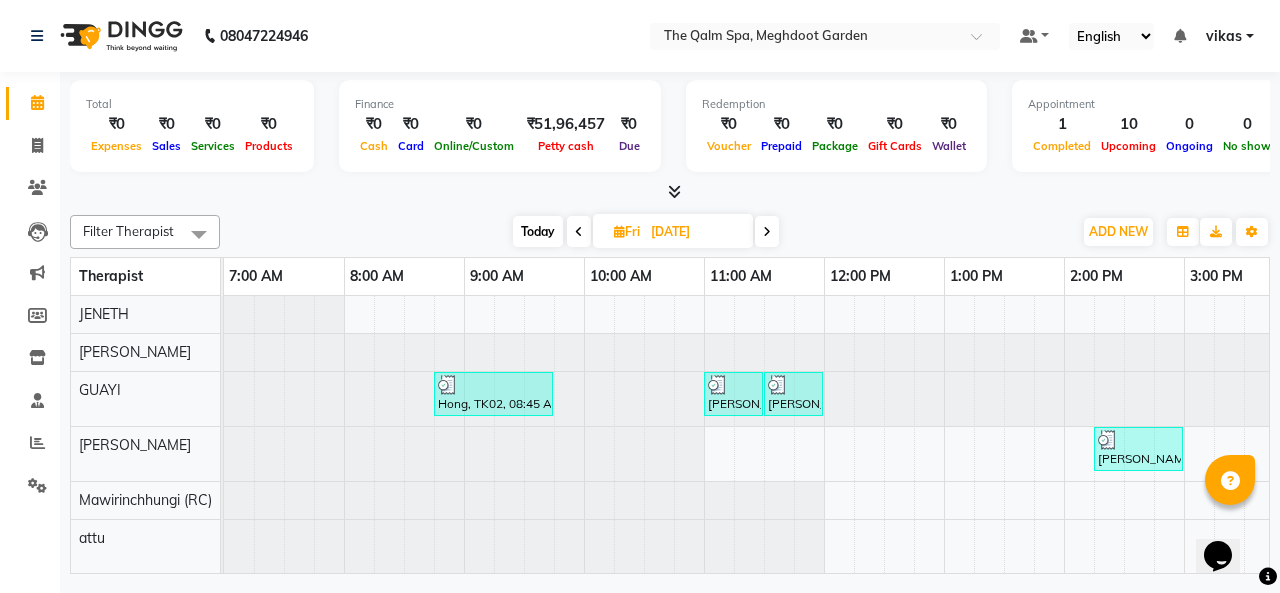scroll, scrollTop: 0, scrollLeft: 671, axis: horizontal 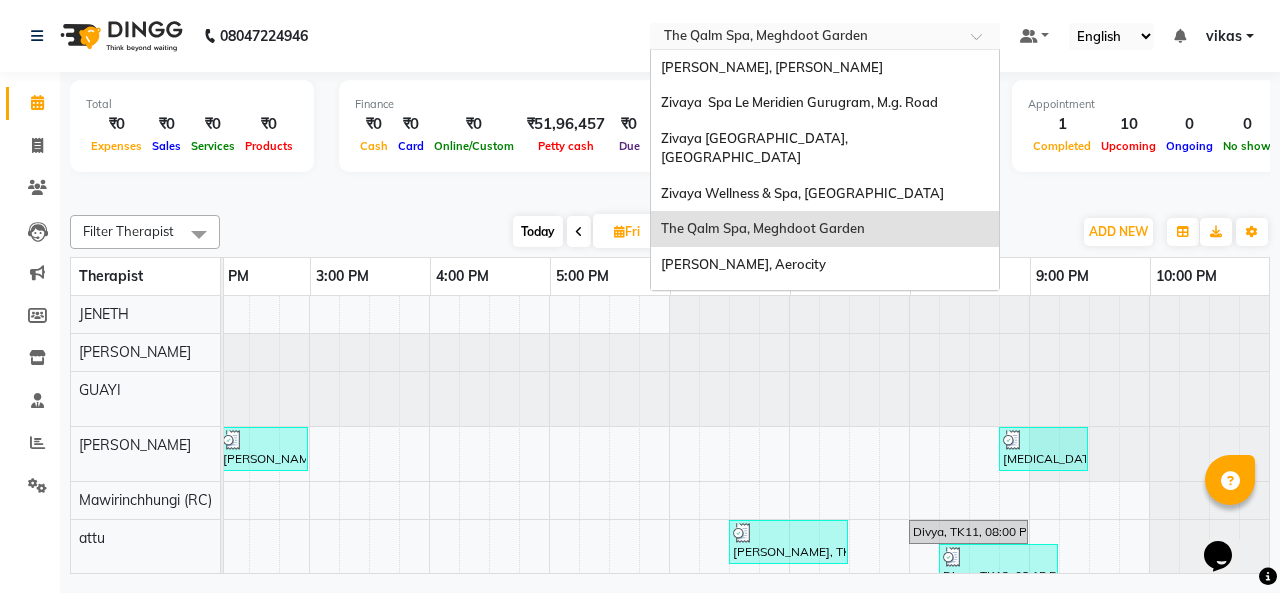 click at bounding box center [805, 38] 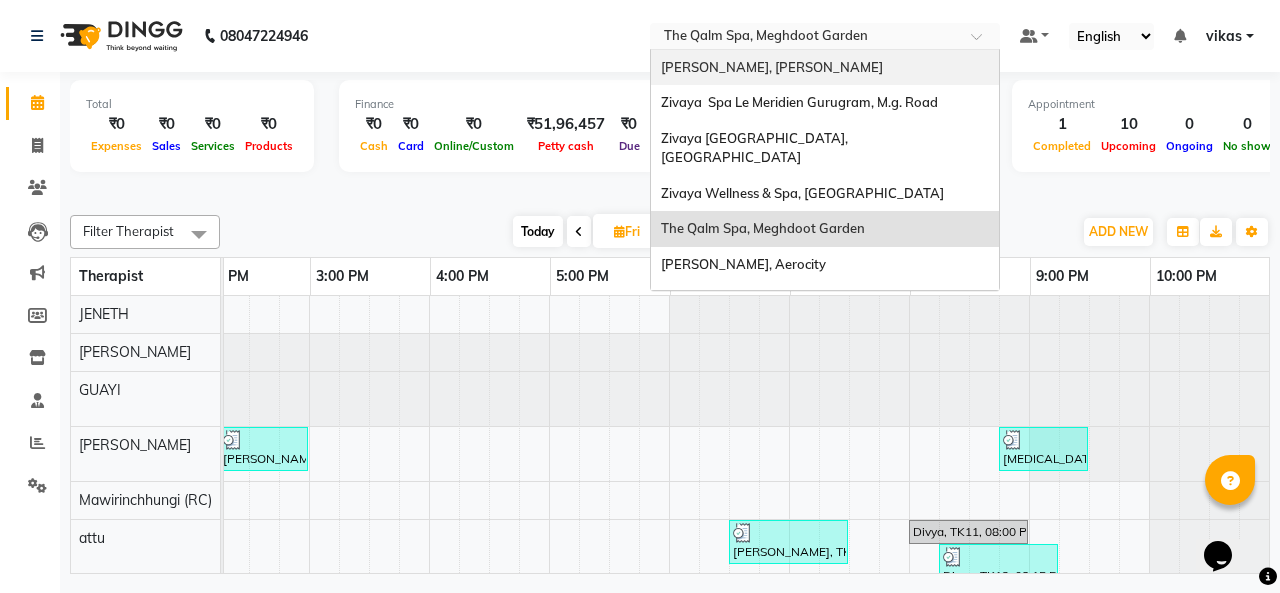 click on "[PERSON_NAME], [PERSON_NAME]" at bounding box center [772, 67] 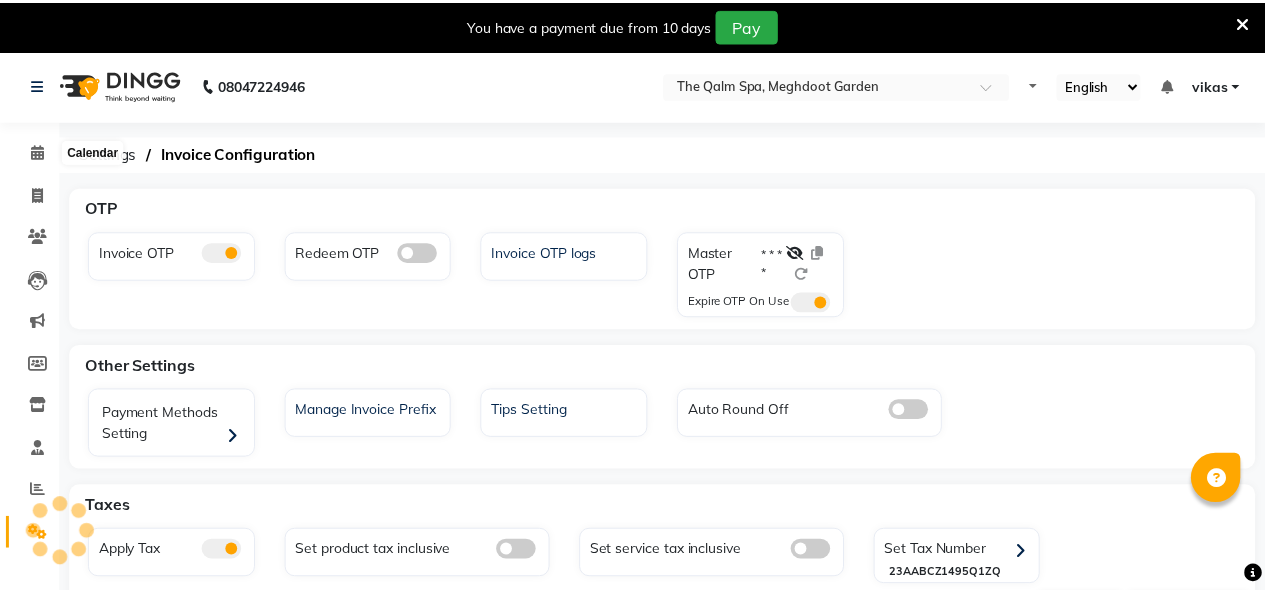 scroll, scrollTop: 0, scrollLeft: 0, axis: both 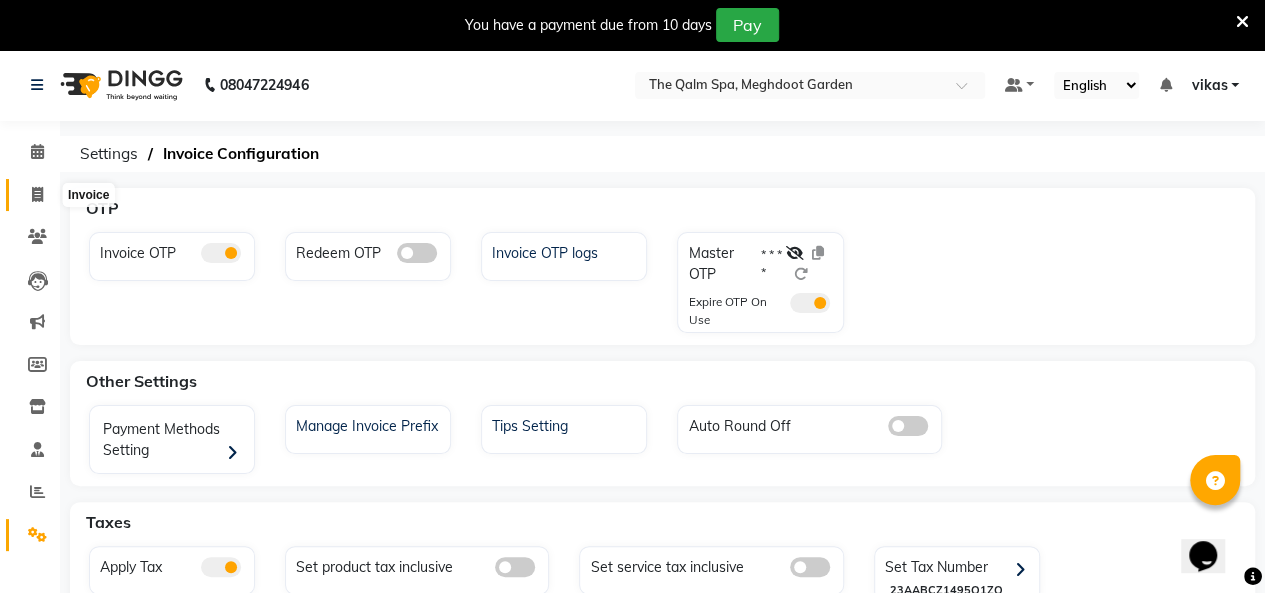 click 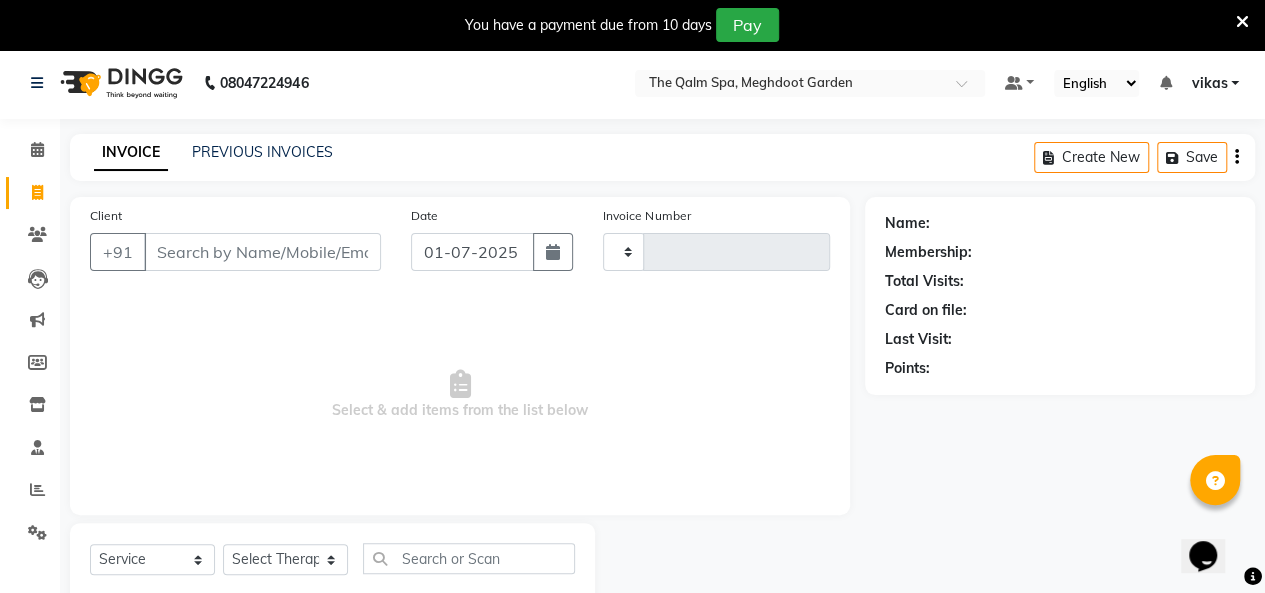 type on "1136" 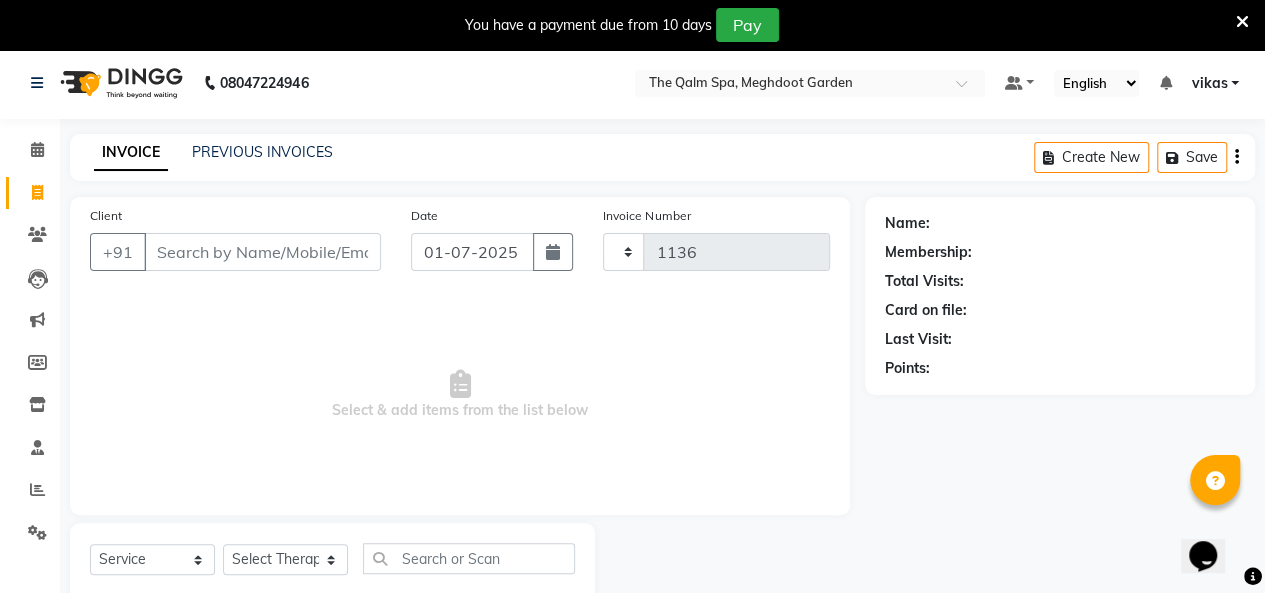 select on "6401" 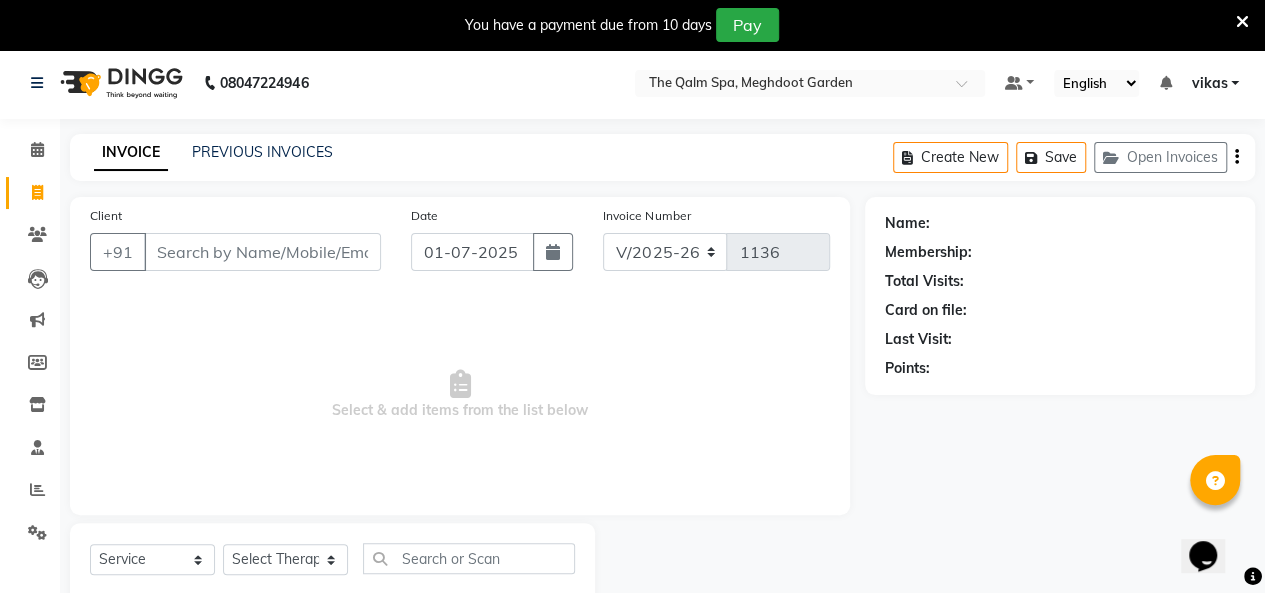 scroll, scrollTop: 56, scrollLeft: 0, axis: vertical 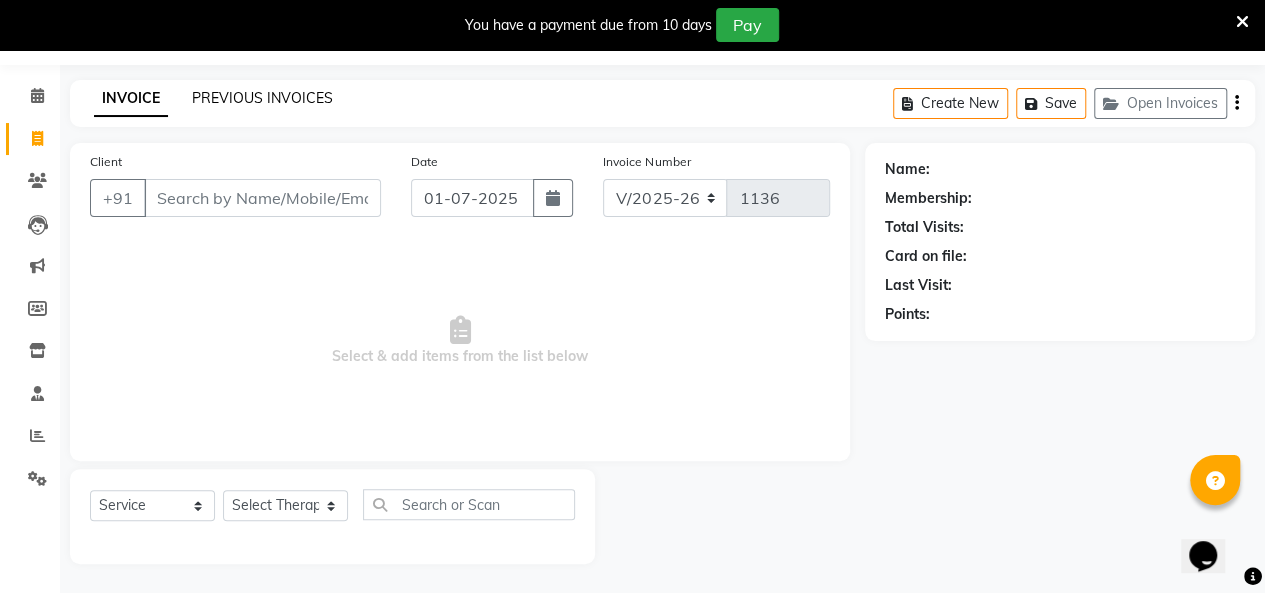 click on "PREVIOUS INVOICES" 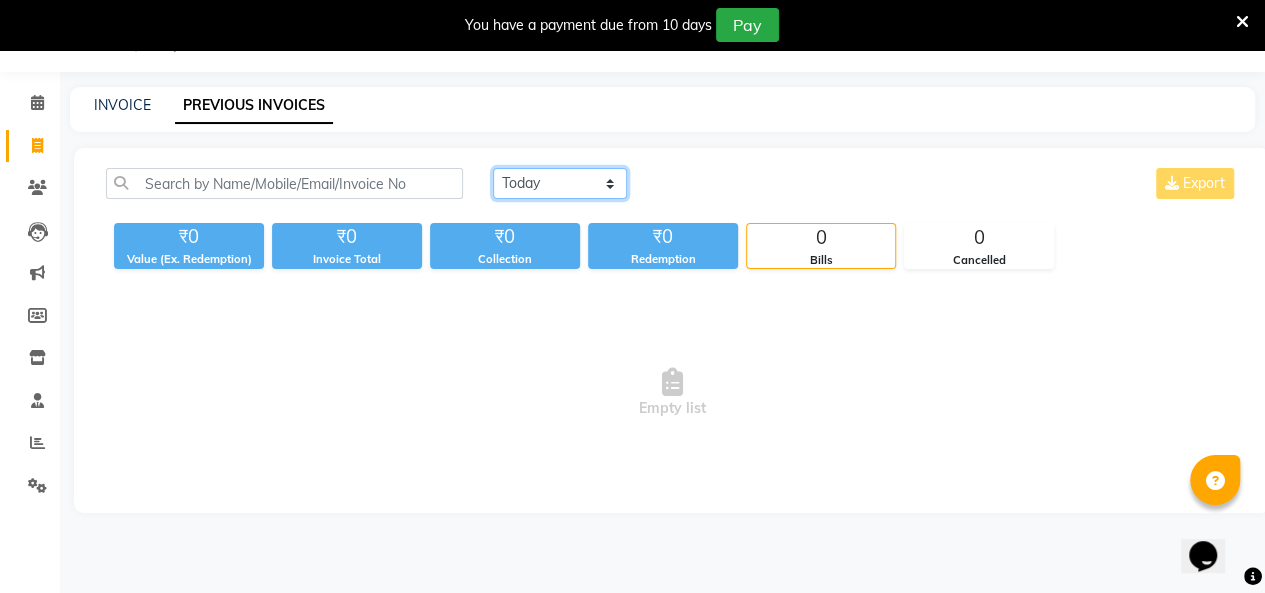 click on "Today Yesterday Custom Range" 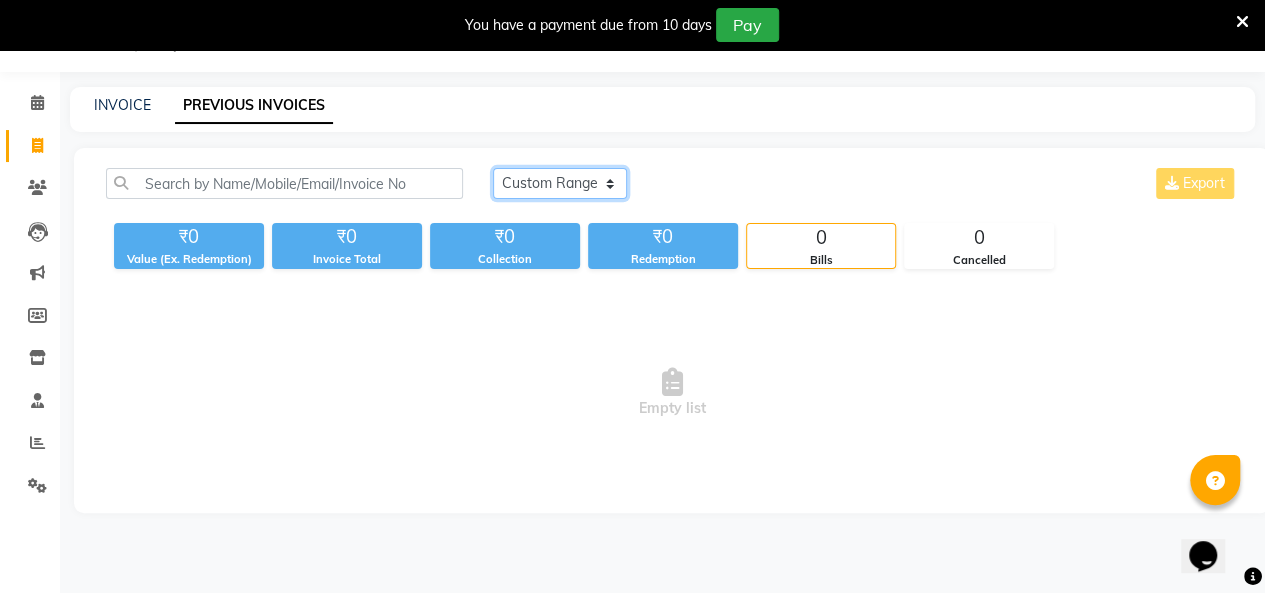 click on "Today Yesterday Custom Range" 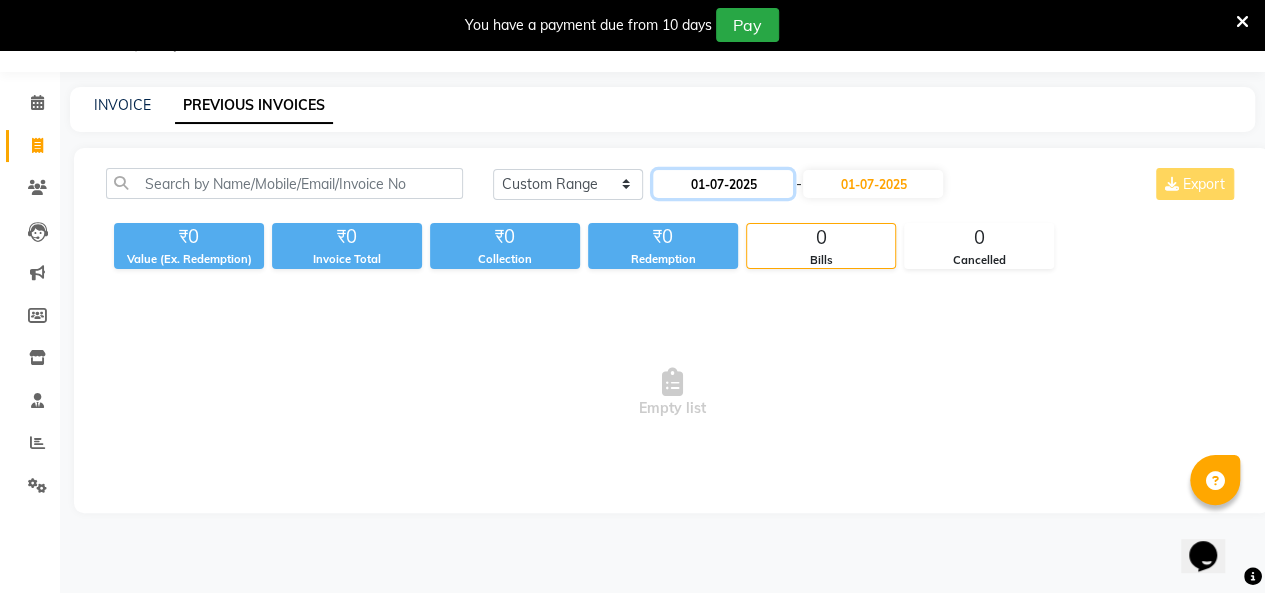 click on "01-07-2025" 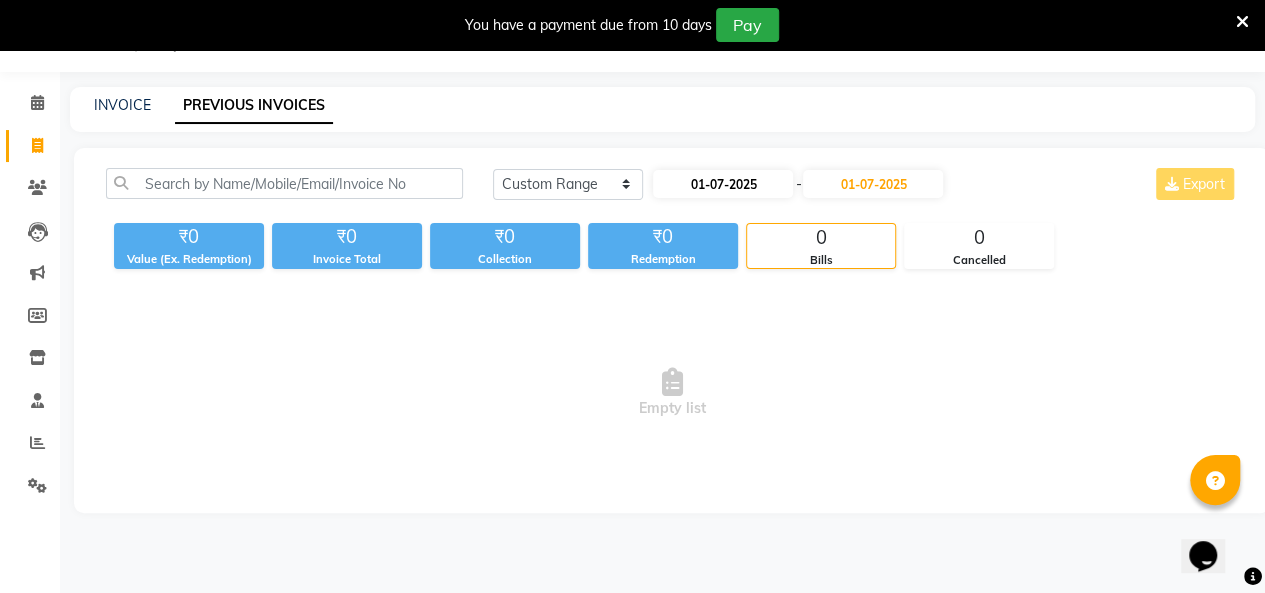 select on "7" 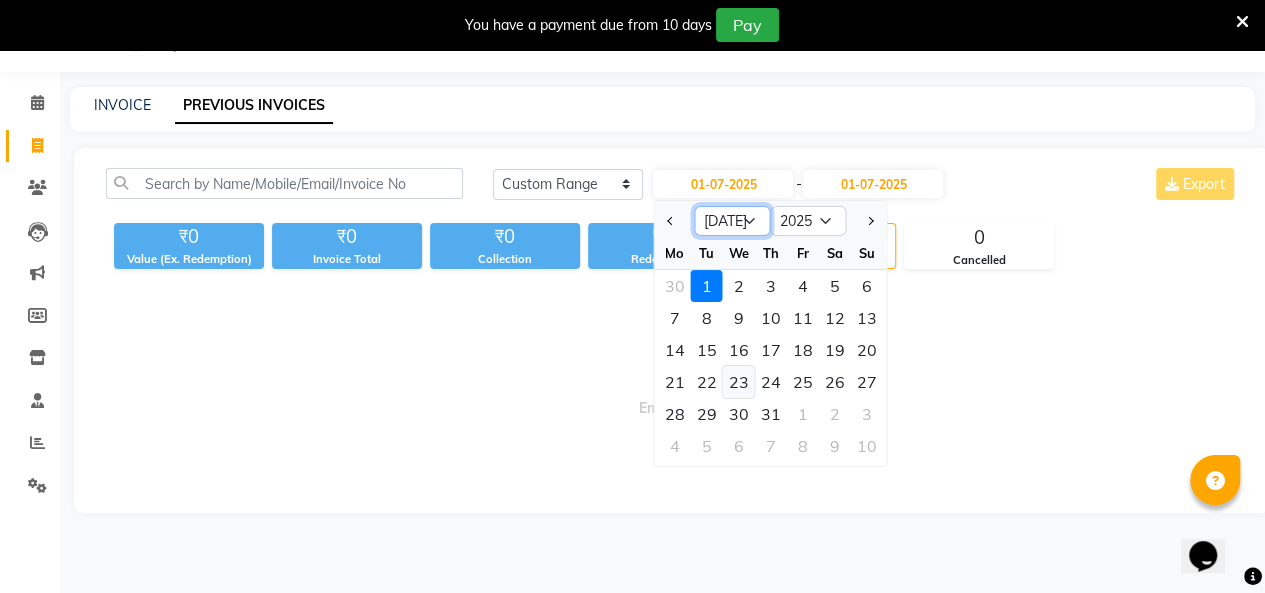 drag, startPoint x: 730, startPoint y: 222, endPoint x: 727, endPoint y: 366, distance: 144.03125 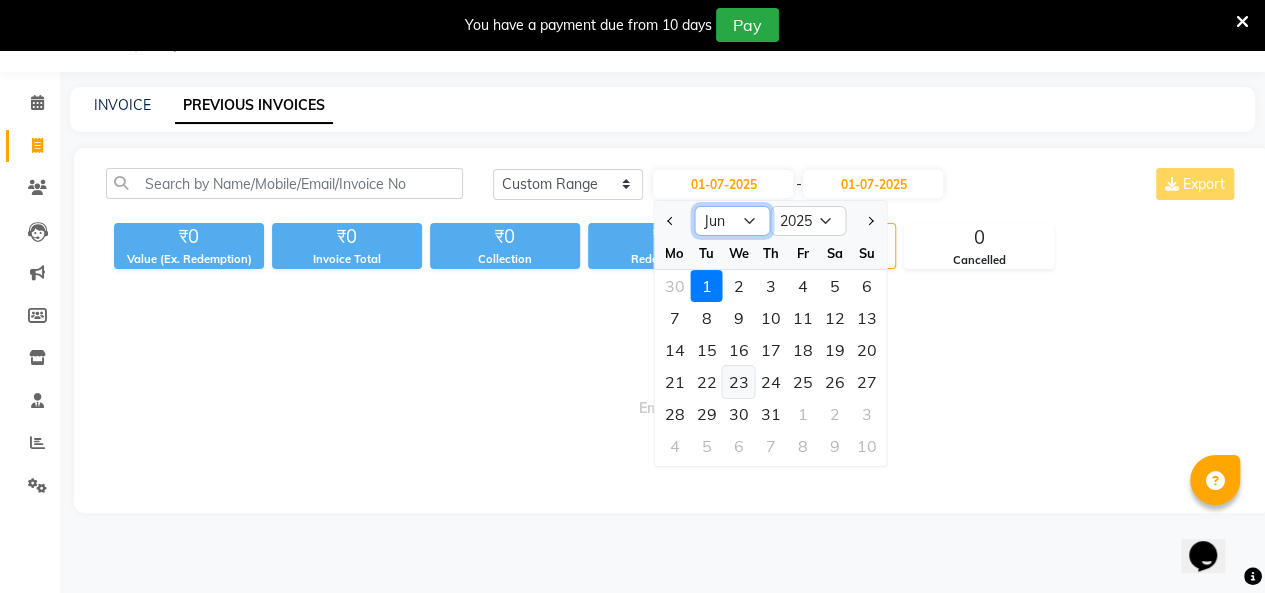 click on "Jan Feb Mar Apr May Jun Jul Aug Sep Oct Nov Dec" 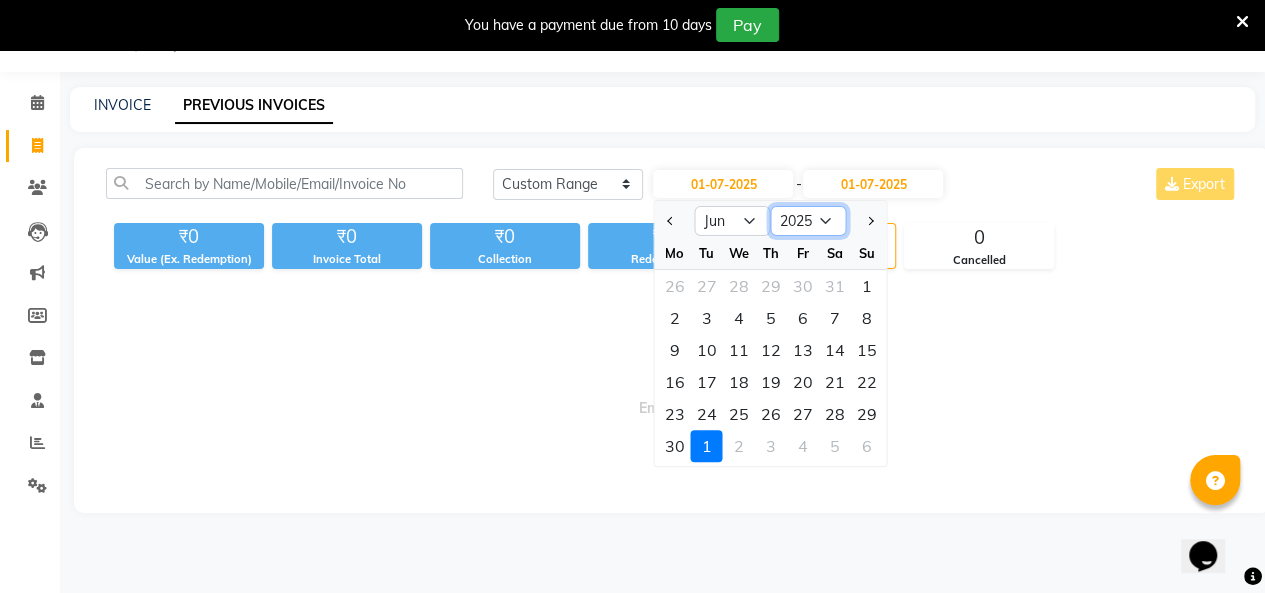 click on "2015 2016 2017 2018 2019 2020 2021 2022 2023 2024 2025 2026 2027 2028 2029 2030 2031 2032 2033 2034 2035" 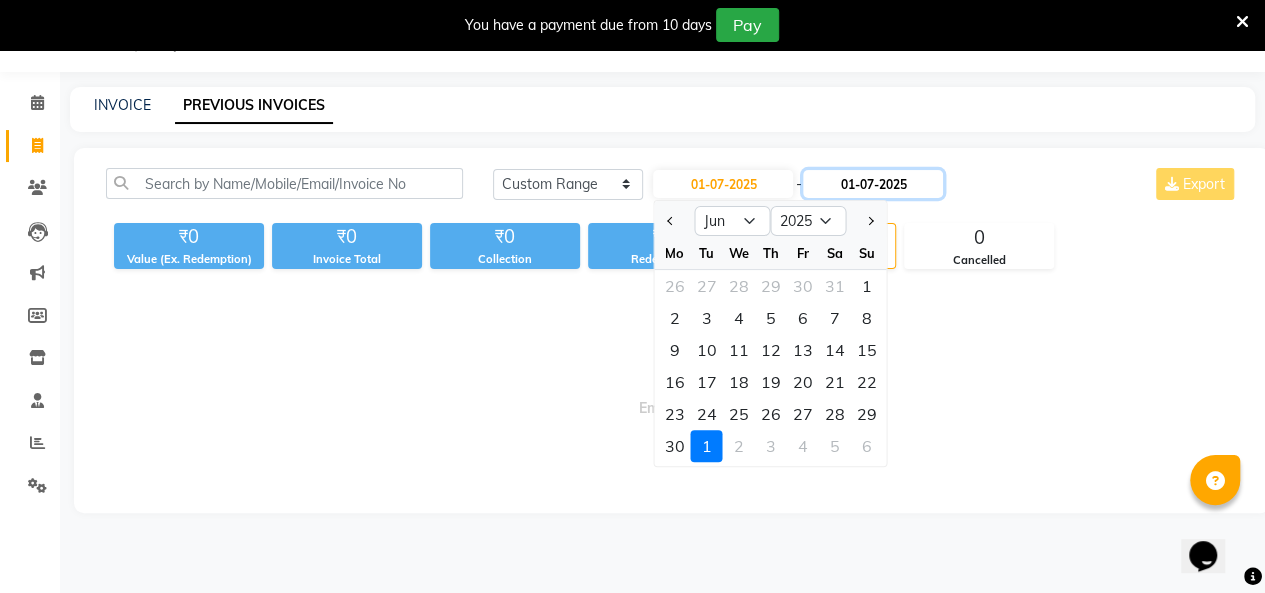 click on "01-07-2025" 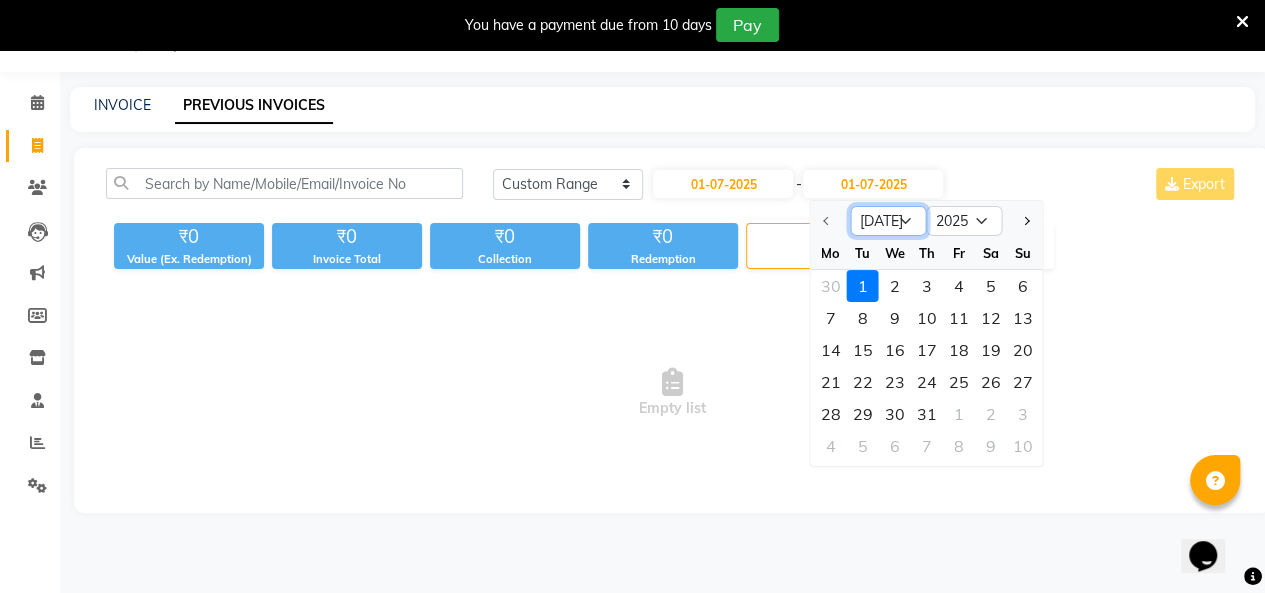 click on "[DATE] Aug Sep Oct Nov Dec" 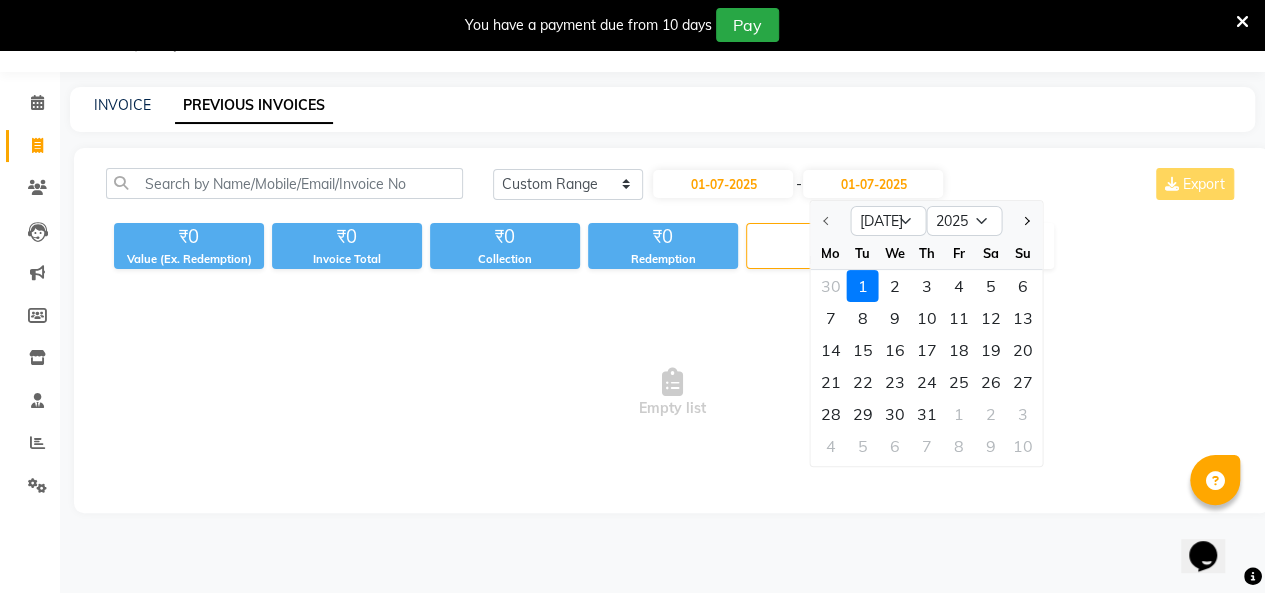 click on "Today Yesterday Custom Range 01-07-2025 - 01-07-2025 Jul Aug Sep Oct Nov Dec 2025 2026 2027 2028 2029 2030 2031 2032 2033 2034 2035 Mo Tu We Th Fr Sa Su 30 1 2 3 4 5 6 7 8 9 10 11 12 13 14 15 16 17 18 19 20 21 22 23 24 25 26 27 28 29 30 31 1 2 3 4 5 6 7 8 9 10 Export" 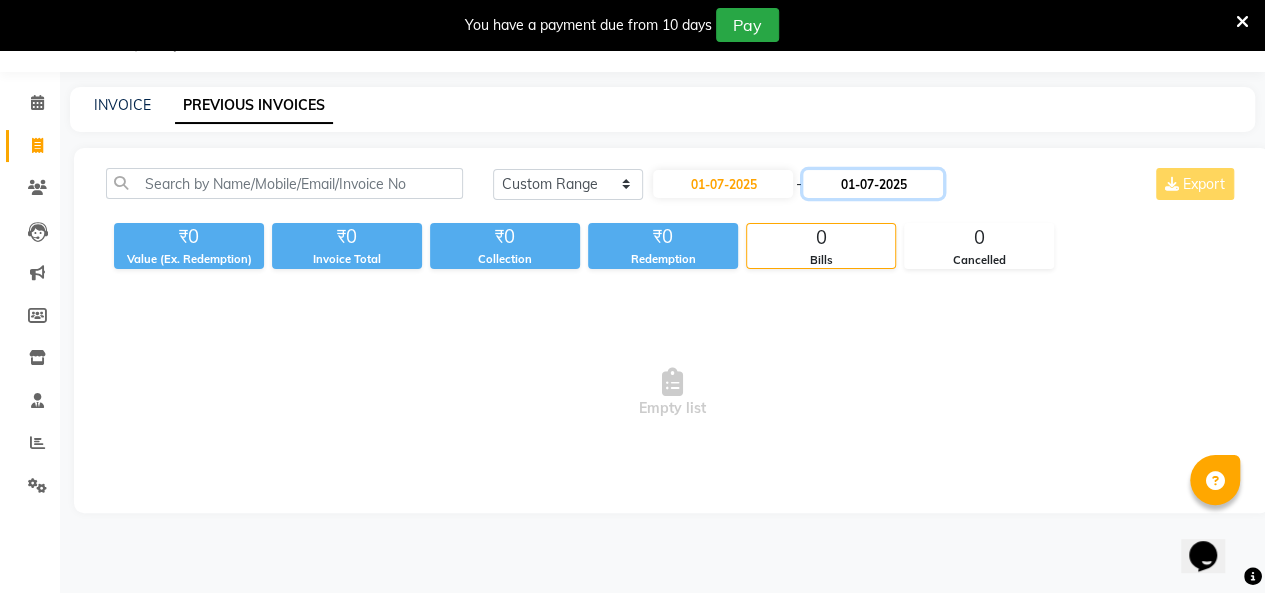 click on "01-07-2025" 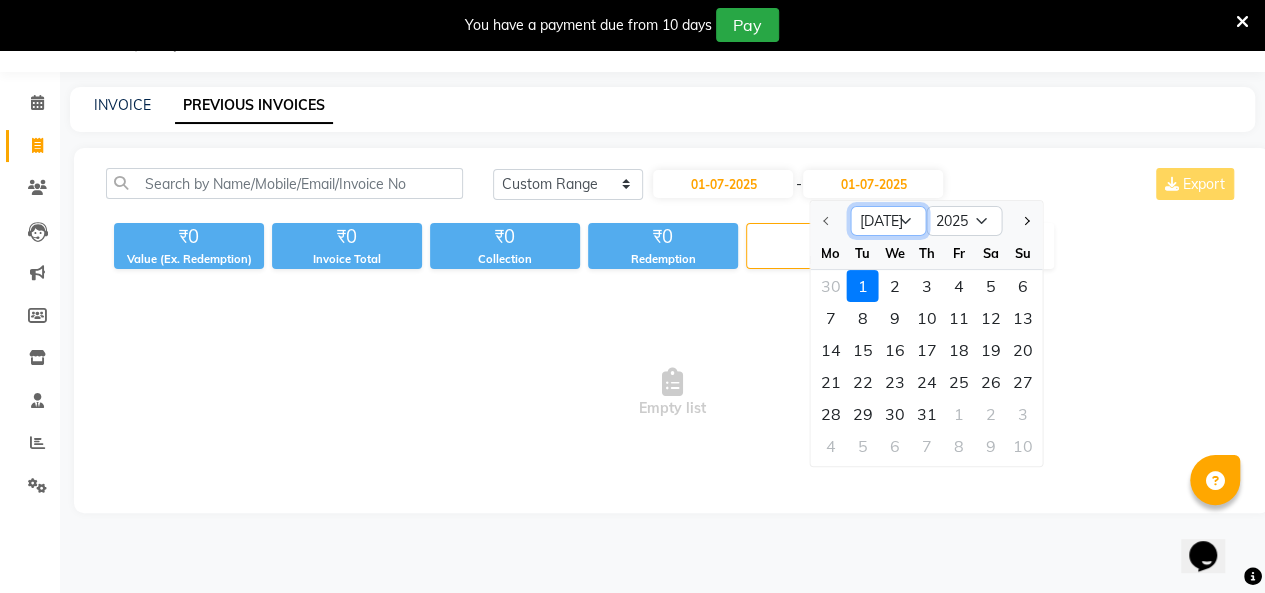 click on "[DATE] Aug Sep Oct Nov Dec" 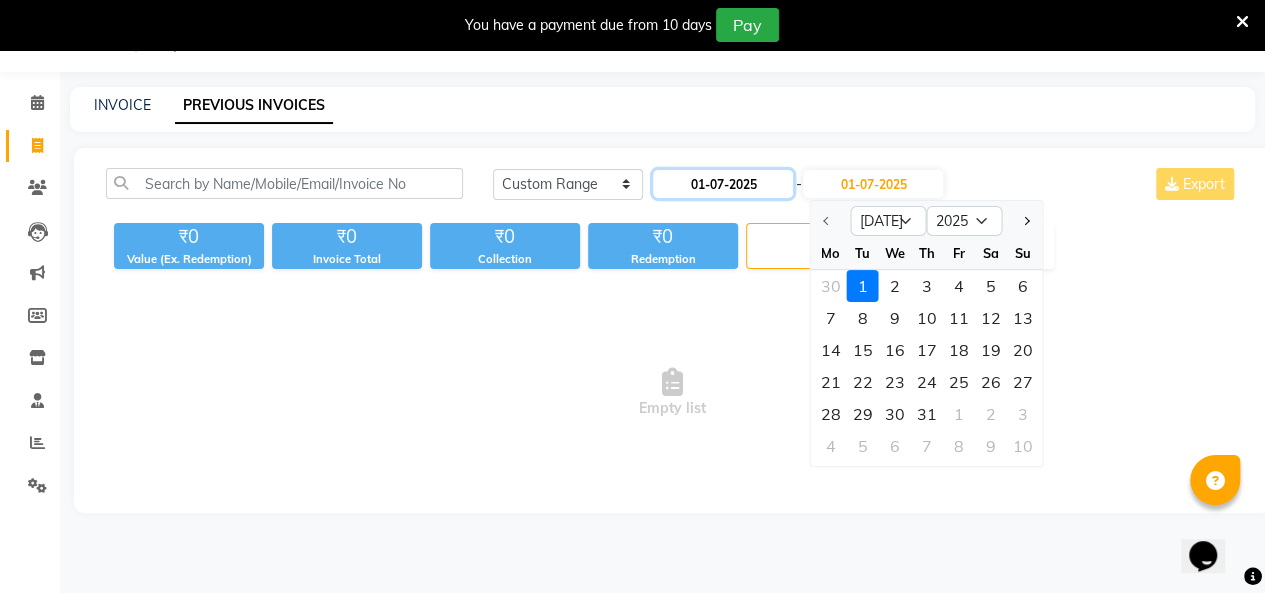 click on "01-07-2025" 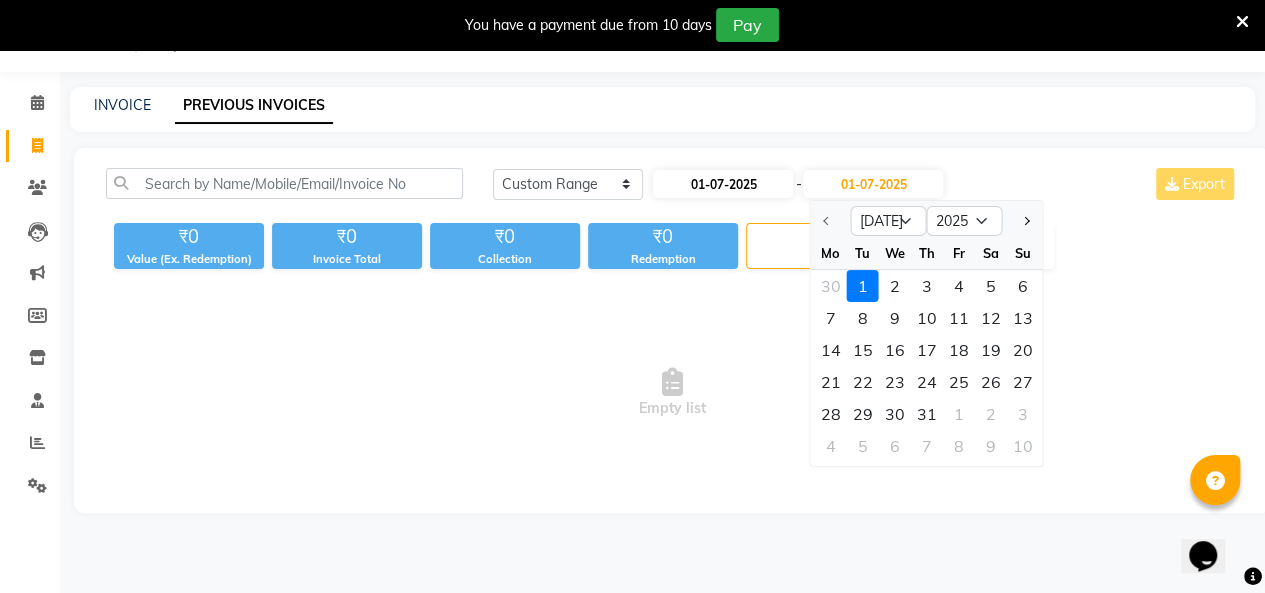 select on "7" 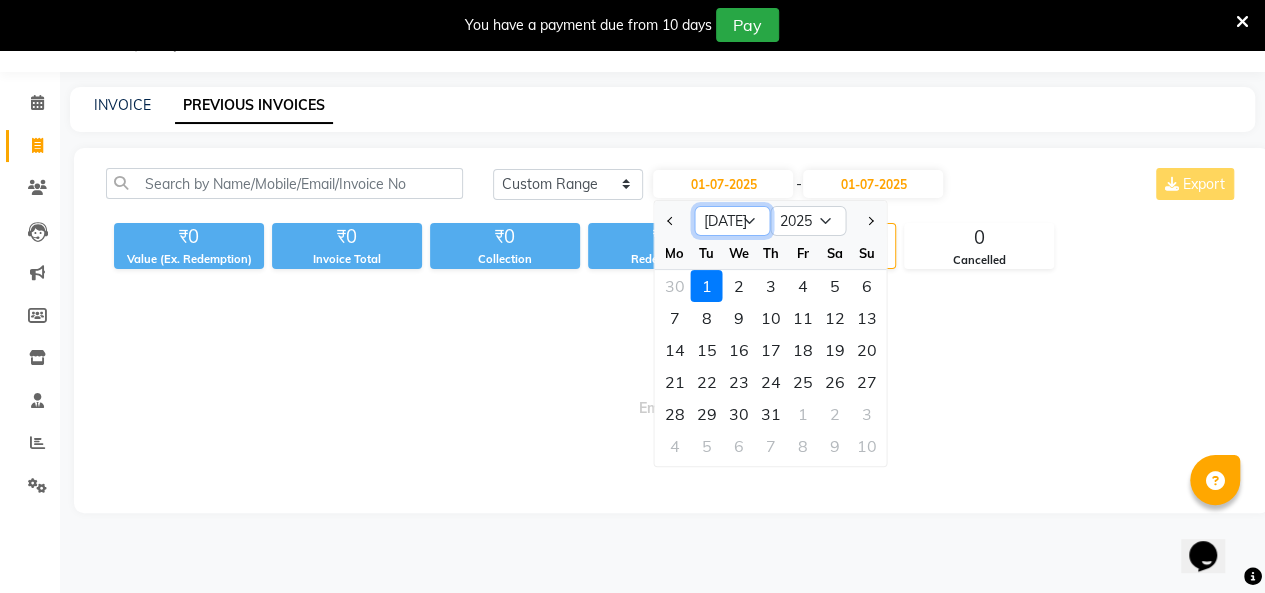 click on "Jan Feb Mar Apr May Jun [DATE] Aug Sep Oct Nov Dec" 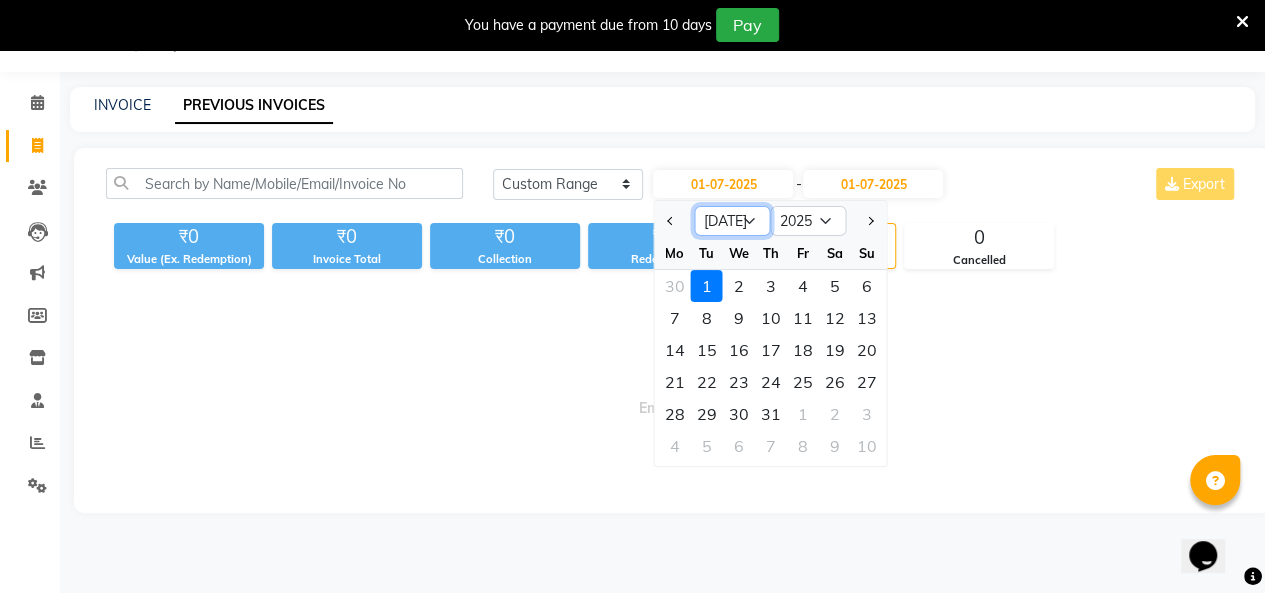 select on "6" 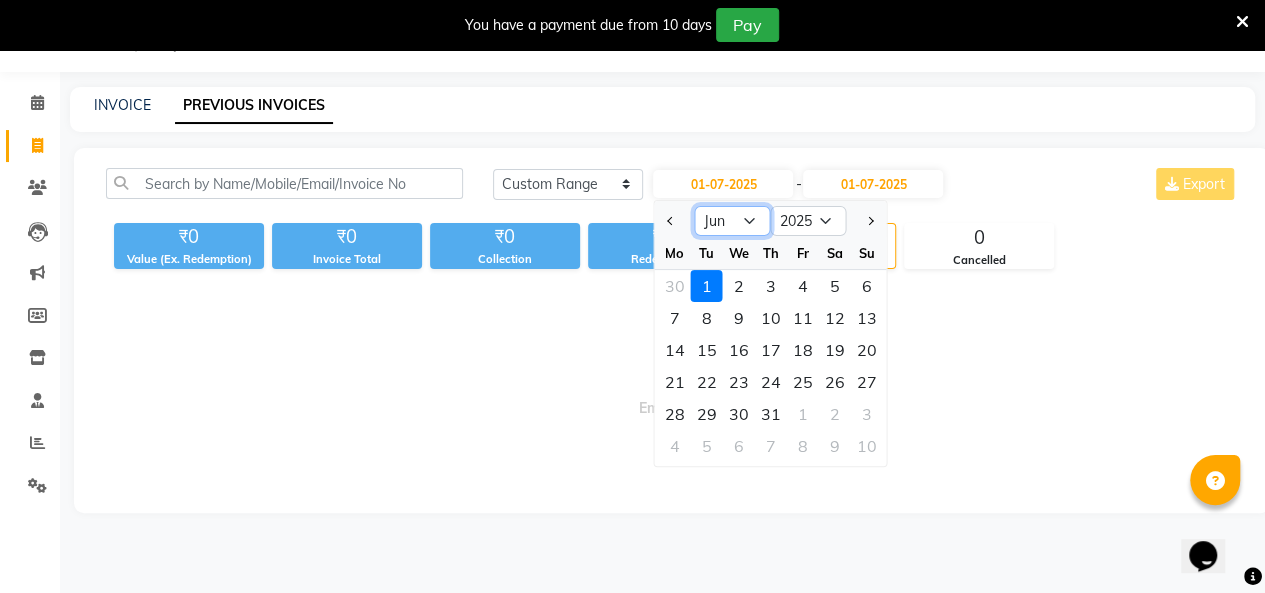 click on "Jan Feb Mar Apr May Jun [DATE] Aug Sep Oct Nov Dec" 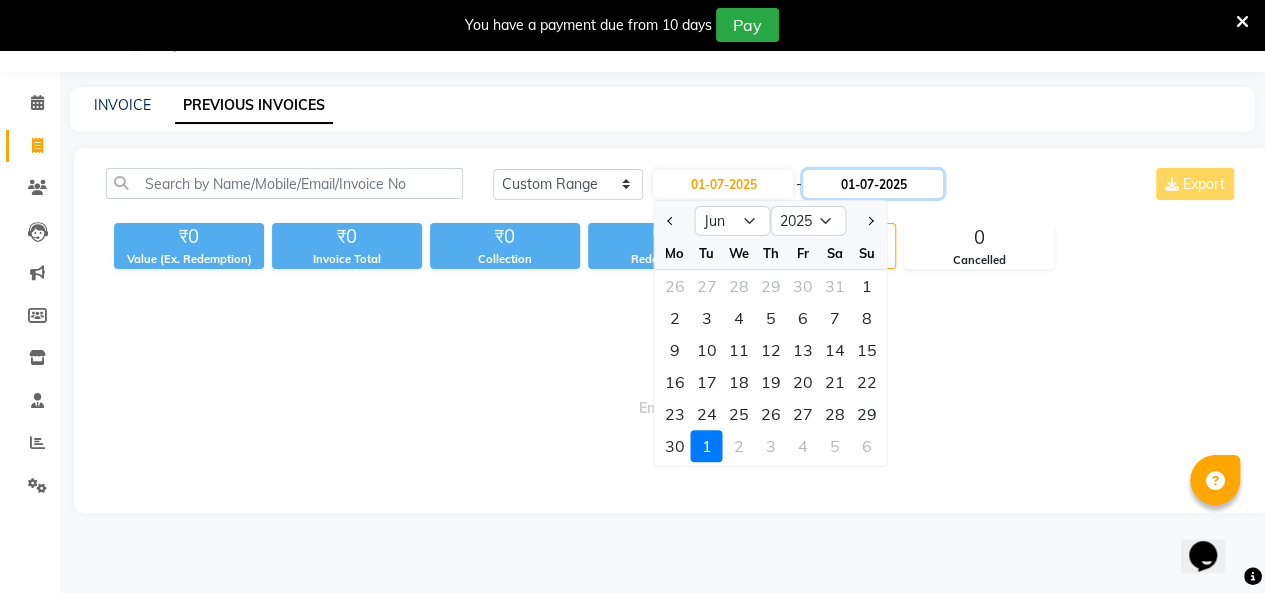 click on "01-07-2025" 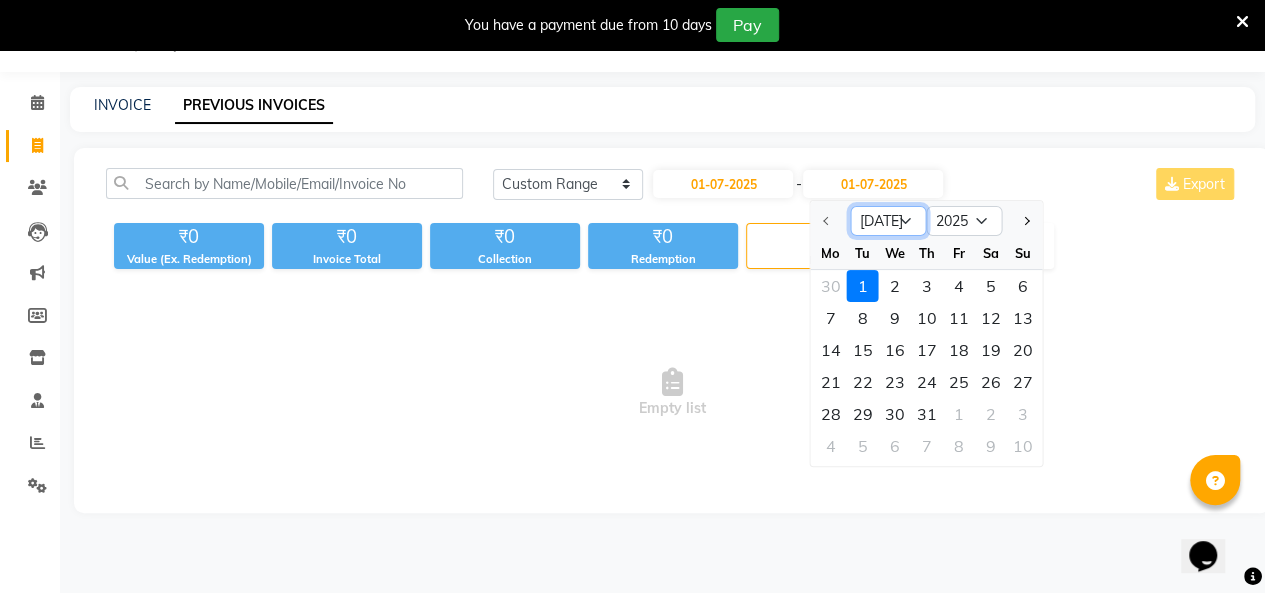 click on "[DATE] Aug Sep Oct Nov Dec" 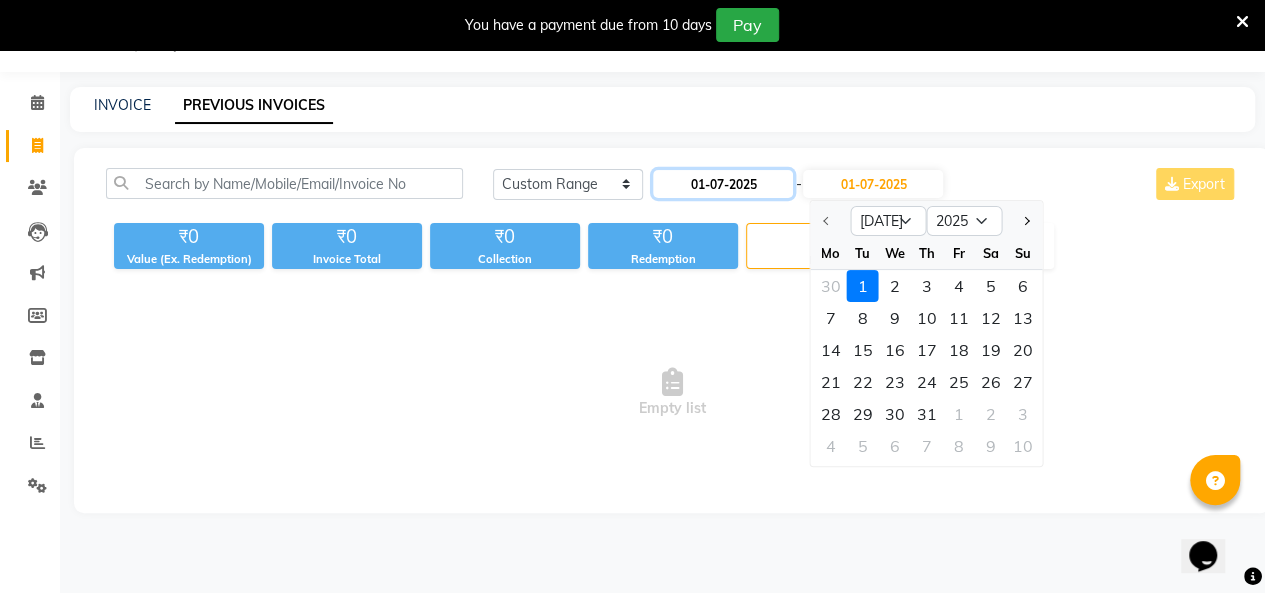 click on "01-07-2025" 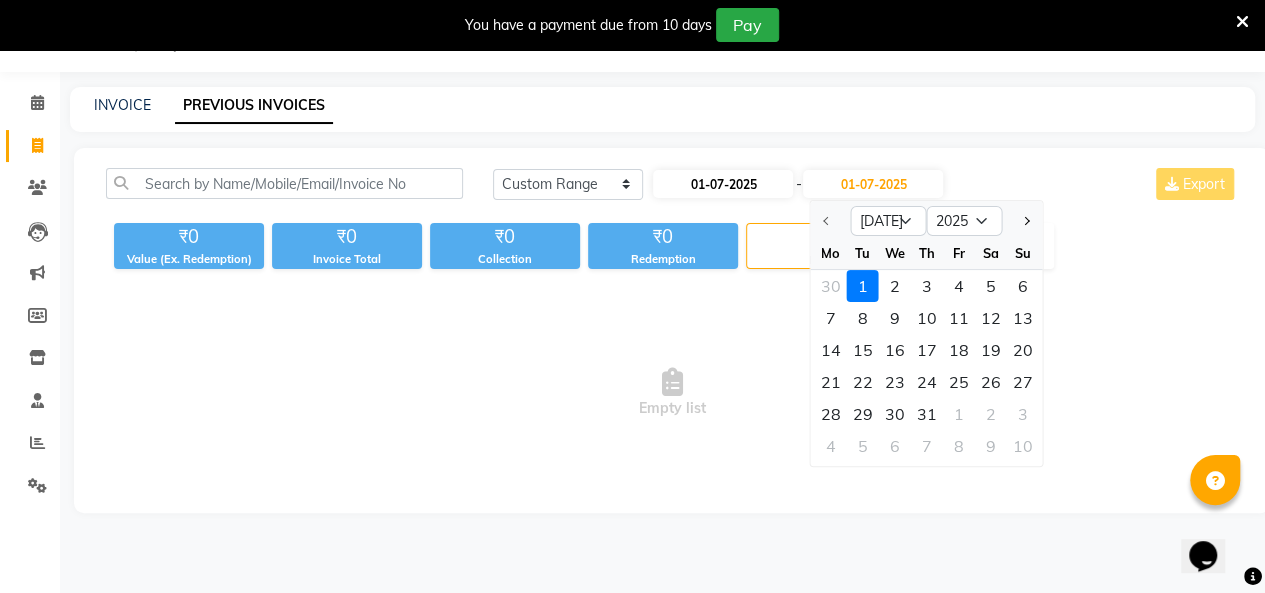 select on "7" 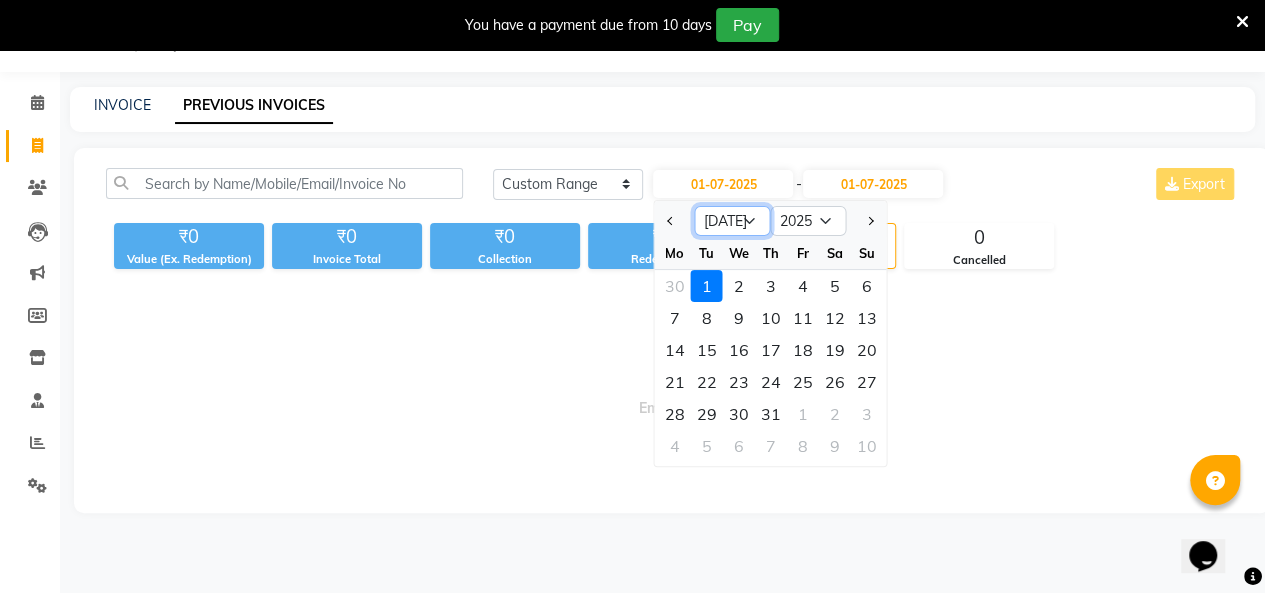 click on "Jan Feb Mar Apr May Jun [DATE] Aug Sep Oct Nov Dec" 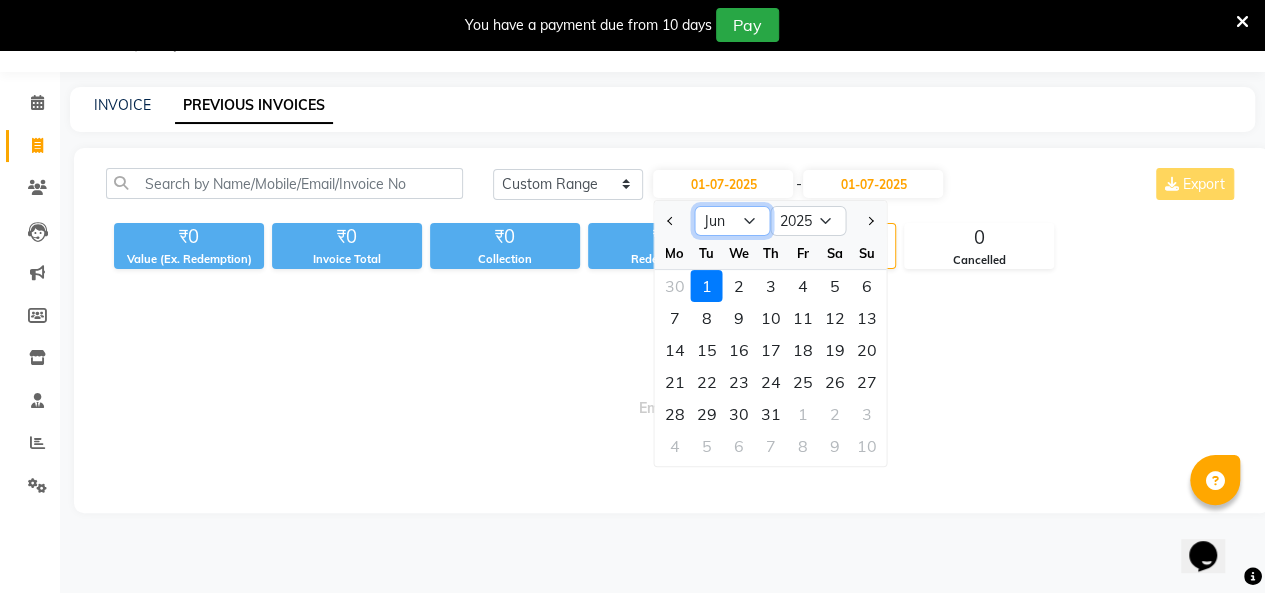click on "Jan Feb Mar Apr May Jun [DATE] Aug Sep Oct Nov Dec" 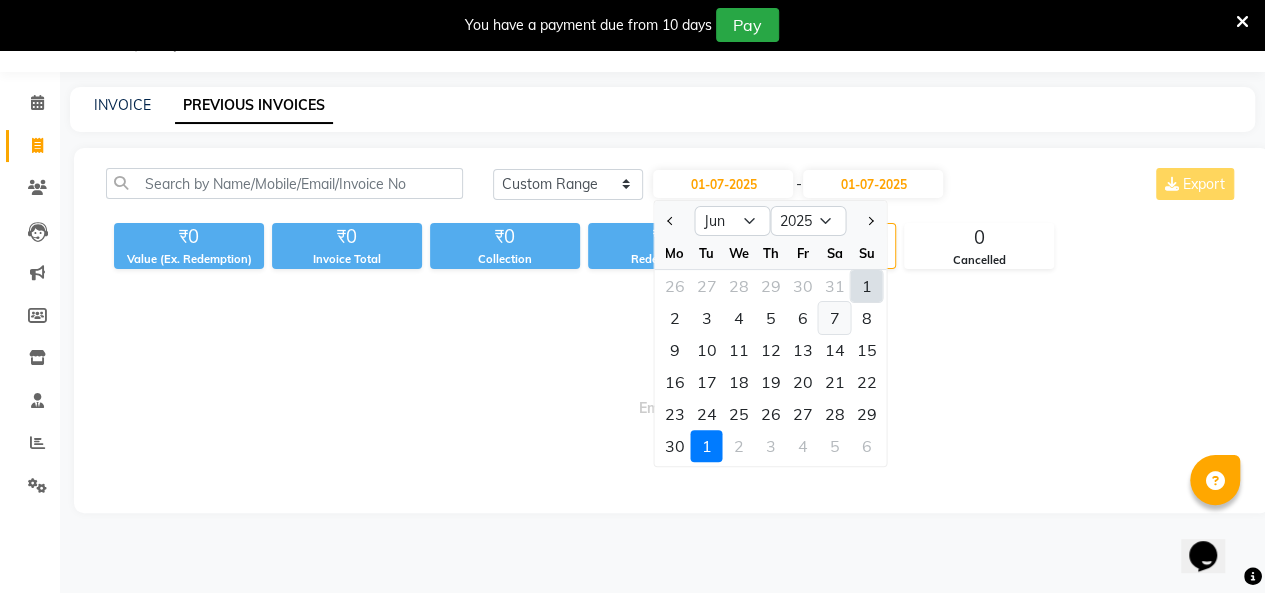 click on "7" 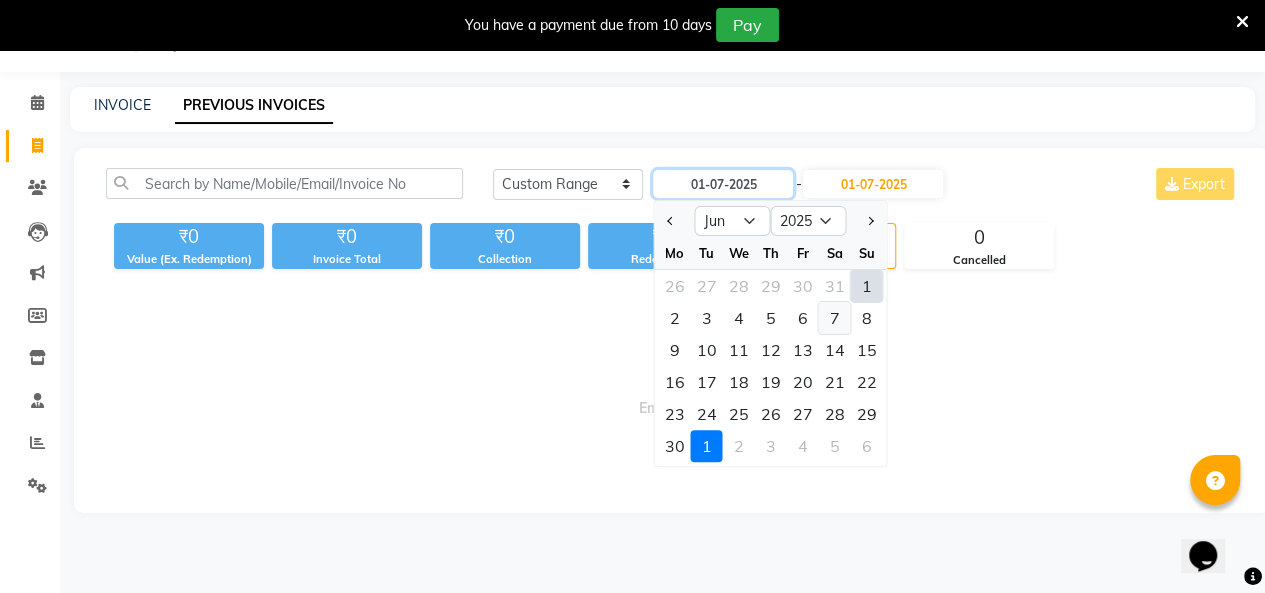 type on "[DATE]" 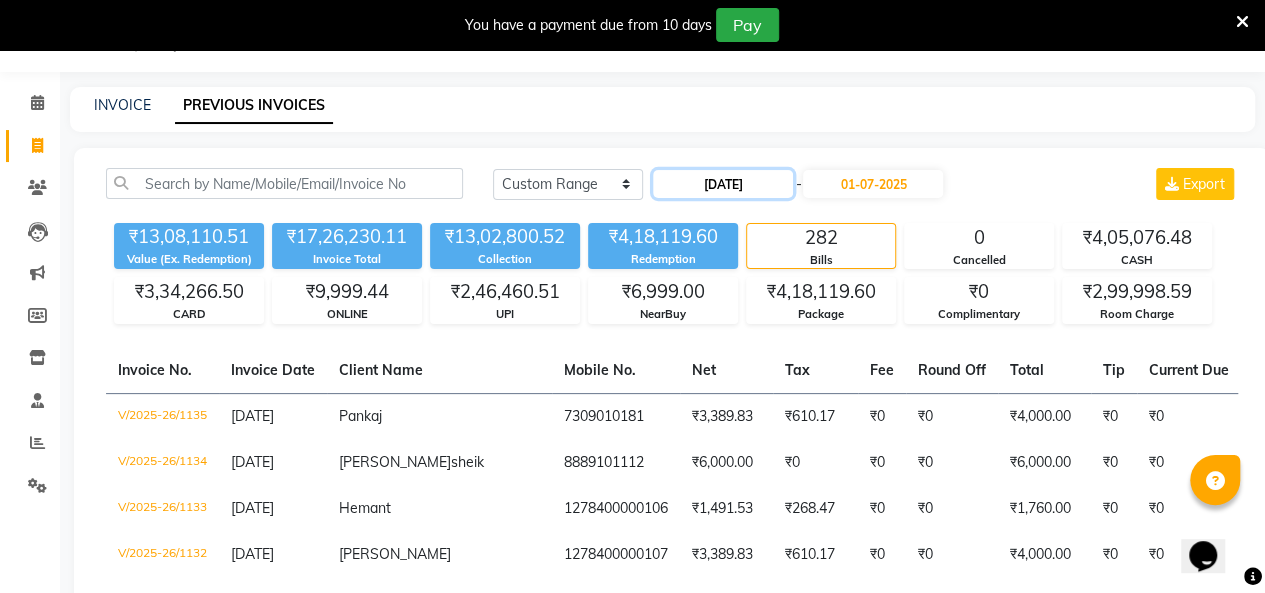 click on "[DATE]" 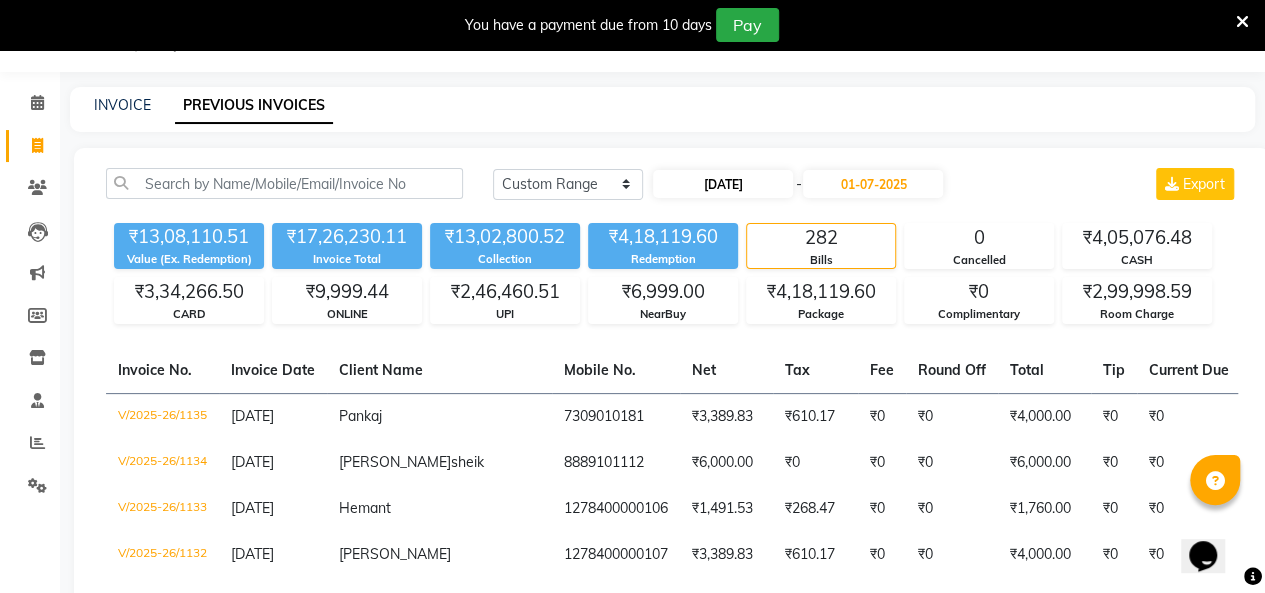 select on "6" 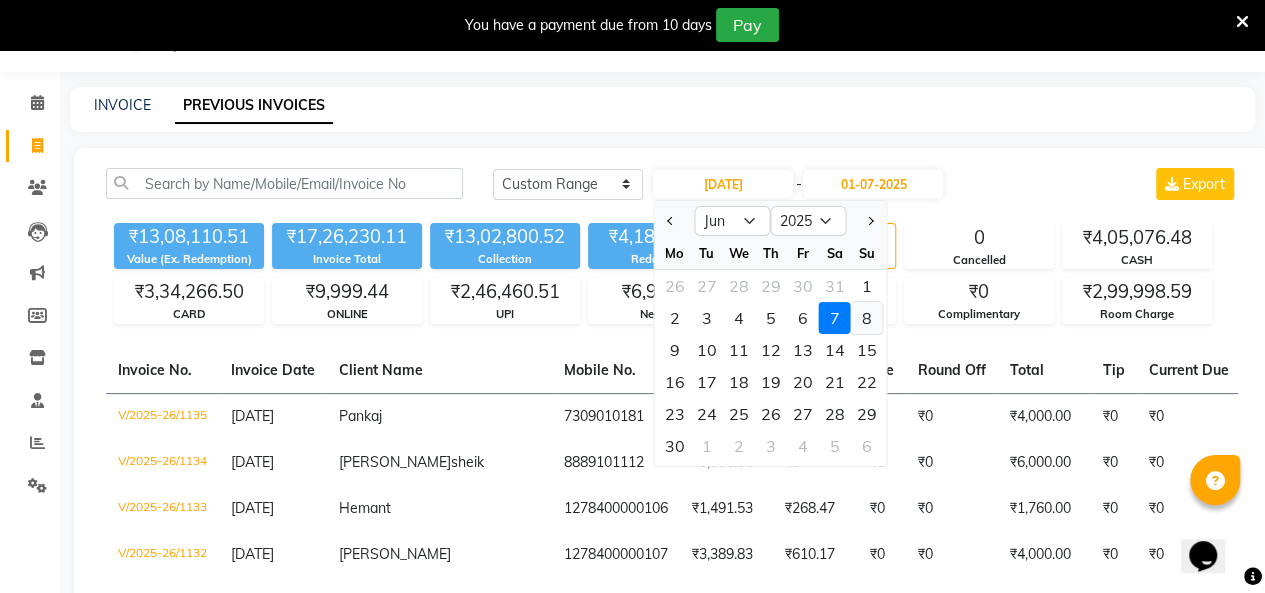 click on "8" 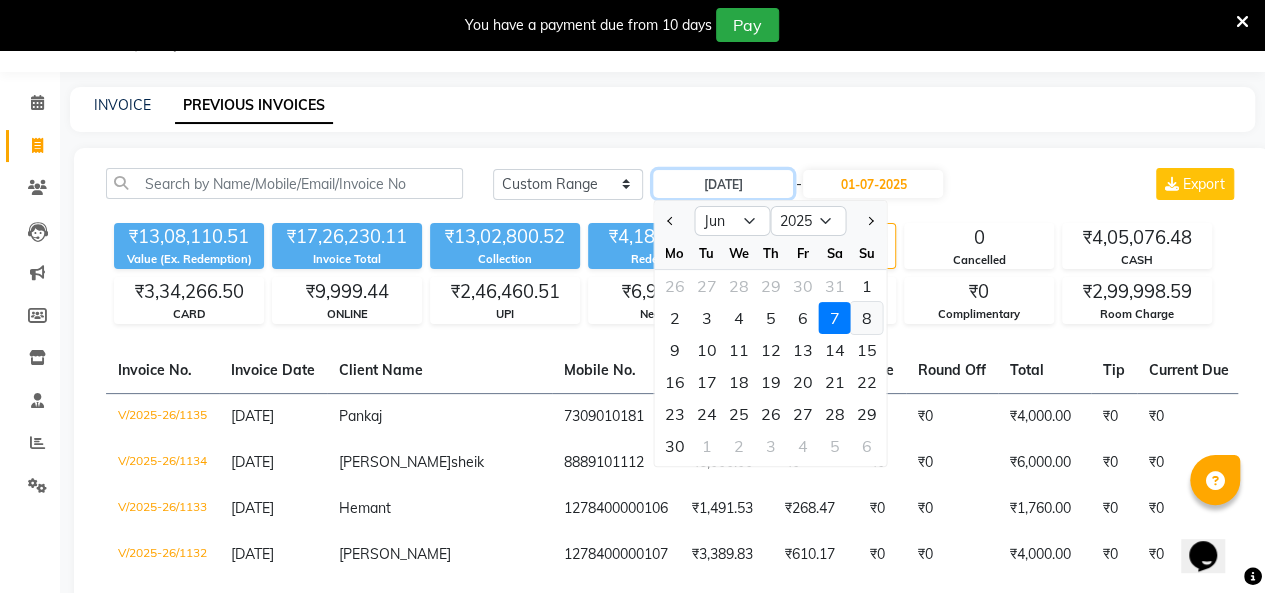 type on "[DATE]" 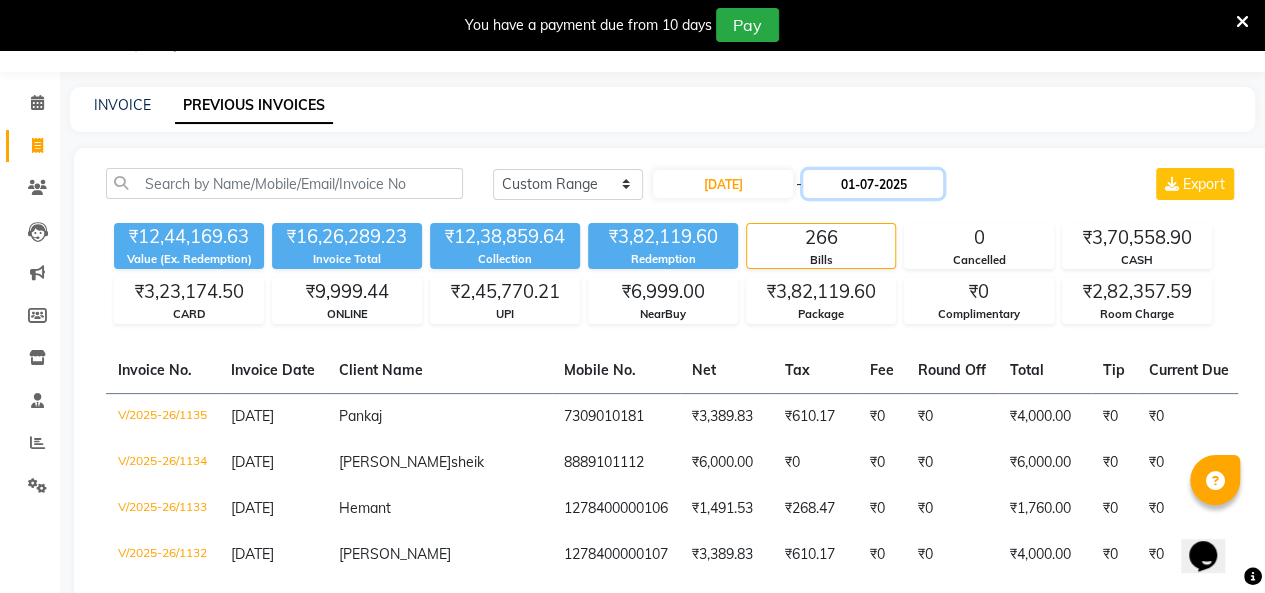 click on "01-07-2025" 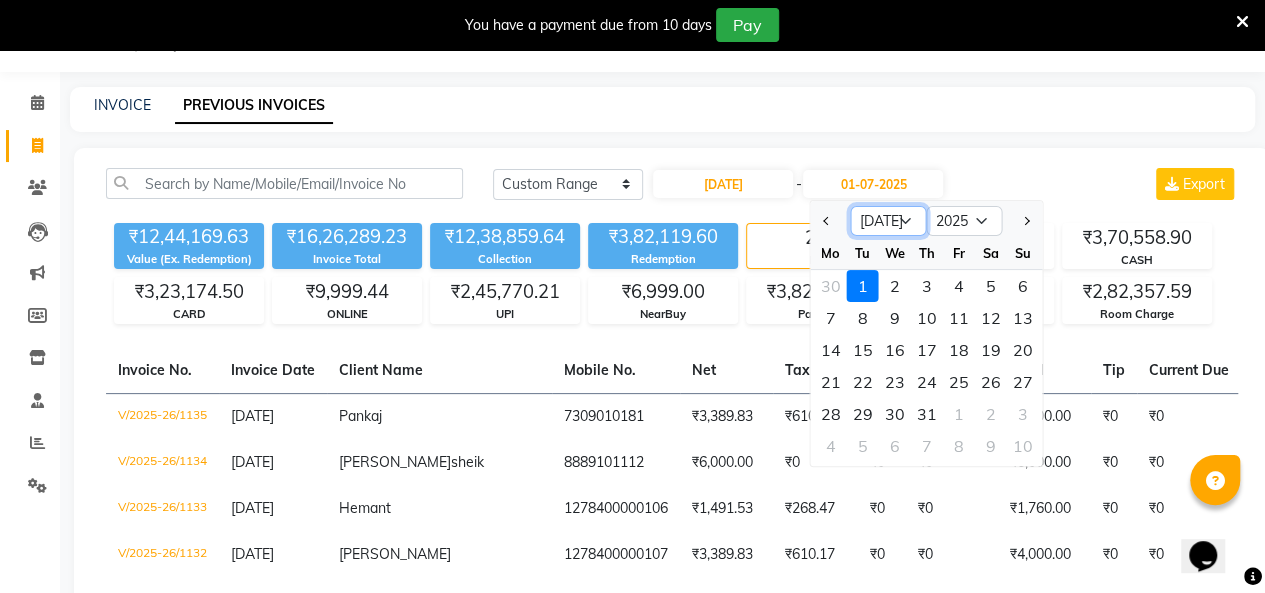click on "Jun [DATE] Aug Sep Oct Nov Dec" 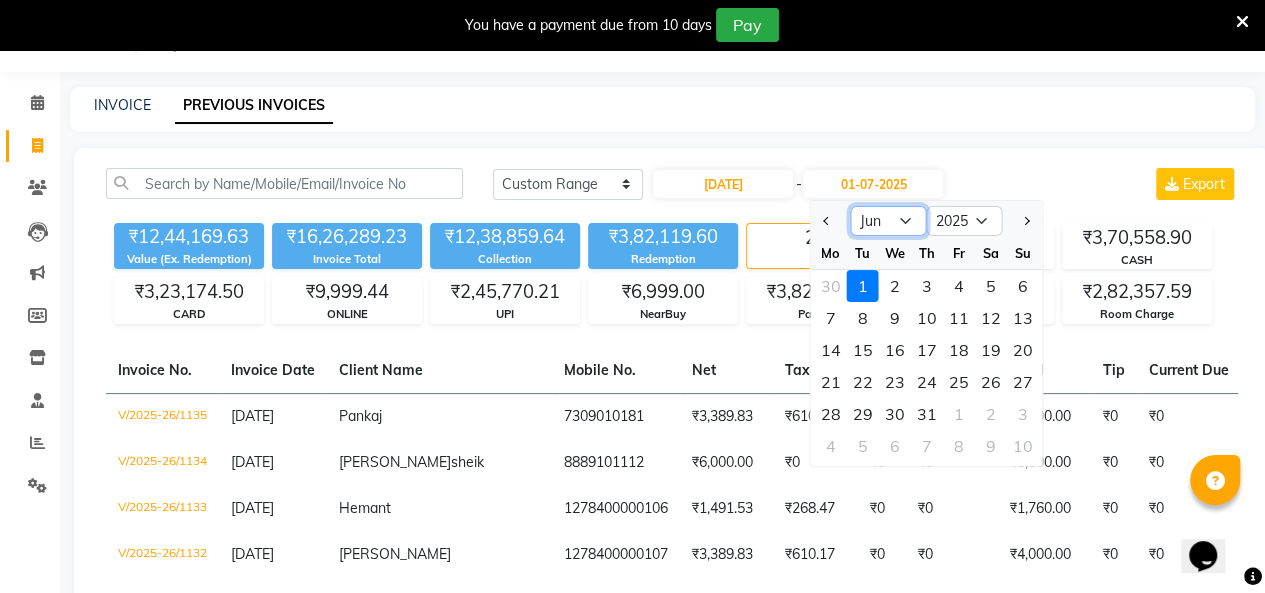 click on "Jun [DATE] Aug Sep Oct Nov Dec" 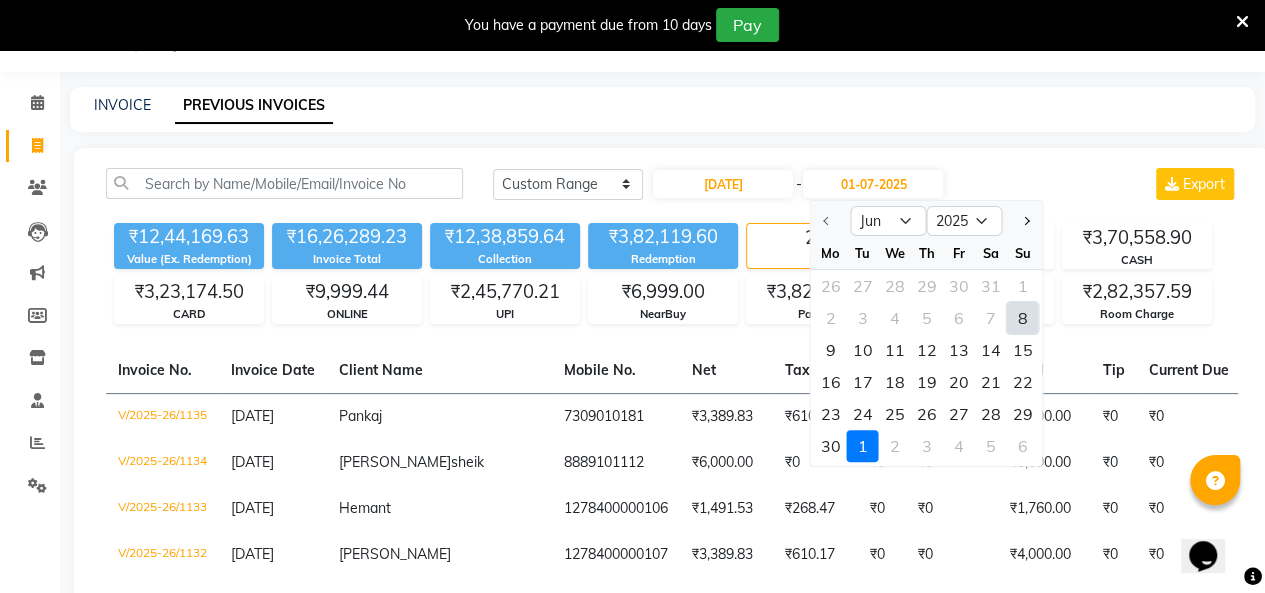 click on "8" 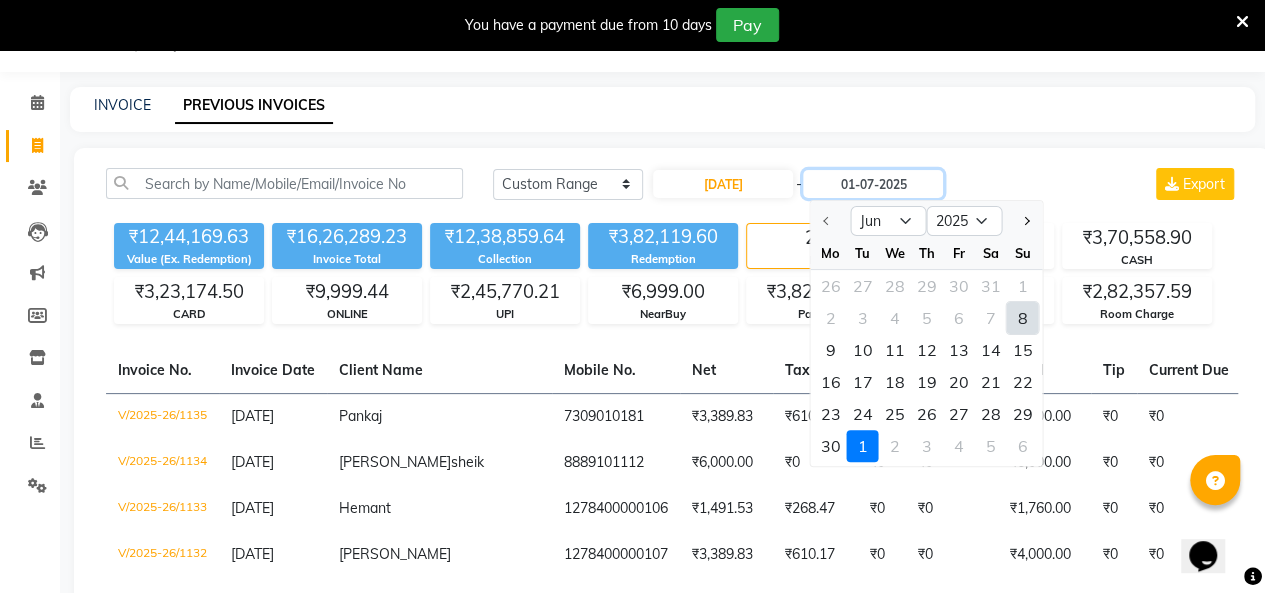 type on "[DATE]" 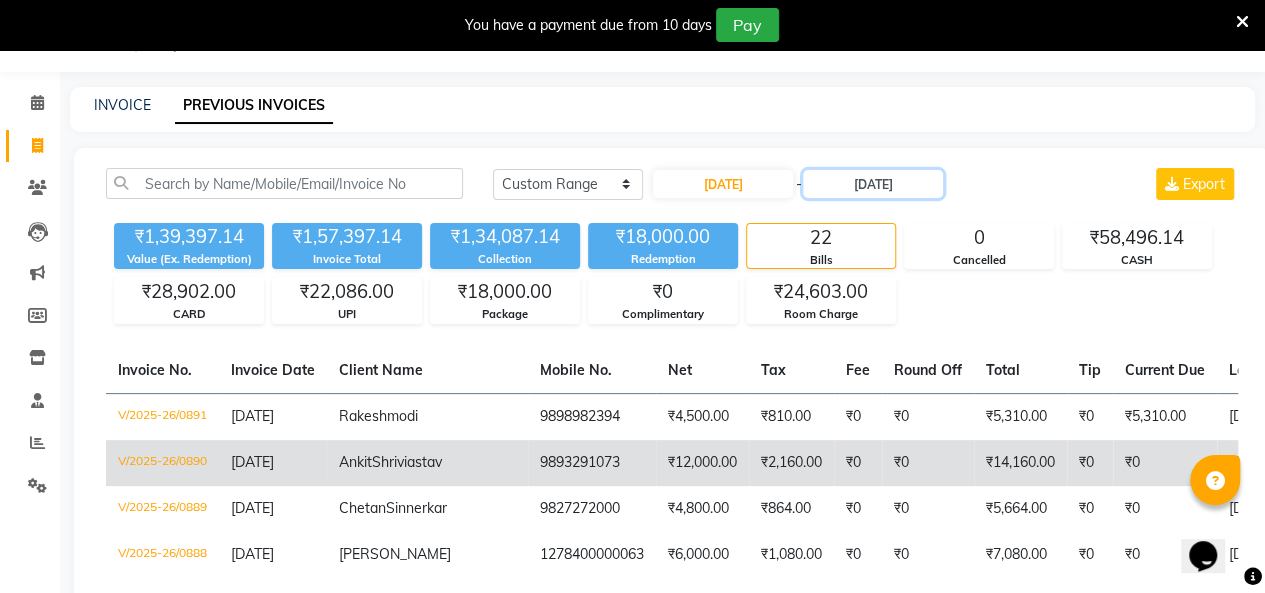 scroll, scrollTop: 200, scrollLeft: 0, axis: vertical 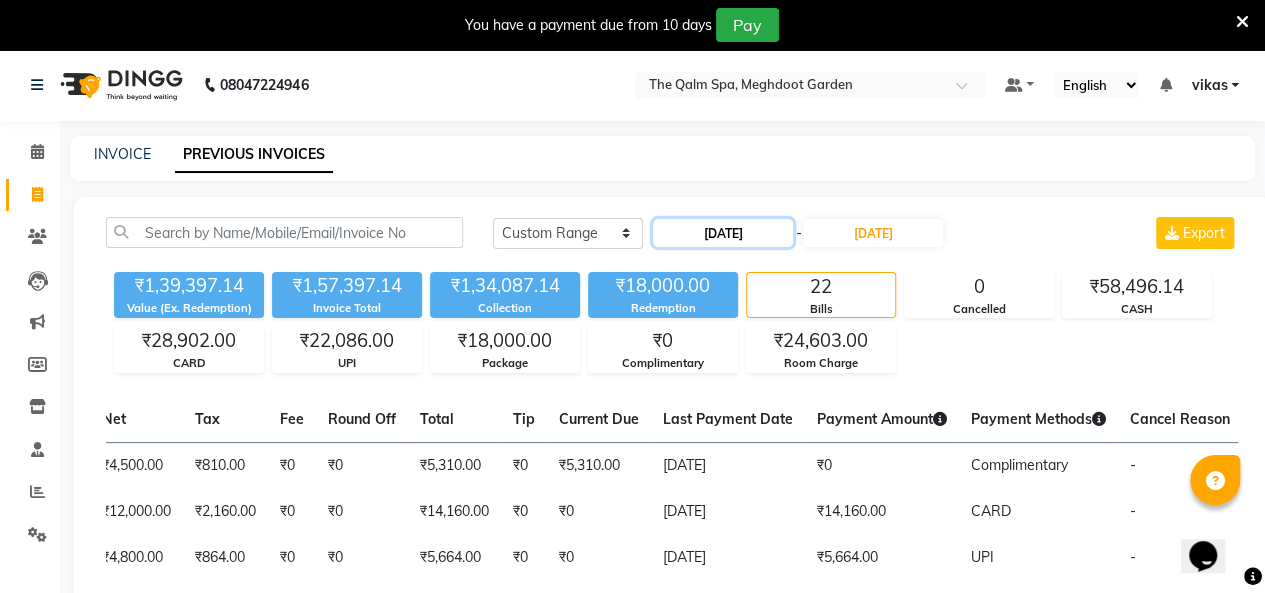 click on "08-06-2025" 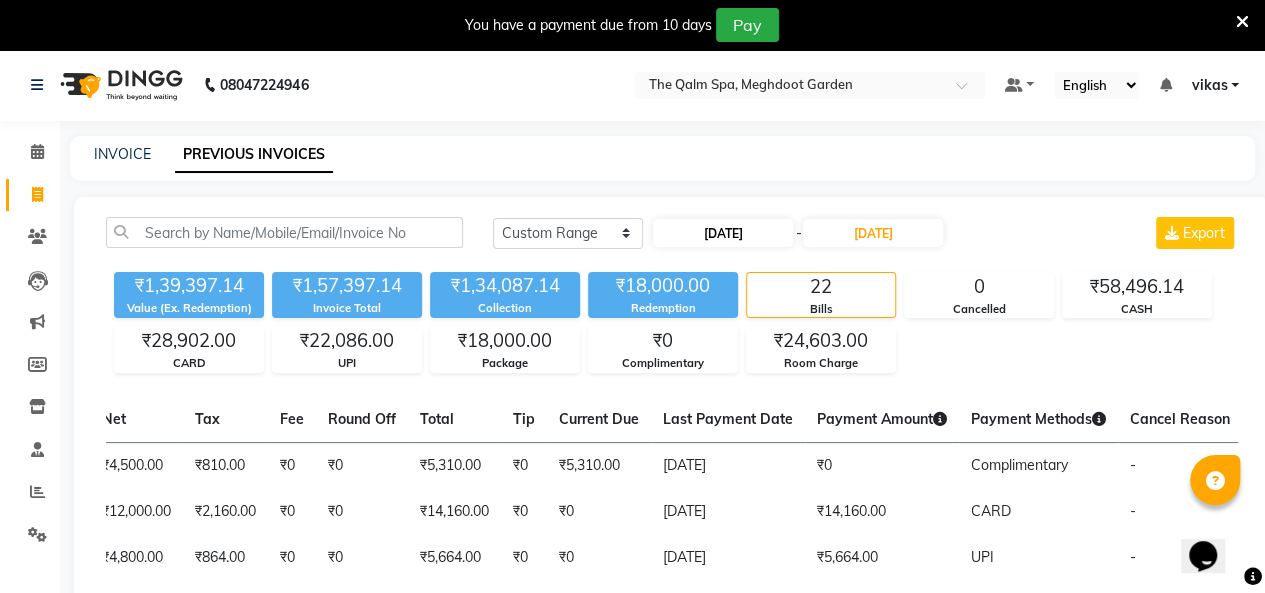 select on "6" 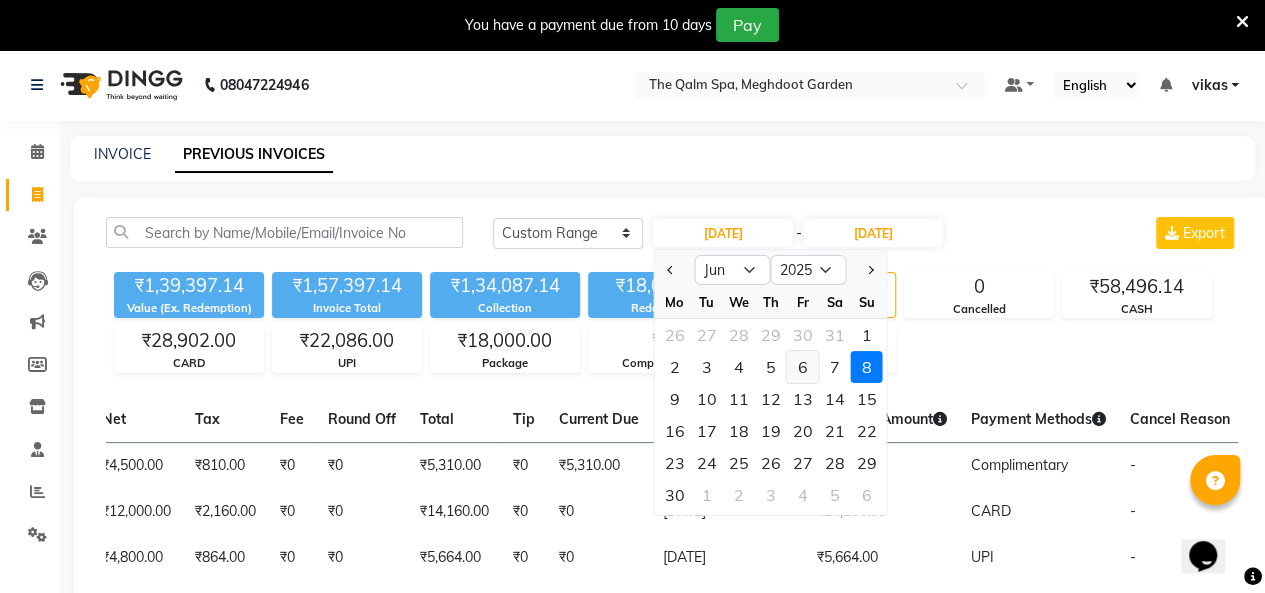 click on "6" 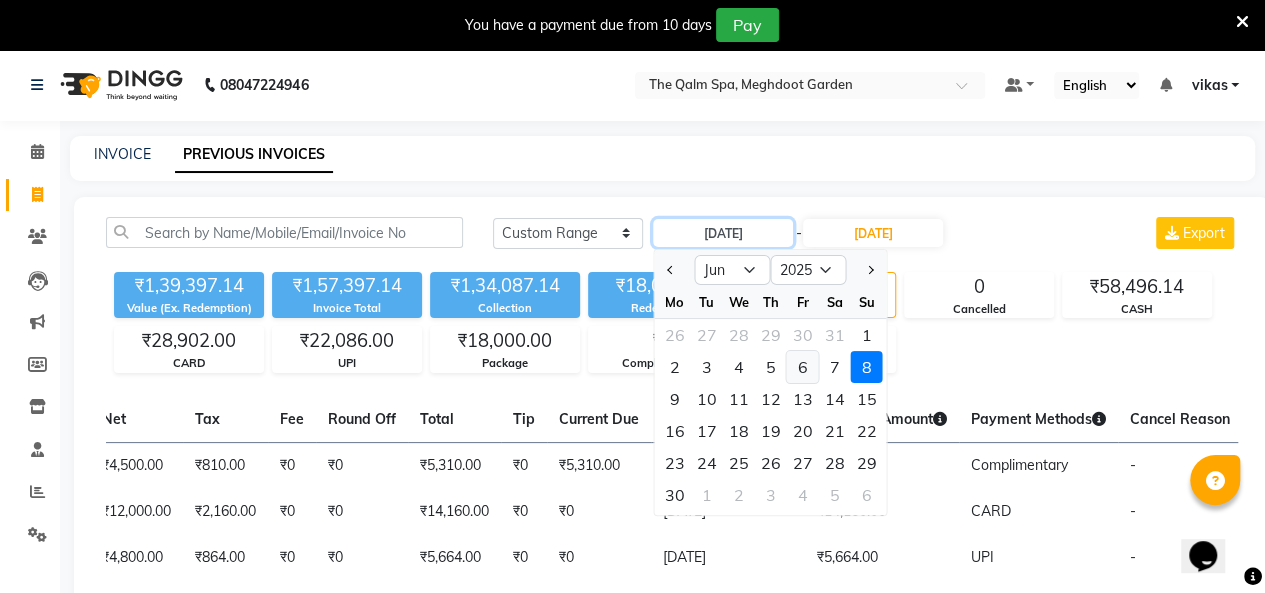 type on "06-06-2025" 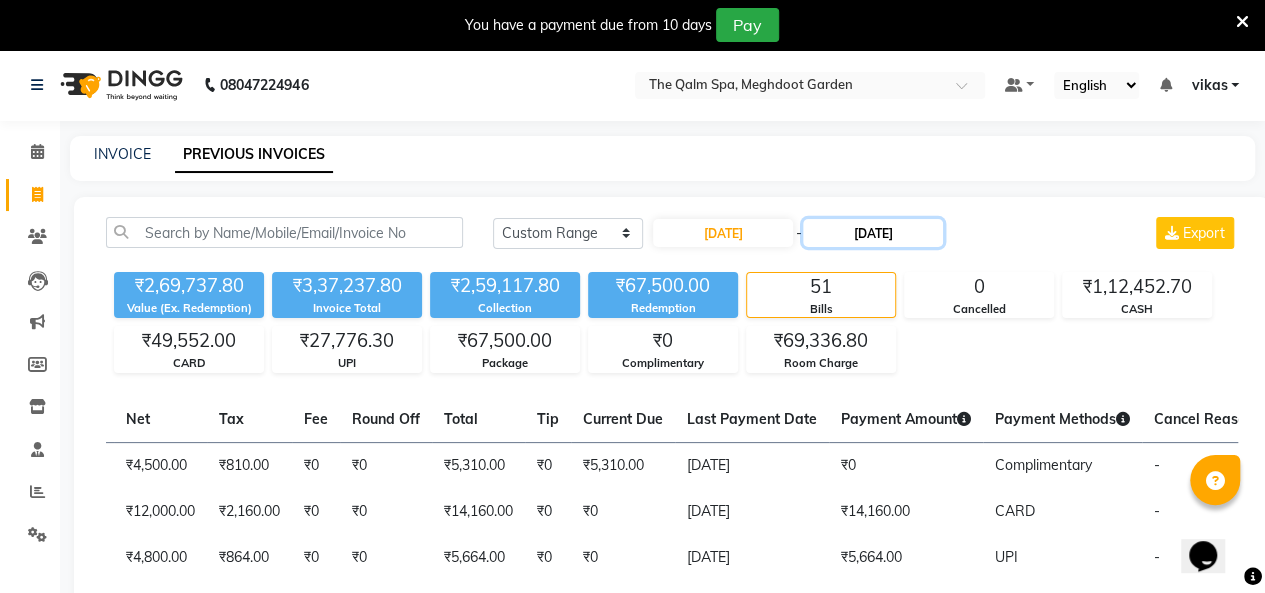 click on "08-06-2025" 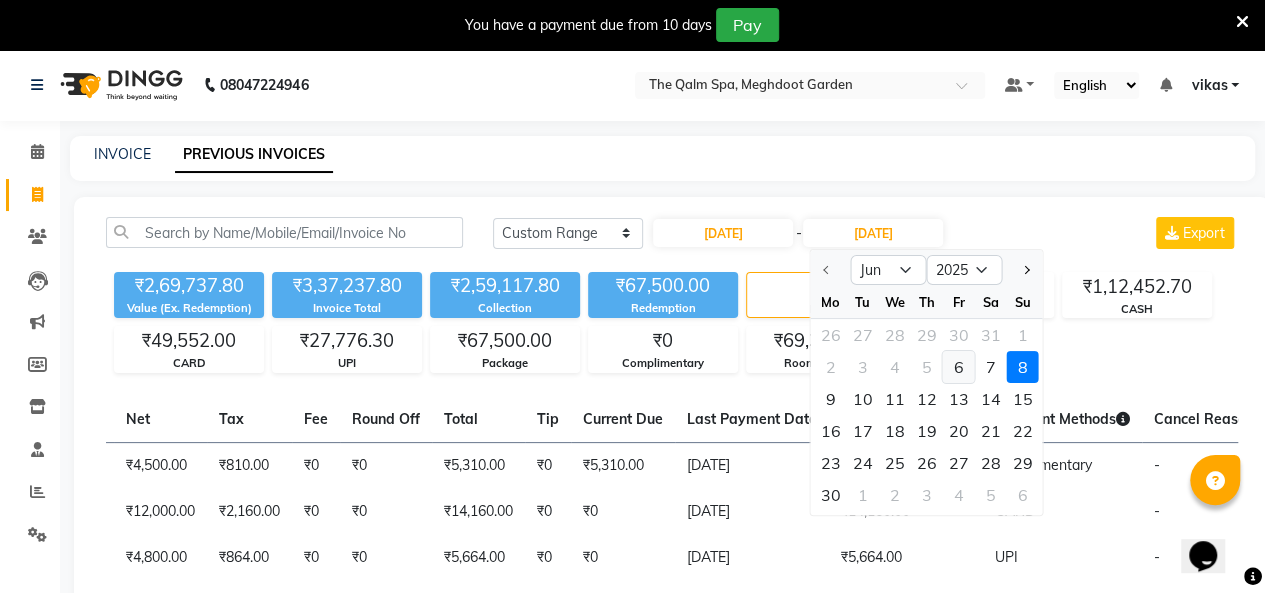 click on "6" 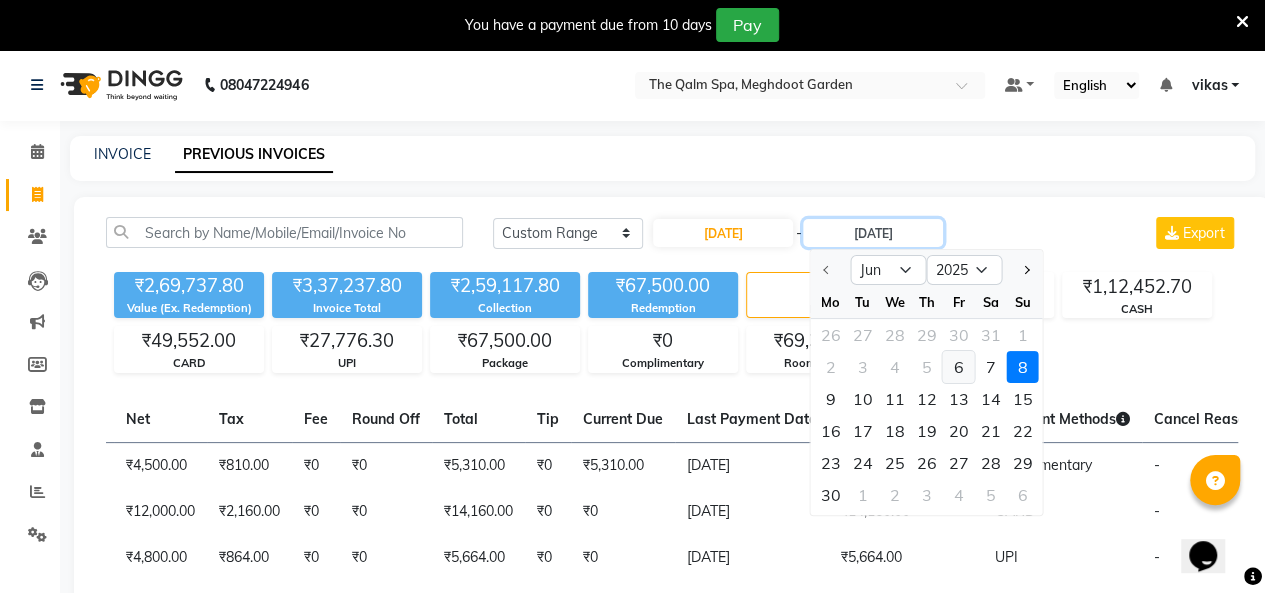 type on "06-06-2025" 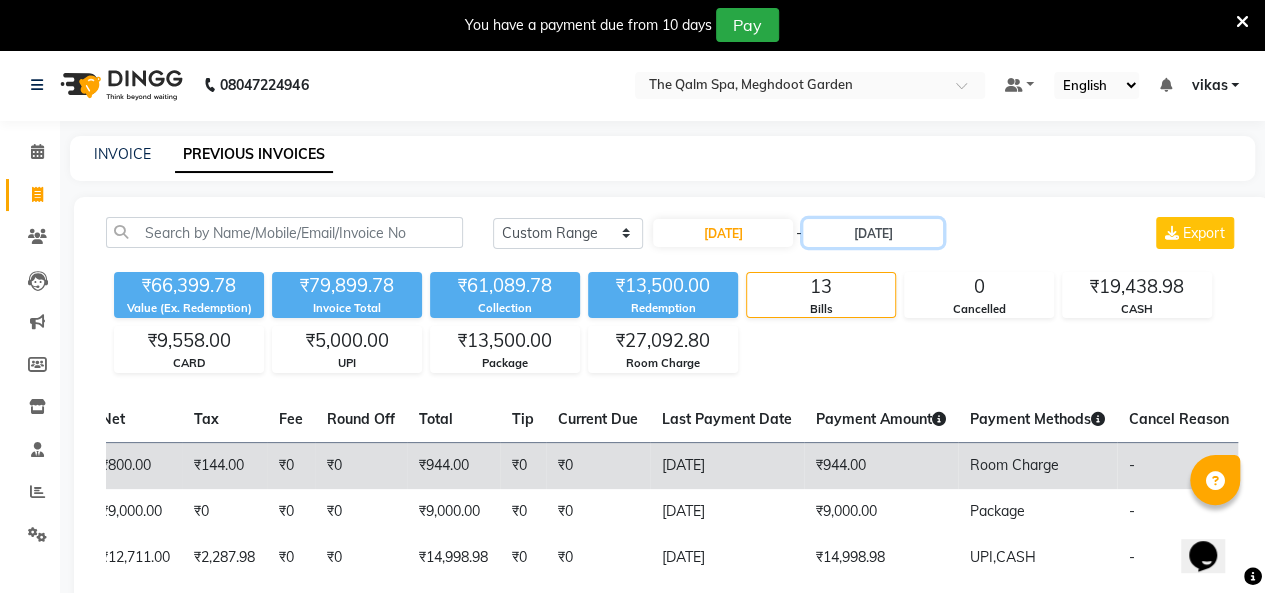 scroll, scrollTop: 0, scrollLeft: 571, axis: horizontal 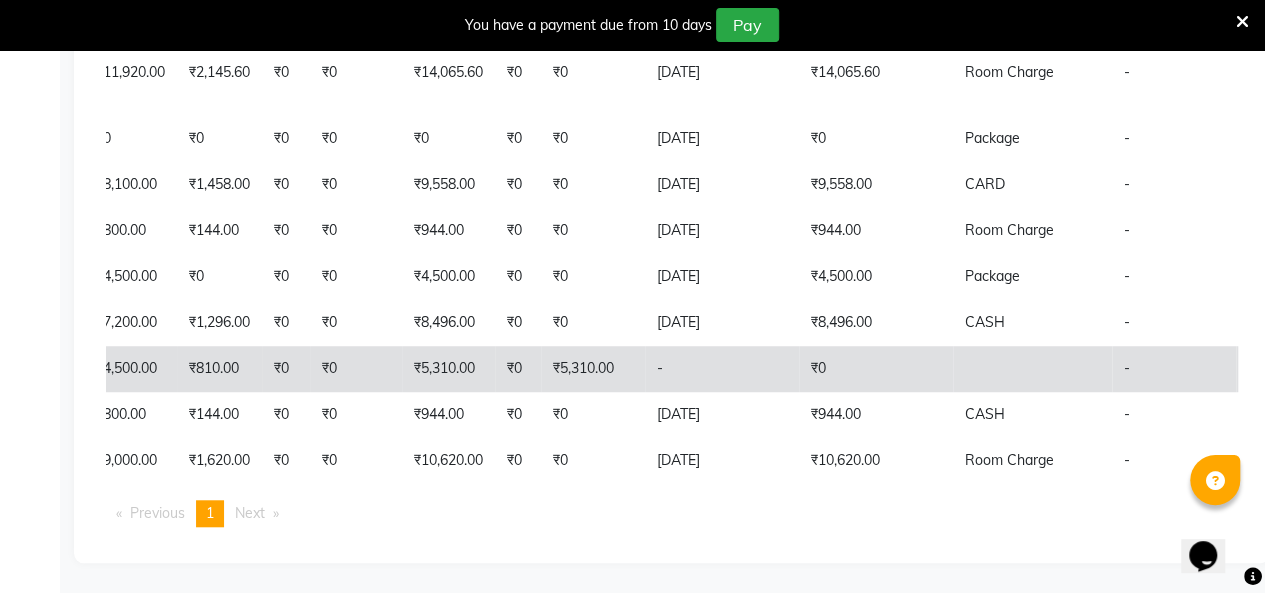 click on "₹0" 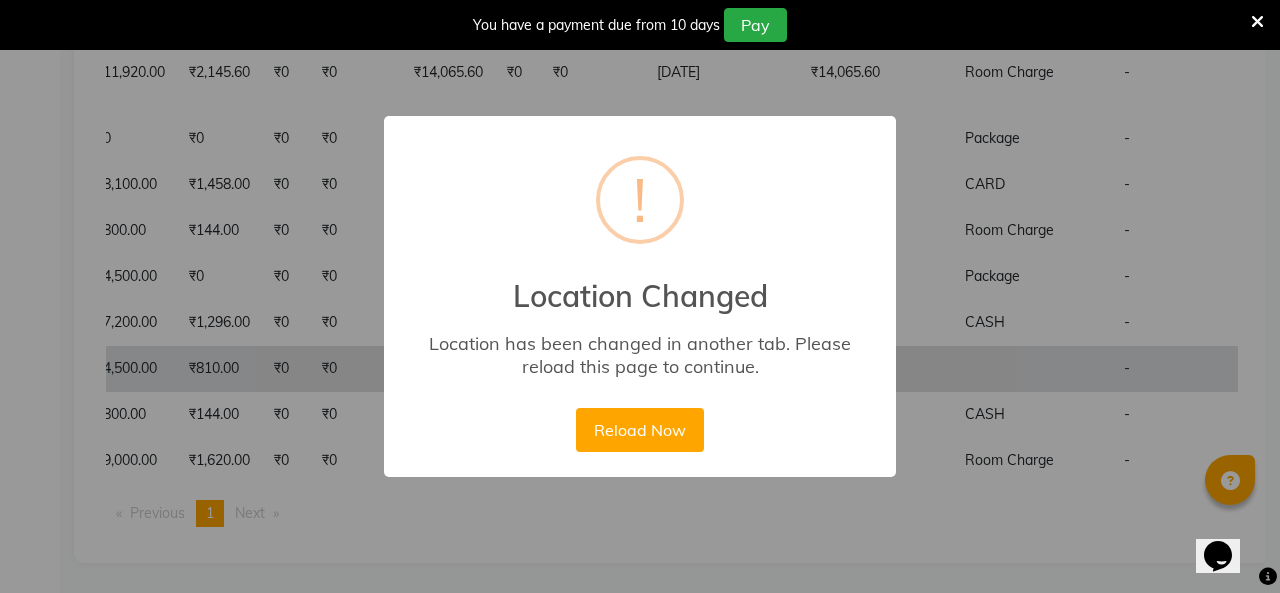 scroll, scrollTop: 0, scrollLeft: 556, axis: horizontal 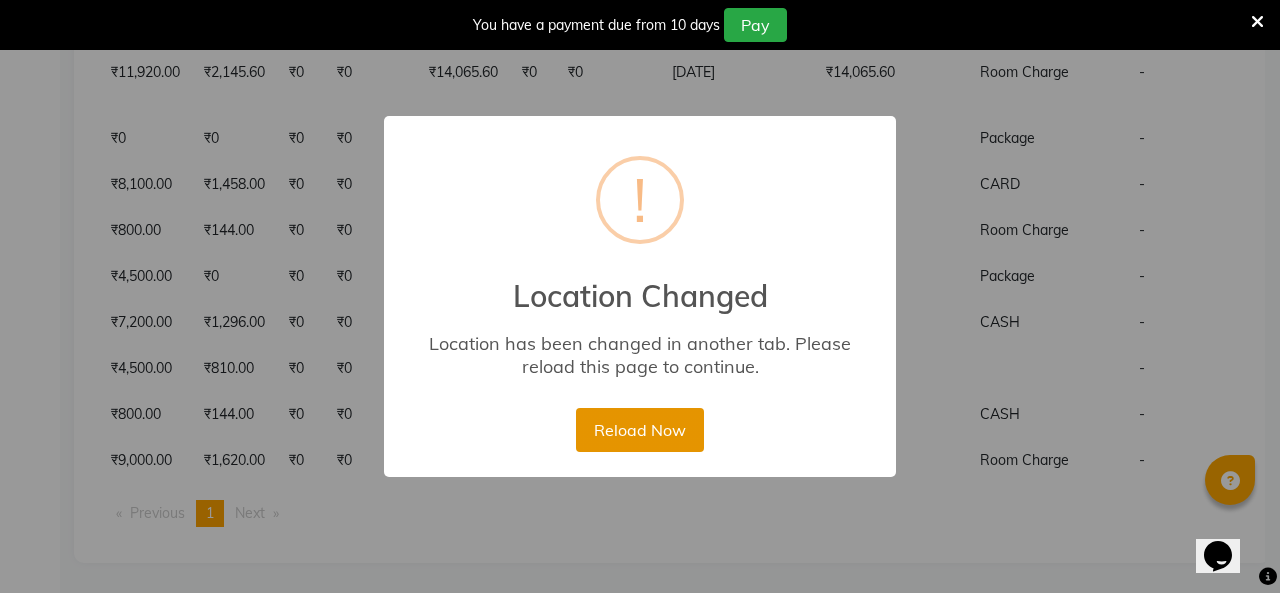 click on "Reload Now" at bounding box center [639, 430] 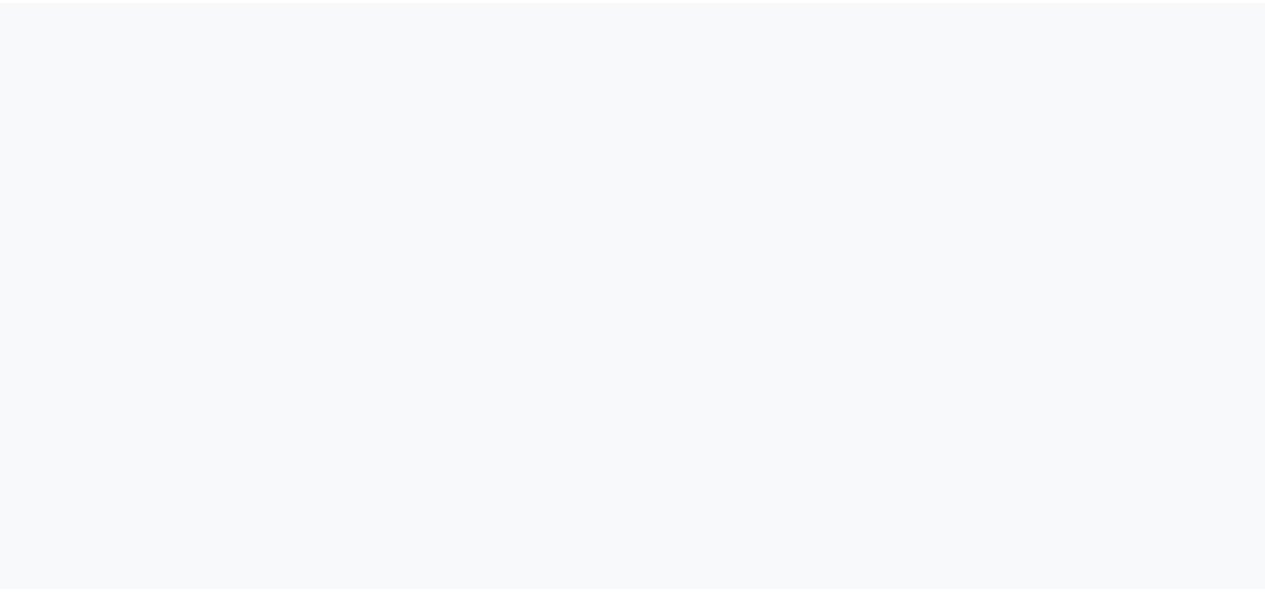 scroll, scrollTop: 0, scrollLeft: 0, axis: both 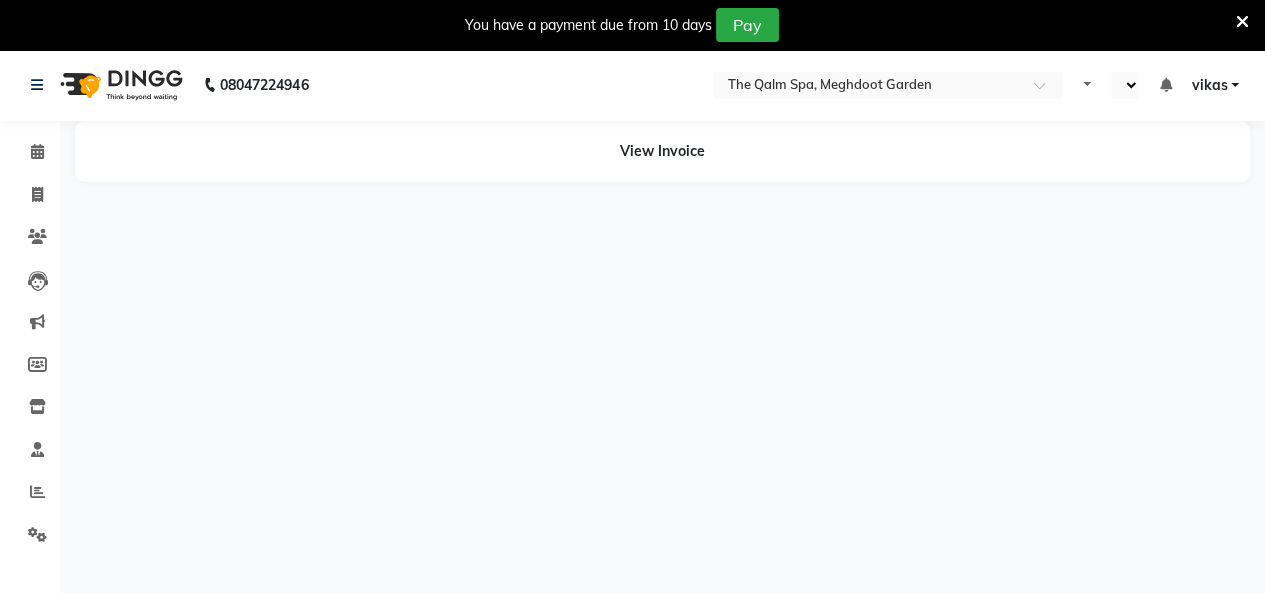 select on "en" 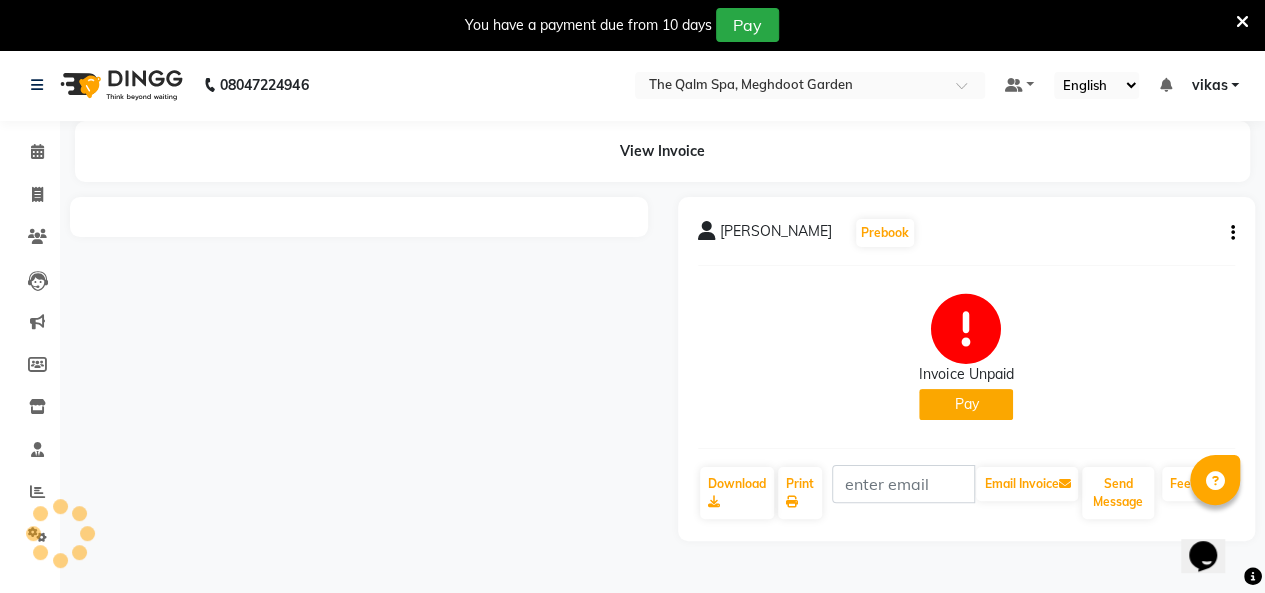 scroll, scrollTop: 0, scrollLeft: 0, axis: both 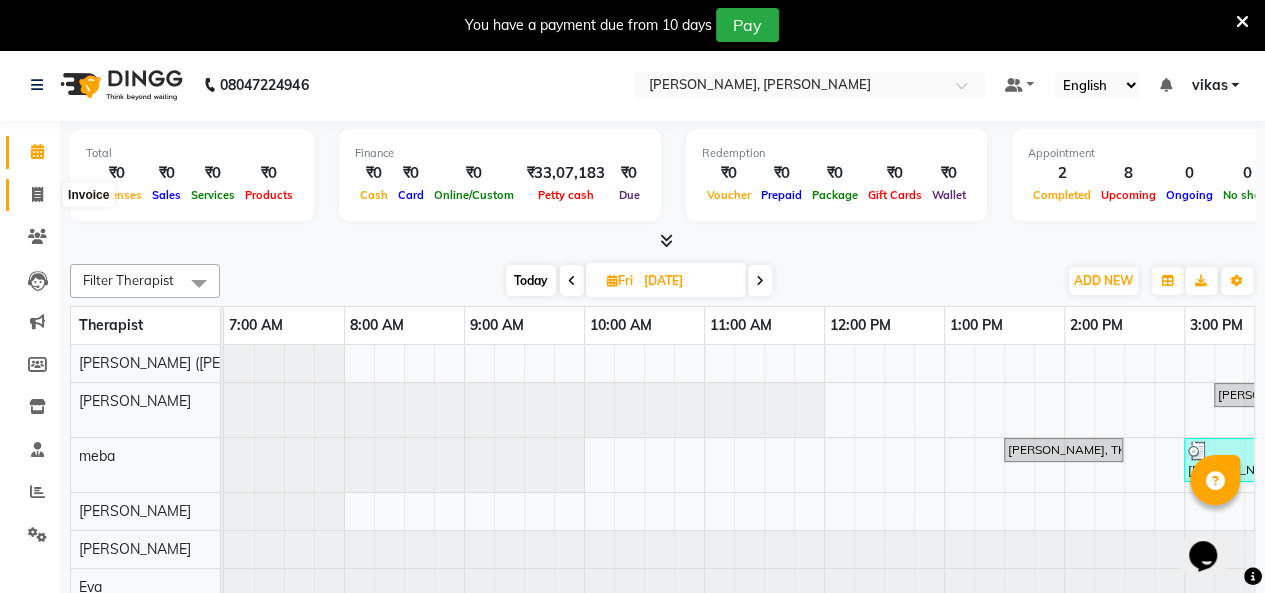 click 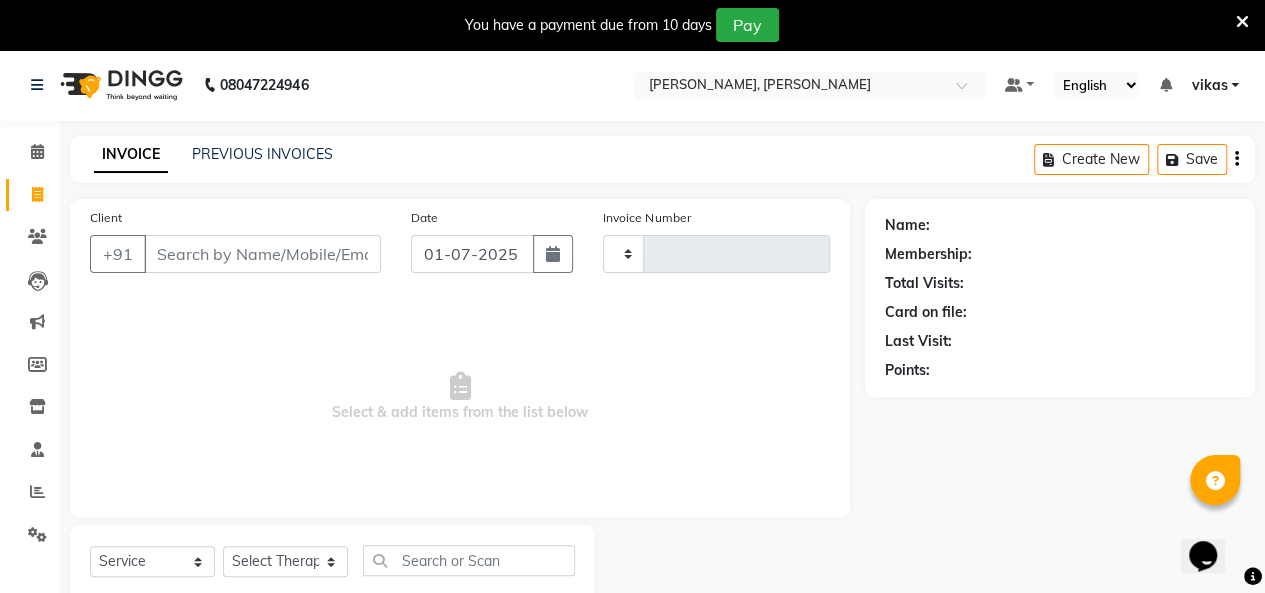 type on "0712" 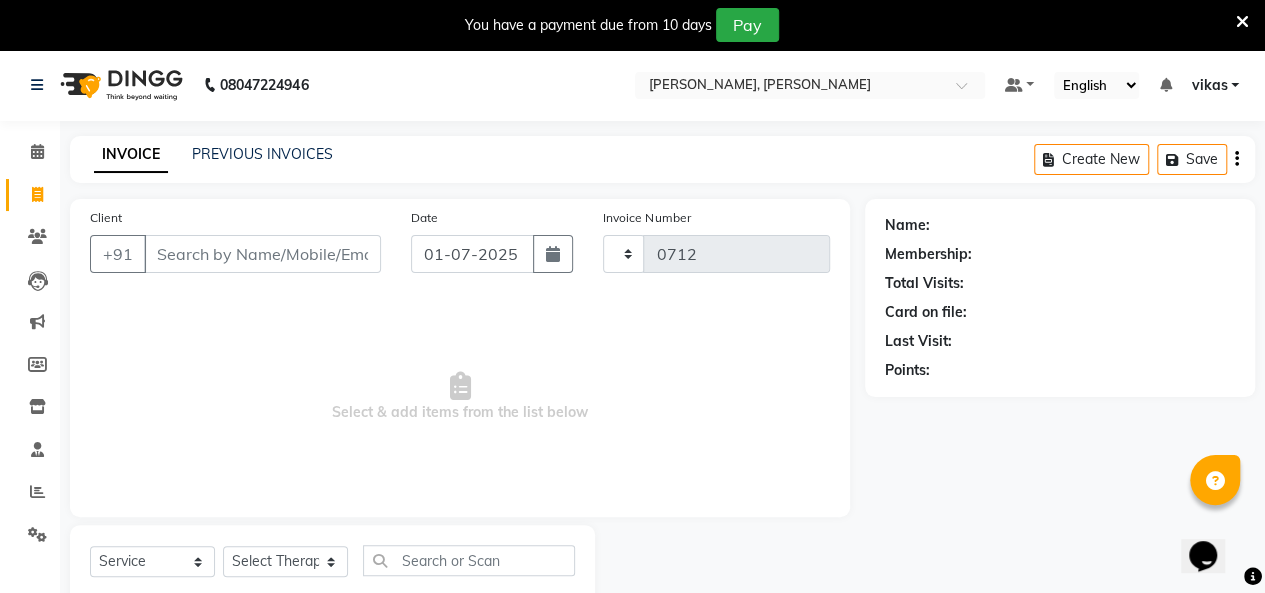 select on "6399" 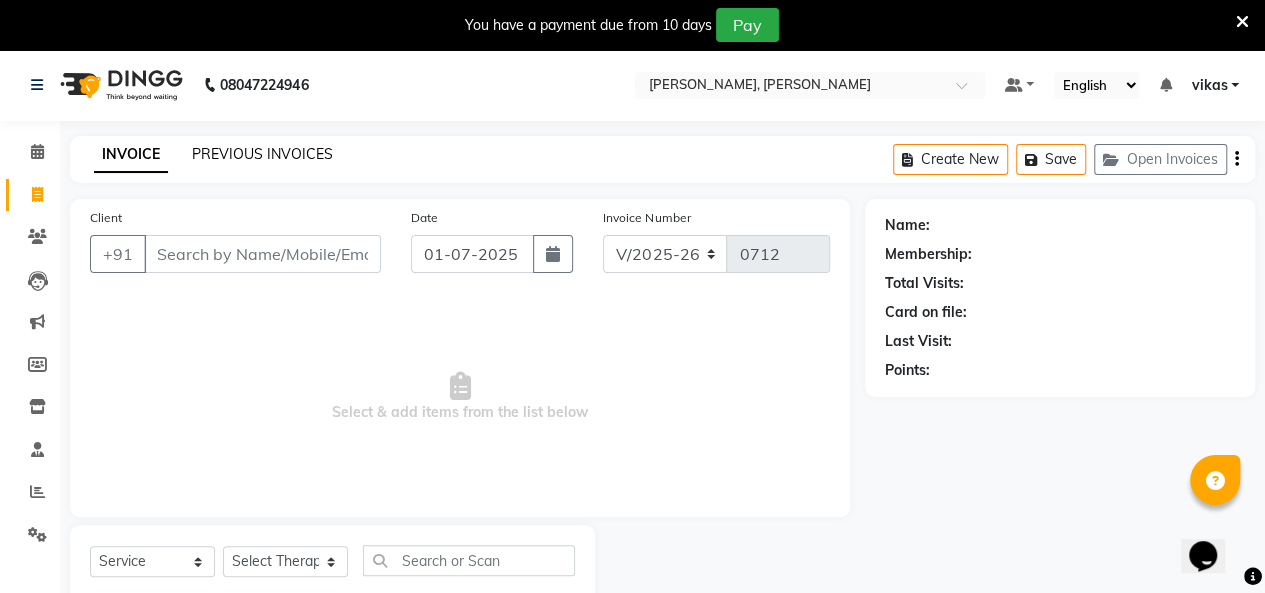 click on "PREVIOUS INVOICES" 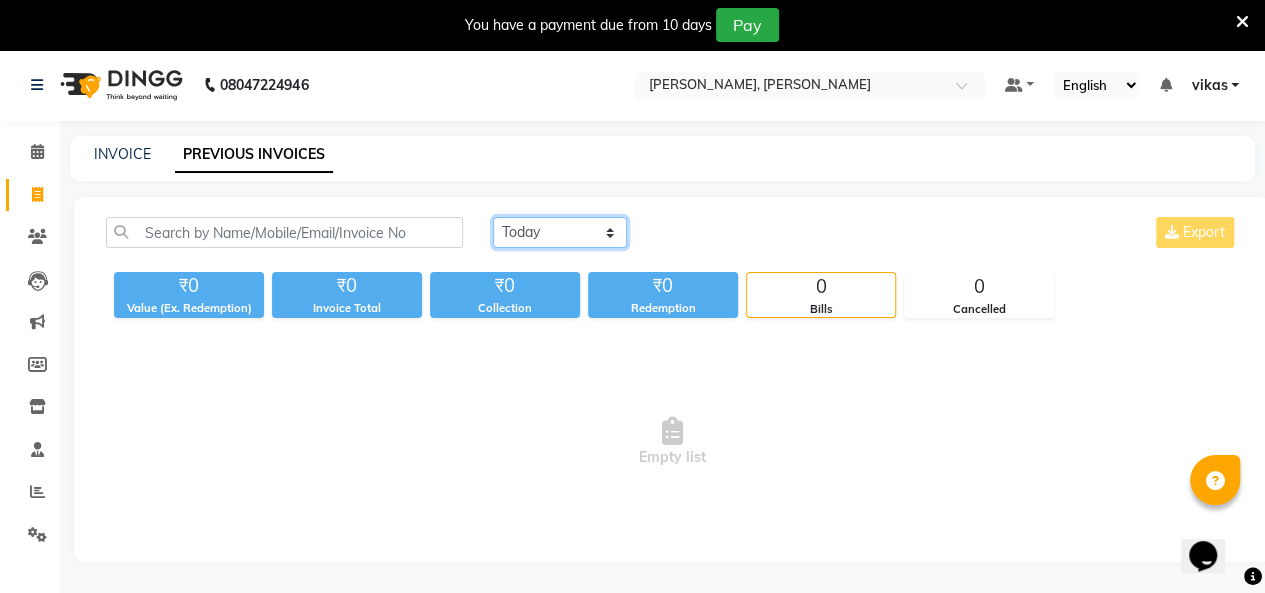 click on "[DATE] [DATE] Custom Range" 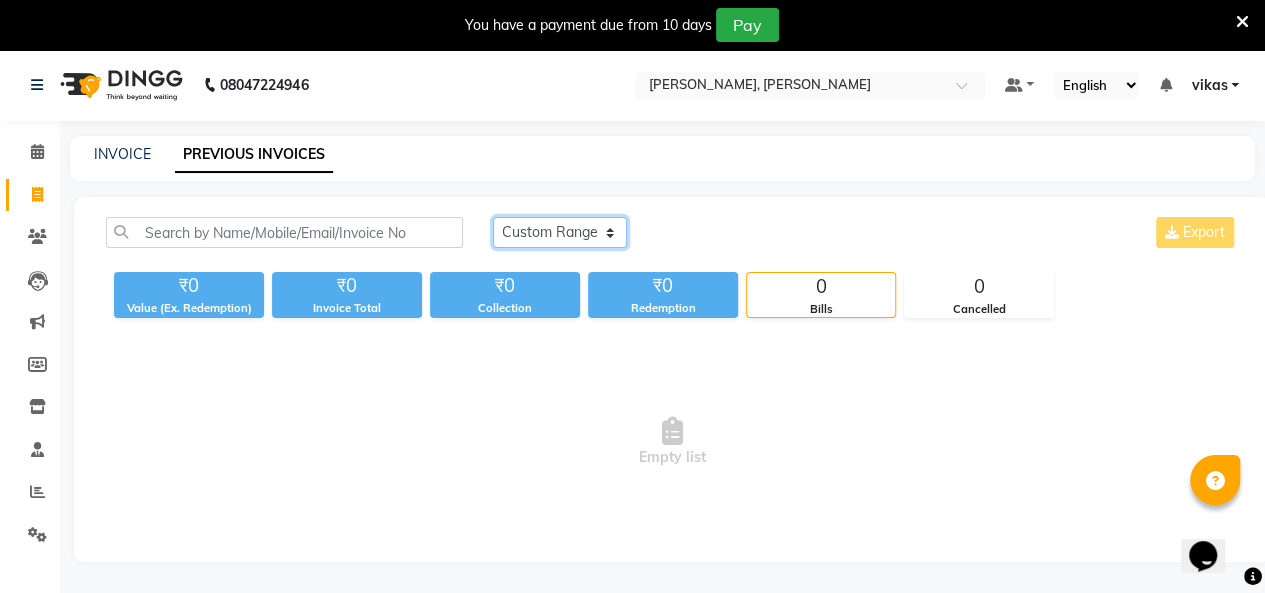 click on "[DATE] [DATE] Custom Range" 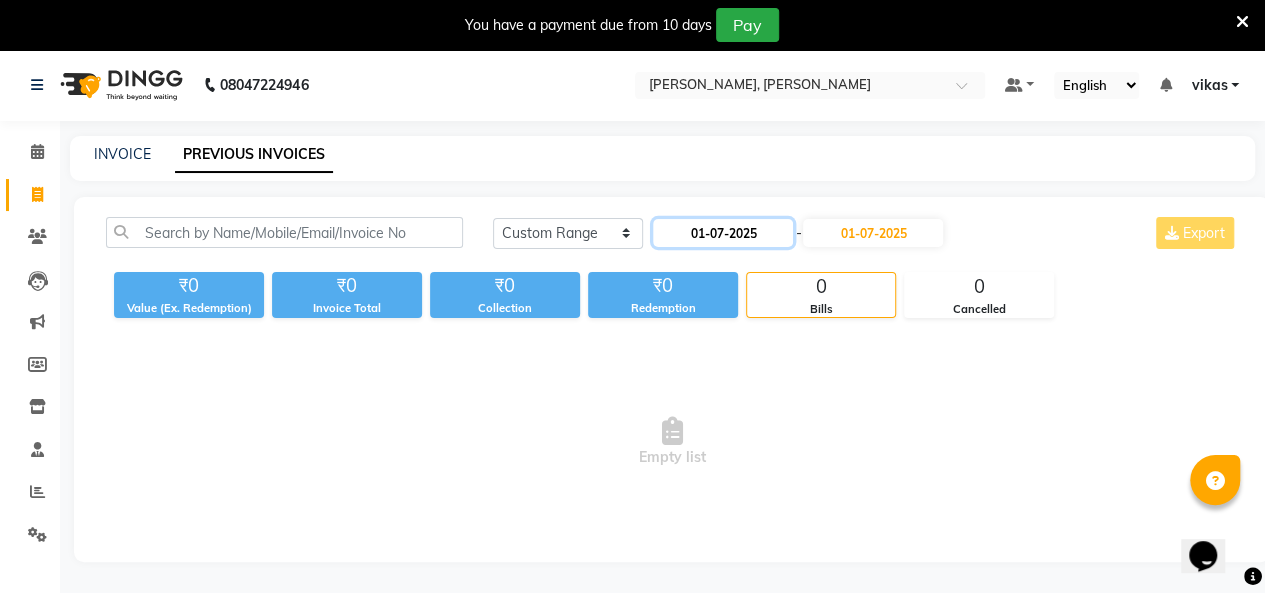 click on "01-07-2025" 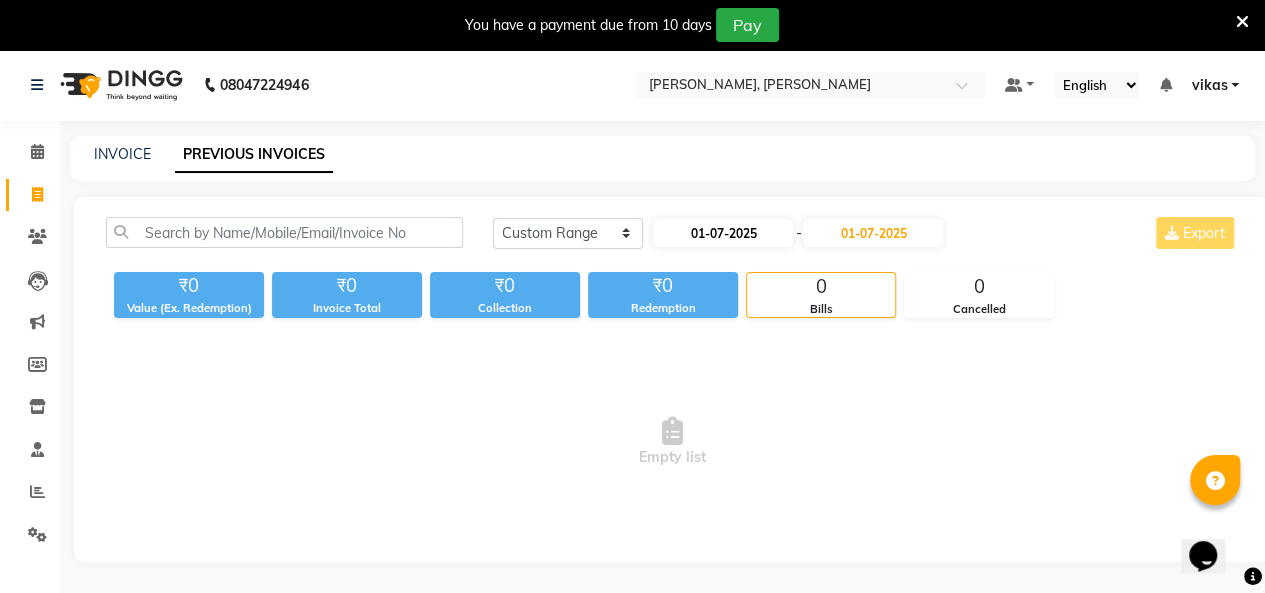 select on "7" 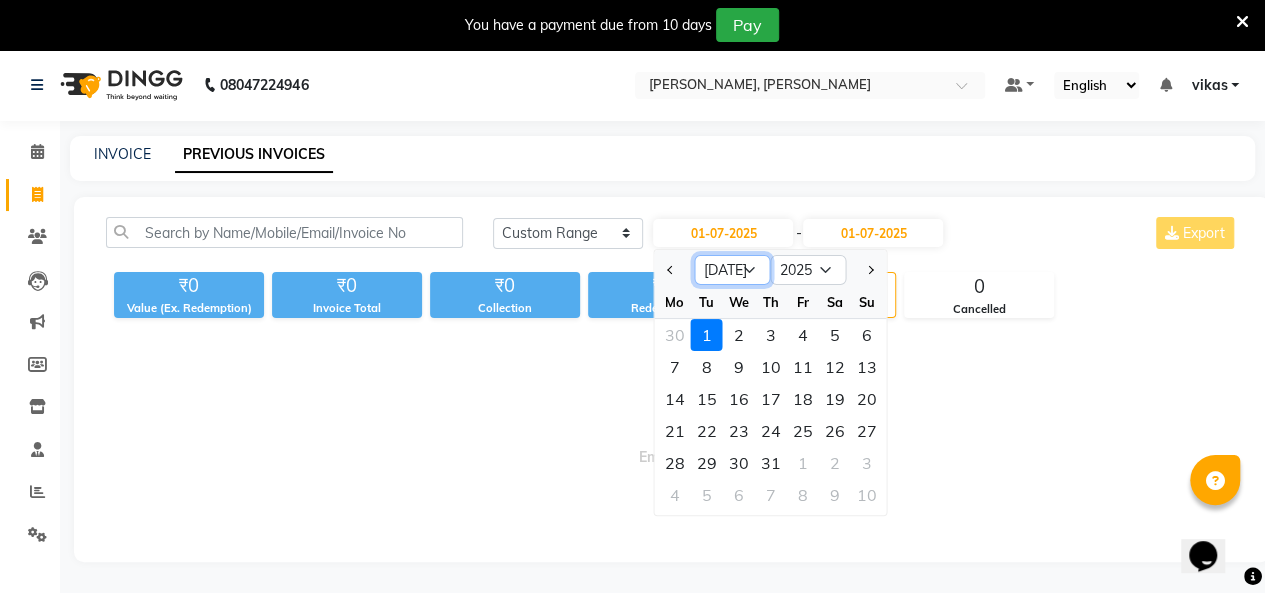 click on "Jan Feb Mar Apr May Jun [DATE] Aug Sep Oct Nov Dec" 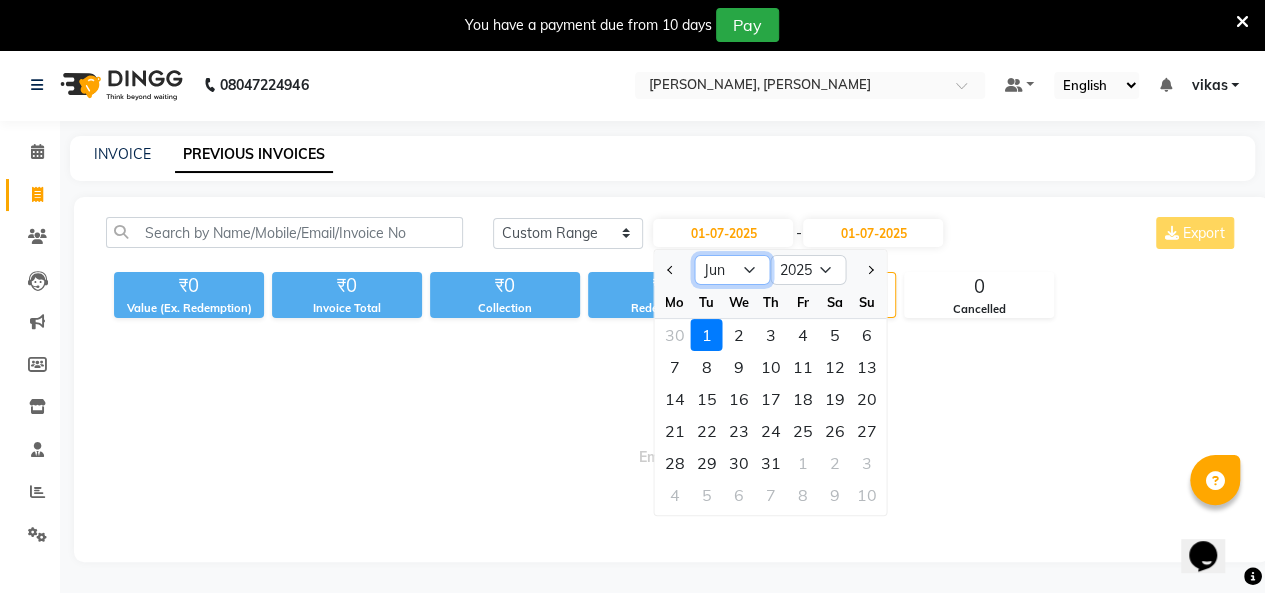 click on "Jan Feb Mar Apr May Jun [DATE] Aug Sep Oct Nov Dec" 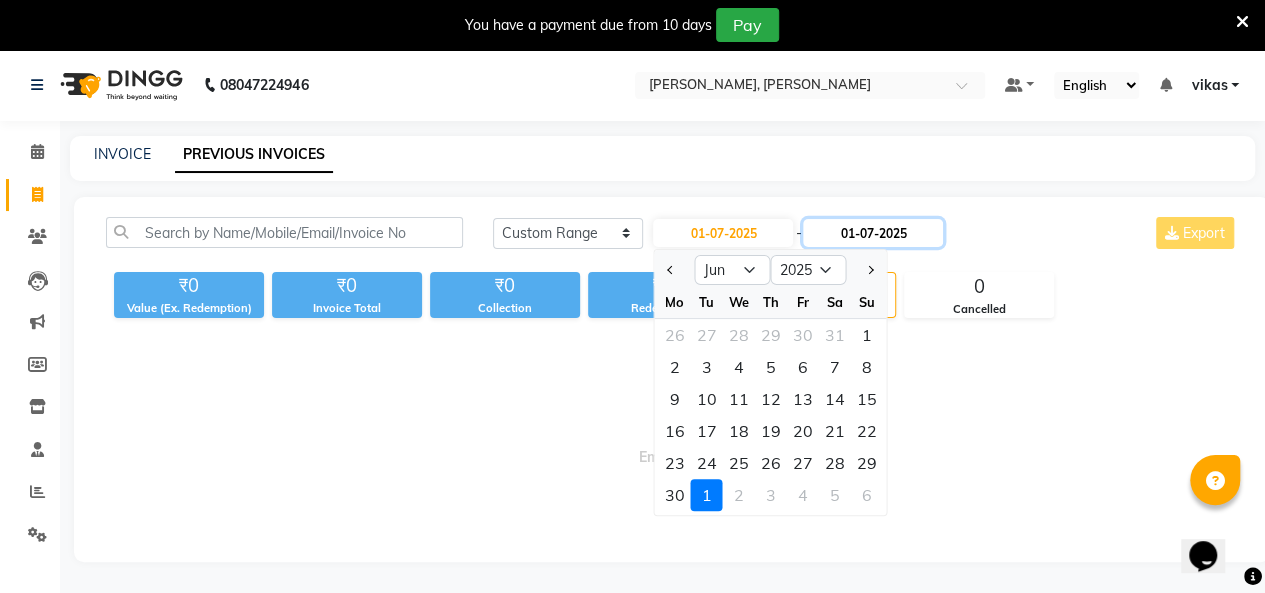 click on "01-07-2025" 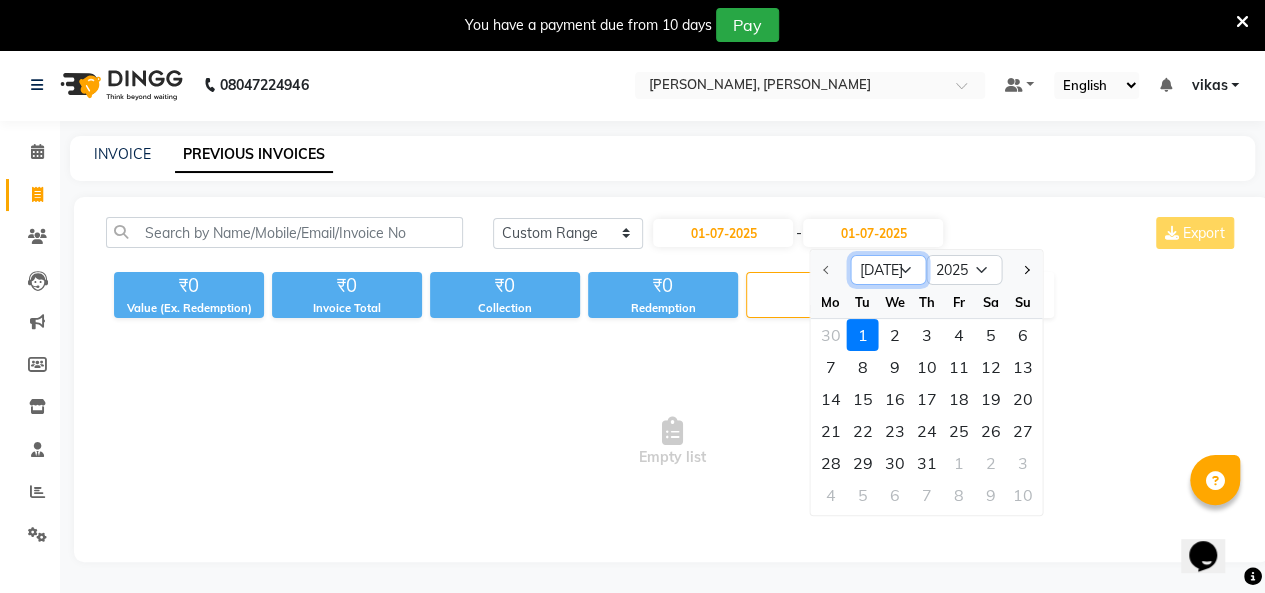 click on "[DATE] Aug Sep Oct Nov Dec" 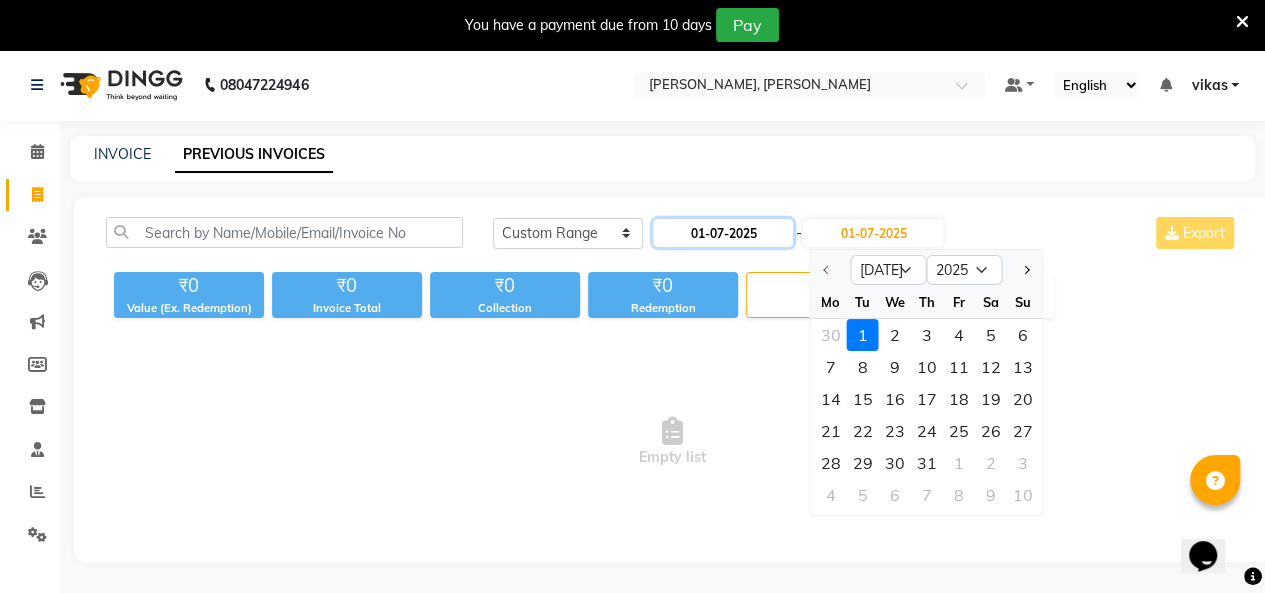 click on "01-07-2025" 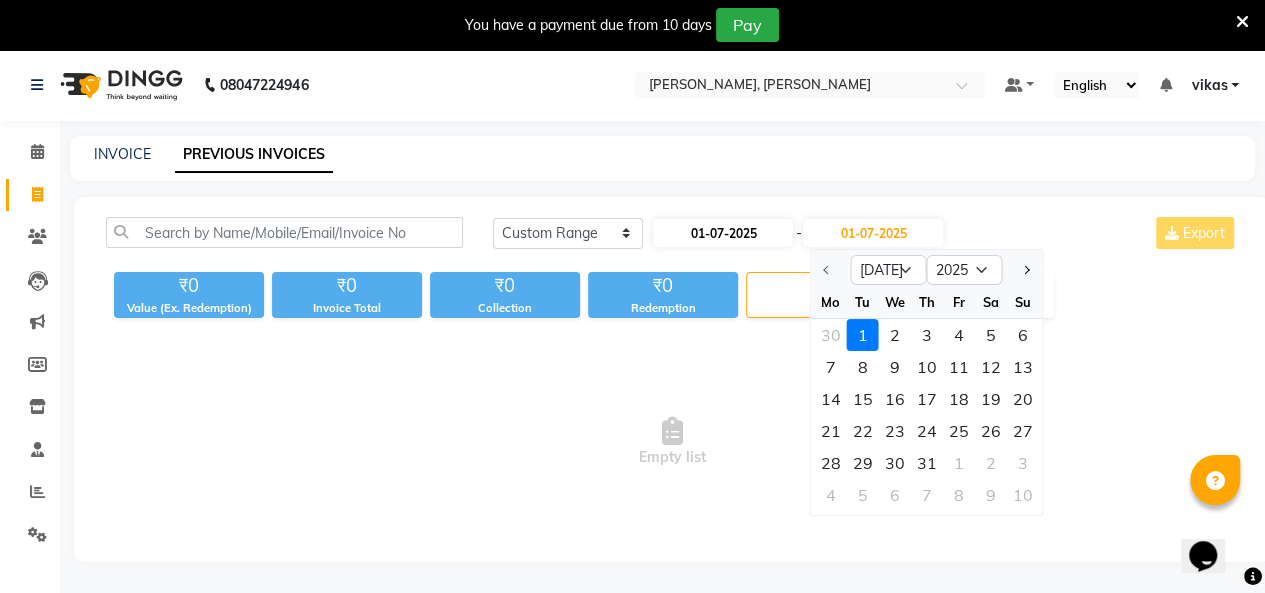 select on "7" 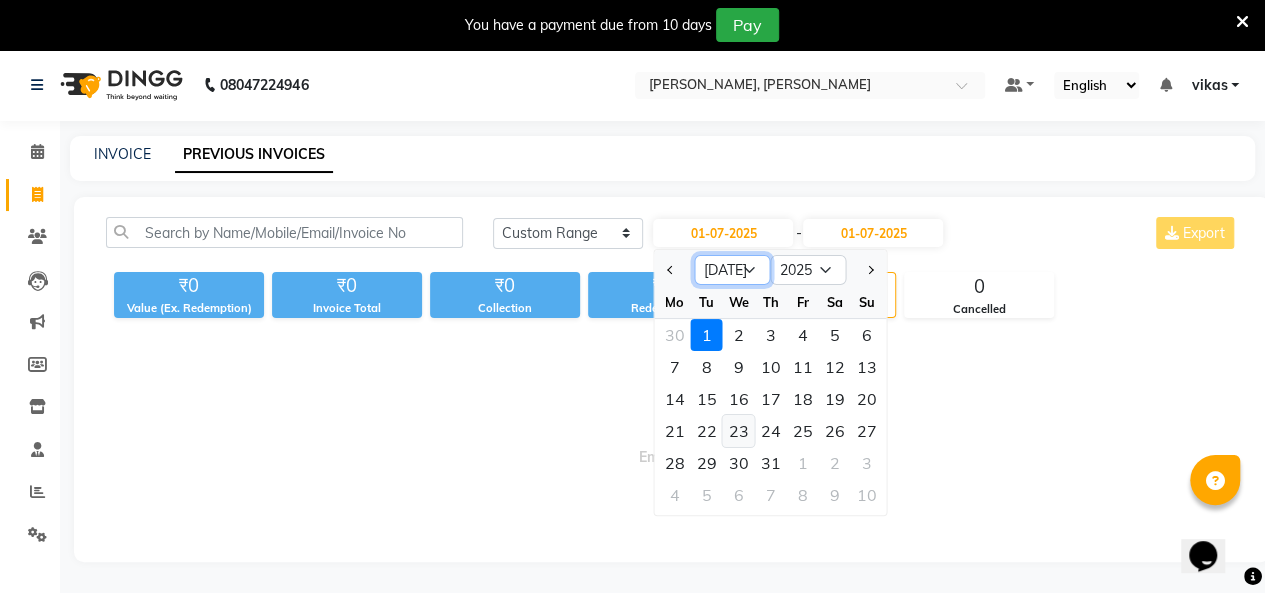 drag, startPoint x: 733, startPoint y: 264, endPoint x: 733, endPoint y: 425, distance: 161 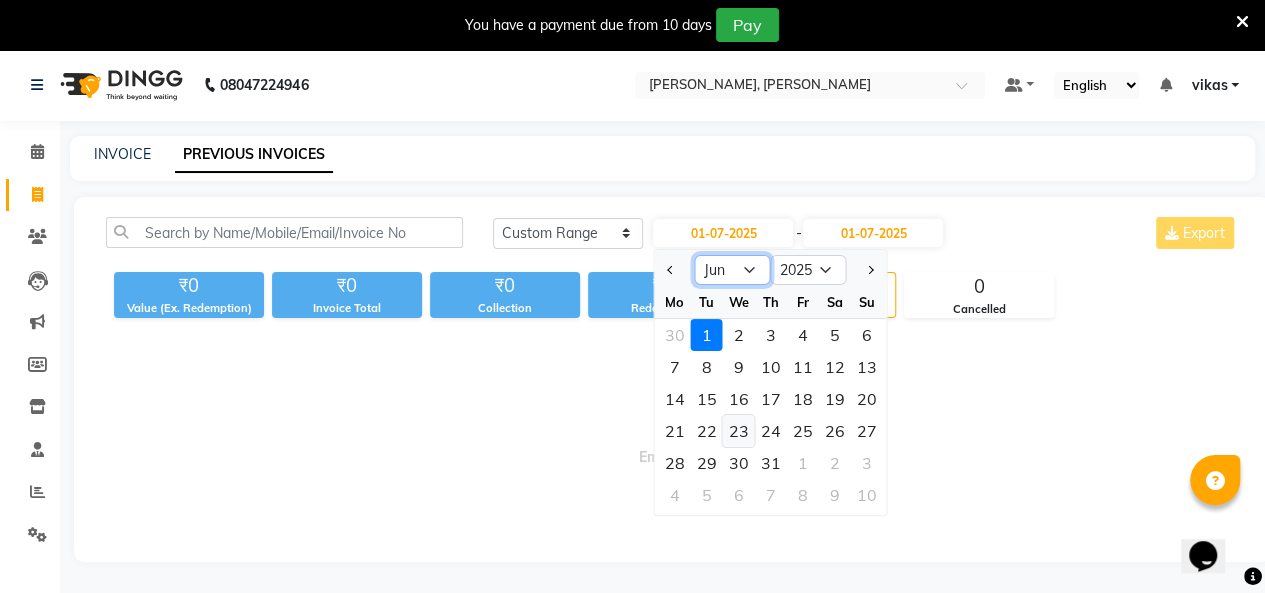click on "Jan Feb Mar Apr May Jun [DATE] Aug Sep Oct Nov Dec" 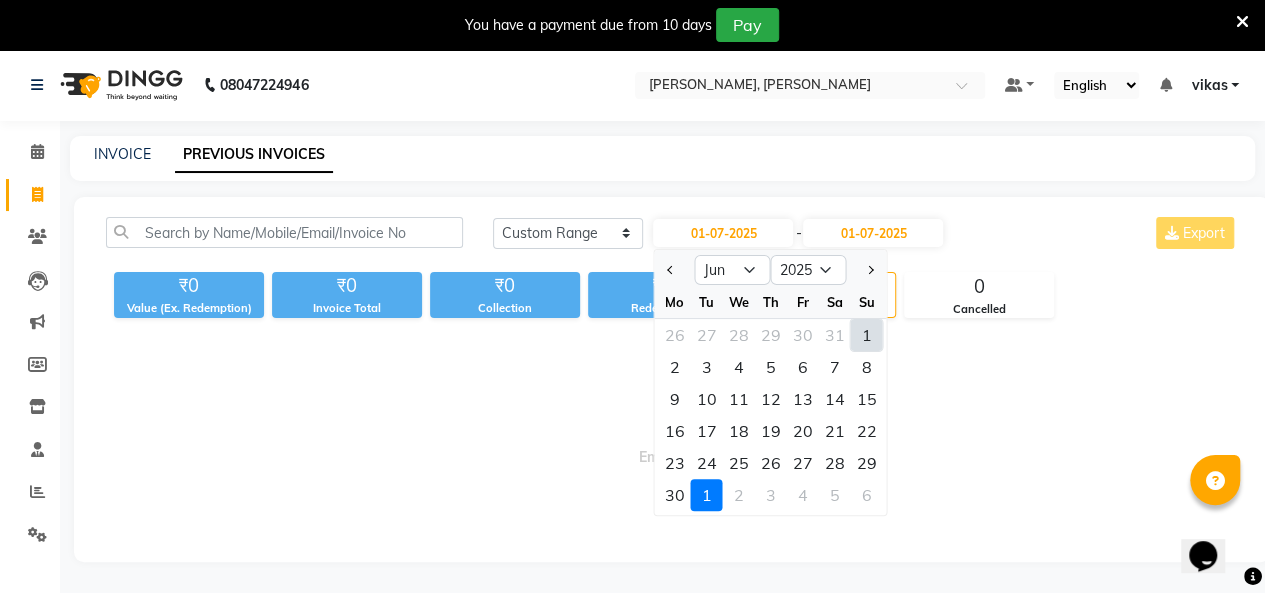 click on "1" 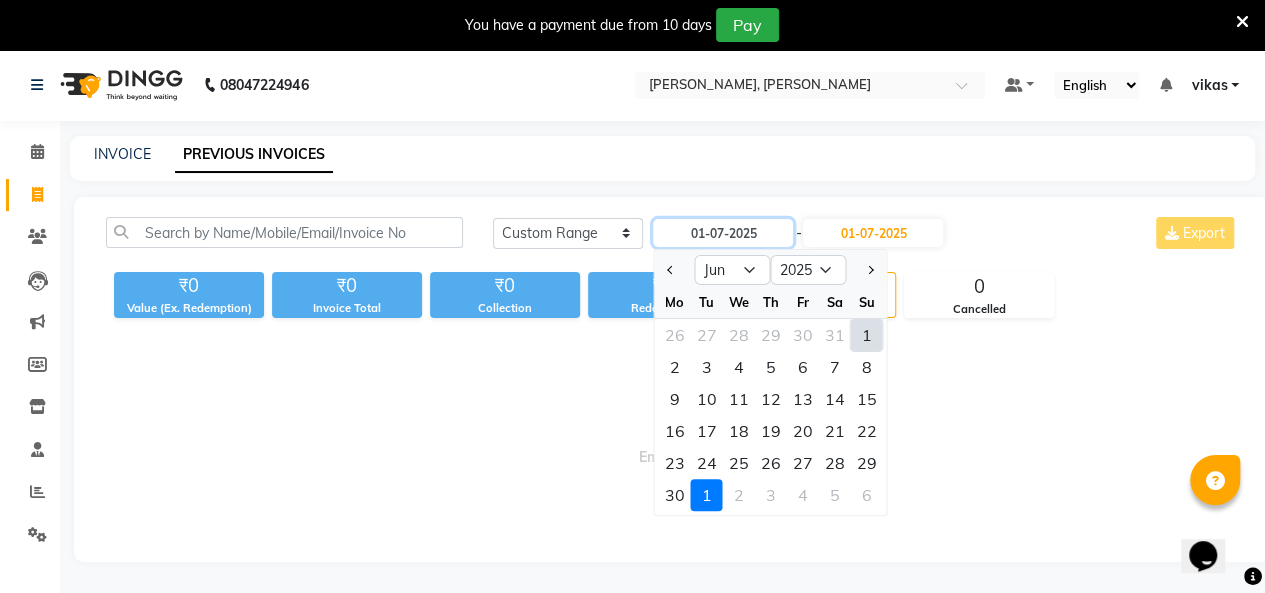 type on "[DATE]" 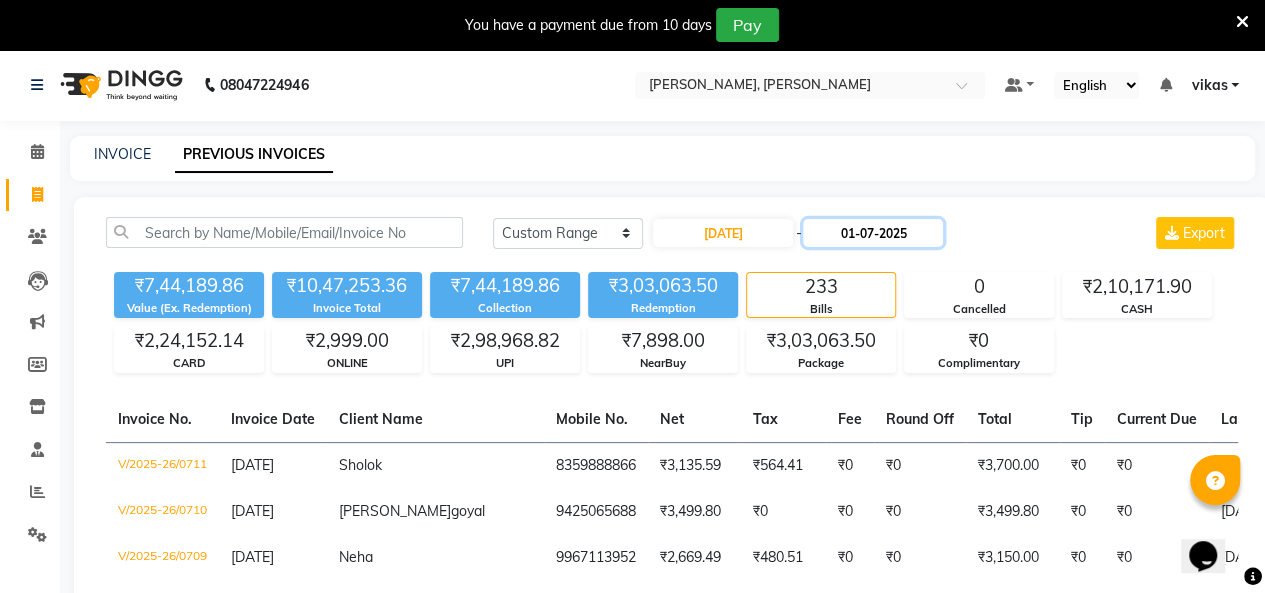 click on "01-07-2025" 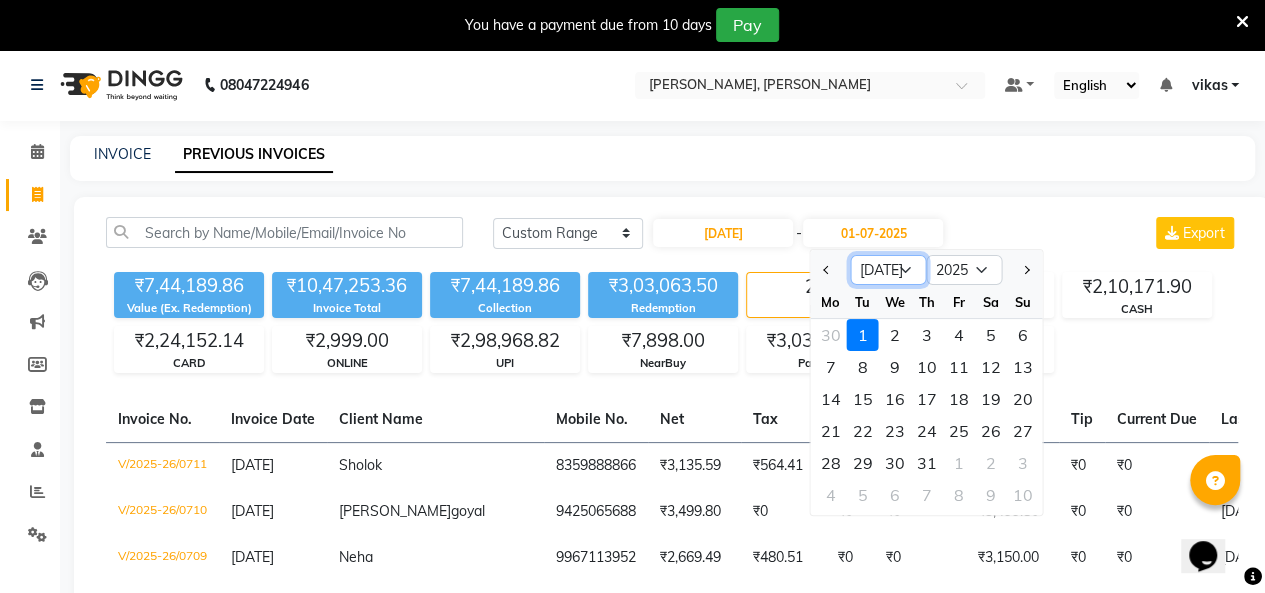 click on "Jun [DATE] Aug Sep Oct Nov Dec" 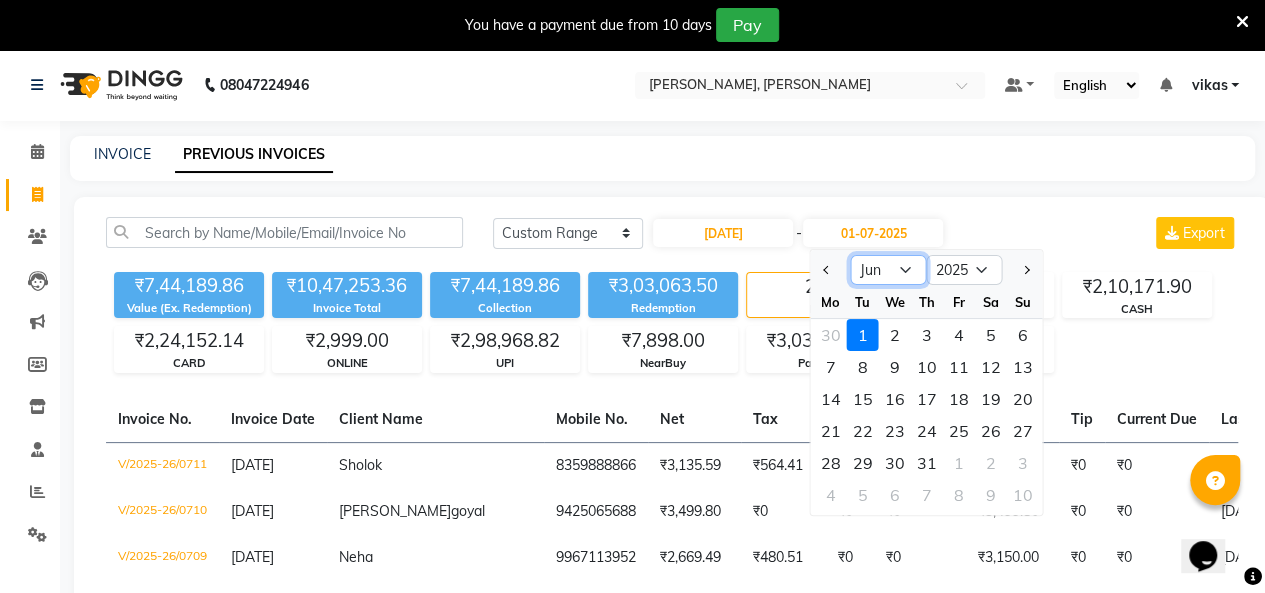 click on "Jun [DATE] Aug Sep Oct Nov Dec" 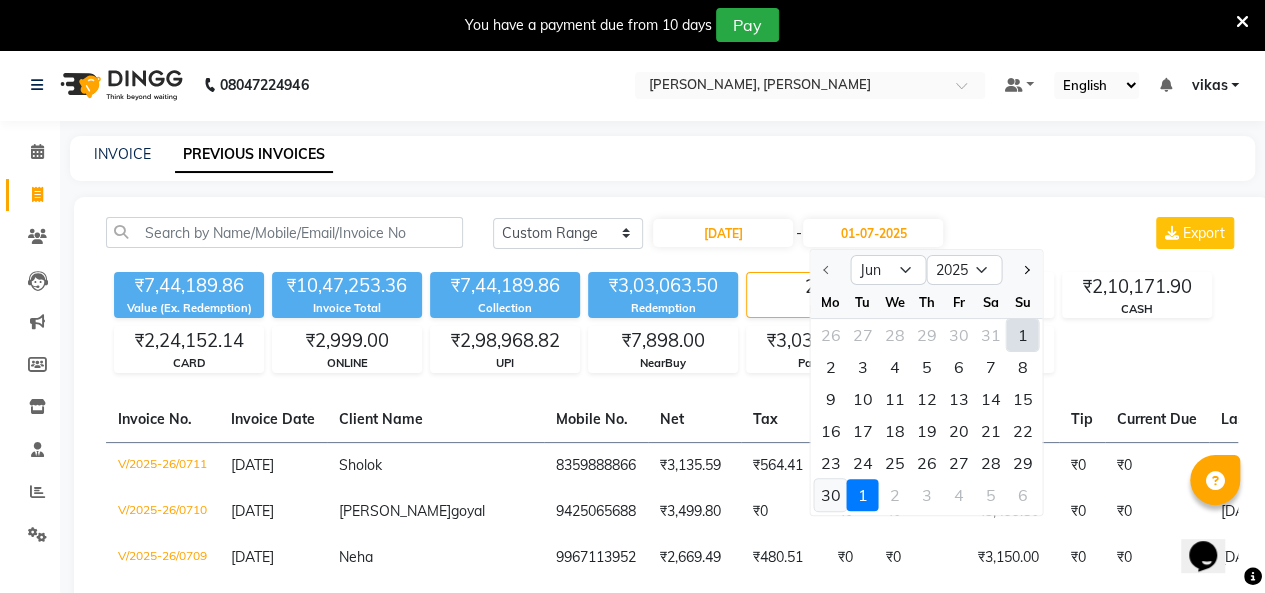click on "30" 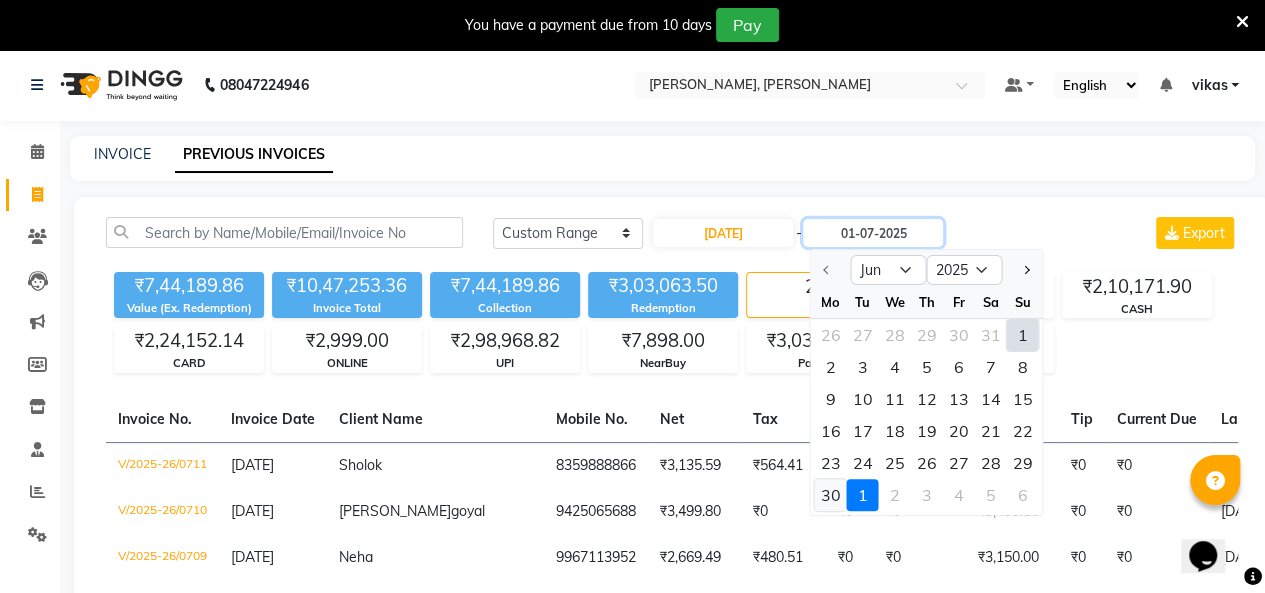 type on "30-06-2025" 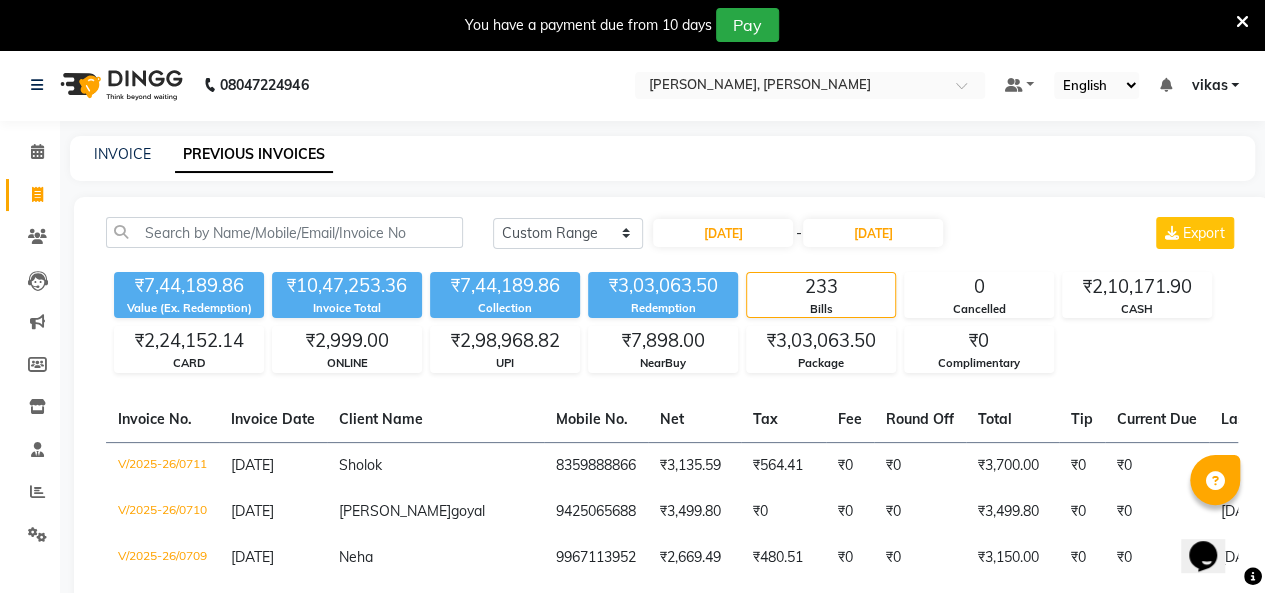 click on "Total" 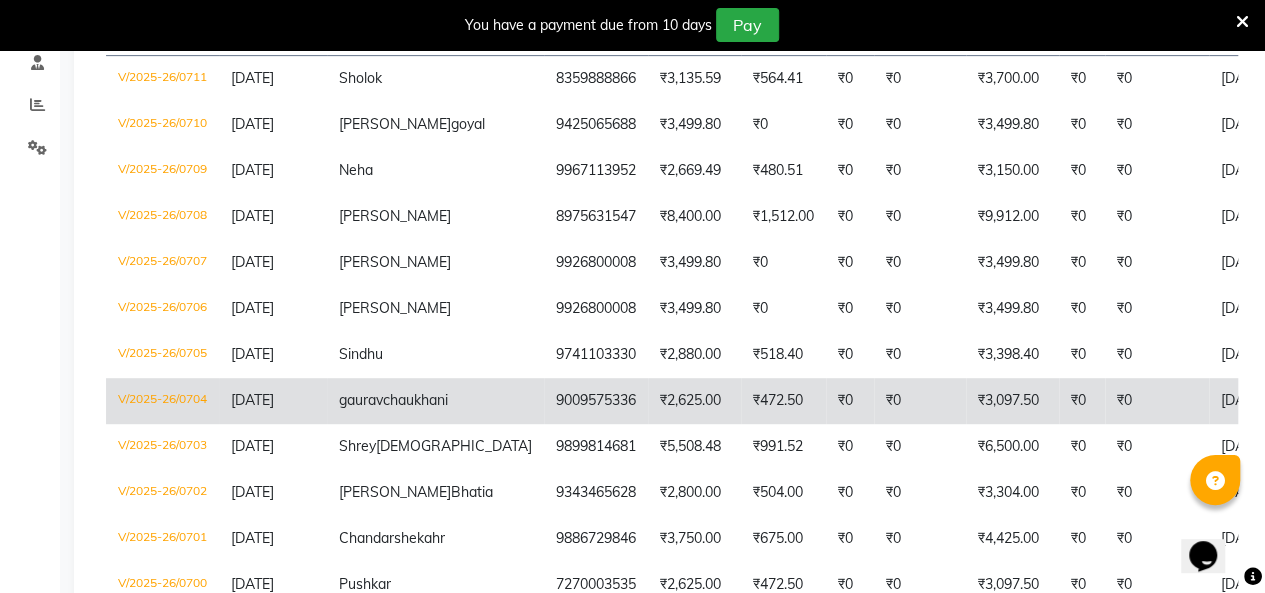 scroll, scrollTop: 0, scrollLeft: 0, axis: both 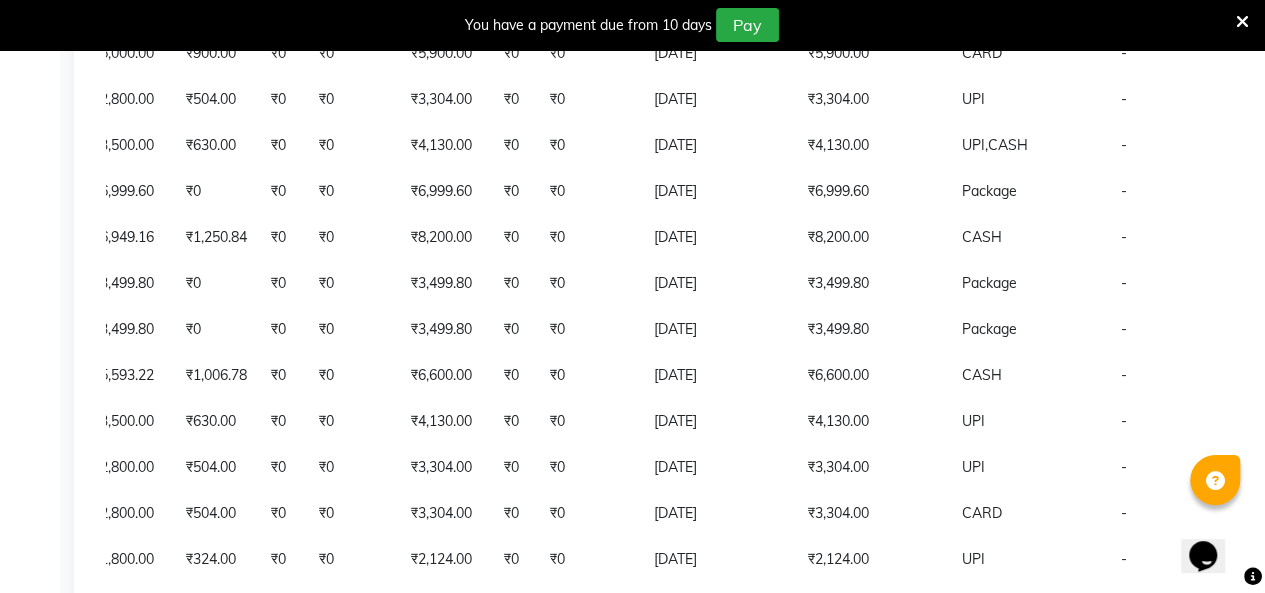 click on "2" at bounding box center [239, 612] 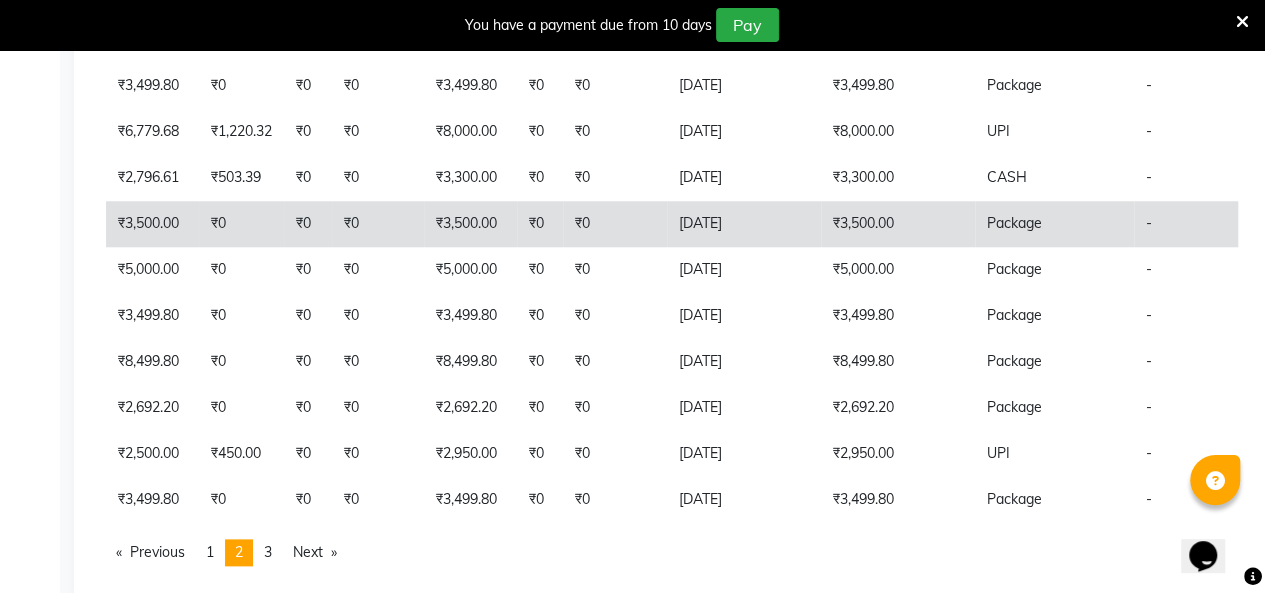 scroll, scrollTop: 0, scrollLeft: 556, axis: horizontal 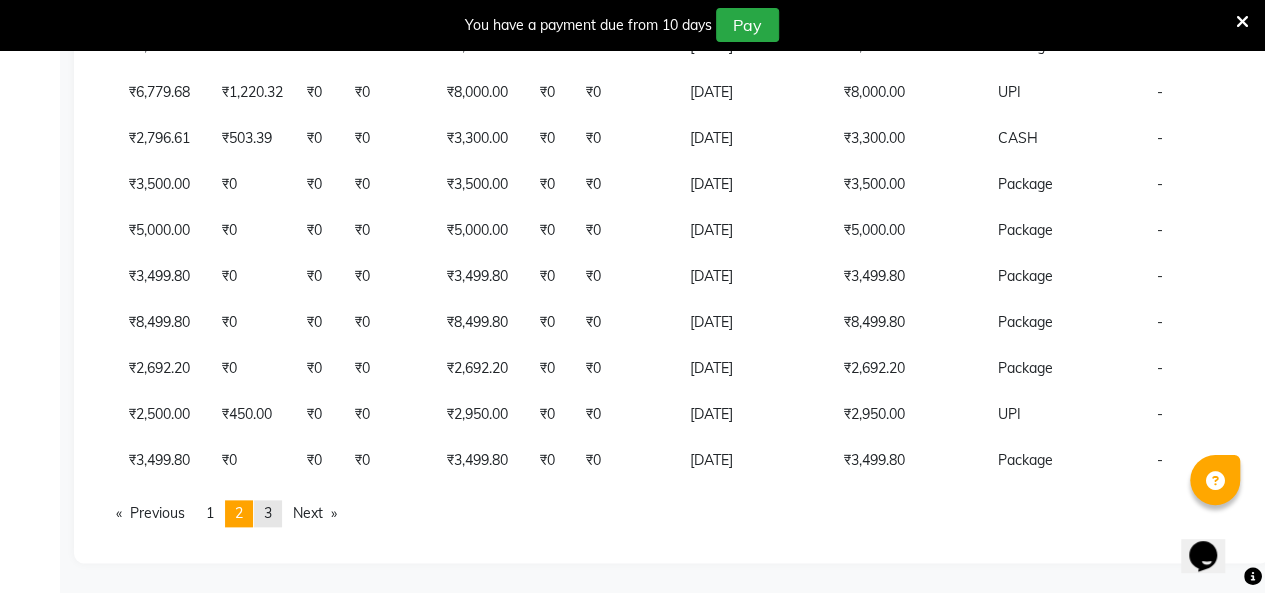 click on "3" at bounding box center [268, 513] 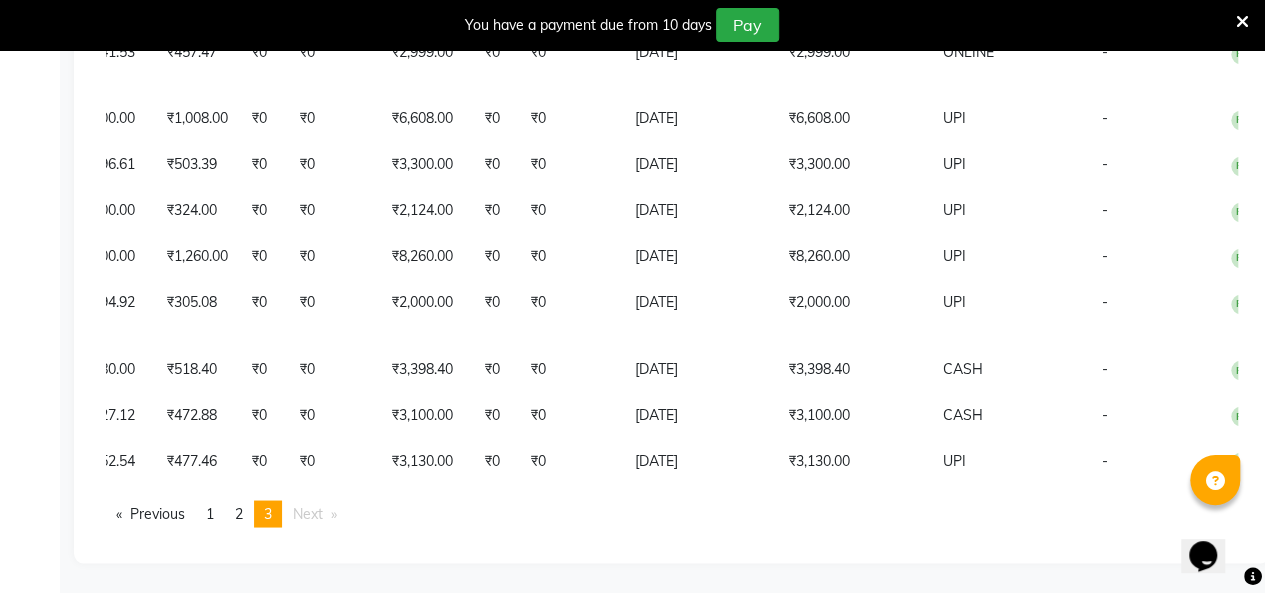 scroll, scrollTop: 1642, scrollLeft: 0, axis: vertical 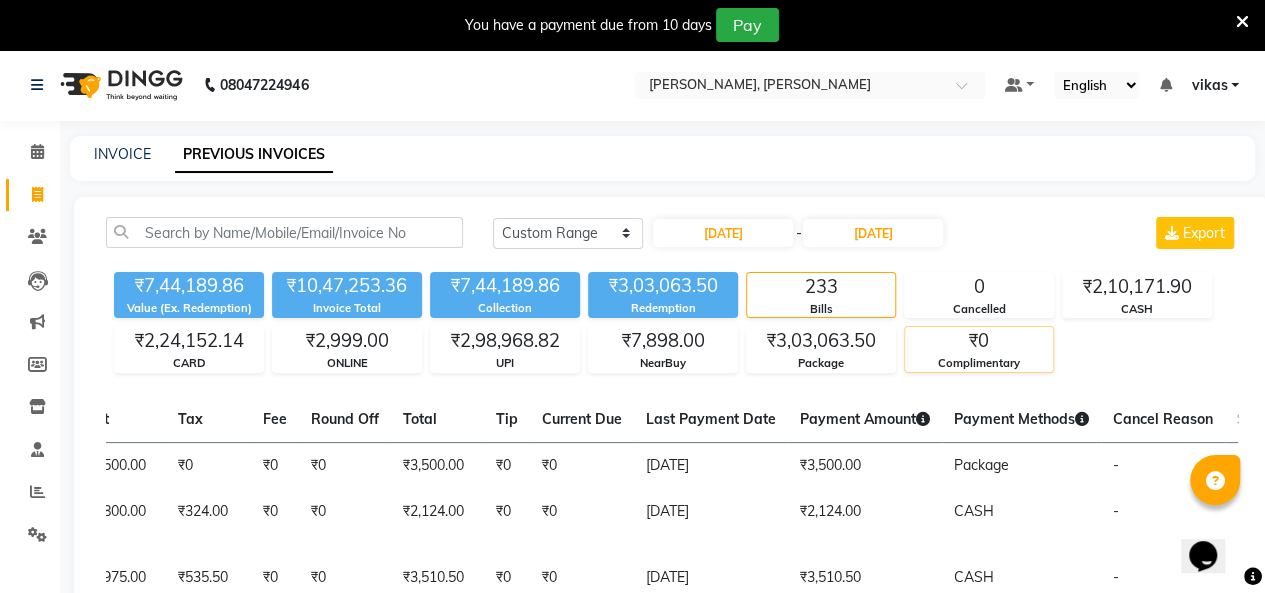 click on "Complimentary" 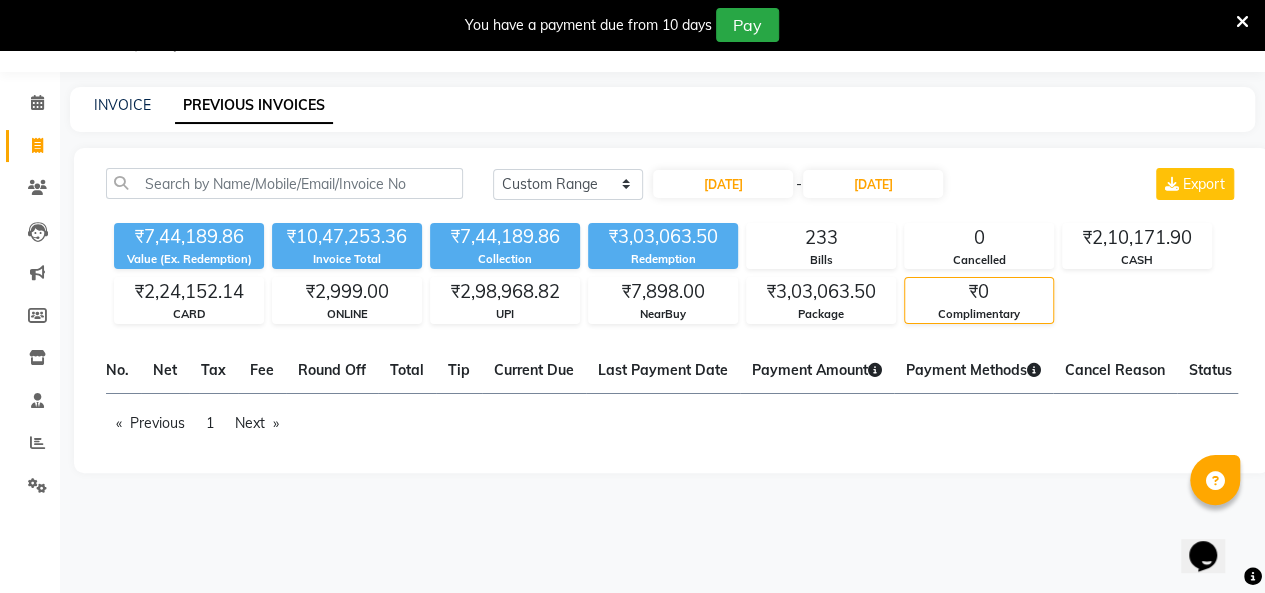 scroll, scrollTop: 0, scrollLeft: 0, axis: both 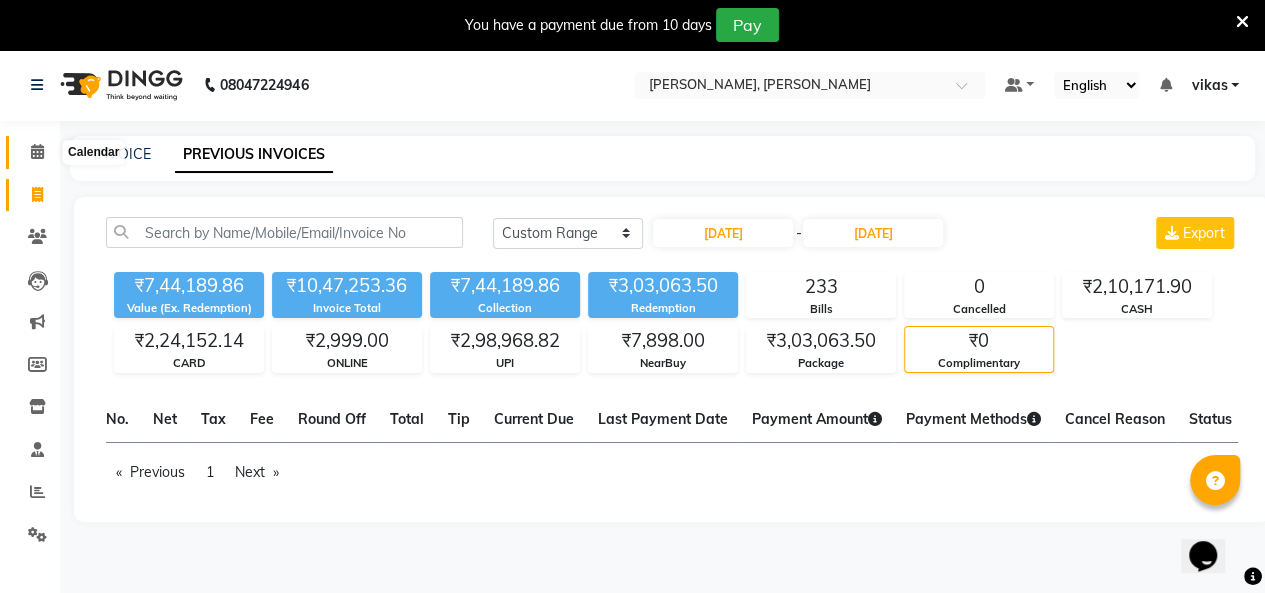 click 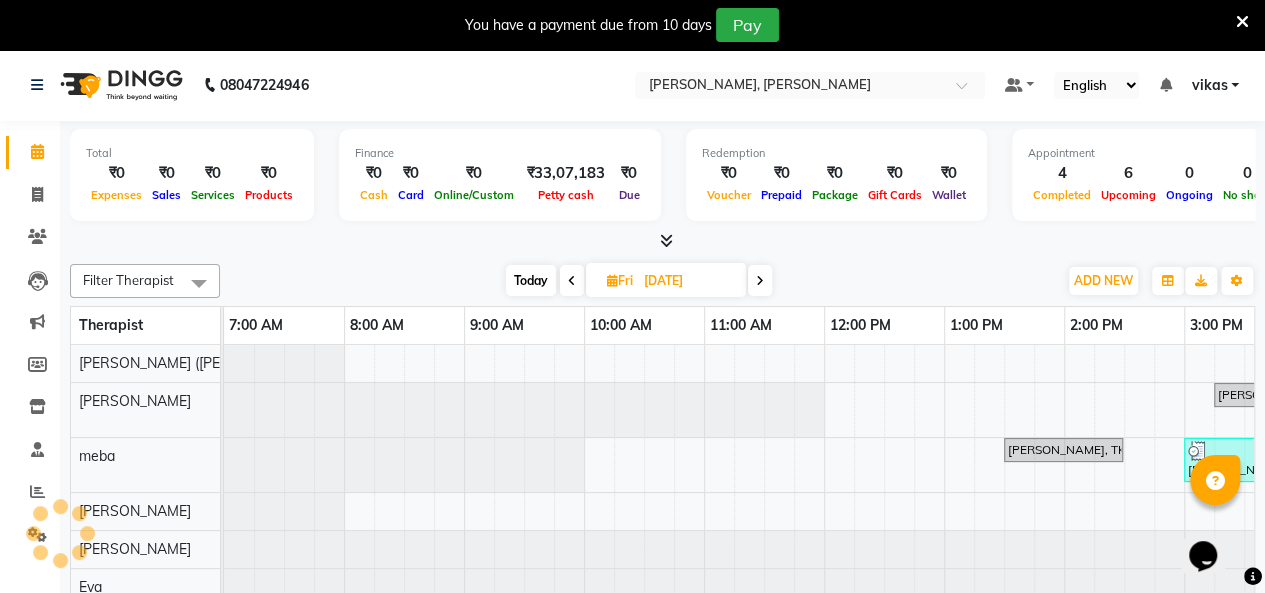 scroll, scrollTop: 0, scrollLeft: 0, axis: both 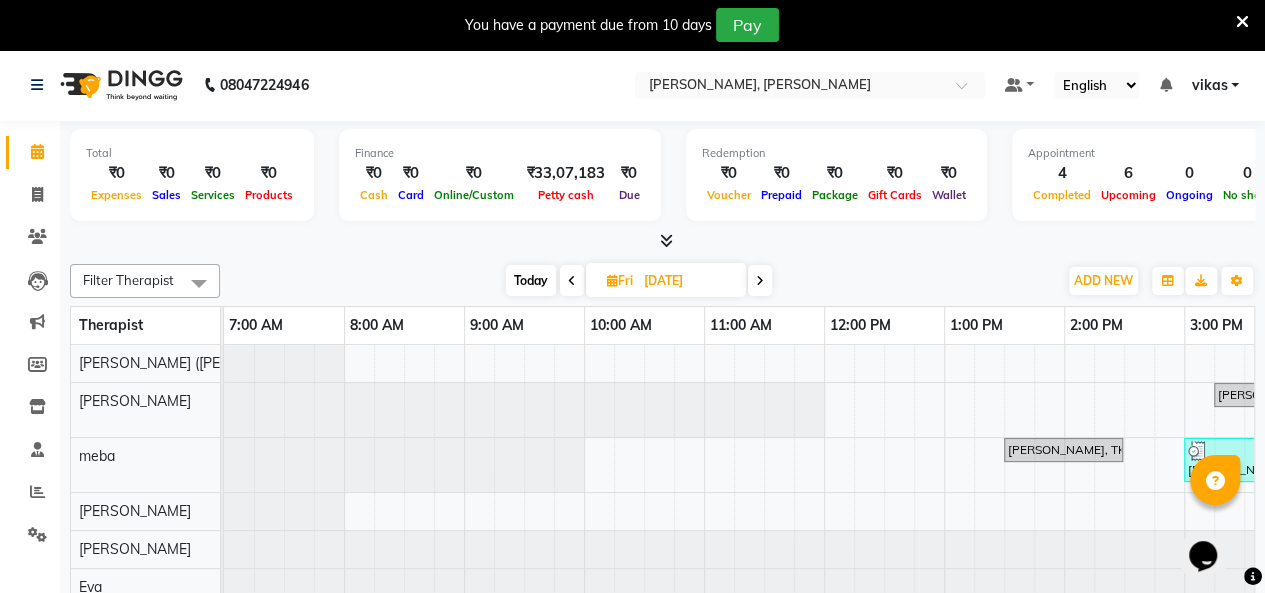 click at bounding box center (1242, 22) 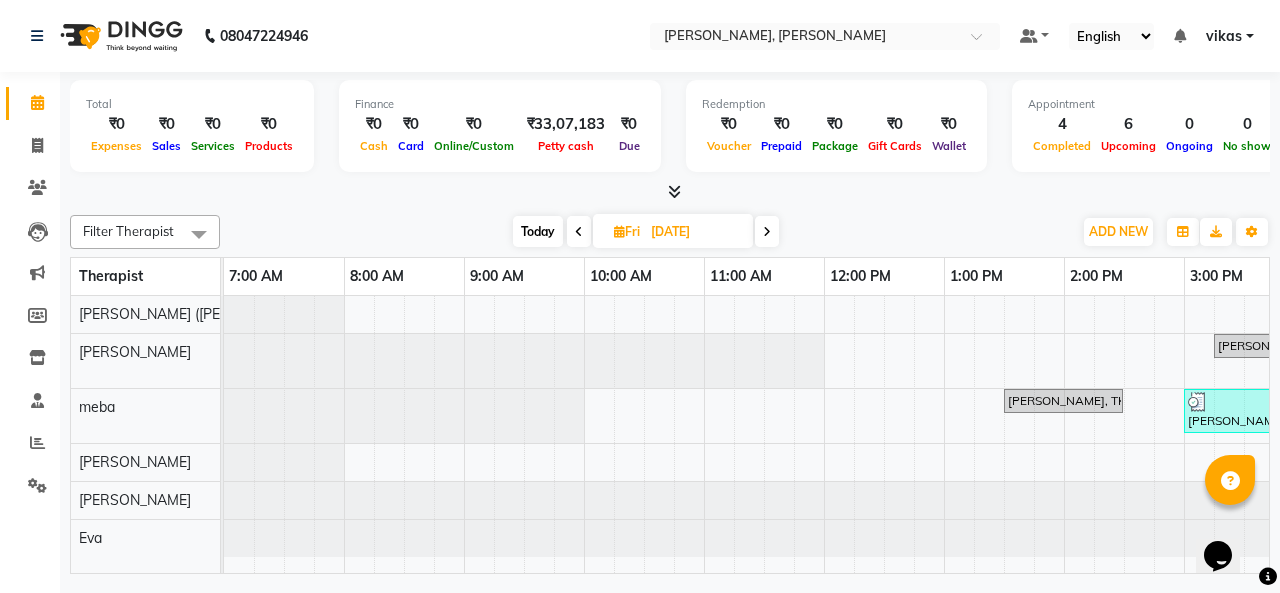 click at bounding box center (674, 191) 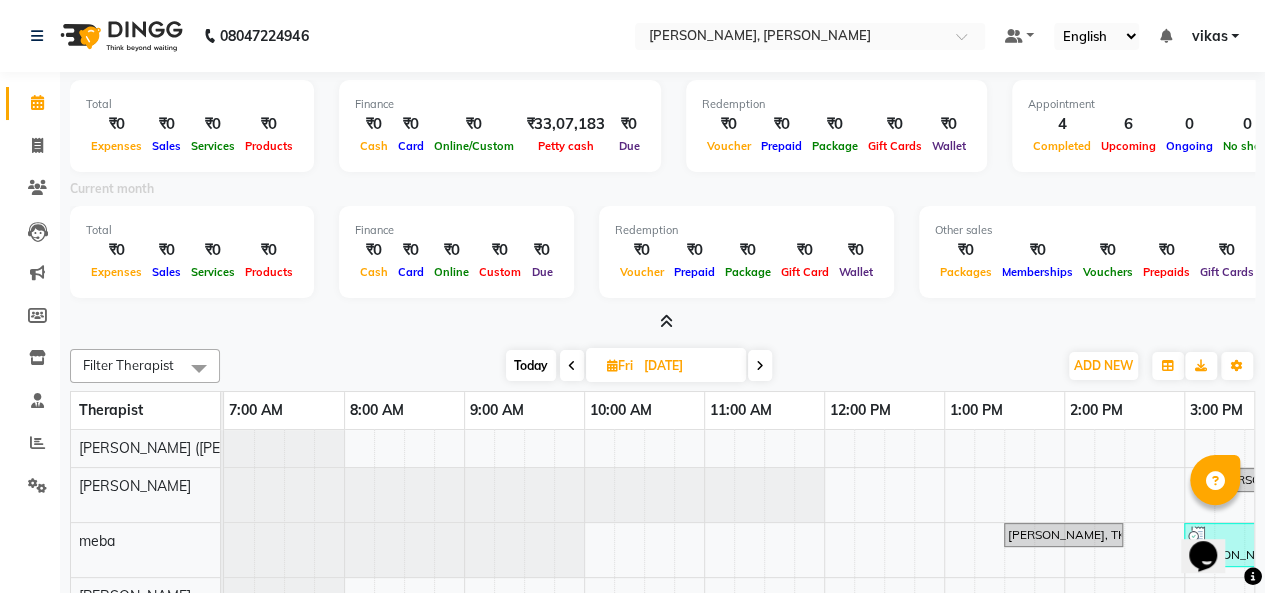 scroll, scrollTop: 118, scrollLeft: 0, axis: vertical 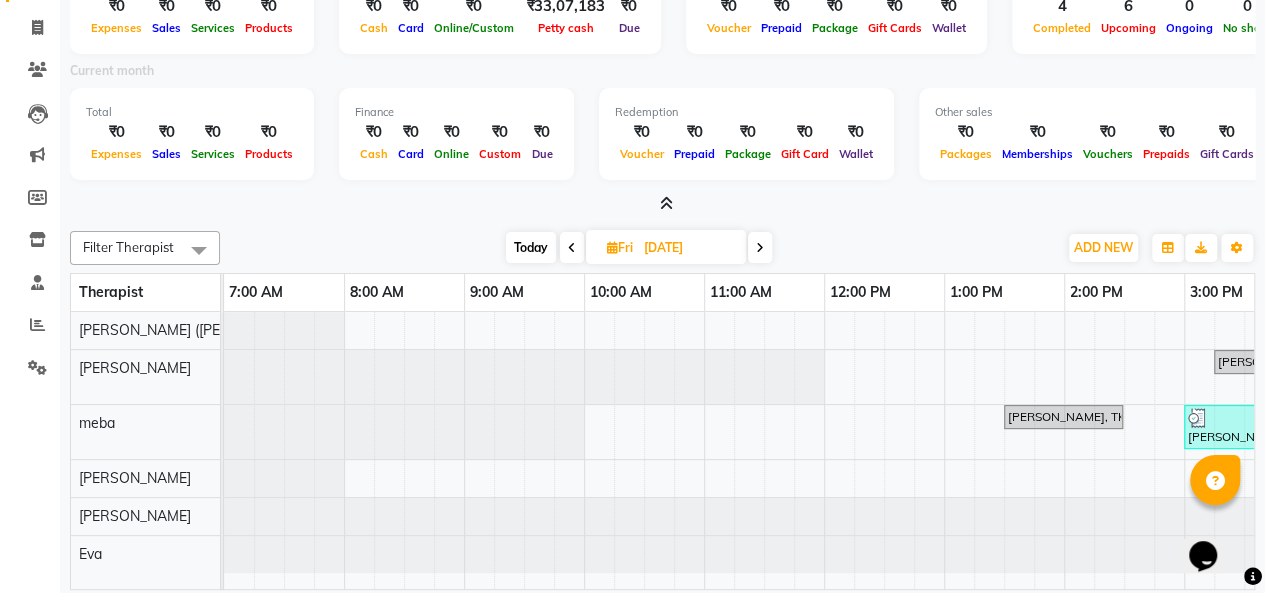 click on "Today" at bounding box center [531, 247] 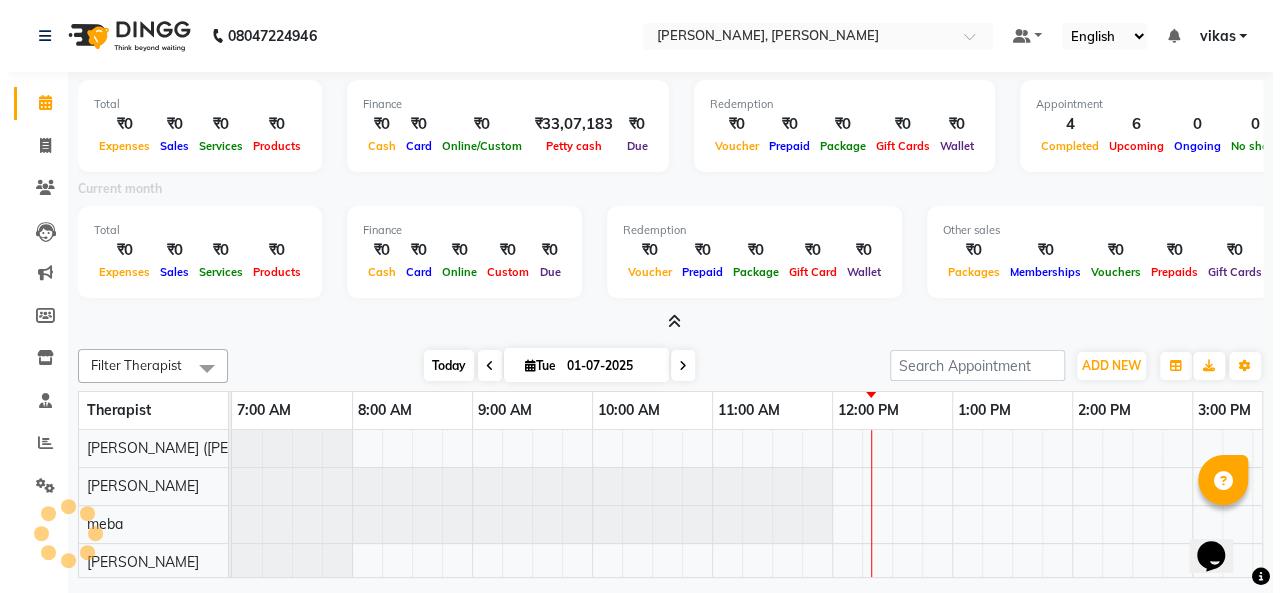 scroll, scrollTop: 0, scrollLeft: 0, axis: both 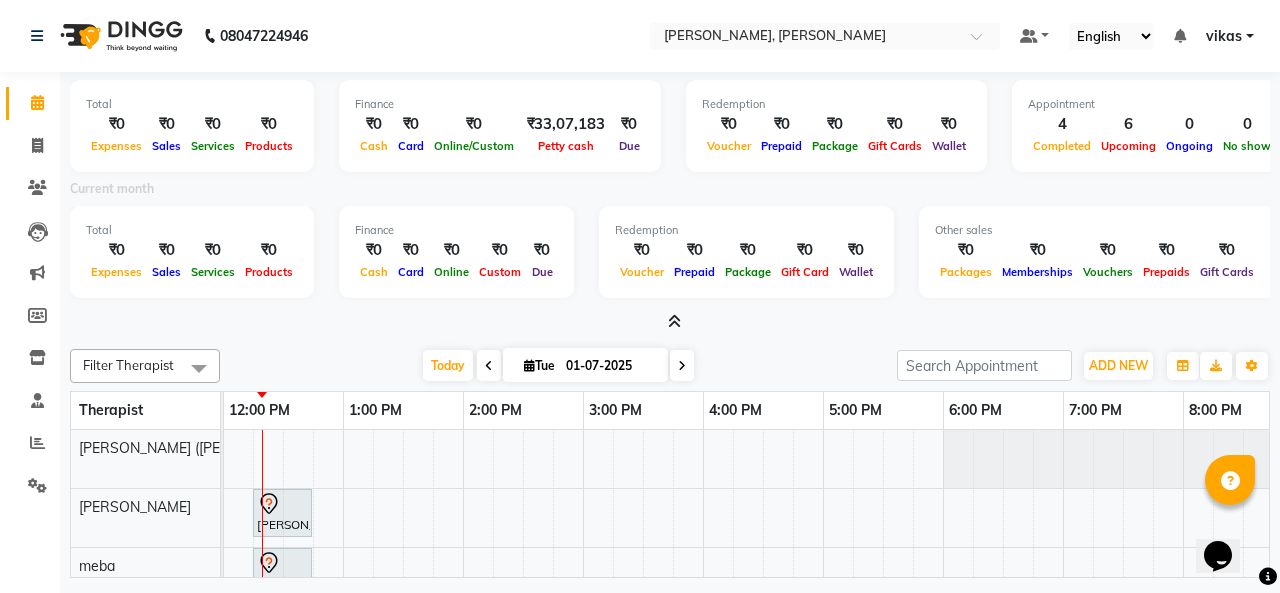 click at bounding box center (674, 321) 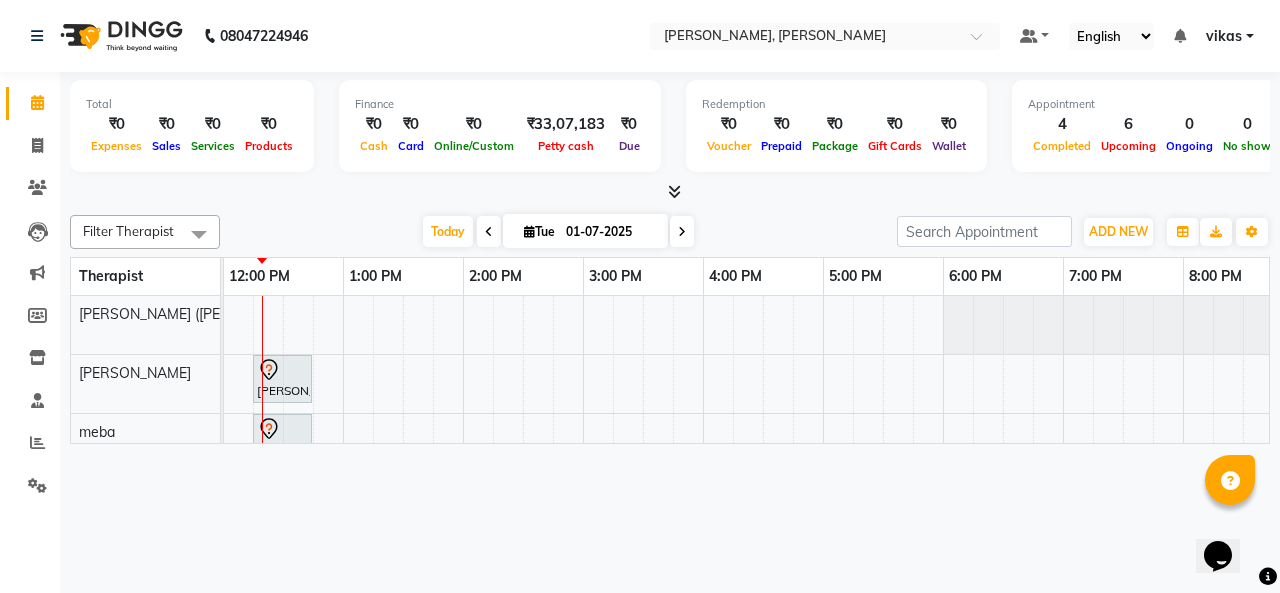 scroll, scrollTop: 191, scrollLeft: 601, axis: both 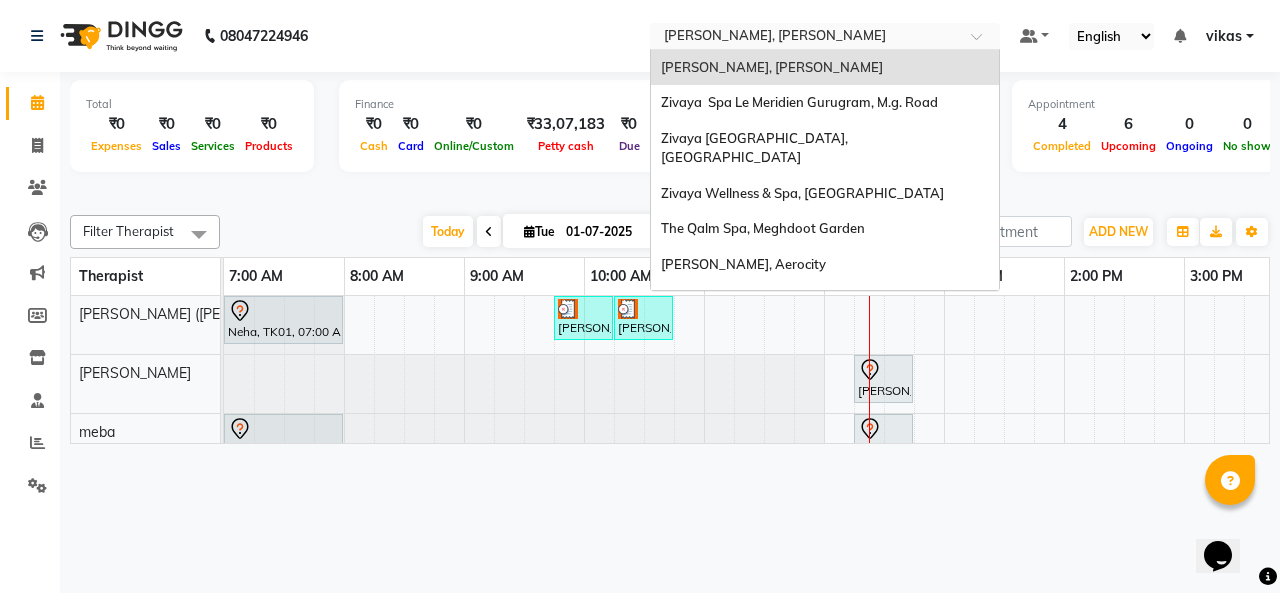 click at bounding box center [805, 38] 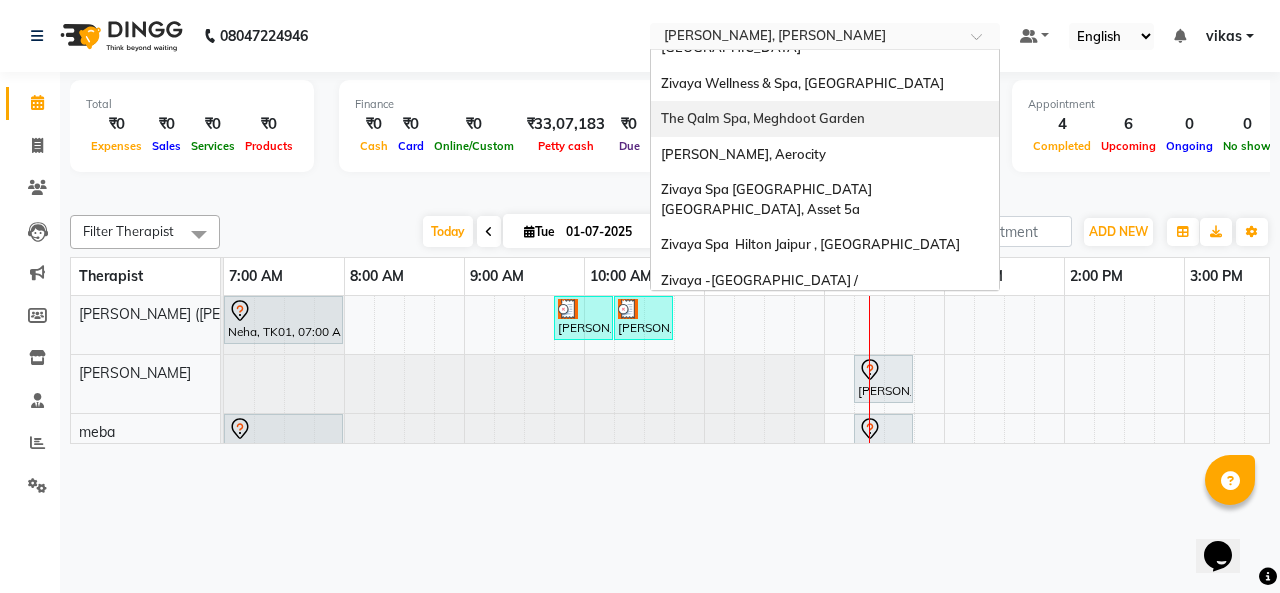 scroll, scrollTop: 114, scrollLeft: 0, axis: vertical 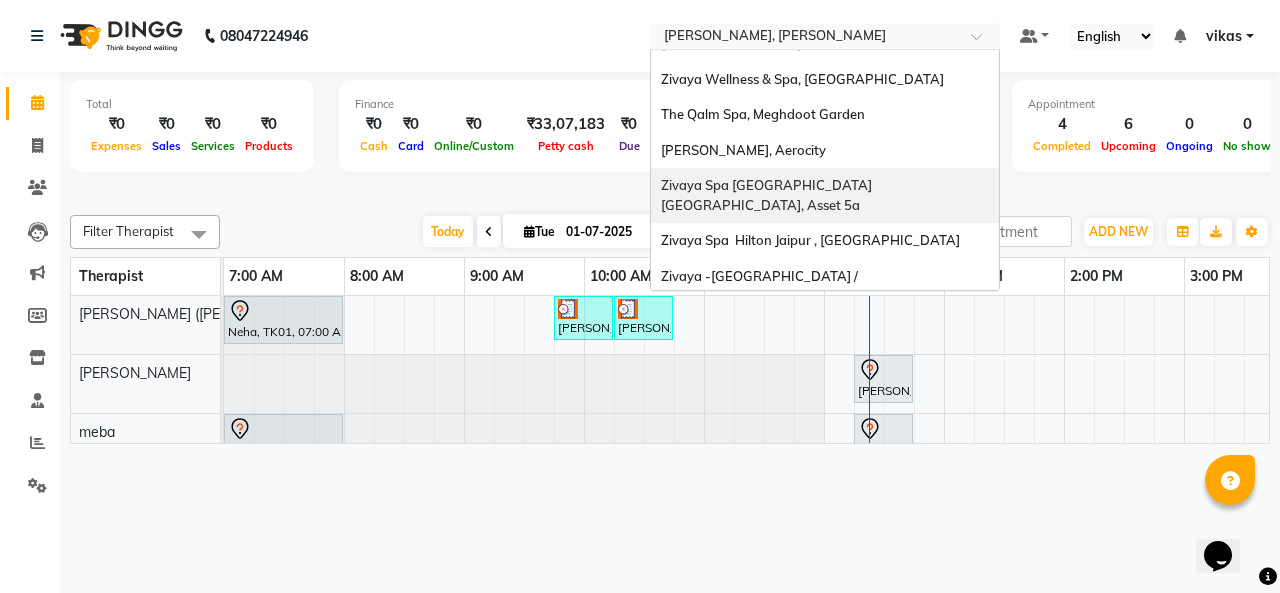 click on "Zivaya Spa [GEOGRAPHIC_DATA] [GEOGRAPHIC_DATA], Asset 5a" at bounding box center (825, 195) 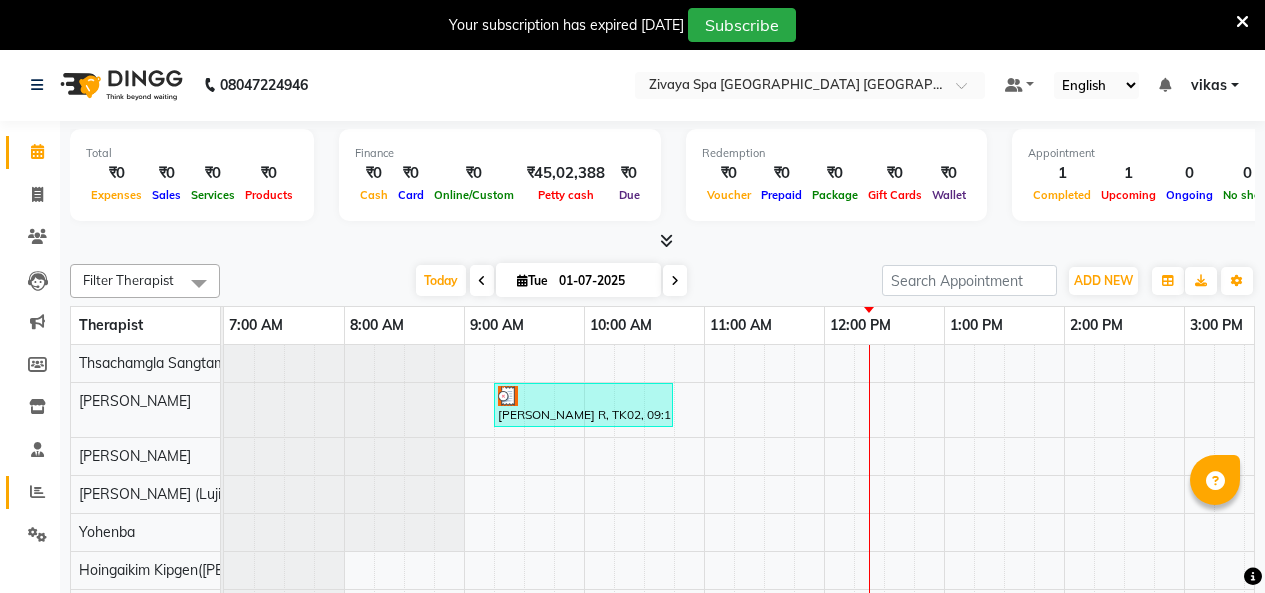 scroll, scrollTop: 0, scrollLeft: 0, axis: both 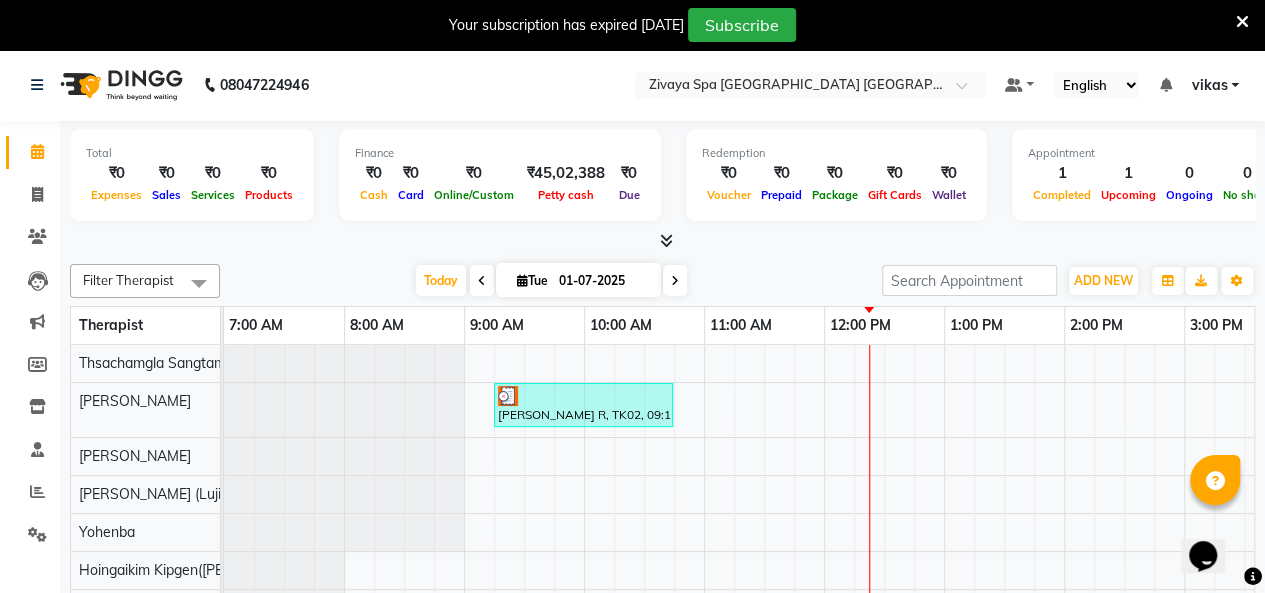 click on "Calendar" 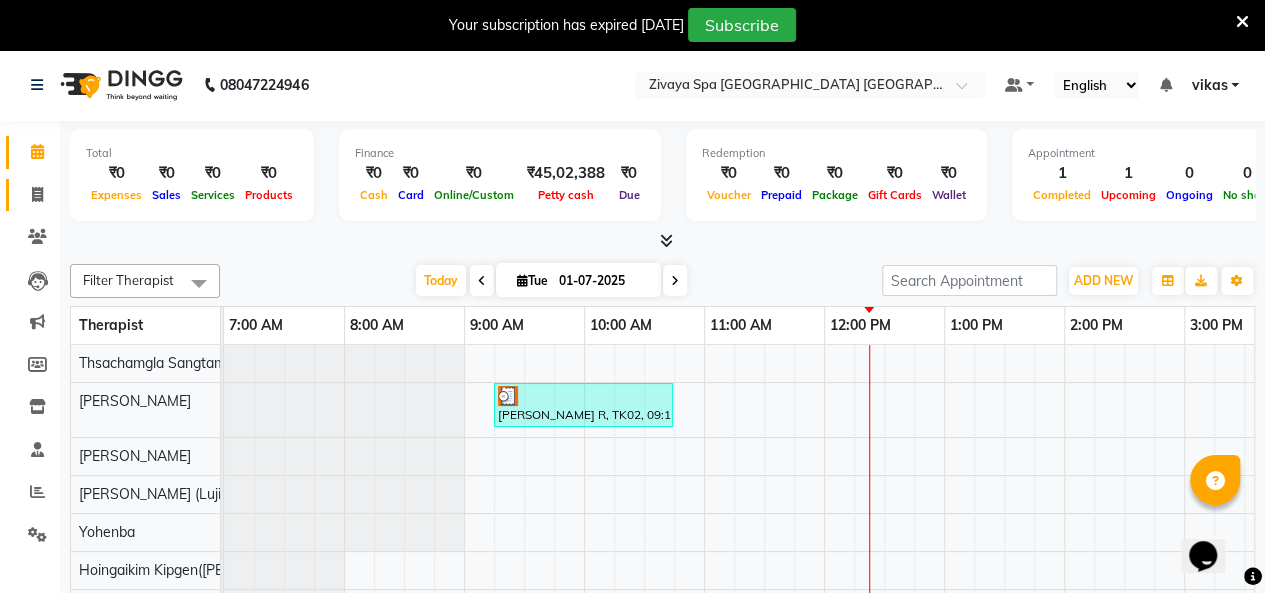 click on "Invoice" 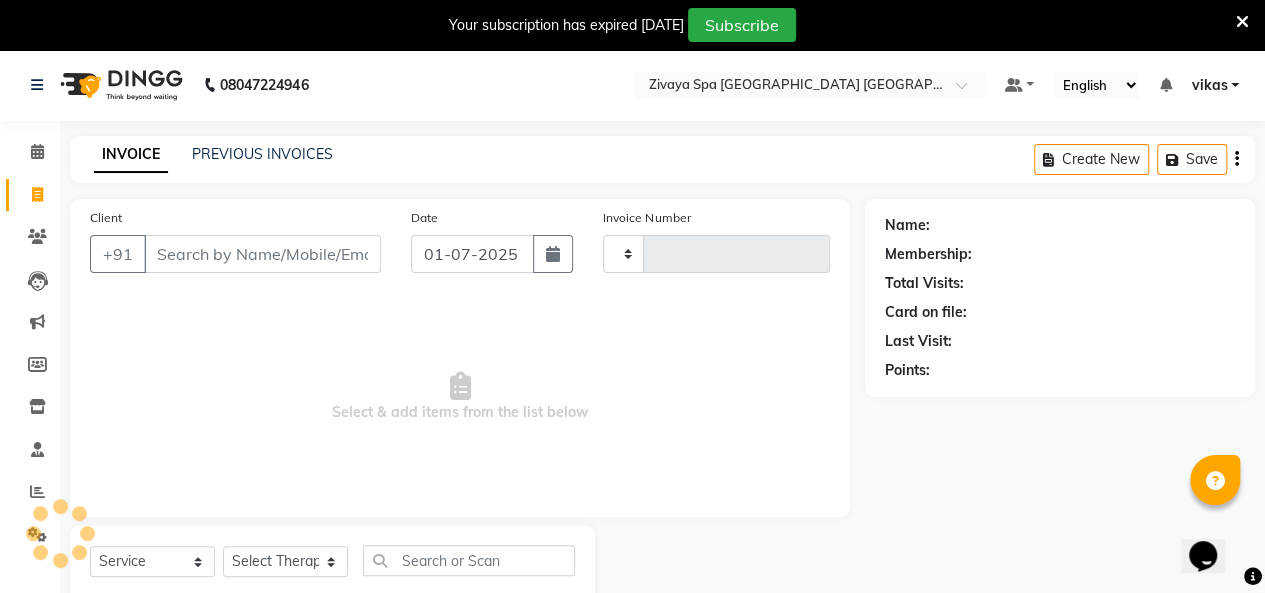 type on "0805" 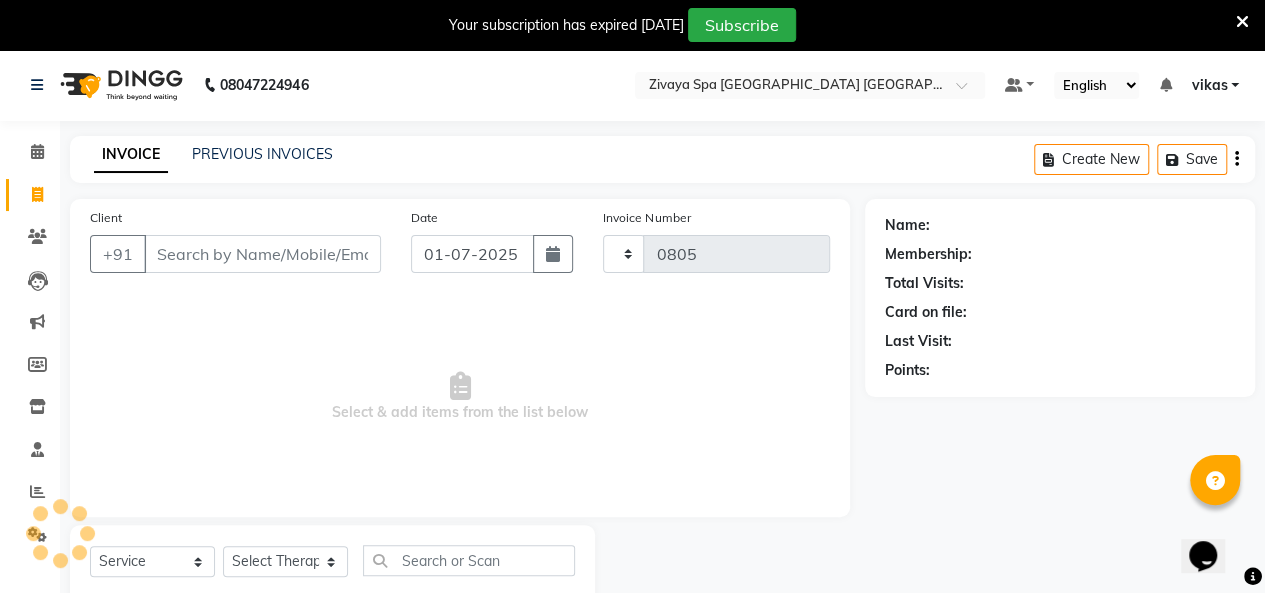 select on "6501" 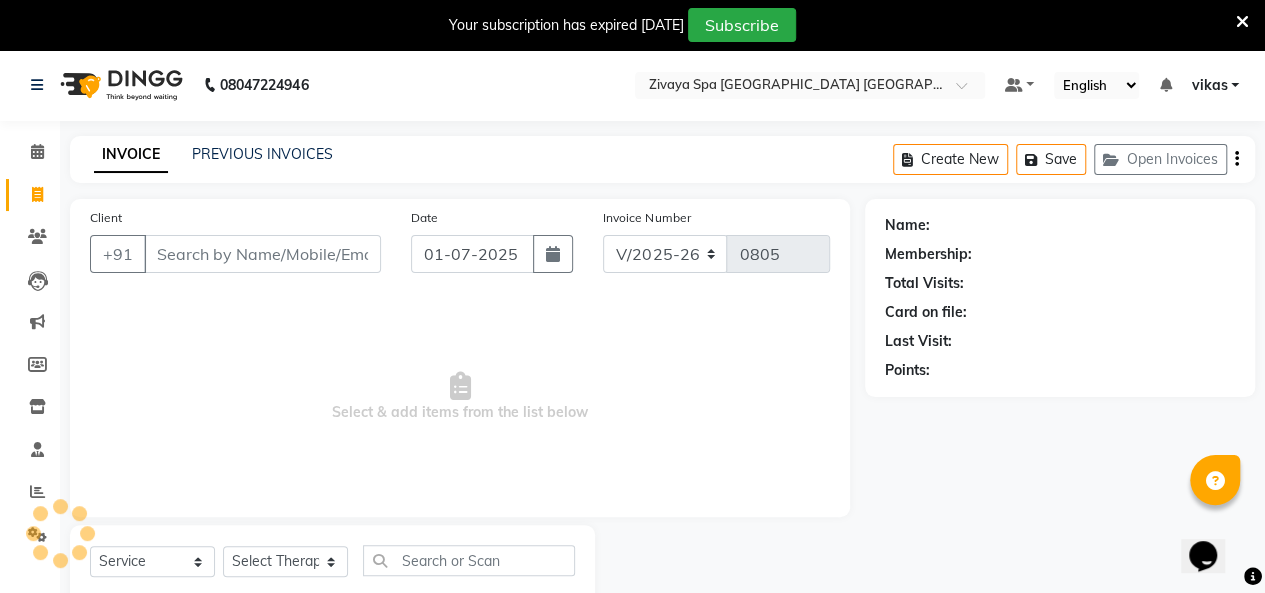 click on "PREVIOUS INVOICES" 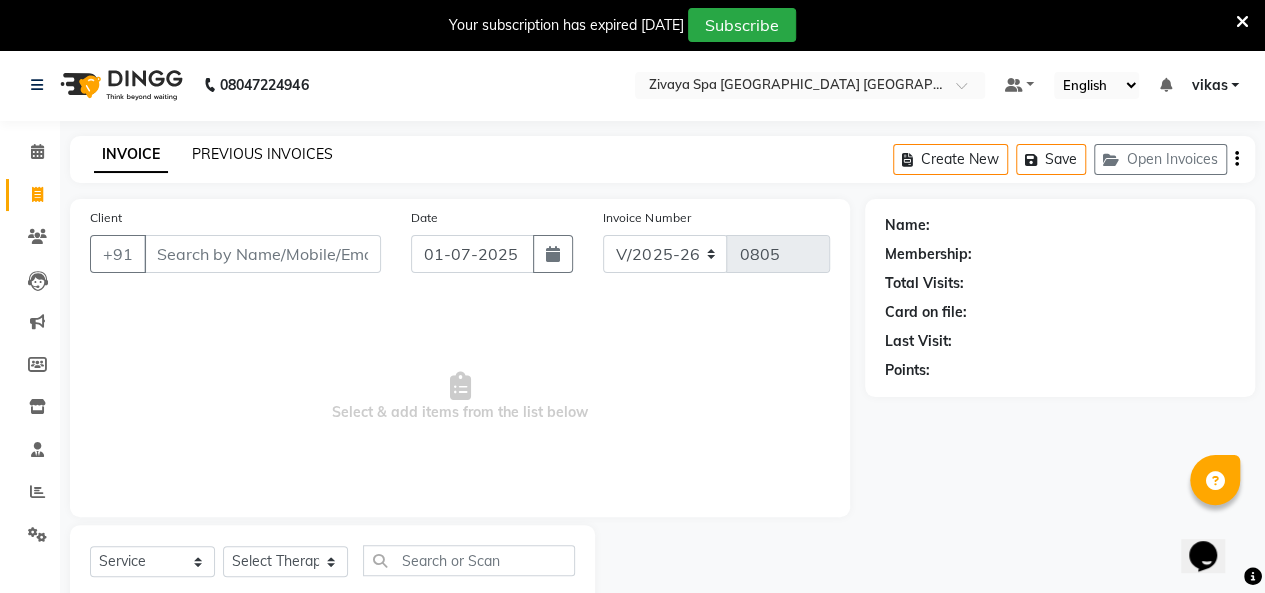 click on "PREVIOUS INVOICES" 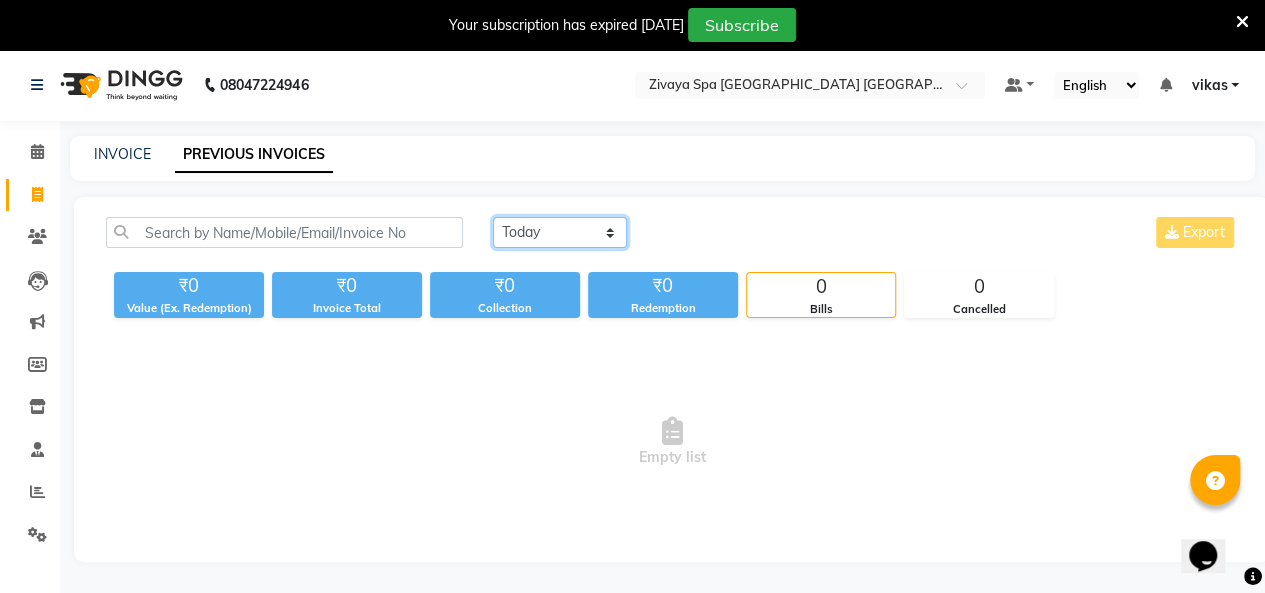 drag, startPoint x: 548, startPoint y: 233, endPoint x: 558, endPoint y: 311, distance: 78.63841 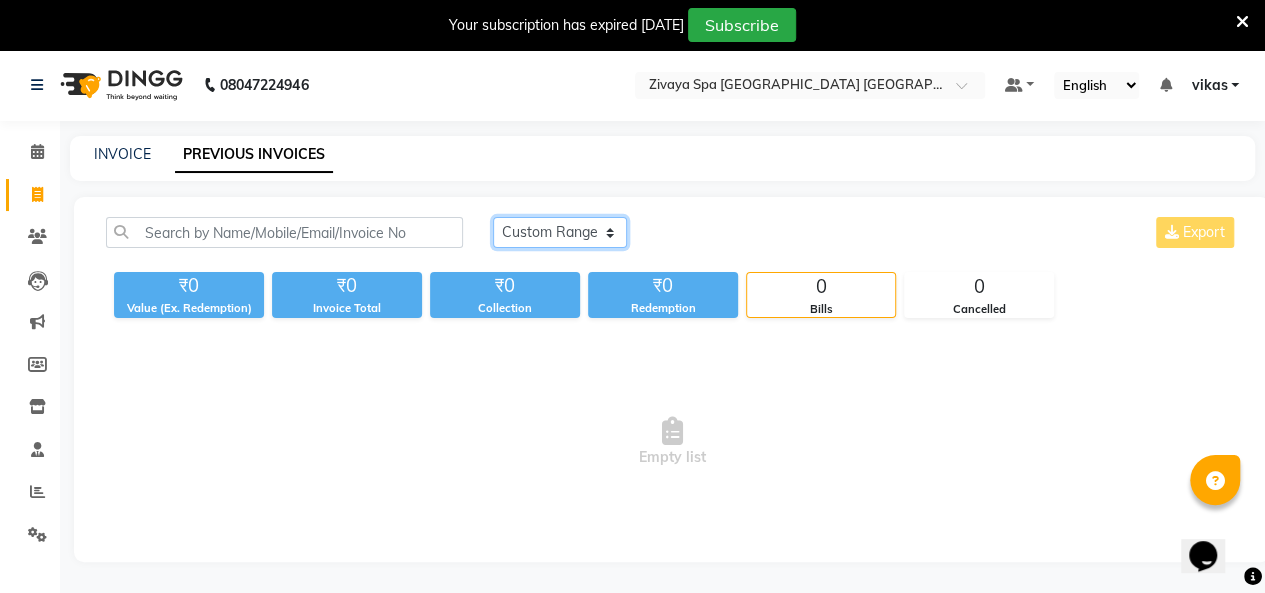 click on "Today Yesterday Custom Range" 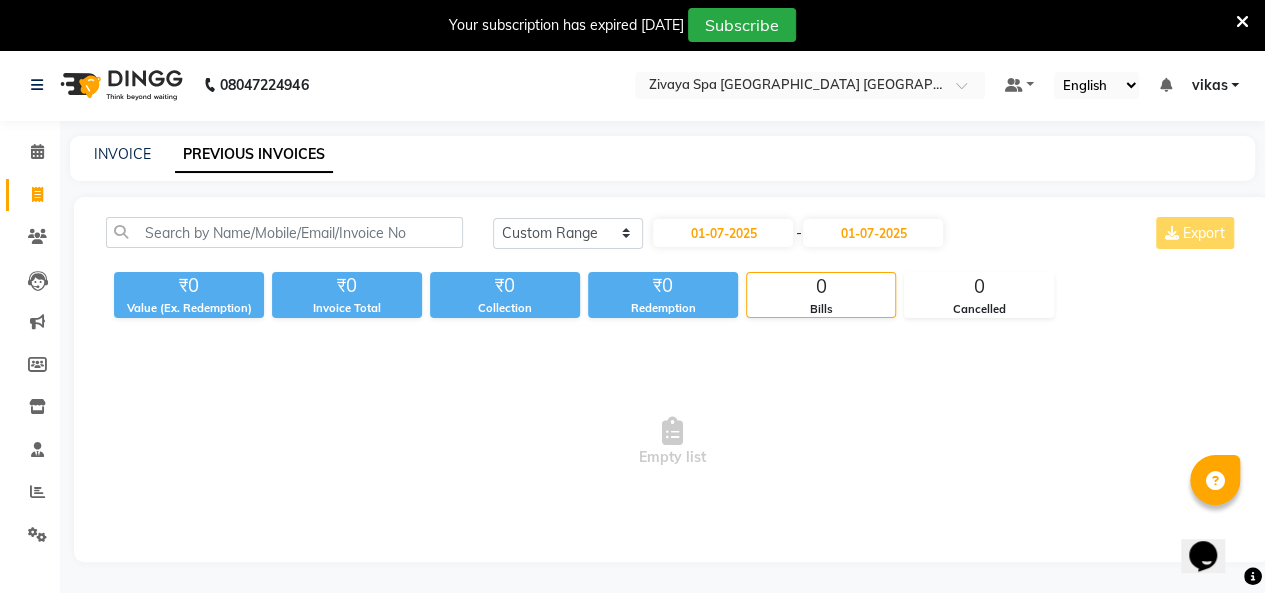 click on "Collection" 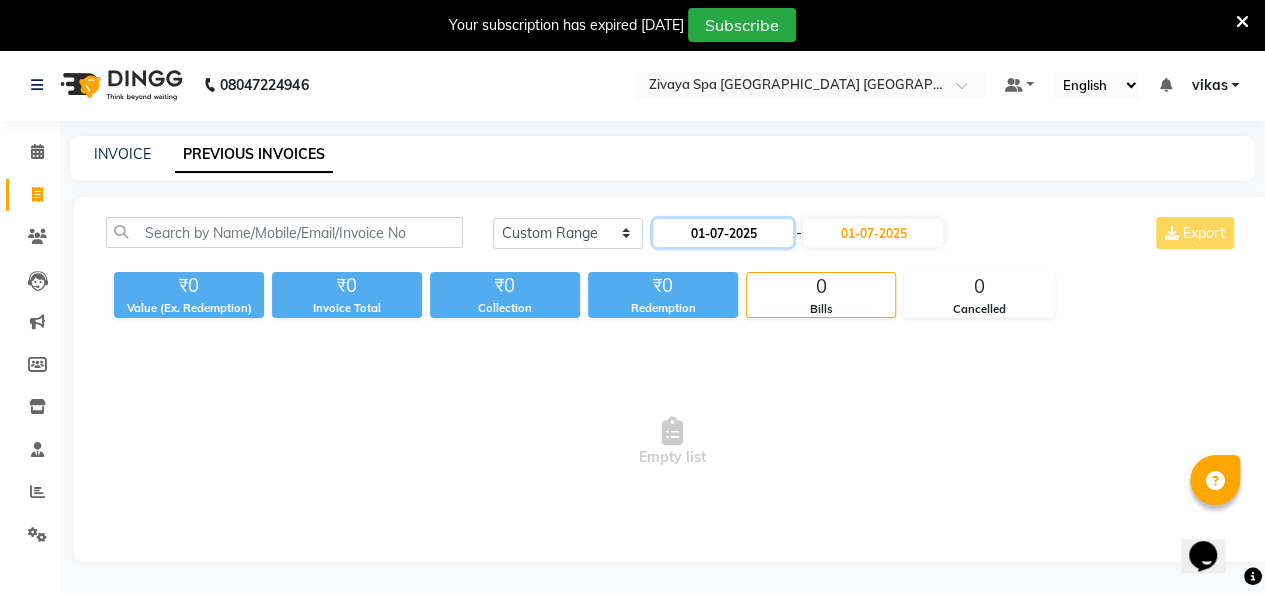 click on "01-07-2025" 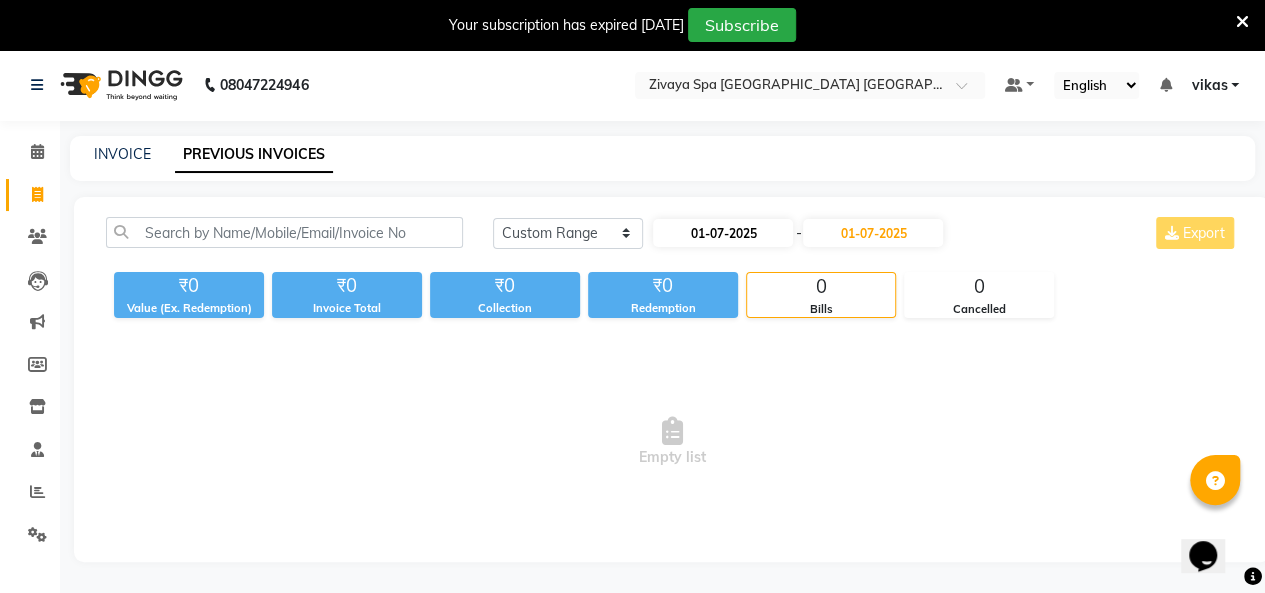 select on "7" 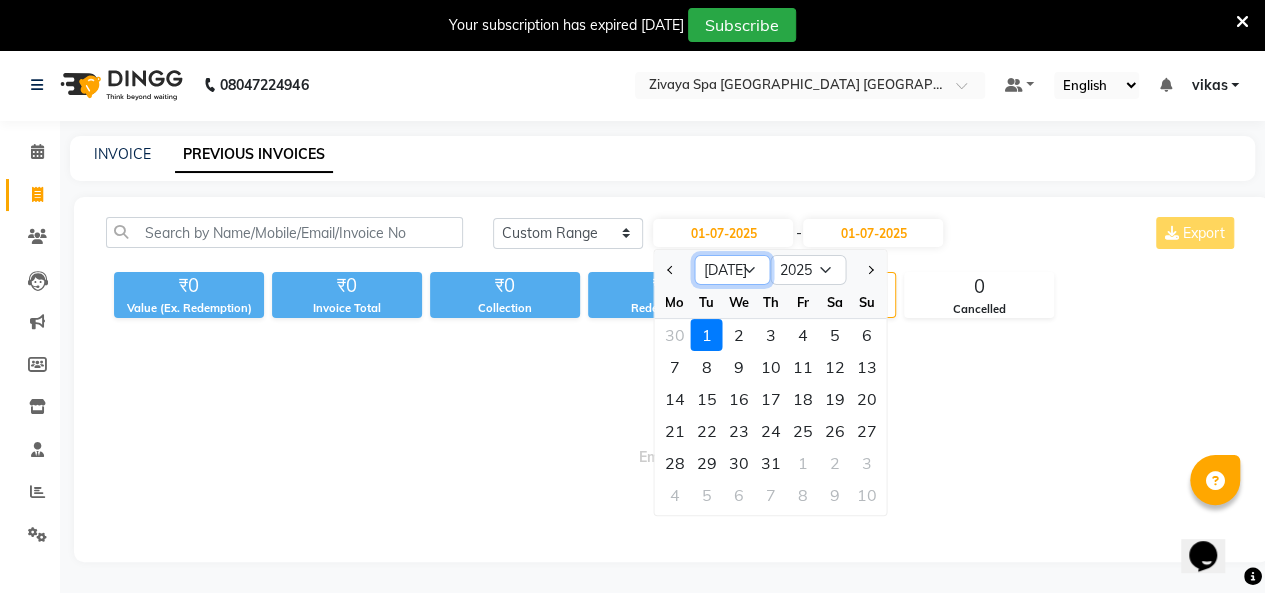 click on "Jan Feb Mar Apr May Jun Jul Aug Sep Oct Nov Dec" 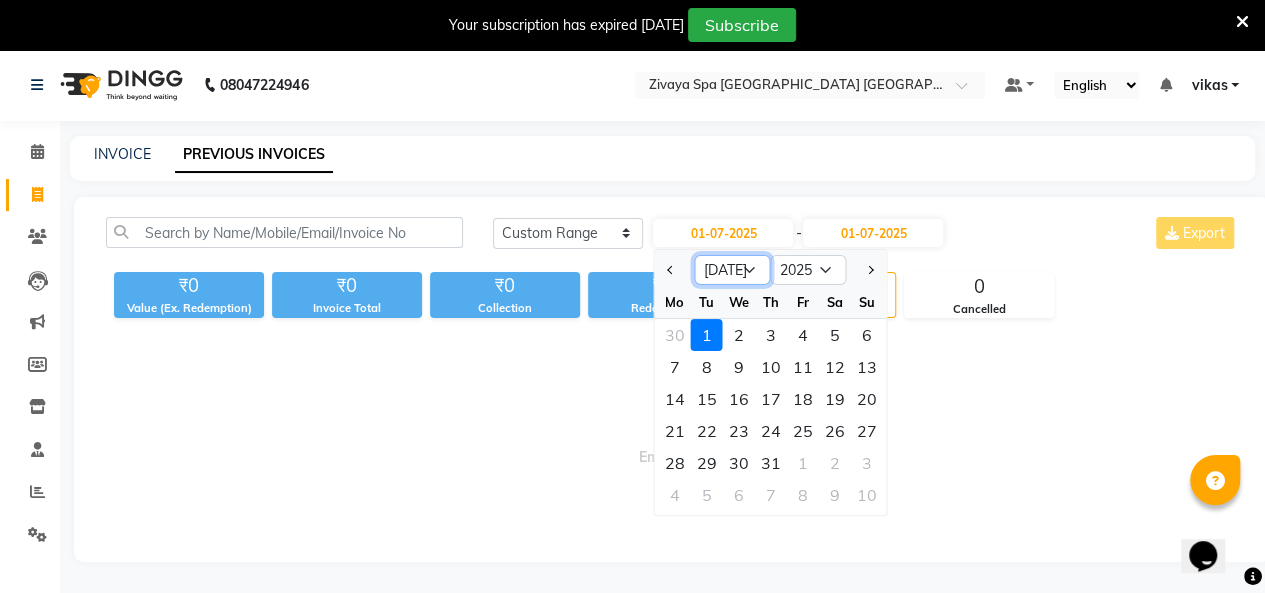 select on "6" 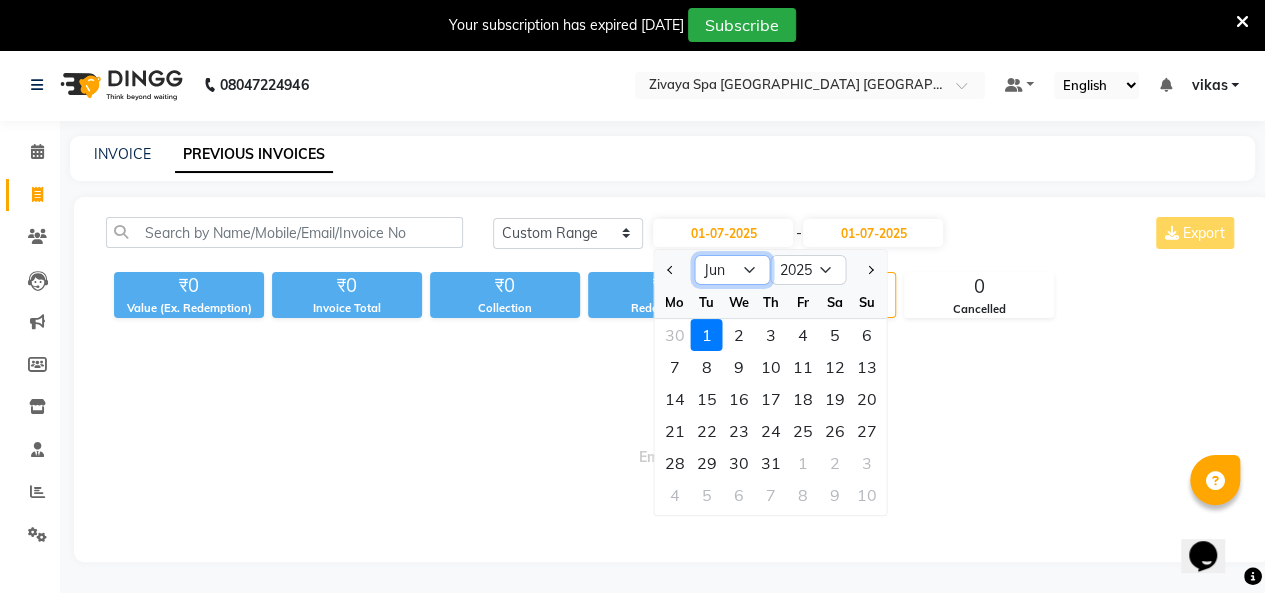click on "Jan Feb Mar Apr May Jun Jul Aug Sep Oct Nov Dec" 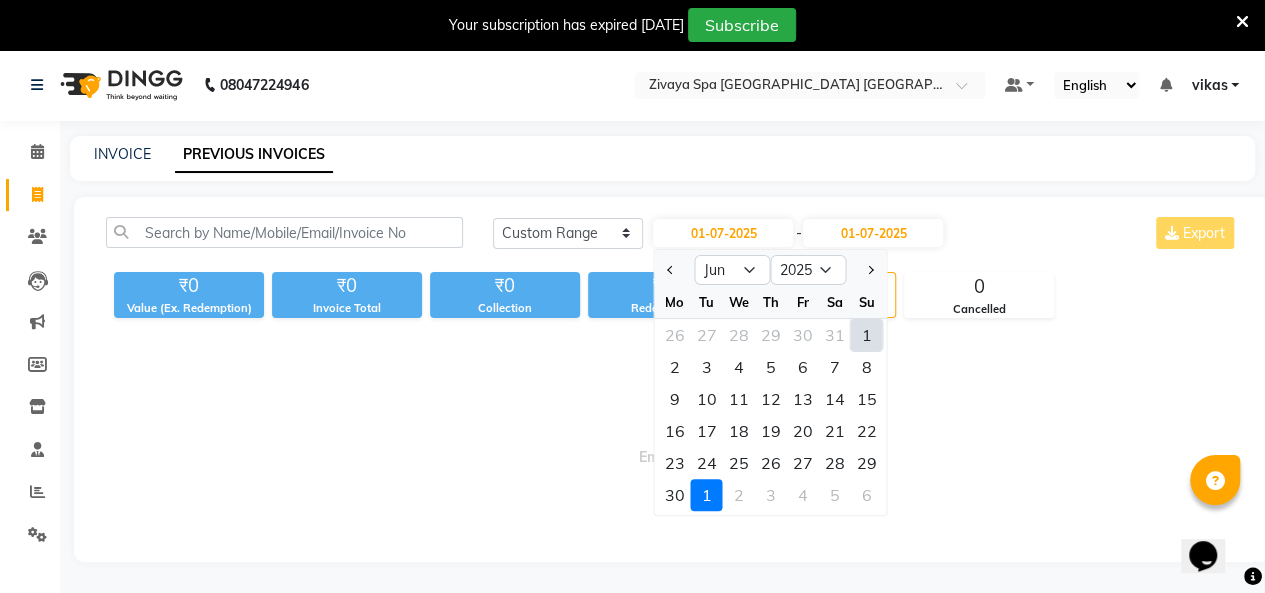 click on "1" 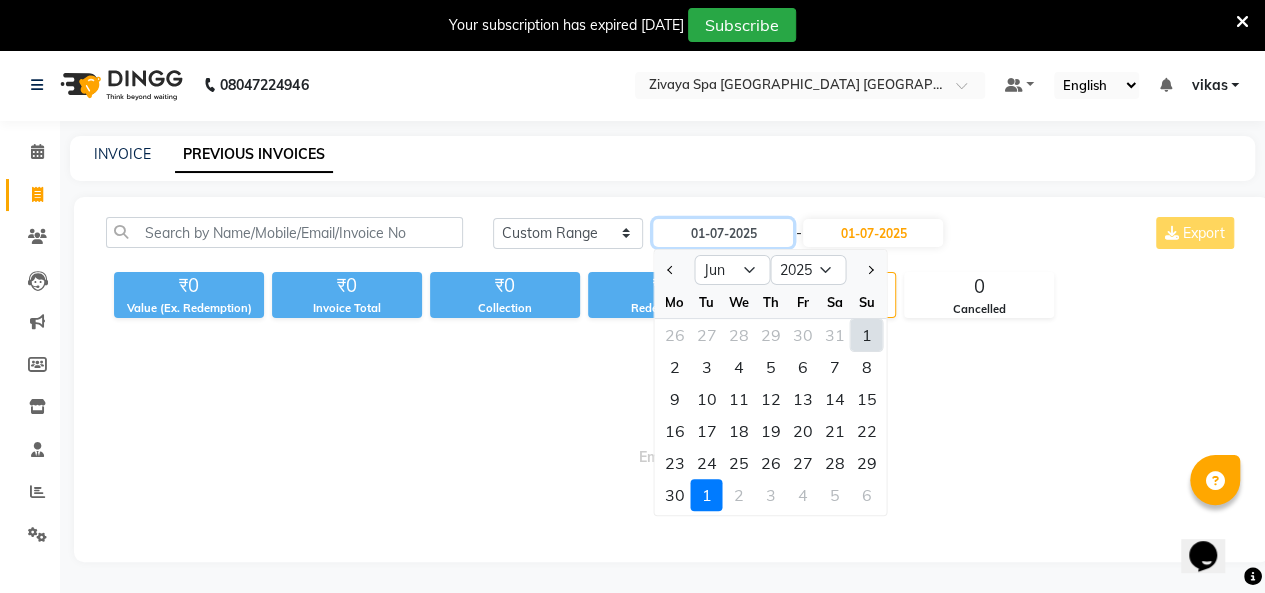 type on "01-06-2025" 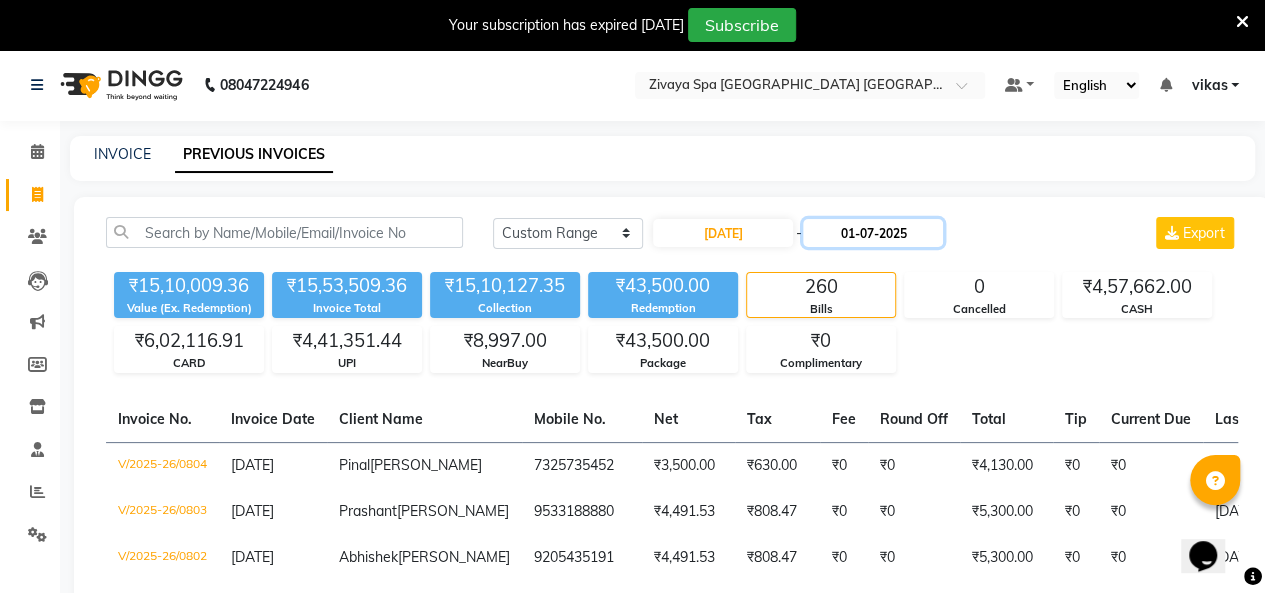 click on "01-07-2025" 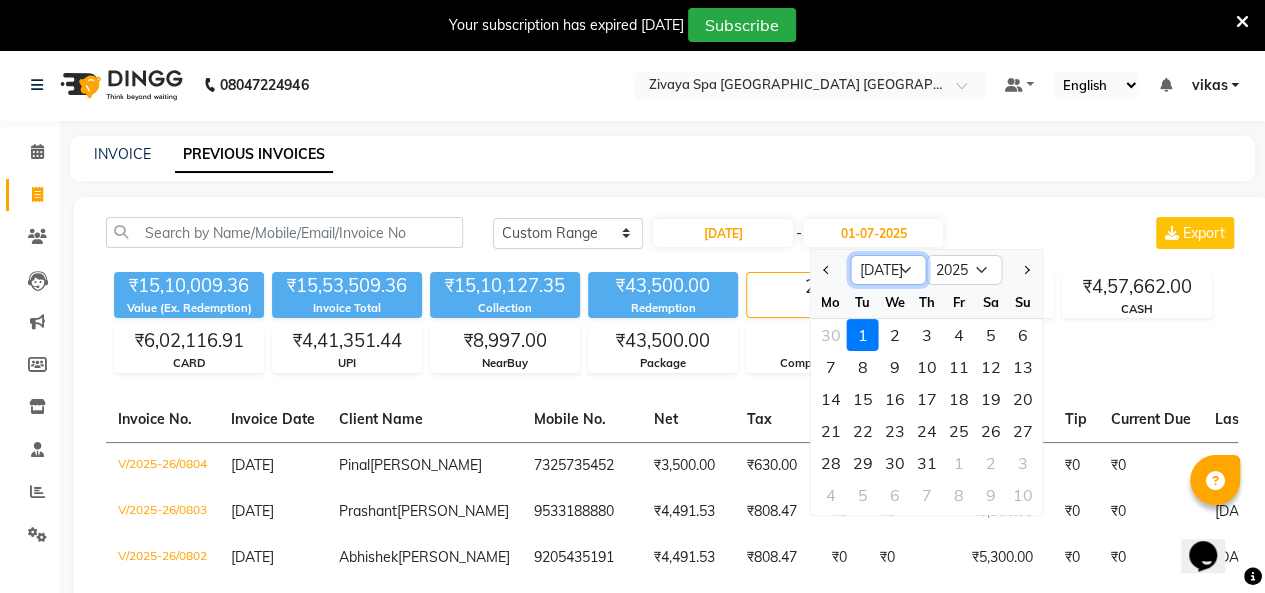 drag, startPoint x: 882, startPoint y: 264, endPoint x: 879, endPoint y: 313, distance: 49.09175 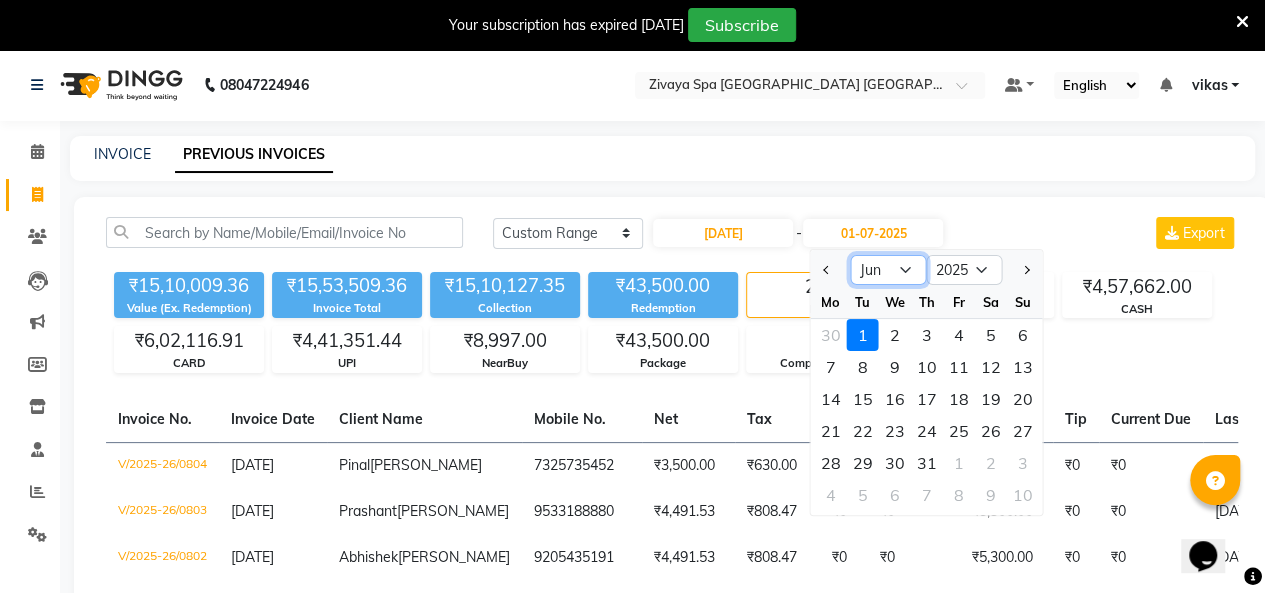 click on "Jun Jul Aug Sep Oct Nov Dec" 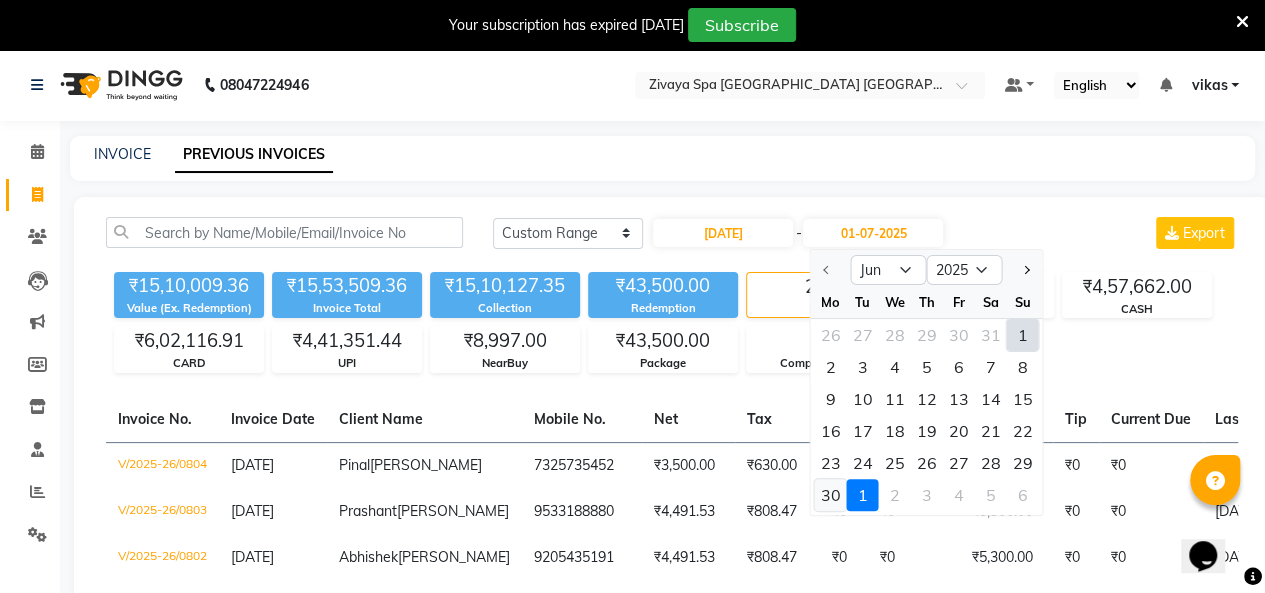 click on "30" 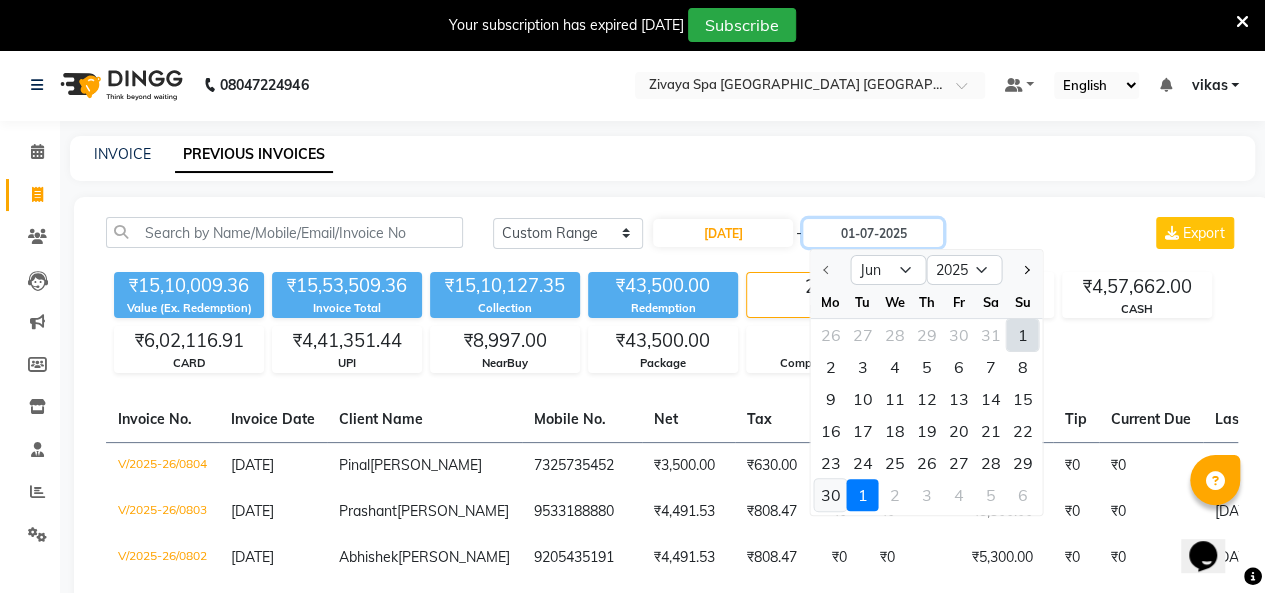 type on "30-06-2025" 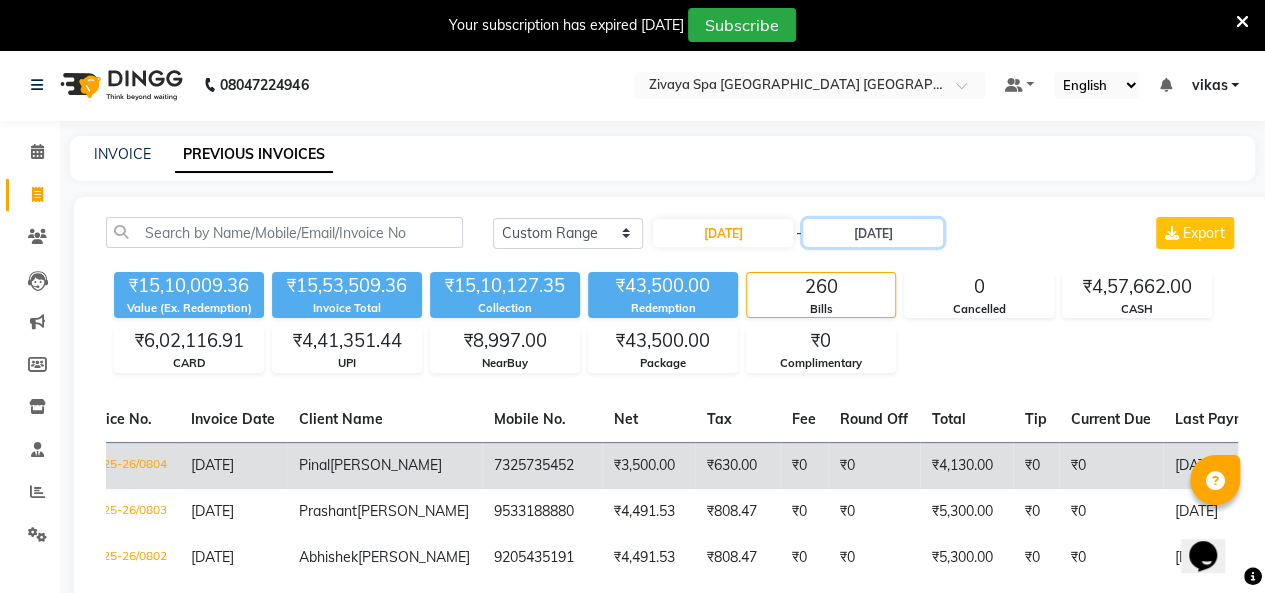 scroll, scrollTop: 0, scrollLeft: 602, axis: horizontal 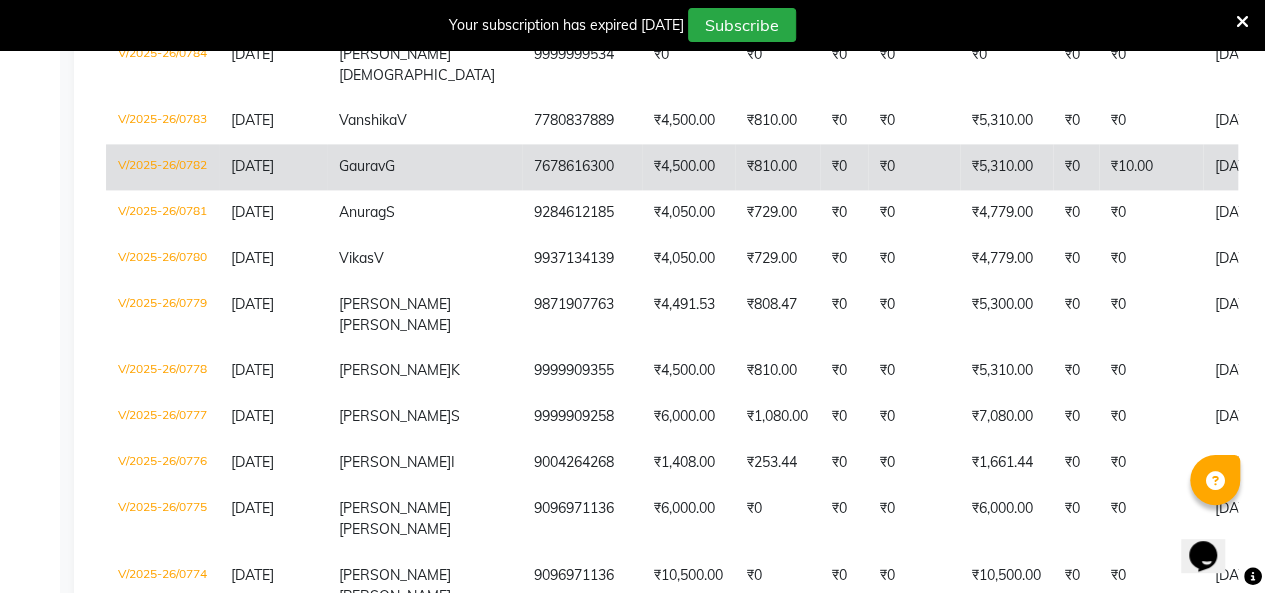 click on "V/2025-26/0782" 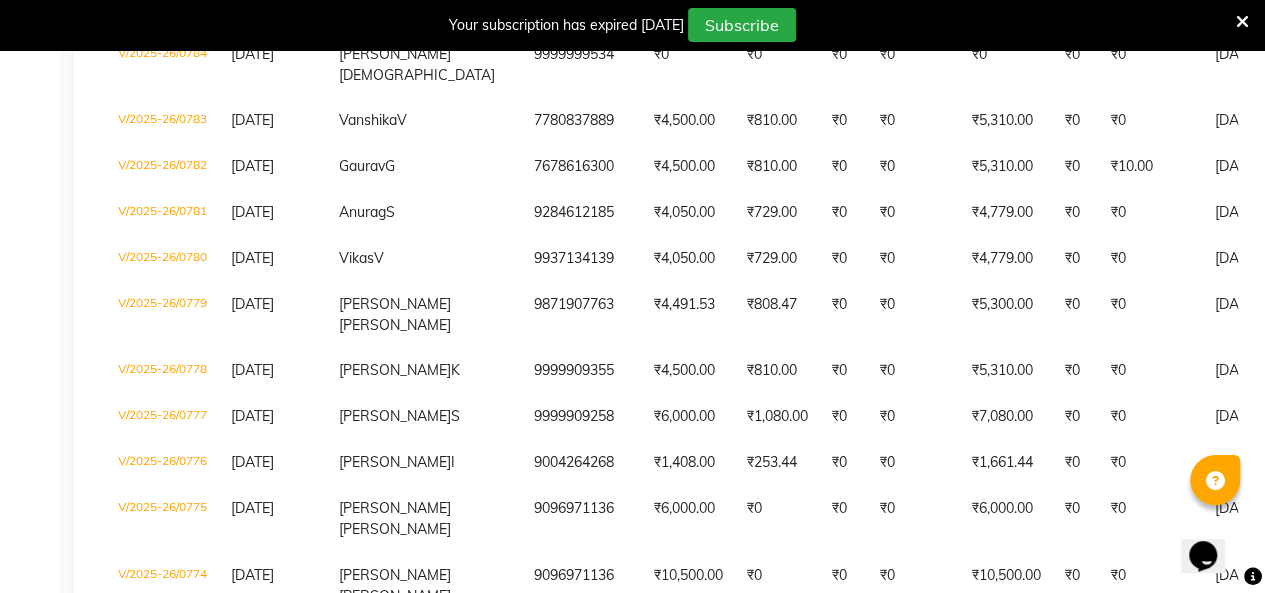 click at bounding box center (1242, 22) 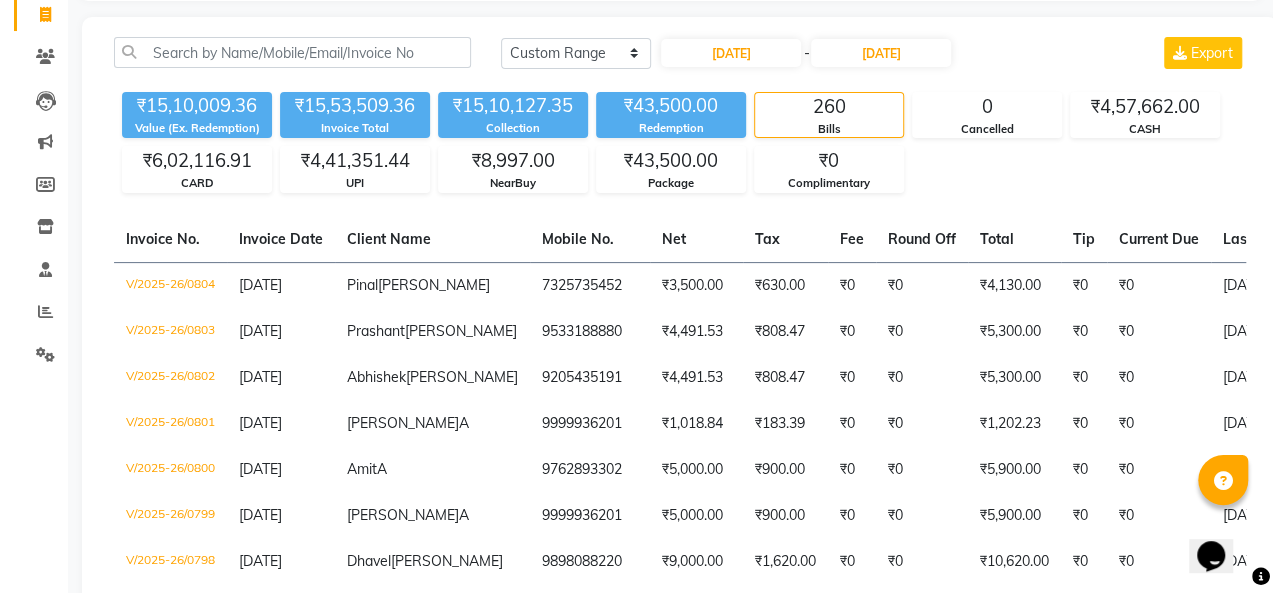 scroll, scrollTop: 0, scrollLeft: 0, axis: both 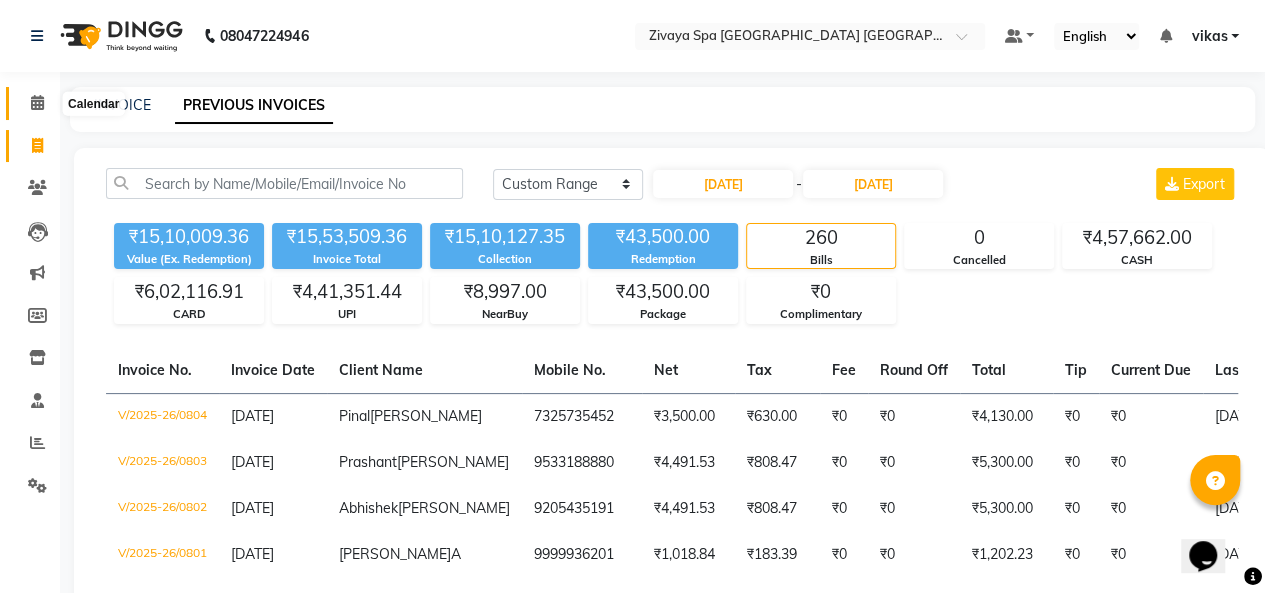 click 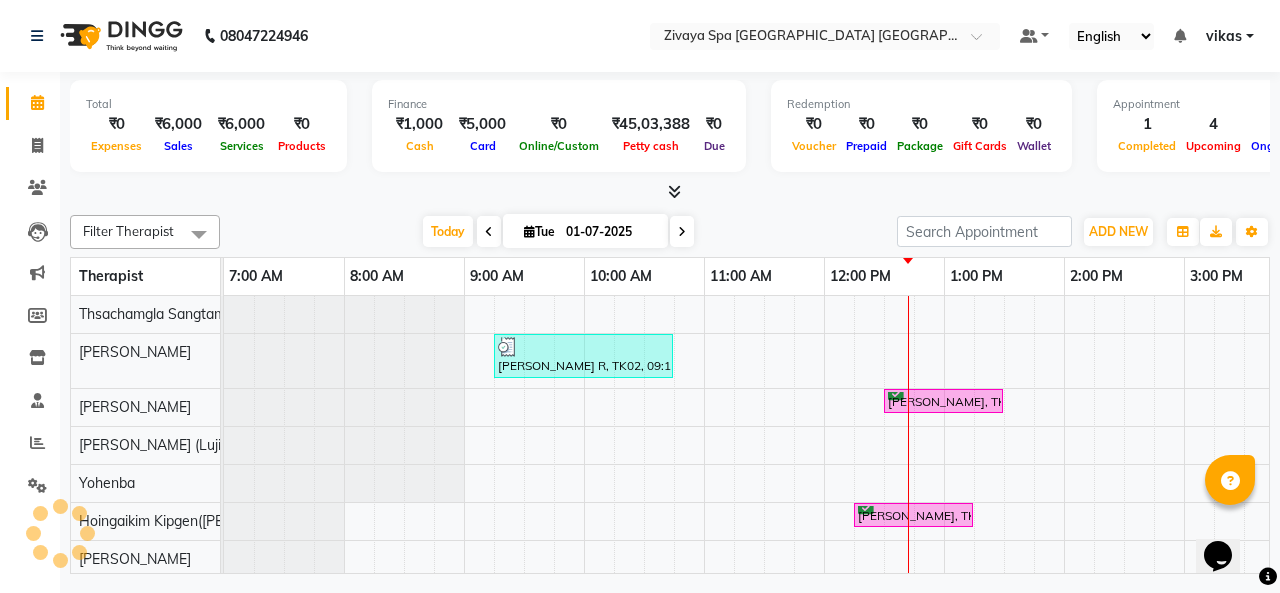 scroll, scrollTop: 0, scrollLeft: 601, axis: horizontal 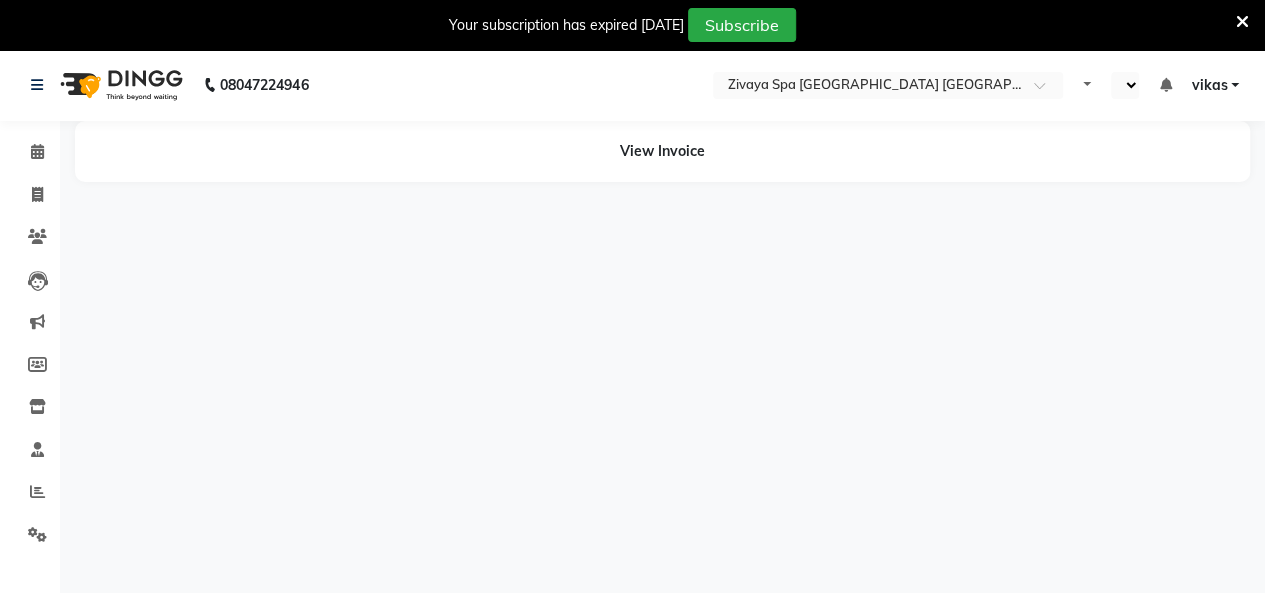 select on "en" 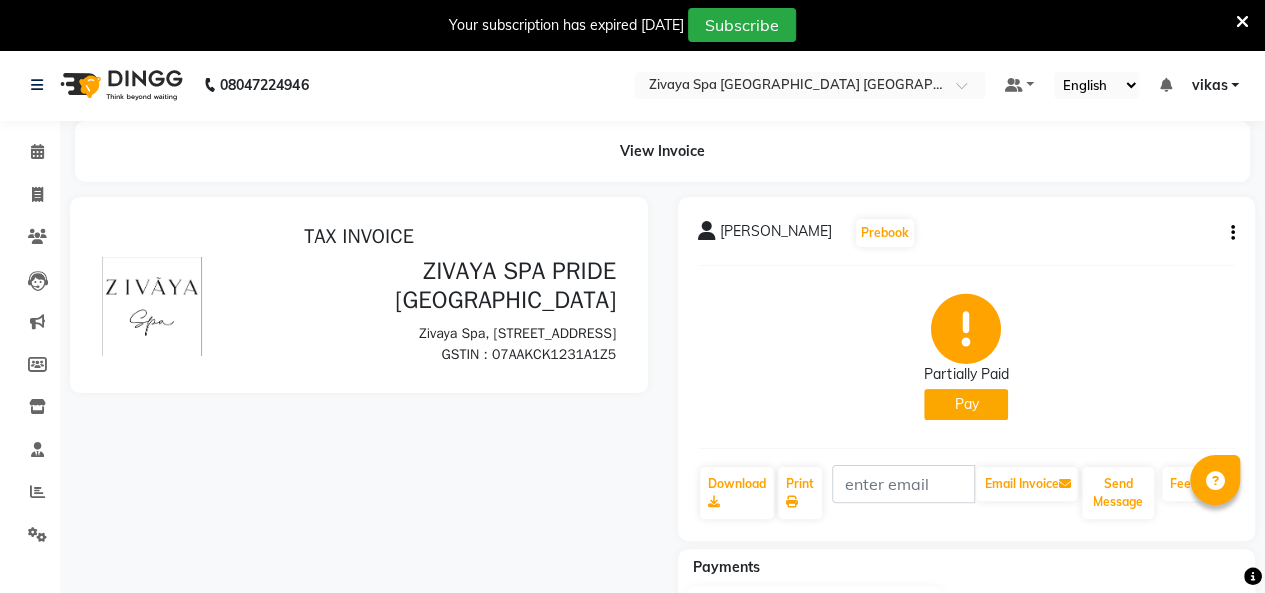 scroll, scrollTop: 0, scrollLeft: 0, axis: both 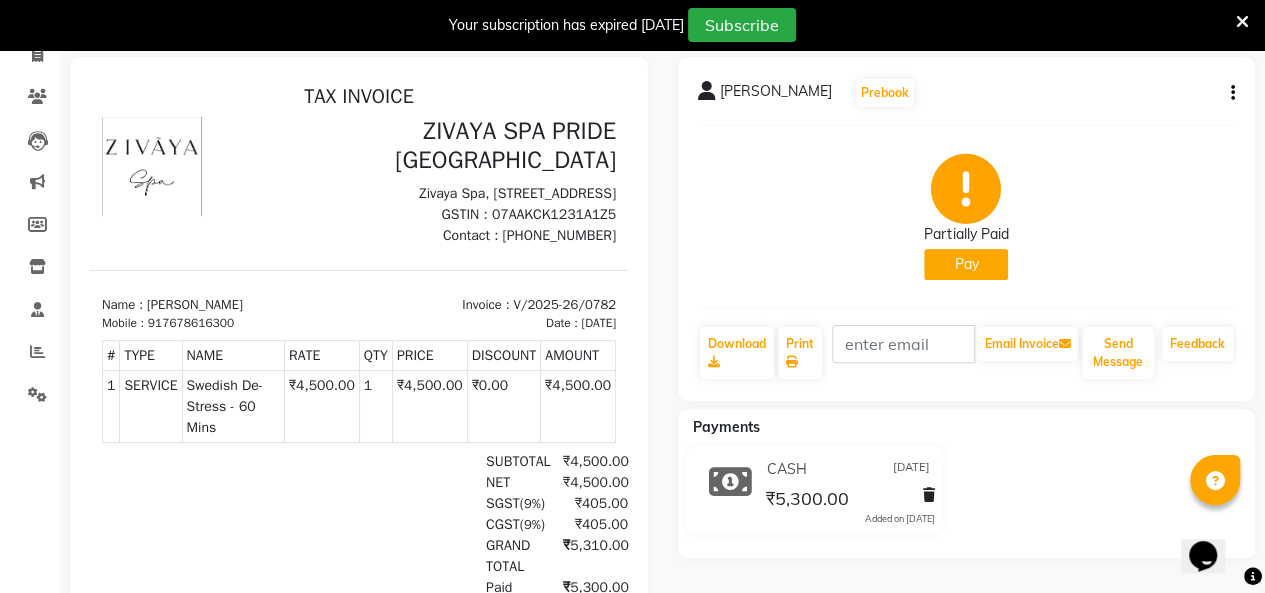 click on "Gaurav G  Prebook   Partially Paid   Pay  Download  Print   Email Invoice   Send Message Feedback" 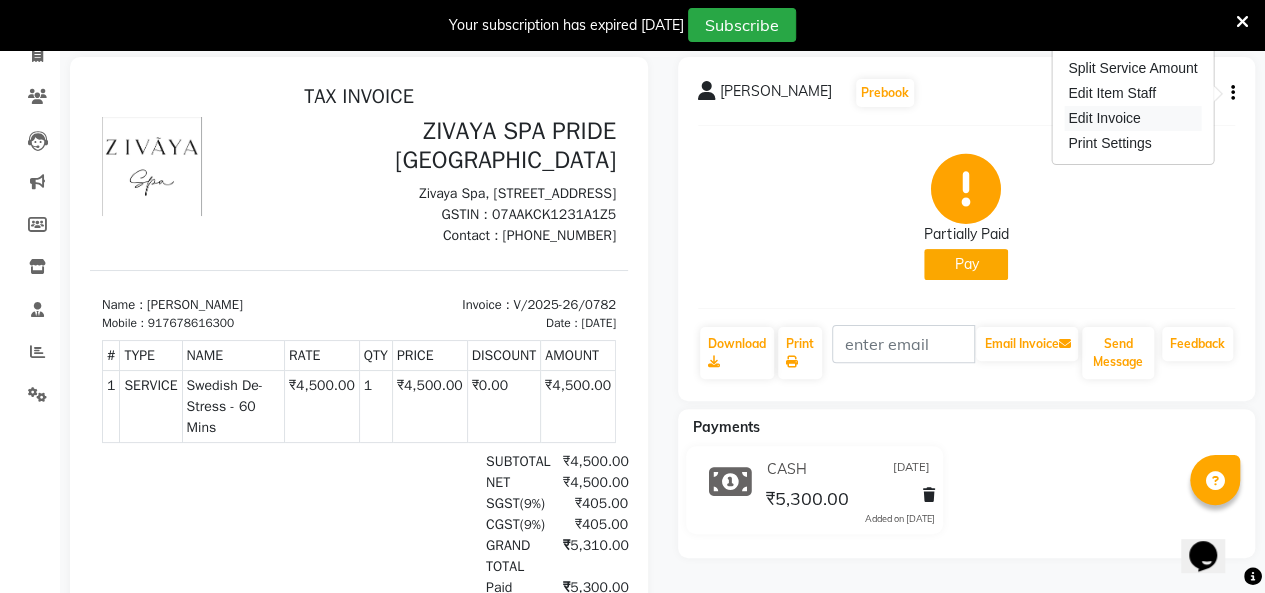 click on "Edit Invoice" at bounding box center (1132, 118) 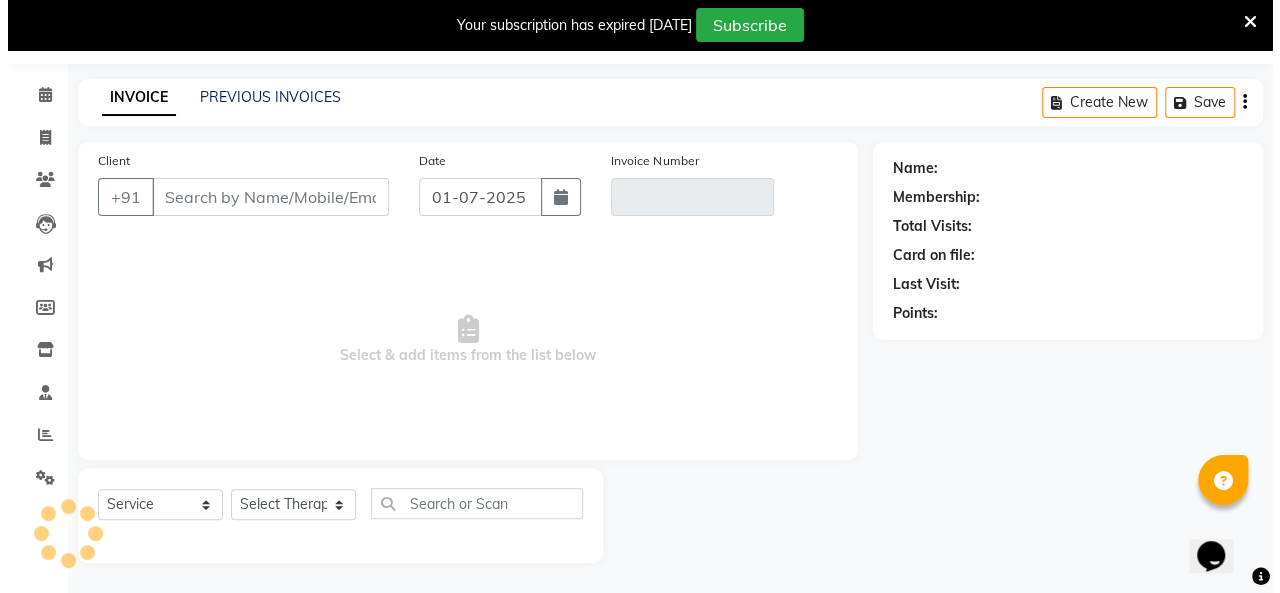 scroll, scrollTop: 56, scrollLeft: 0, axis: vertical 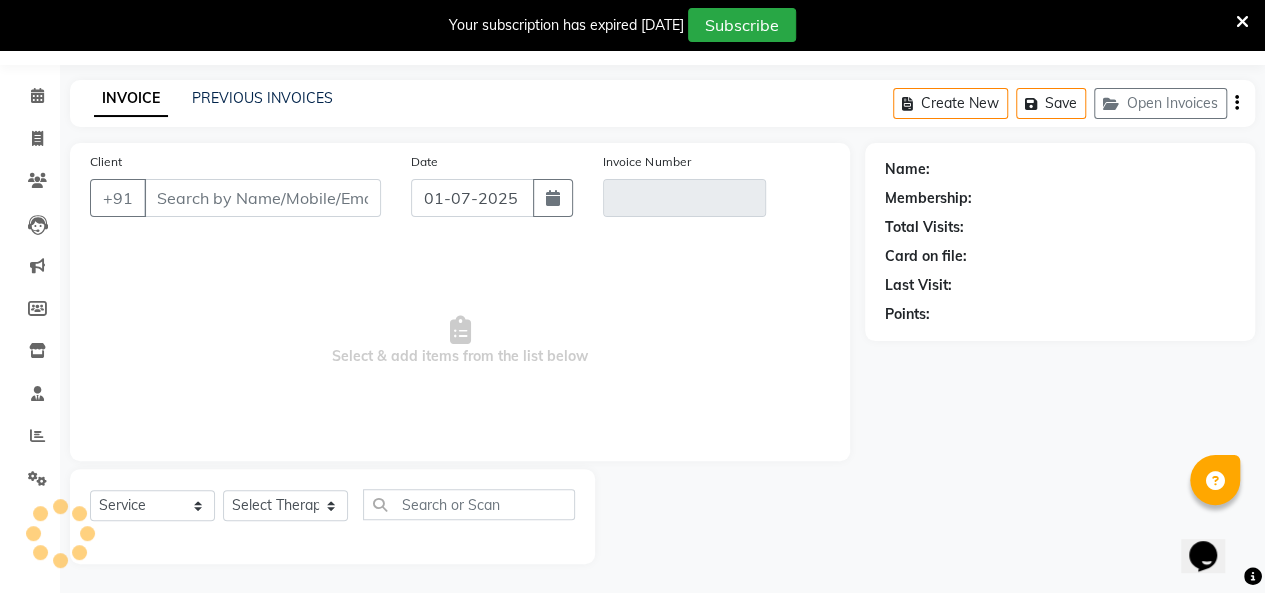 type on "7678616300" 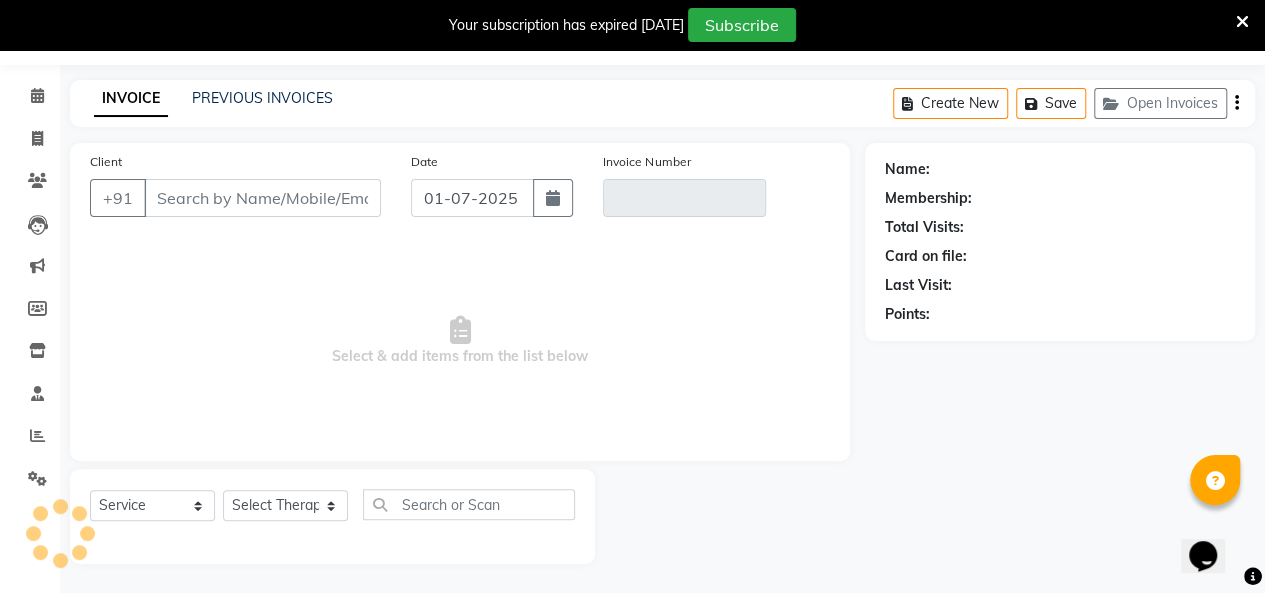 type on "V/2025-26/0782" 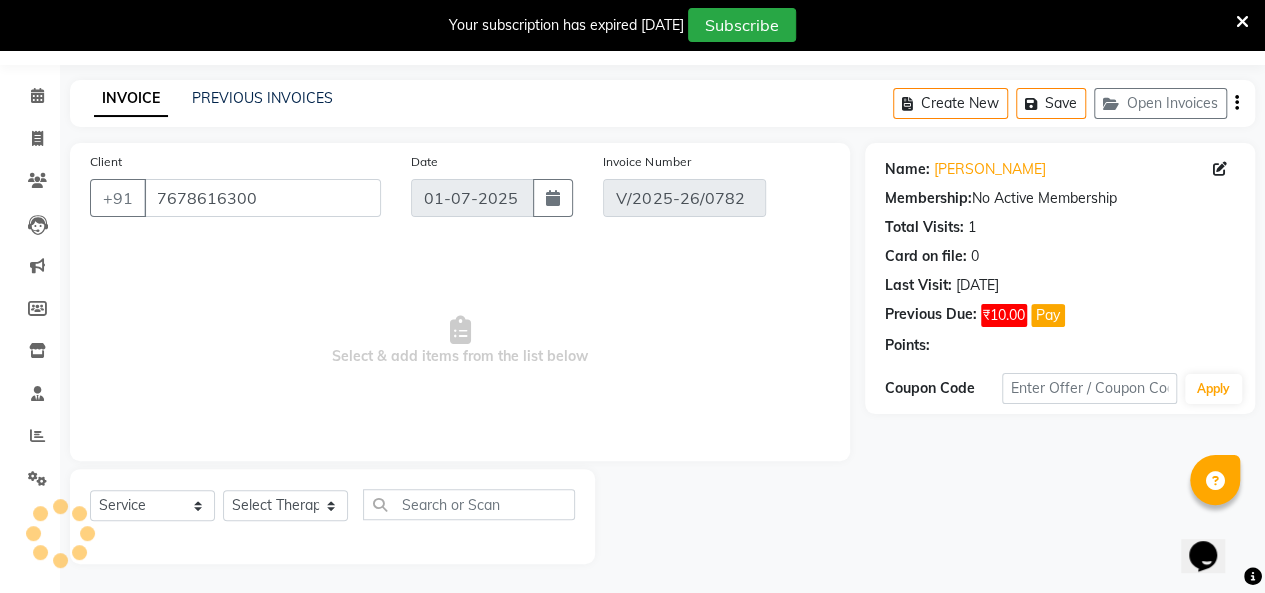 type on "[DATE]" 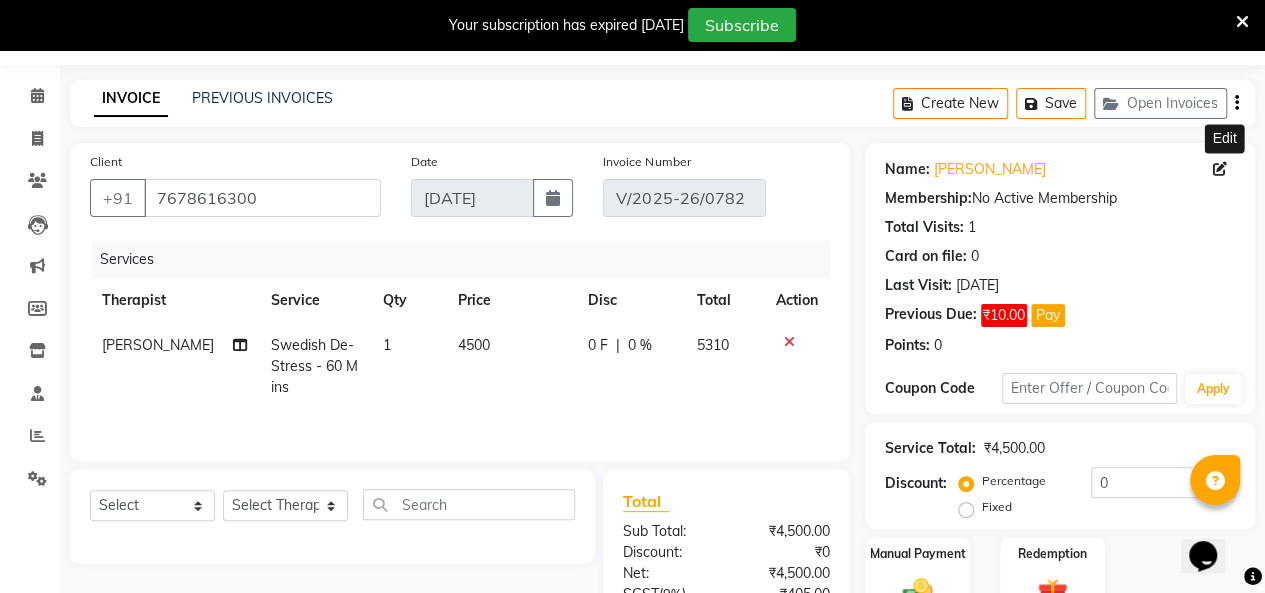 click 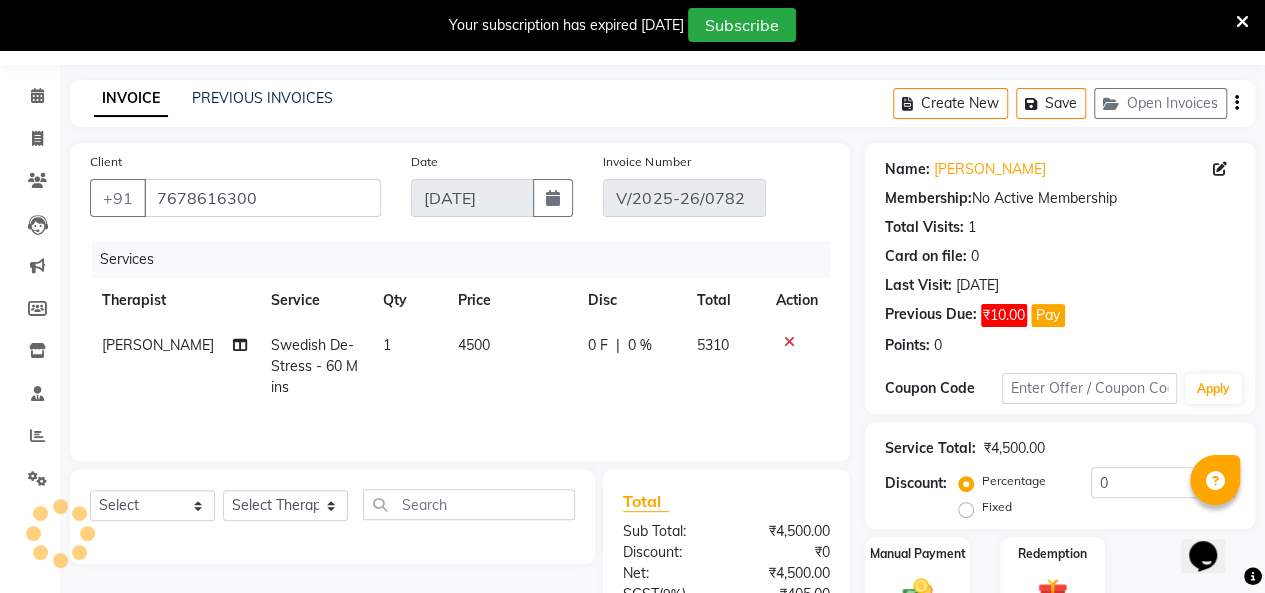 select on "[DEMOGRAPHIC_DATA]" 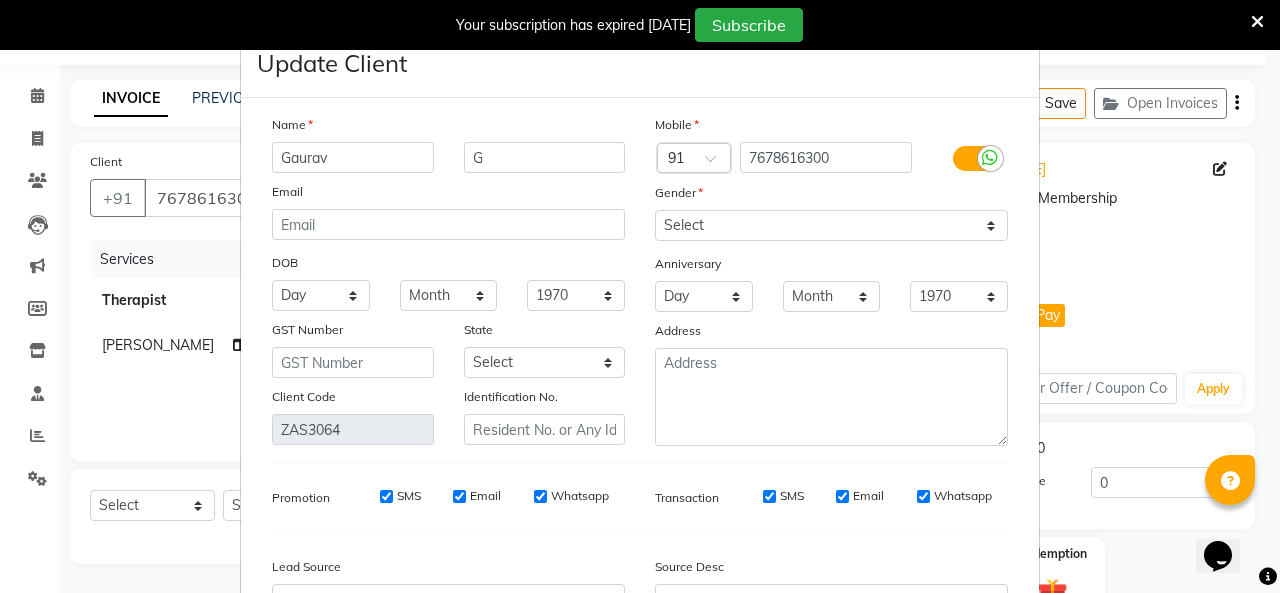 click on "SMS" at bounding box center [769, 496] 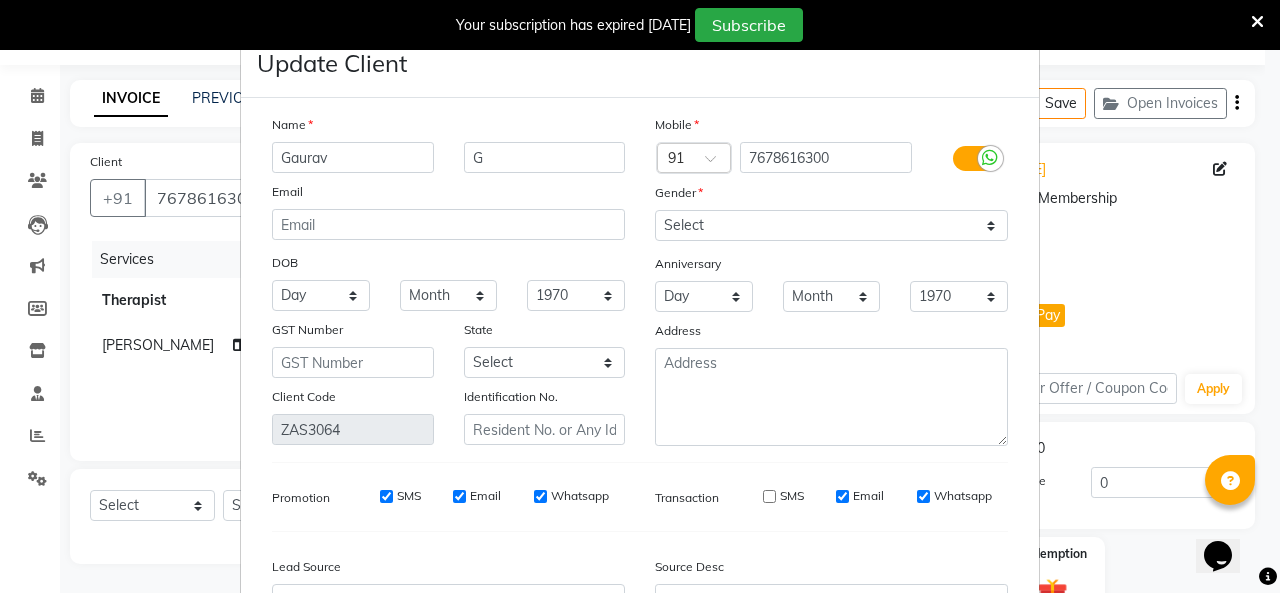 click on "SMS Email Whatsapp" at bounding box center [863, 496] 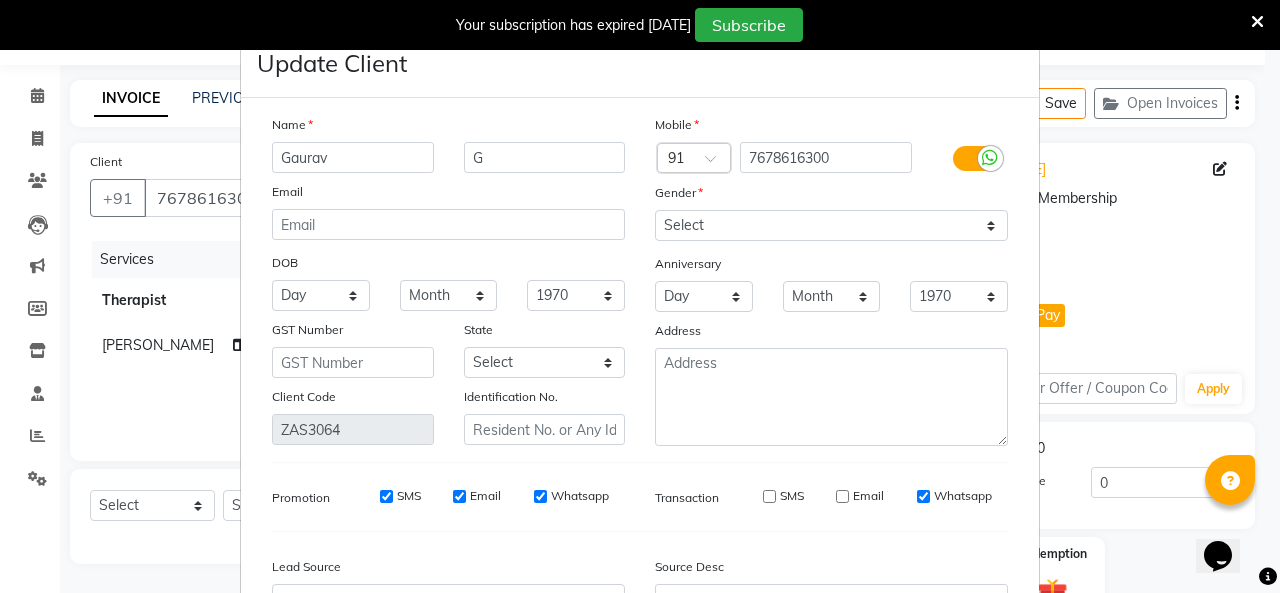 click on "Whatsapp" at bounding box center (923, 496) 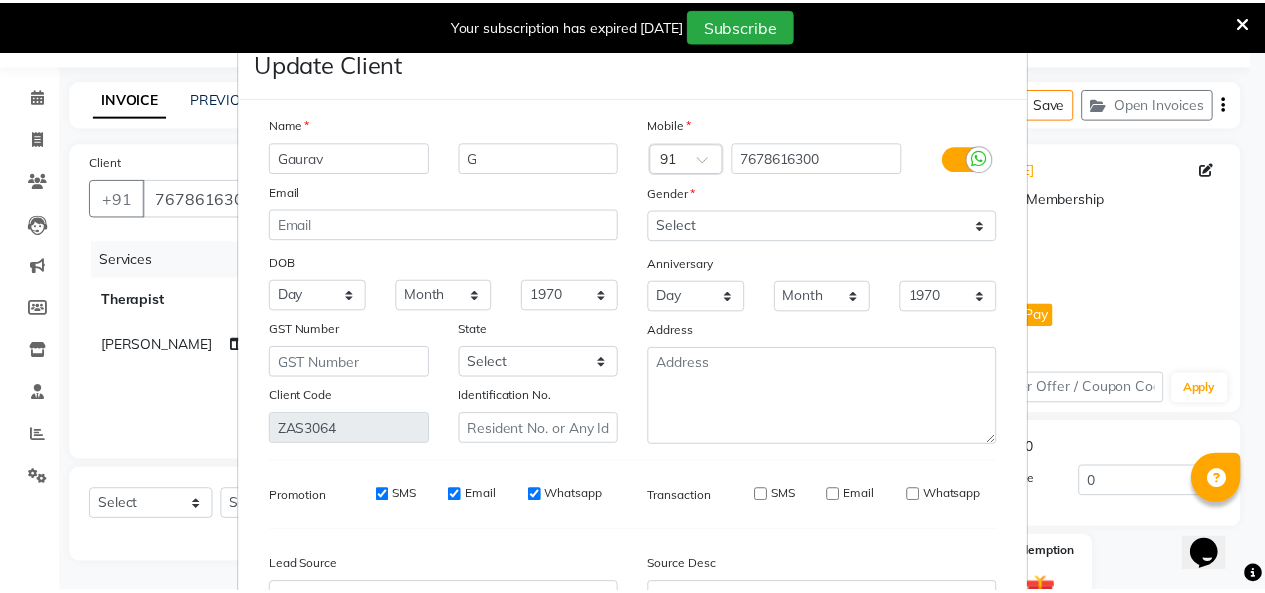 scroll, scrollTop: 216, scrollLeft: 0, axis: vertical 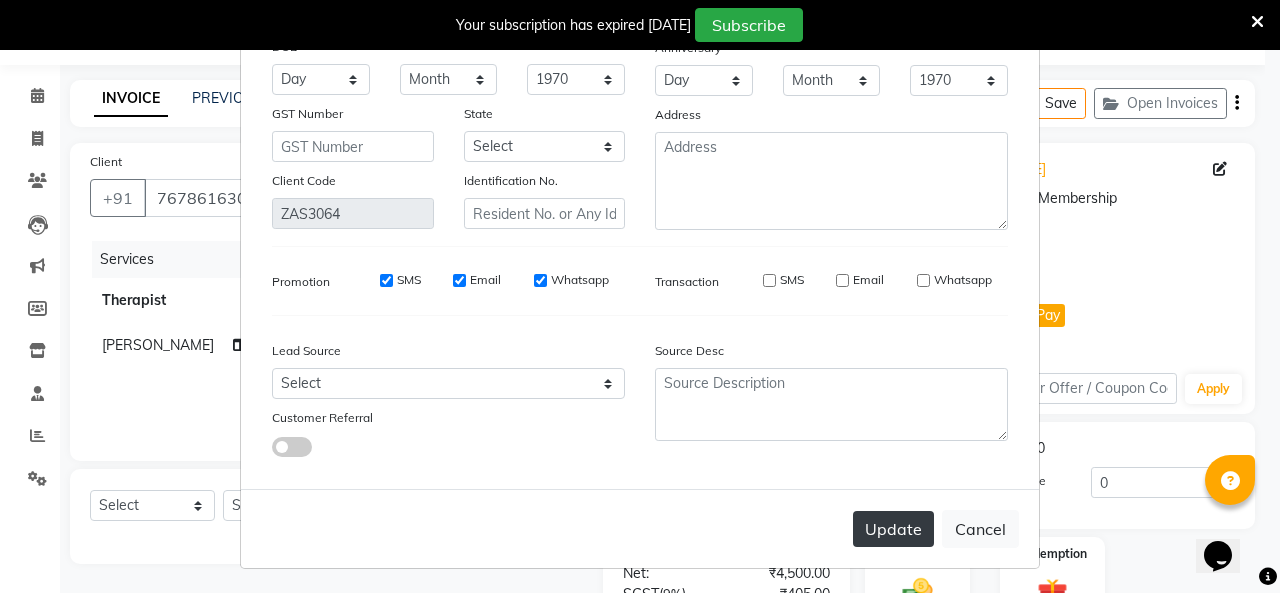 click on "Update" at bounding box center (893, 529) 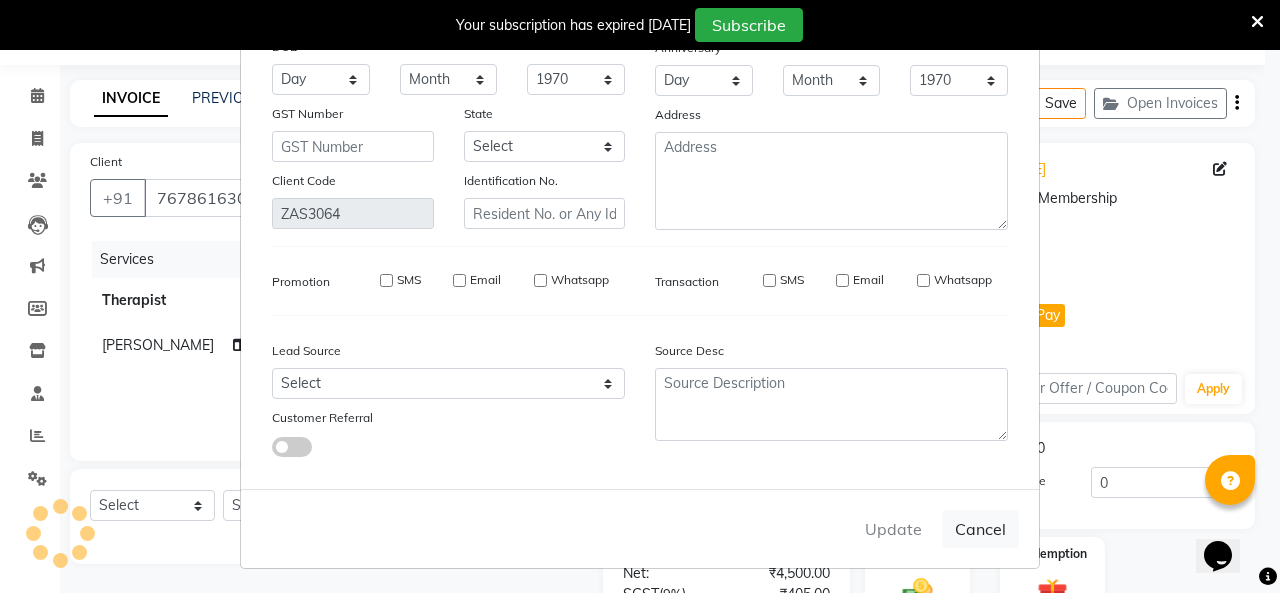 type 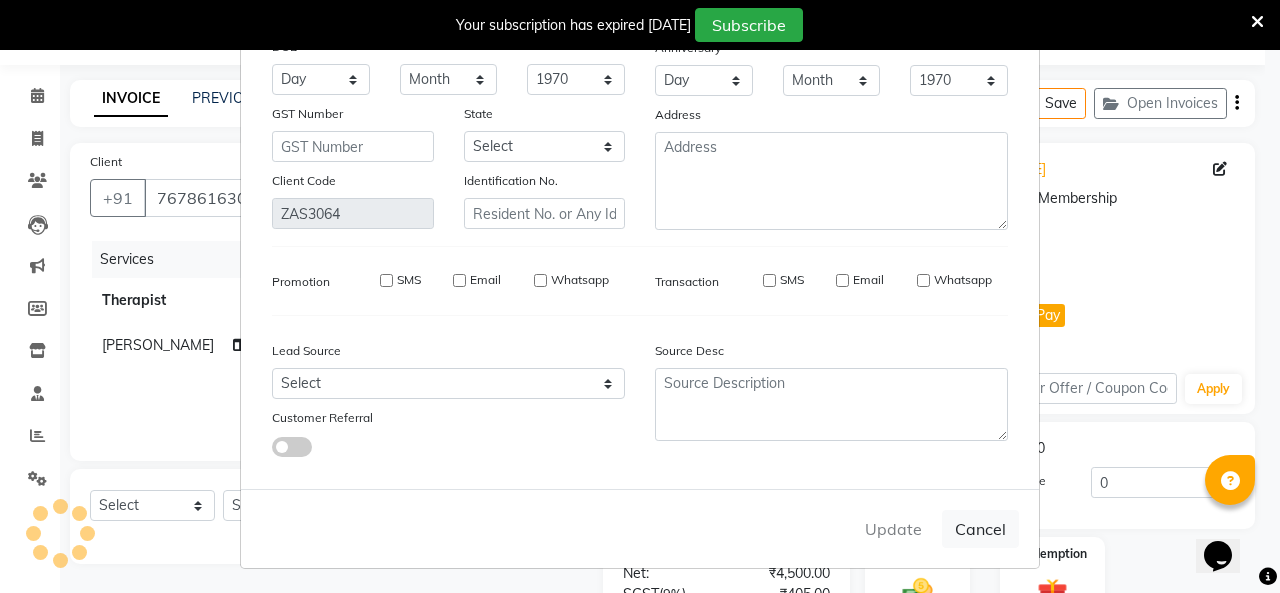 type 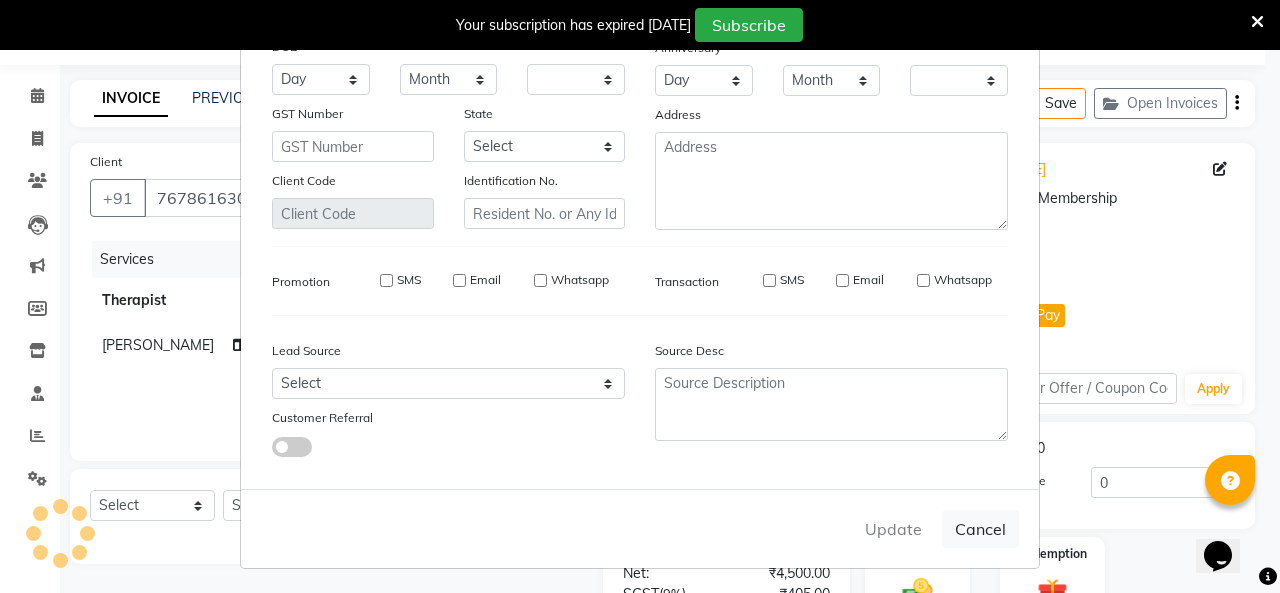 checkbox on "false" 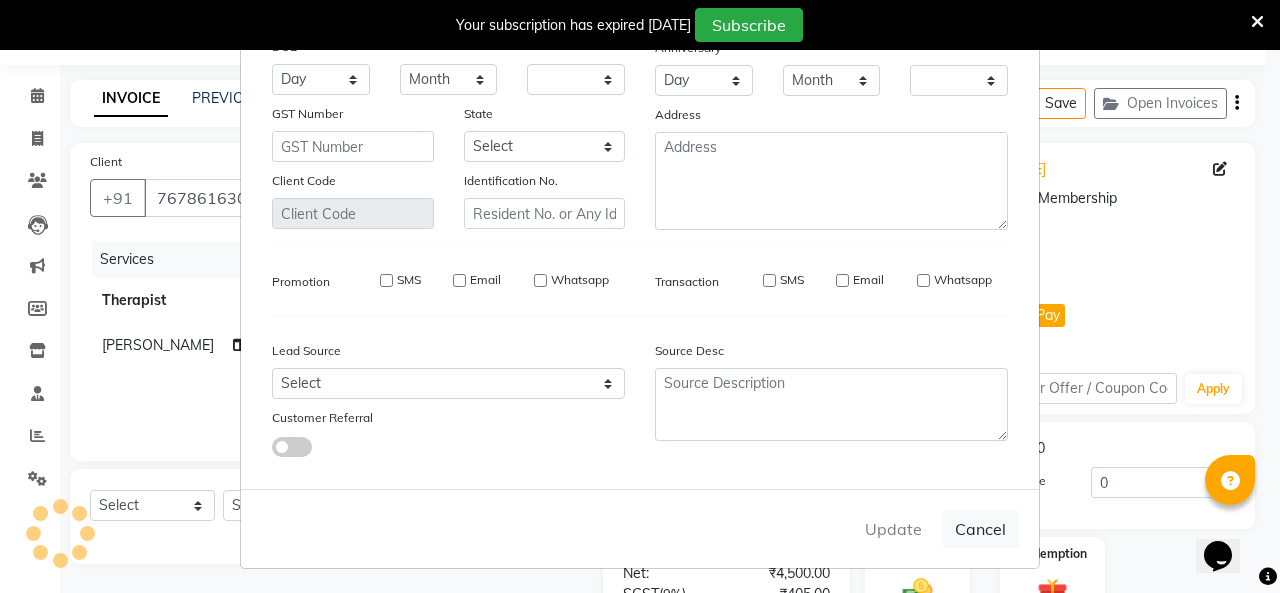 checkbox on "false" 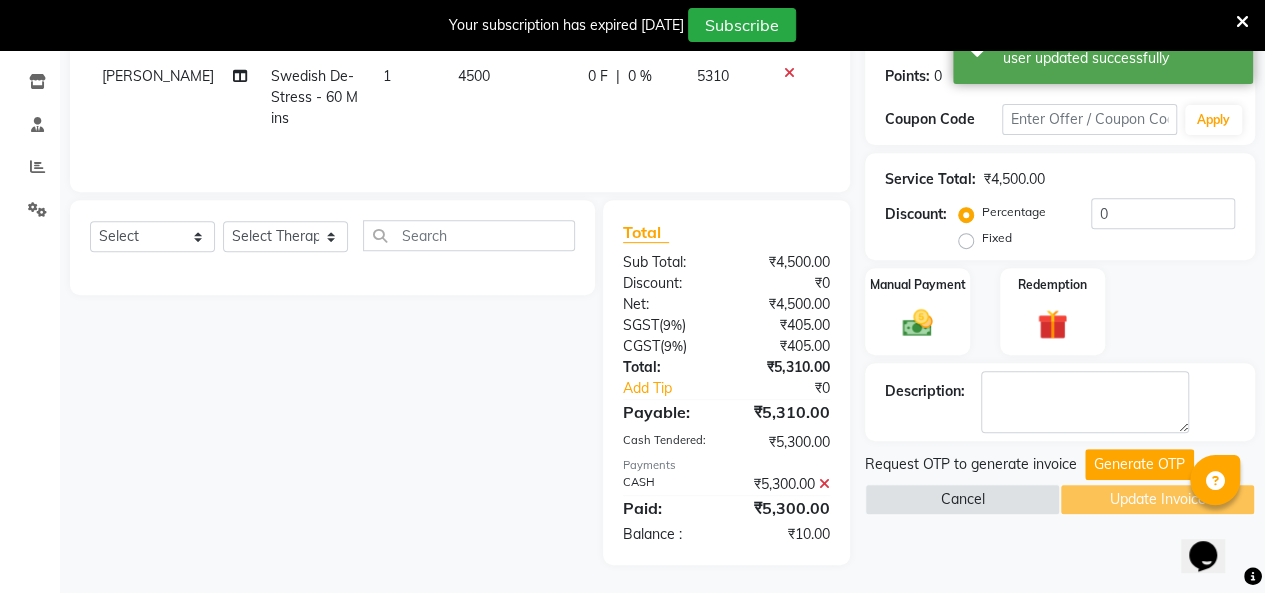 scroll, scrollTop: 324, scrollLeft: 0, axis: vertical 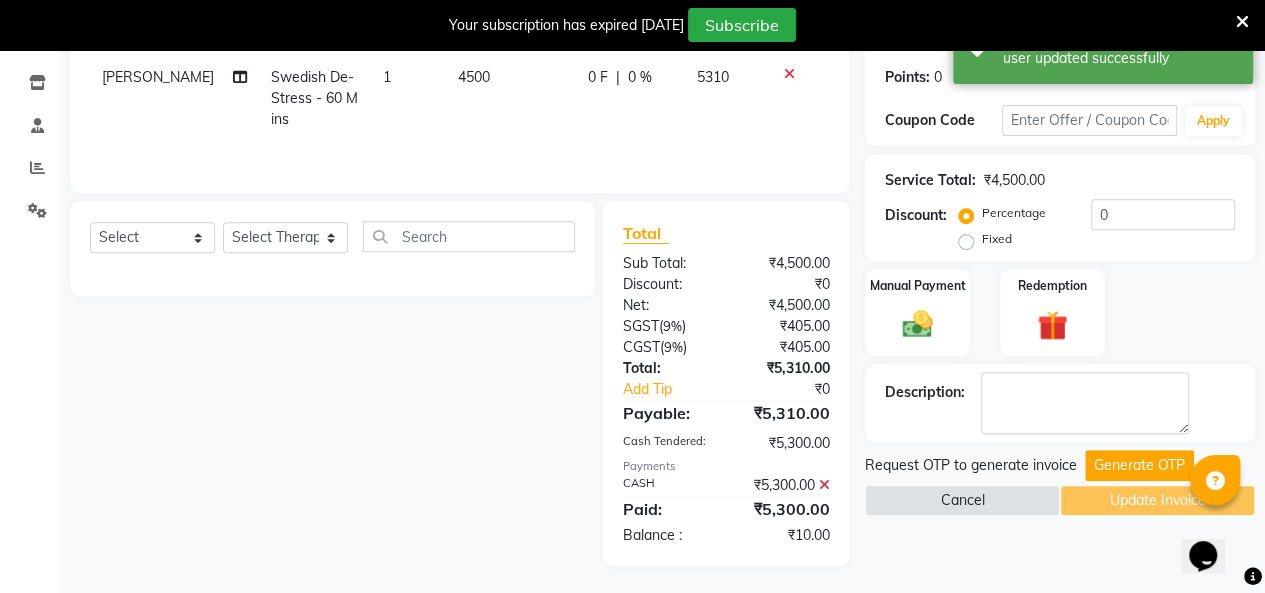 click on "Fixed" 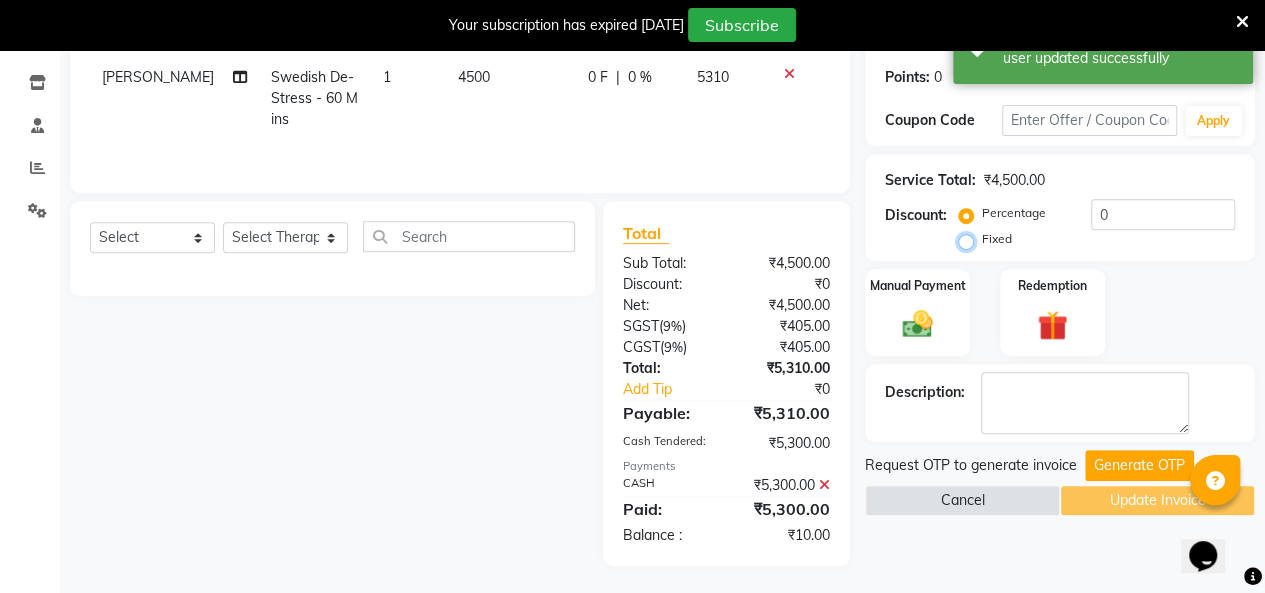 click on "Fixed" at bounding box center (970, 239) 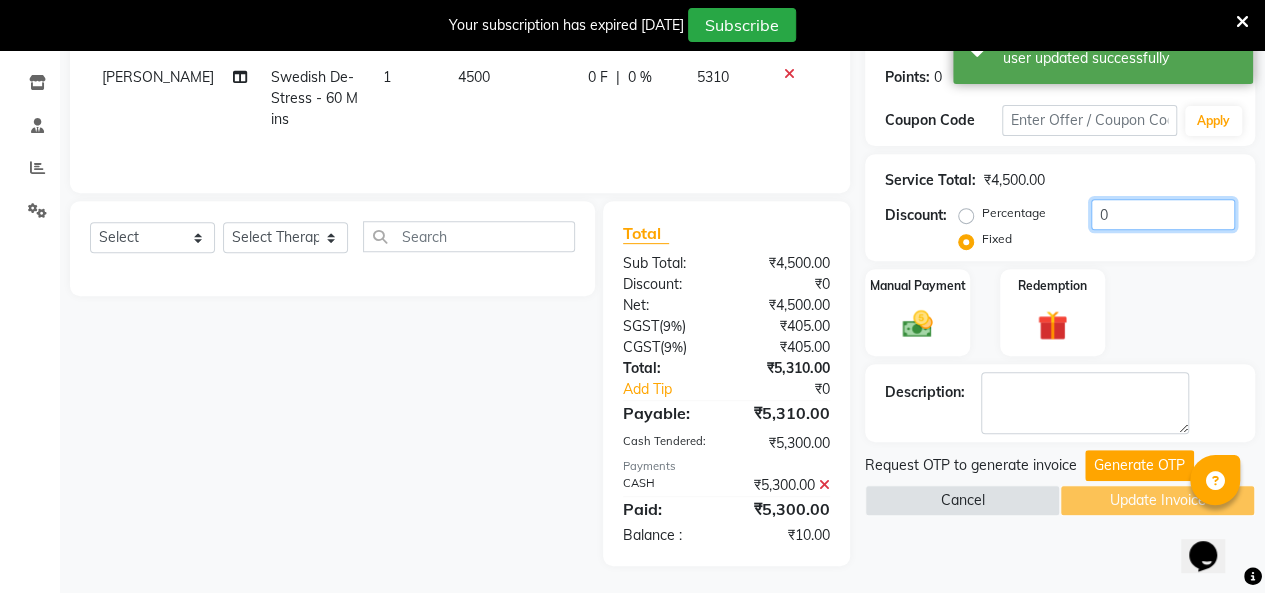 click on "0" 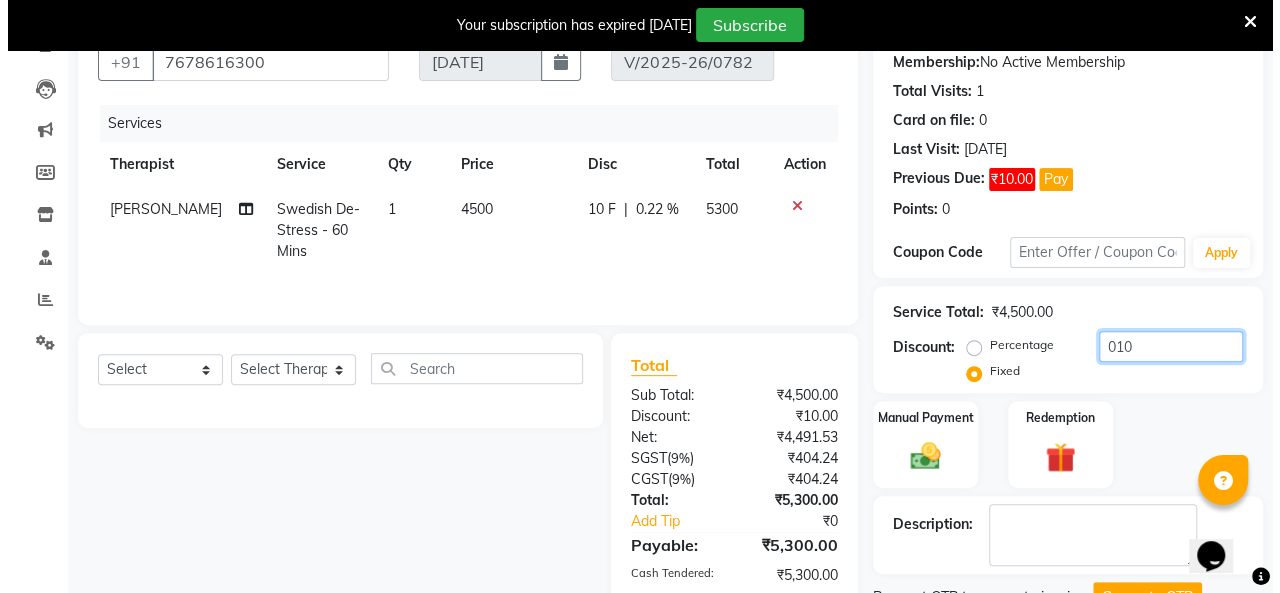 scroll, scrollTop: 0, scrollLeft: 0, axis: both 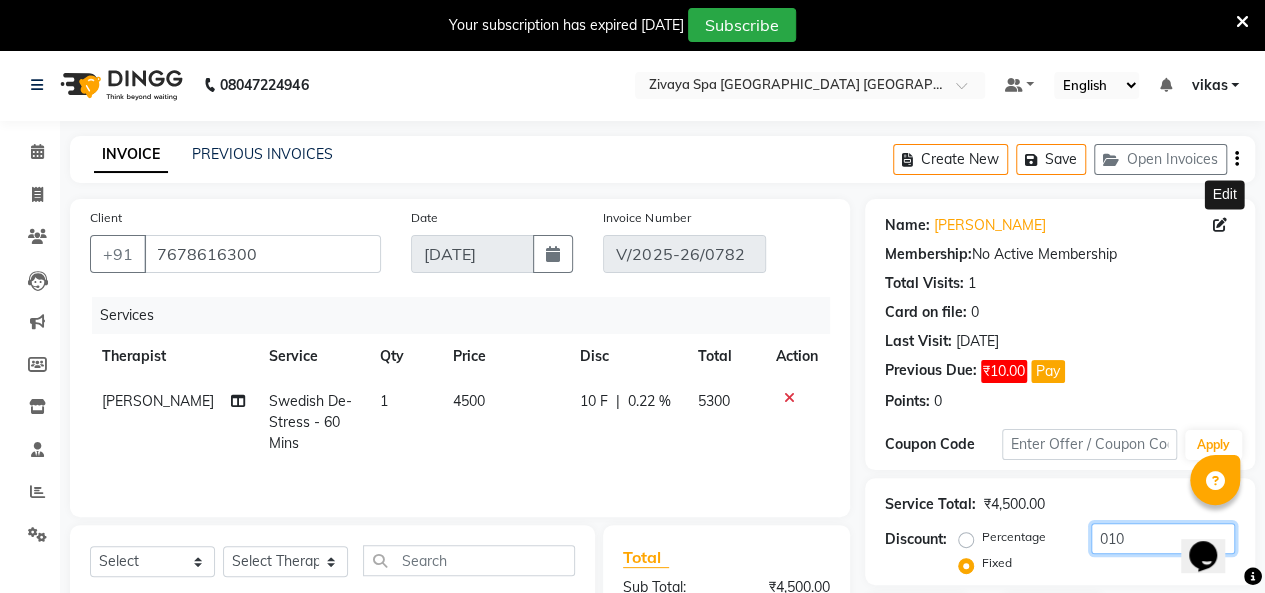 type on "010" 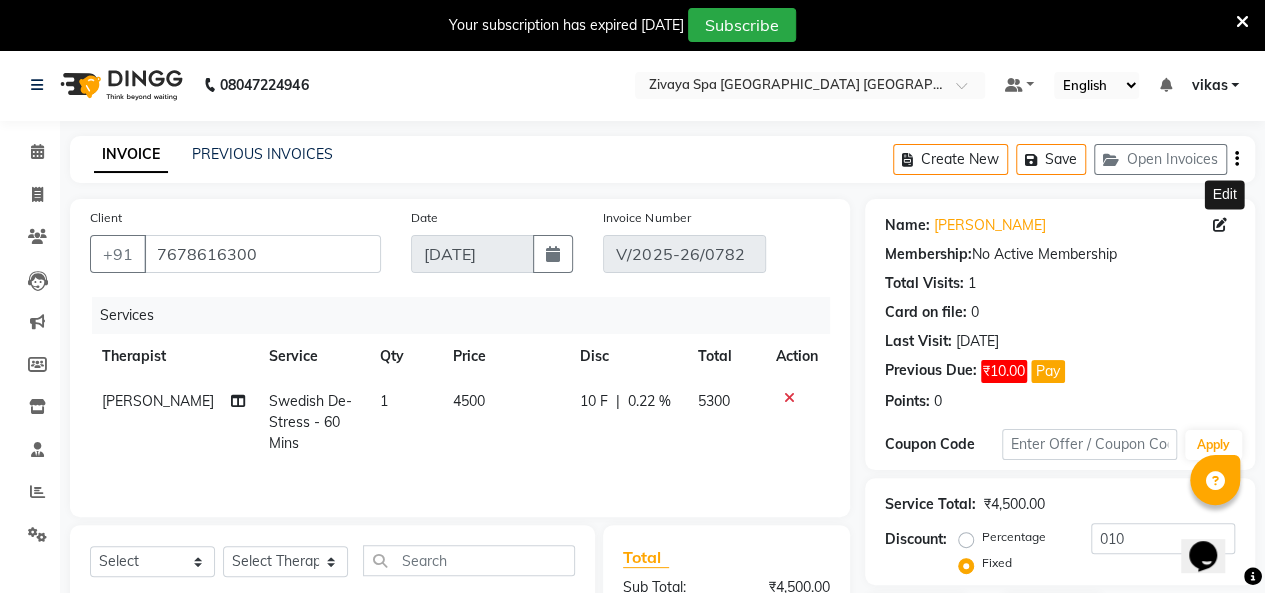 click 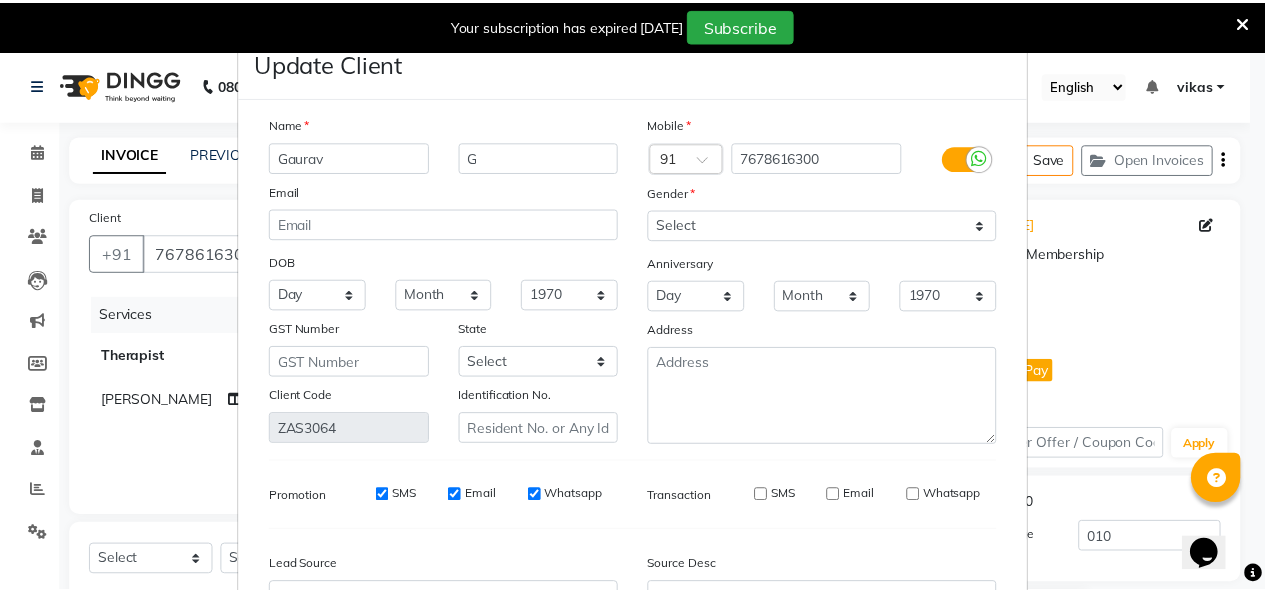 scroll, scrollTop: 216, scrollLeft: 0, axis: vertical 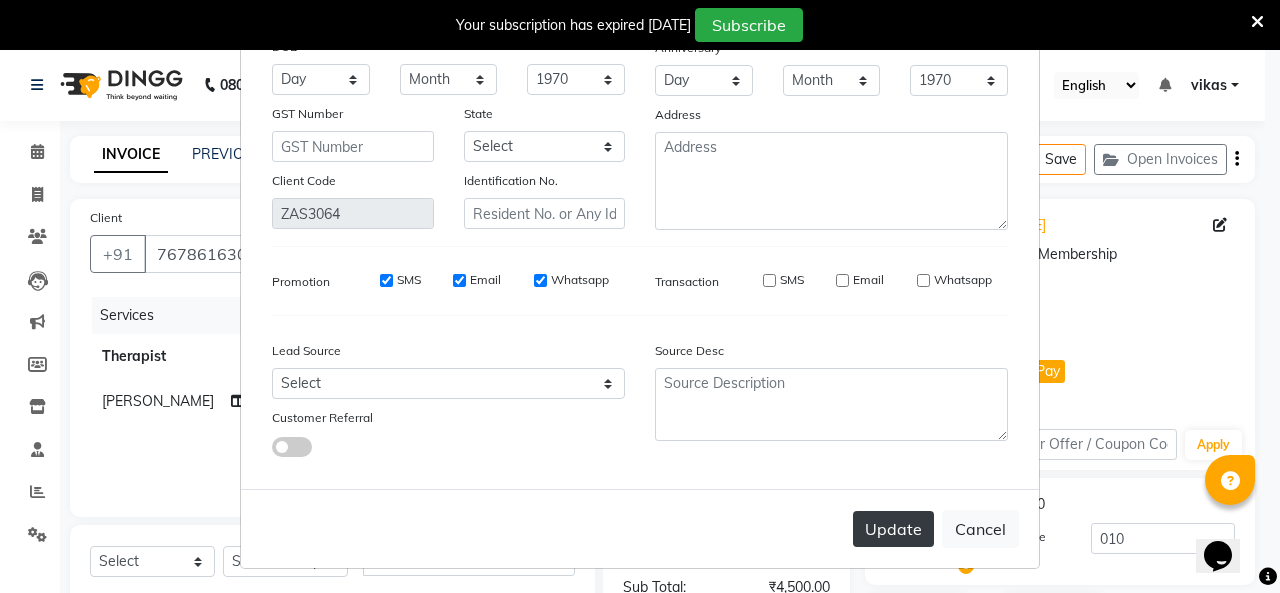 click on "Update" at bounding box center [893, 529] 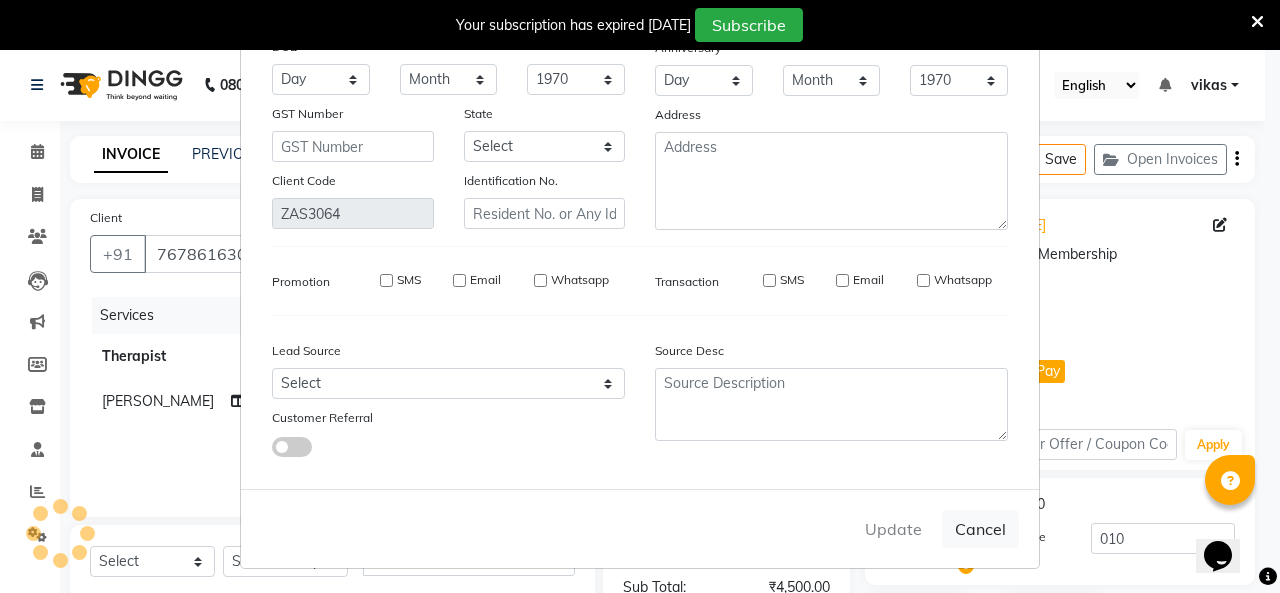 type 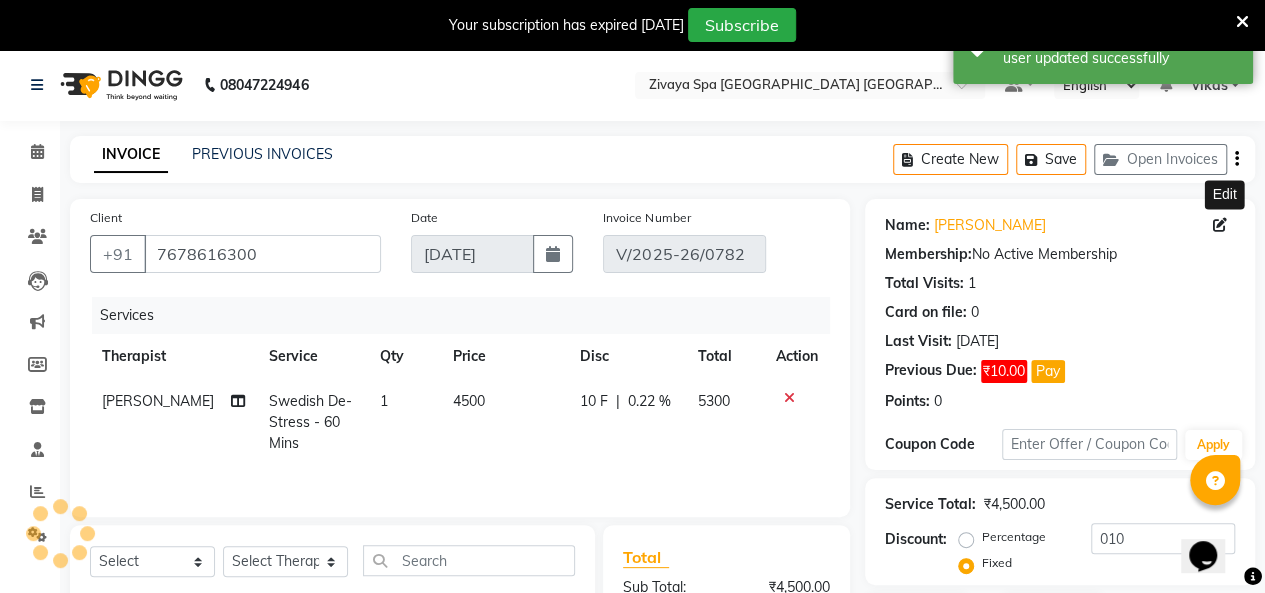 scroll, scrollTop: 325, scrollLeft: 0, axis: vertical 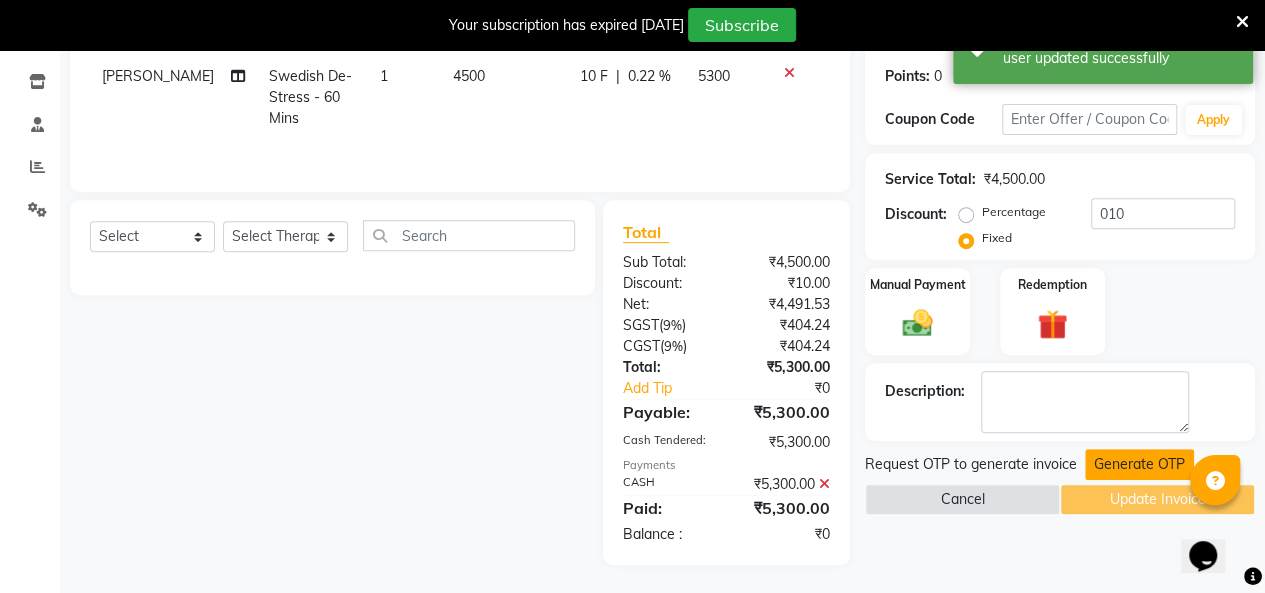 click on "Generate OTP" 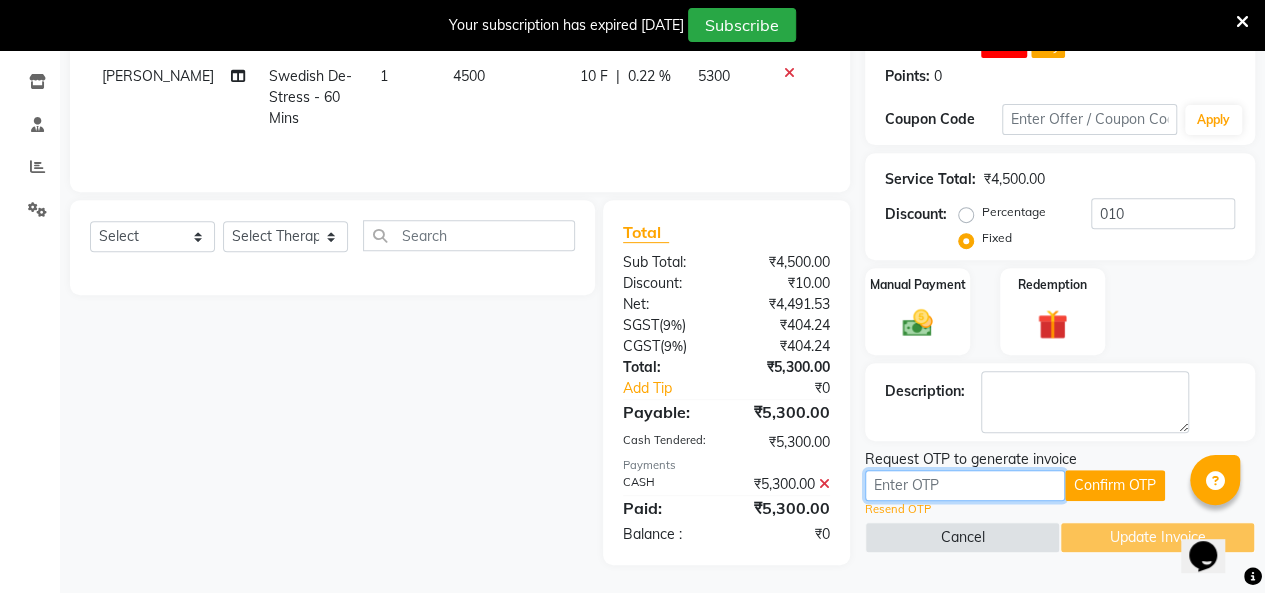 click at bounding box center [965, 485] 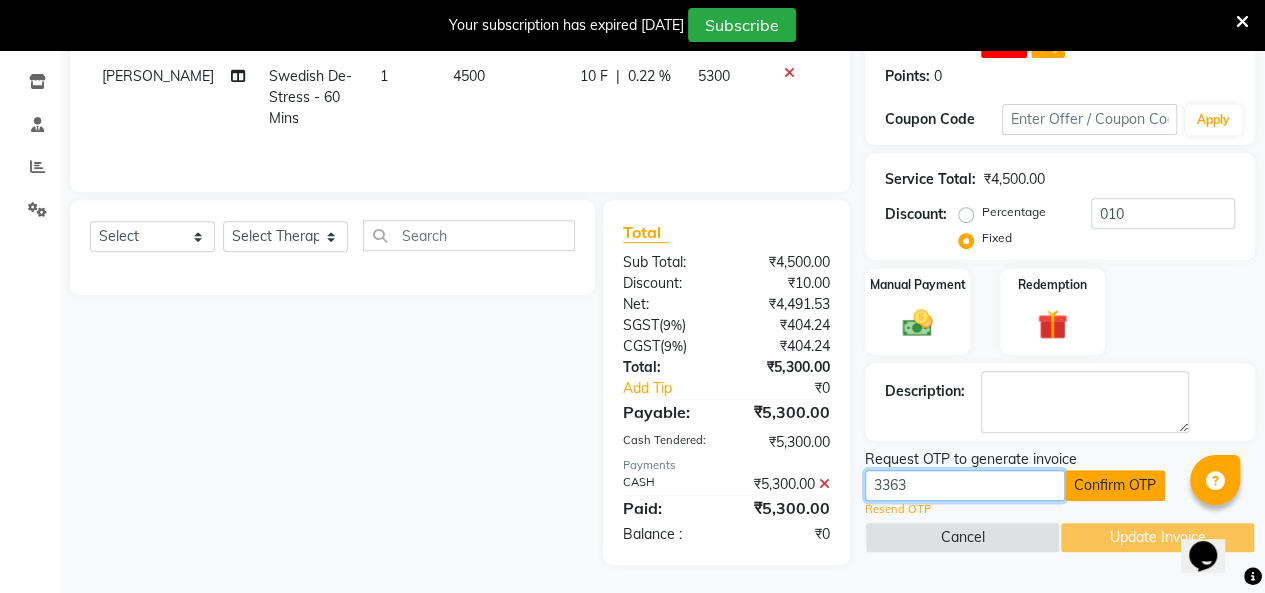 type on "3363" 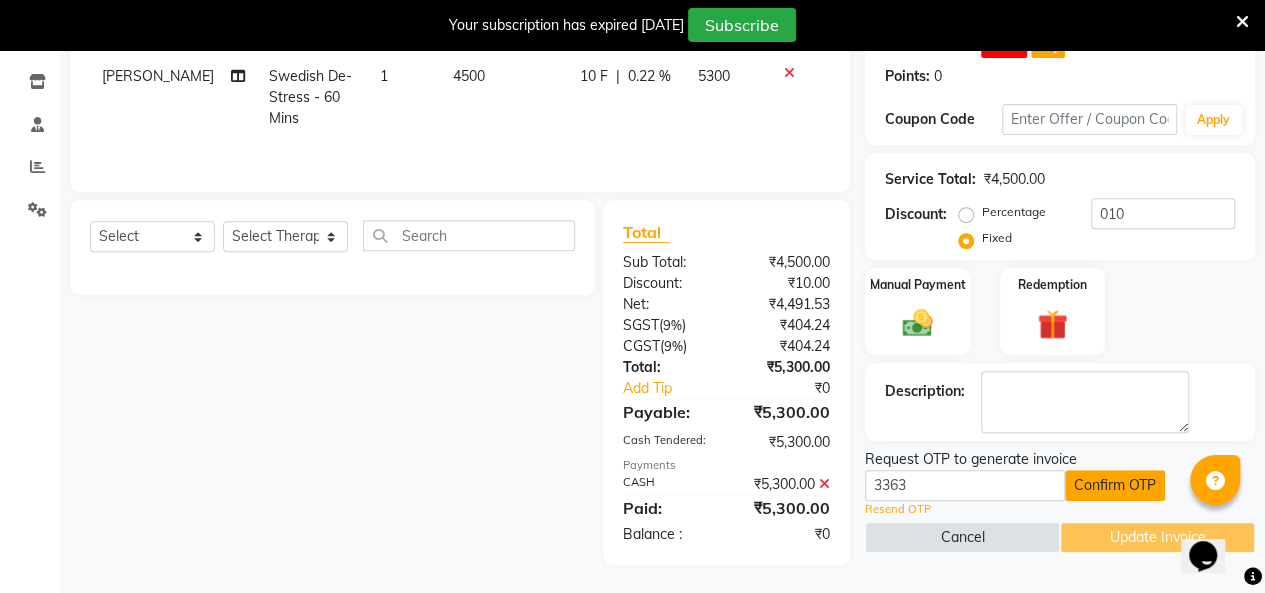 click on "Confirm OTP" 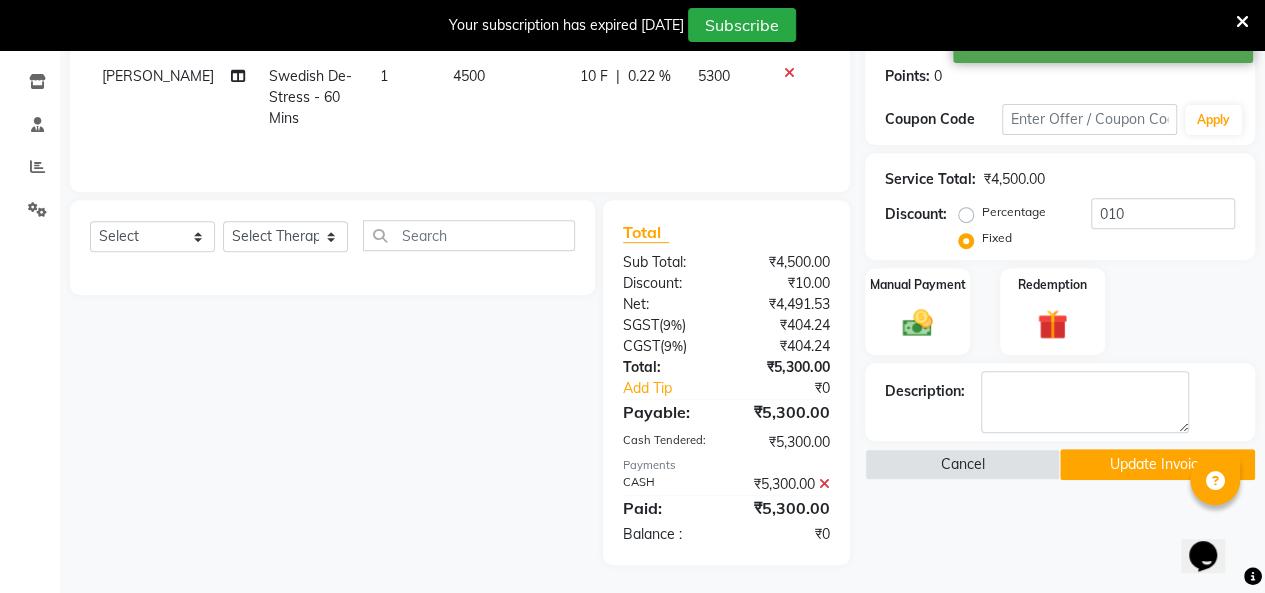 click on "Update Invoice" 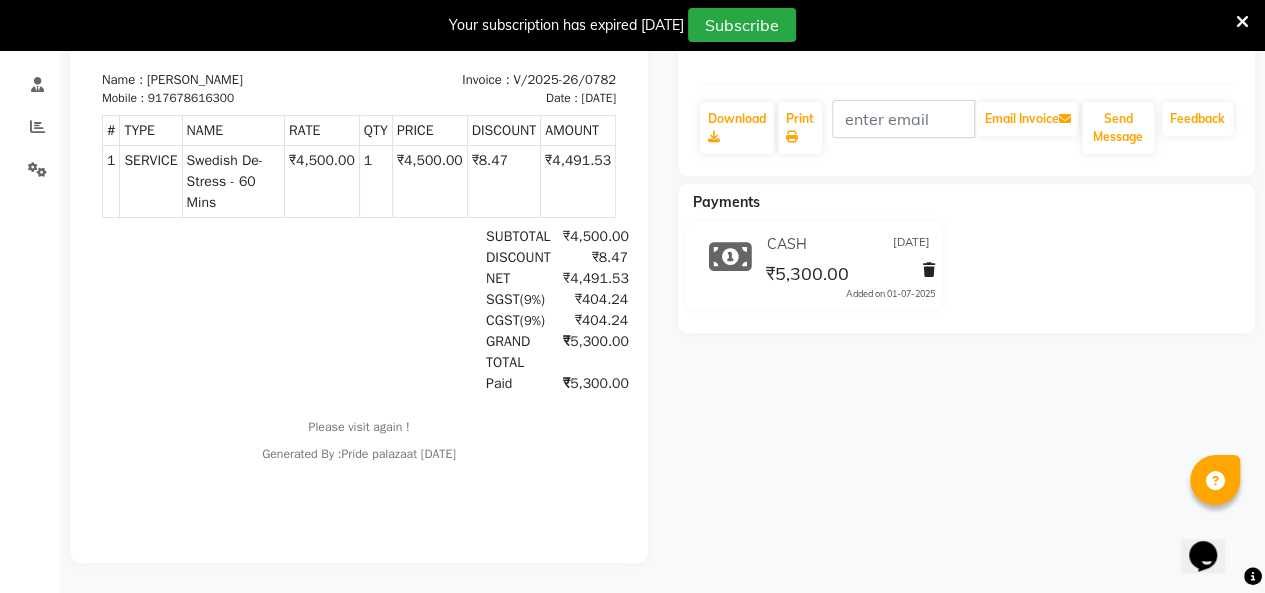 scroll, scrollTop: 0, scrollLeft: 0, axis: both 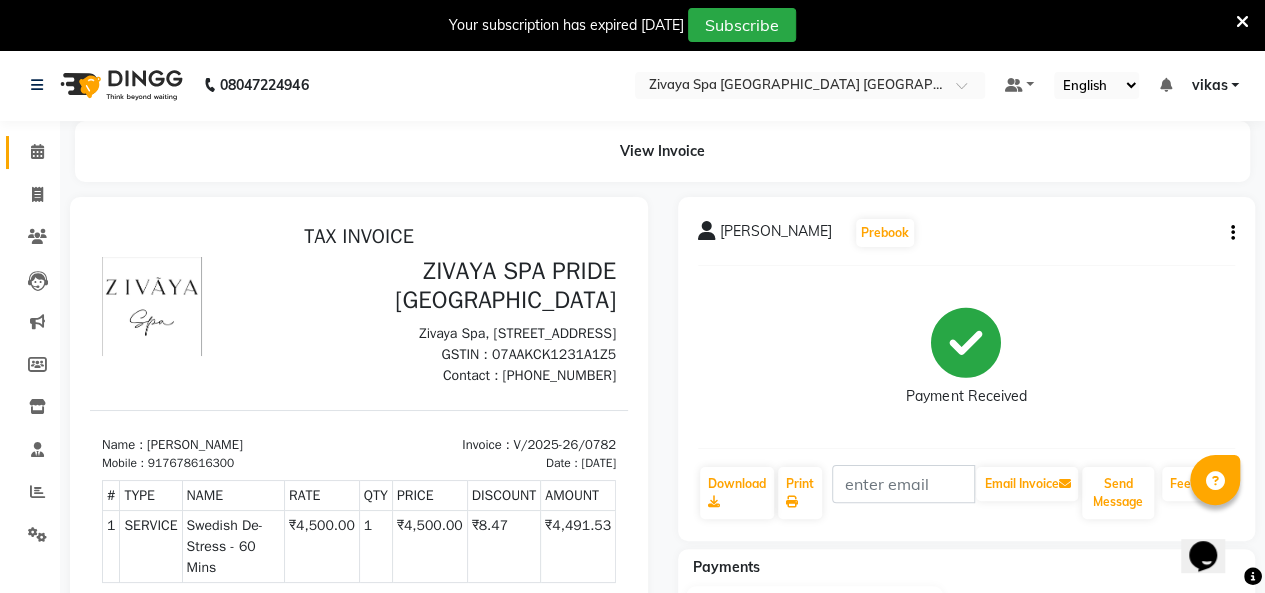click on "Calendar" 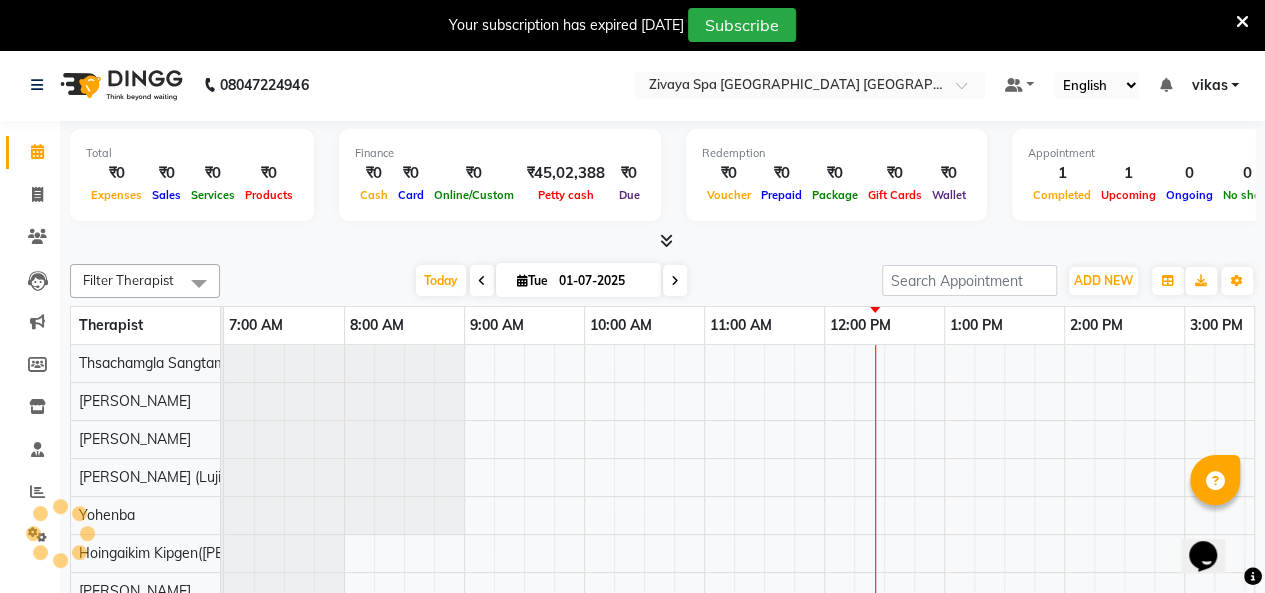 scroll, scrollTop: 0, scrollLeft: 0, axis: both 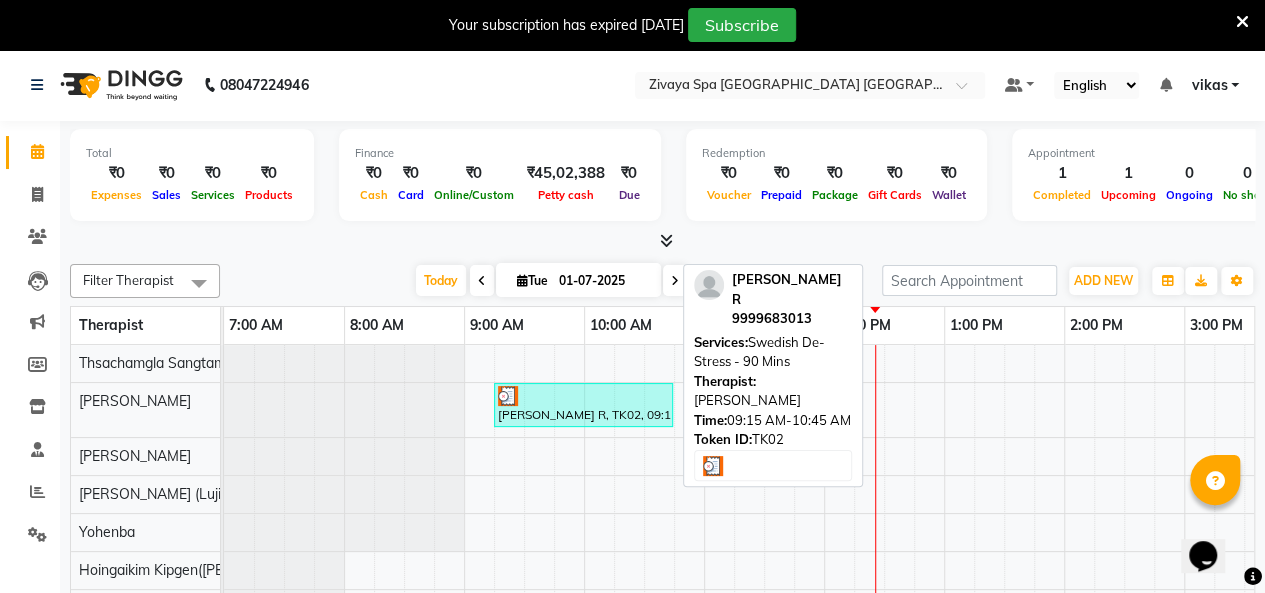 click on "Raaghav R, TK02, 09:15 AM-10:45 AM, Swedish De-Stress - 90 Mins" at bounding box center [583, 405] 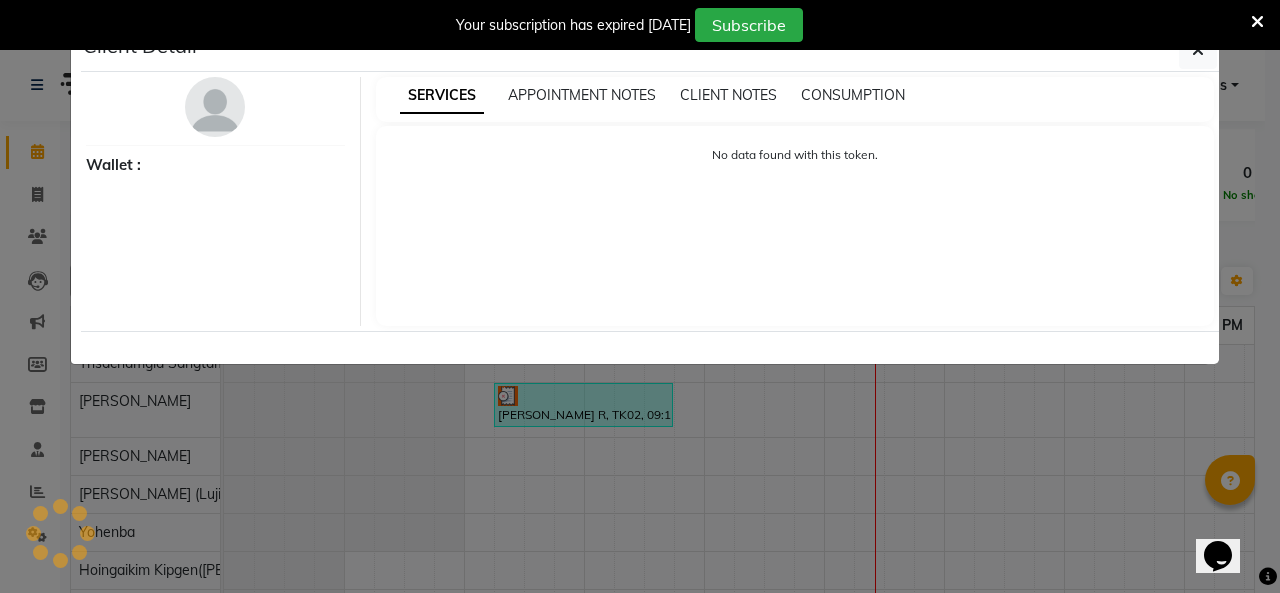 select on "3" 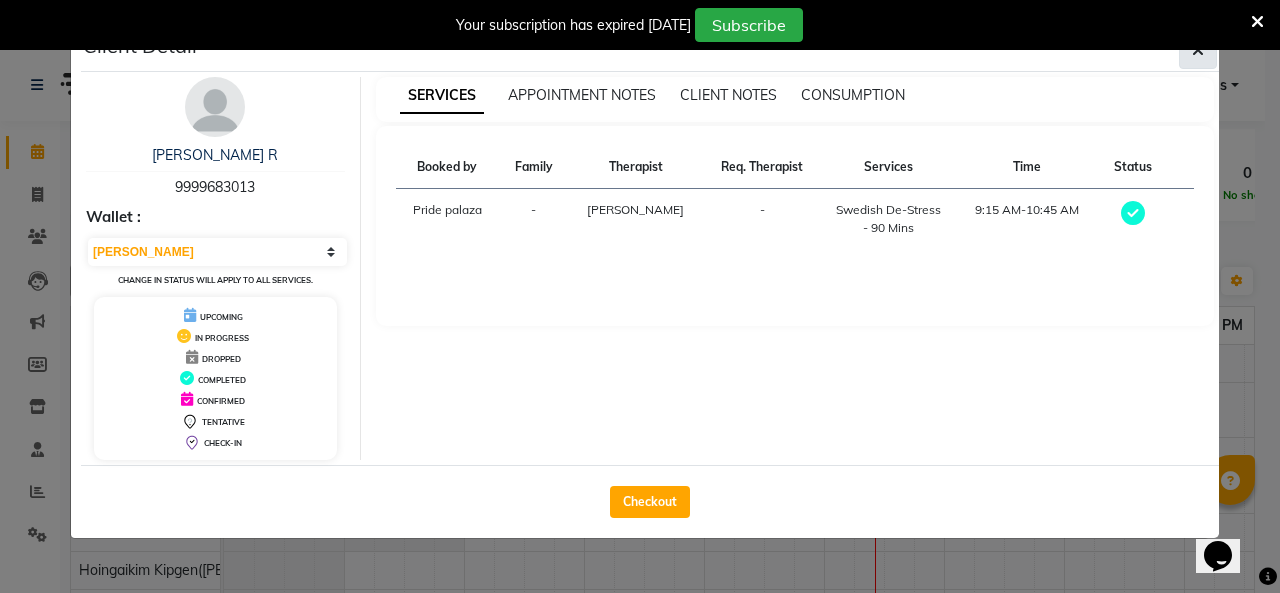 click 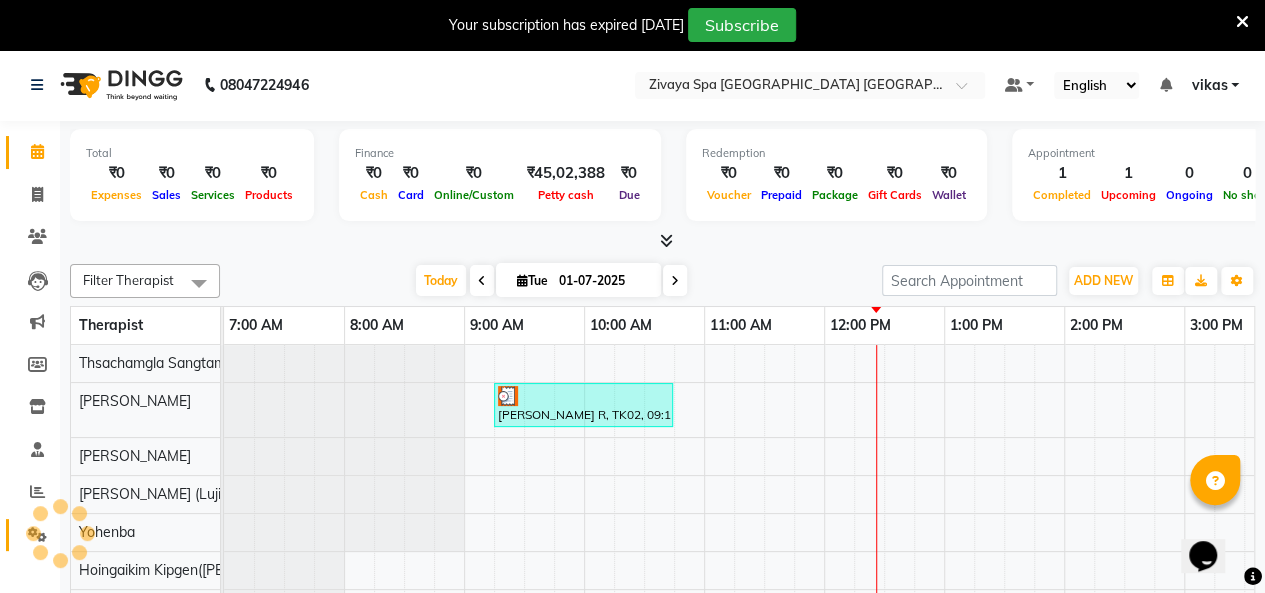 click at bounding box center (60, 533) 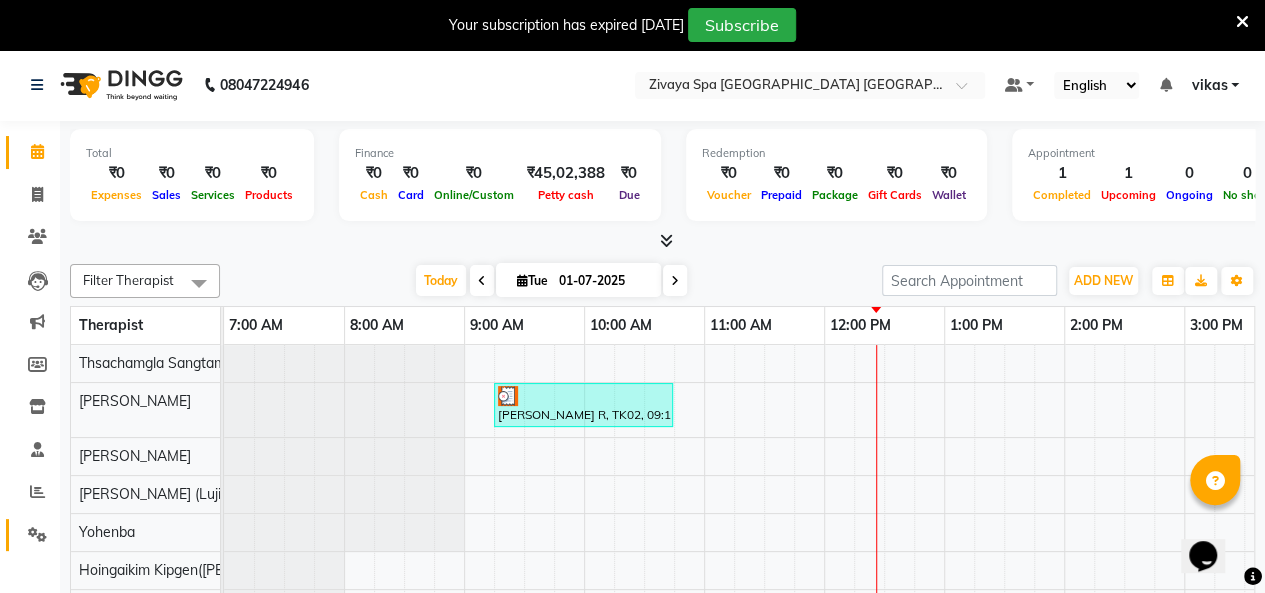 click on "Settings" 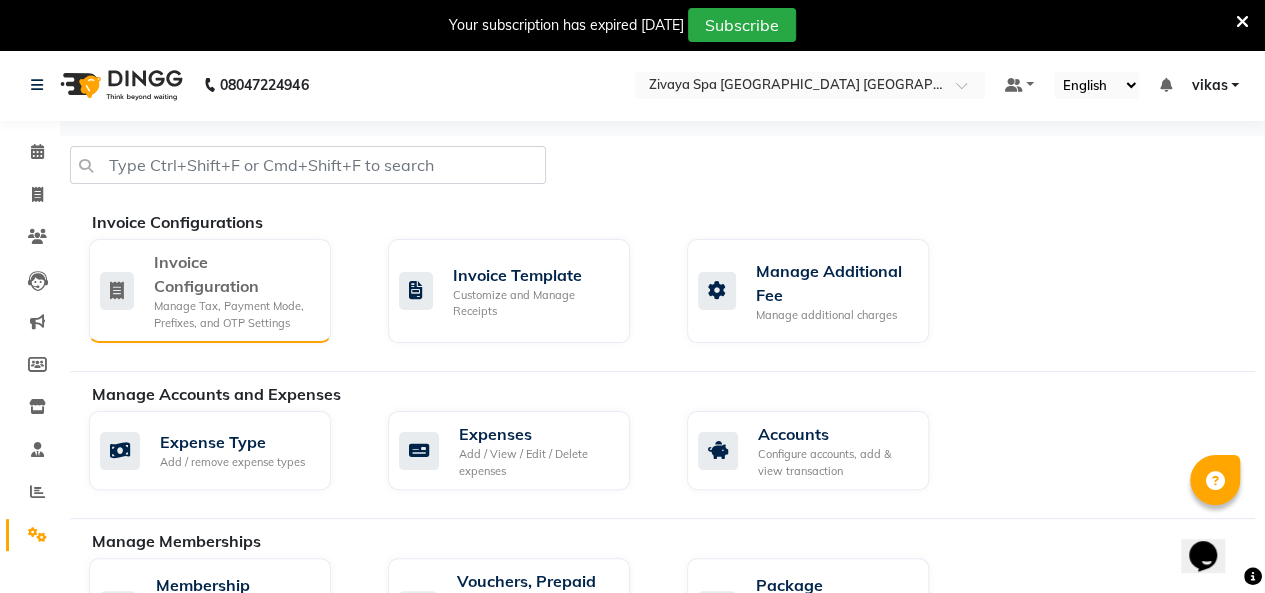 click on "Manage Tax, Payment Mode, Prefixes, and OTP Settings" 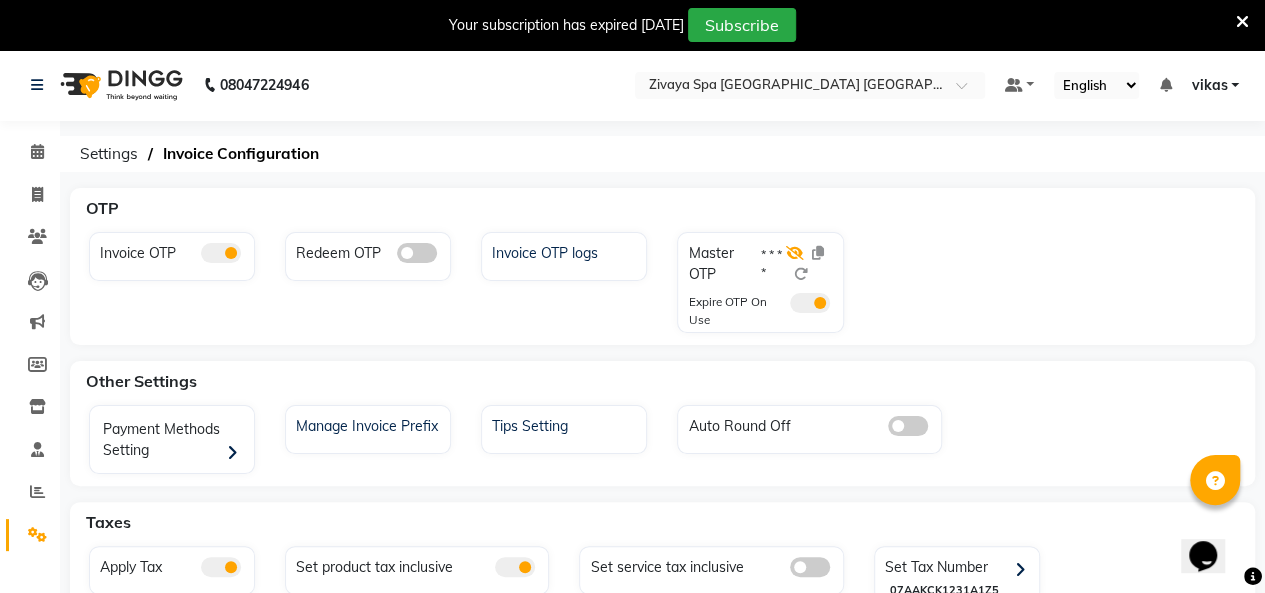 click 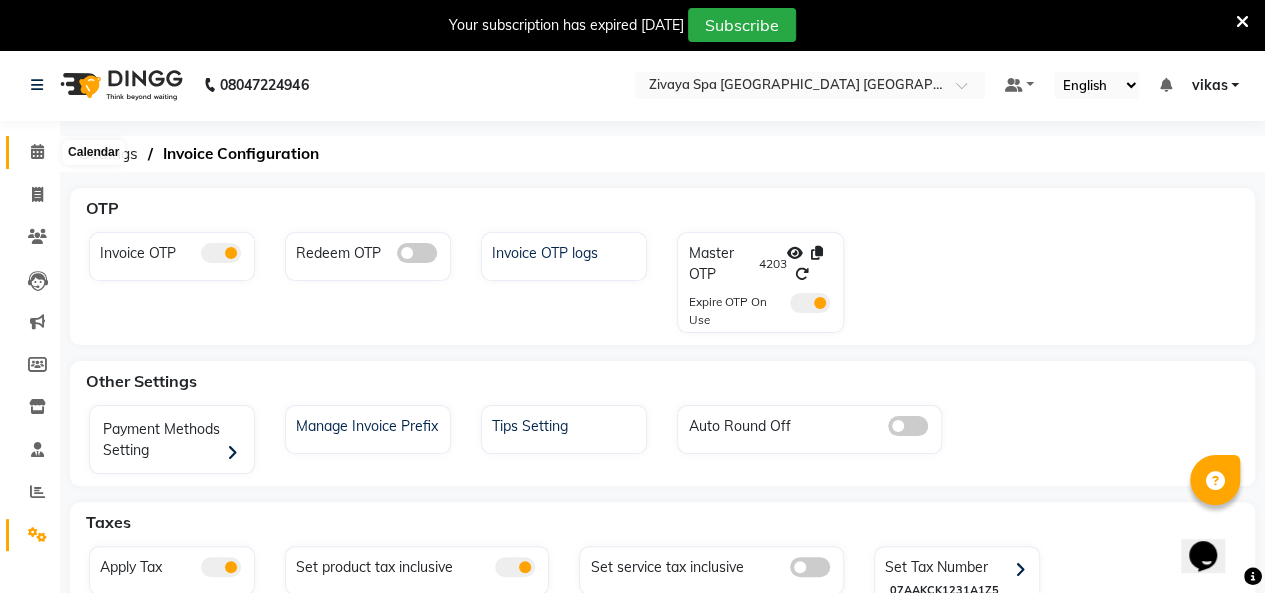 click 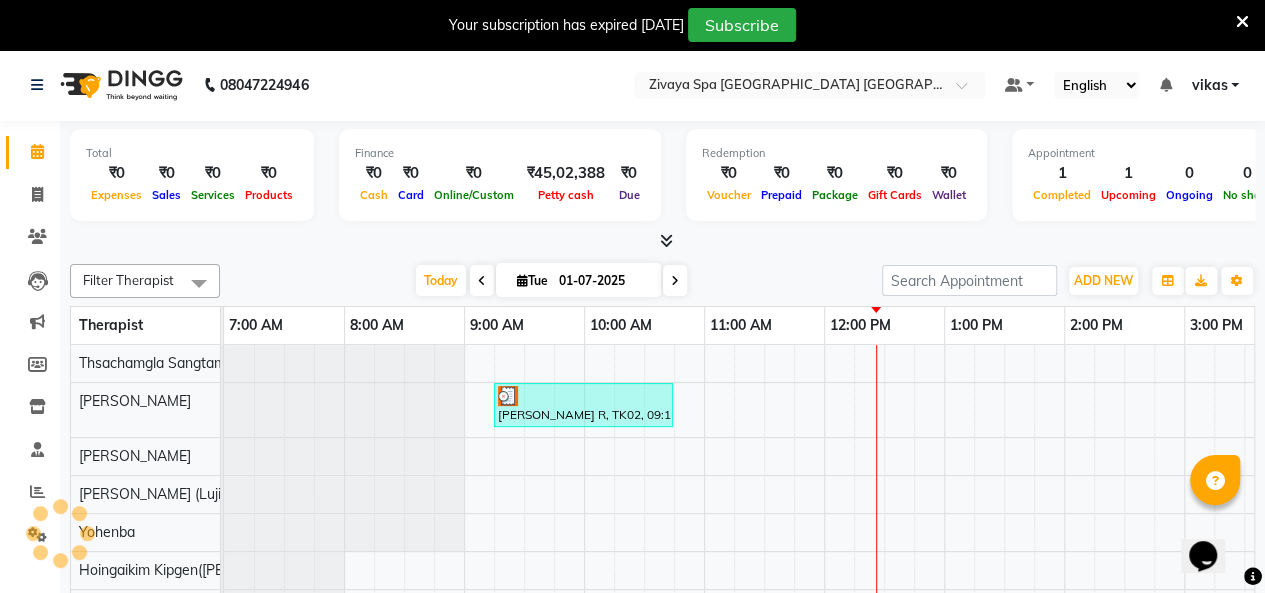 scroll, scrollTop: 0, scrollLeft: 0, axis: both 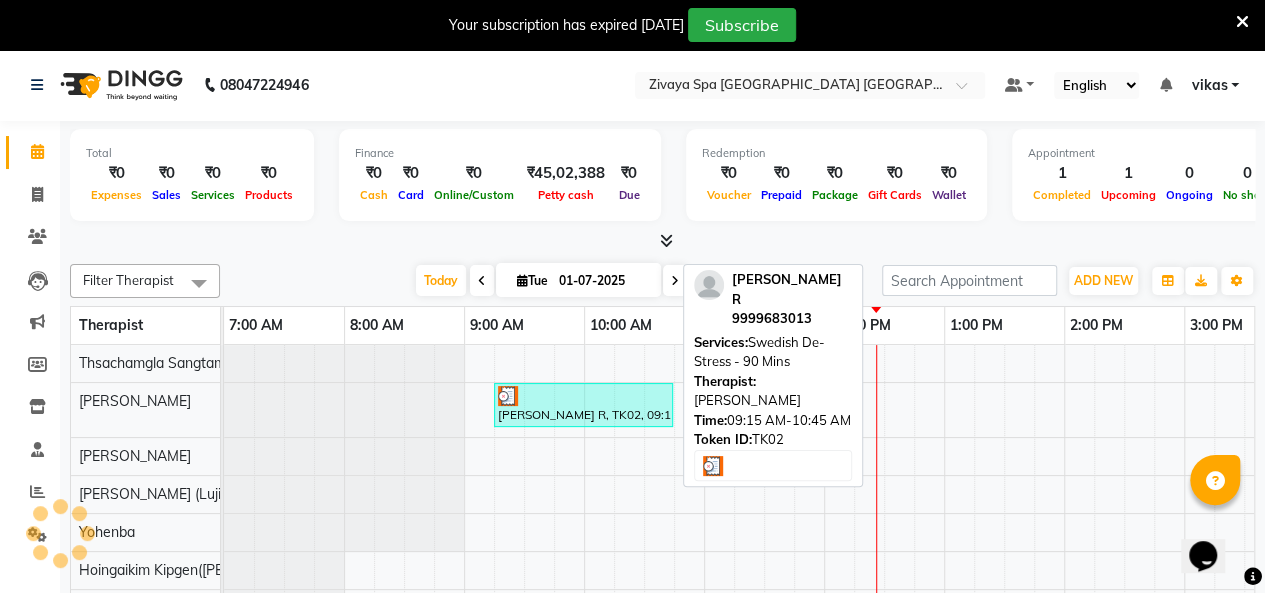click at bounding box center [583, 396] 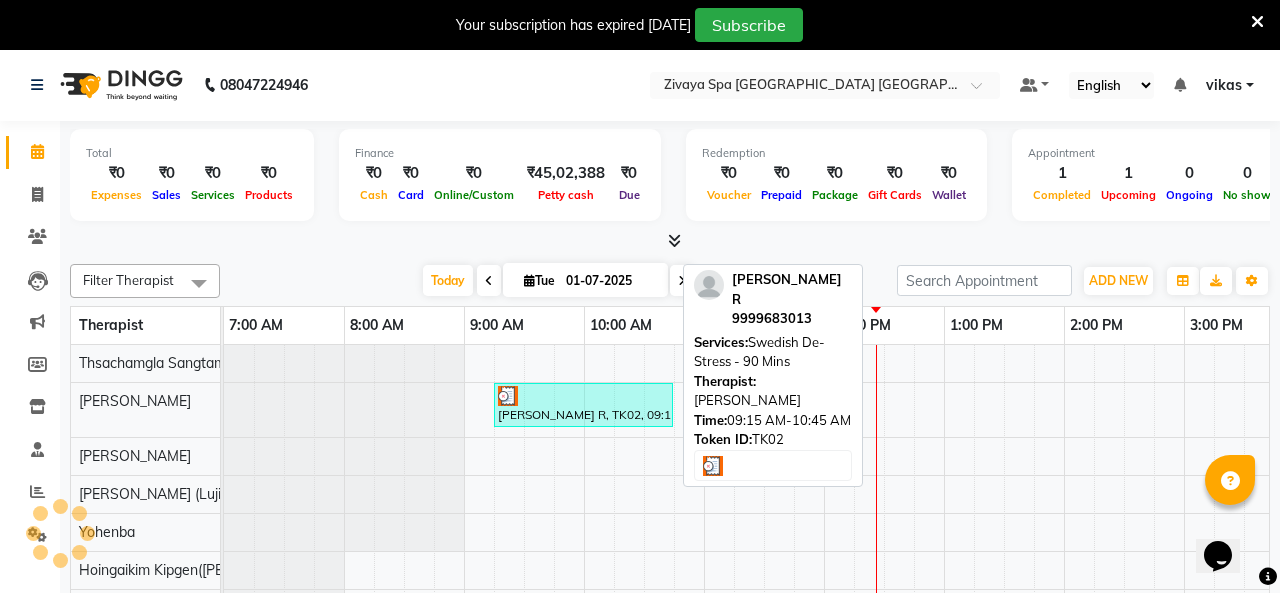 select on "3" 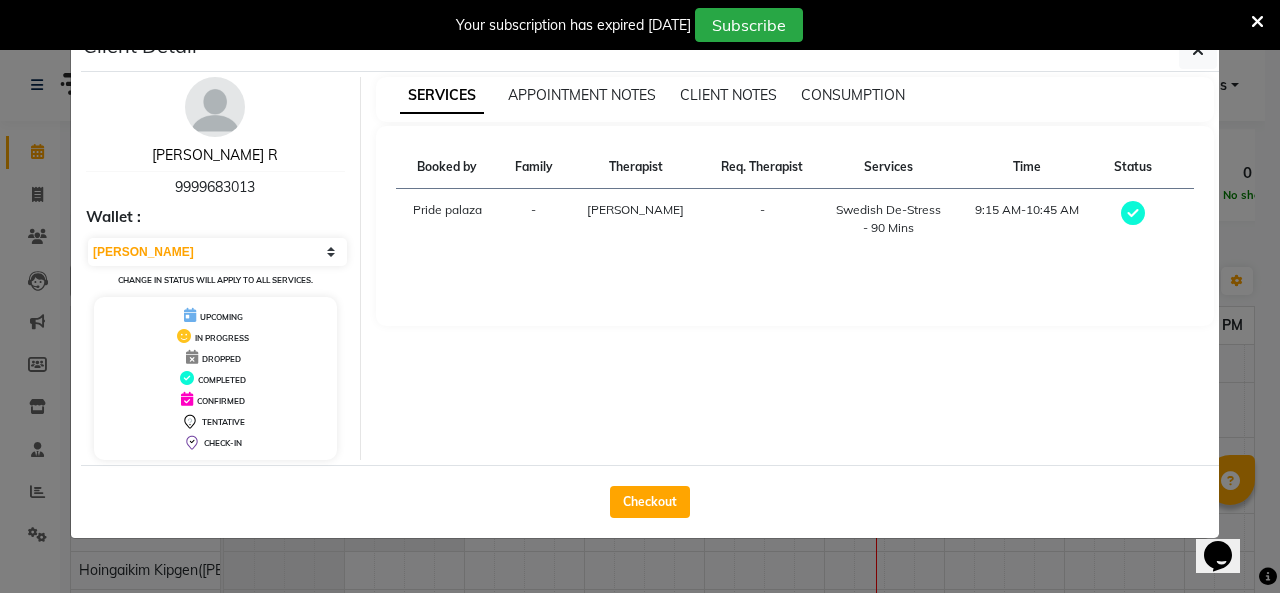 click on "Raaghav R" at bounding box center (215, 155) 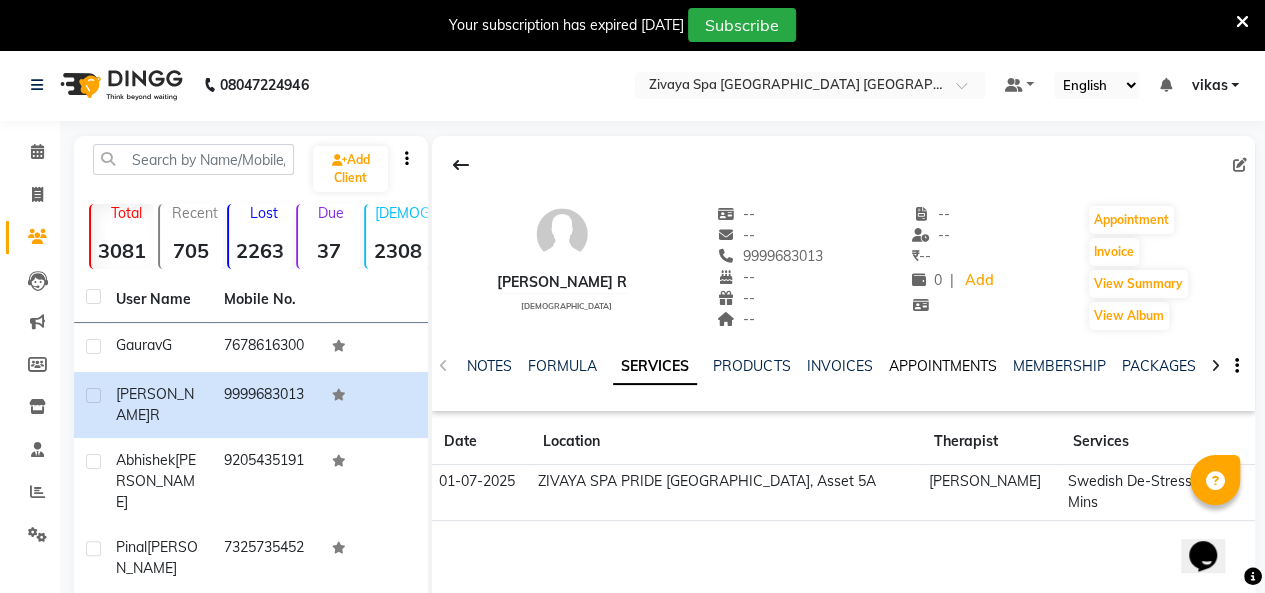 click on "APPOINTMENTS" 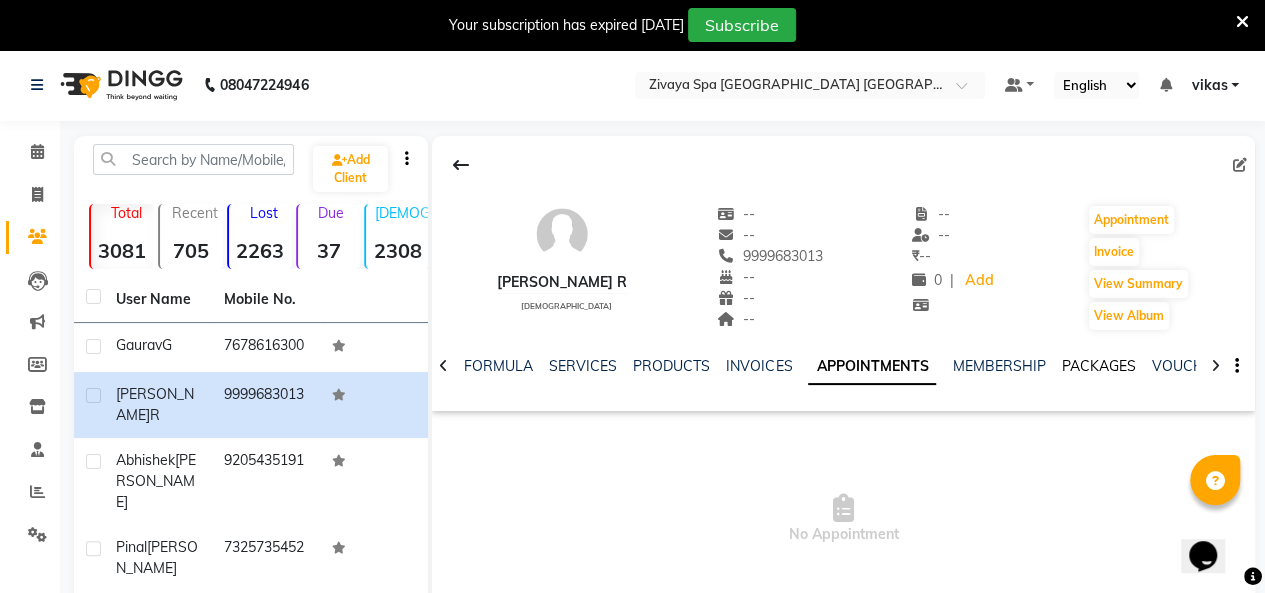 click on "PACKAGES" 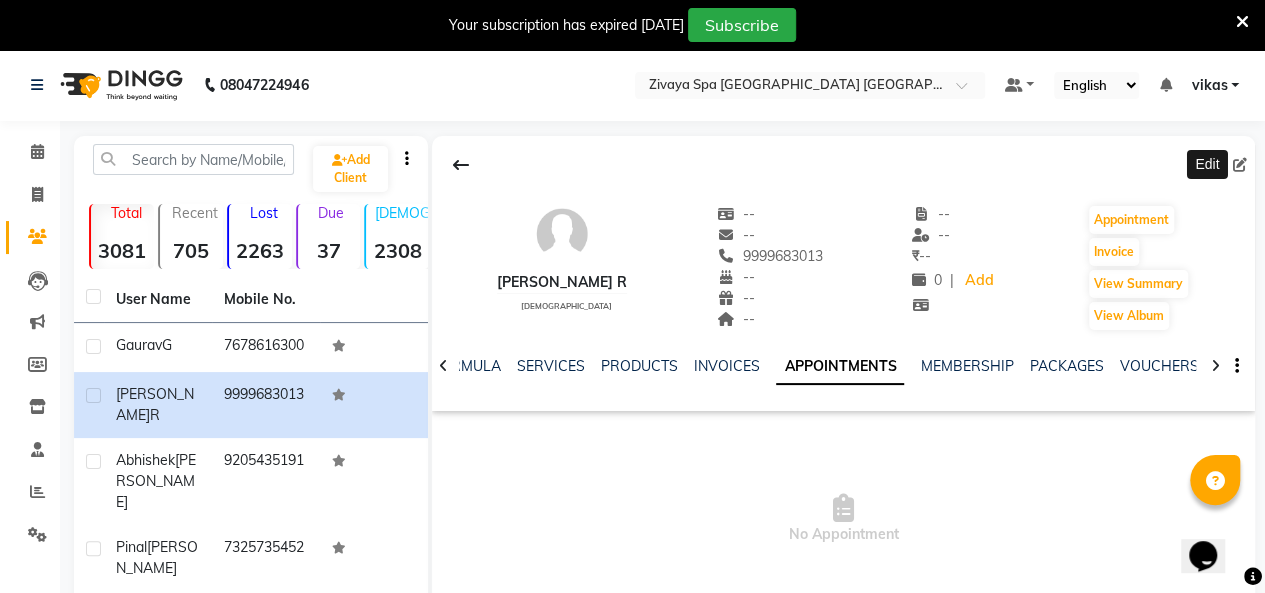 click 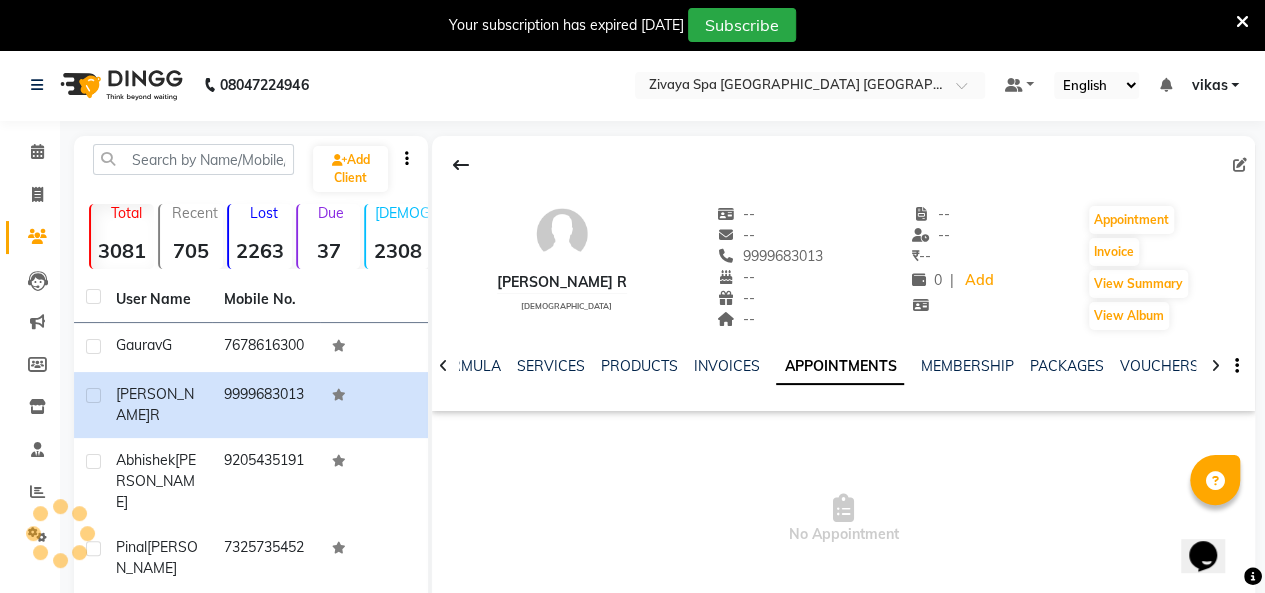 select on "male" 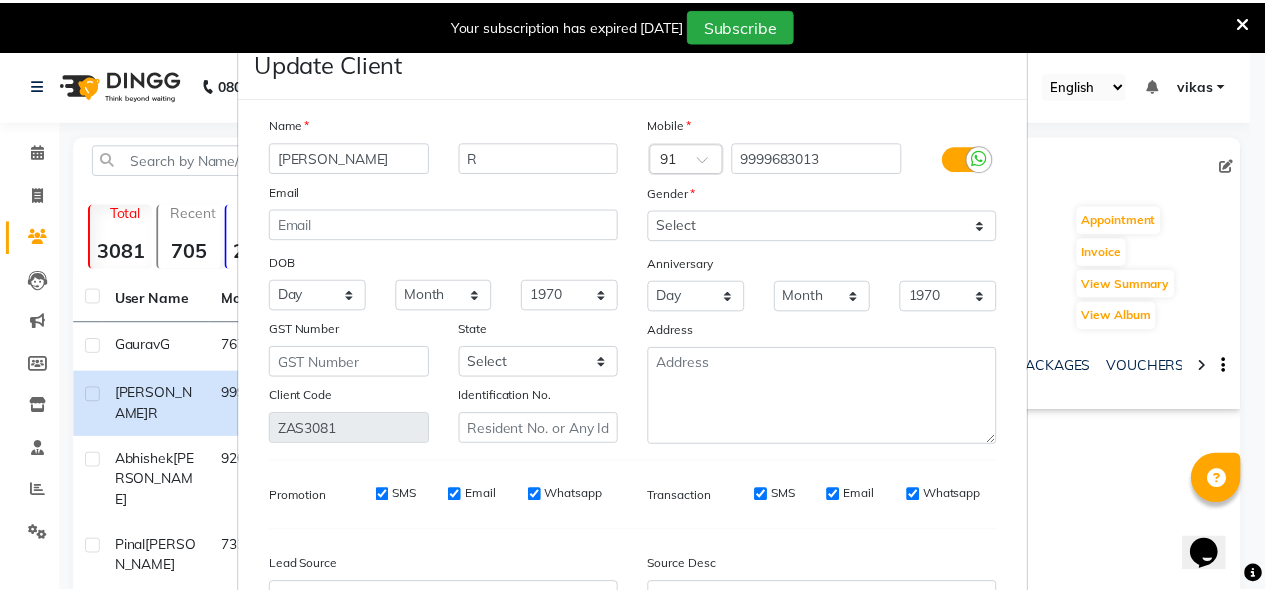 scroll, scrollTop: 216, scrollLeft: 0, axis: vertical 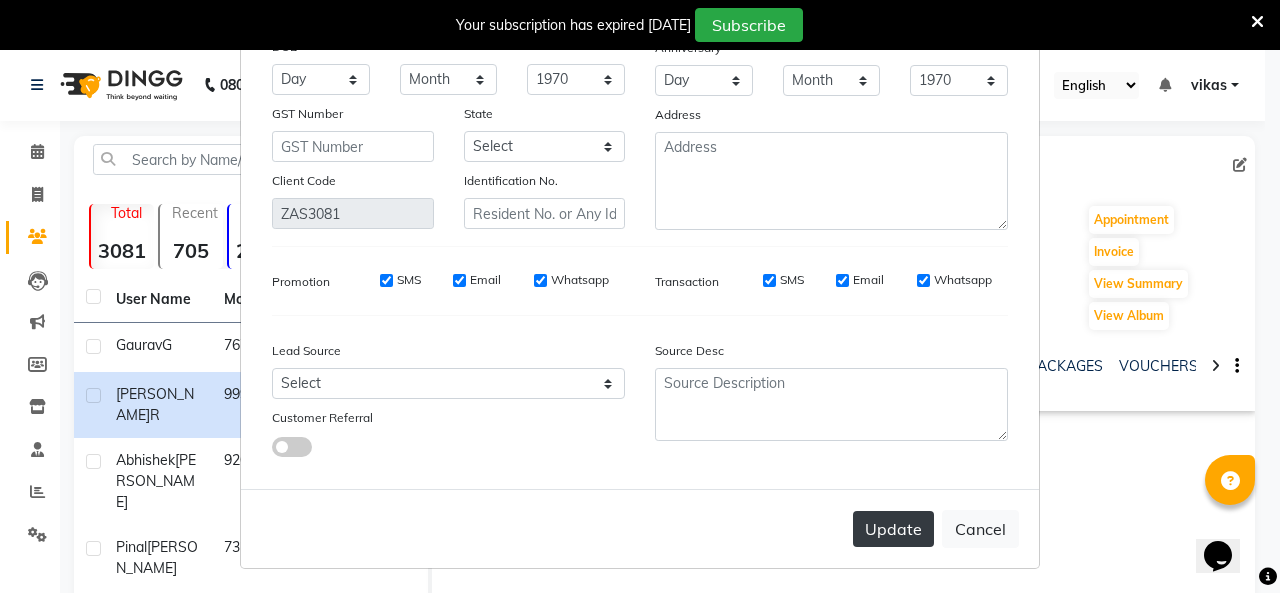 click on "Update" at bounding box center (893, 529) 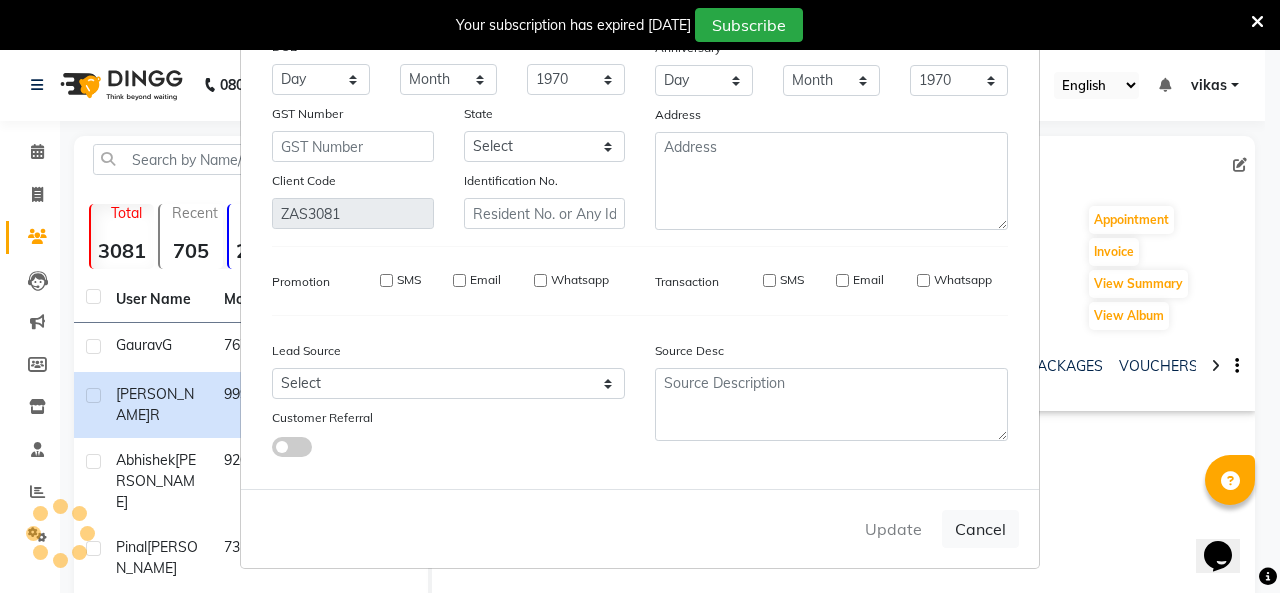 type 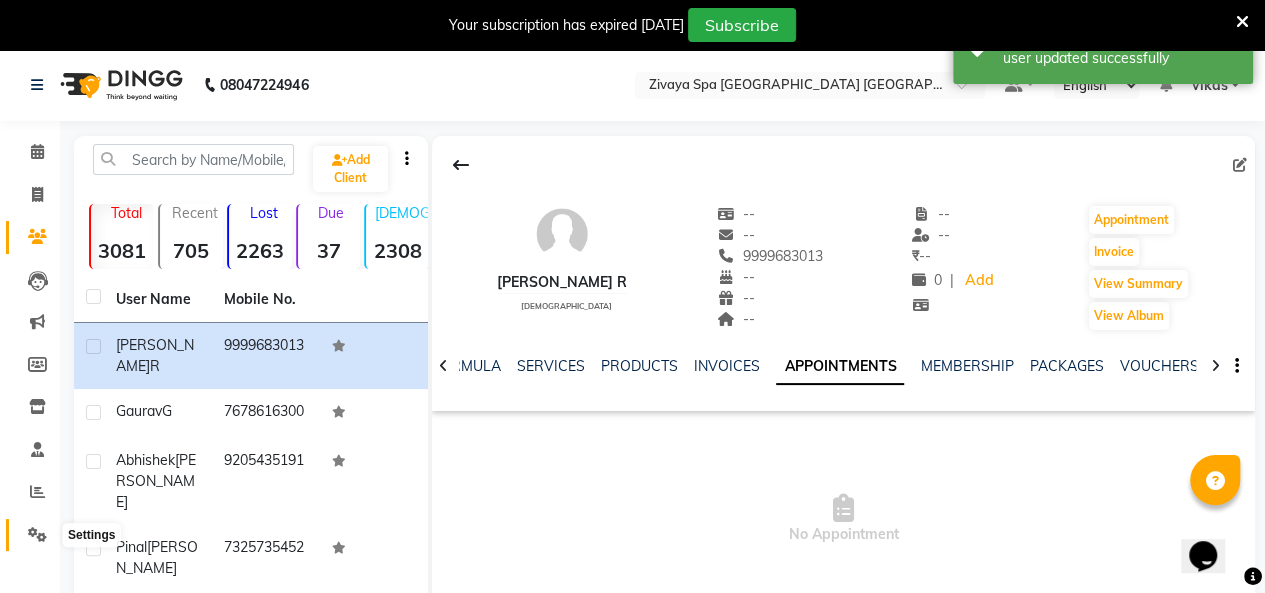click 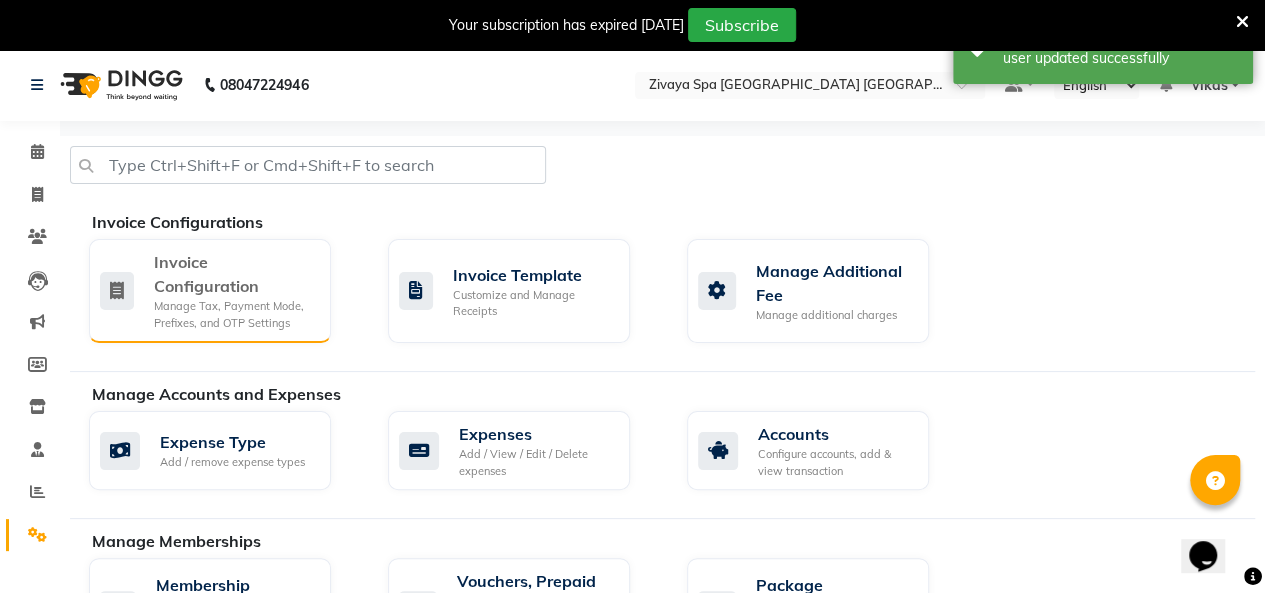 click on "Invoice Configuration" 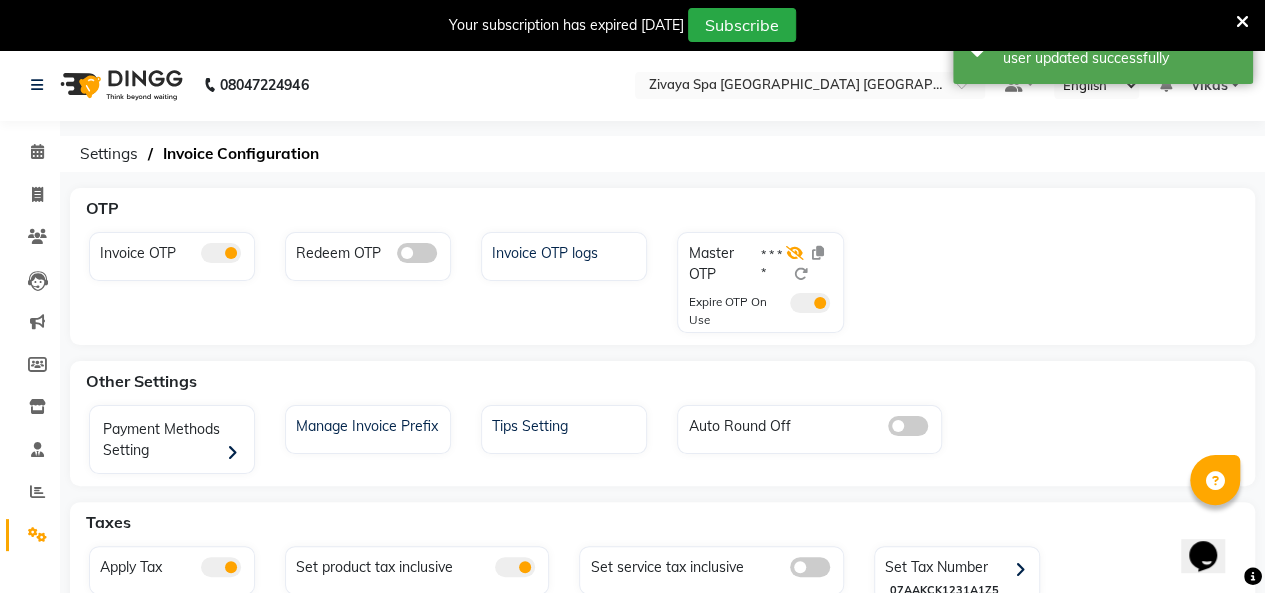 click 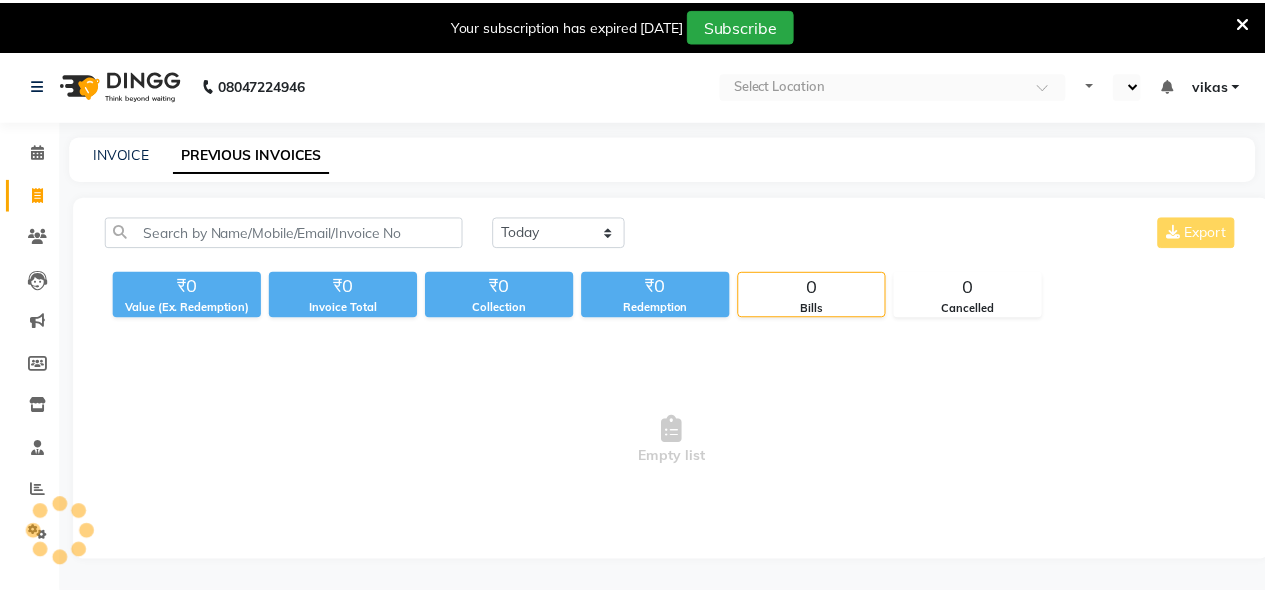 scroll, scrollTop: 0, scrollLeft: 0, axis: both 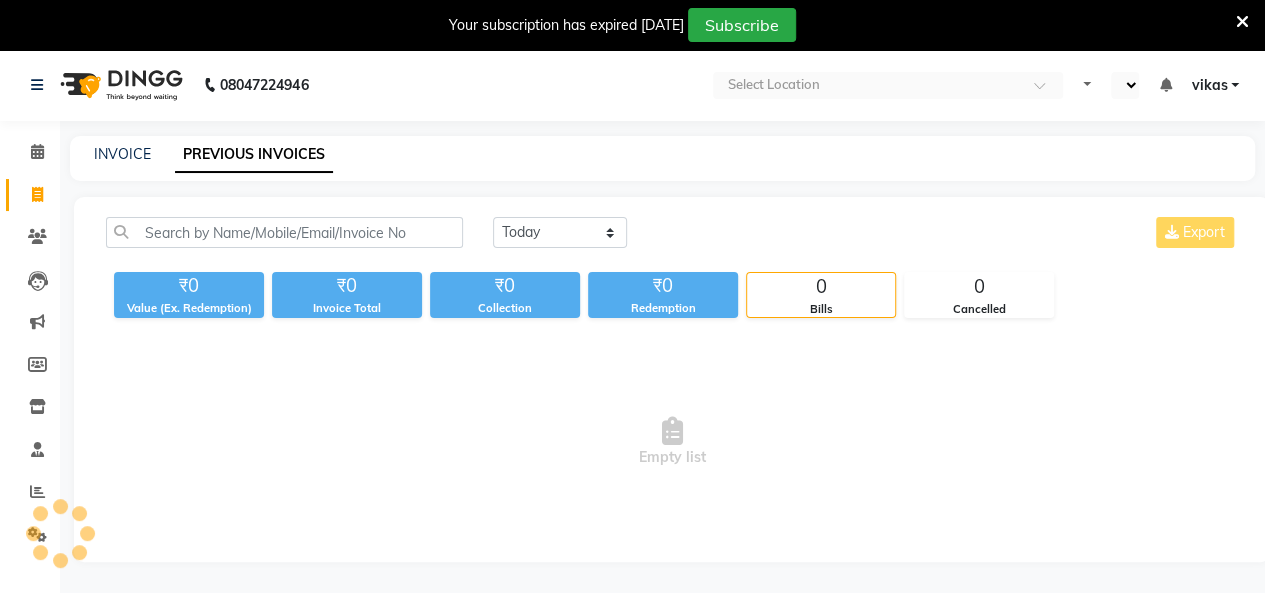 select on "en" 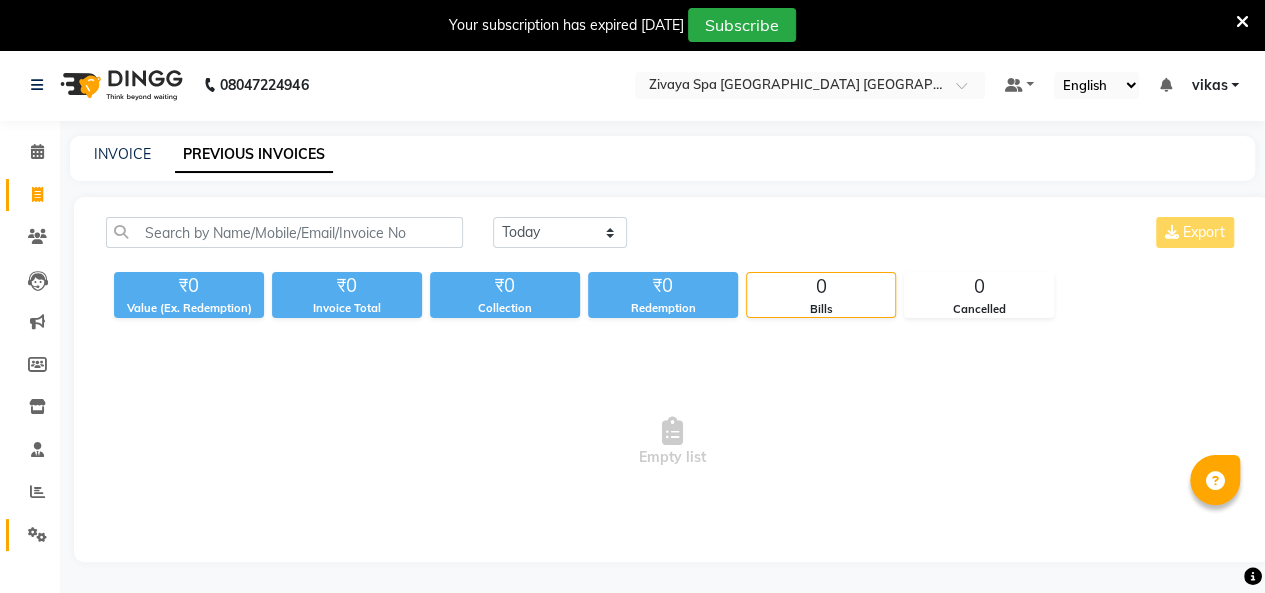click on "08047224946 Select Location × Zivaya Spa [GEOGRAPHIC_DATA] [GEOGRAPHIC_DATA], Asset 5a Default Panel My Panel English ENGLISH Español العربية मराठी हिंदी ગુજરાતી தமிழ் 中文 Notifications nothing to show vikas Manage Profile Change Password Sign out  Version:3.14.0  ☀ [PERSON_NAME], [PERSON_NAME] ☀ ZIVAYA  SPA LE MERIDIEN GURUGRAM, M.G. Road ☀ [GEOGRAPHIC_DATA],  [GEOGRAPHIC_DATA]  ☀  ZIVAYA wellness & [GEOGRAPHIC_DATA], [GEOGRAPHIC_DATA] ☀ [GEOGRAPHIC_DATA], [GEOGRAPHIC_DATA] ☀ Zivaya Aloft, Aerocity ☀ ZIVAYA SPA PRIDE [GEOGRAPHIC_DATA], [GEOGRAPHIC_DATA] 5A ☀ [GEOGRAPHIC_DATA]  [GEOGRAPHIC_DATA] , [GEOGRAPHIC_DATA]  ☀  ZIVAYA -[GEOGRAPHIC_DATA] / [GEOGRAPHIC_DATA], [GEOGRAPHIC_DATA] [GEOGRAPHIC_DATA] ☀ ZIVAYA SPA  THE UMMED [GEOGRAPHIC_DATA] , Hansol ☀ [GEOGRAPHIC_DATA]-PANGHAT SPA UDAIPUR, Panghat  ☀  ZIVAYA wellness & spa, [GEOGRAPHIC_DATA] ☀ ZIVAYA WELLNESS HO, RNT MARG  Calendar  Invoice  Clients  Leads   Marketing  Members  Inventory  Staff  Reports  Settings Completed InProgress Upcoming Dropped Tentative Check-In Confirm INVOICE" at bounding box center (632, 320) 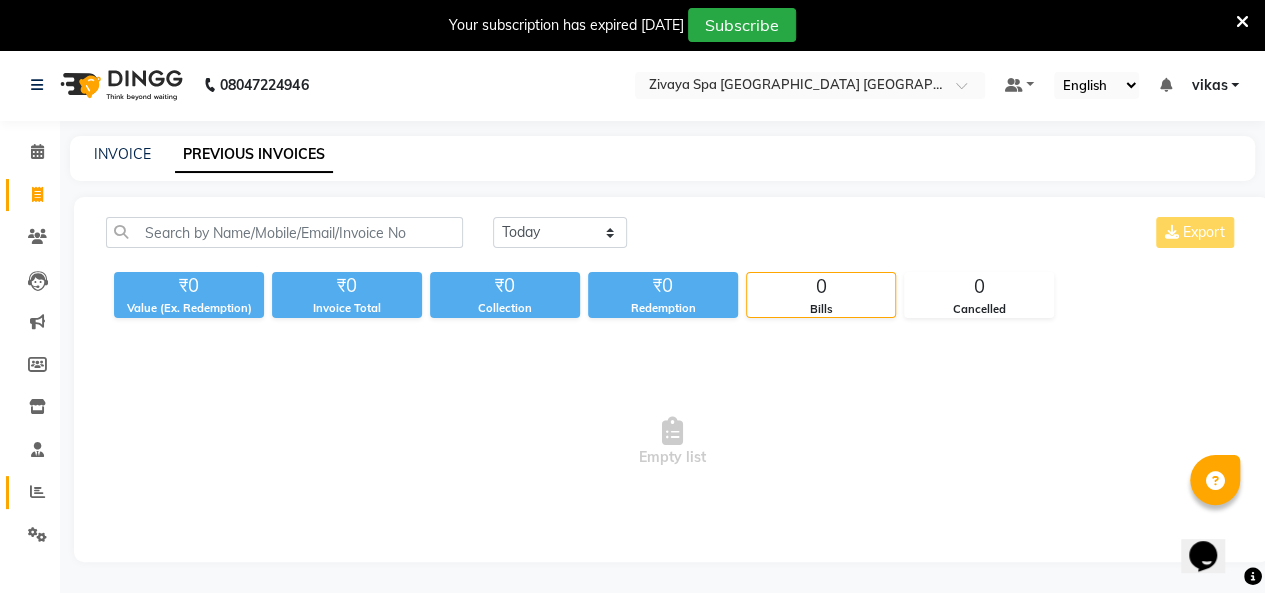 scroll, scrollTop: 0, scrollLeft: 0, axis: both 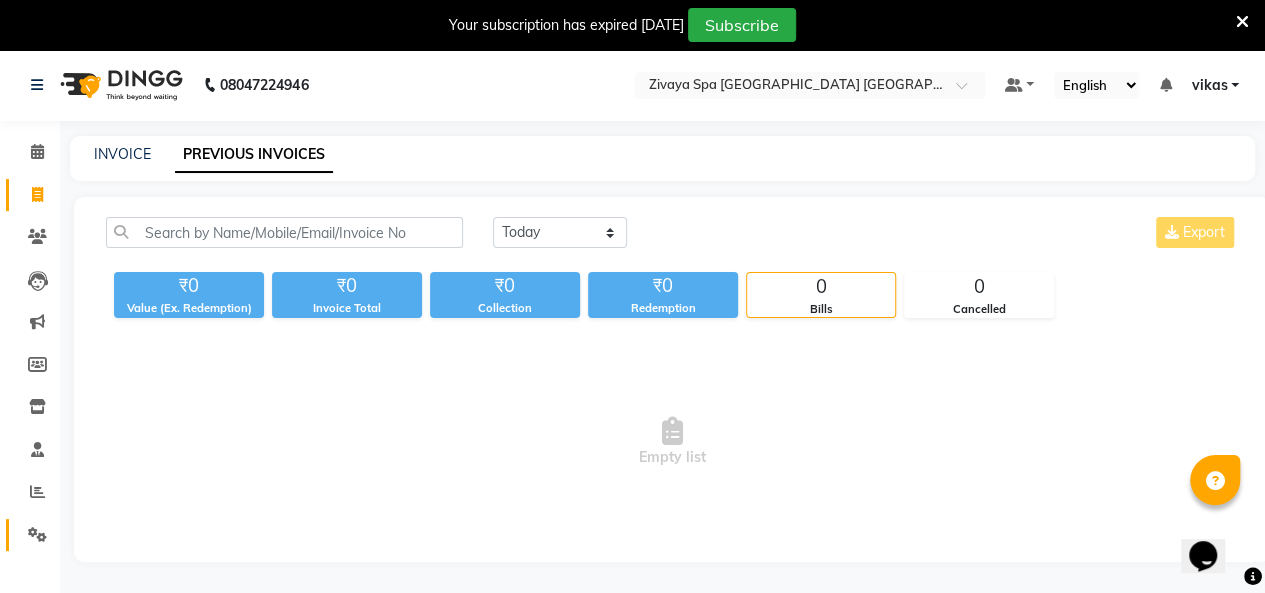 click on "Settings" 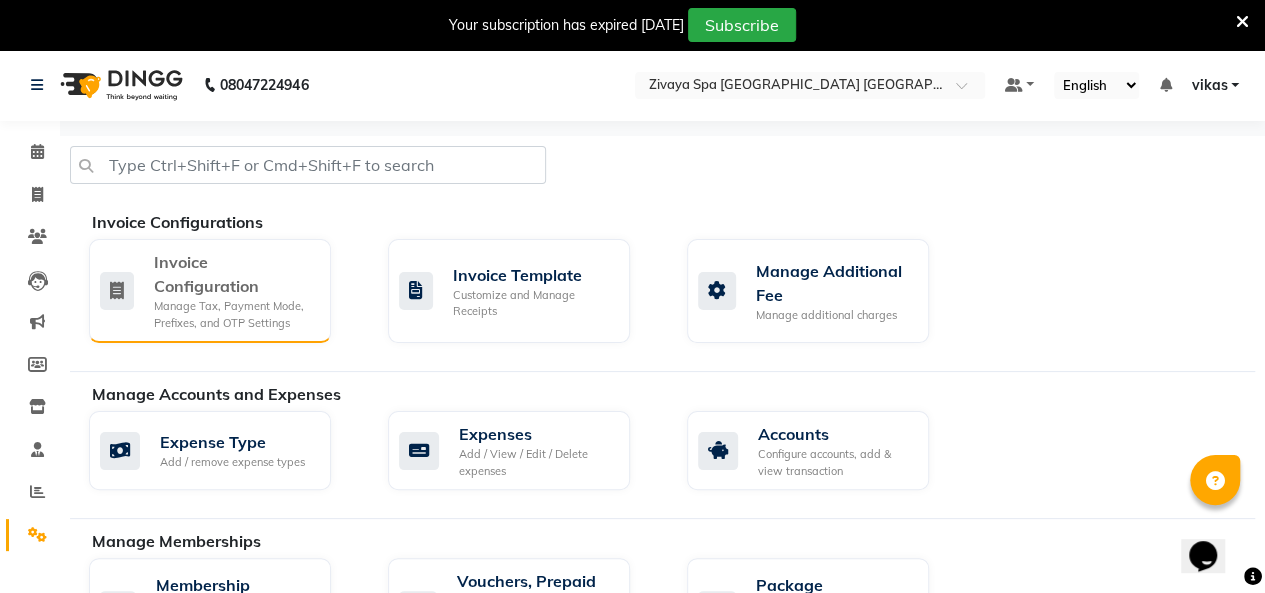 click on "Invoice Configuration" 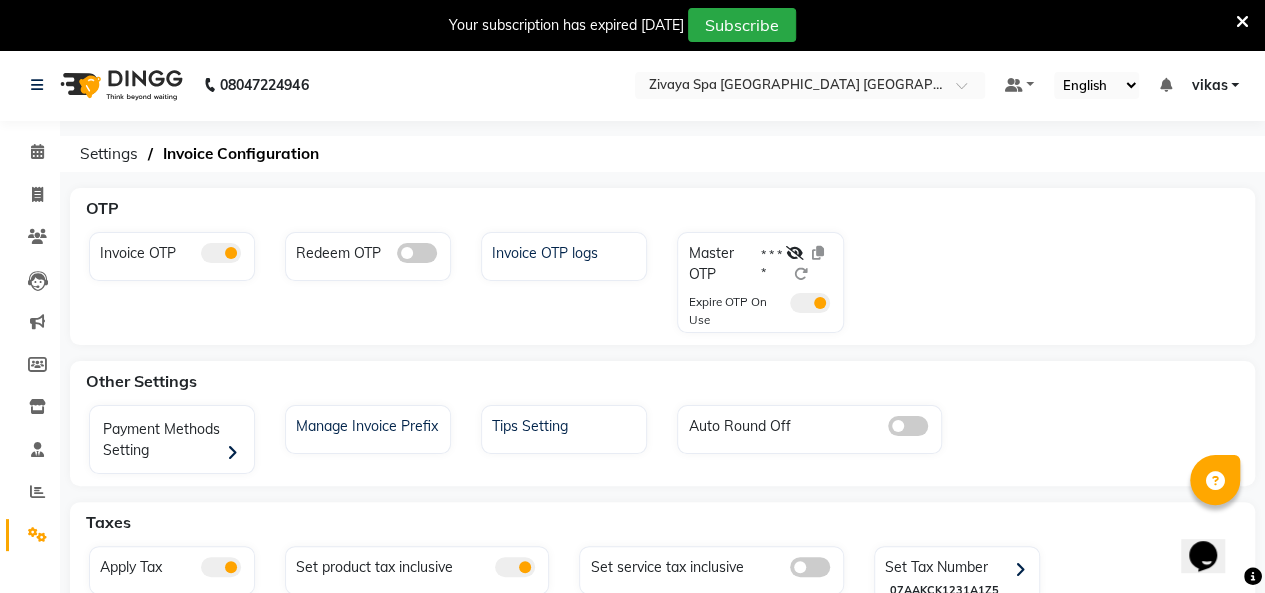 click 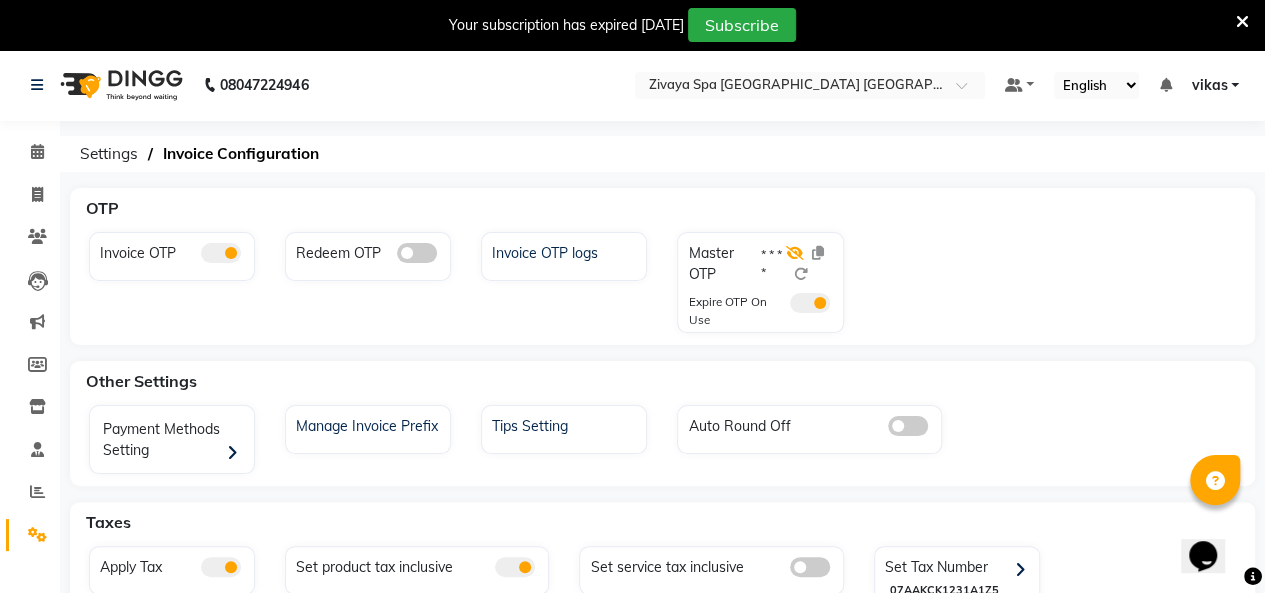 drag, startPoint x: 800, startPoint y: 243, endPoint x: 796, endPoint y: 253, distance: 10.770329 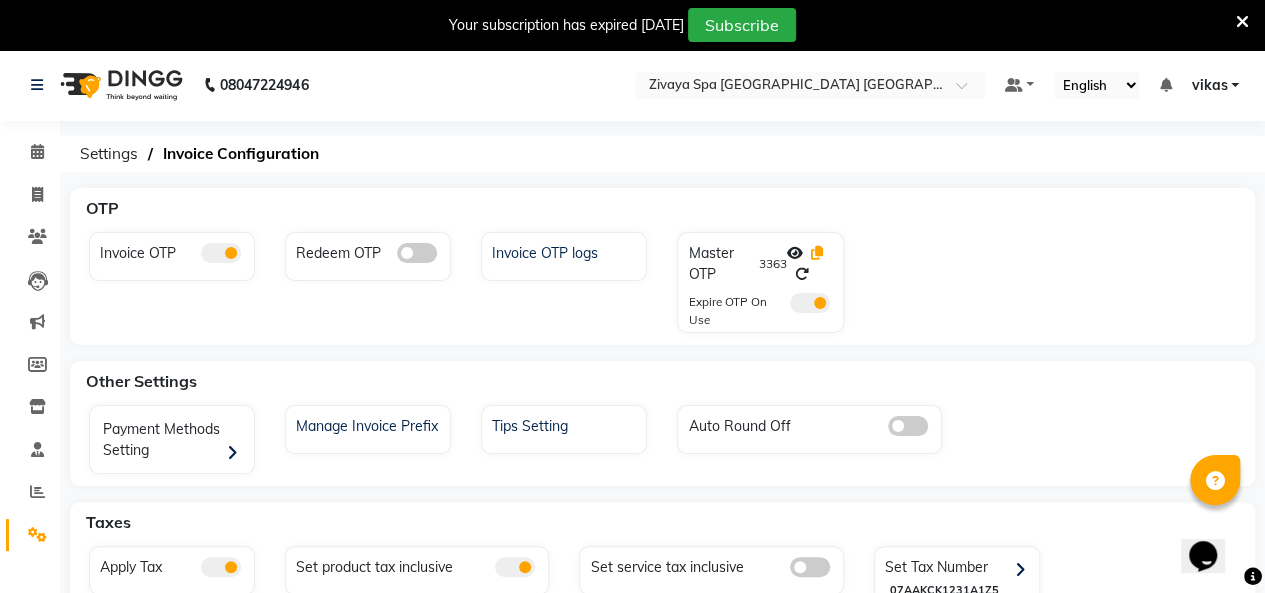 click 